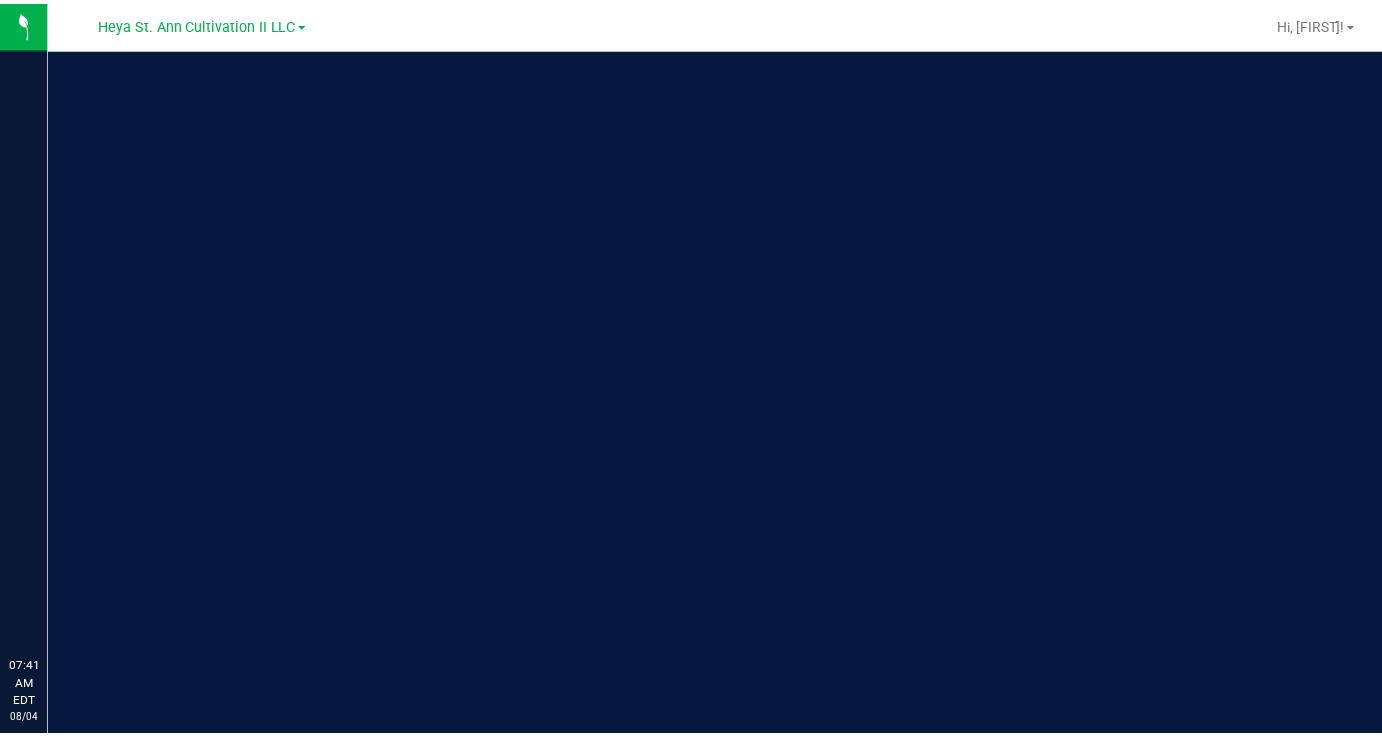 scroll, scrollTop: 0, scrollLeft: 0, axis: both 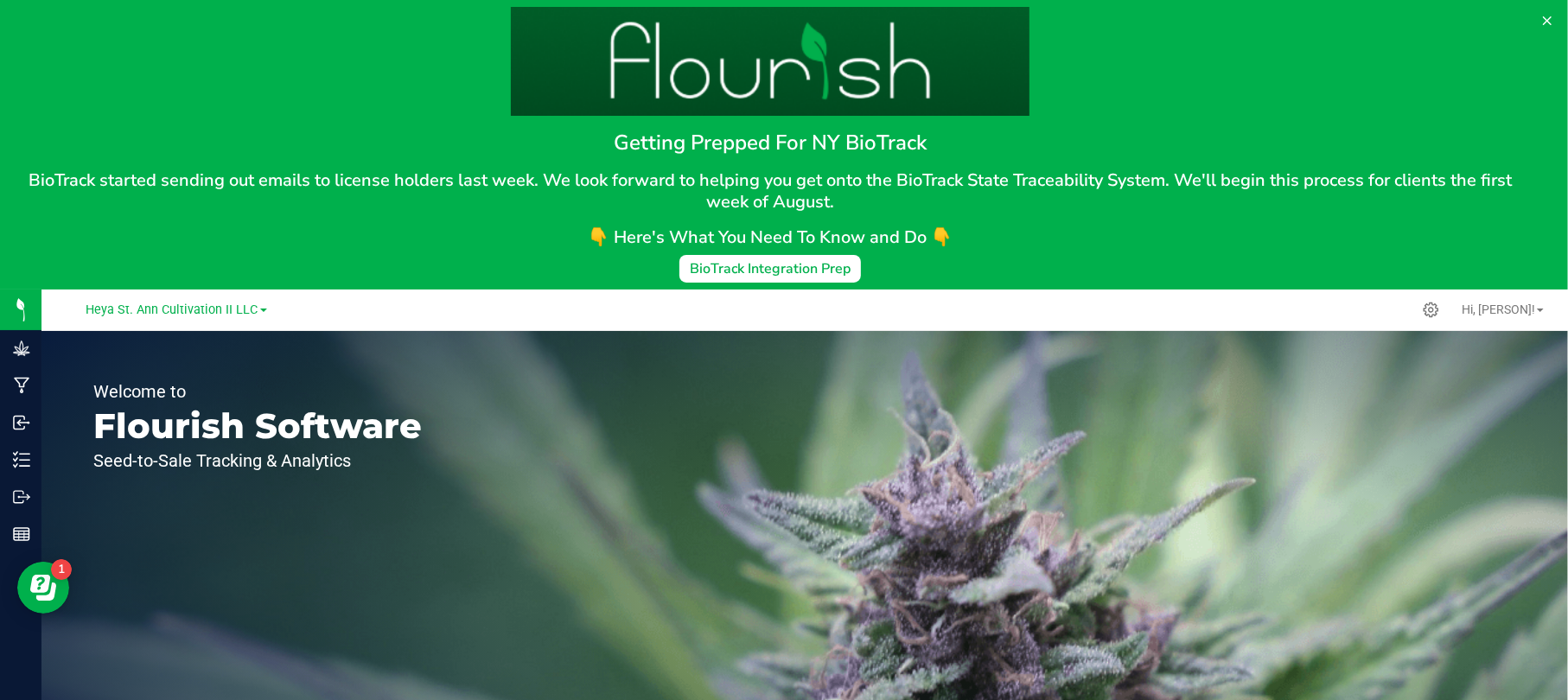 click on "Heya St. Ann Cultivation II LLC" at bounding box center (176, 309) 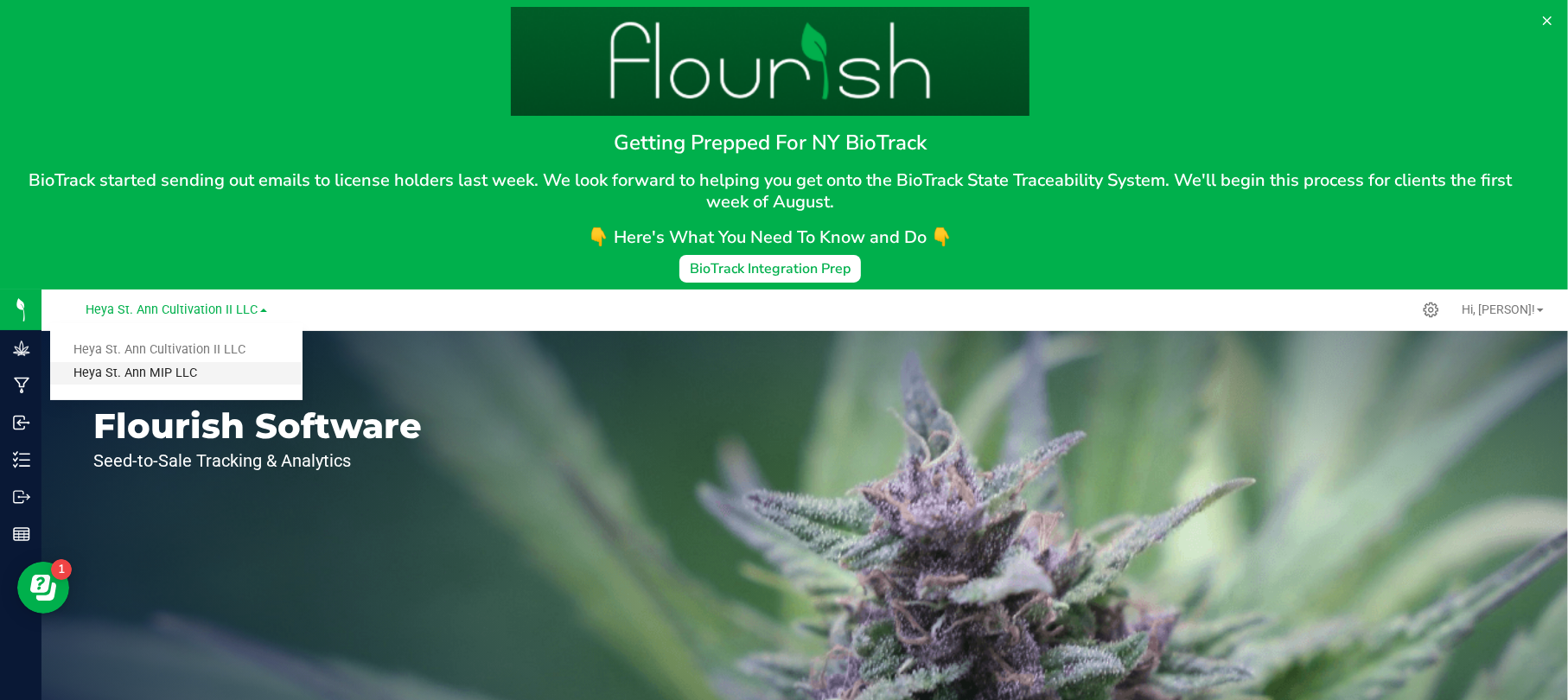 click on "Heya St. Ann MIP LLC" at bounding box center (176, 373) 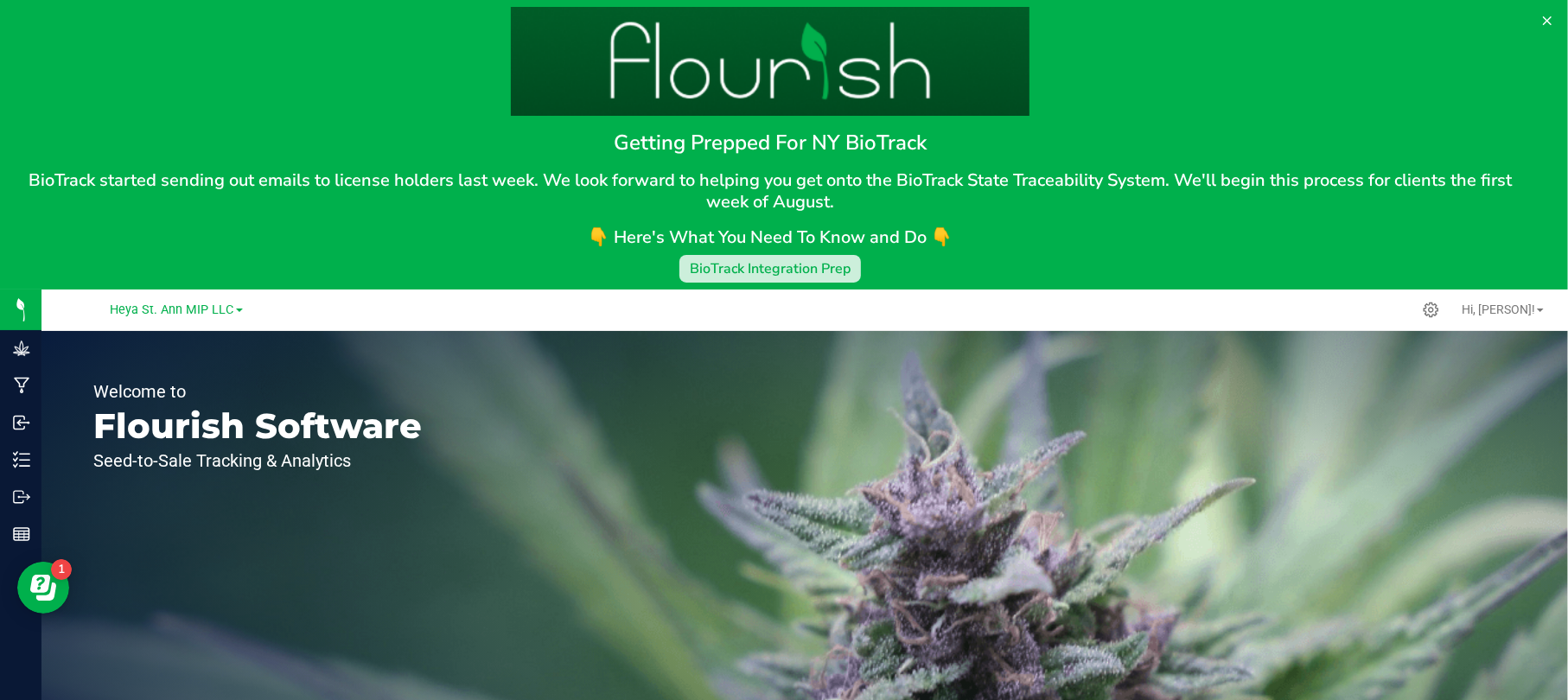 click on "BioTrack Integration Prep" at bounding box center [770, 269] 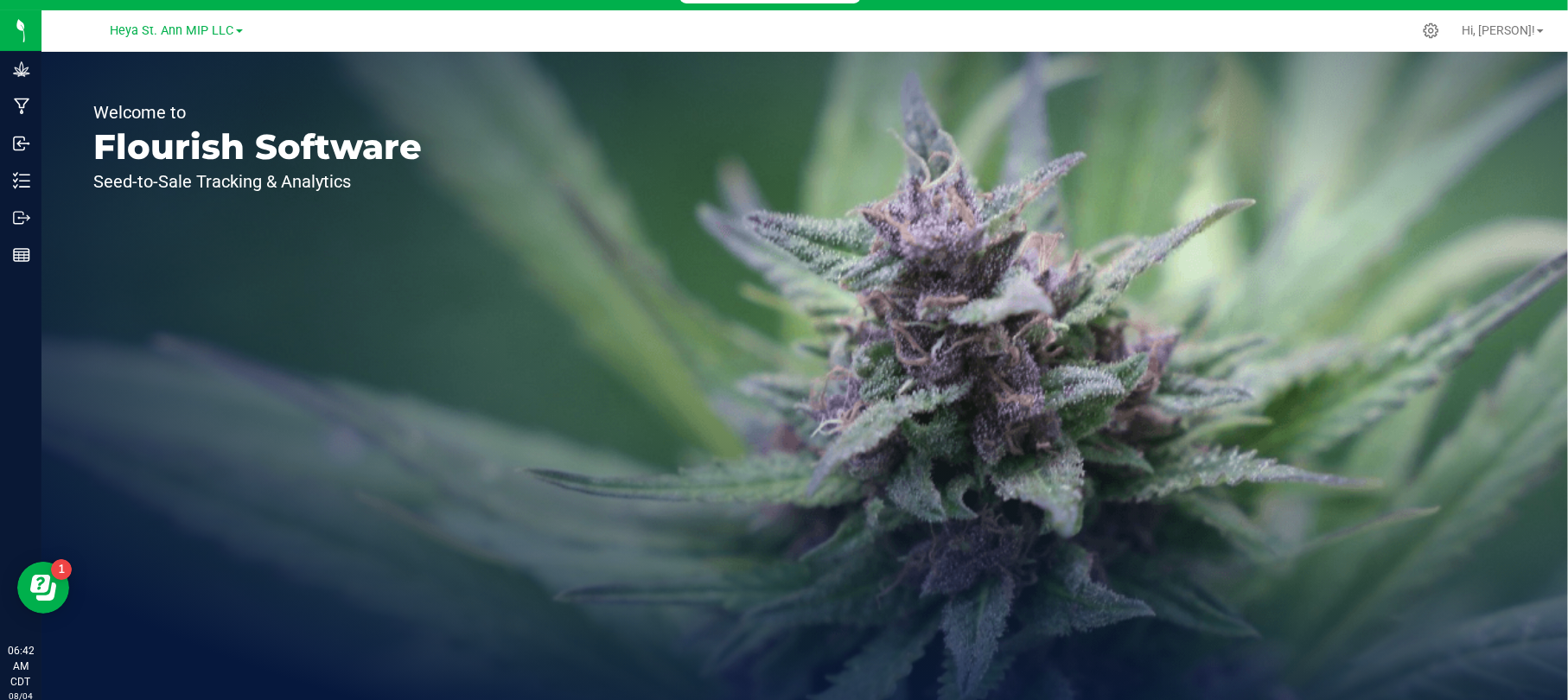 scroll, scrollTop: 290, scrollLeft: 0, axis: vertical 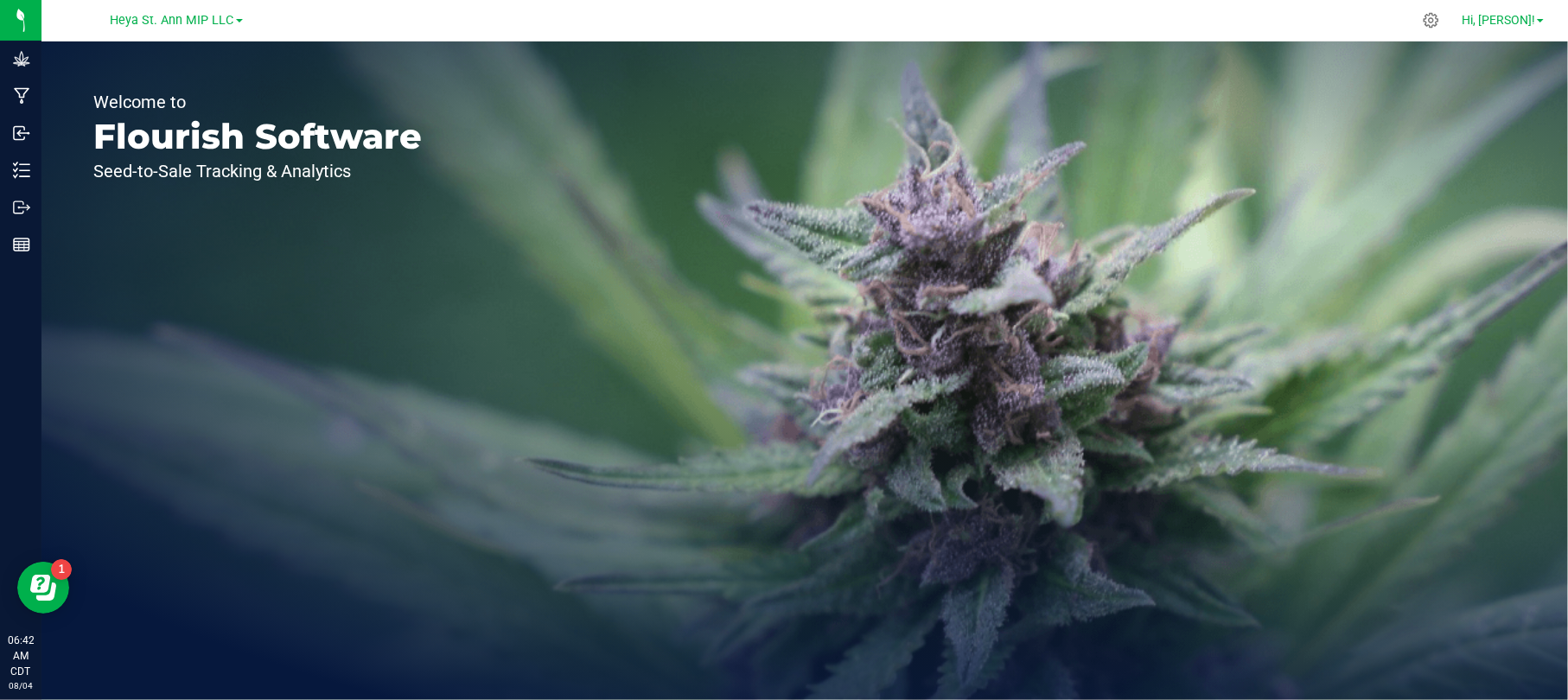 click on "Hi, [PERSON]!" at bounding box center [1498, 20] 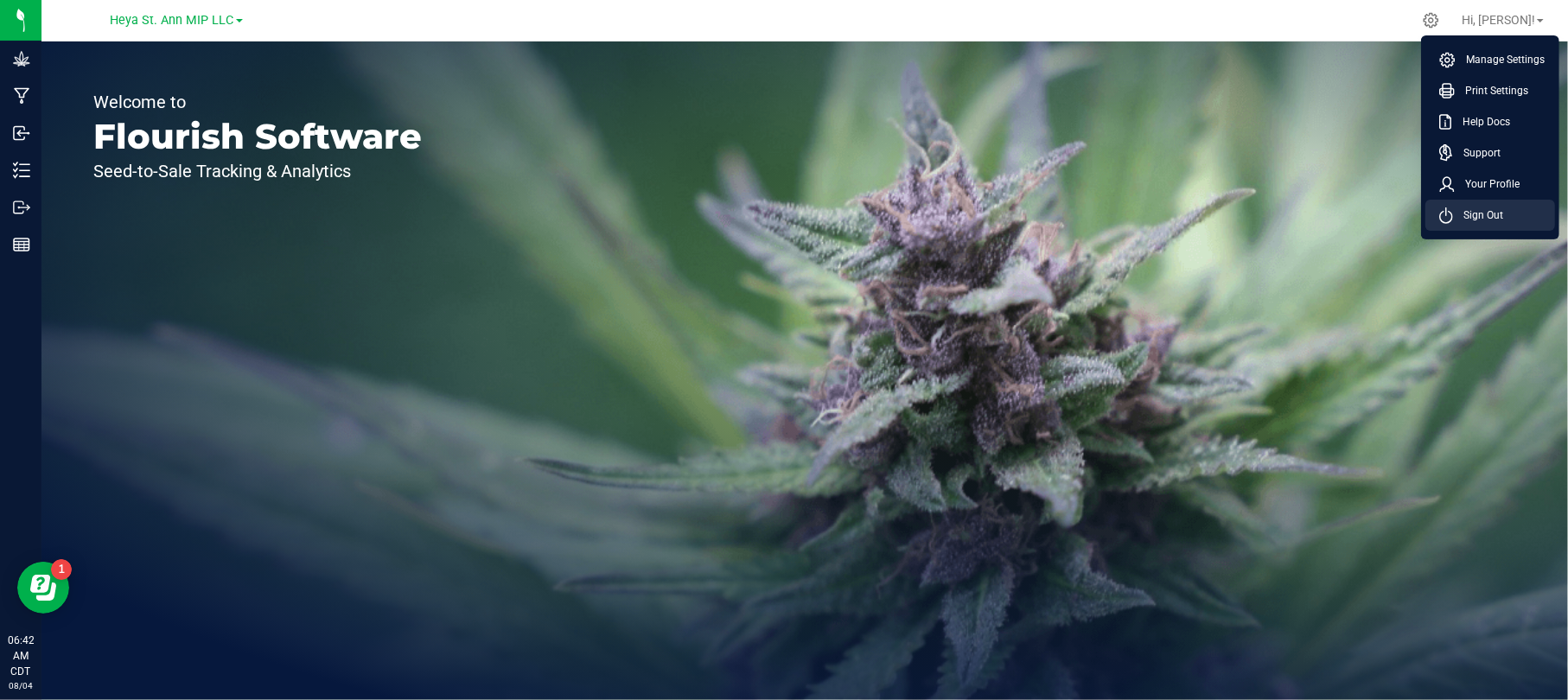 click on "Sign Out" at bounding box center [1478, 215] 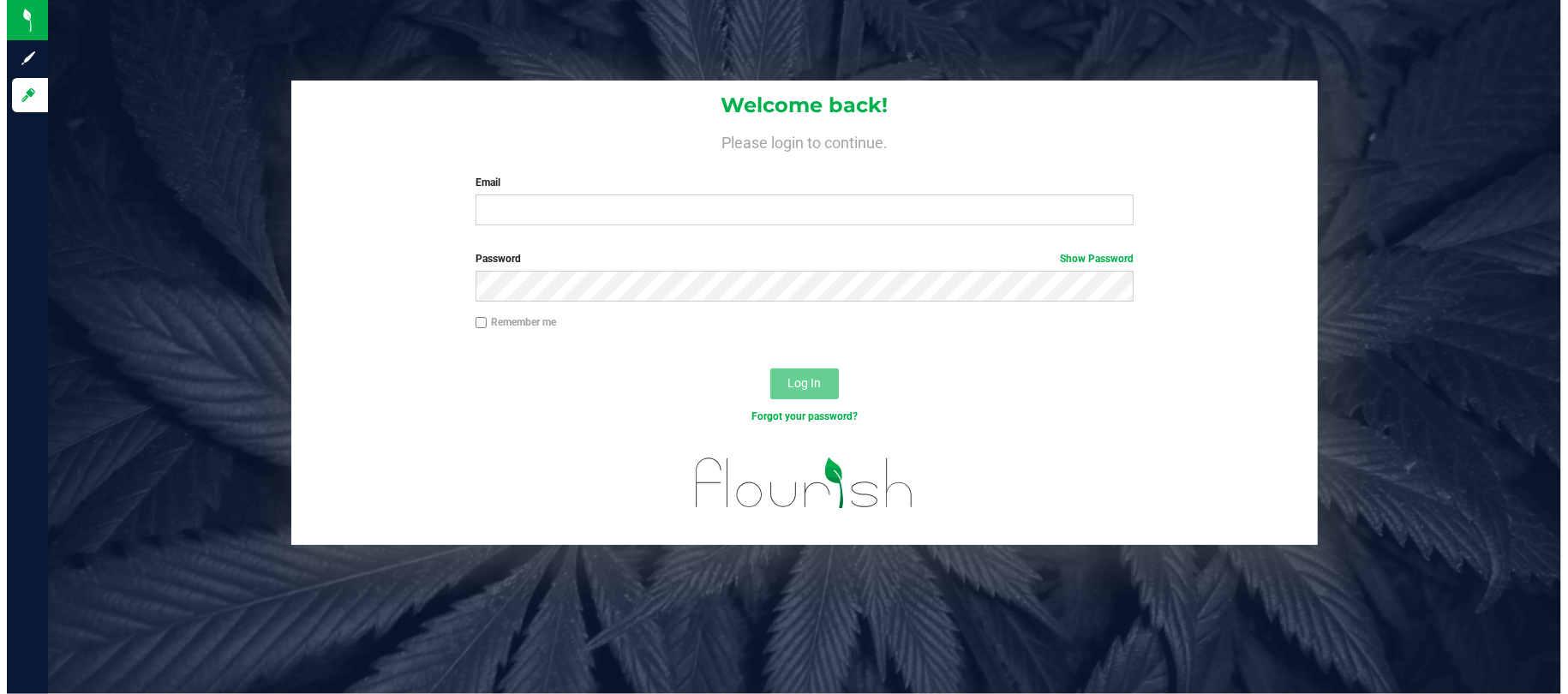 scroll, scrollTop: 0, scrollLeft: 0, axis: both 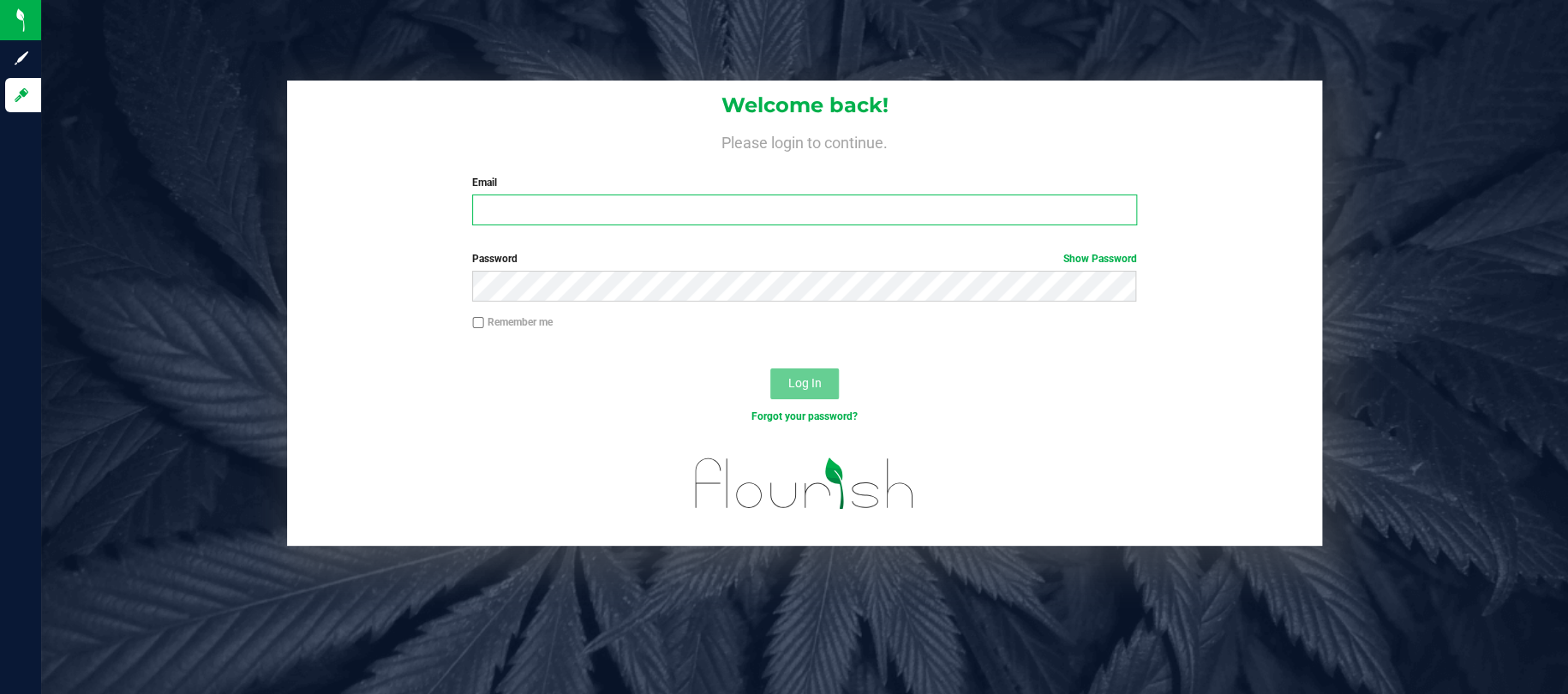 type on "christinarigney@heyawellness.com" 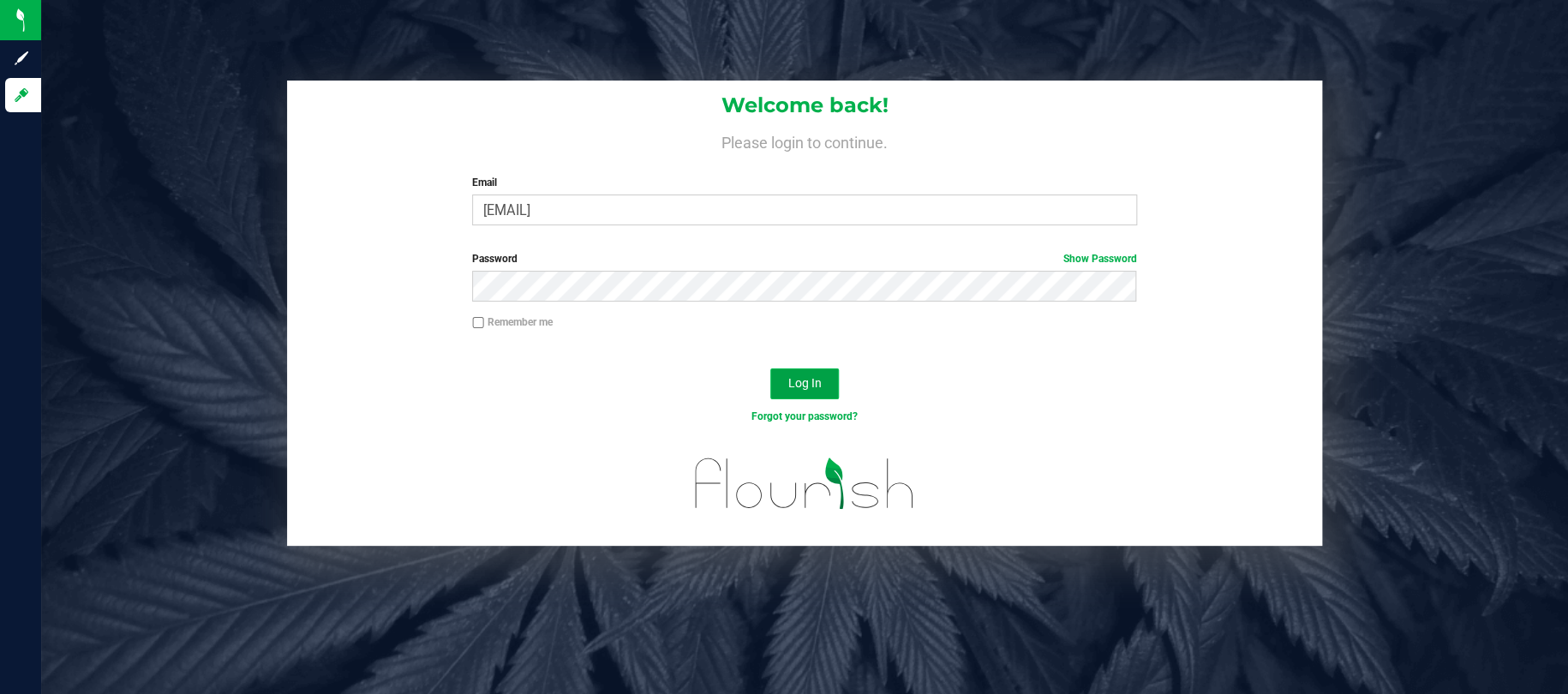 click on "Log In" at bounding box center [805, 384] 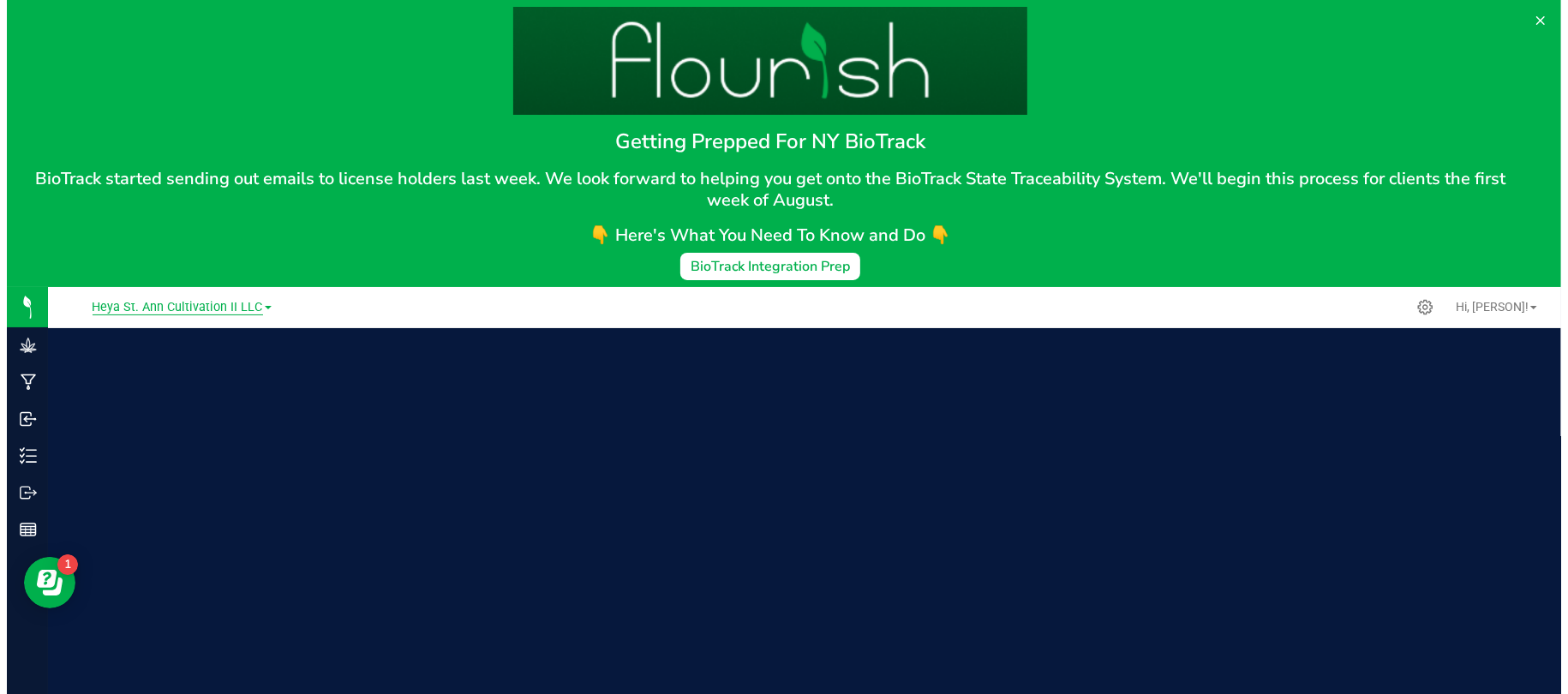 scroll, scrollTop: 0, scrollLeft: 0, axis: both 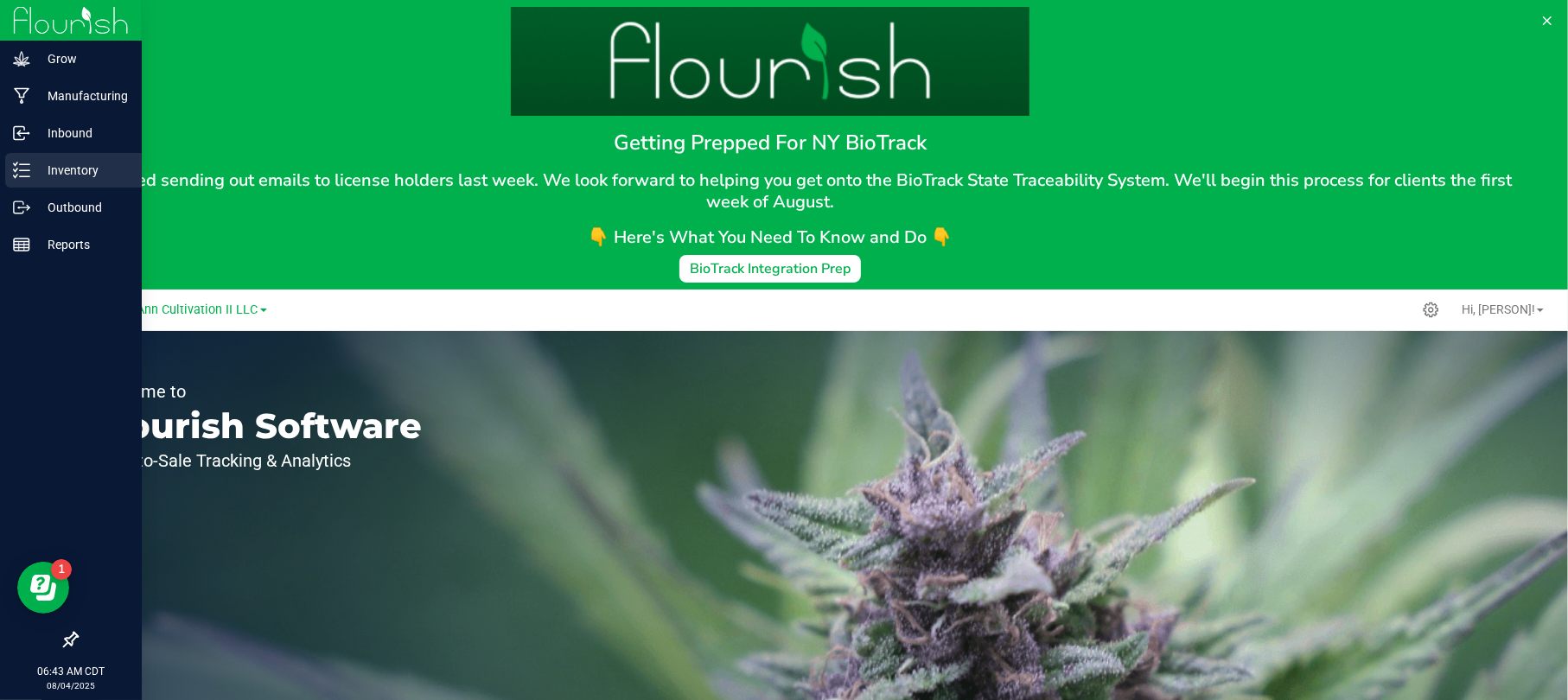 click on "Inventory" at bounding box center (82, 170) 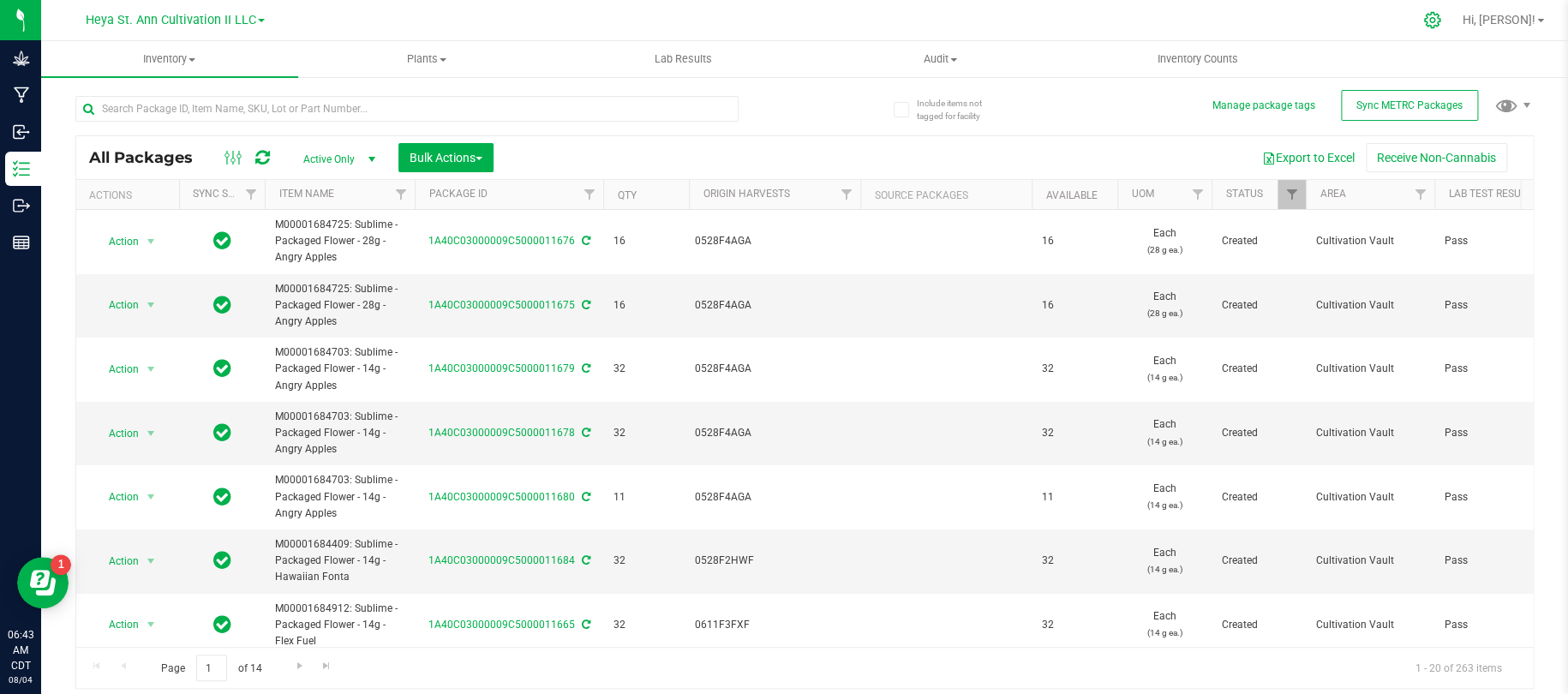 click 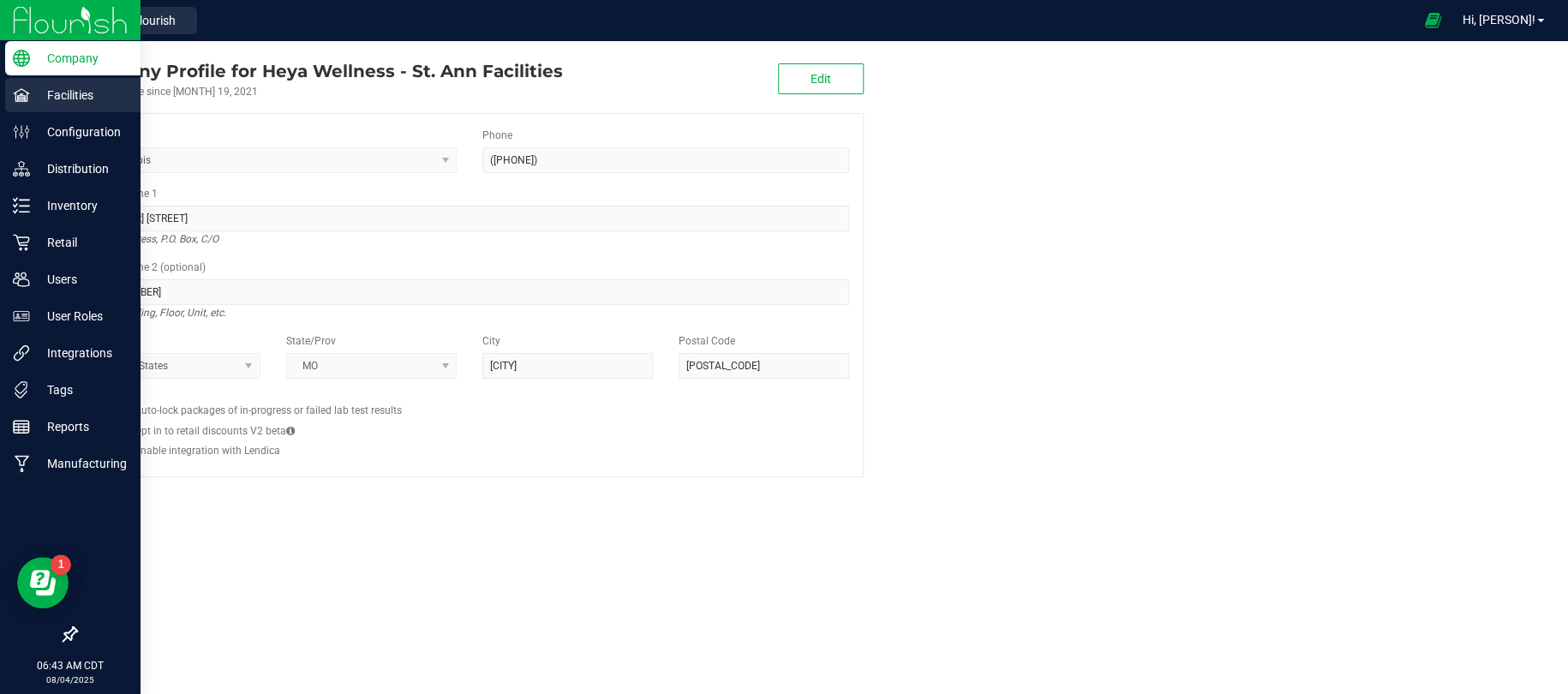 click on "Facilities" at bounding box center [81, 95] 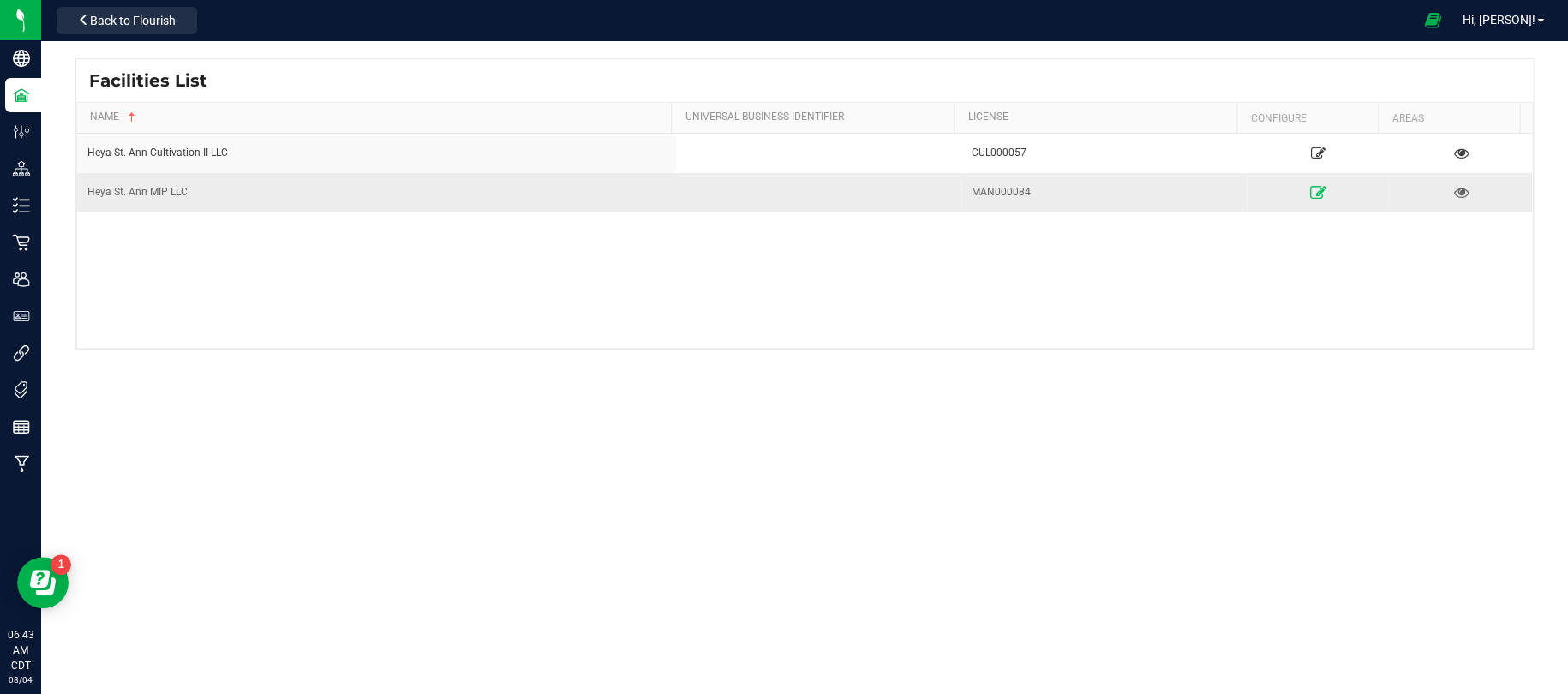 click at bounding box center (1318, 192) 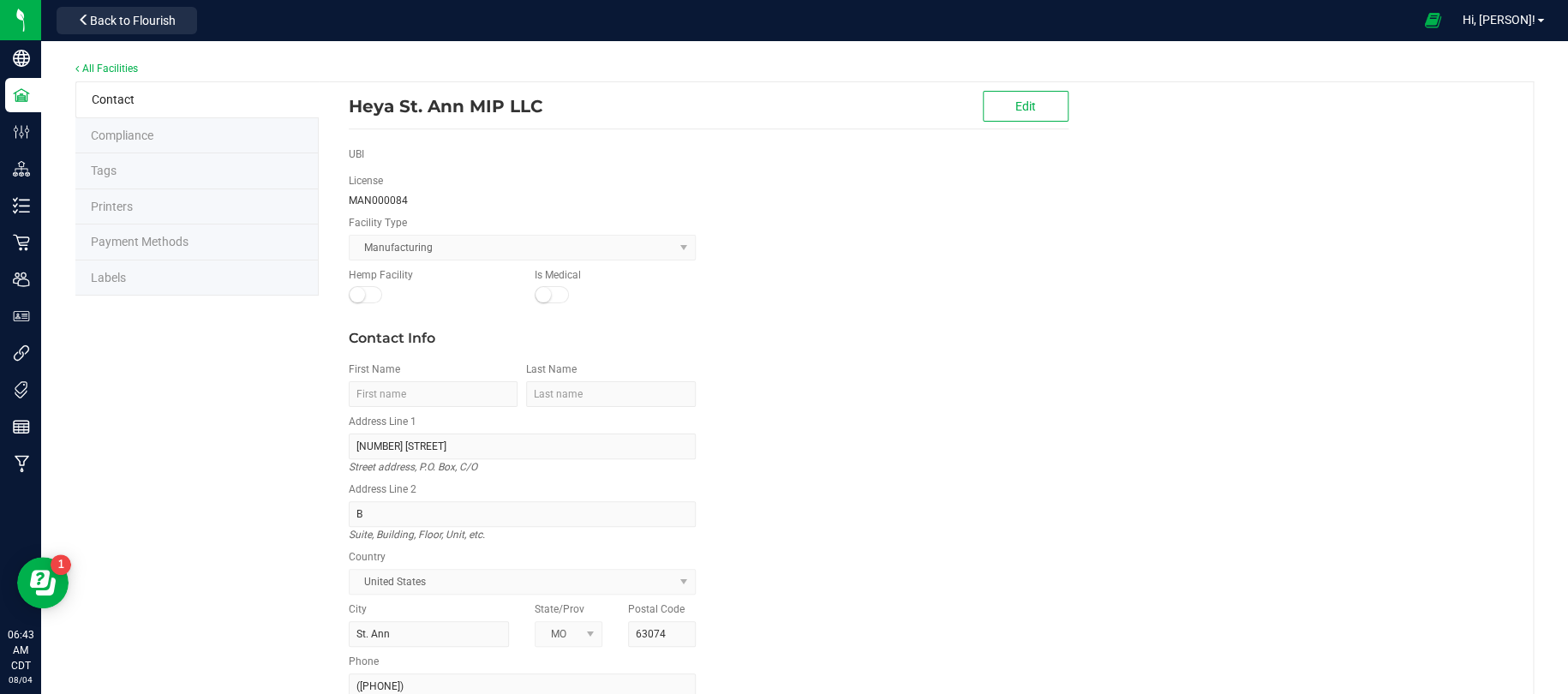 click on "Labels" at bounding box center (197, 278) 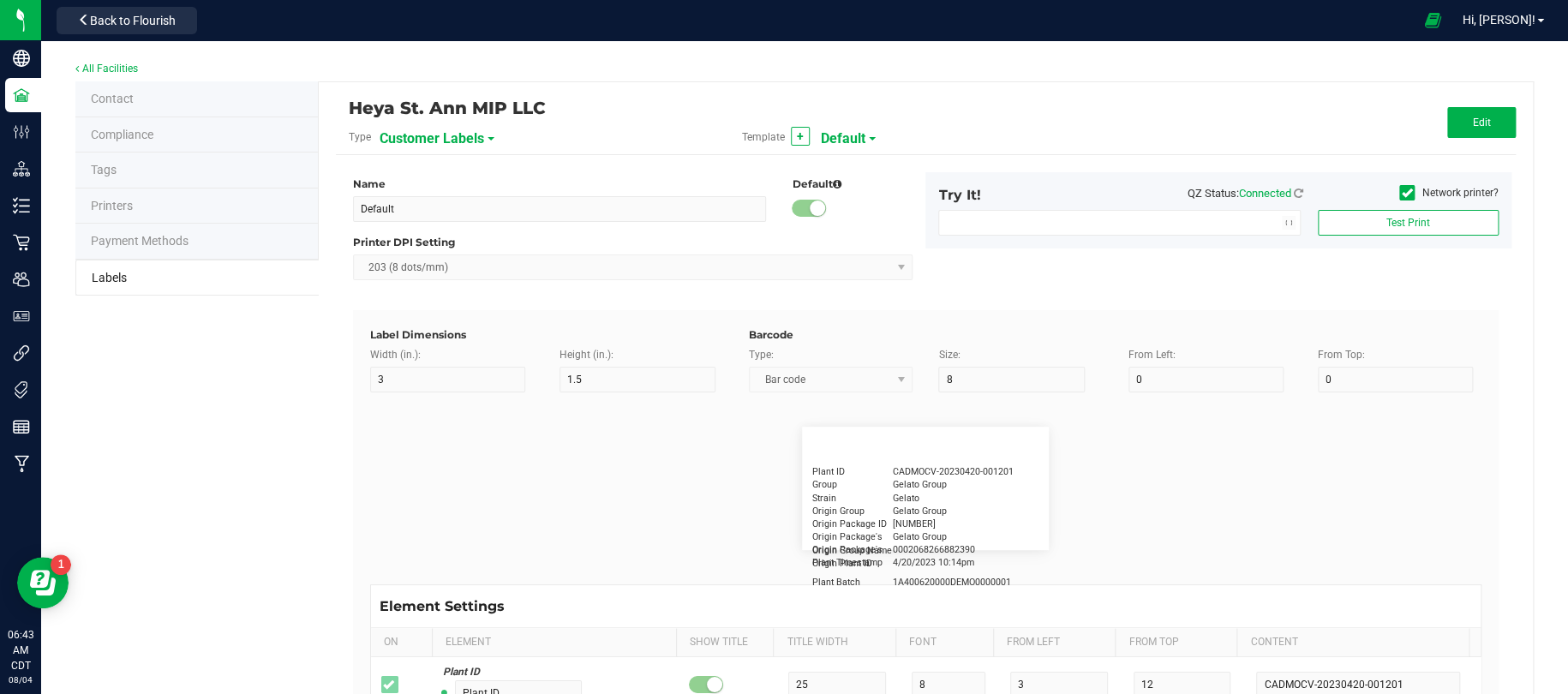 type on "2.25" 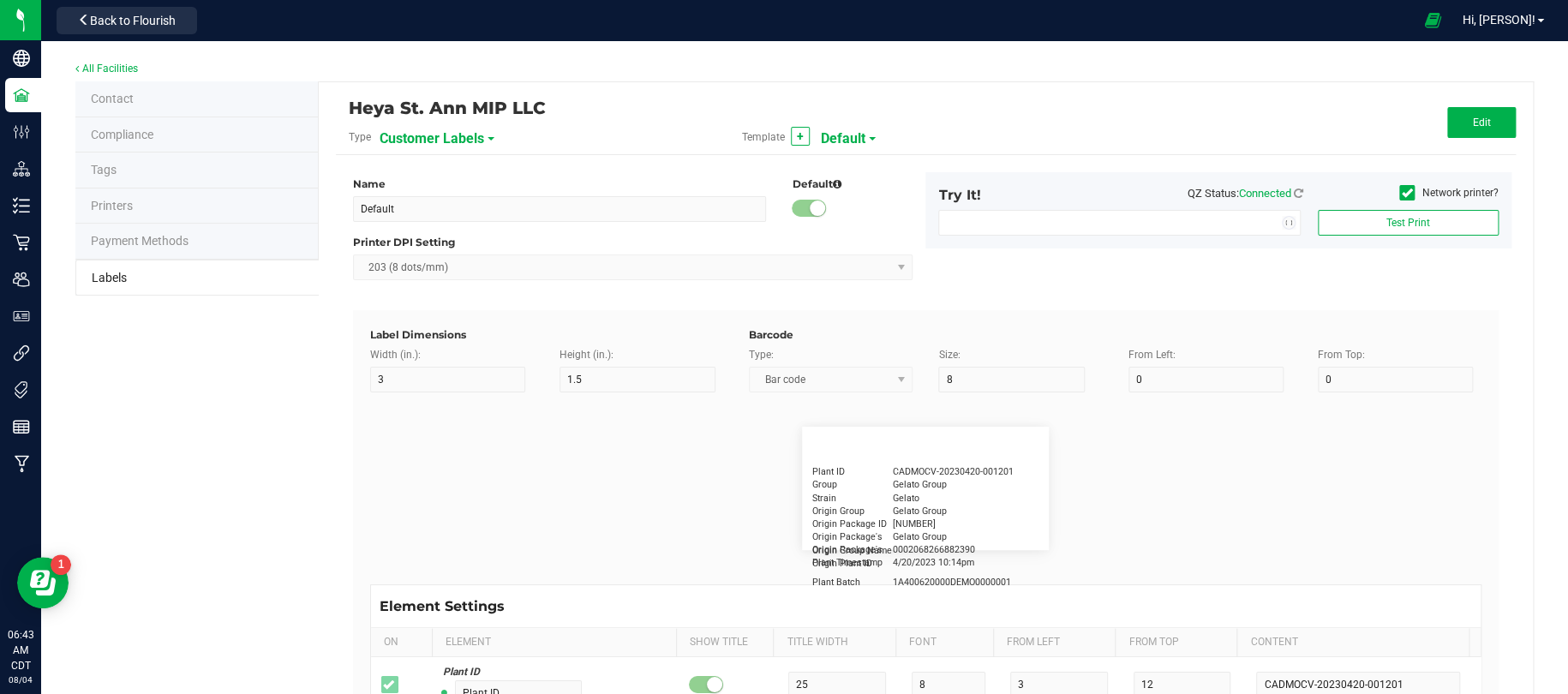 type on "1.25" 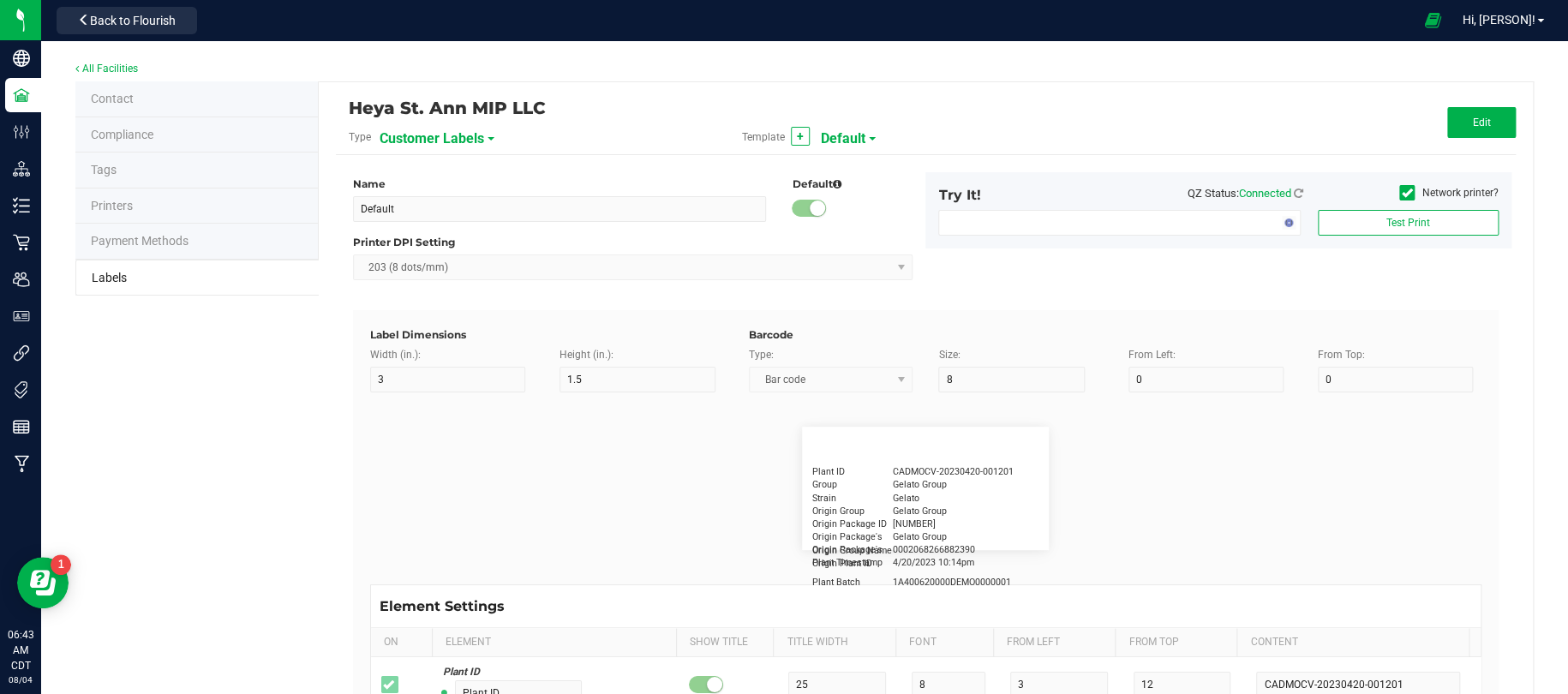 type on "20" 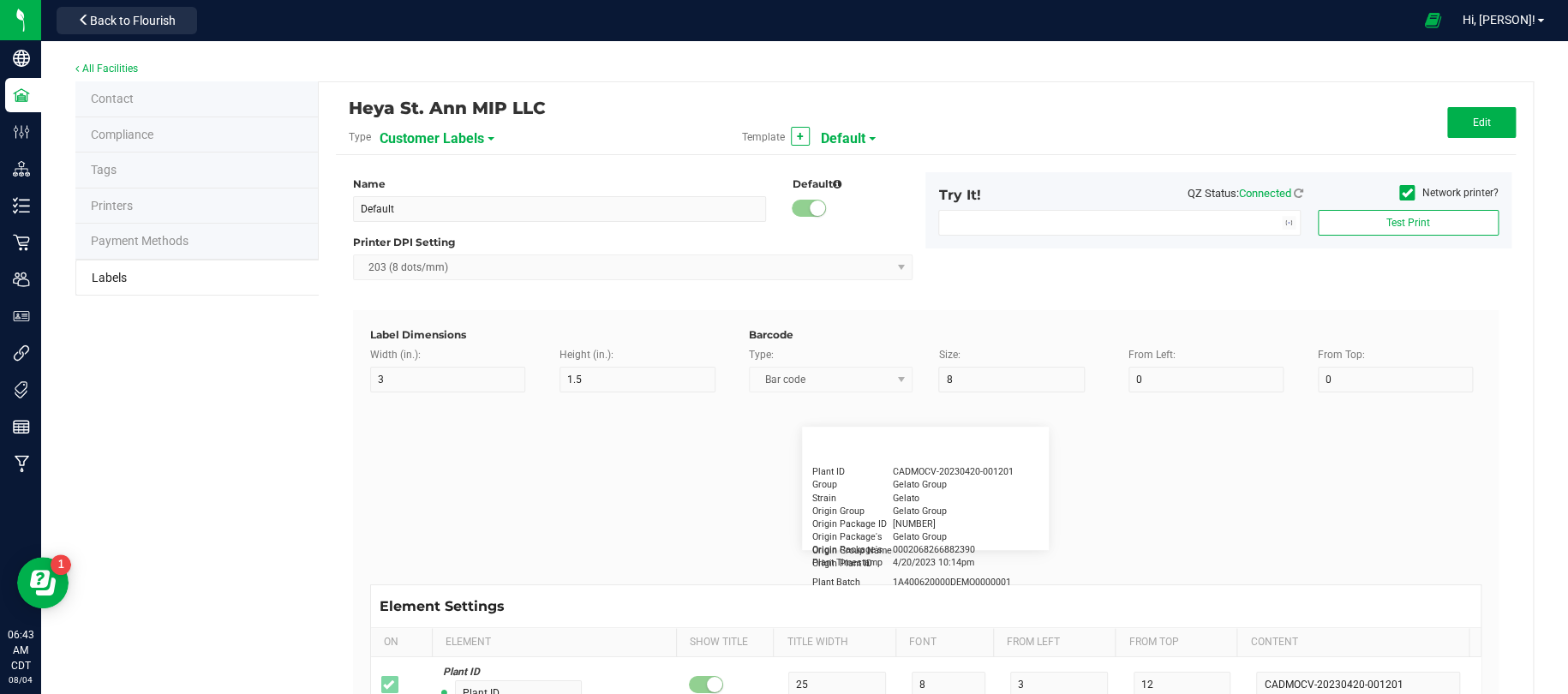 type on "5" 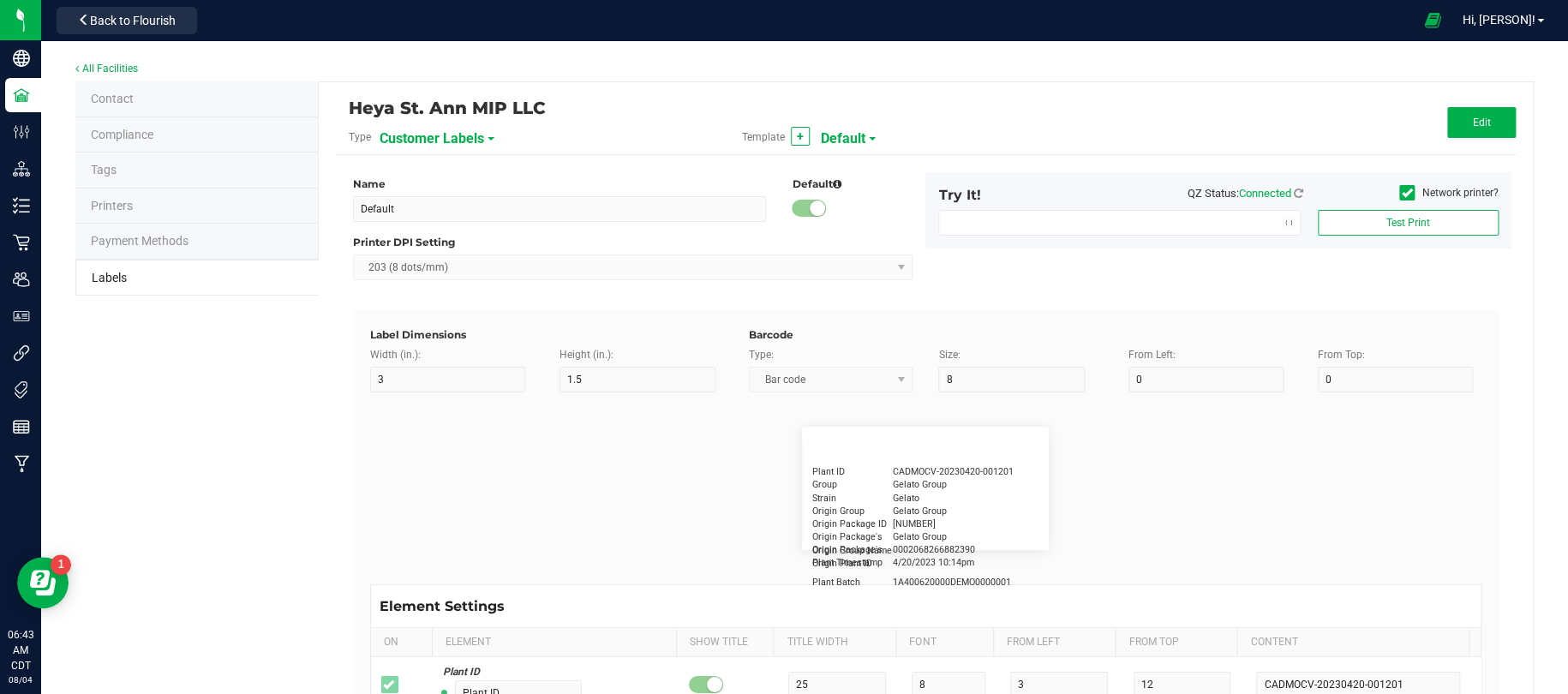 type on "Customer" 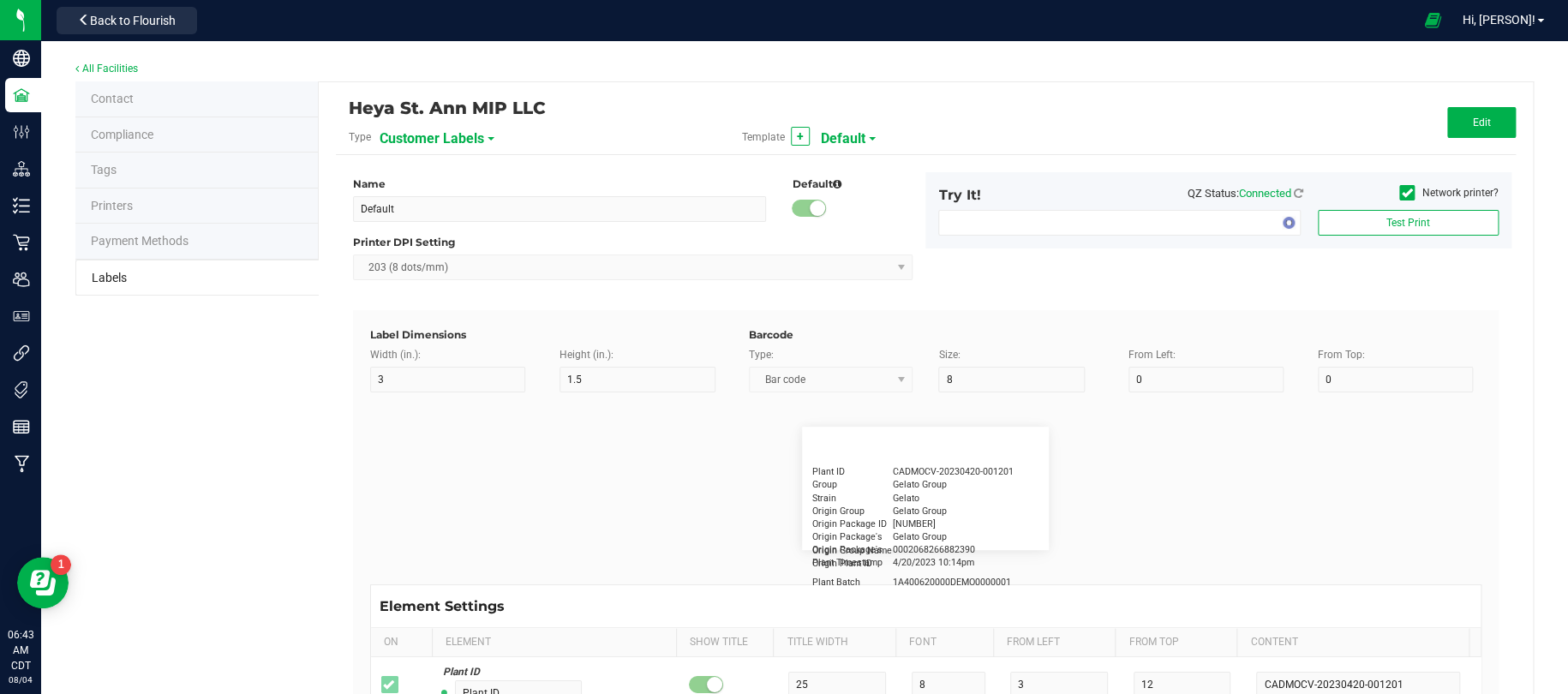 type on "15" 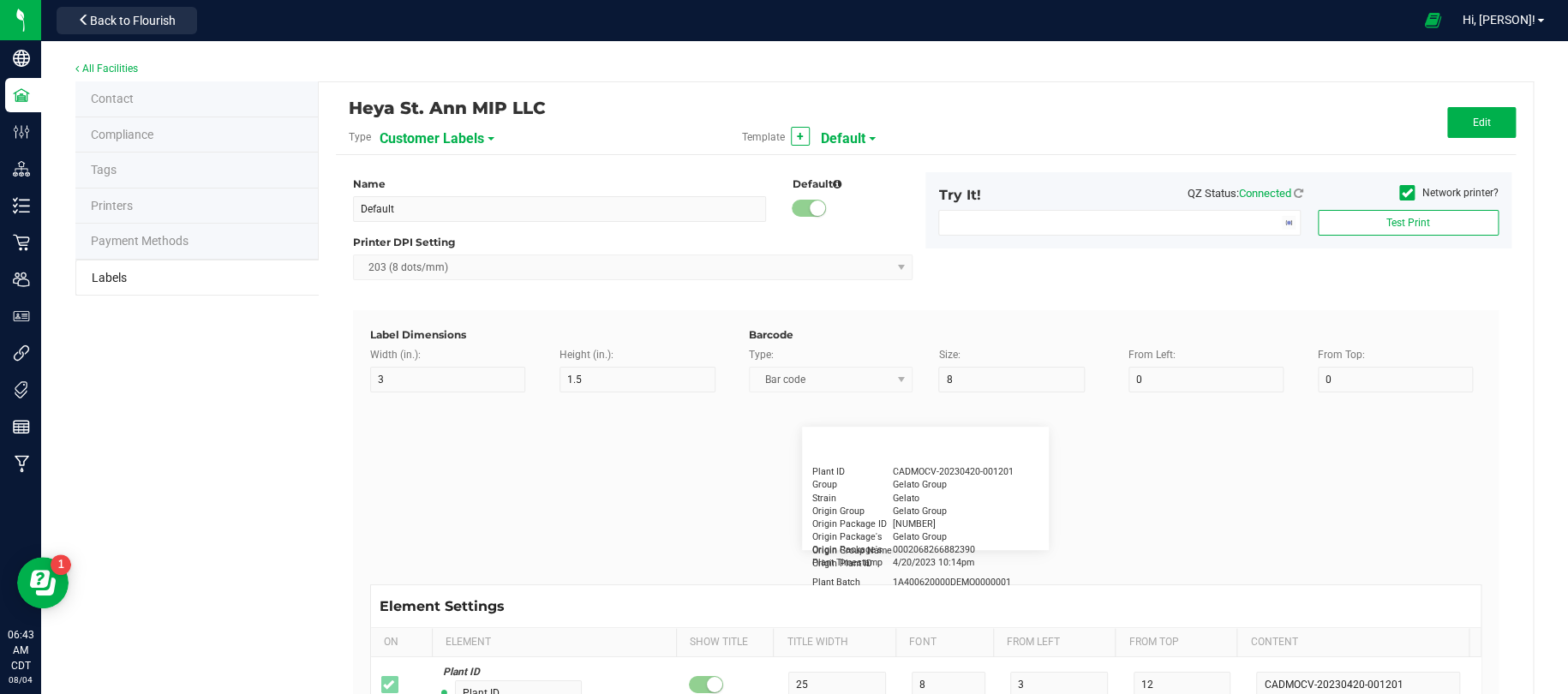 type on "5" 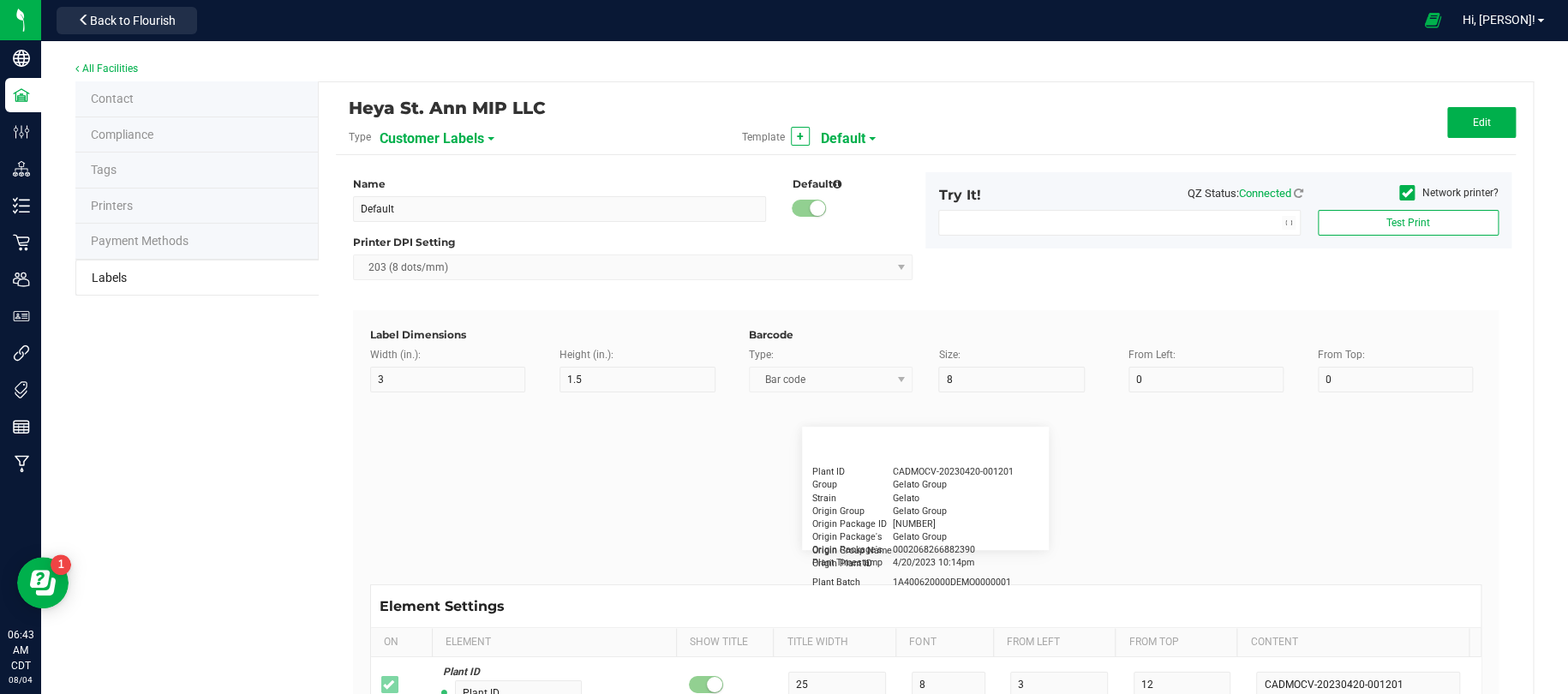 type on "5" 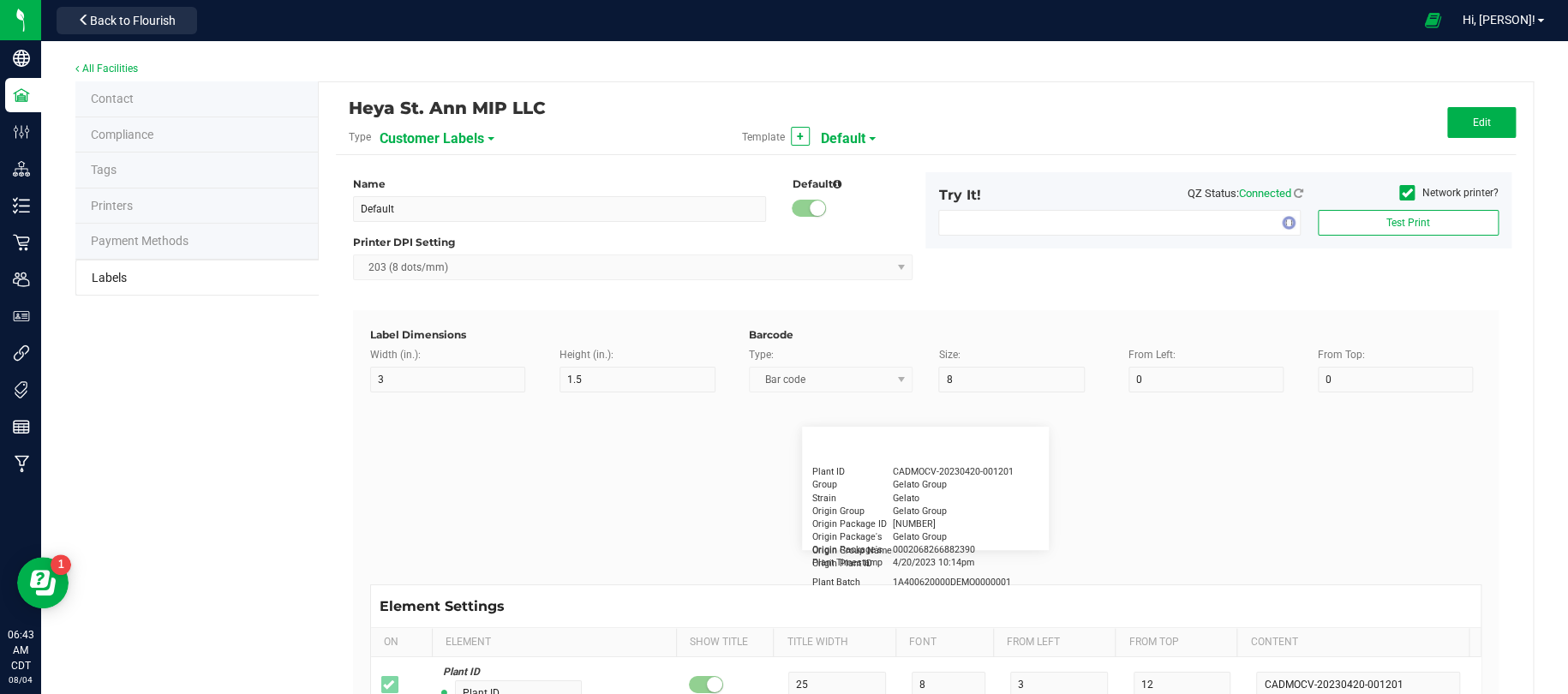 type on "Firstname Lastname" 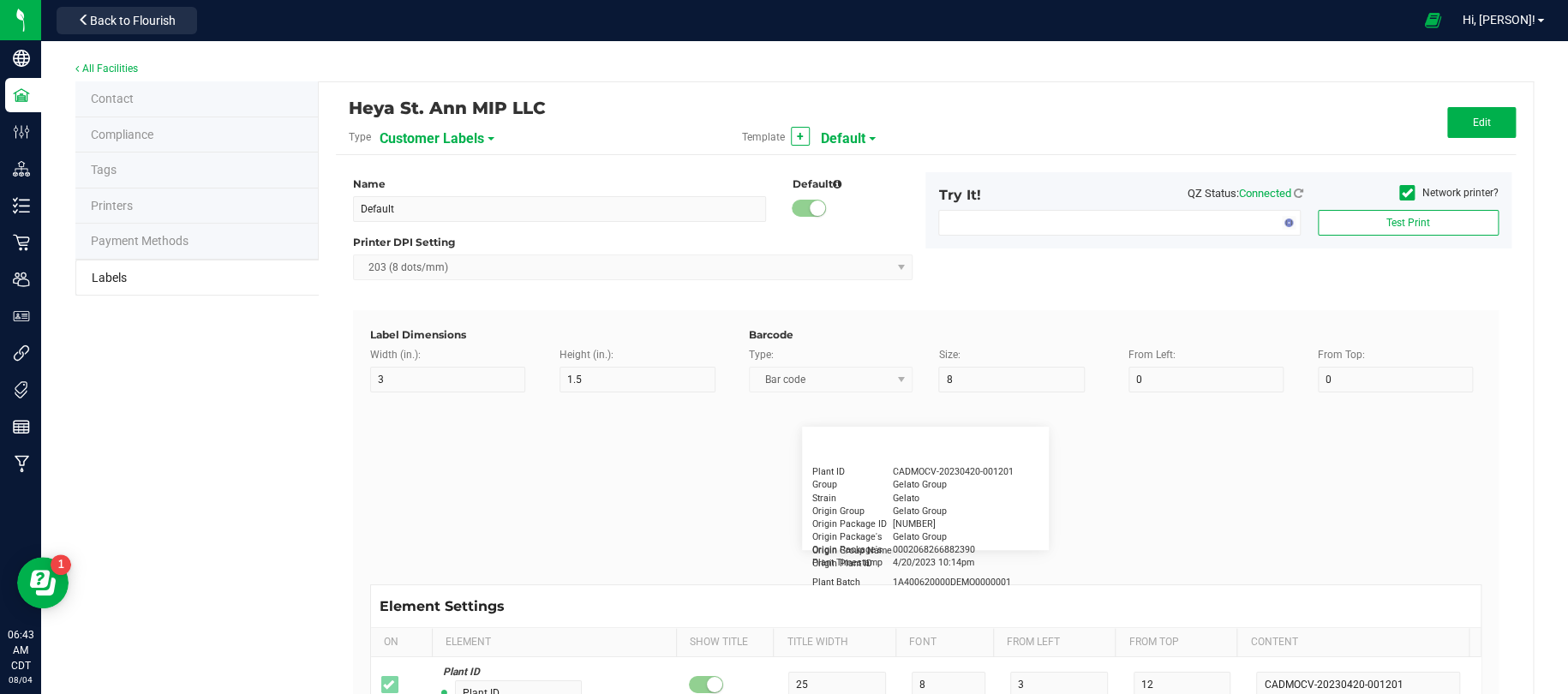 type on "Product" 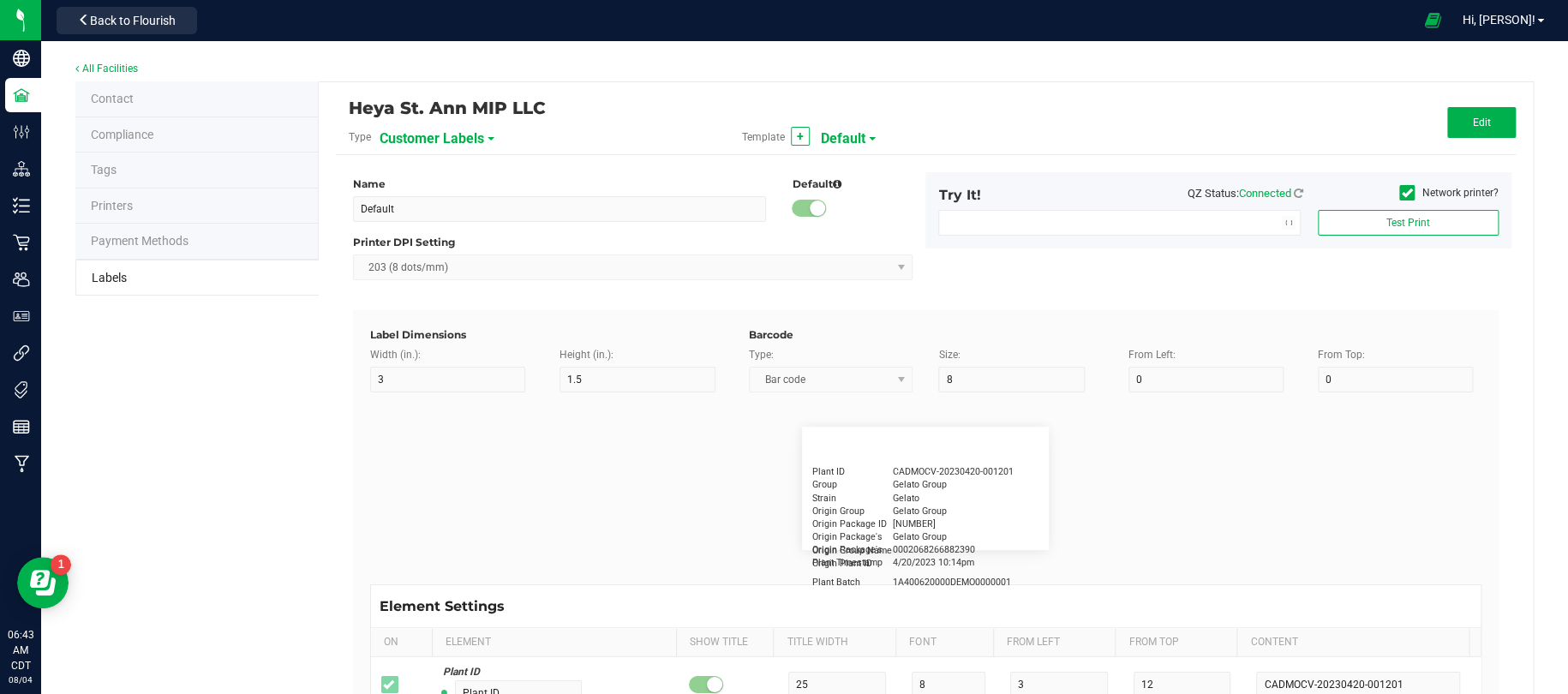type on "15" 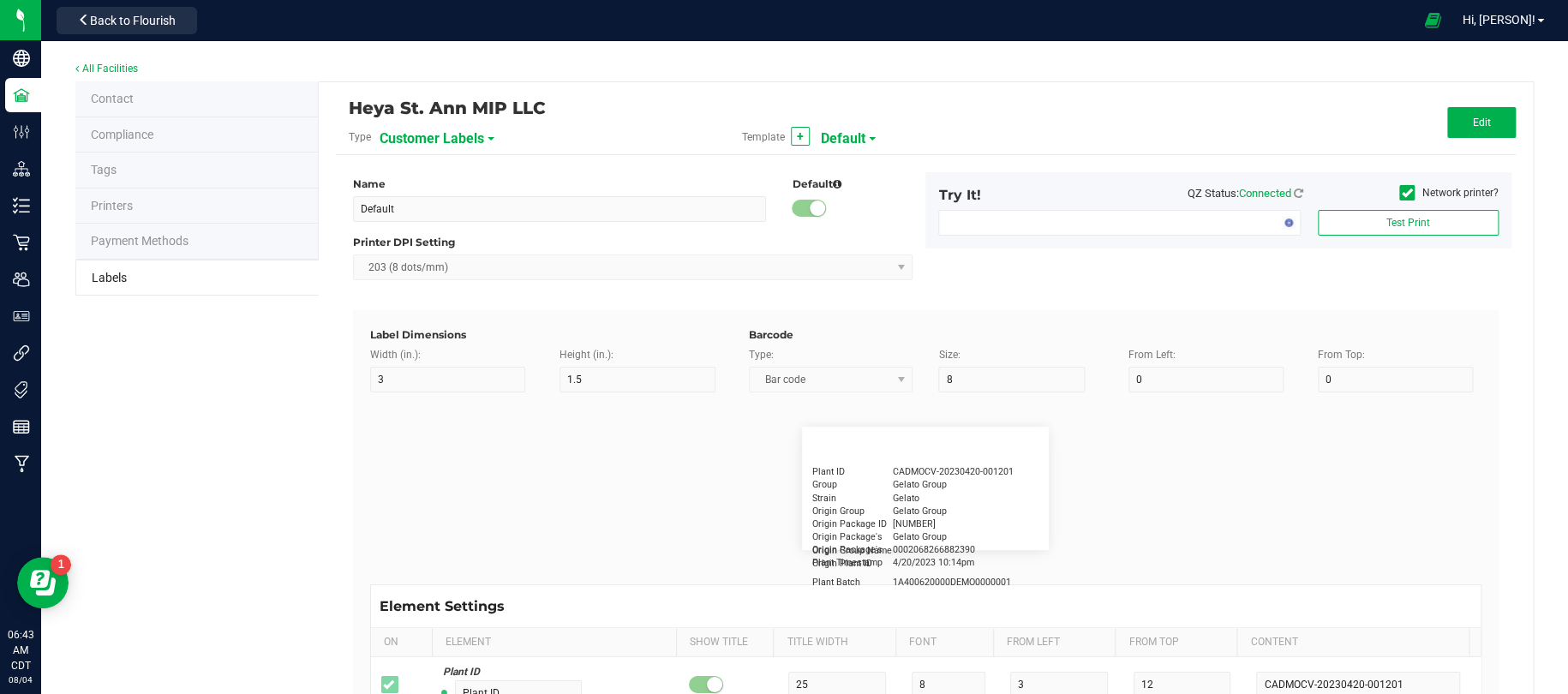 type on "10" 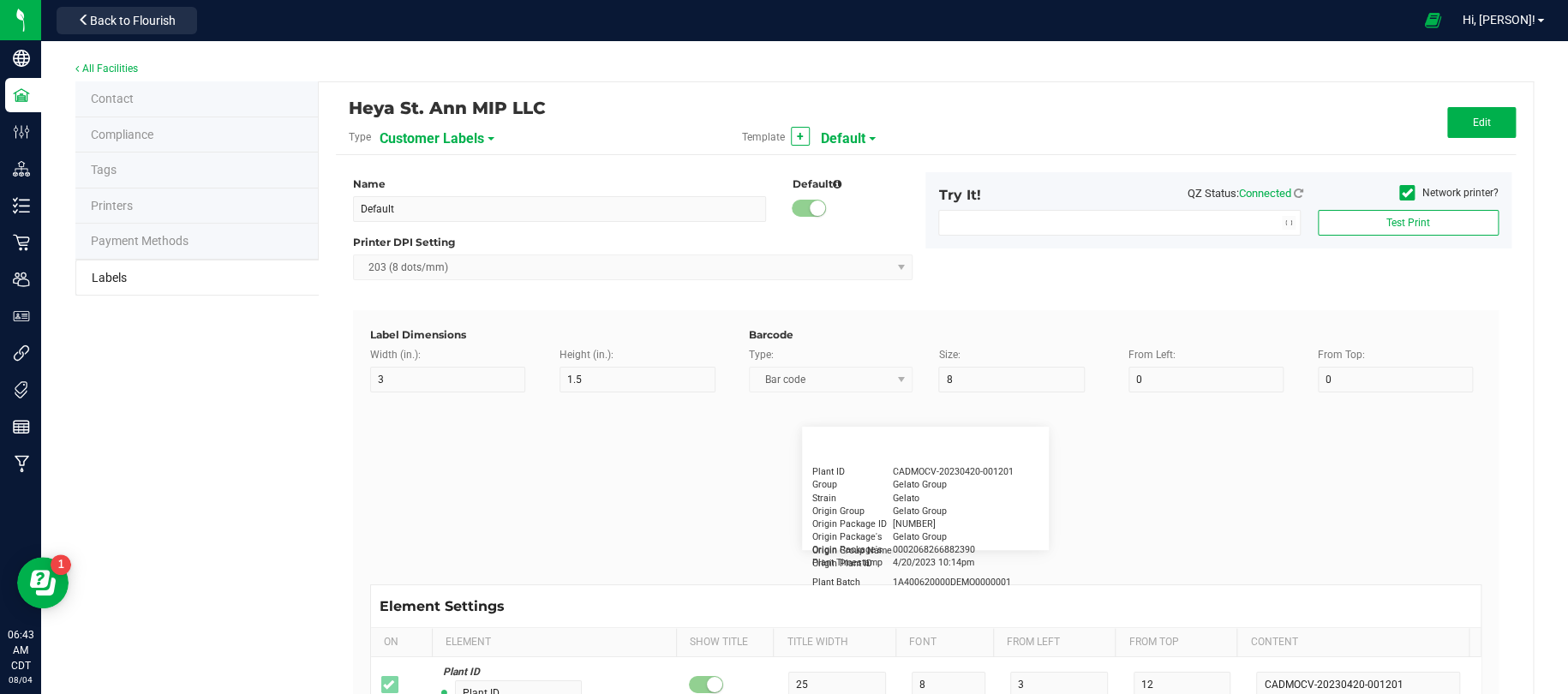 type on "GSC Oil Tincture" 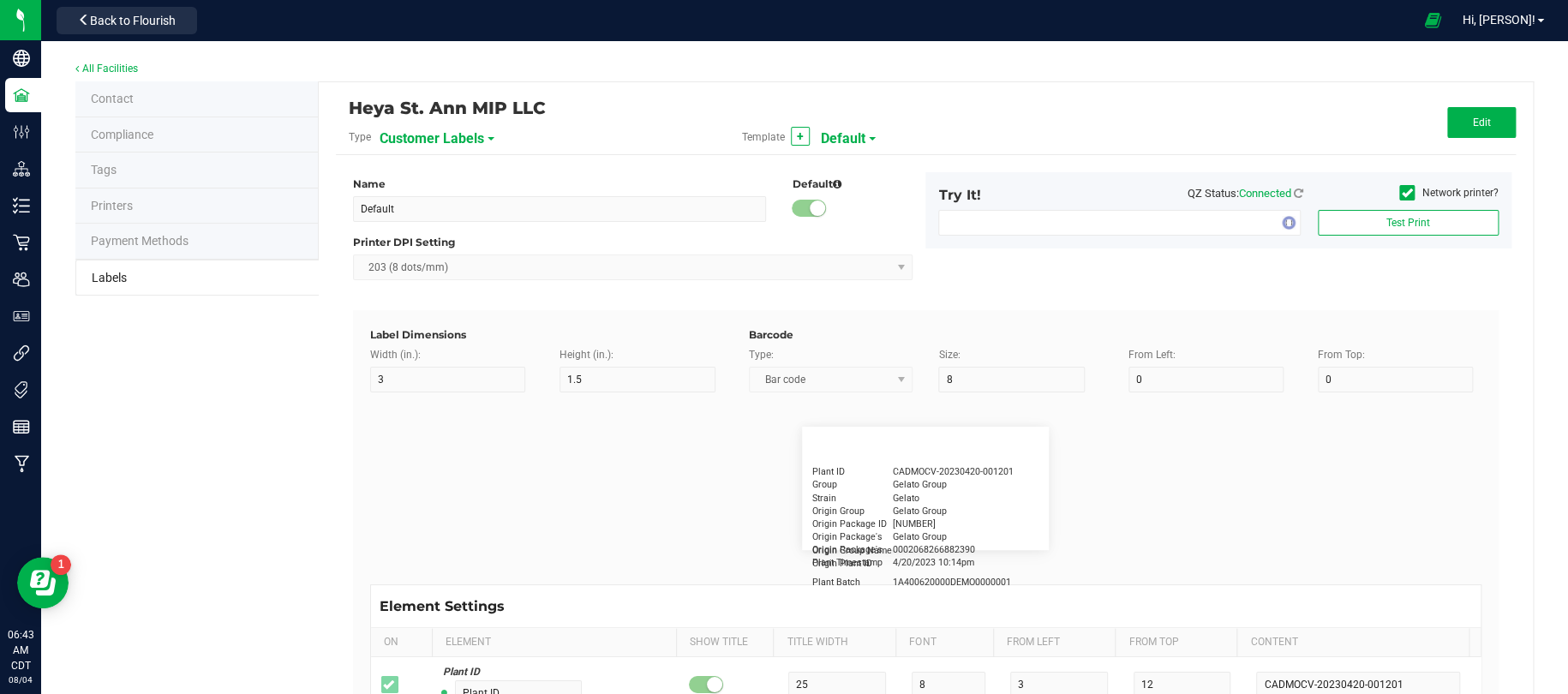 type on "Qty" 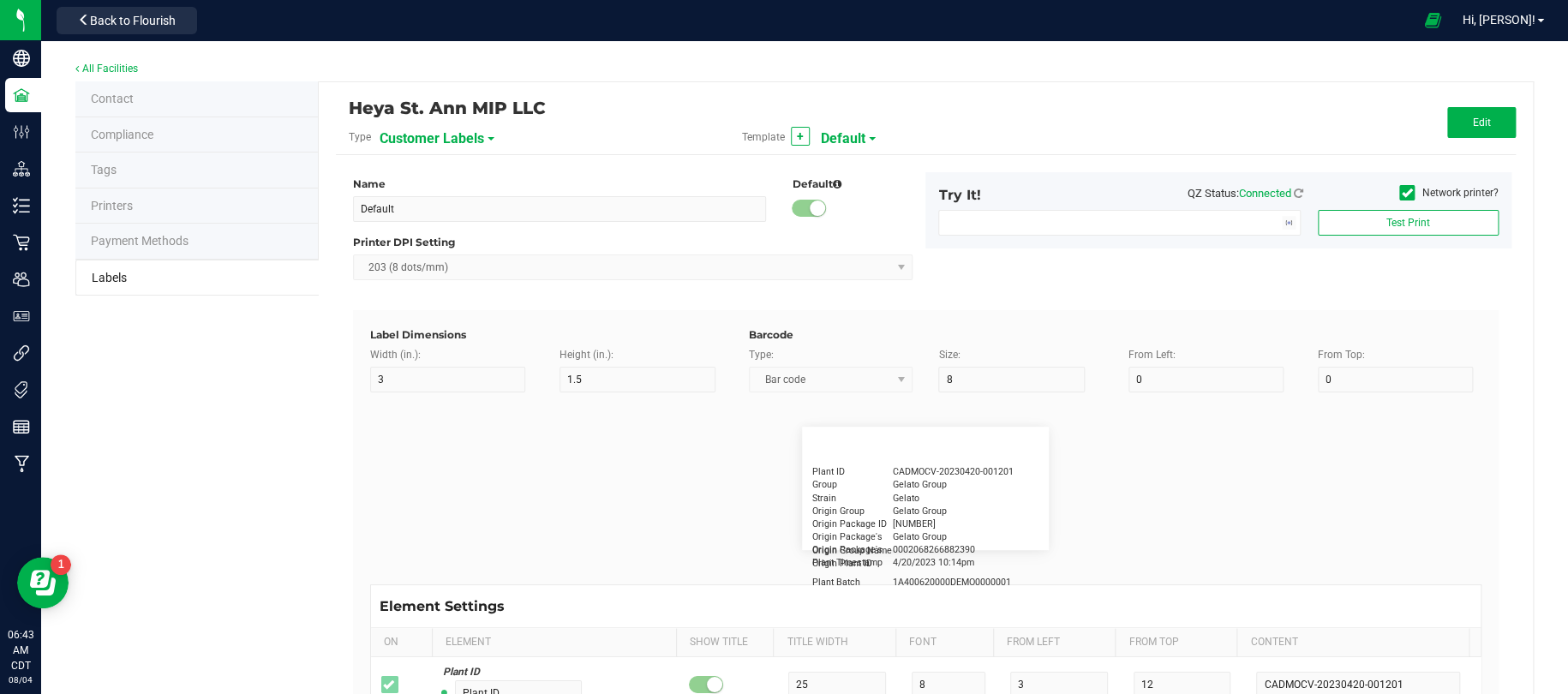 type on "5" 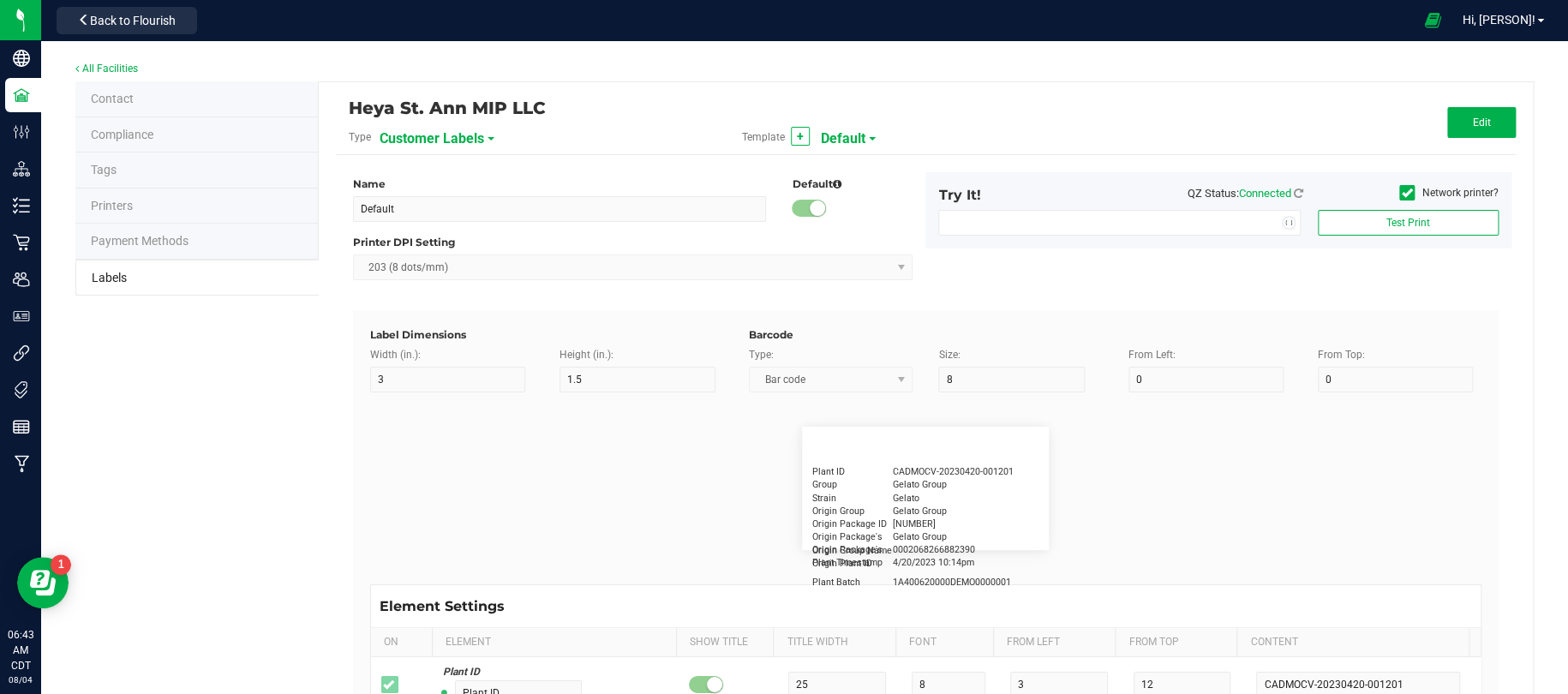 type on "15" 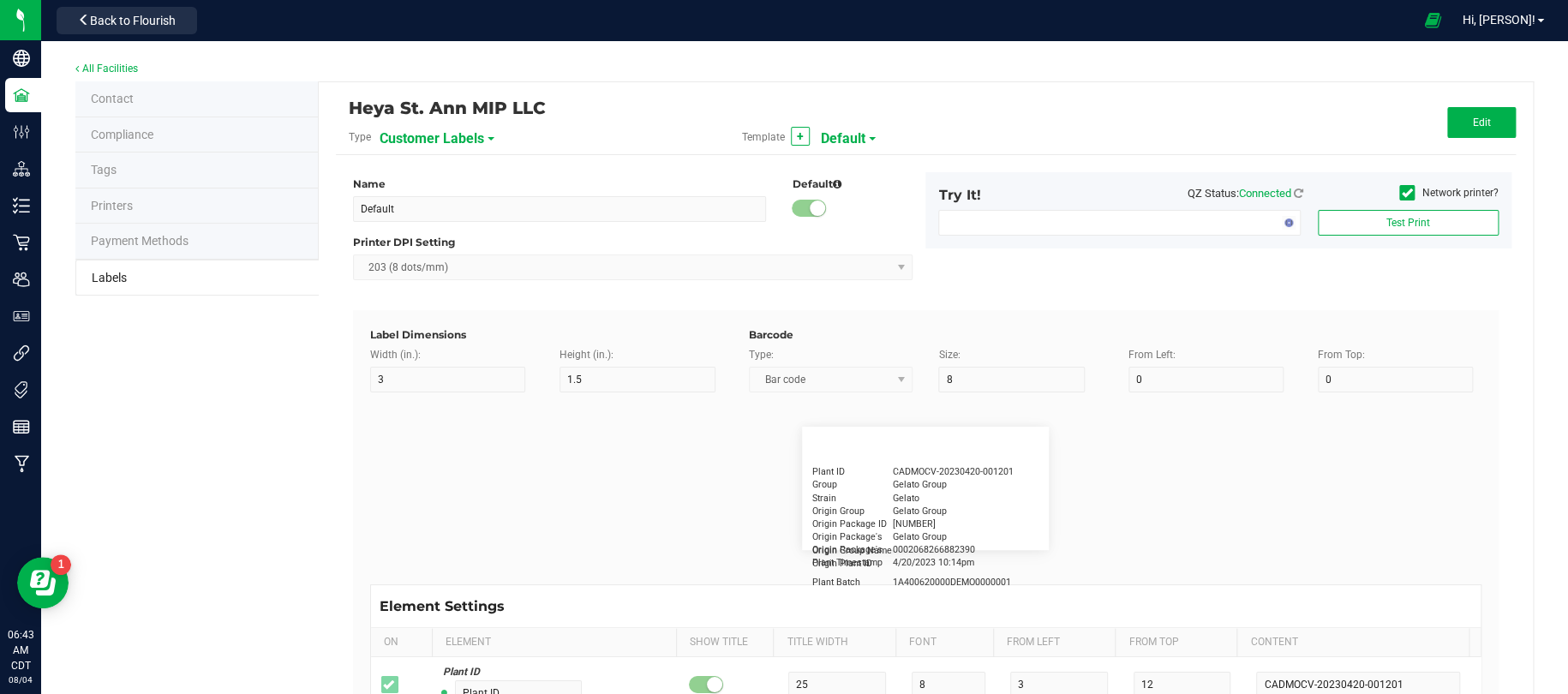 type on "3 ea" 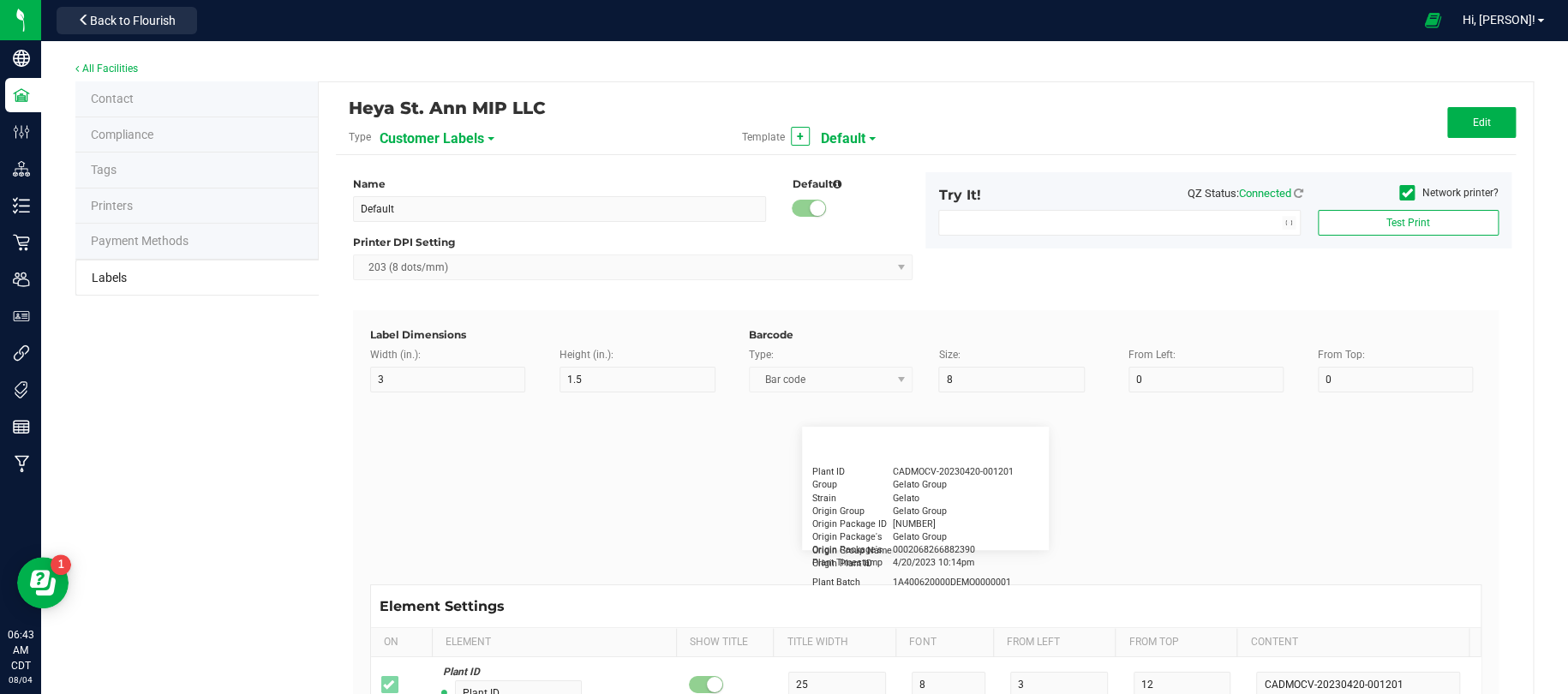 type on "Physician" 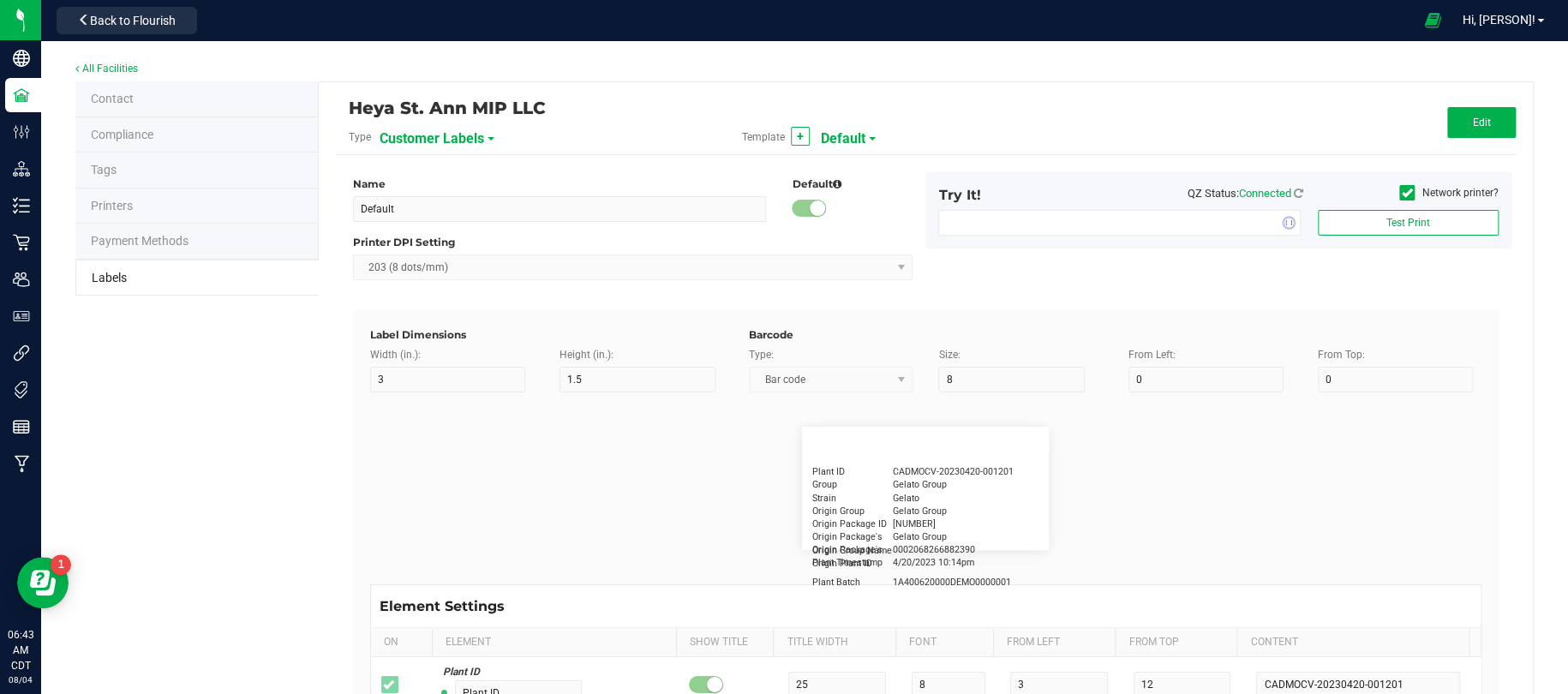 type on "15" 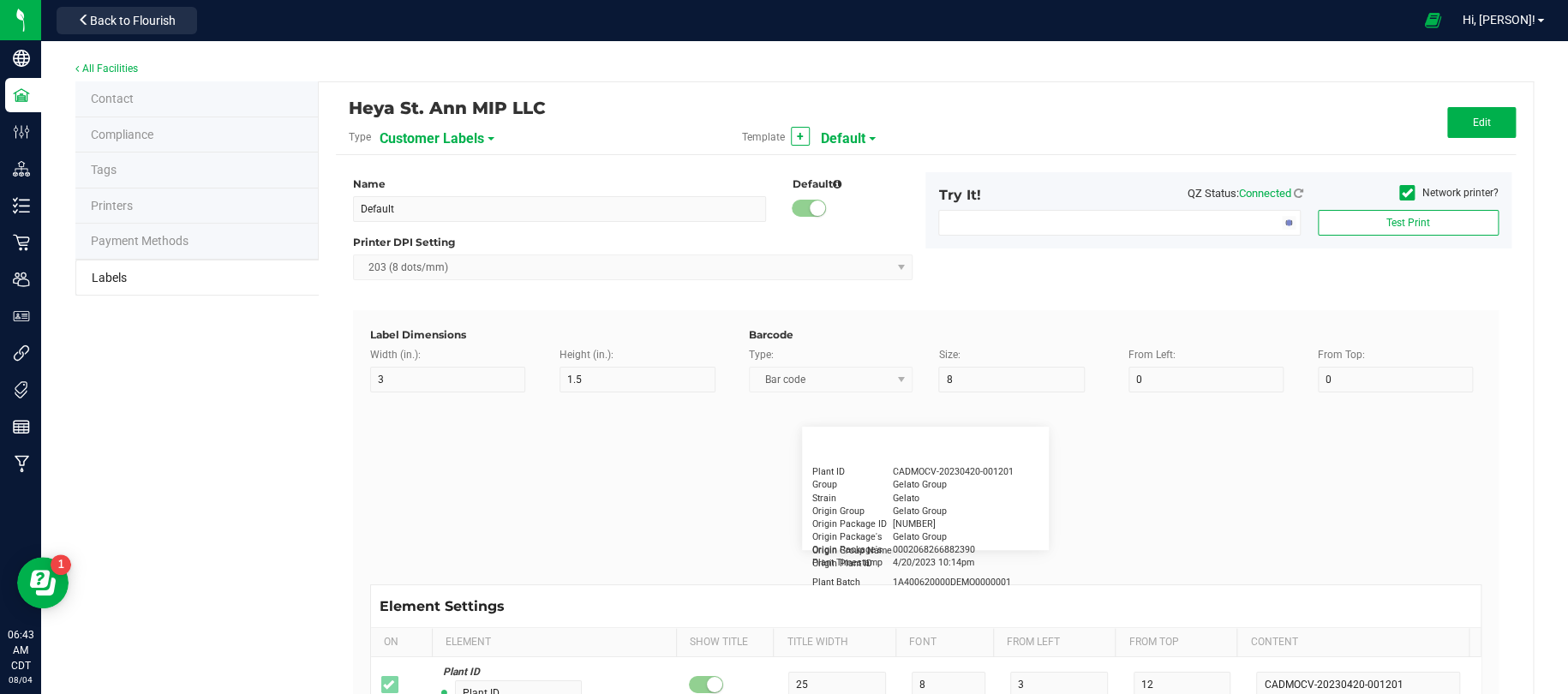 type on "5" 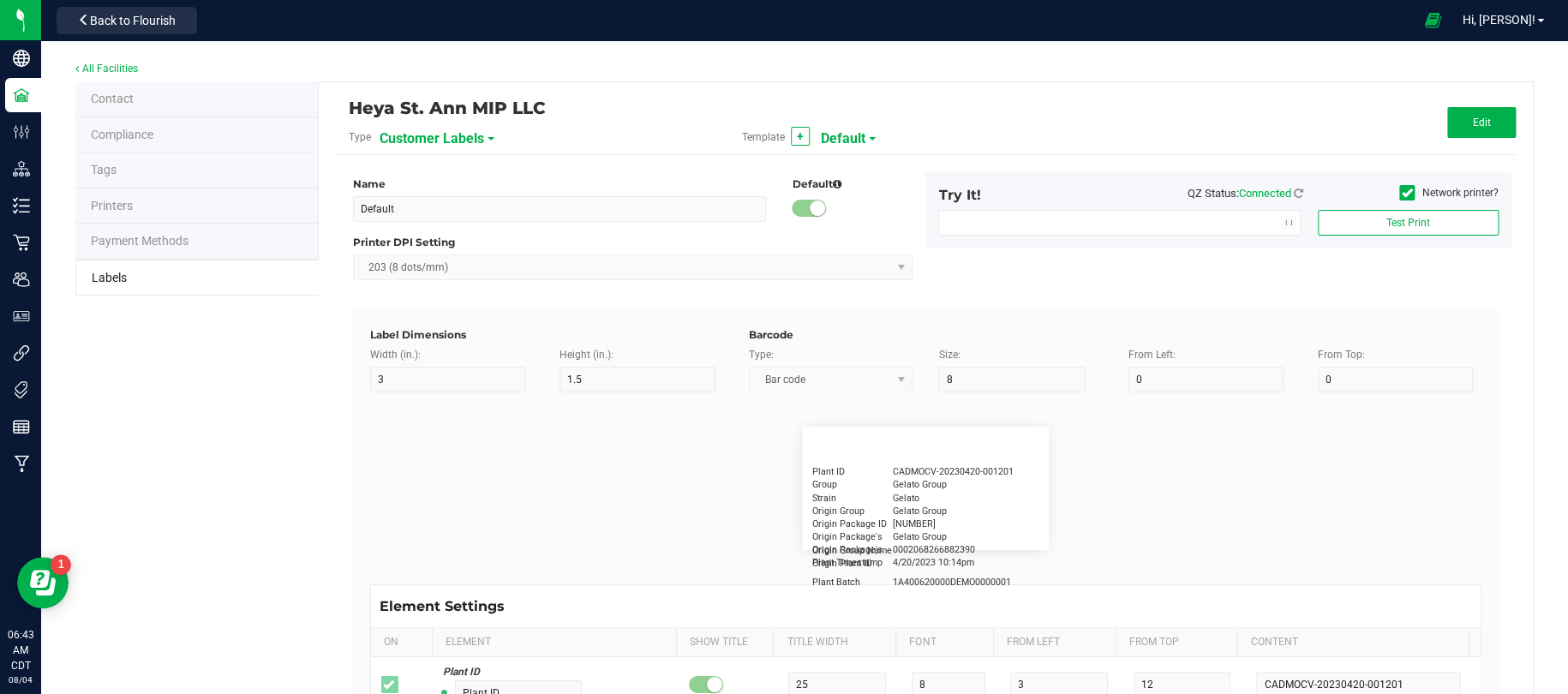 type on "Docfirst Doclast, MD." 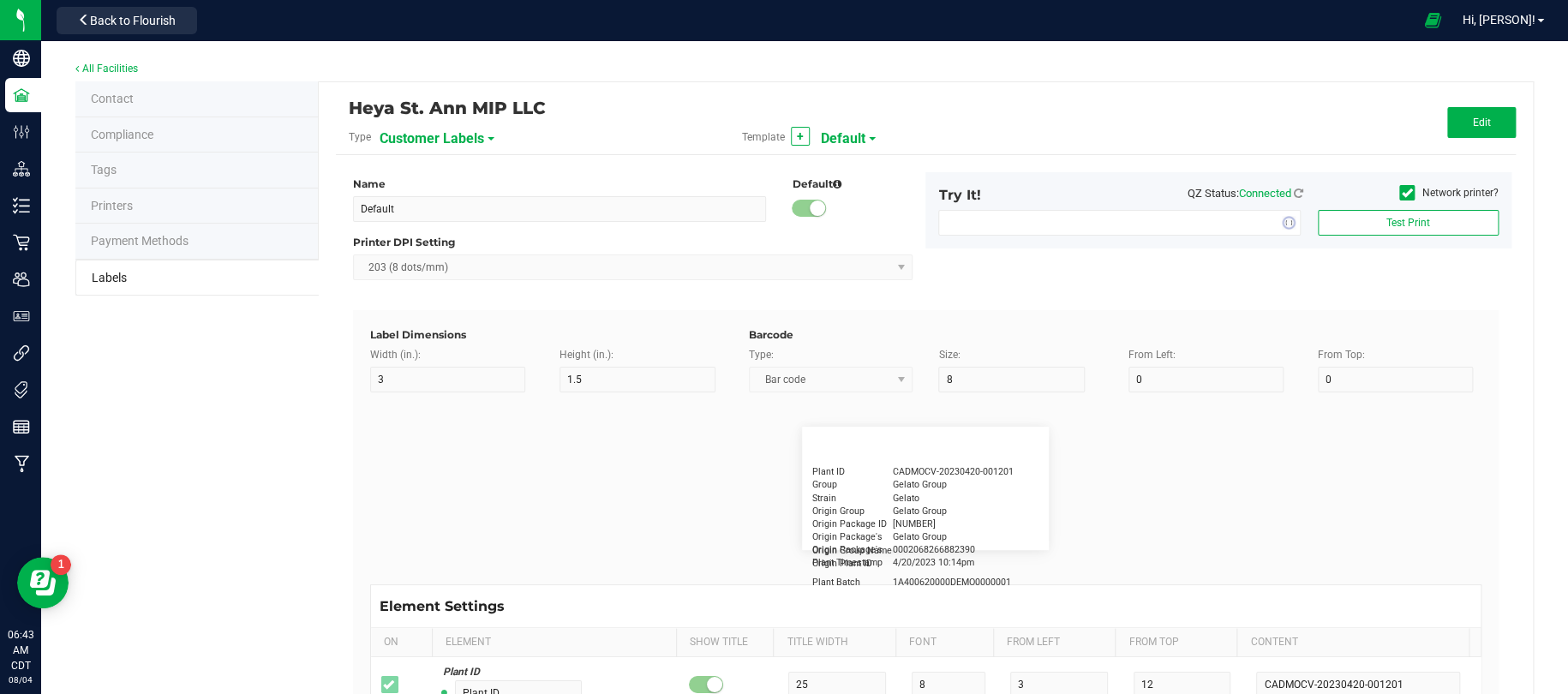 type on "Order Date" 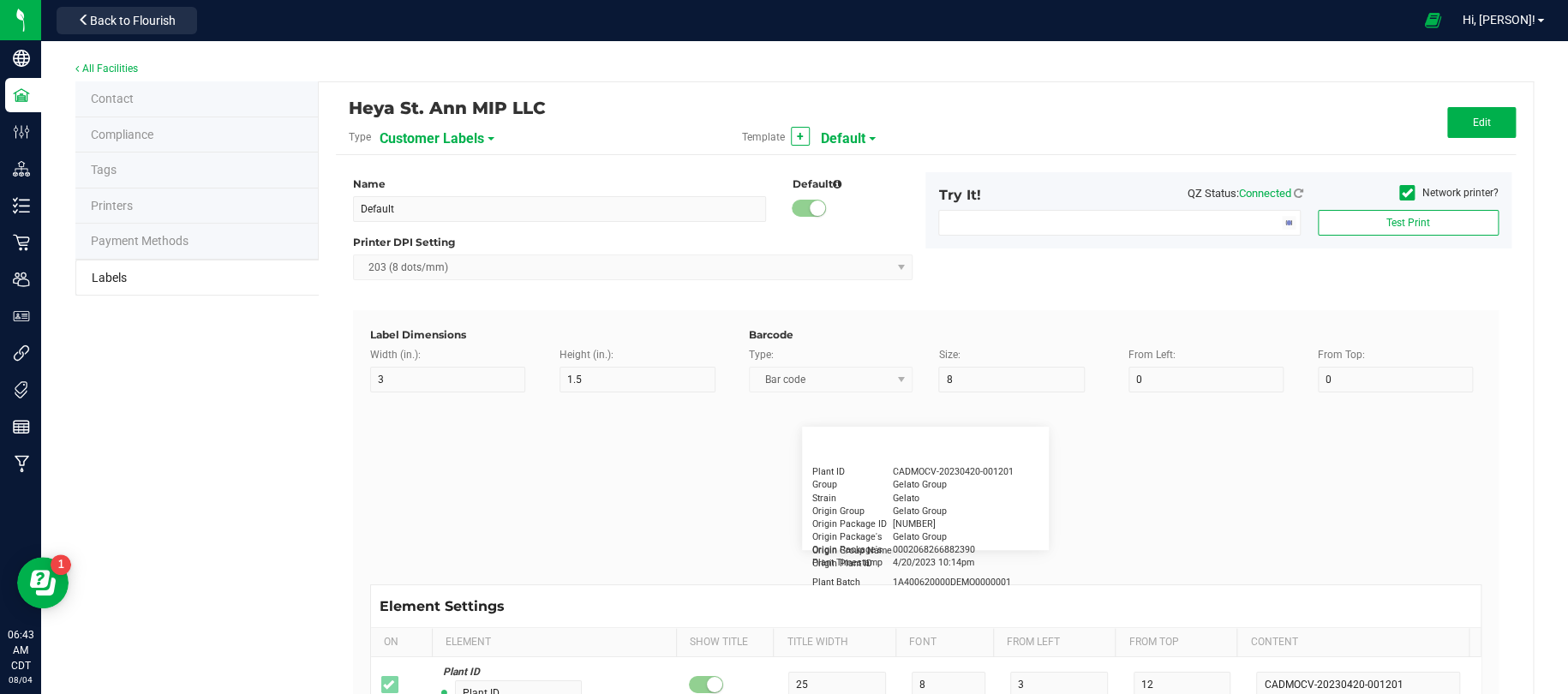 type on "15" 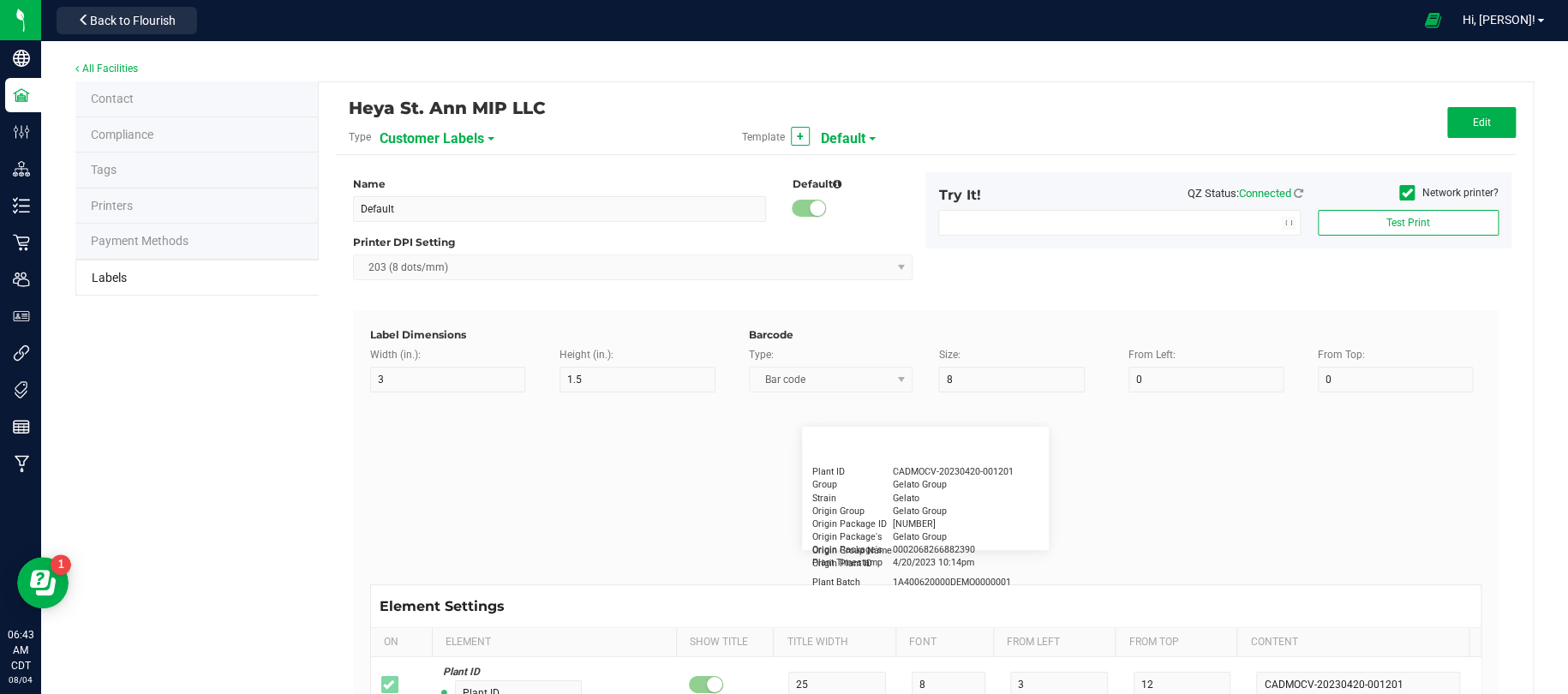 type on "5" 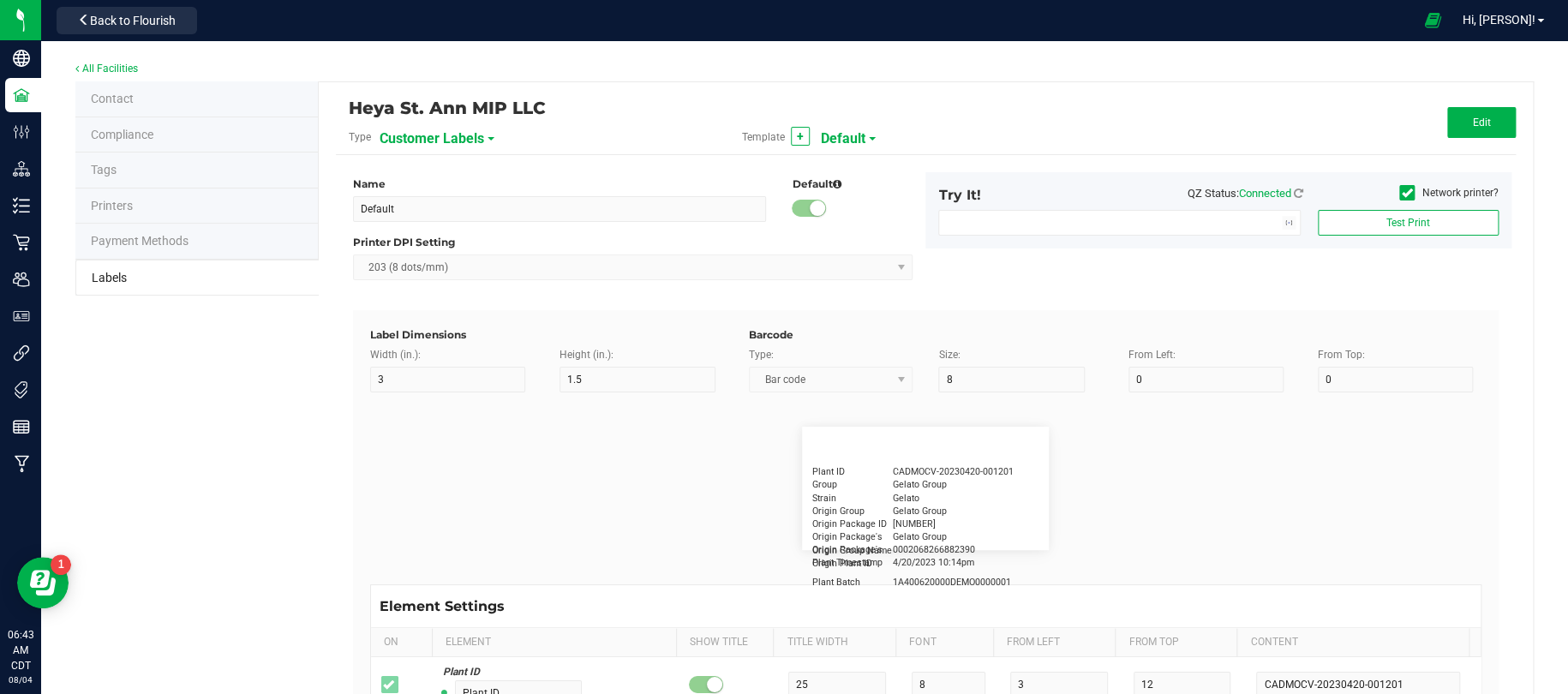 type on "25" 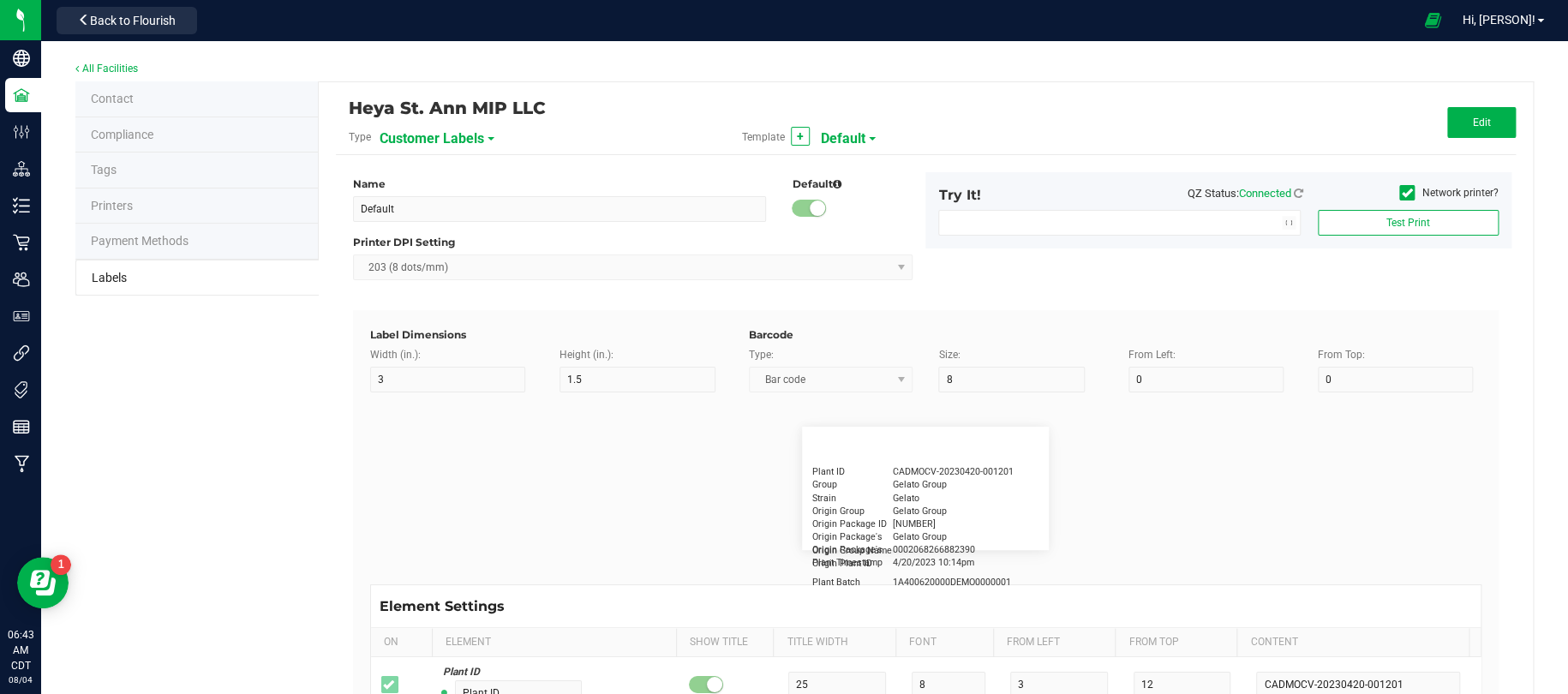 type on "4/20/2019 1:17 pm" 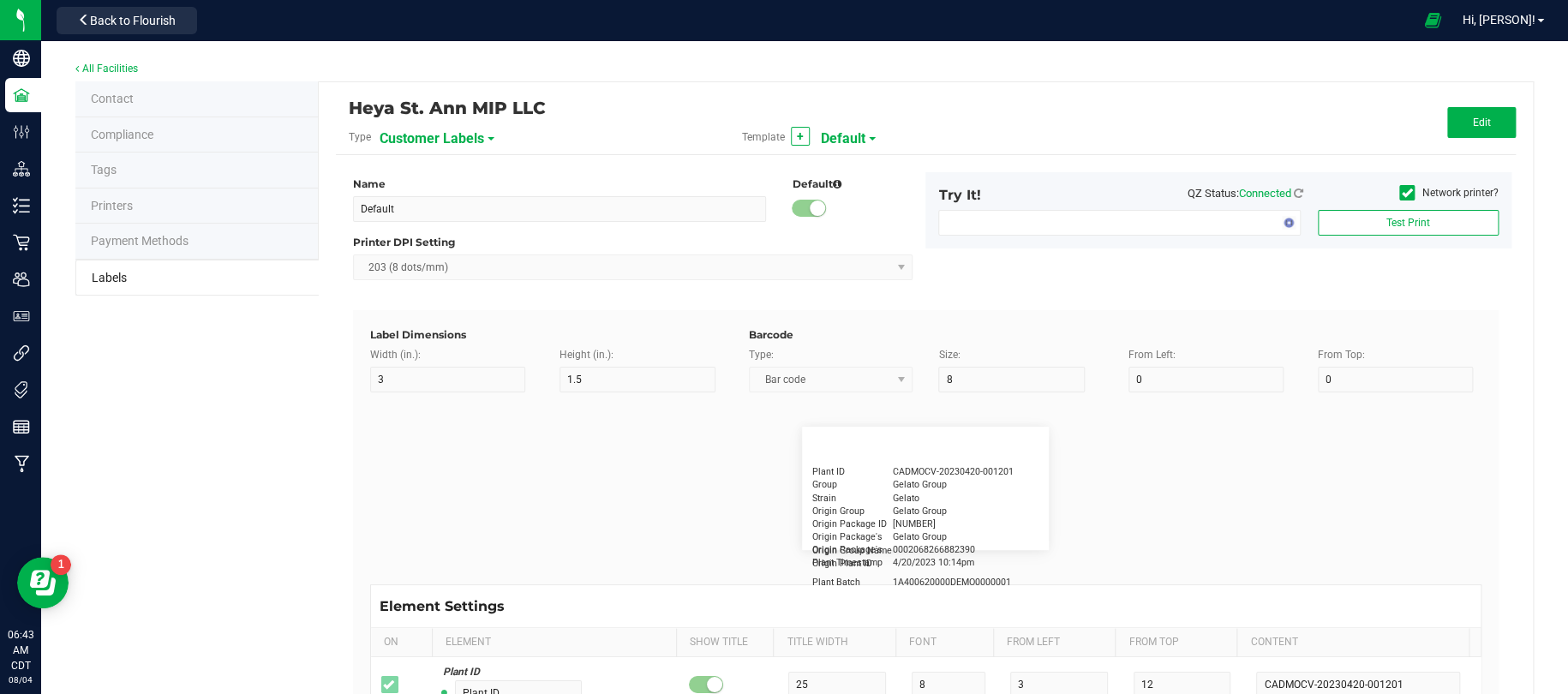 type on "Package ID" 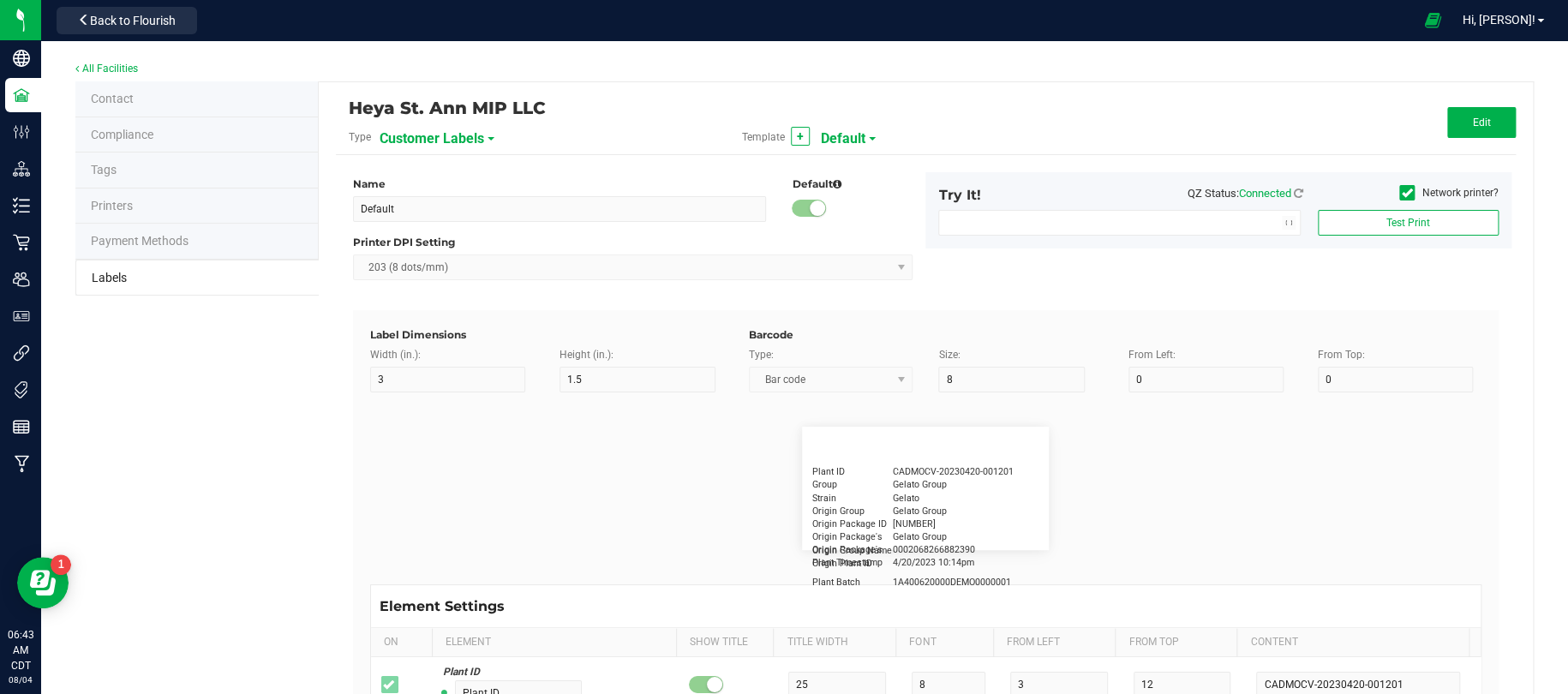 type on "15" 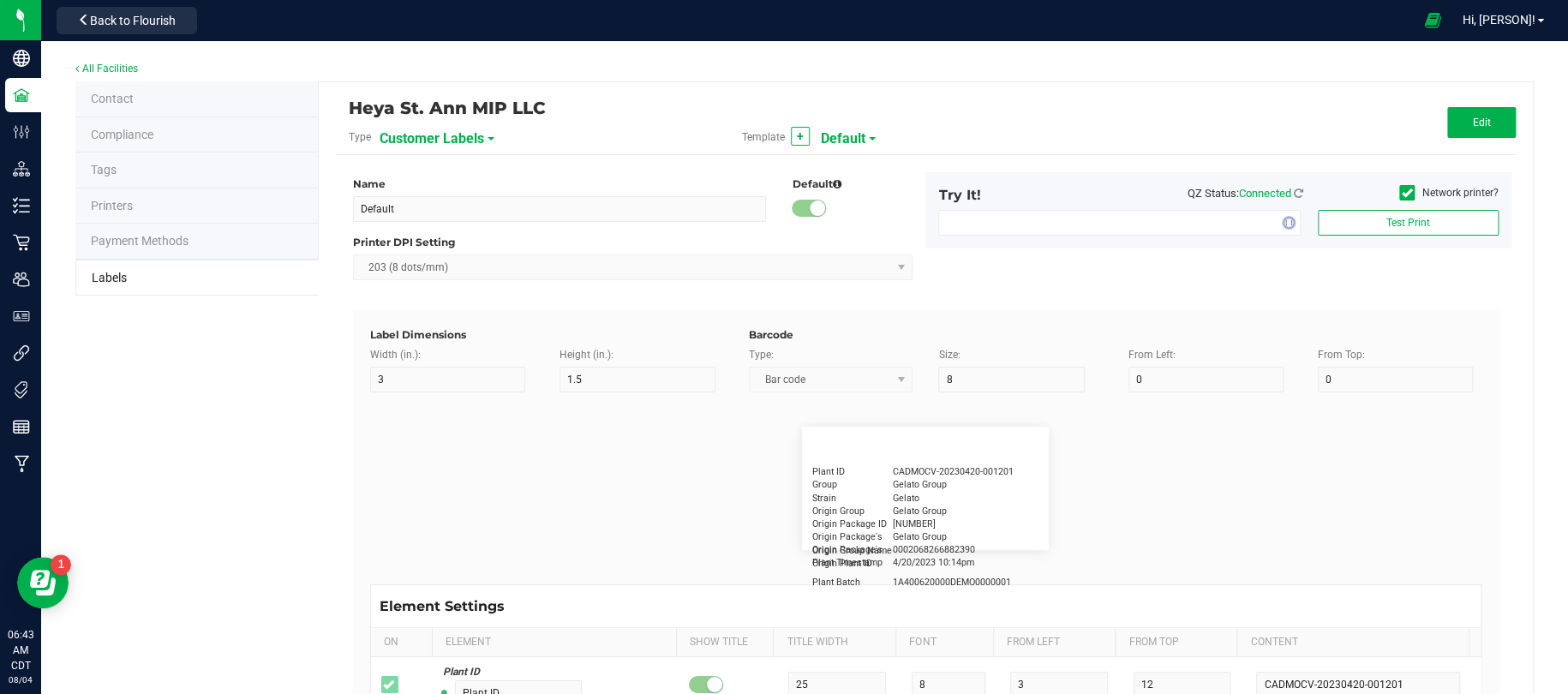 type on "5" 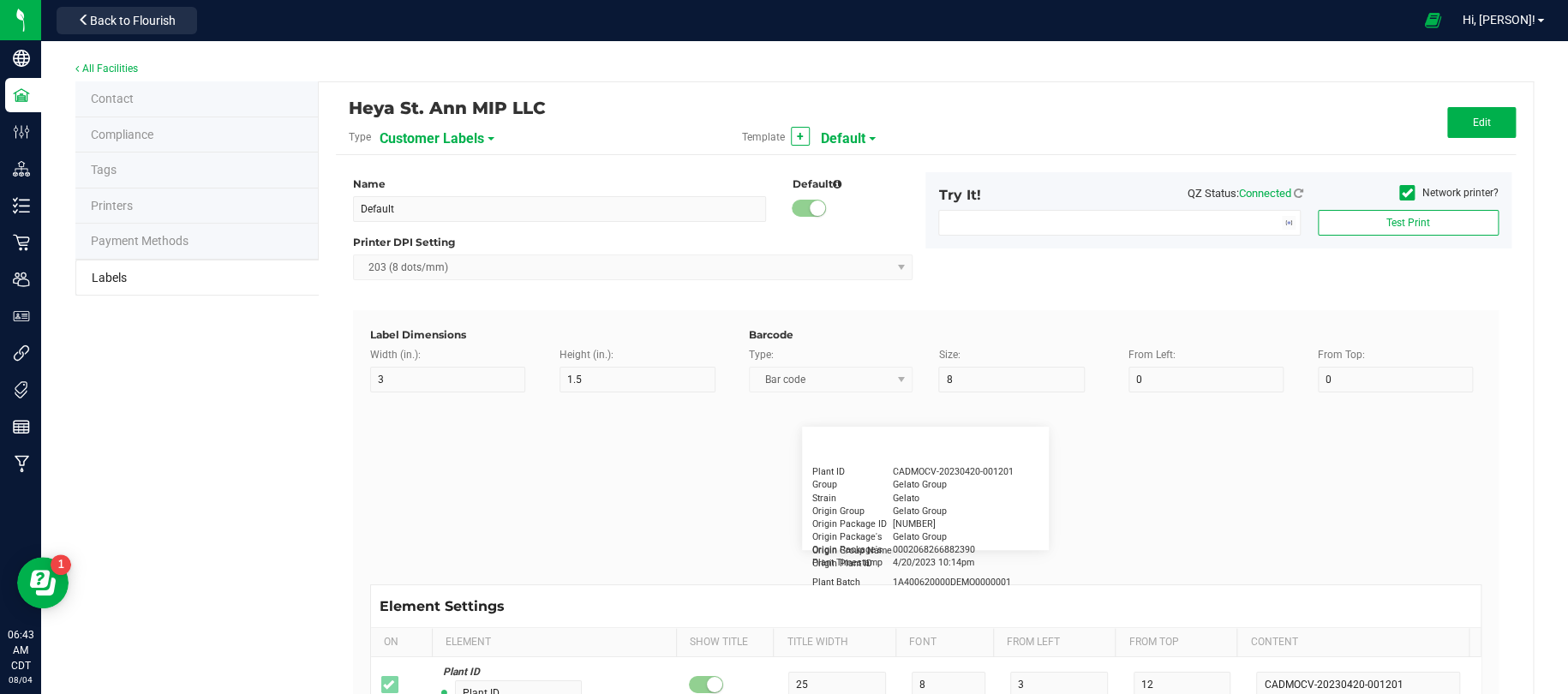 type on "10" 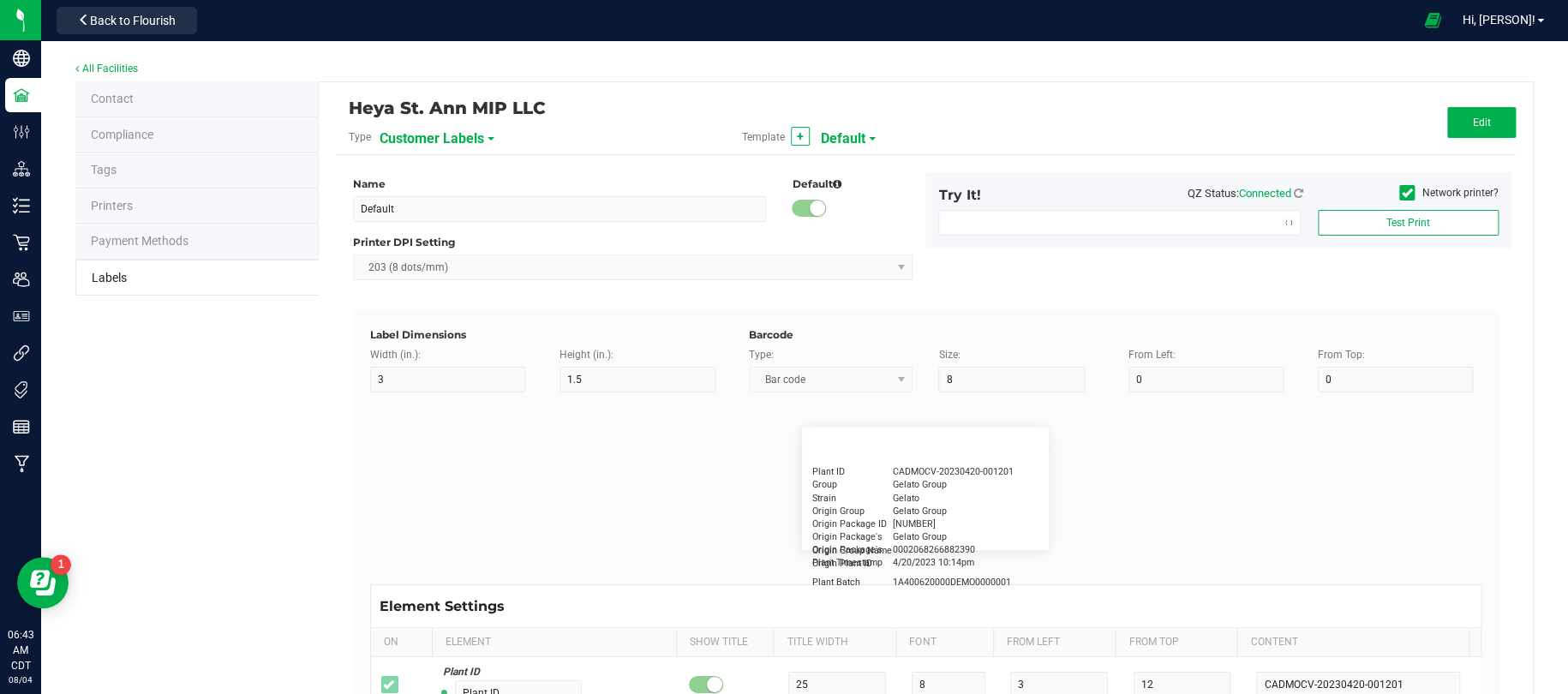 type on "CADMODS-20230420-096" 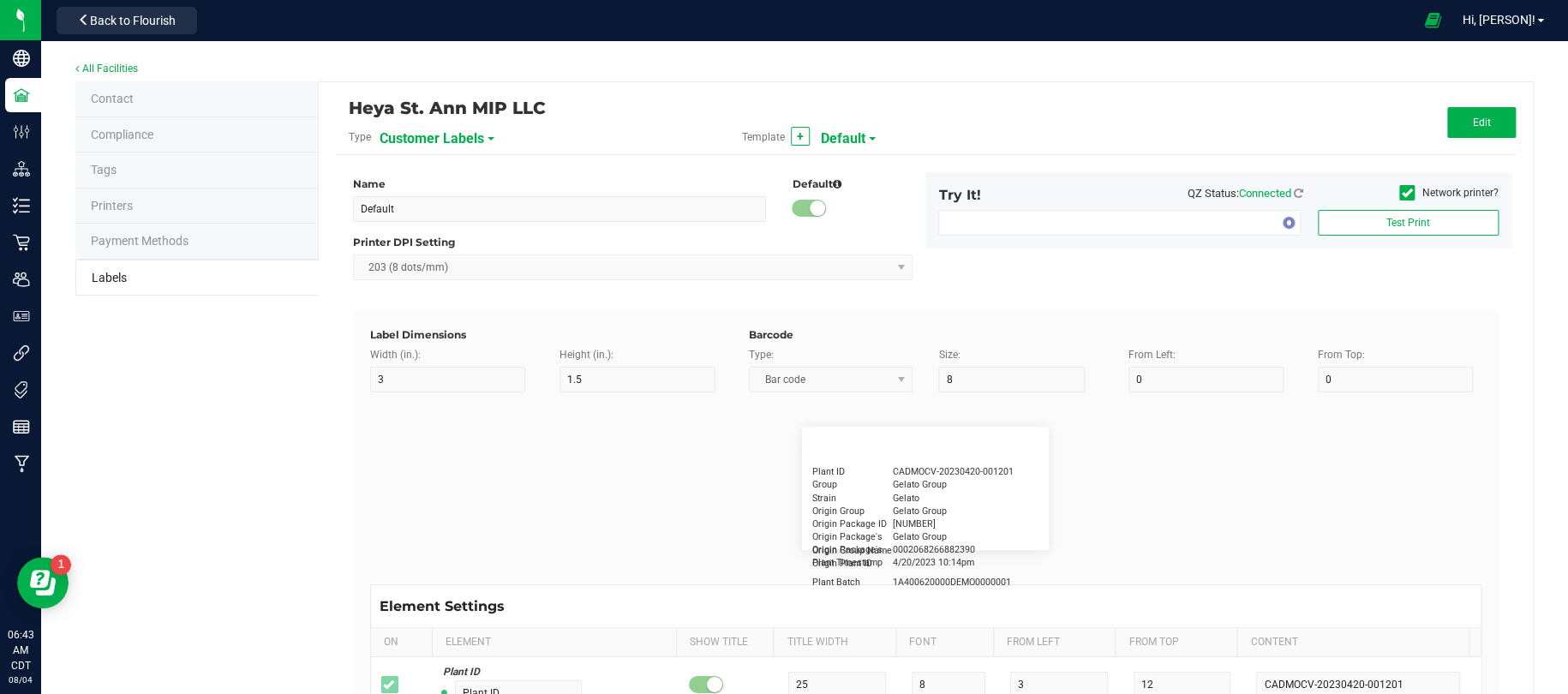 type on "Lot Number" 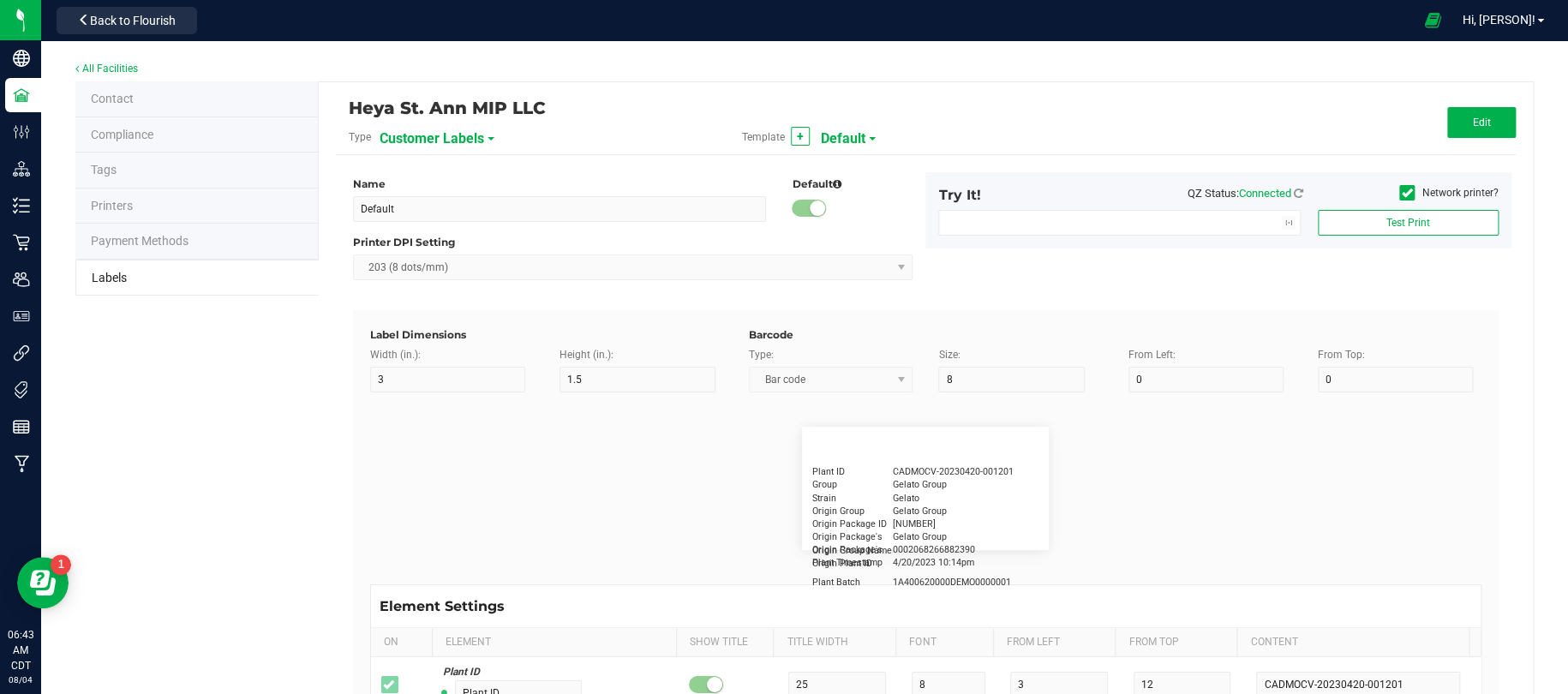 type on "15" 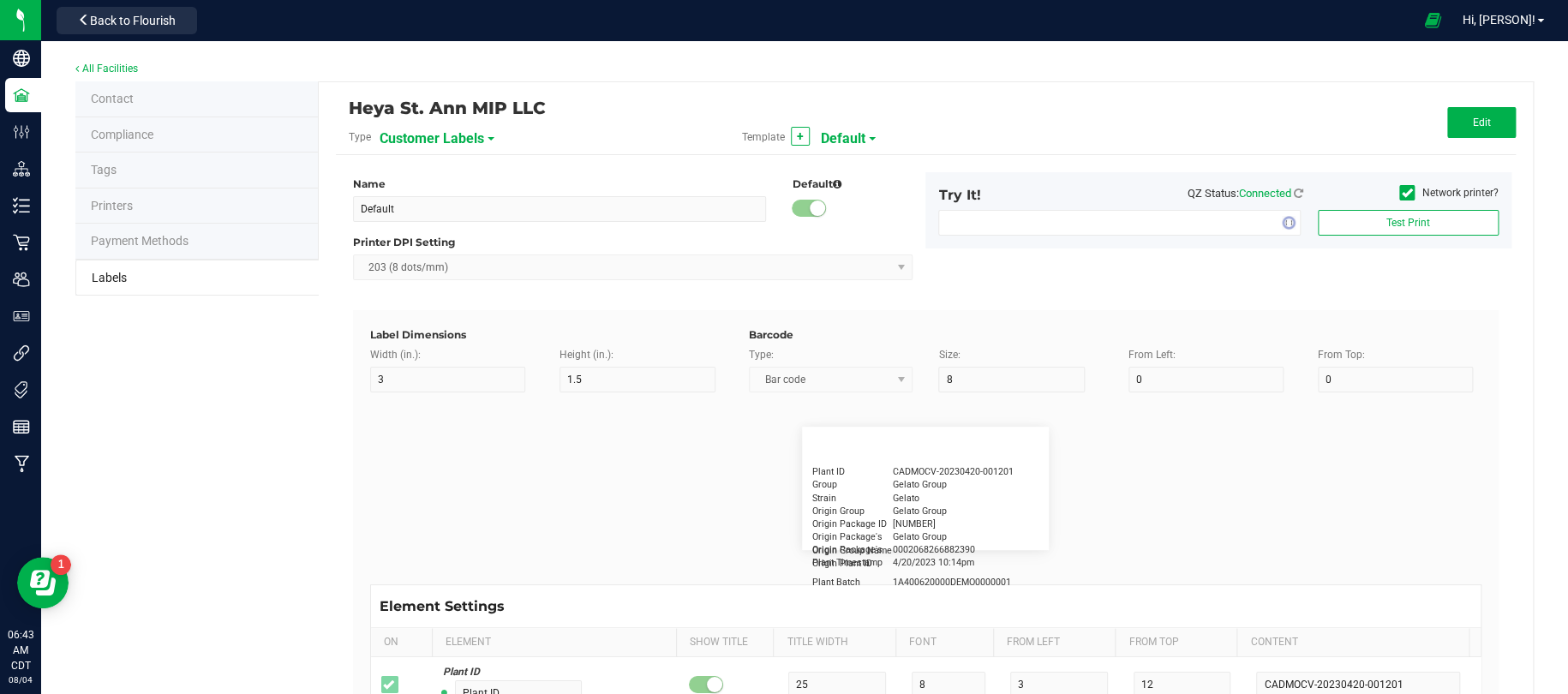 type on "5" 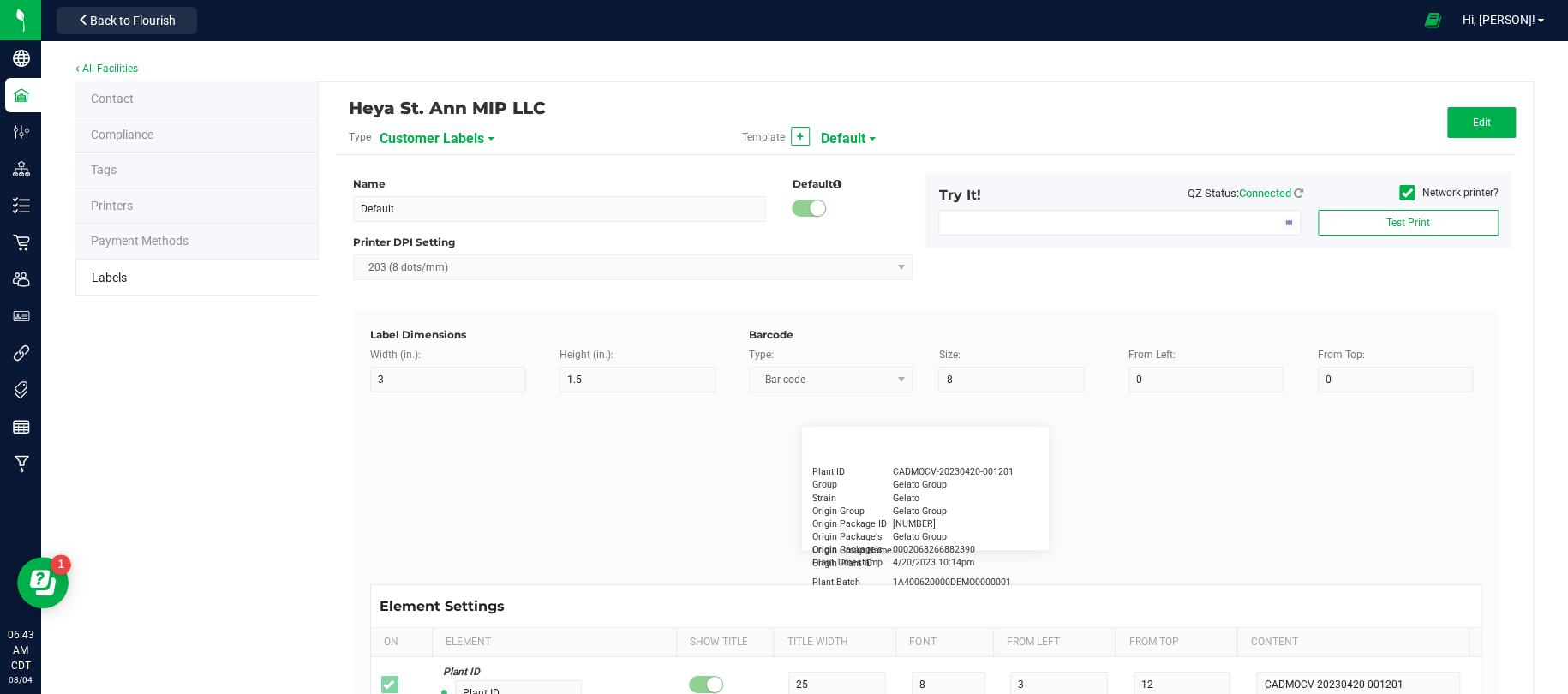 type on "10" 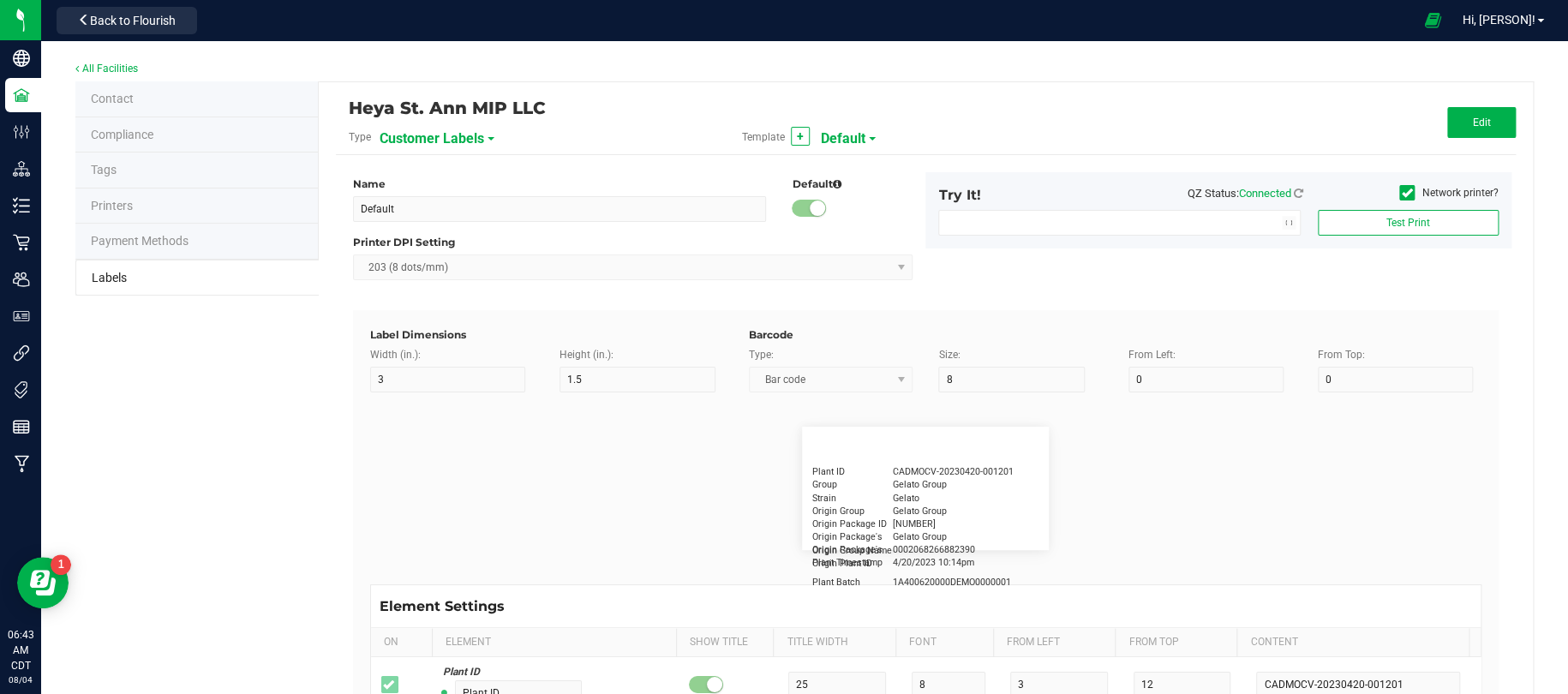type on "LOTPXGDP-0912" 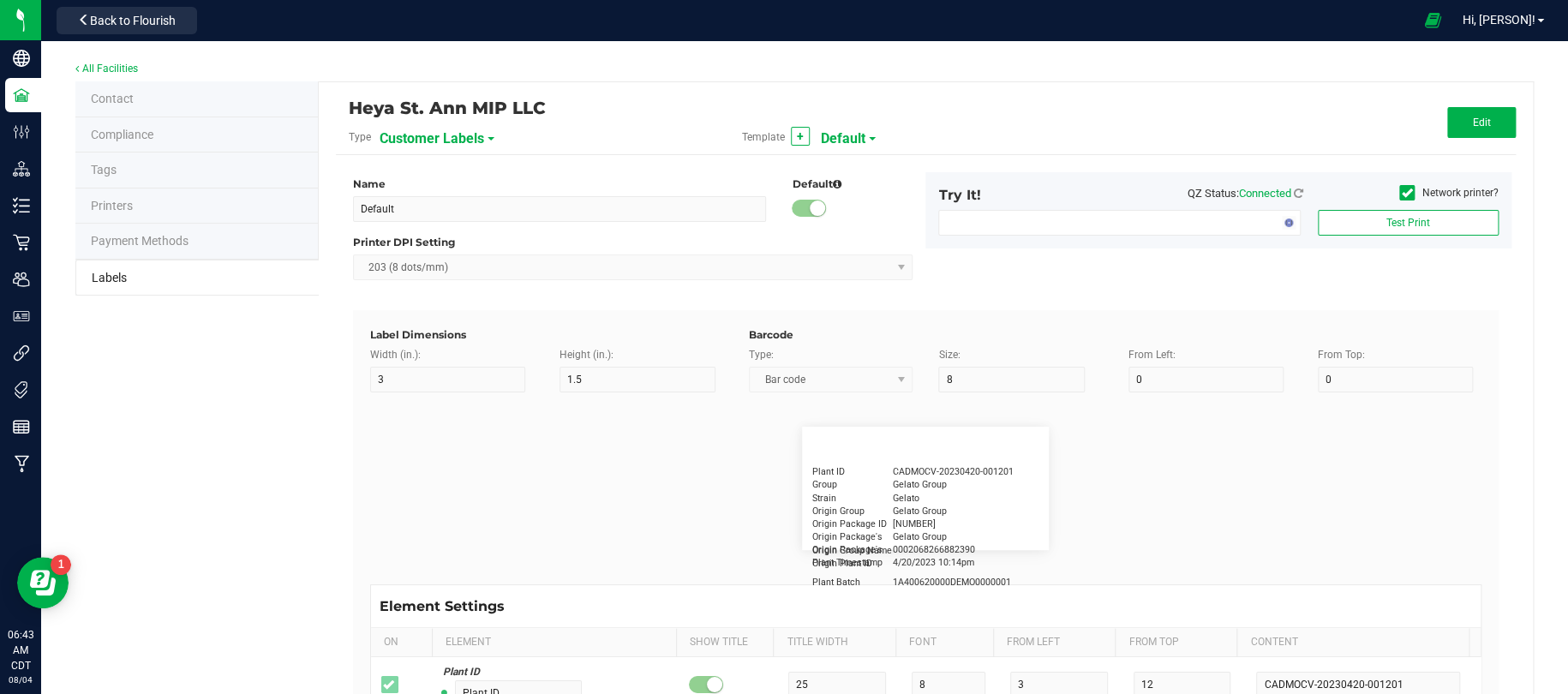 type on "Warning" 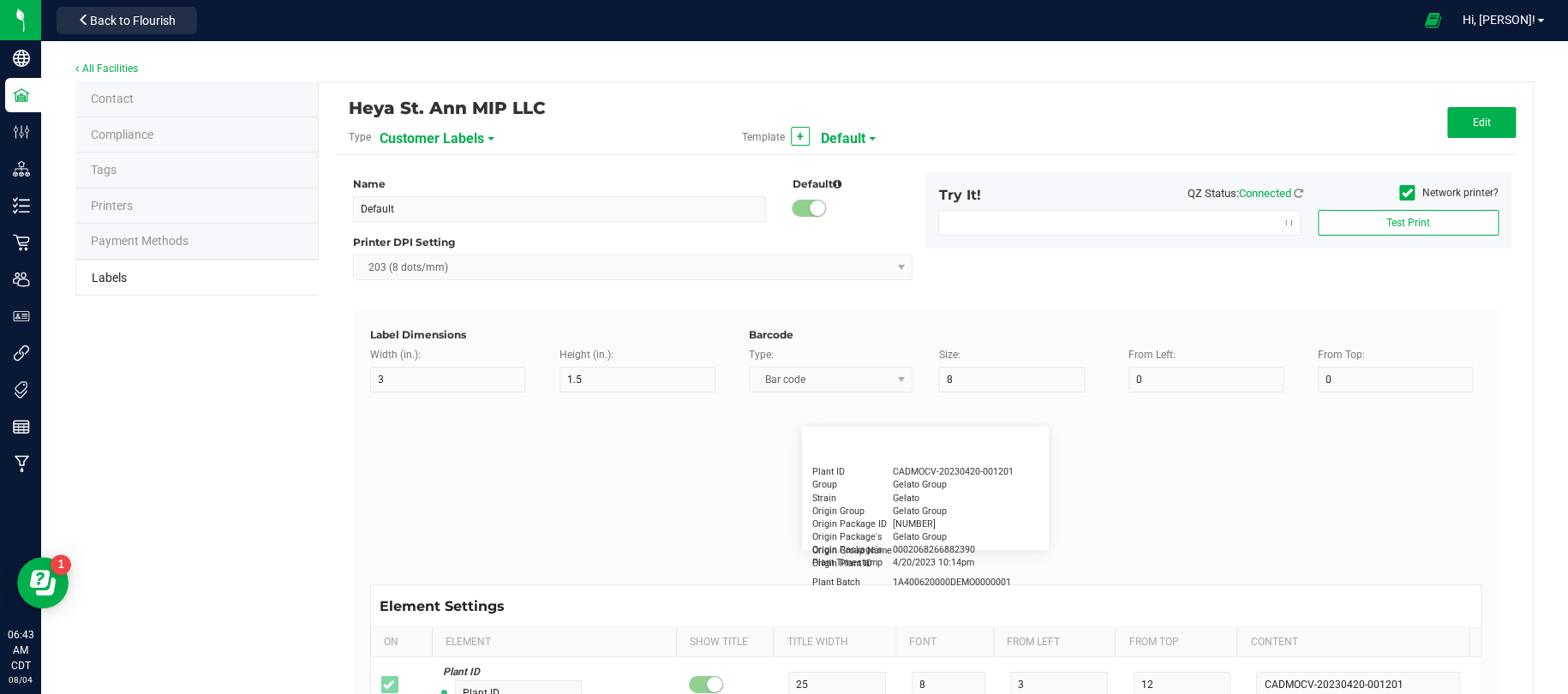 type on "15" 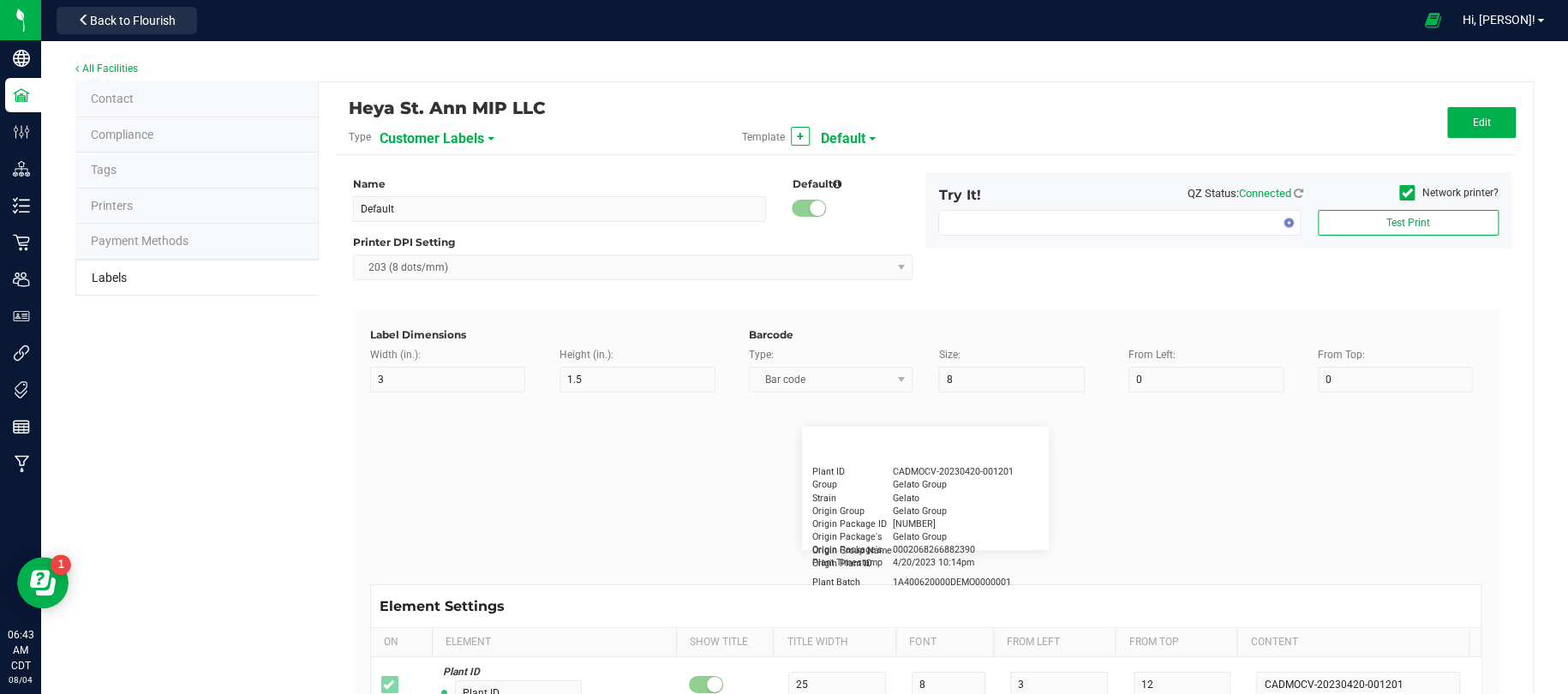 type on "5" 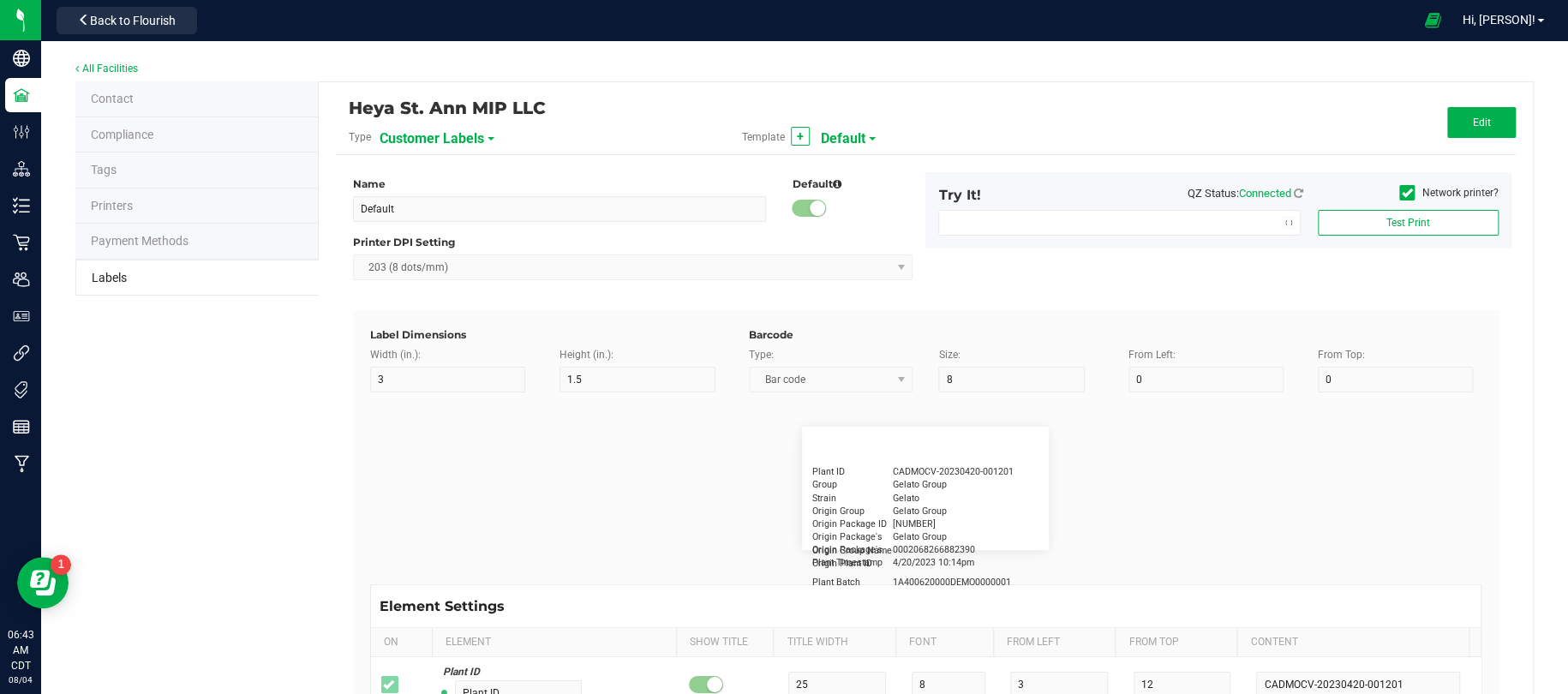 type on "30" 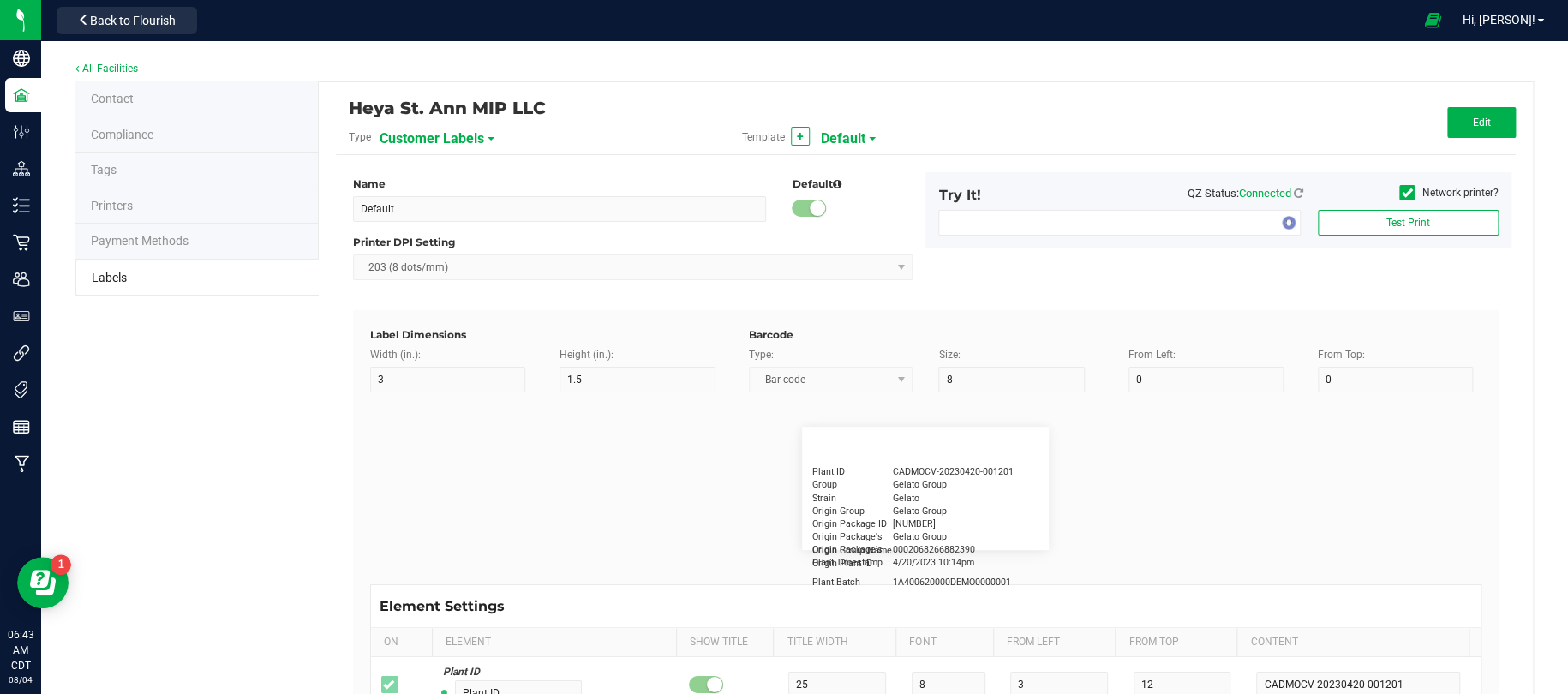 type on "Type Warning Here" 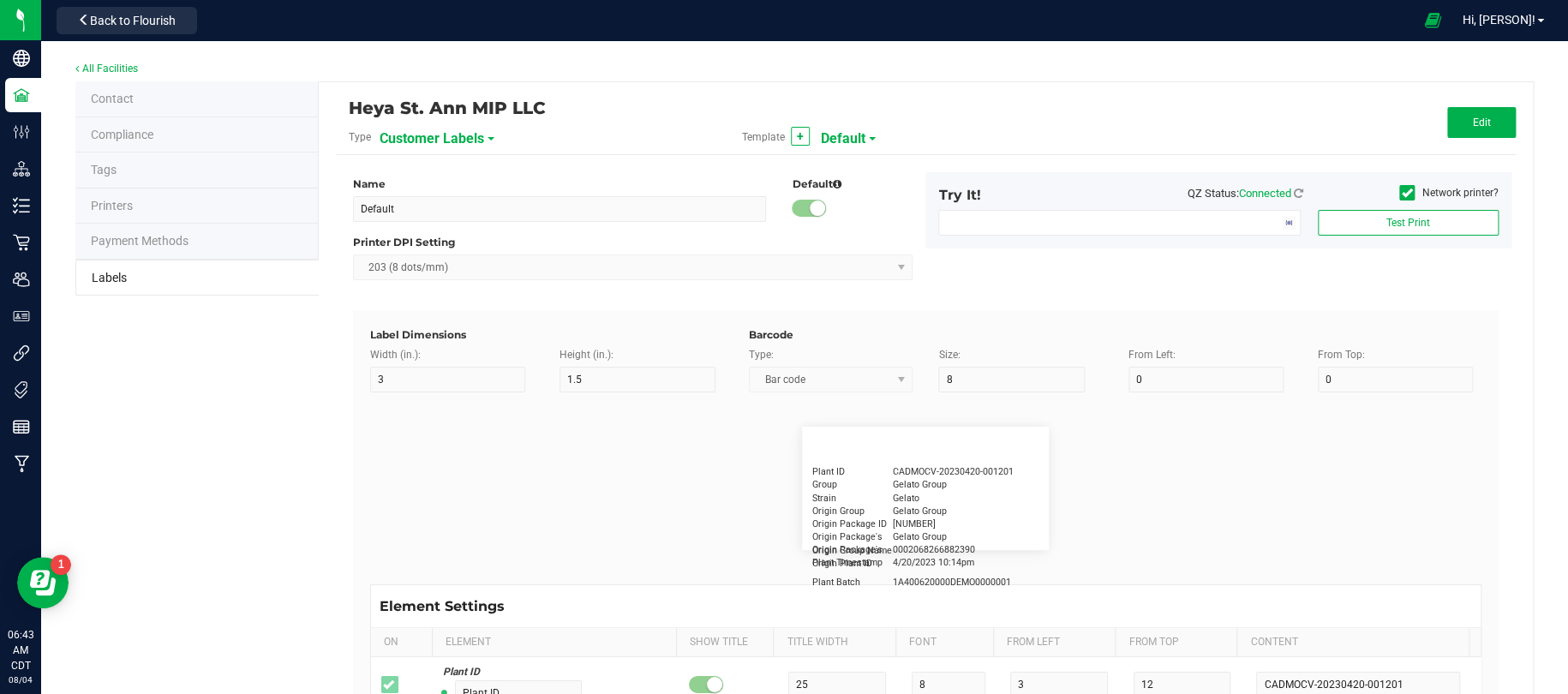 type on "Brand" 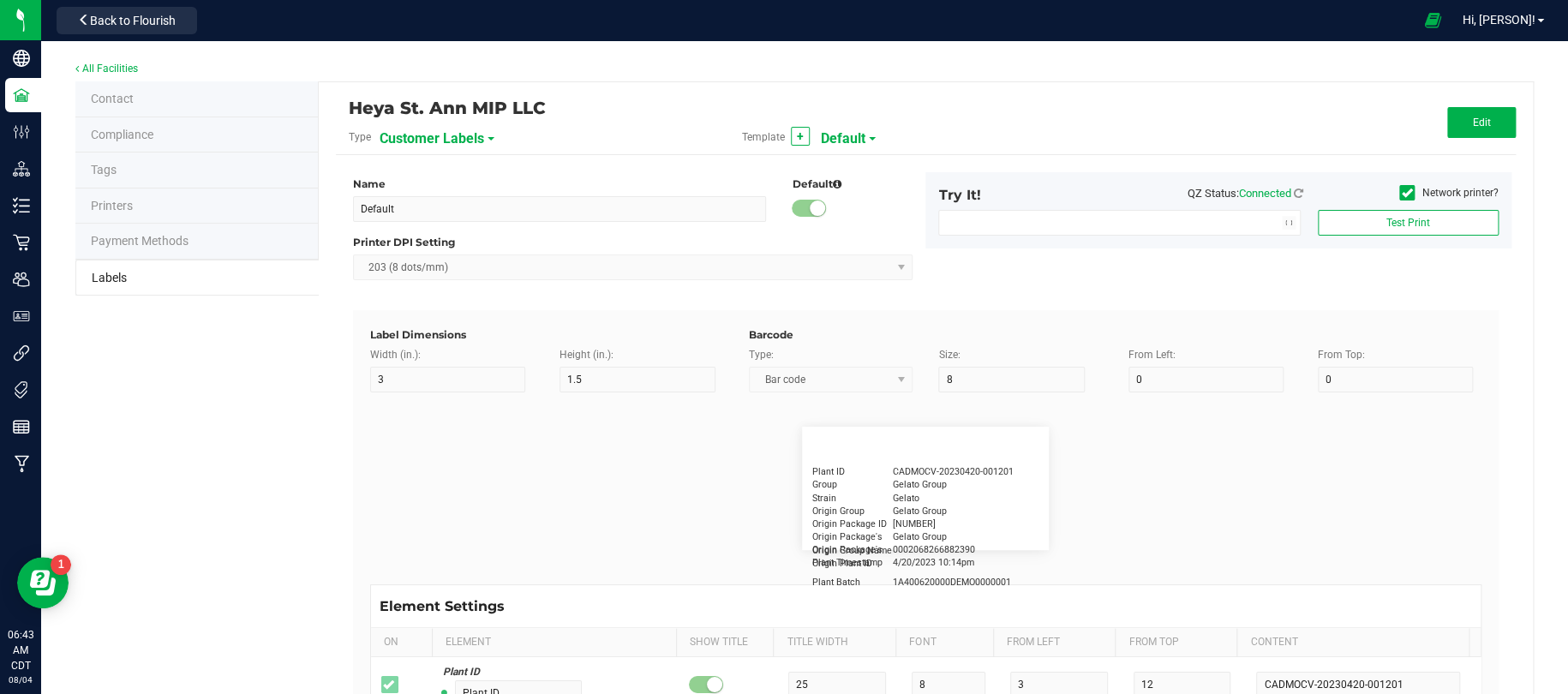 type on "15" 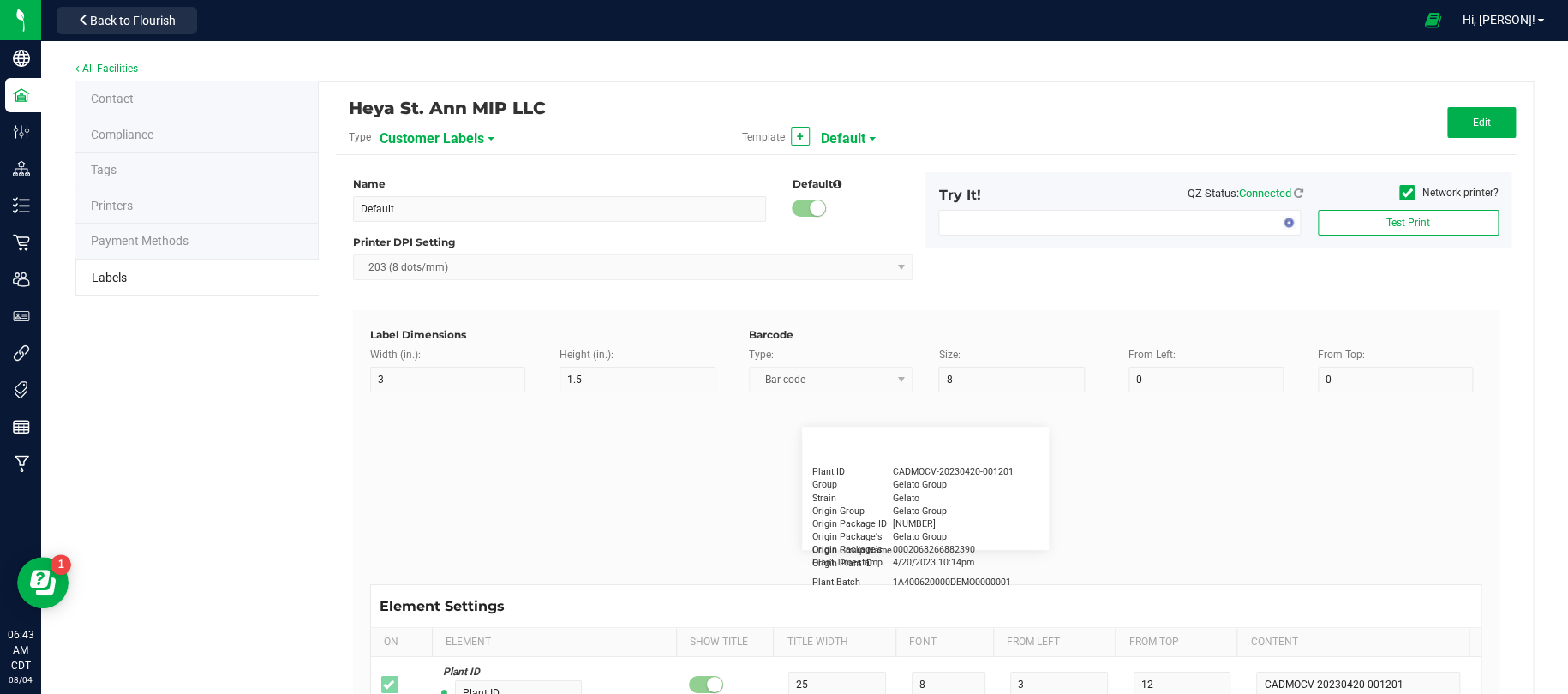 type on "5" 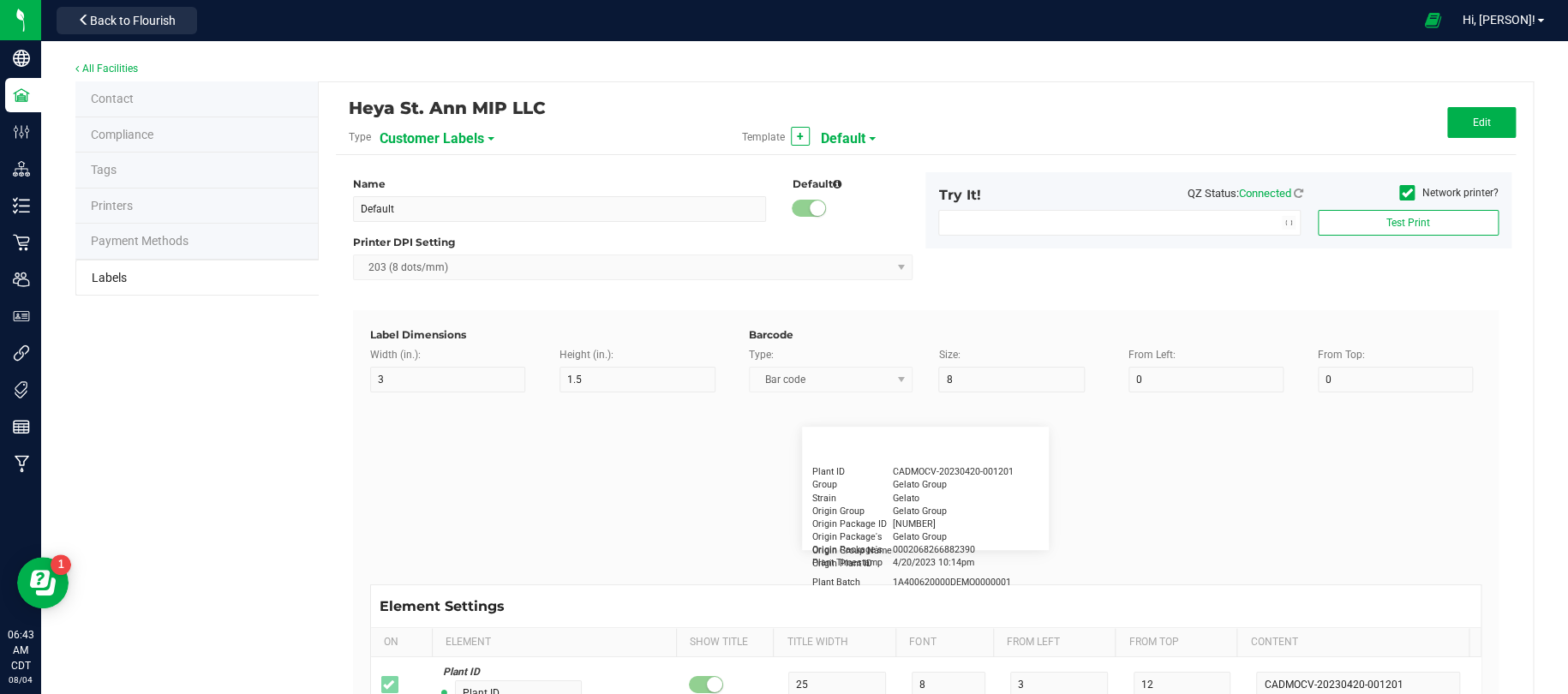 type on "30" 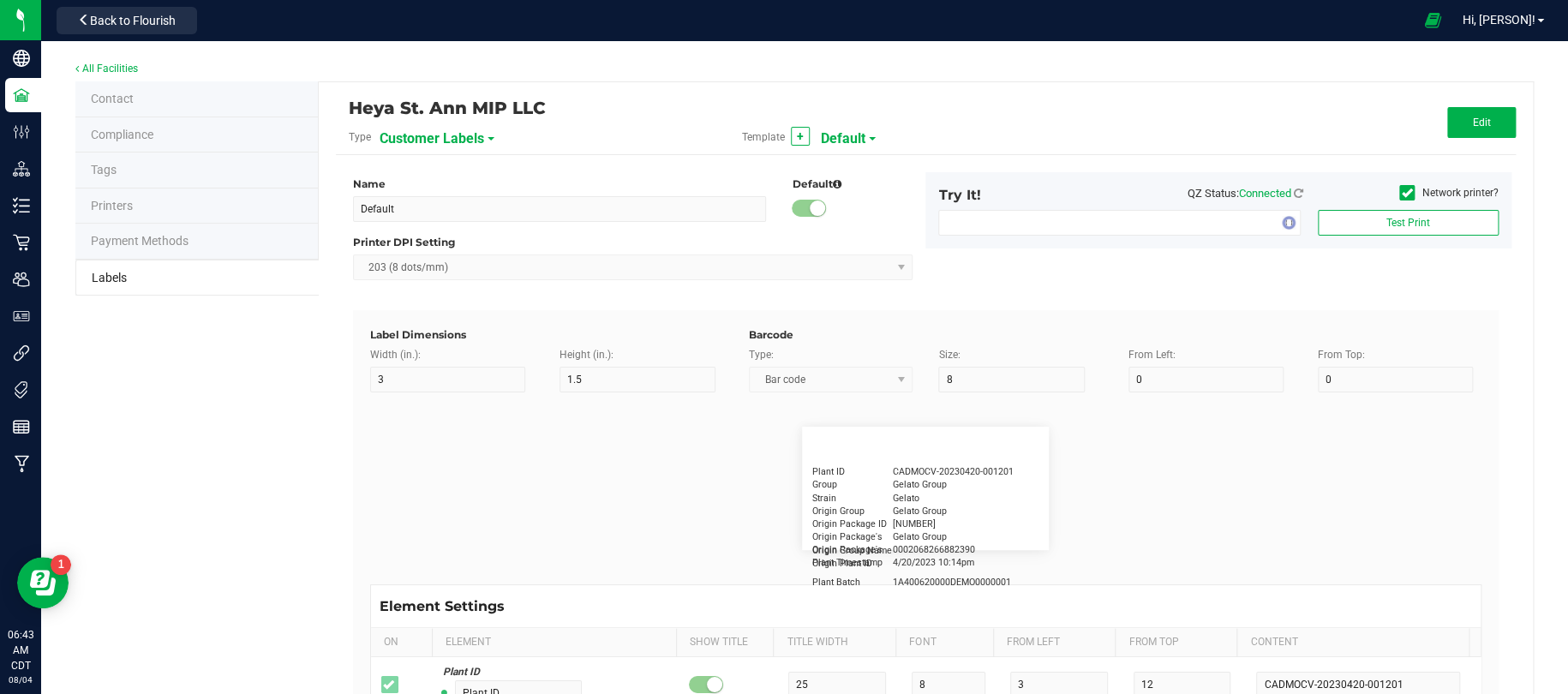type on "Cannabis Co." 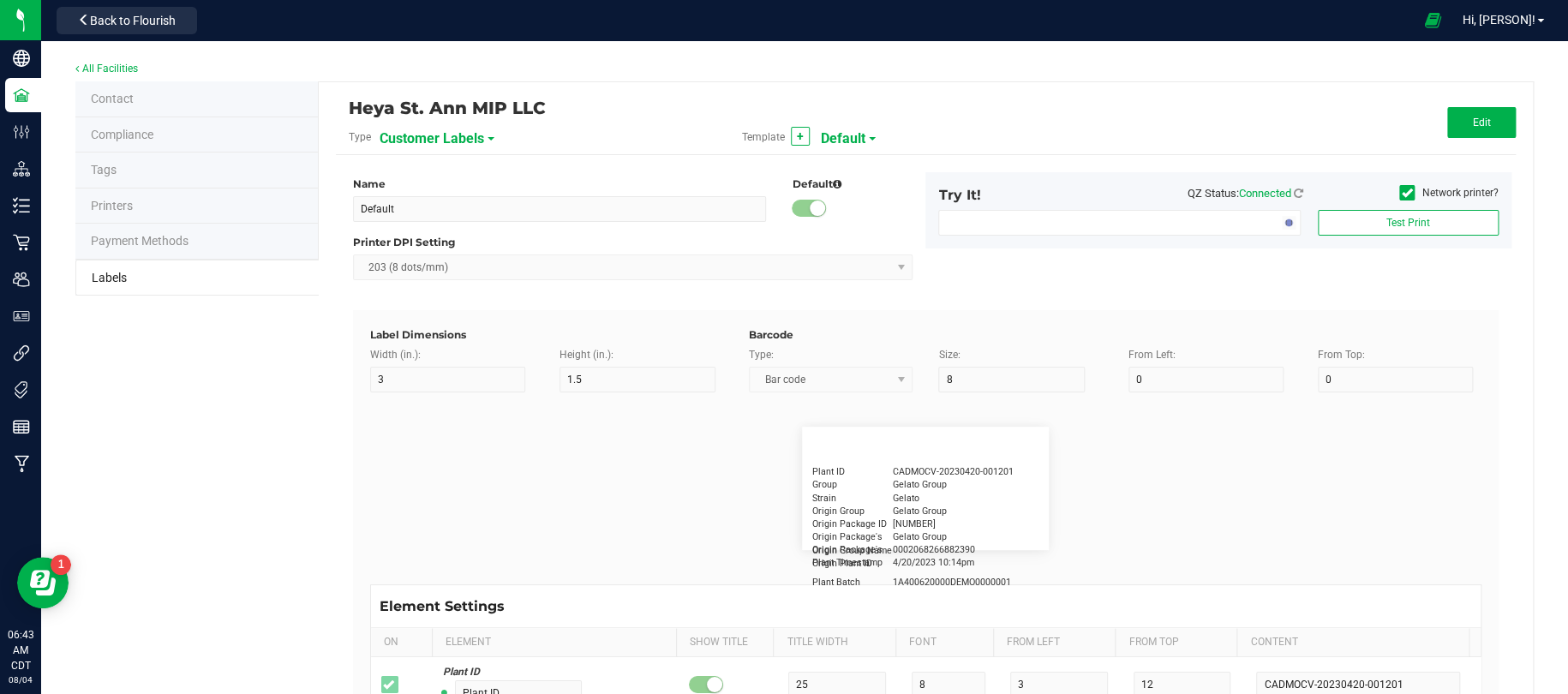 type on "NDC Number" 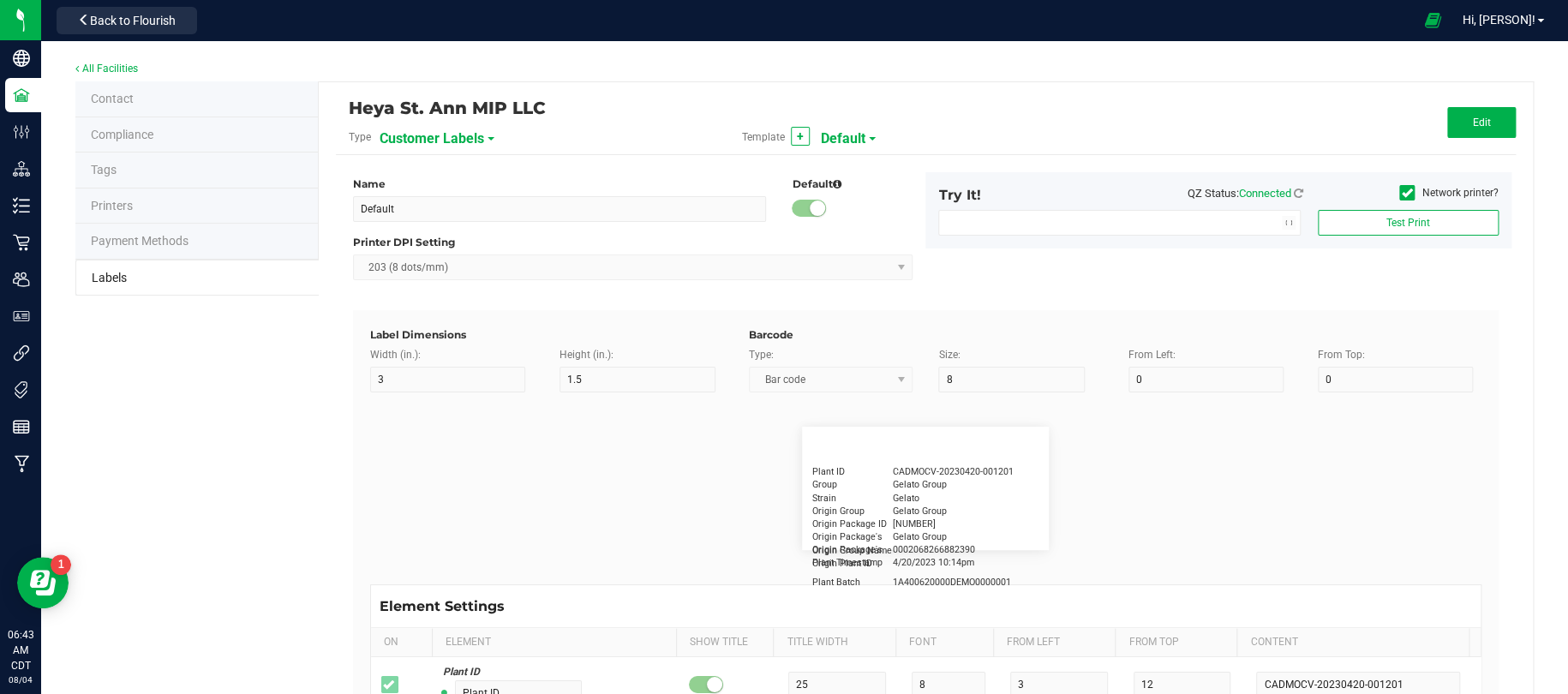 type on "15" 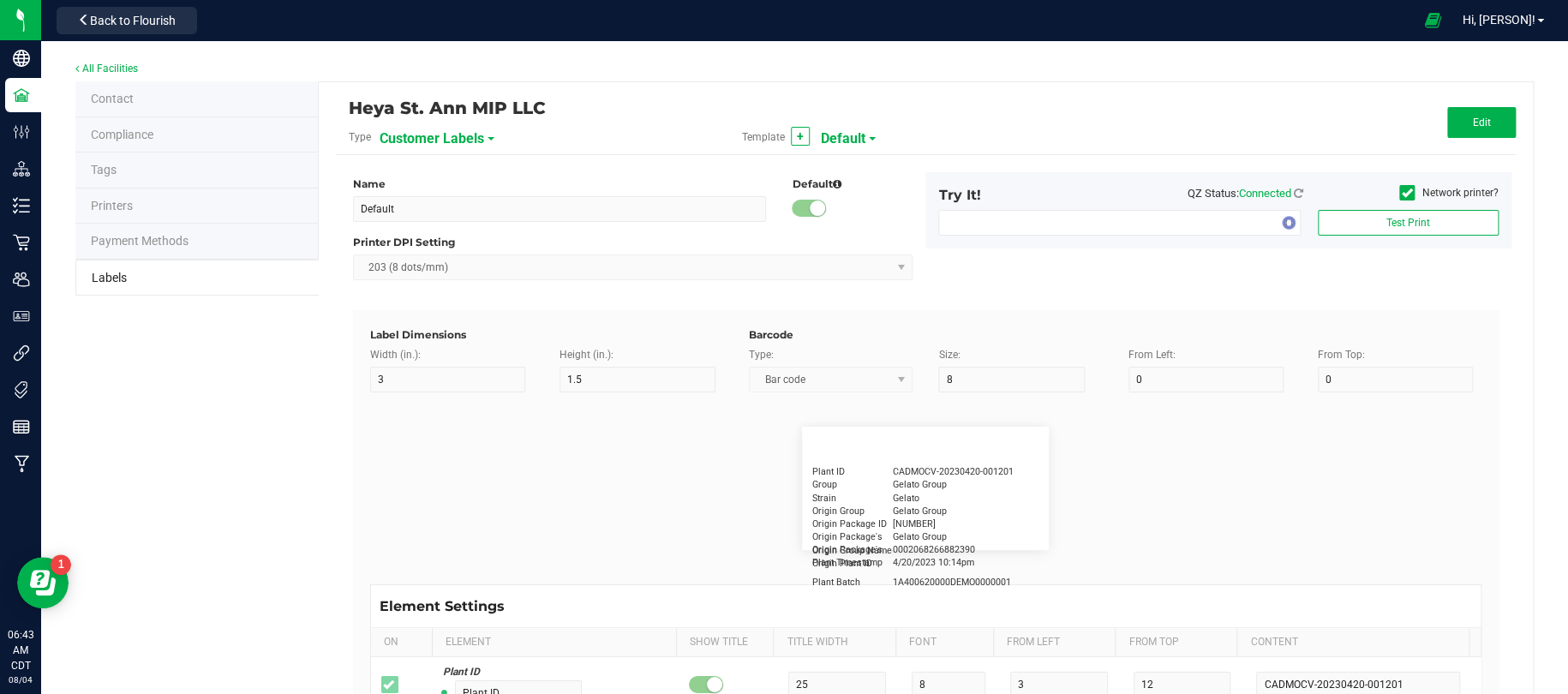 type on "5" 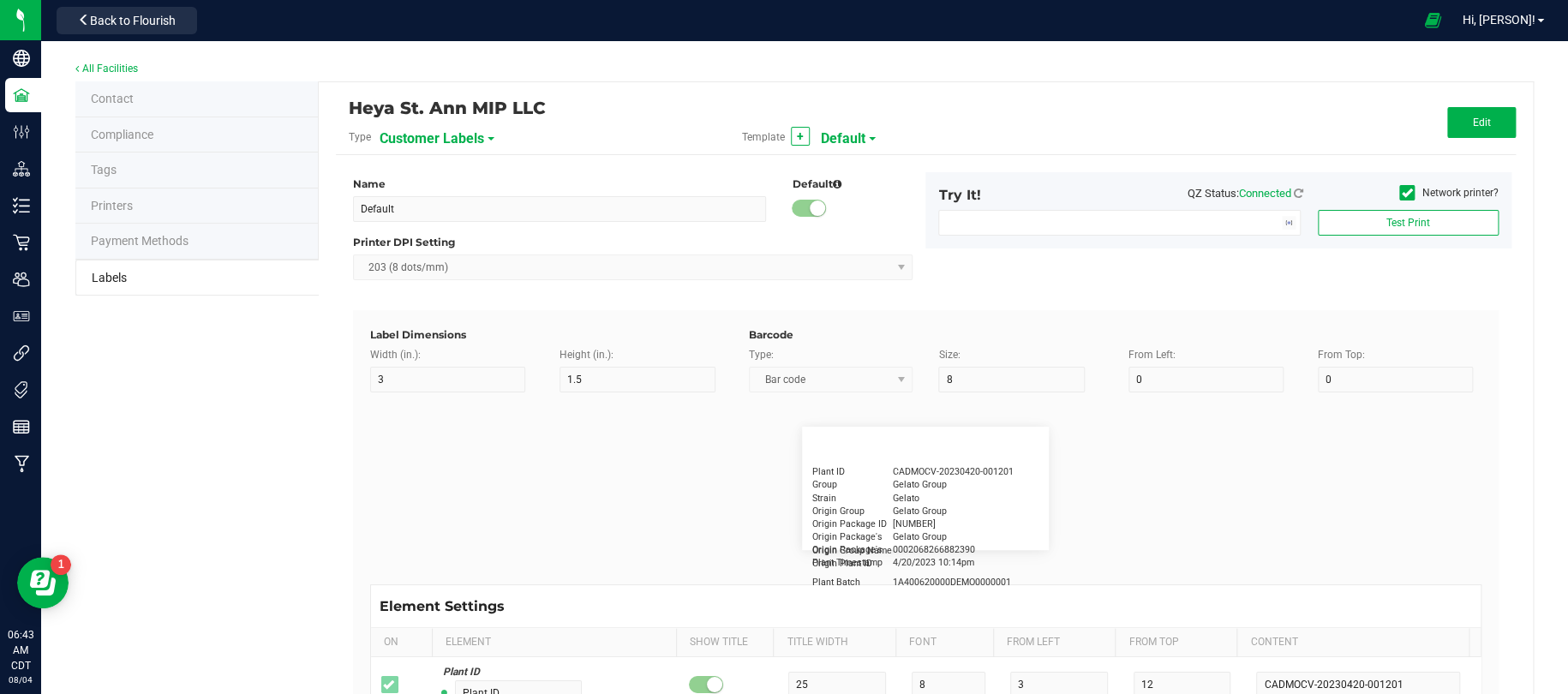 type on "30" 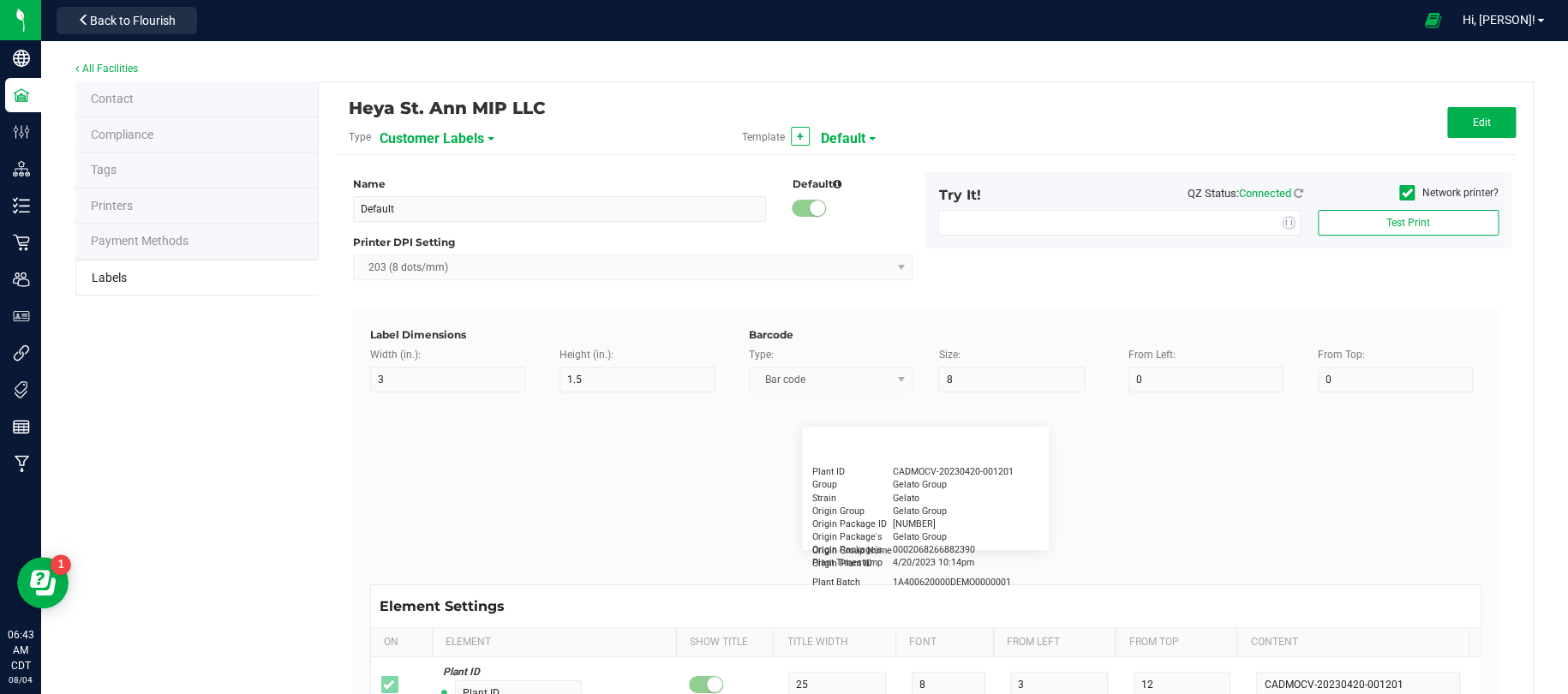 type on "0777-3105-02" 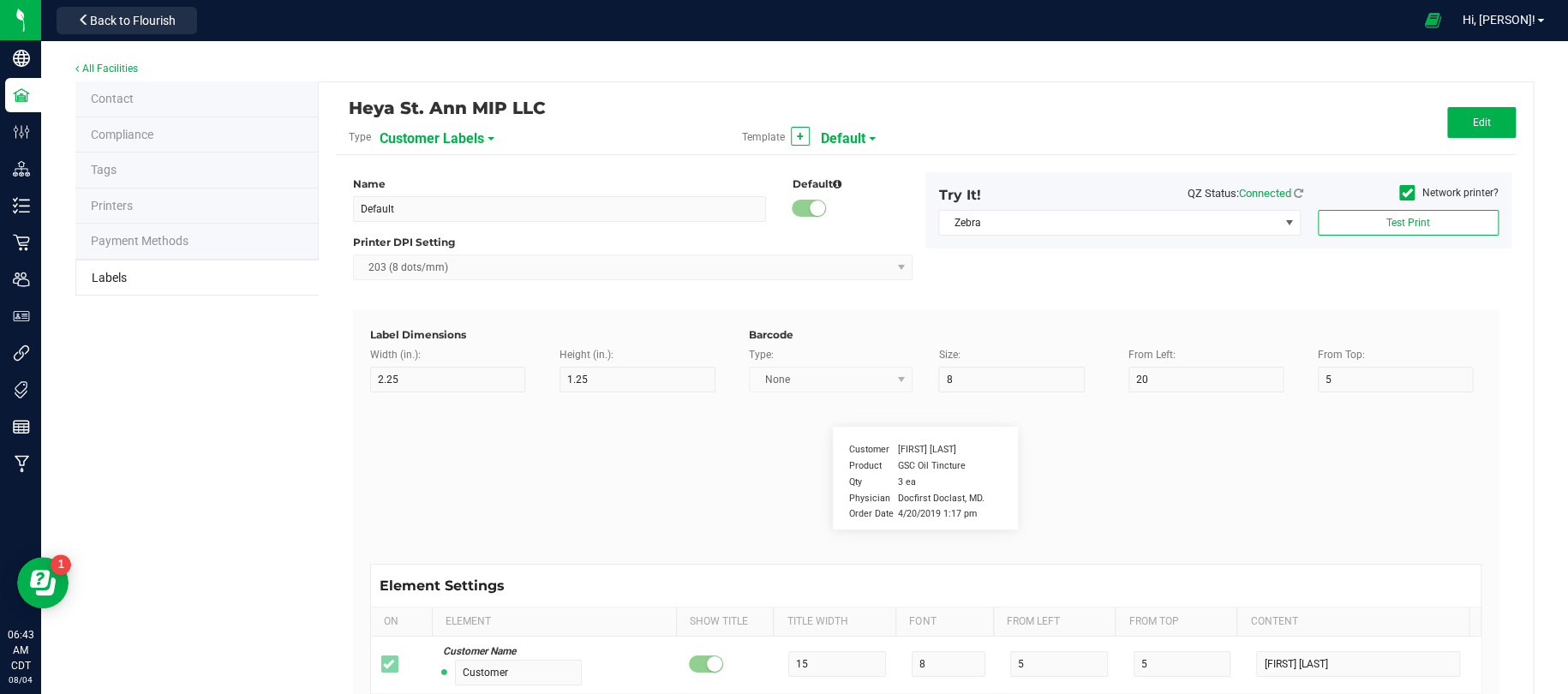 click at bounding box center (491, 139) 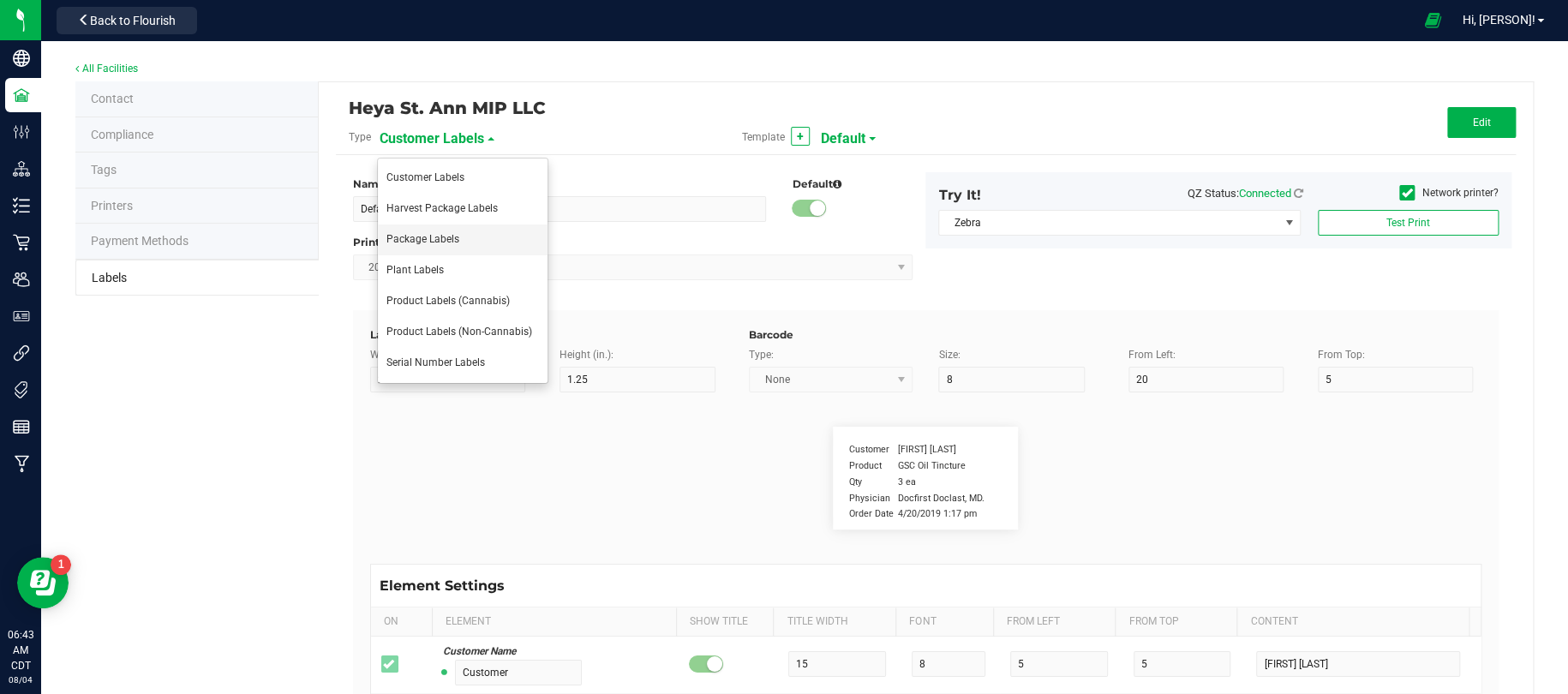 click on "Package Labels" at bounding box center [422, 239] 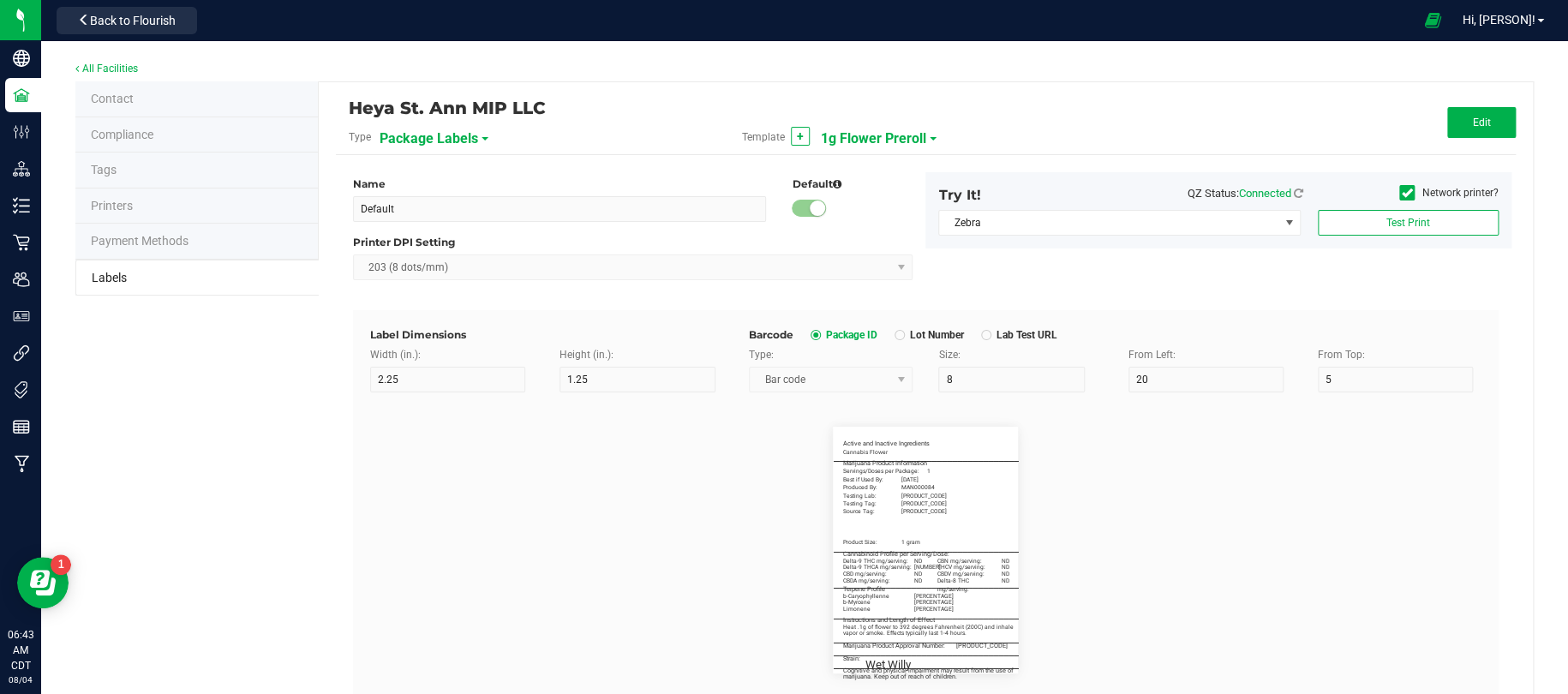 type on "1g Flower Preroll" 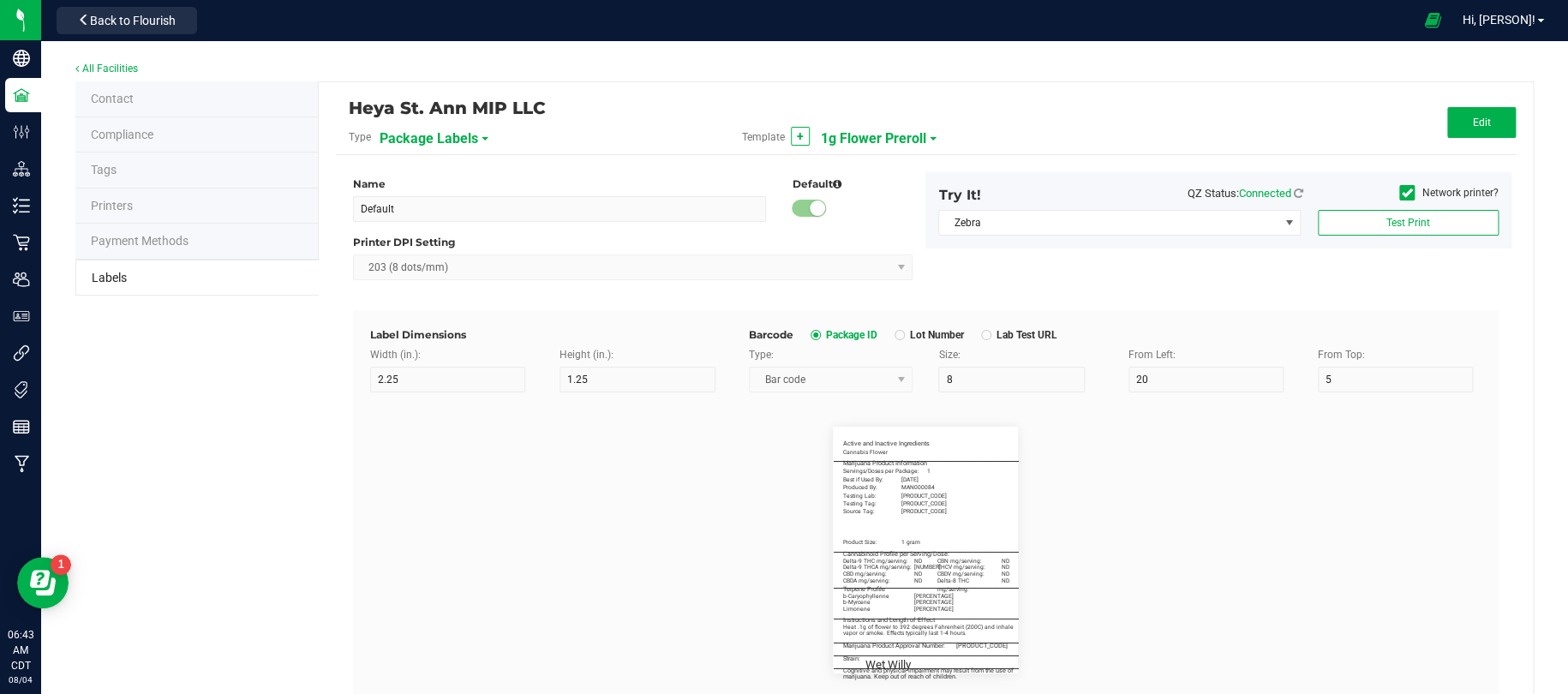 type on "3" 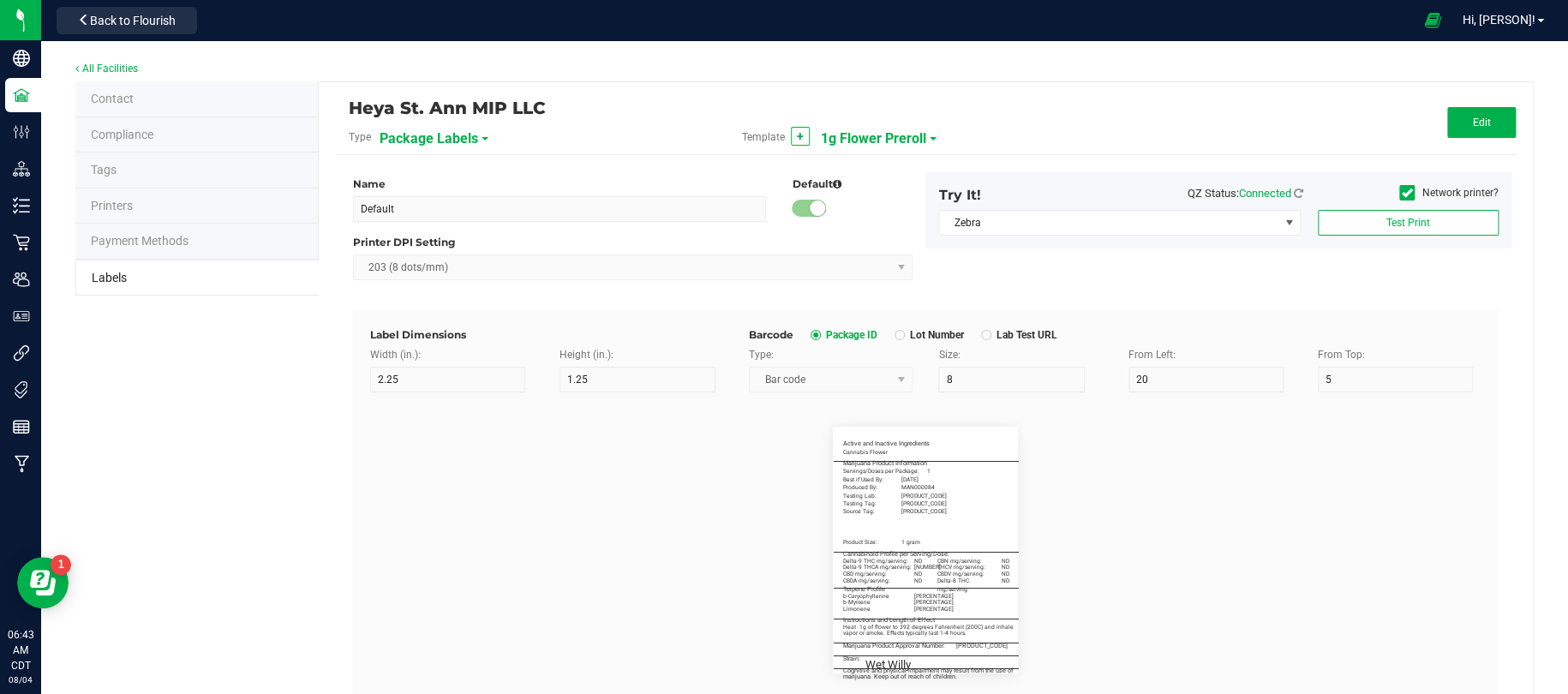 type on "5.5" 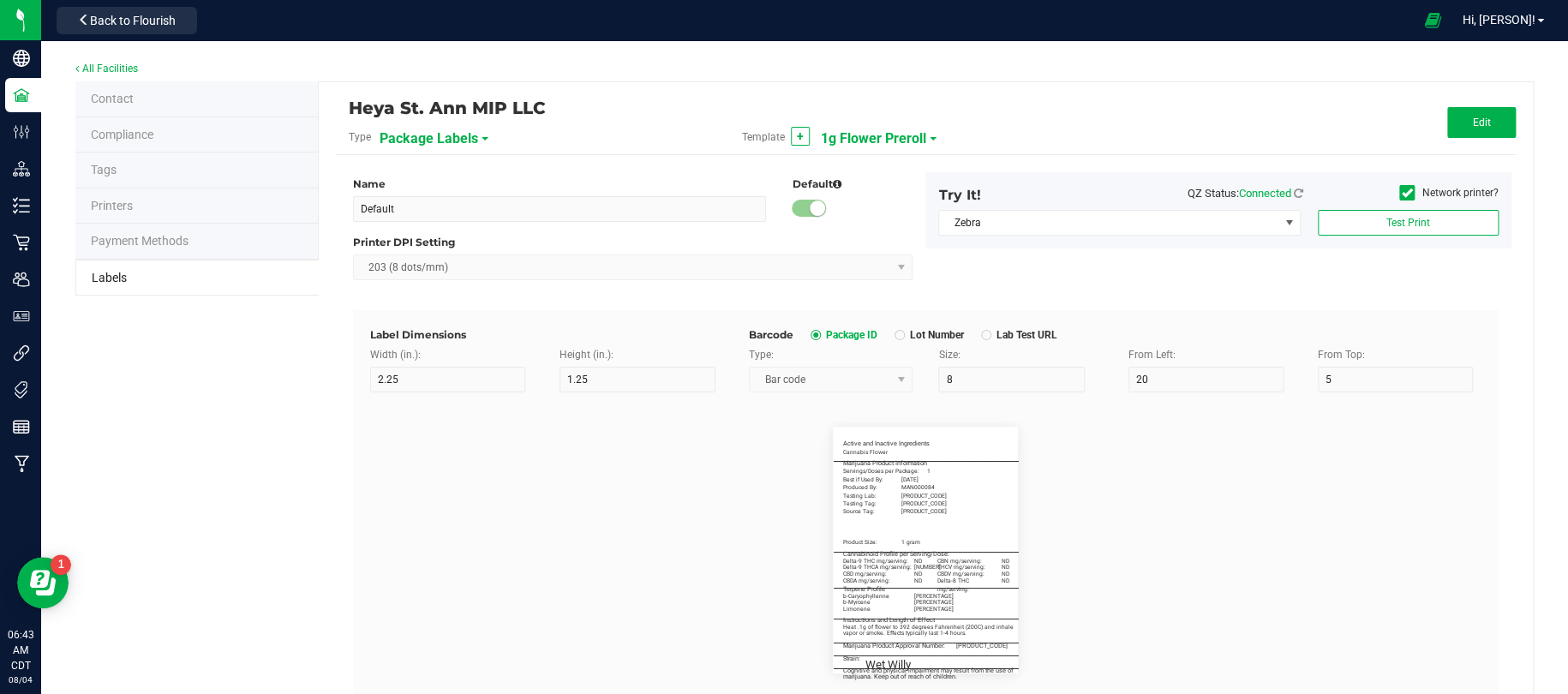 type on "3" 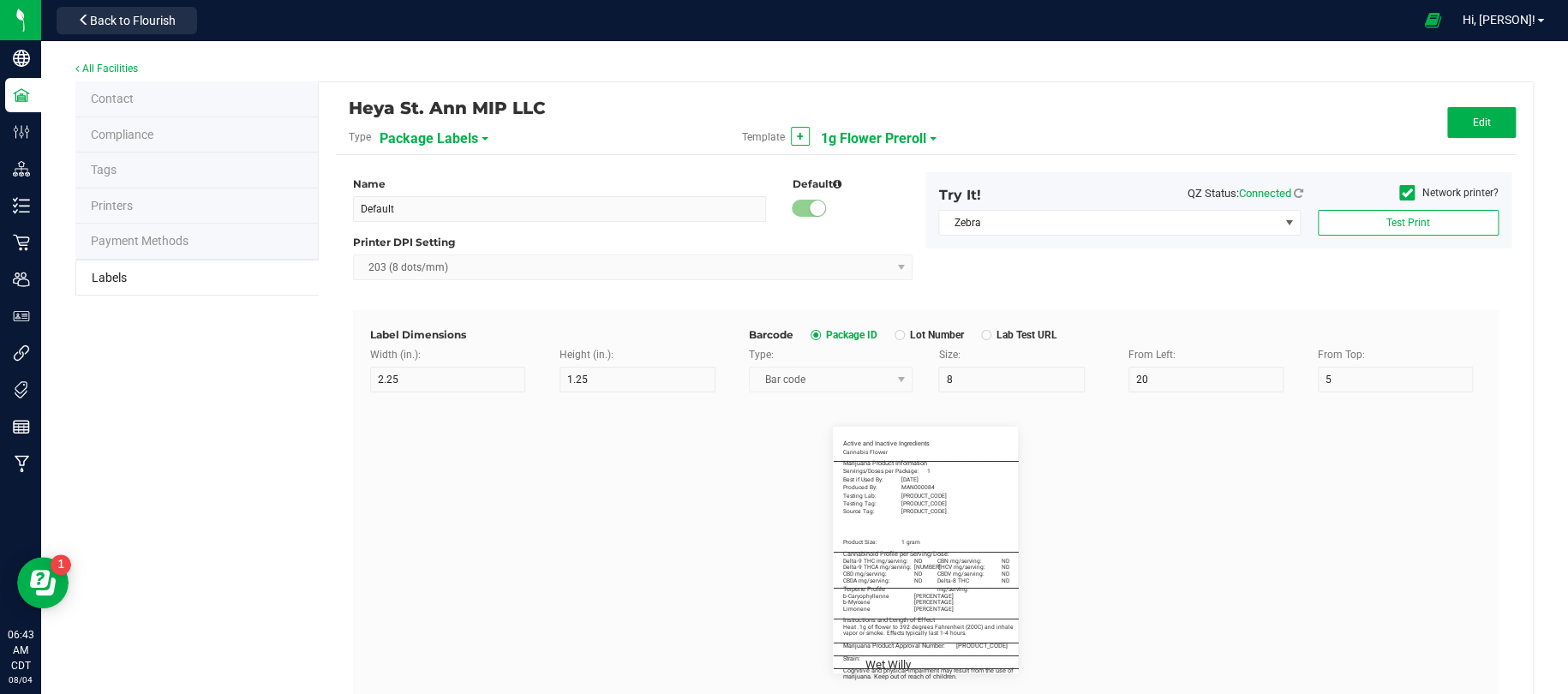 type on "4" 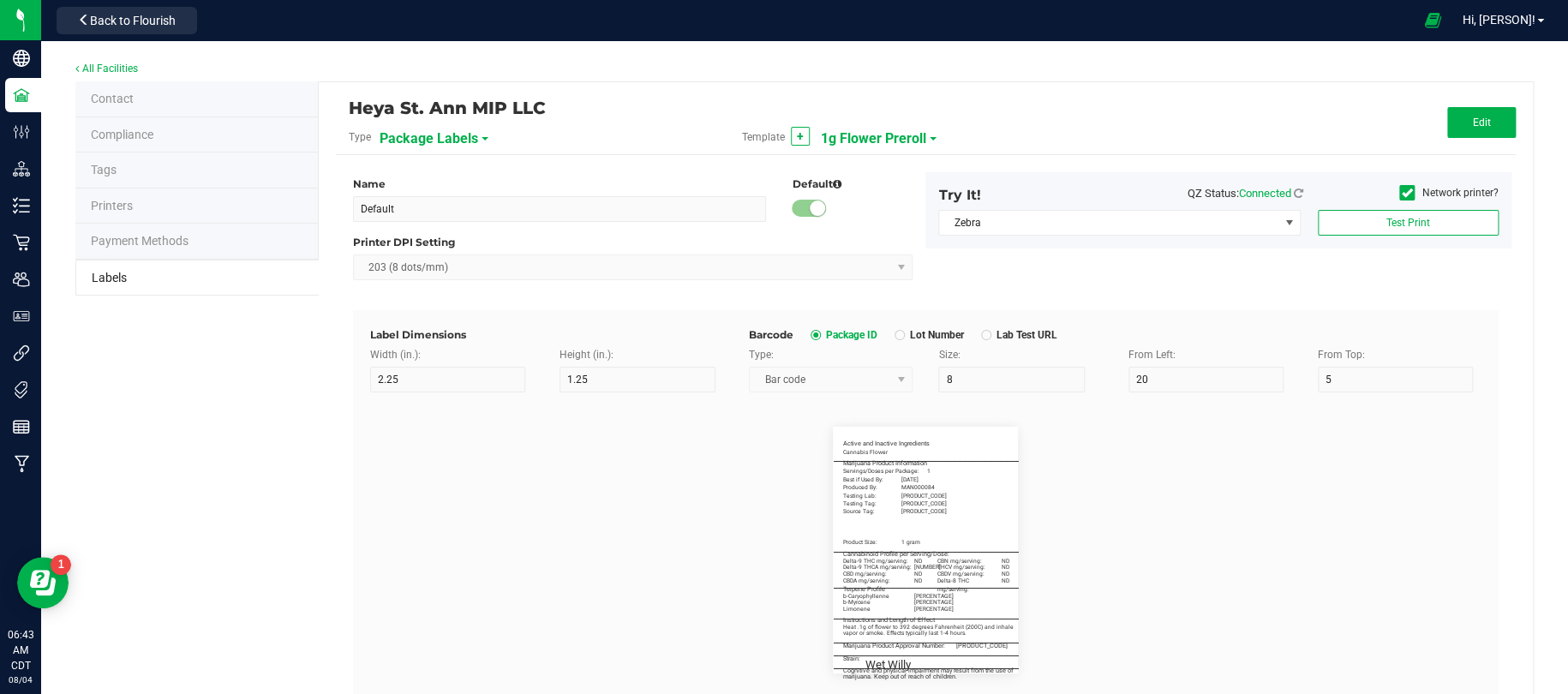 type 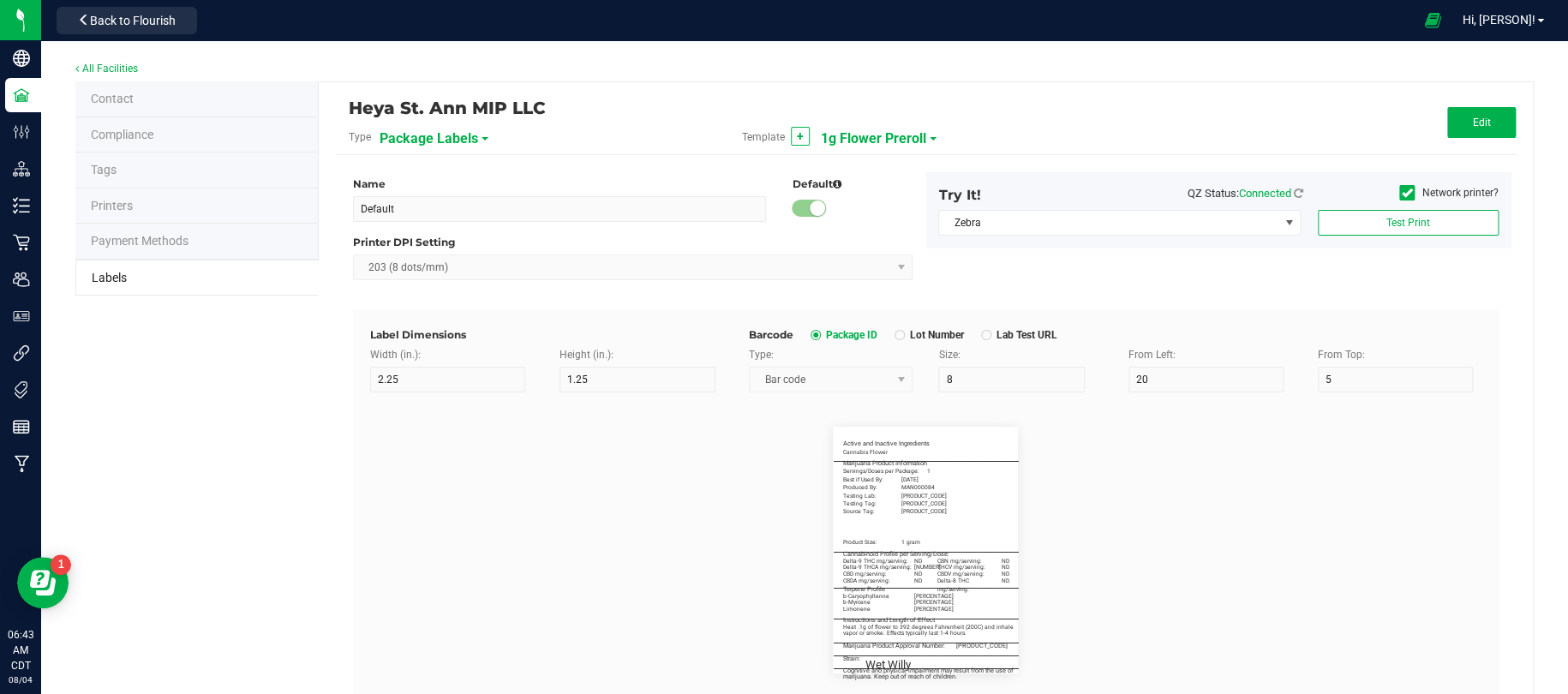 type 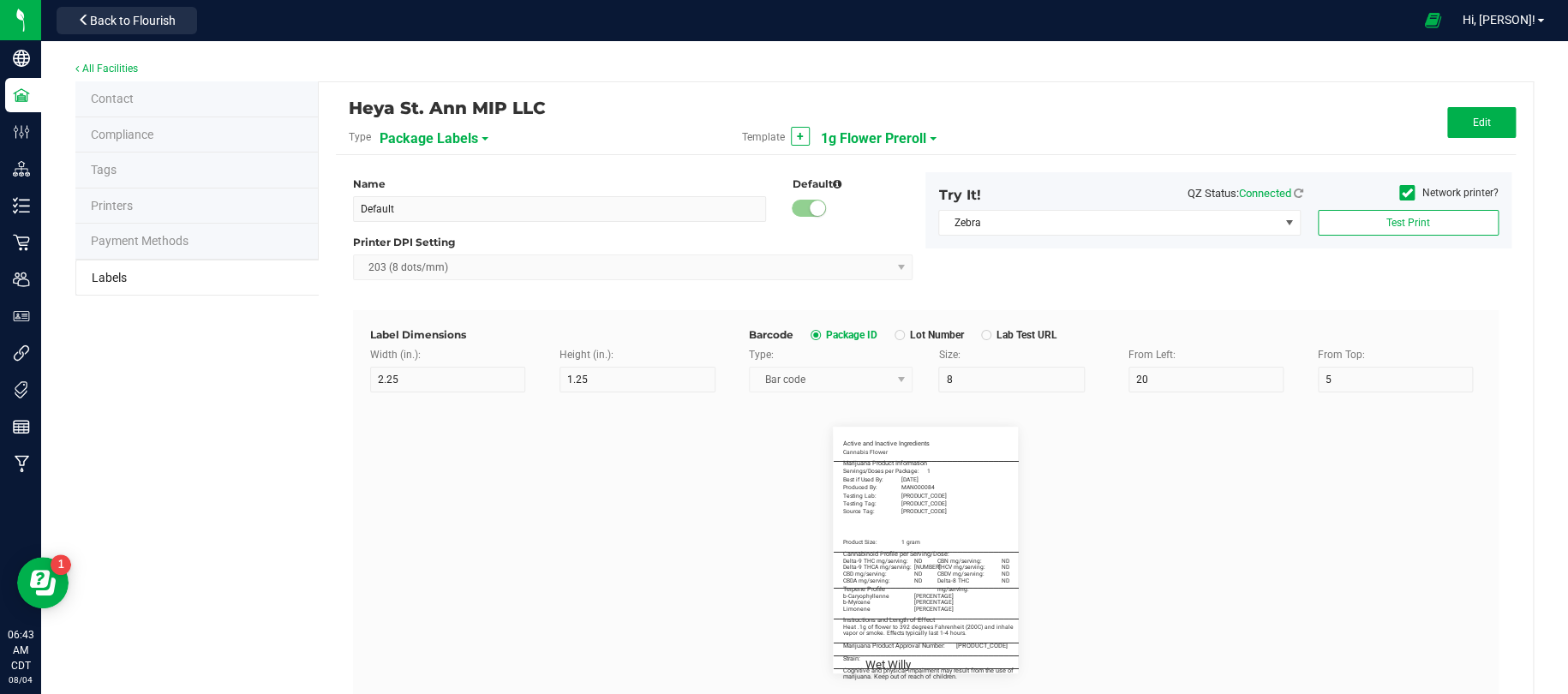 type on "Servings/Doses per Package:" 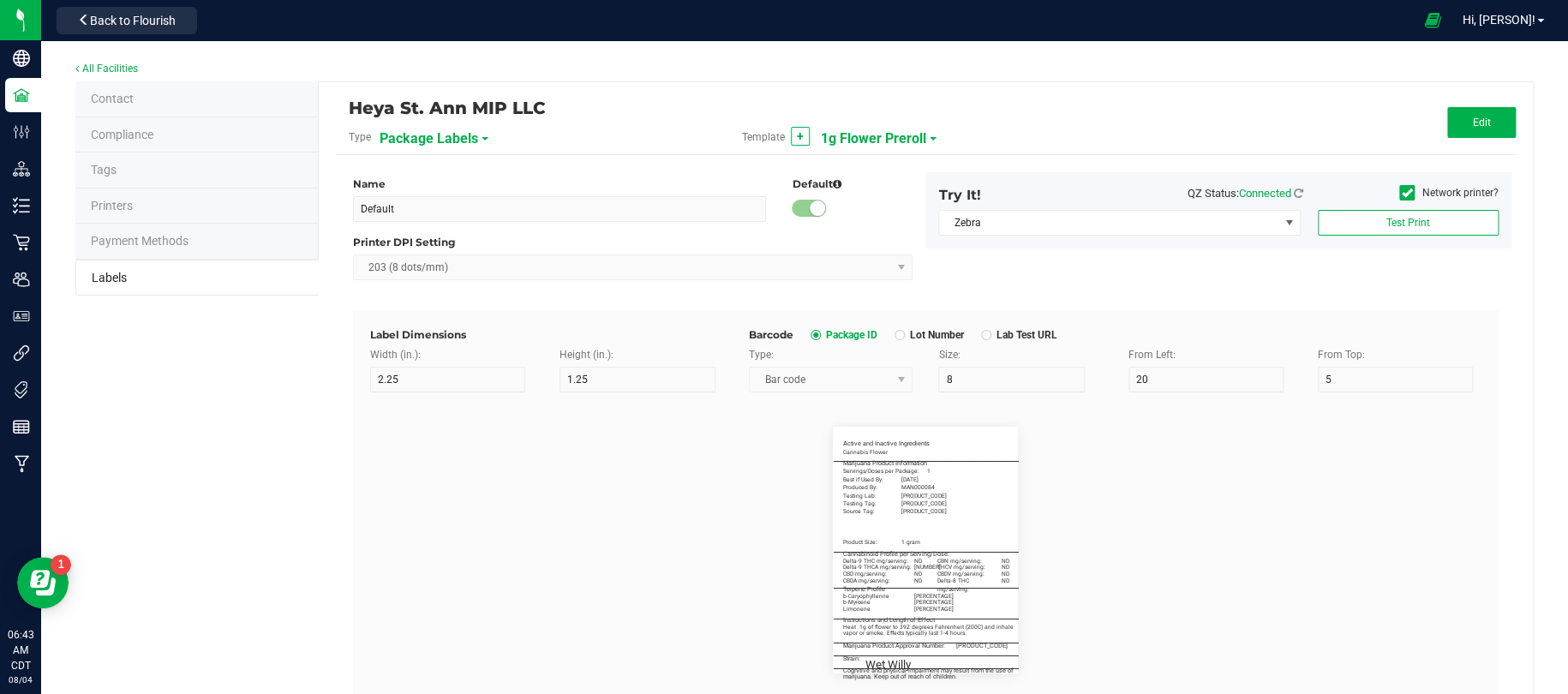 type on "1 gram" 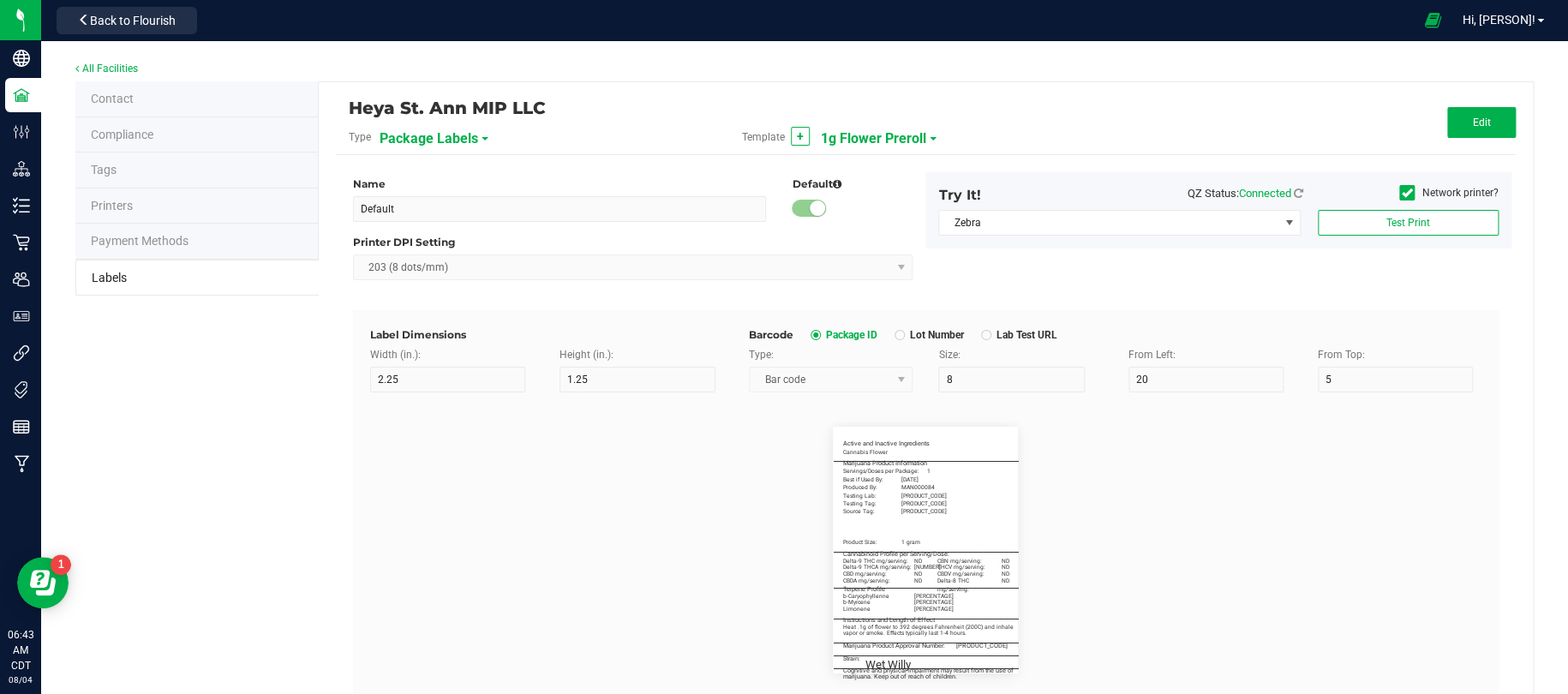 type on "____________________________________" 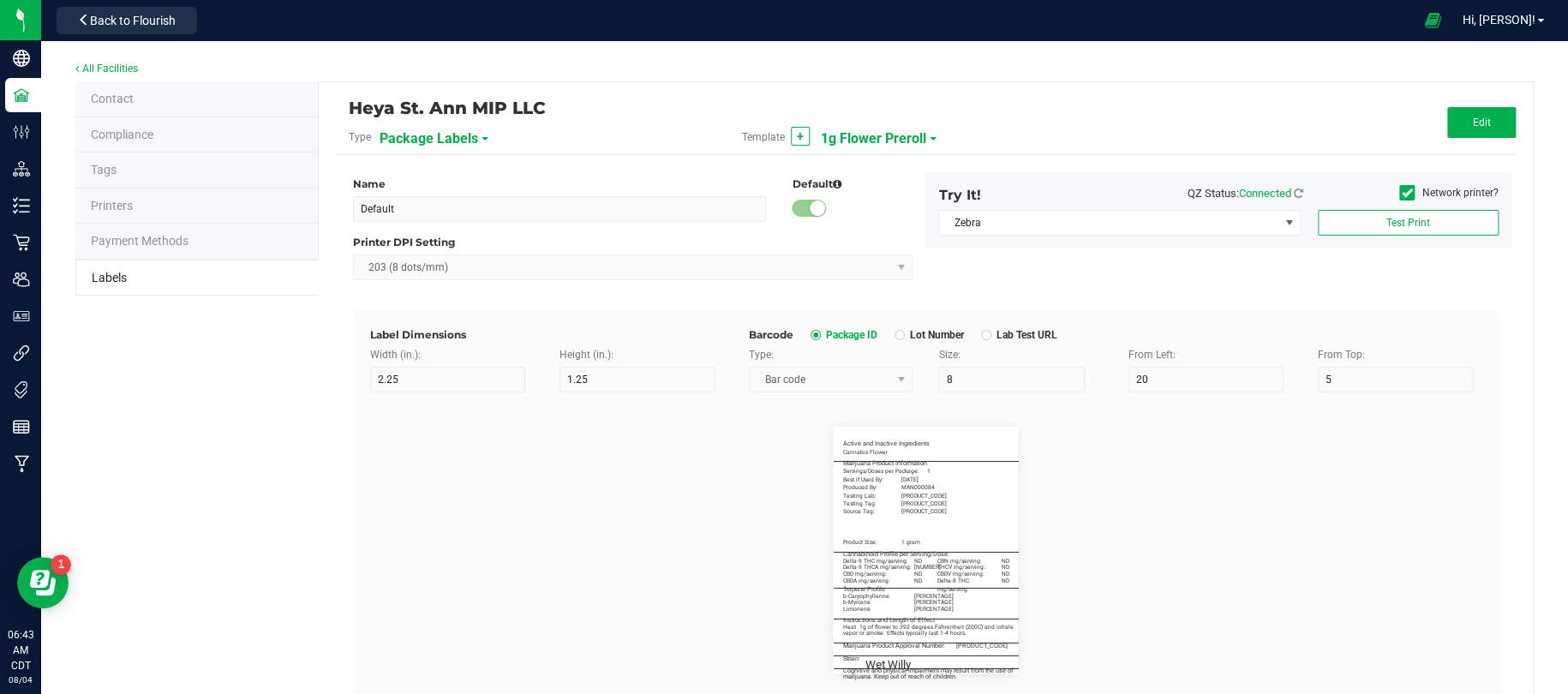 type 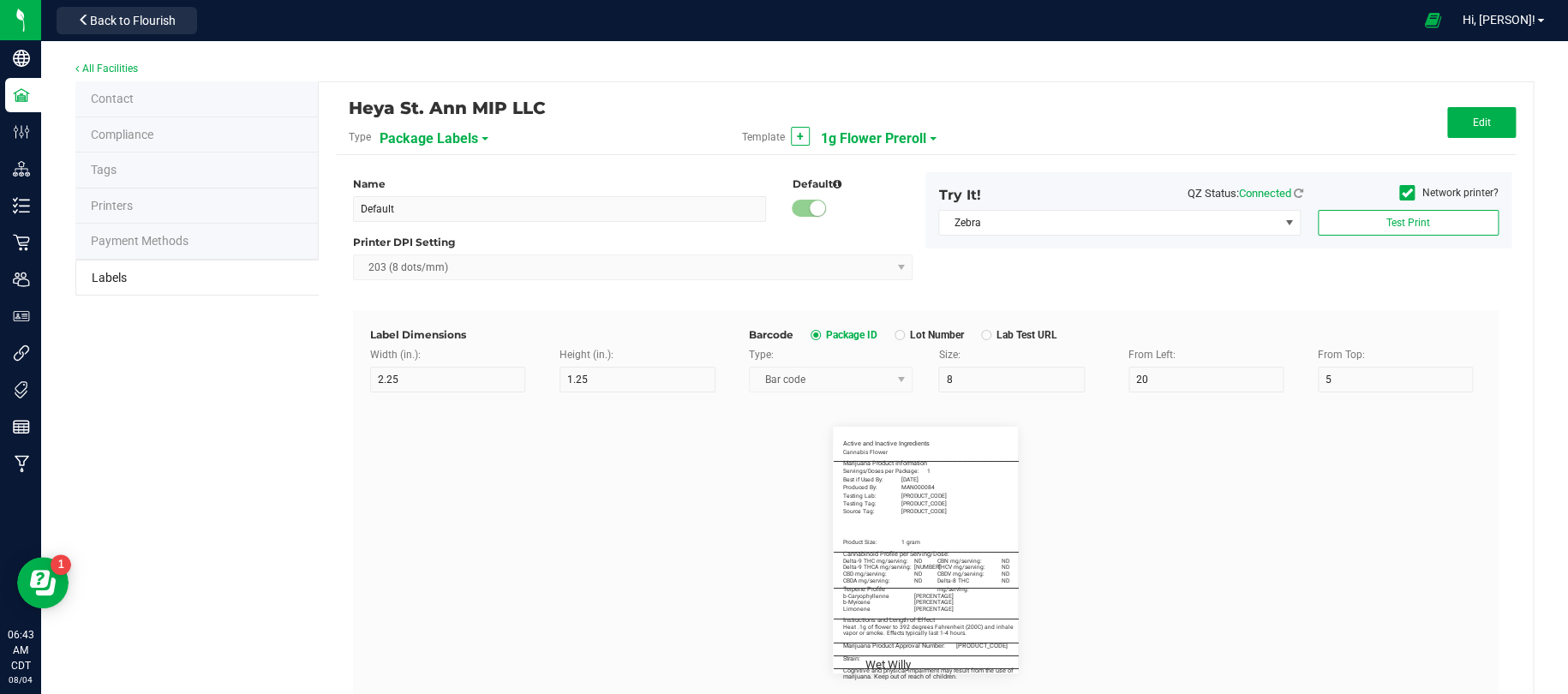type on "Cannabinoid Profile per Serving/Dose:" 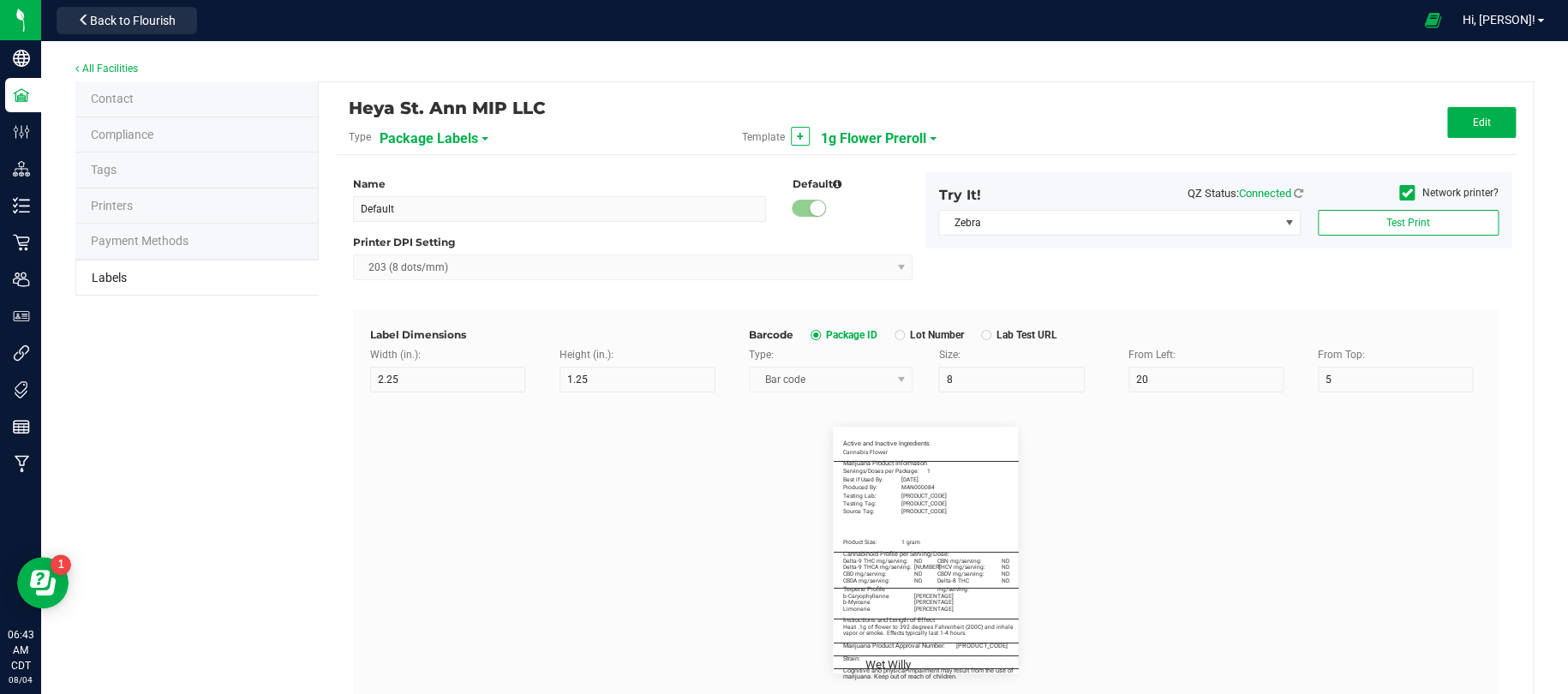 type on "55" 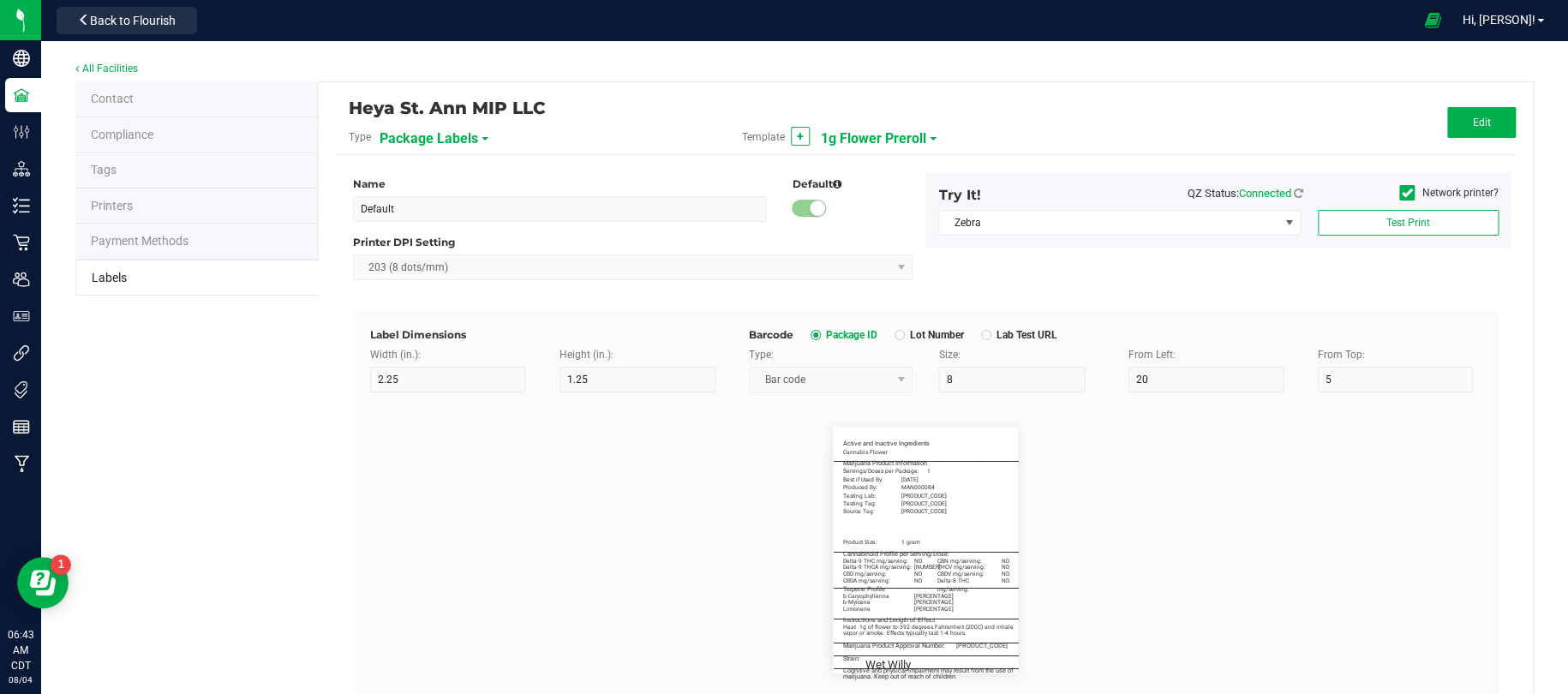 type on "5.5" 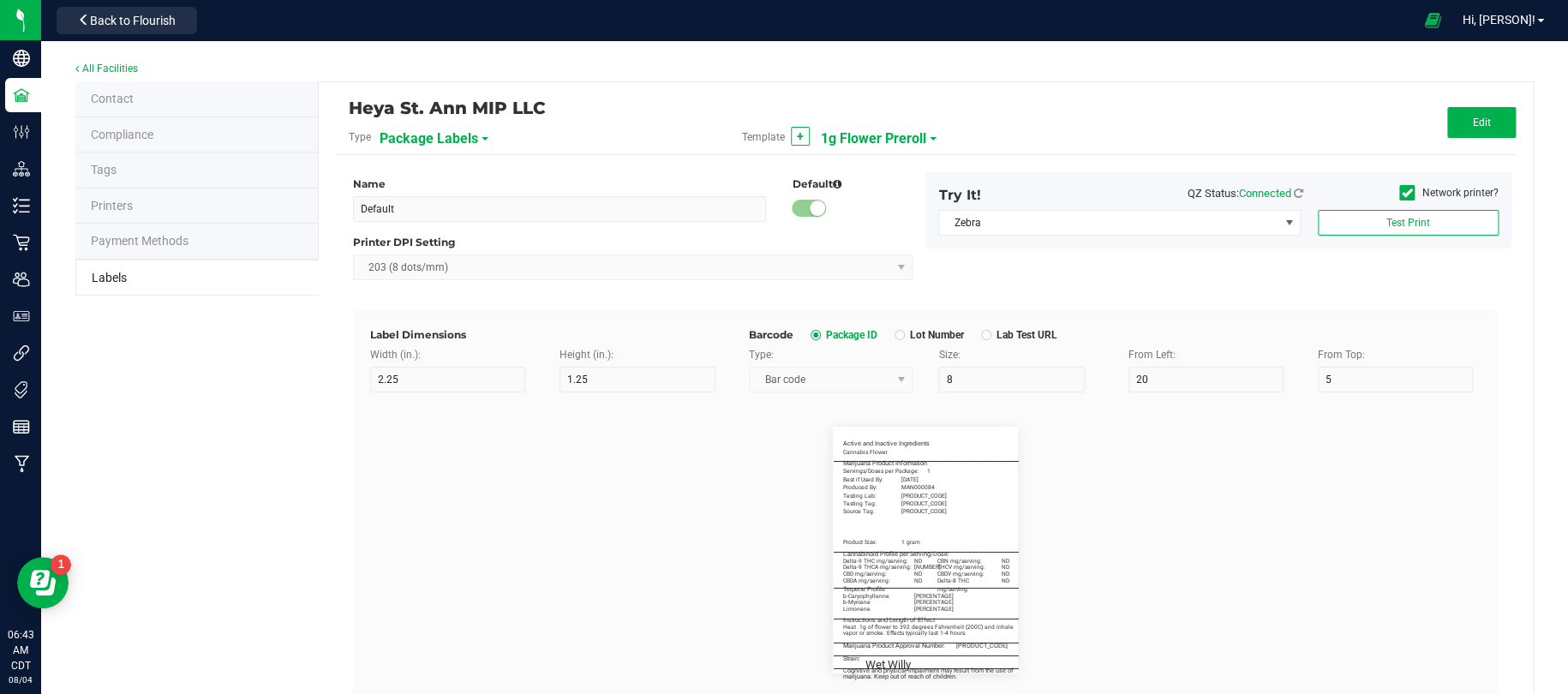 type 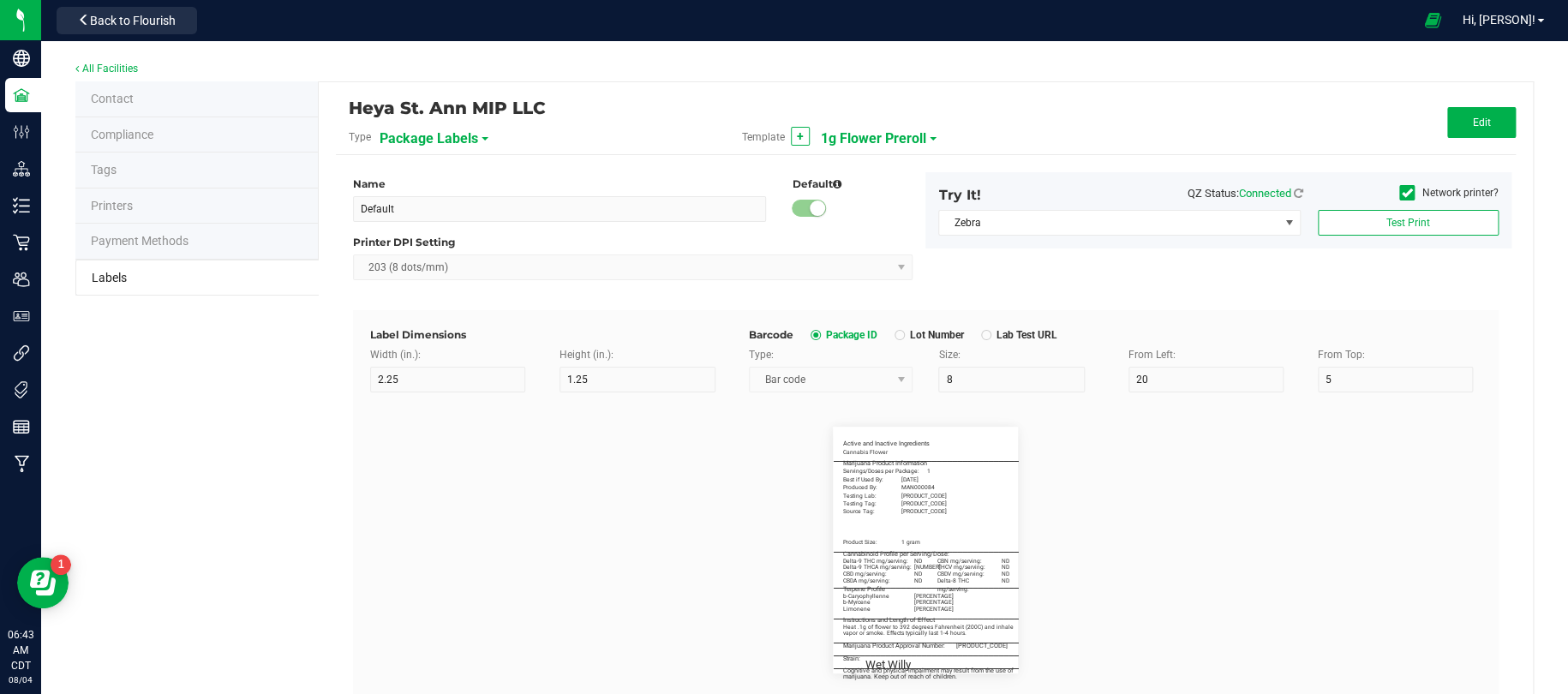 type on "Terpene Profile" 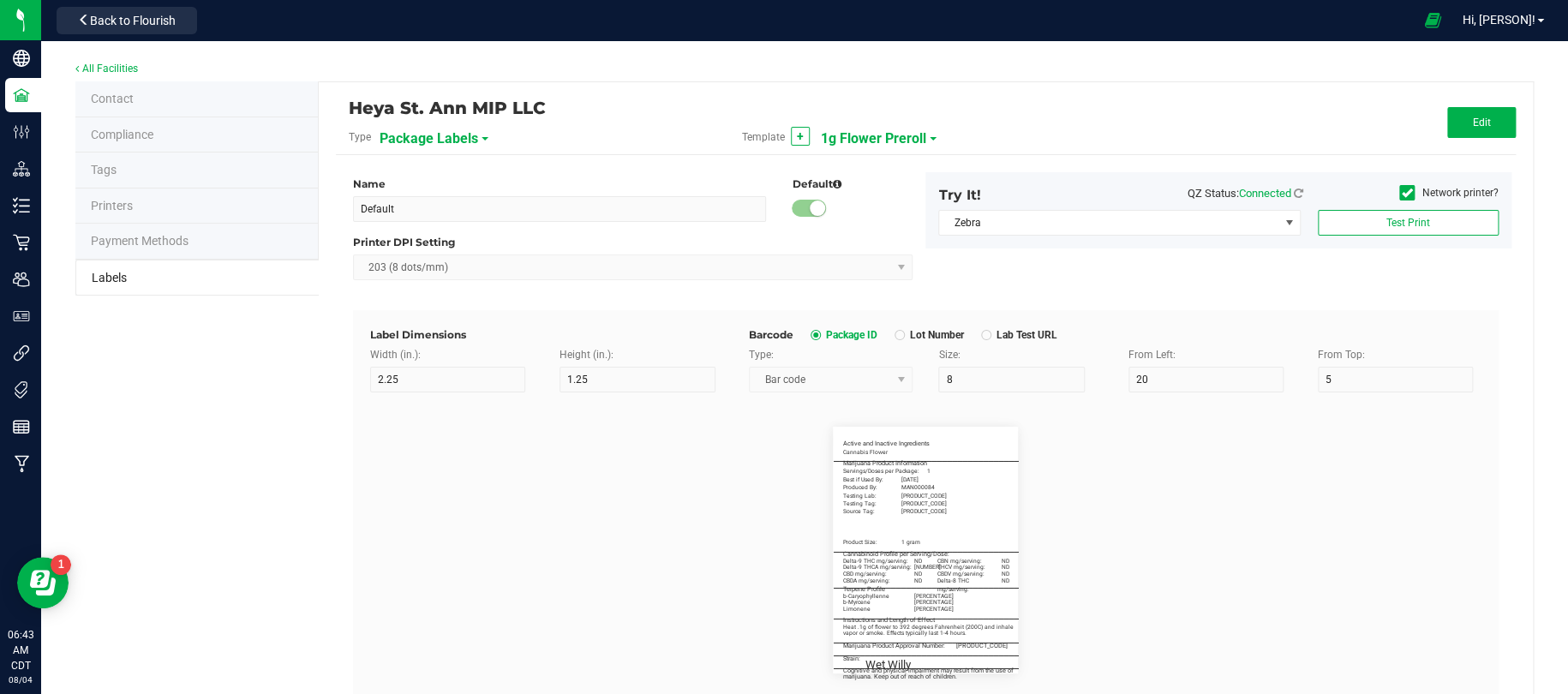 type on "55" 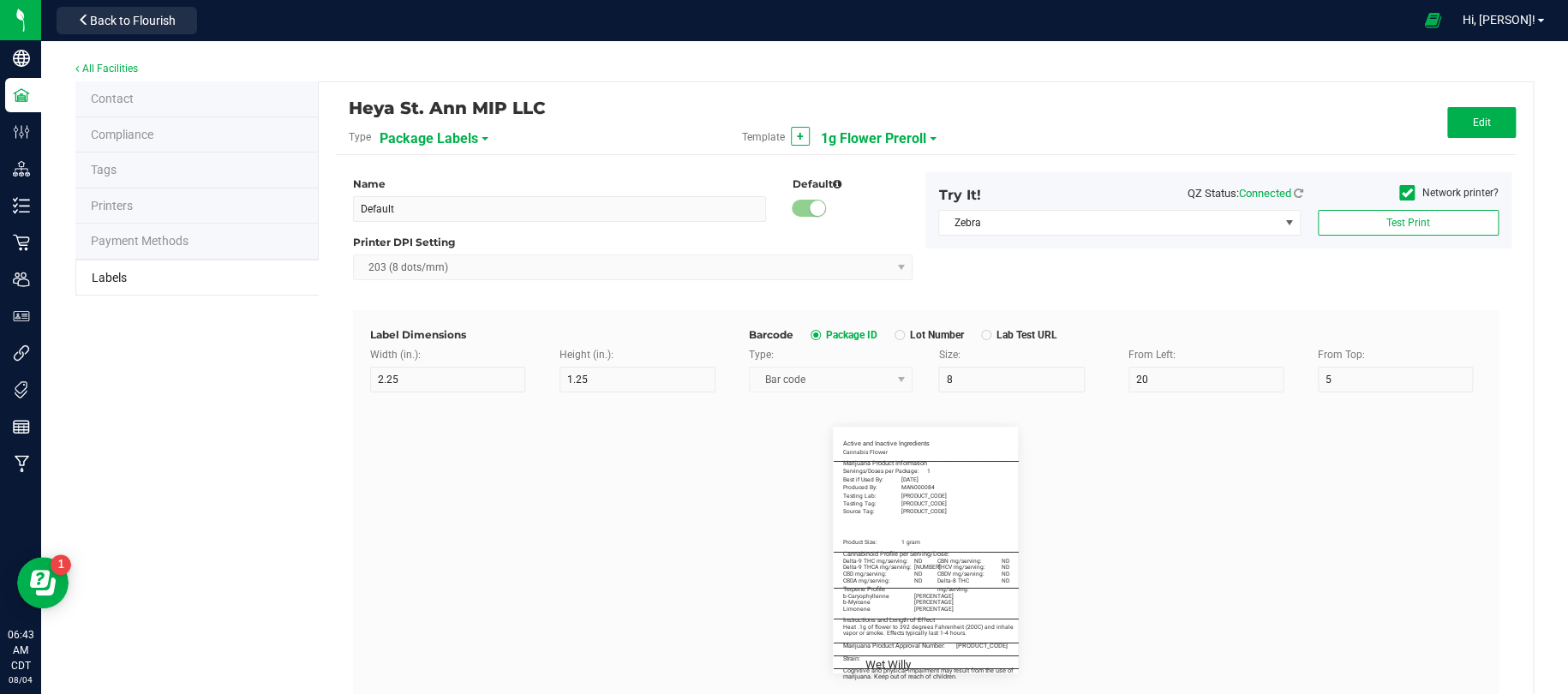 type on "49" 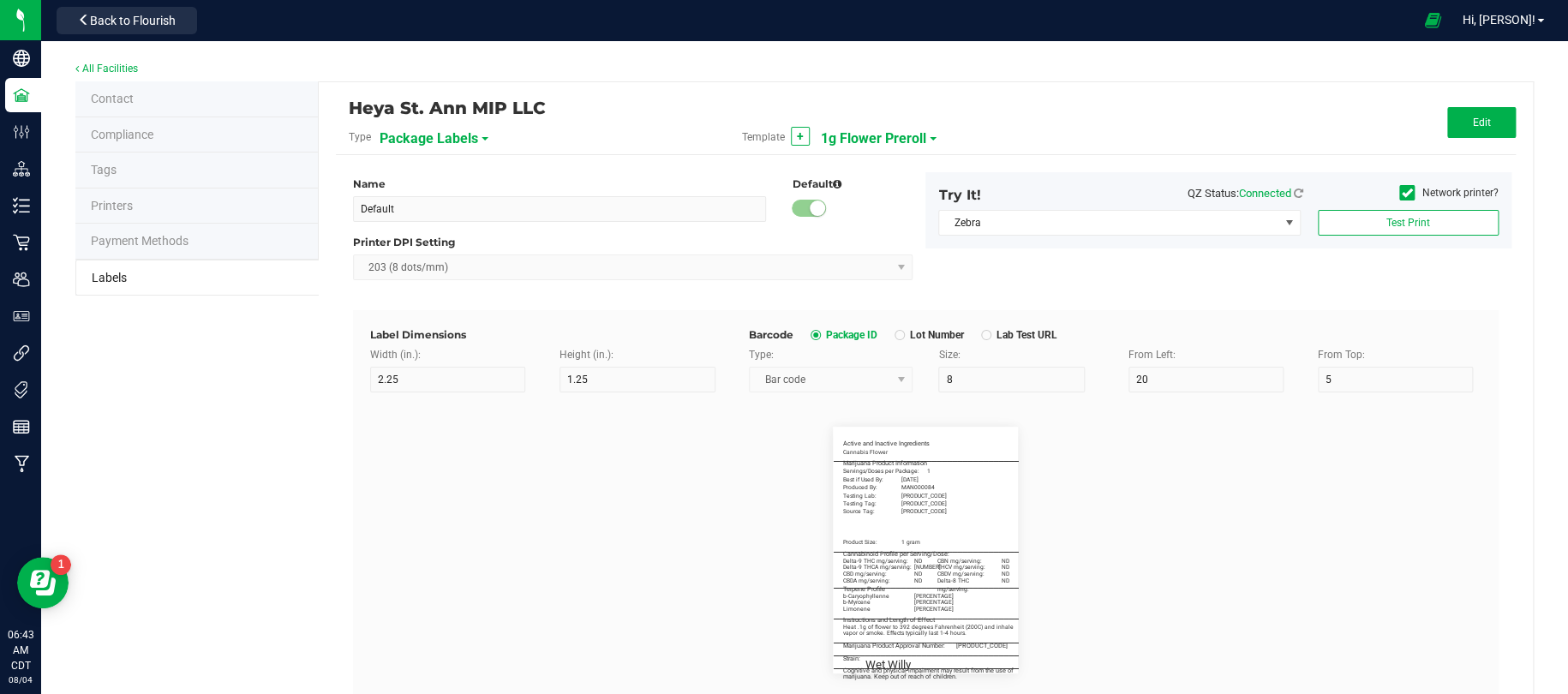 type 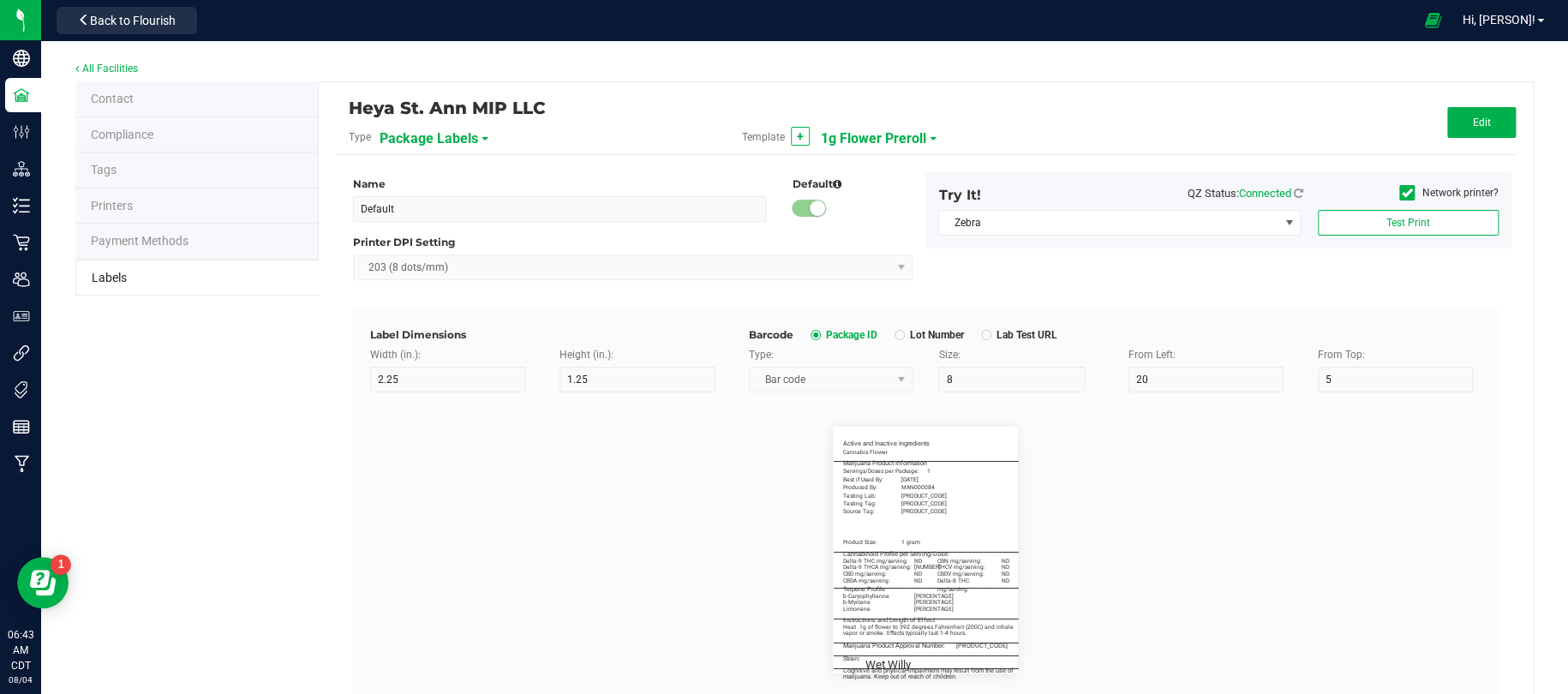 type on "22" 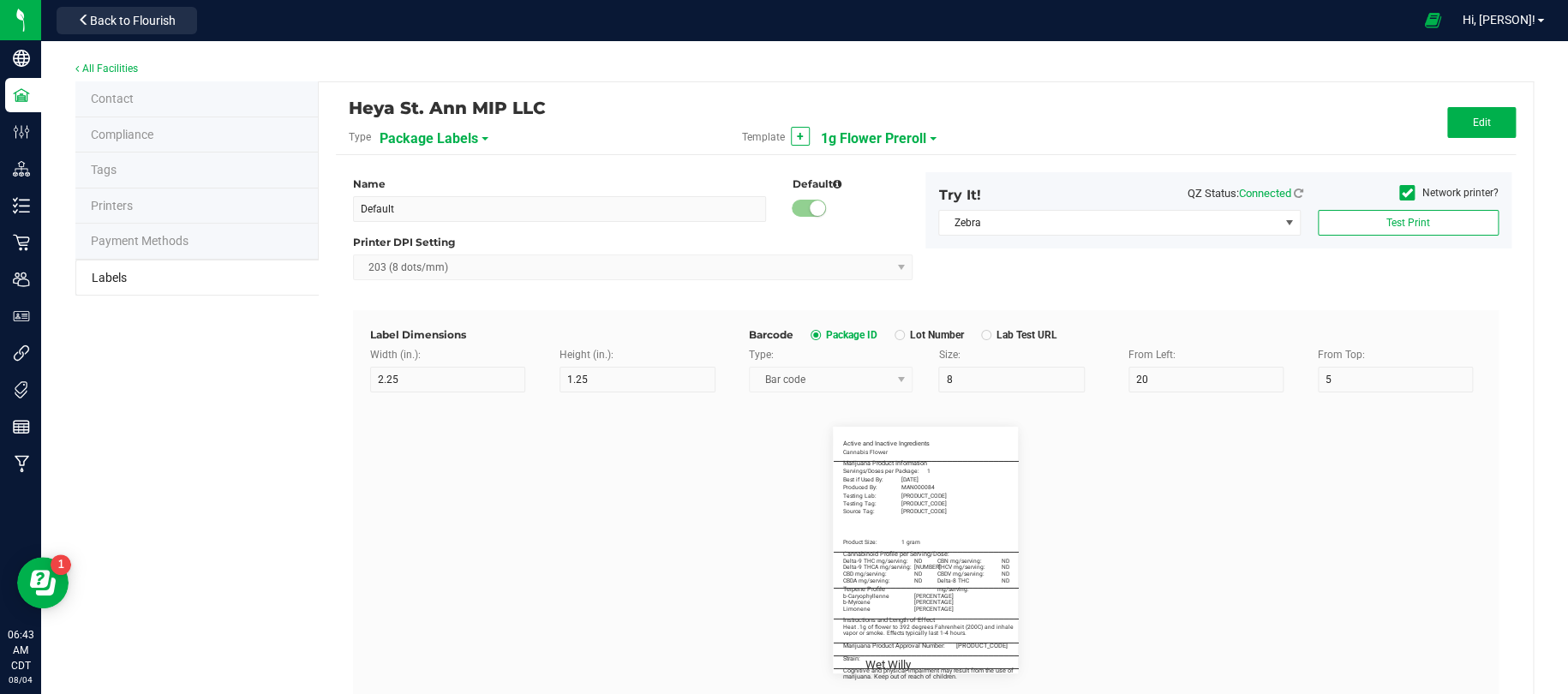 type on "53" 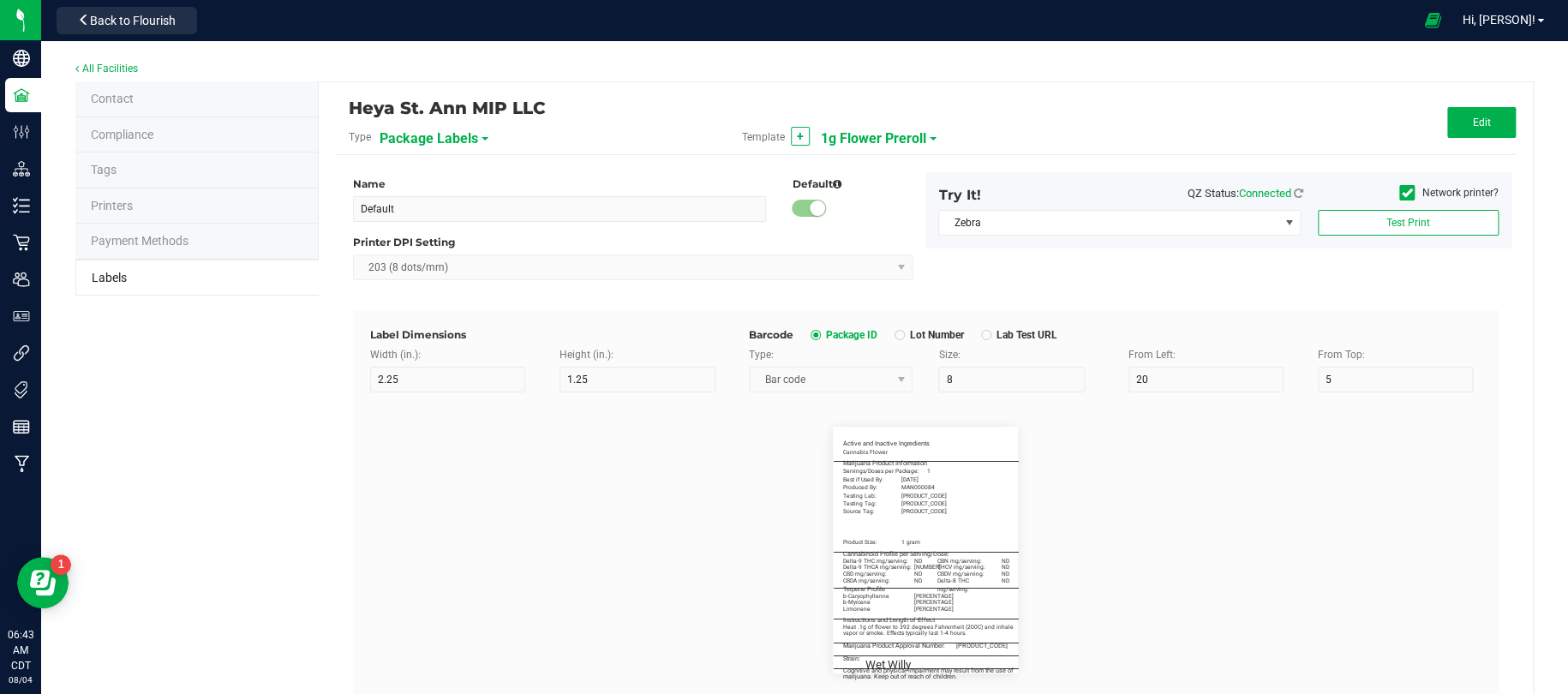 type on "0.130%" 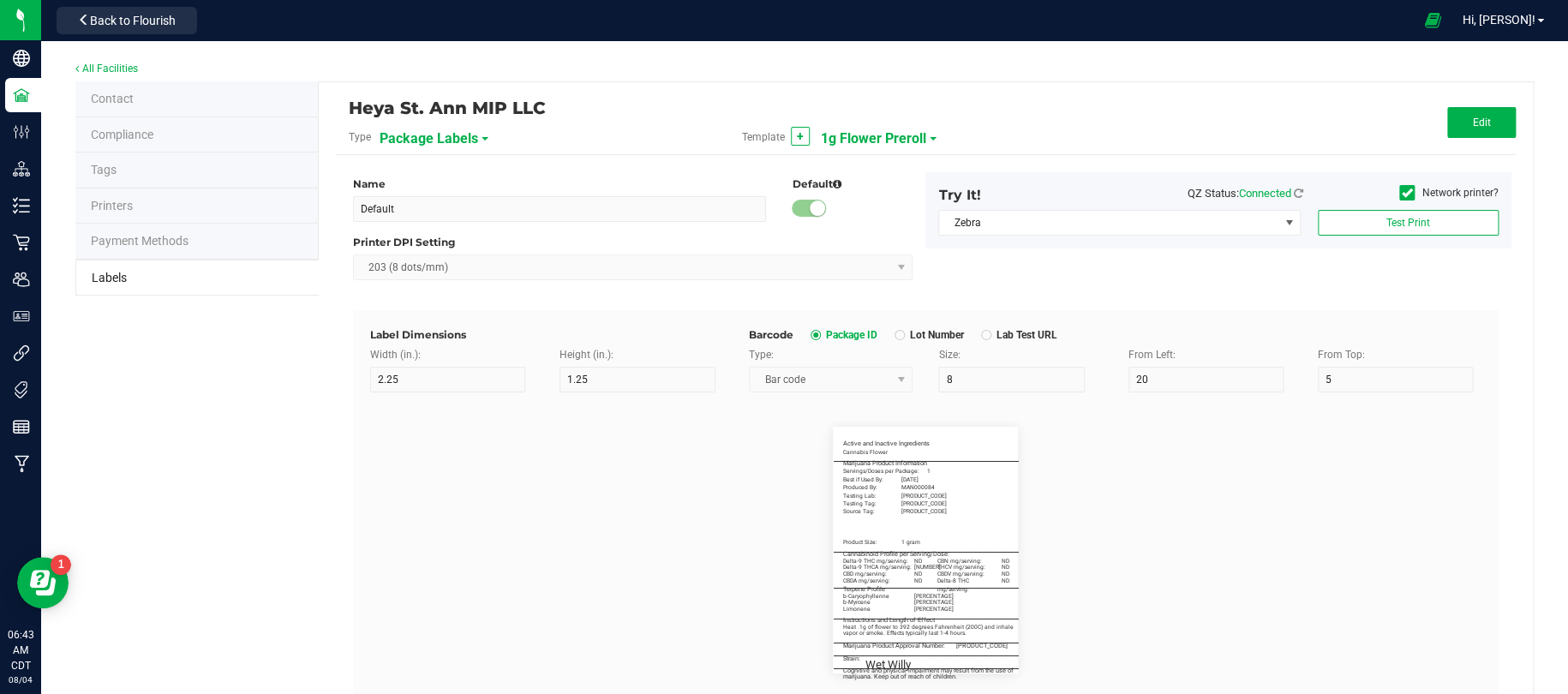 type on "Limonene" 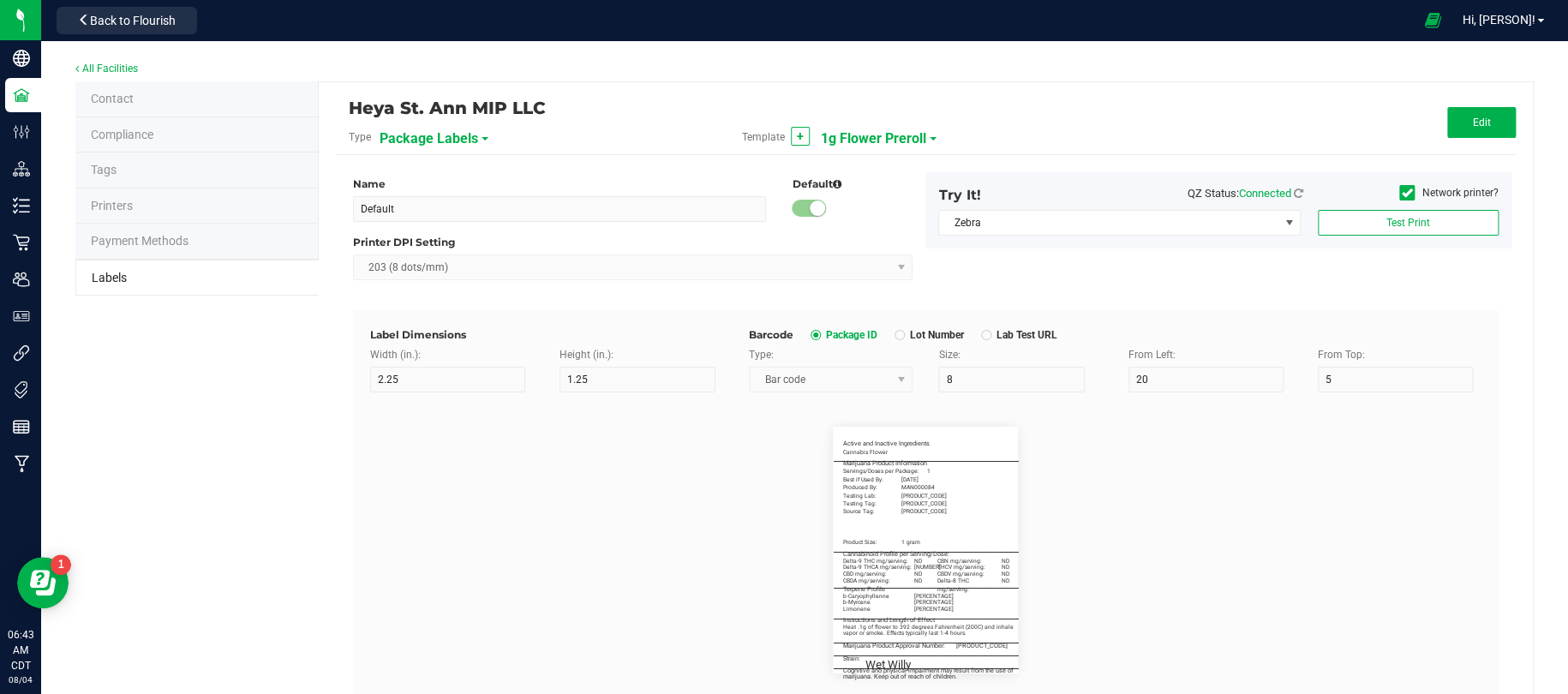type on "5" 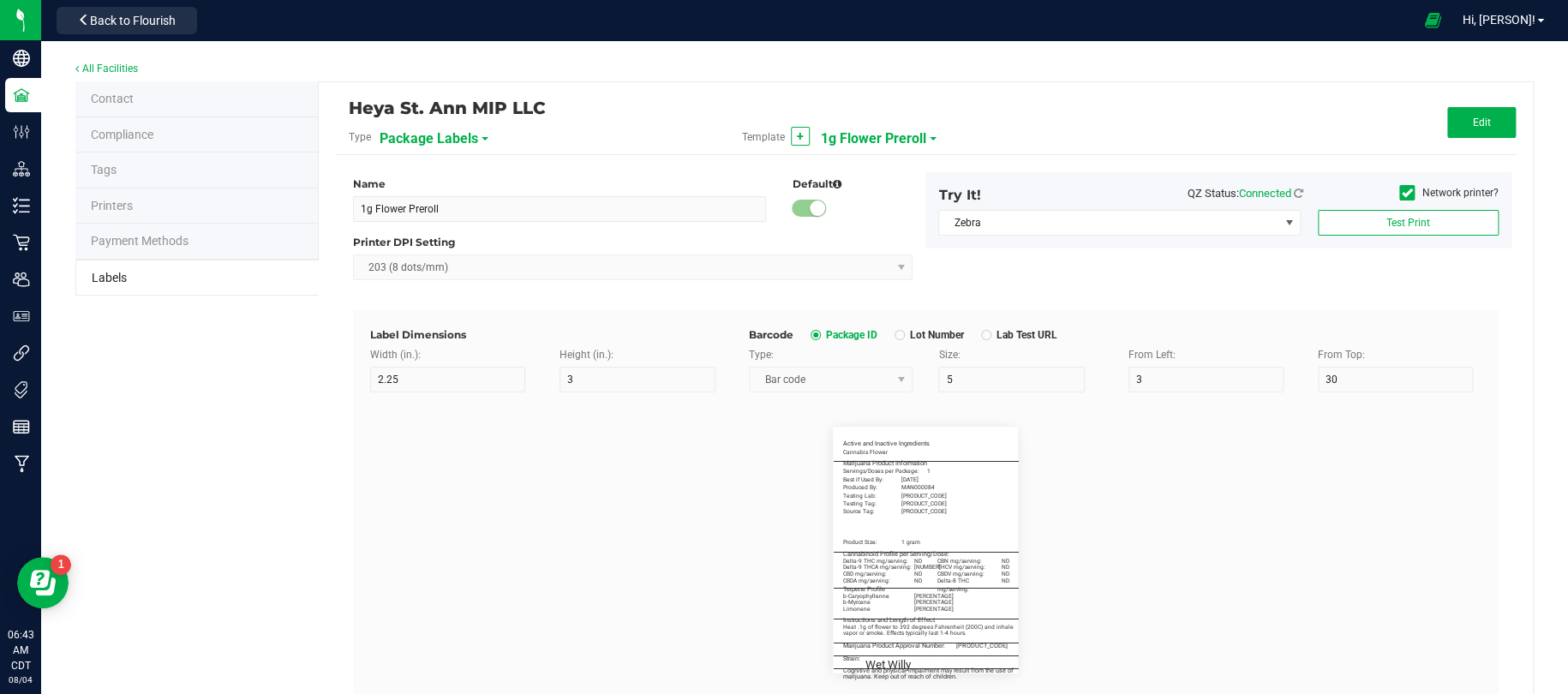 type on "Heat .1g of flower to 392 degrees Fahrenheit (200C) and inhale" 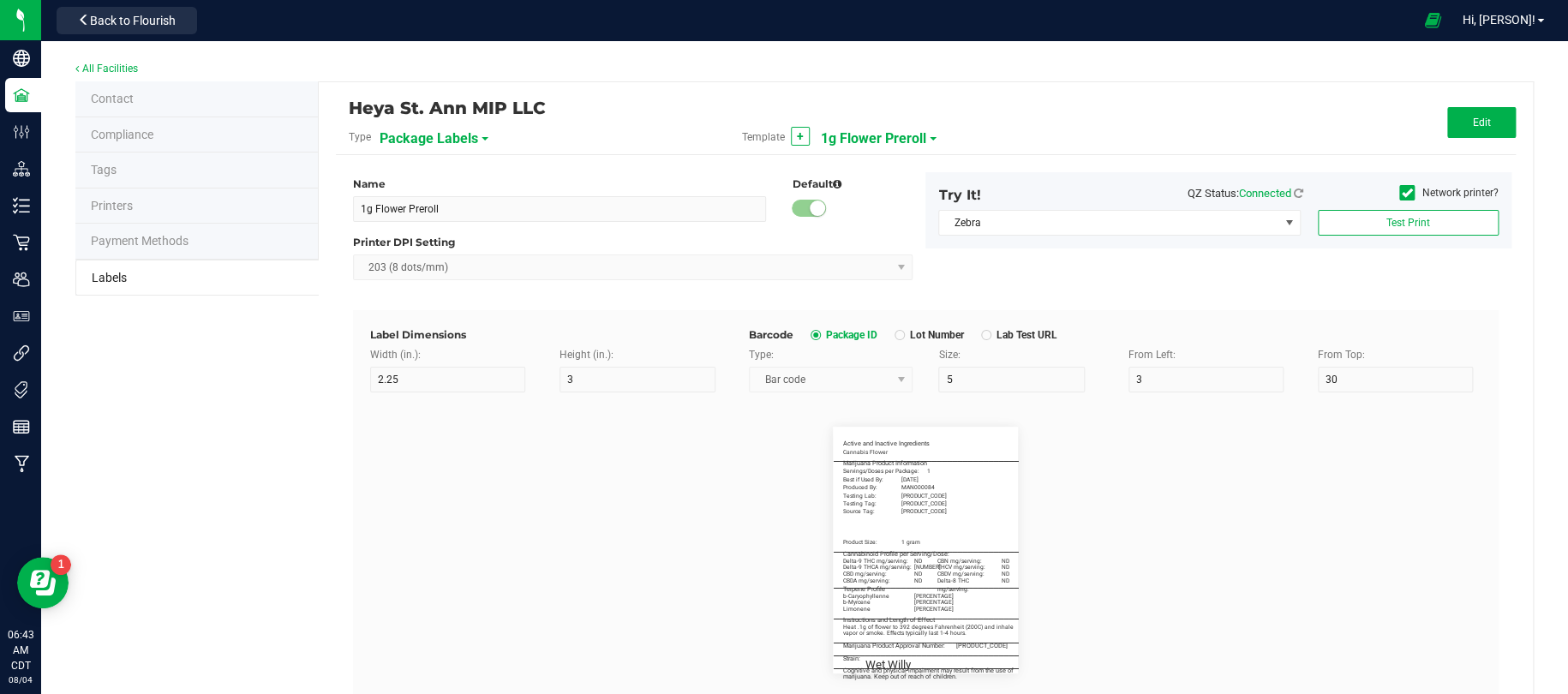 type on "56" 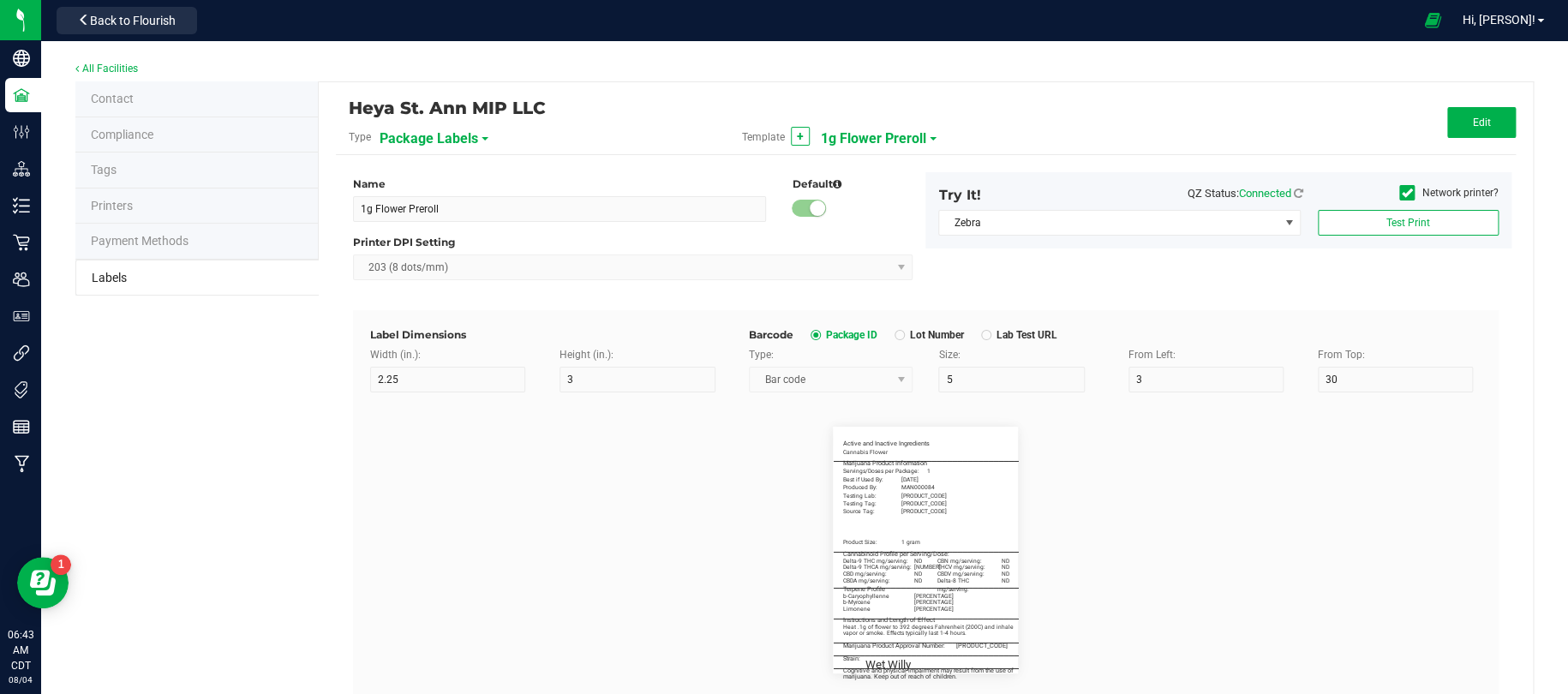 type on "5" 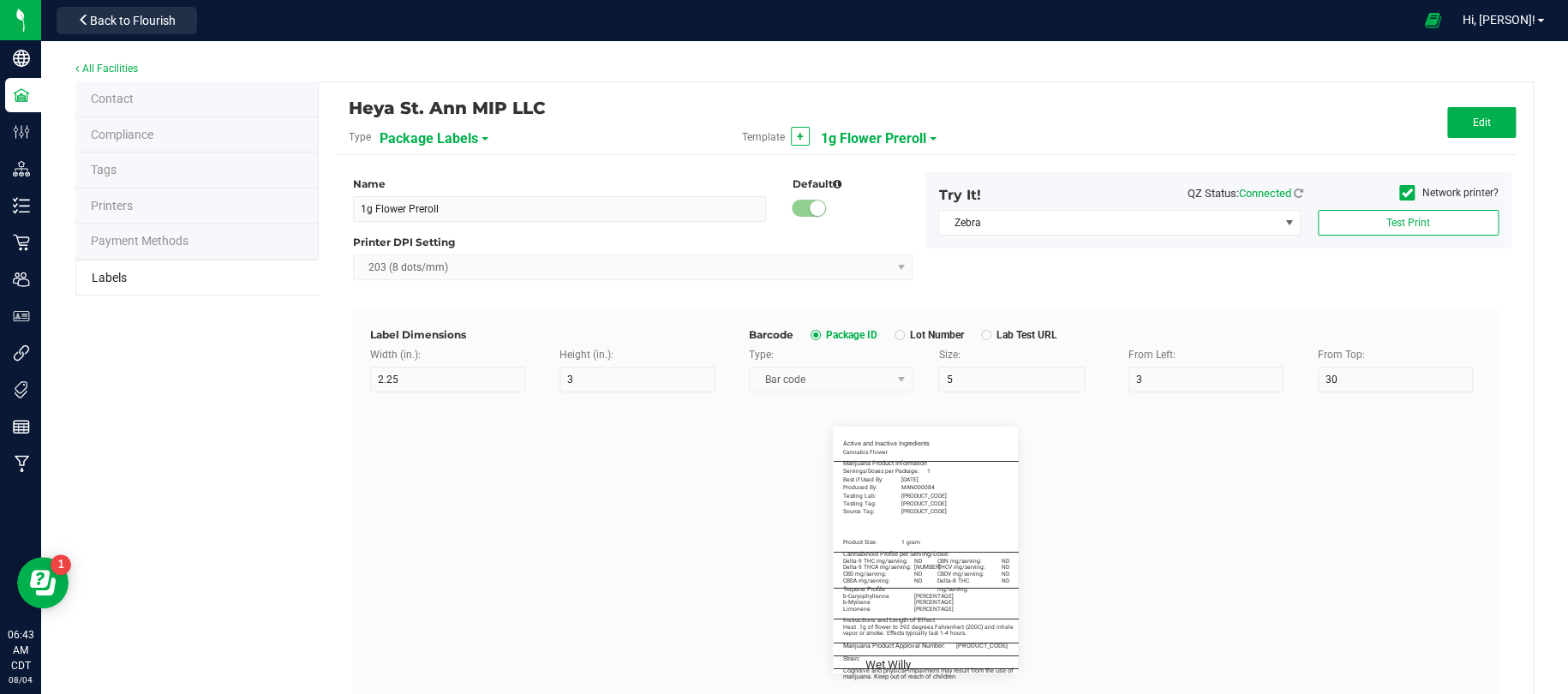 type on "3" 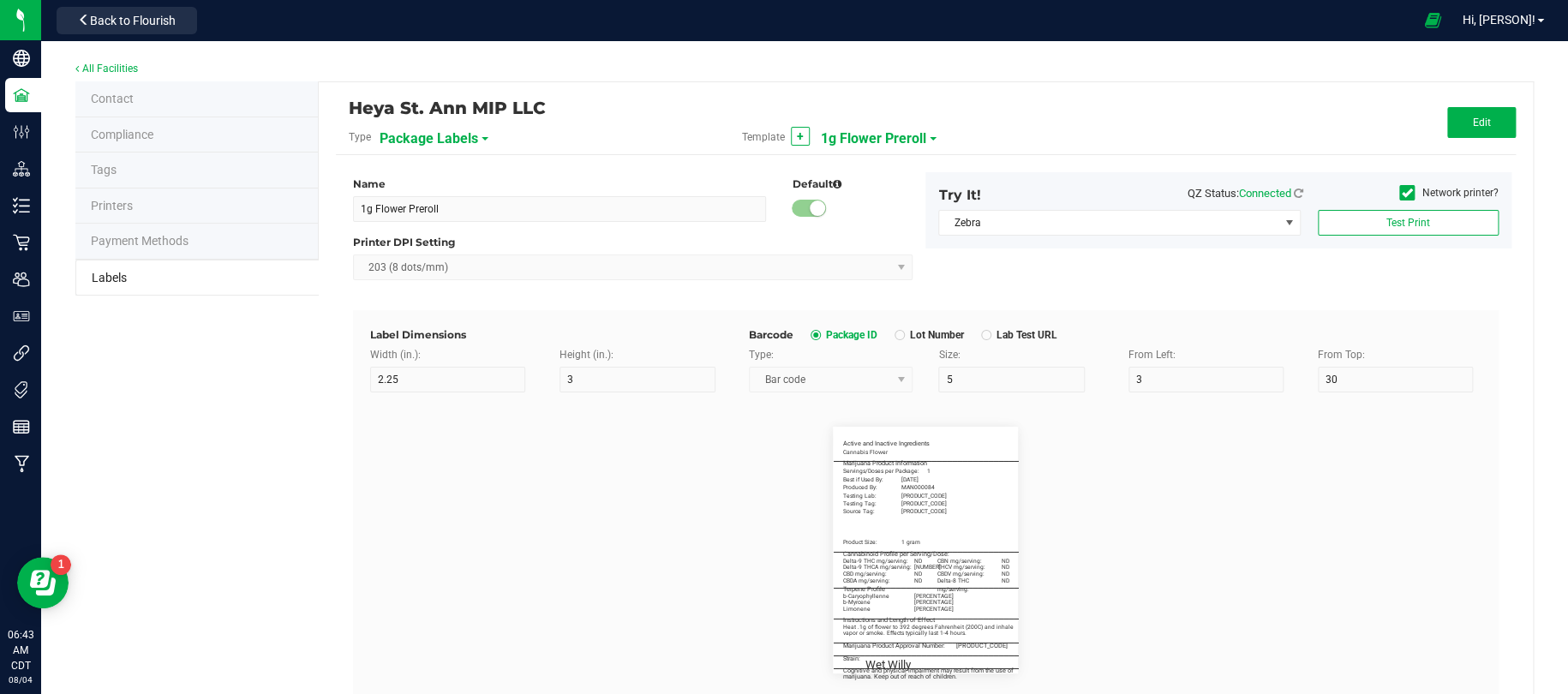 type on "5" 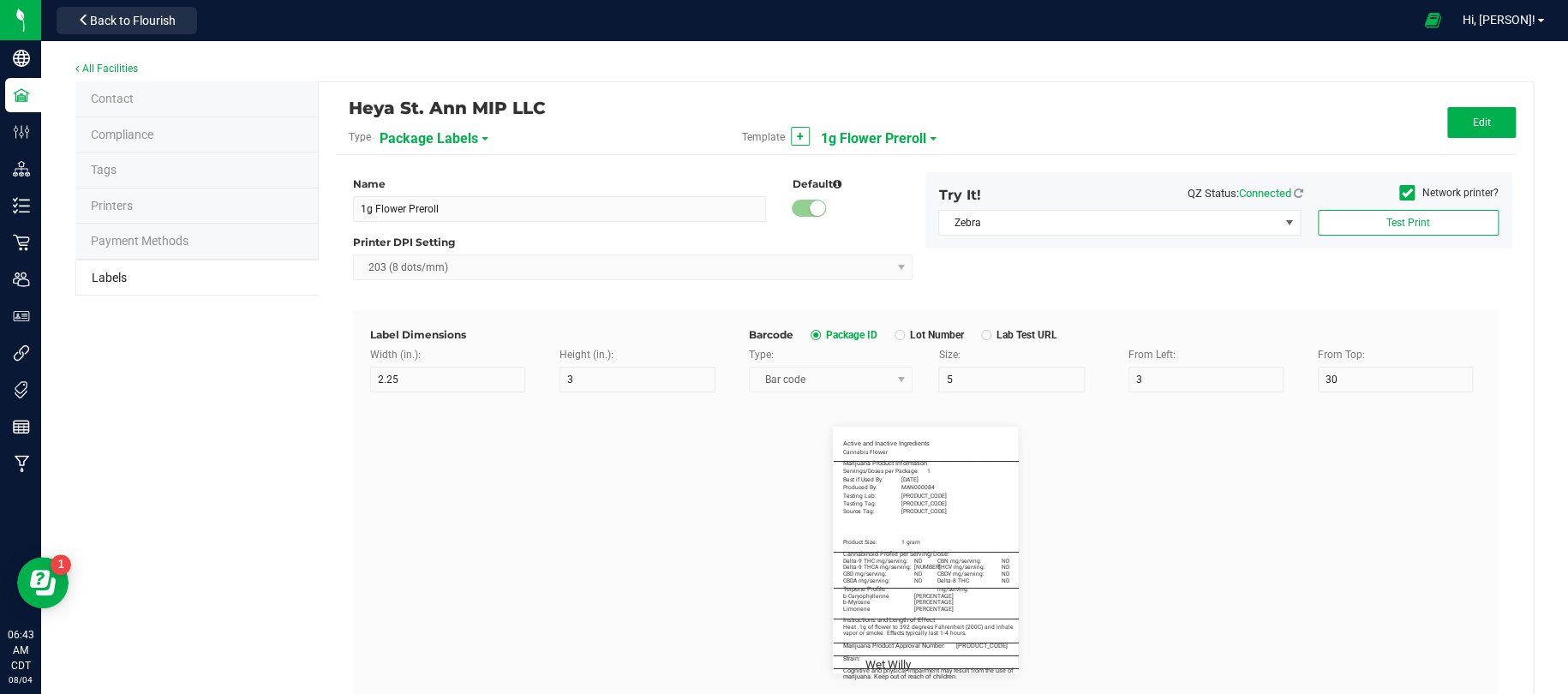 type on "3" 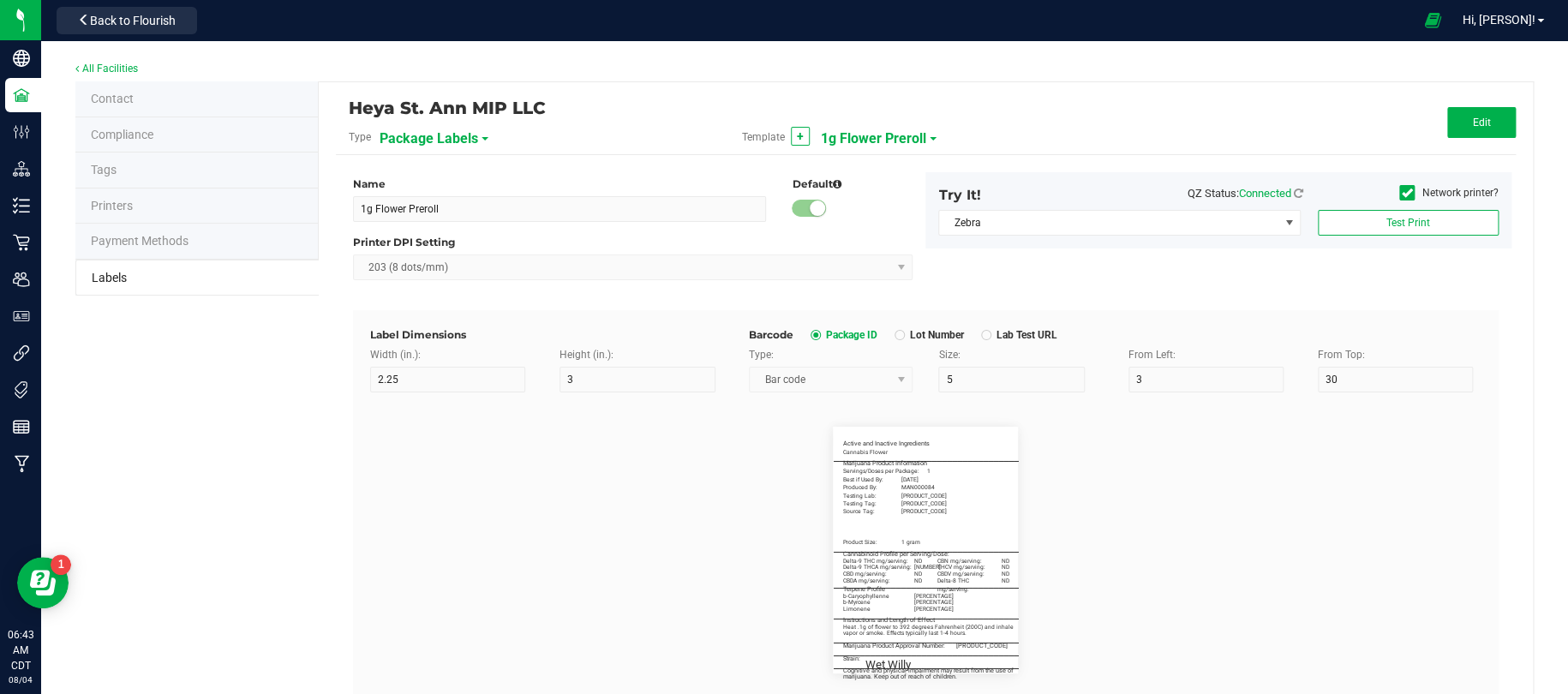 type on "55" 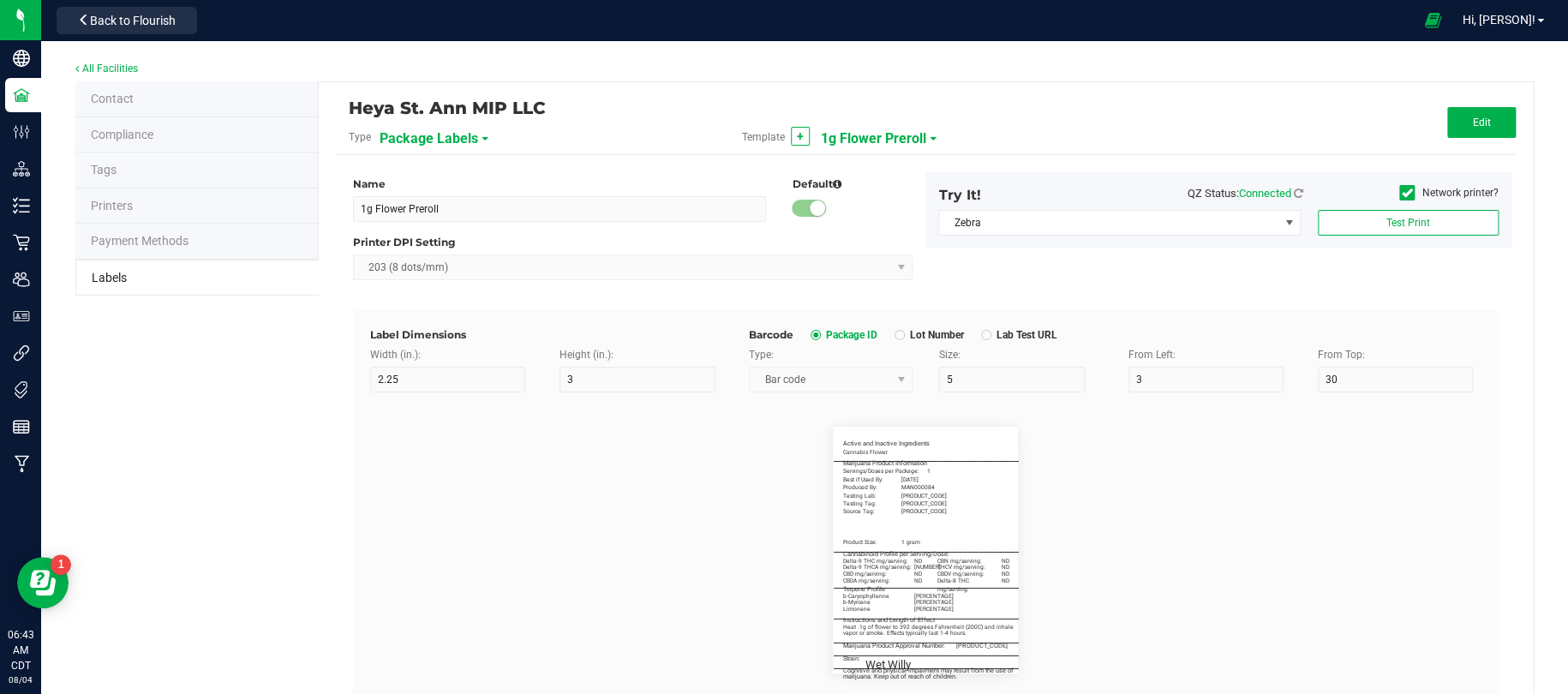 type on "5.5" 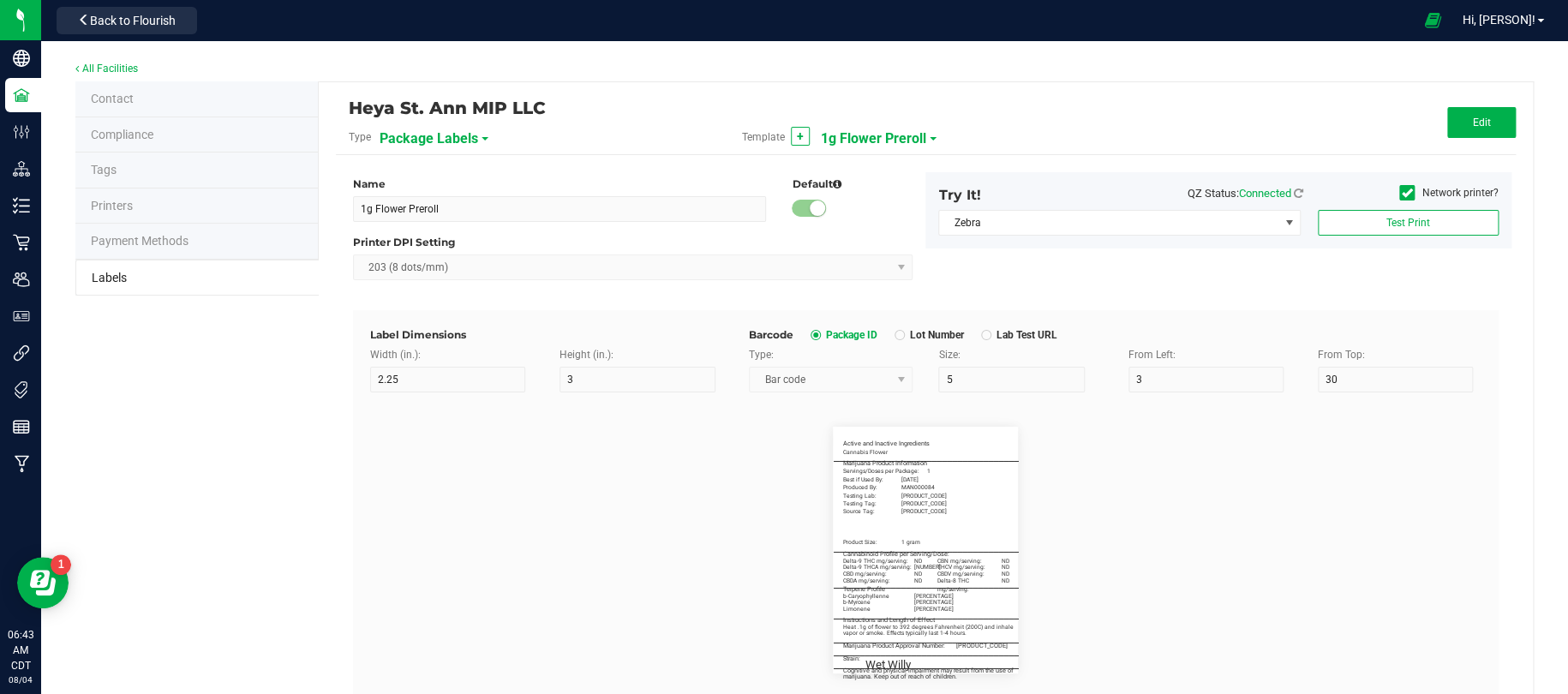 type 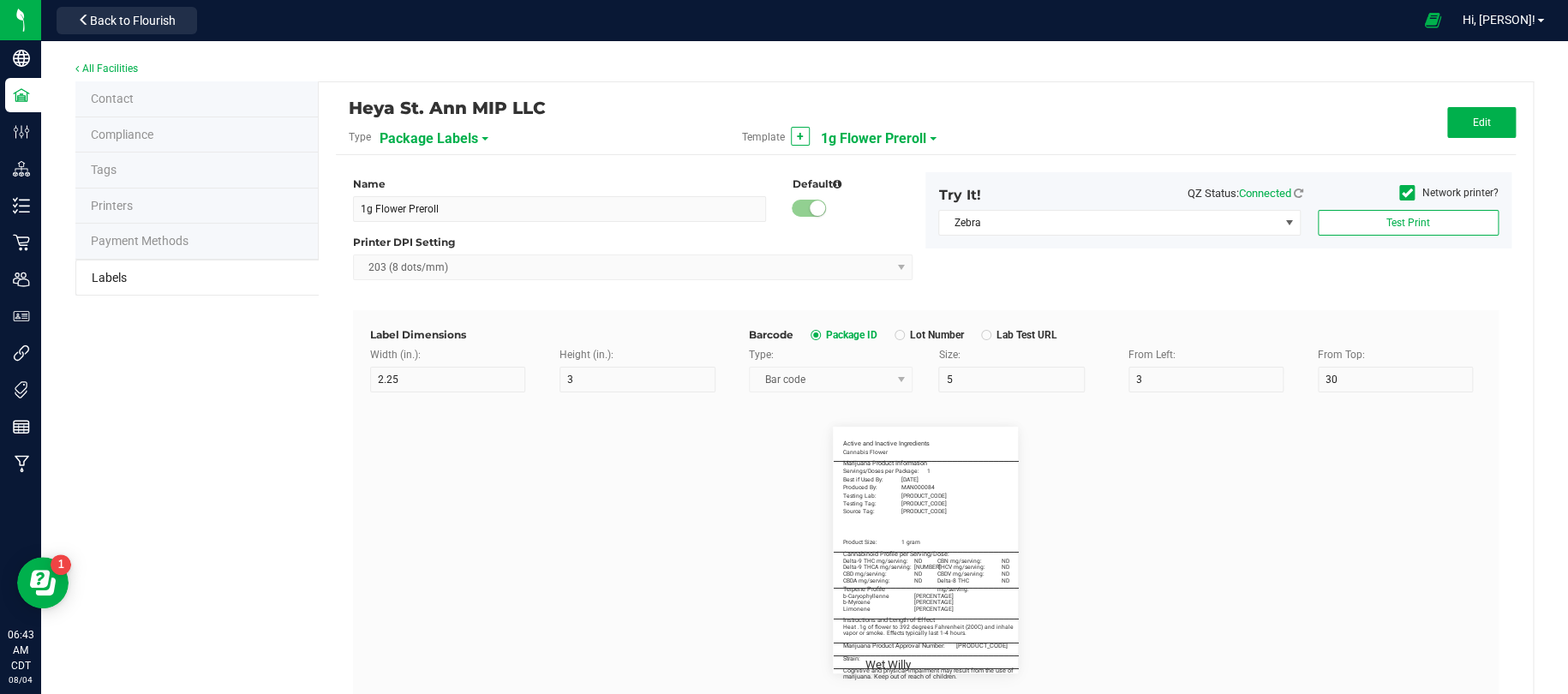 type on "marijuana.  Keep out  of reach of children." 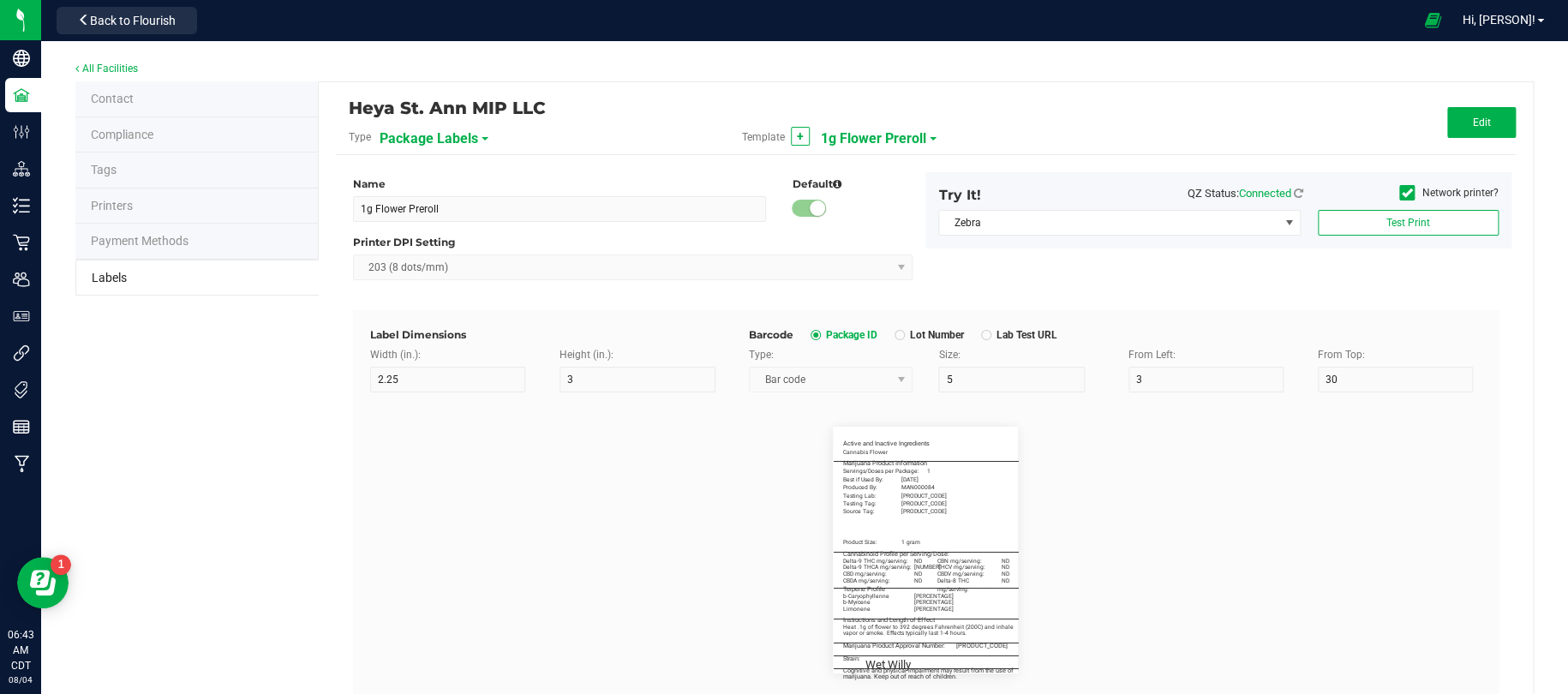 type on "5.5" 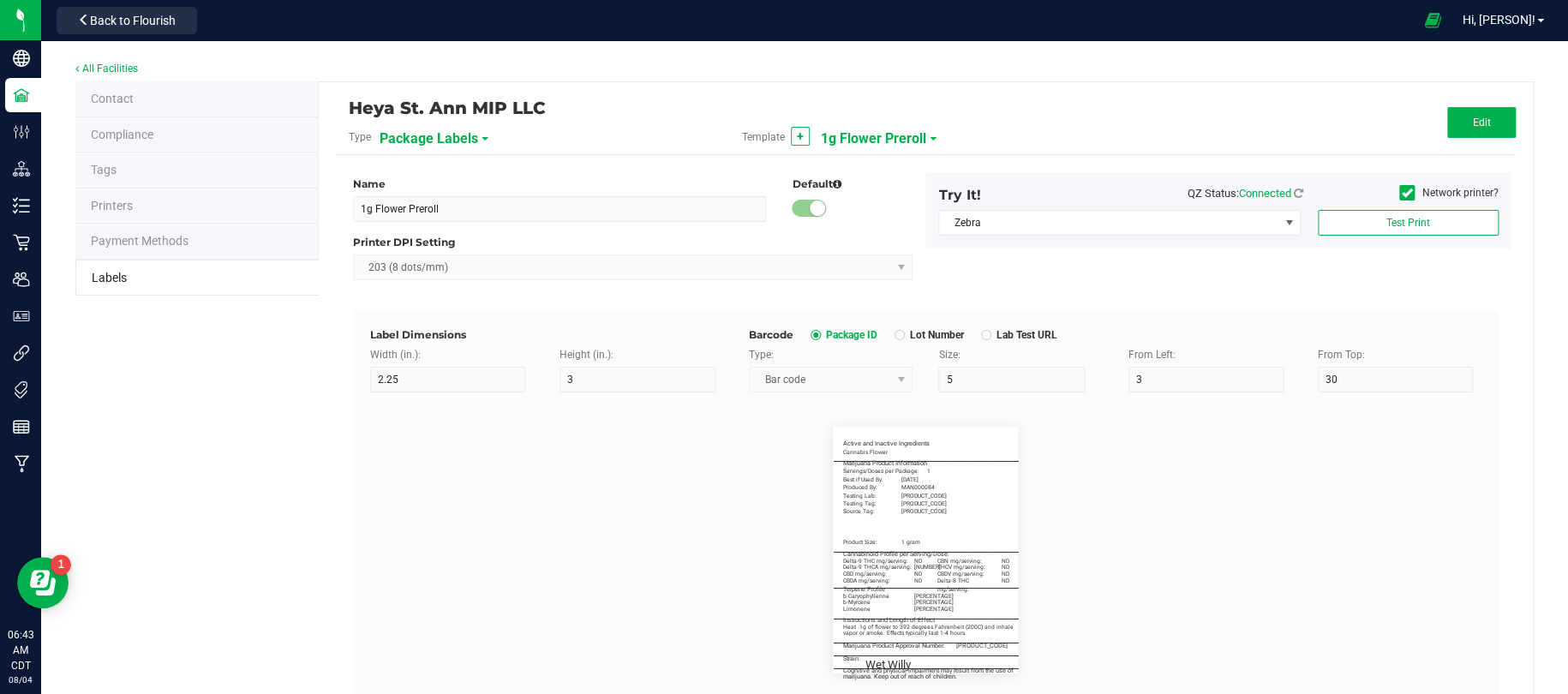 type on "76" 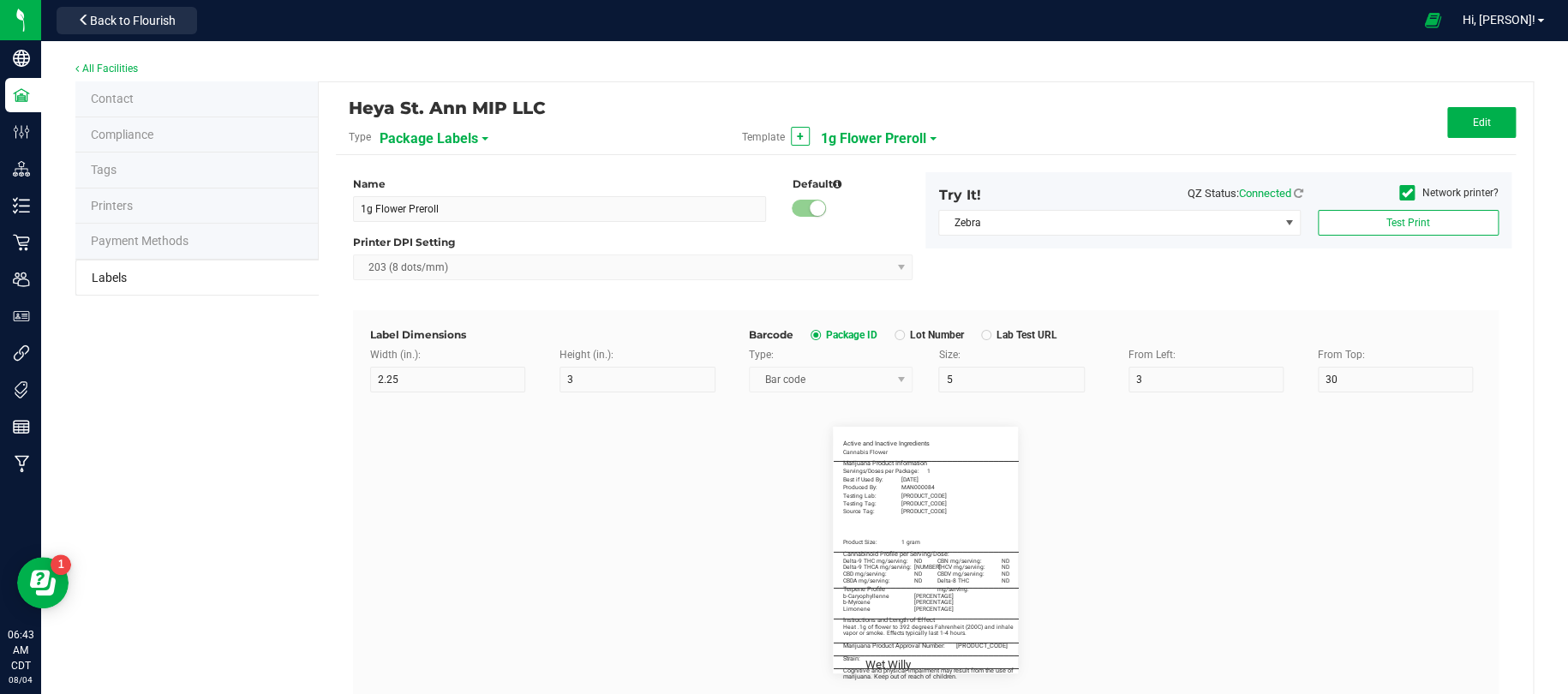 type 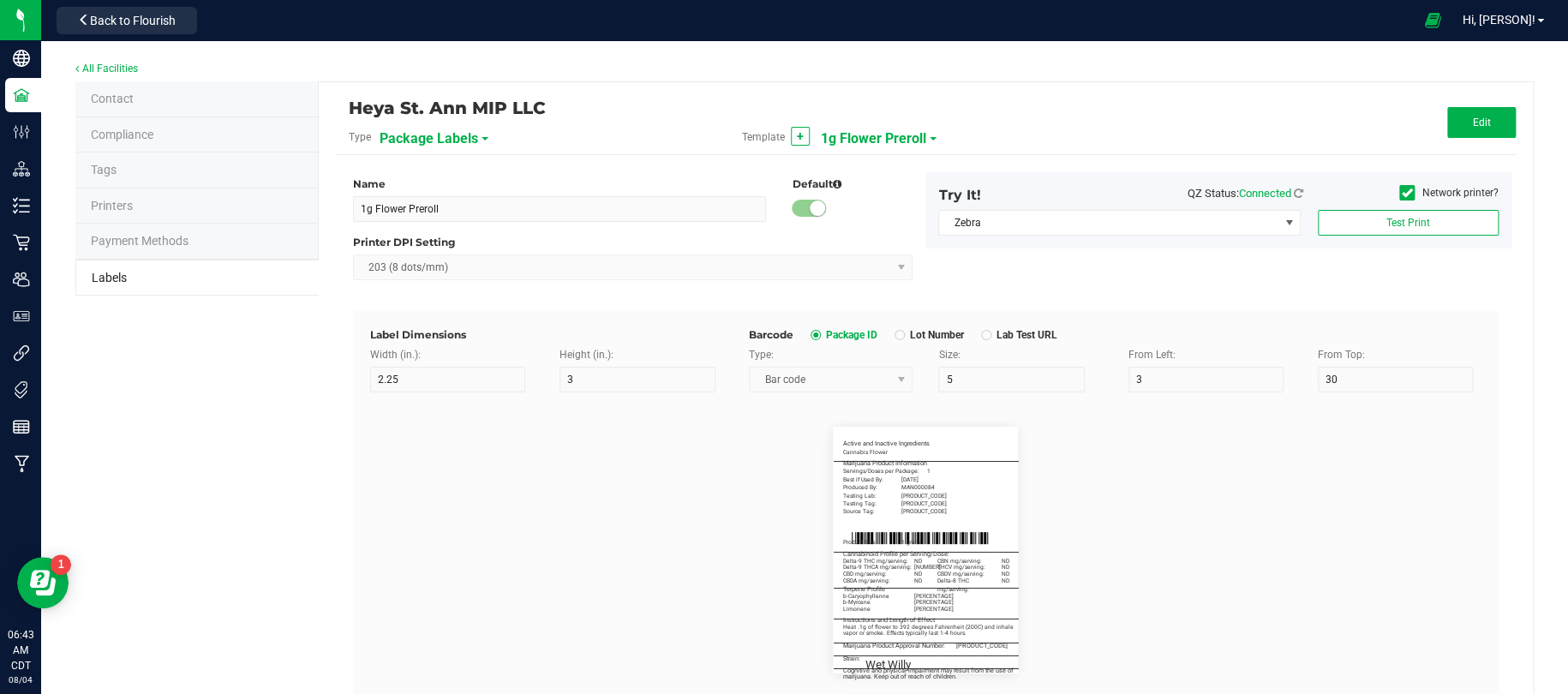 click on "1g Flower Preroll" at bounding box center (873, 139) 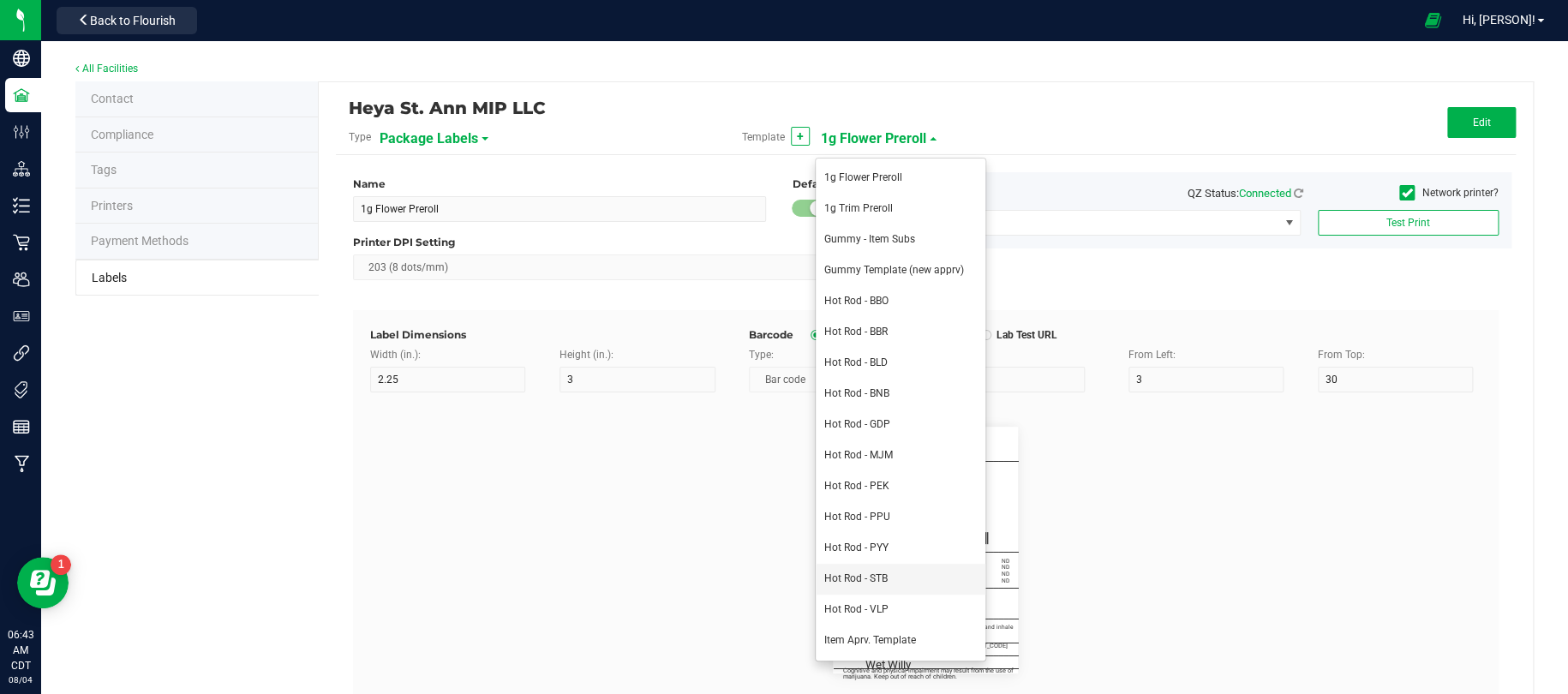 click on "Hot Rod - STB" at bounding box center [856, 578] 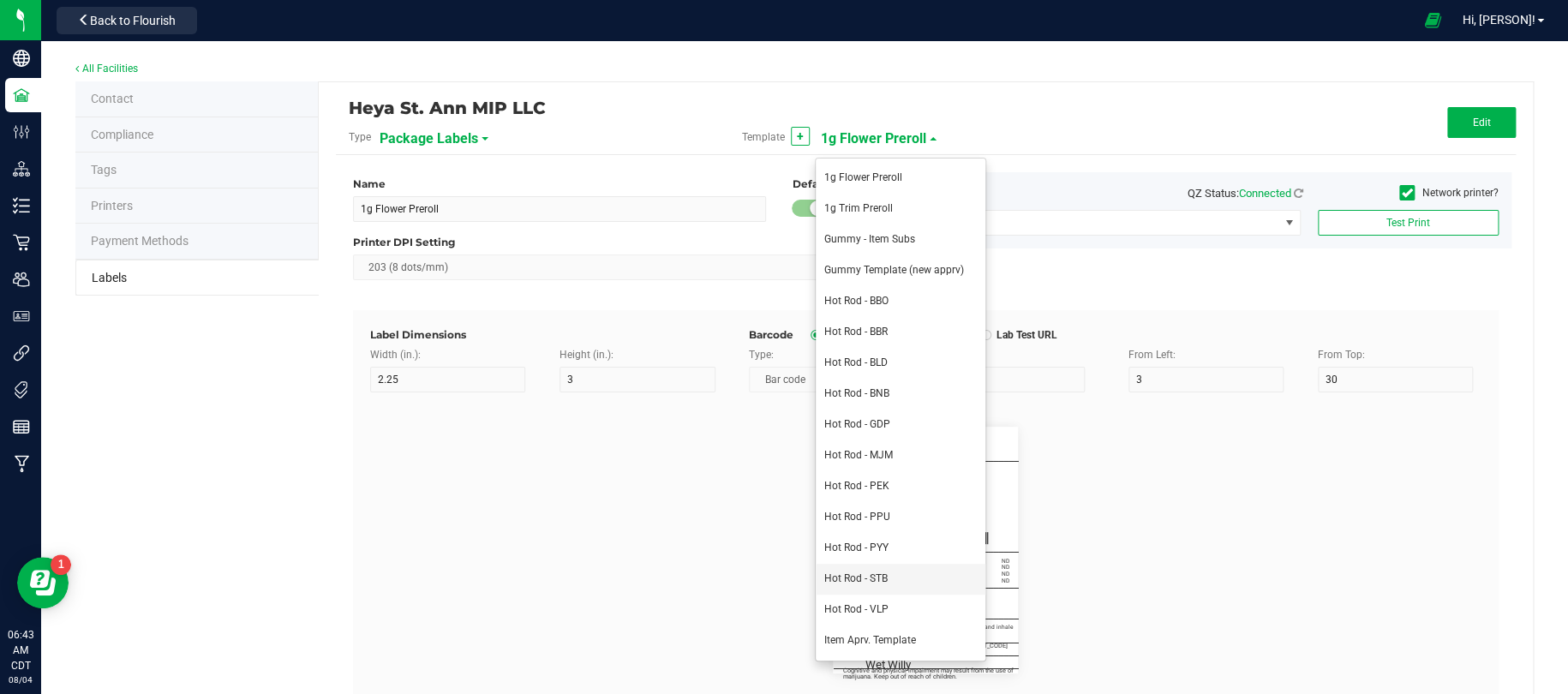 type on "32" 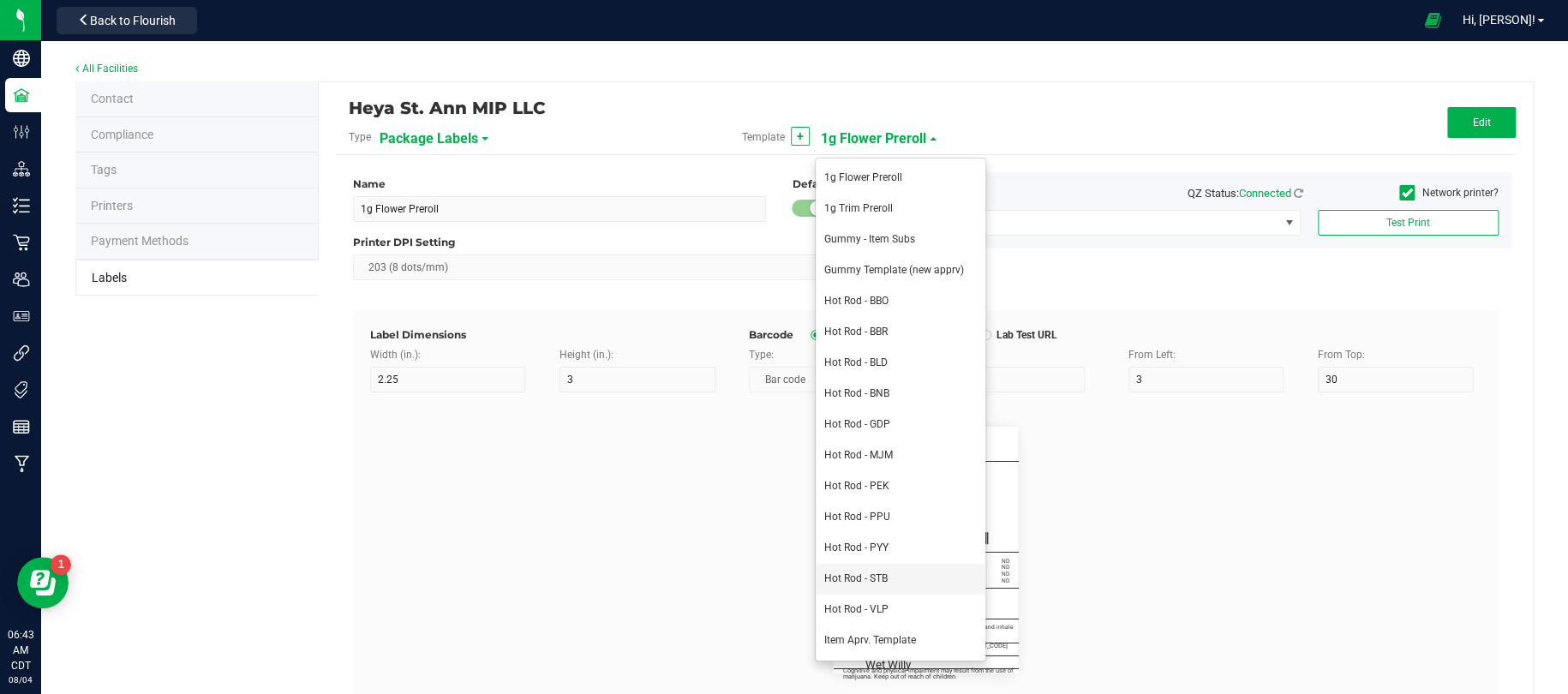 type on "60" 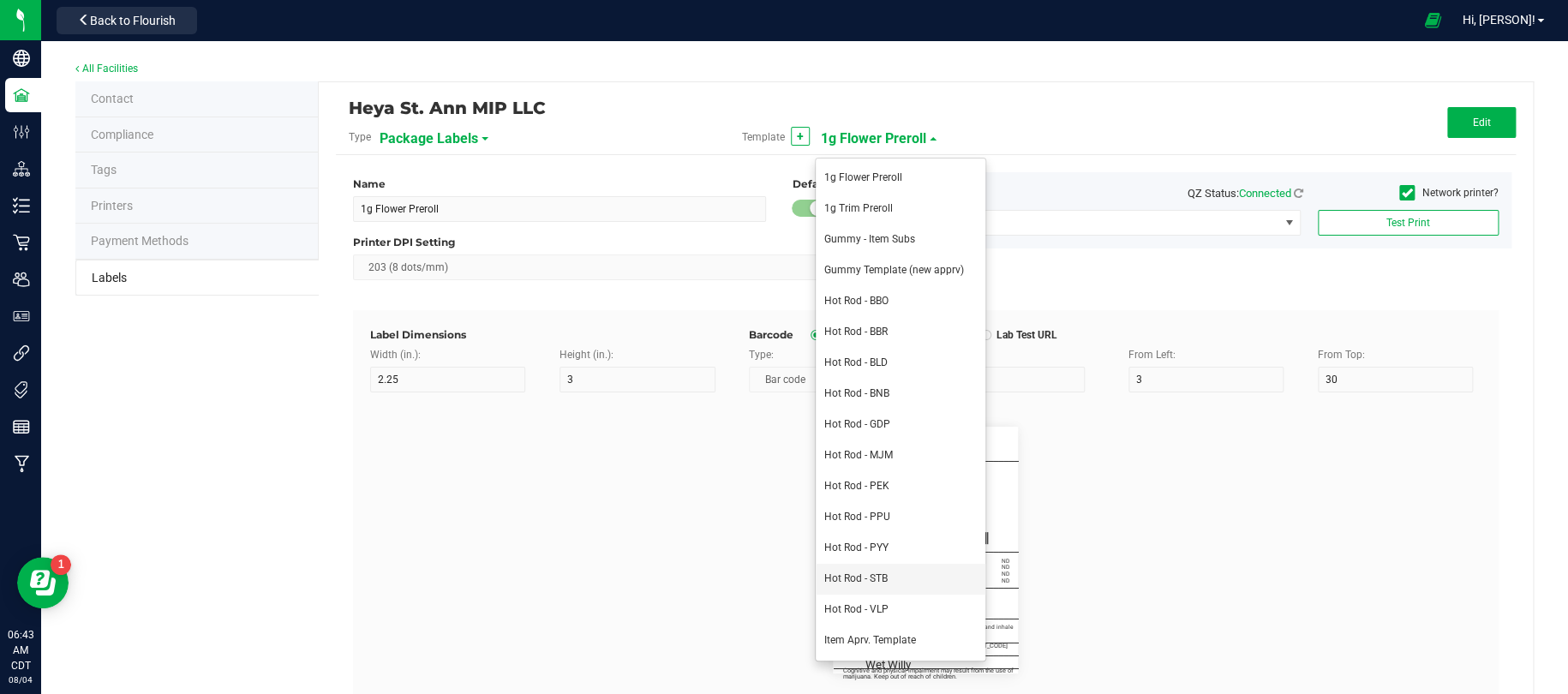 type on "5" 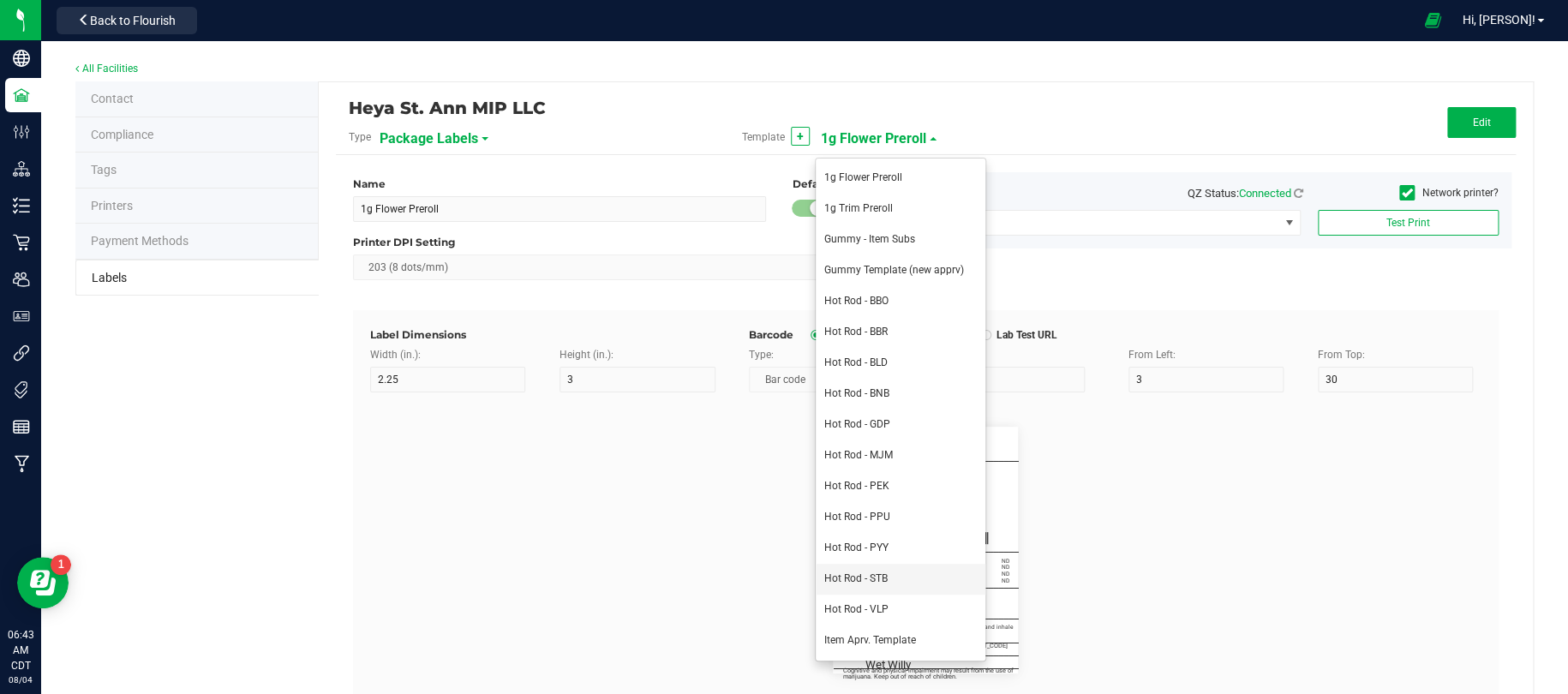 type on "Cannabis flower, cannabis oil (ethanol), cannabis kief," 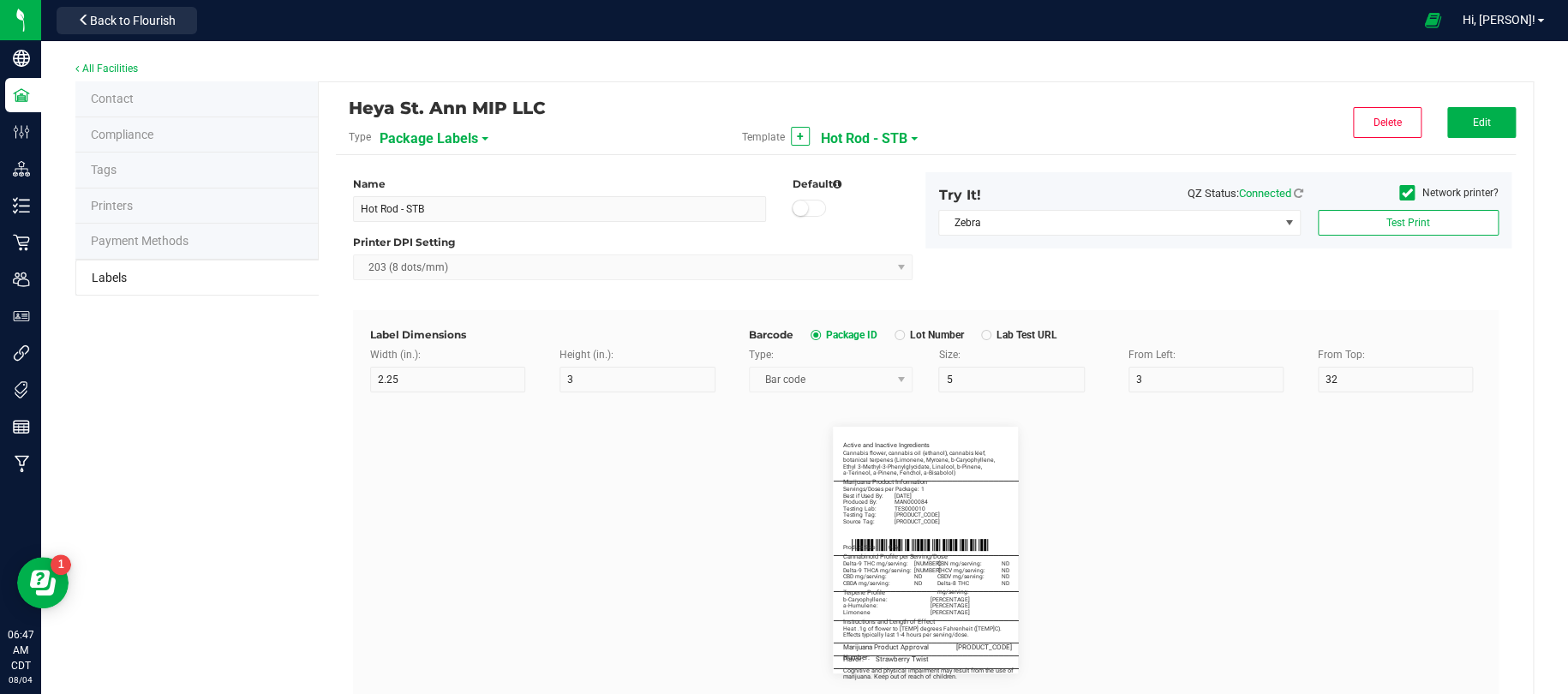 click at bounding box center [914, 139] 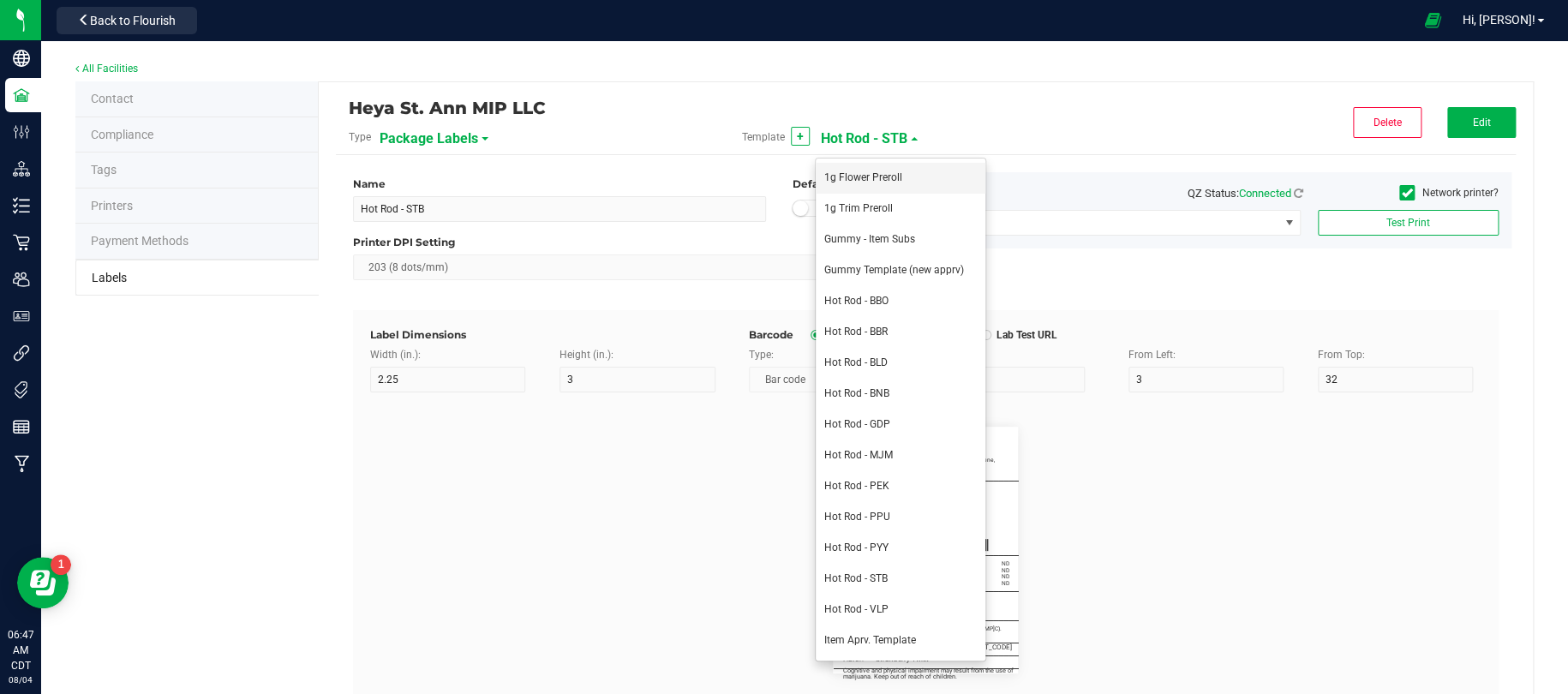 click on "1g Flower Preroll" at bounding box center (863, 177) 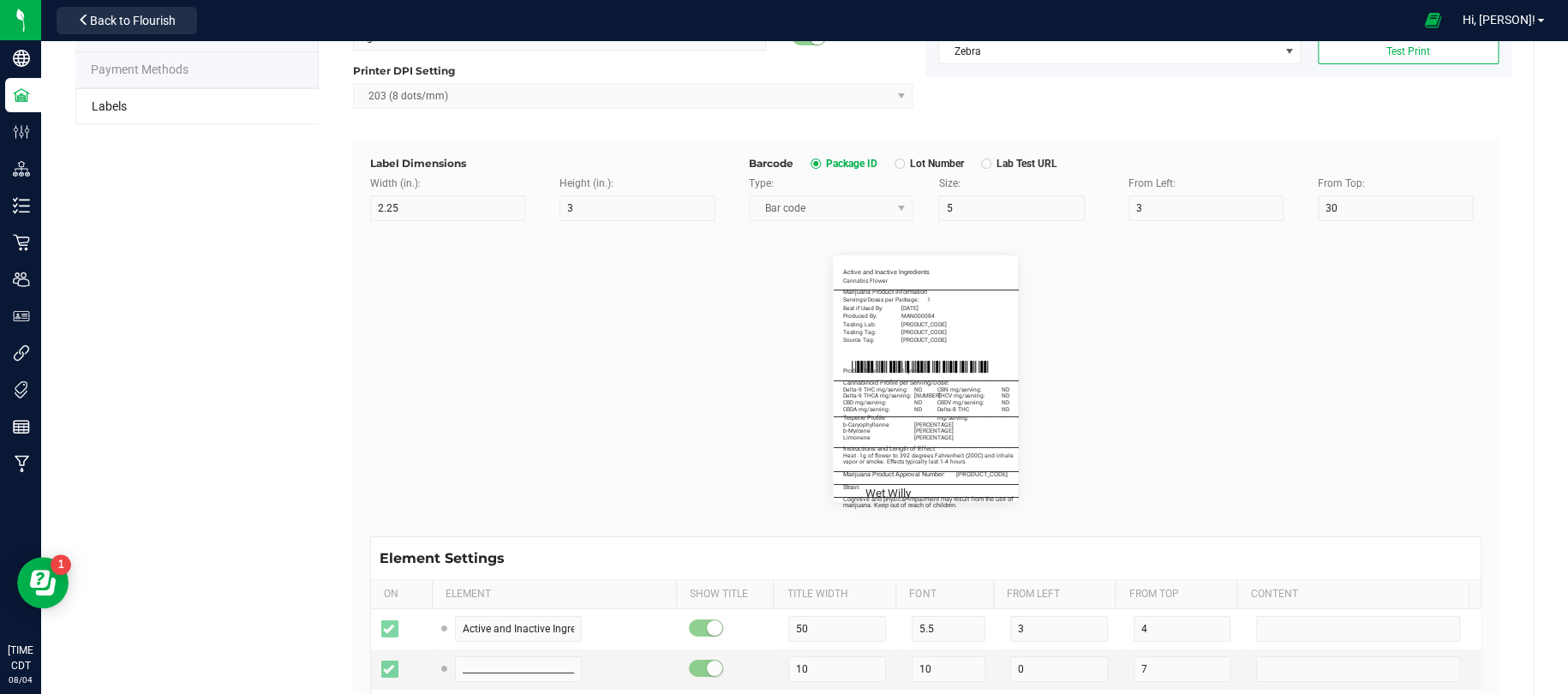 scroll, scrollTop: 0, scrollLeft: 0, axis: both 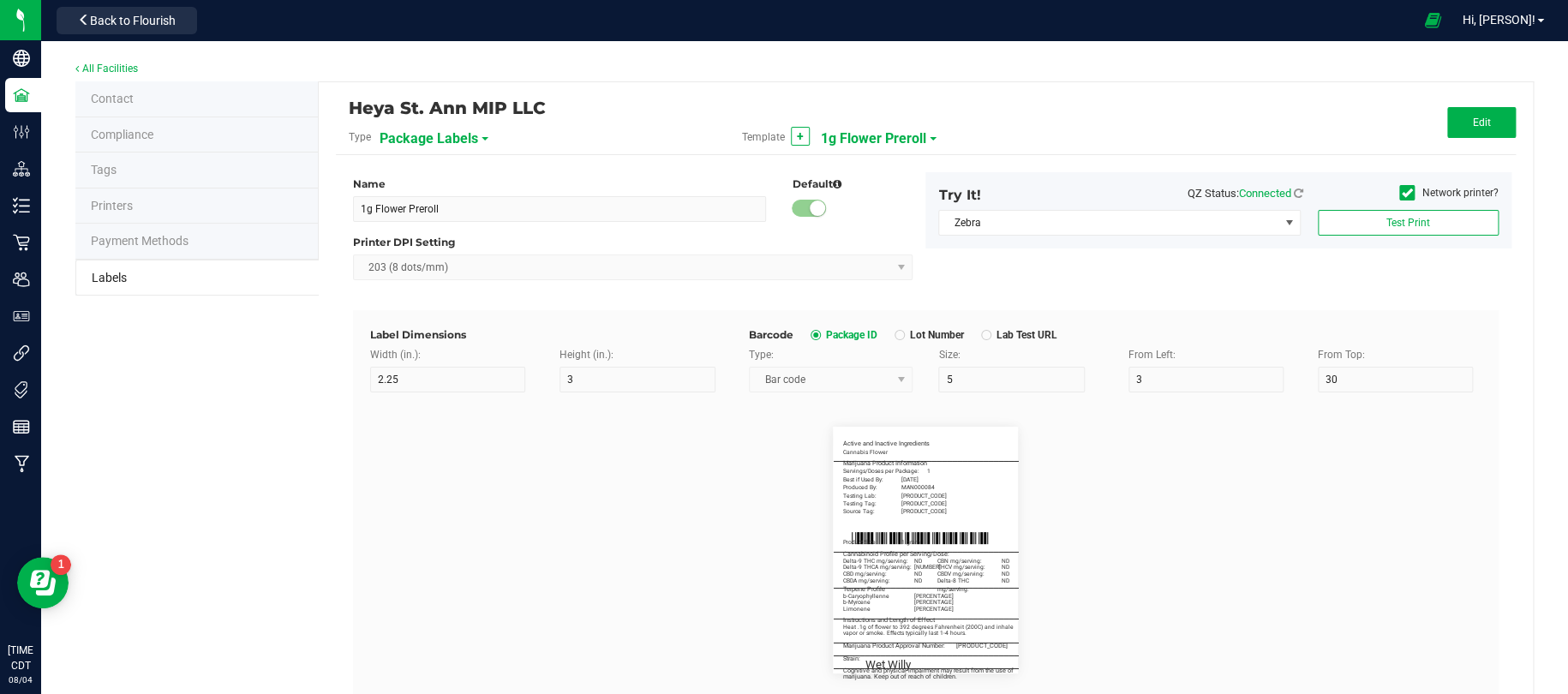 click on "Template   +   1g Flower Preroll" at bounding box center [925, 137] 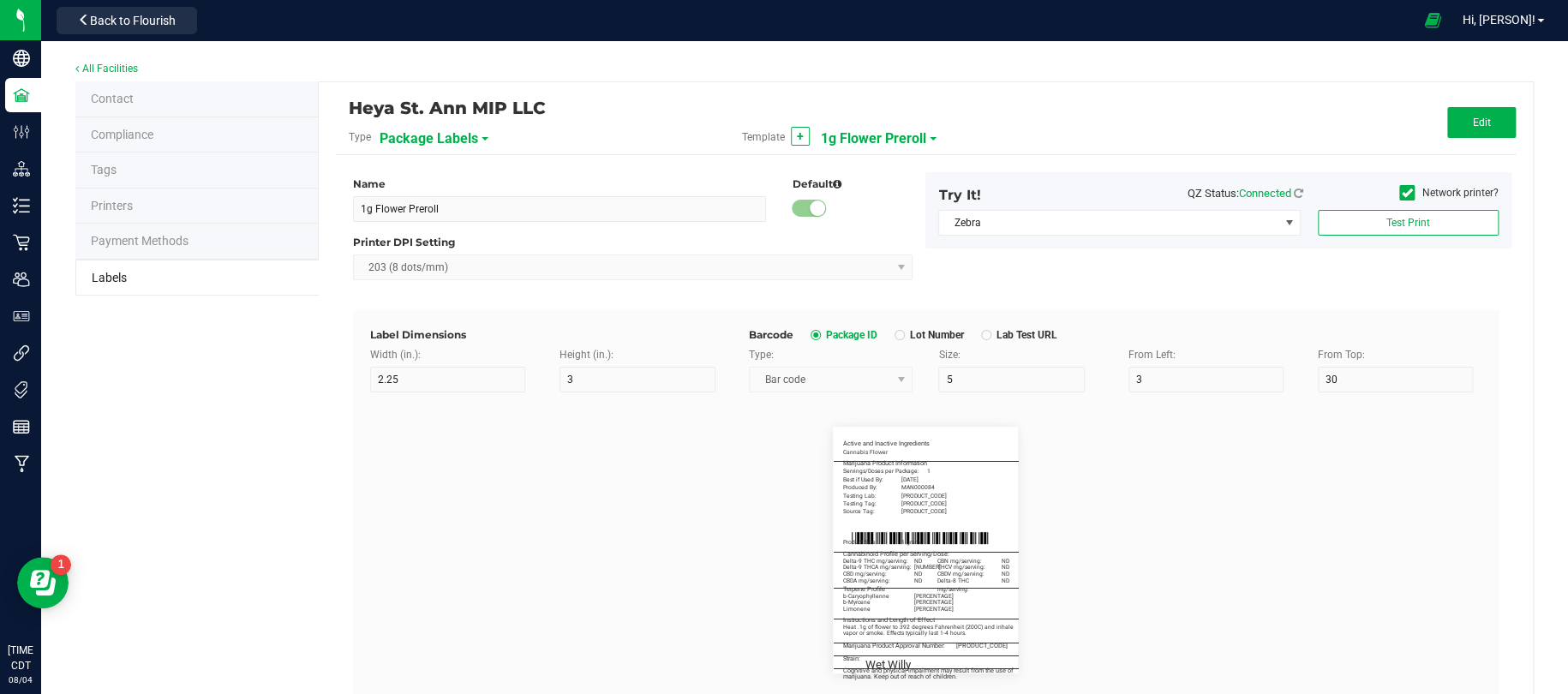 click on "1g Flower Preroll" at bounding box center (873, 139) 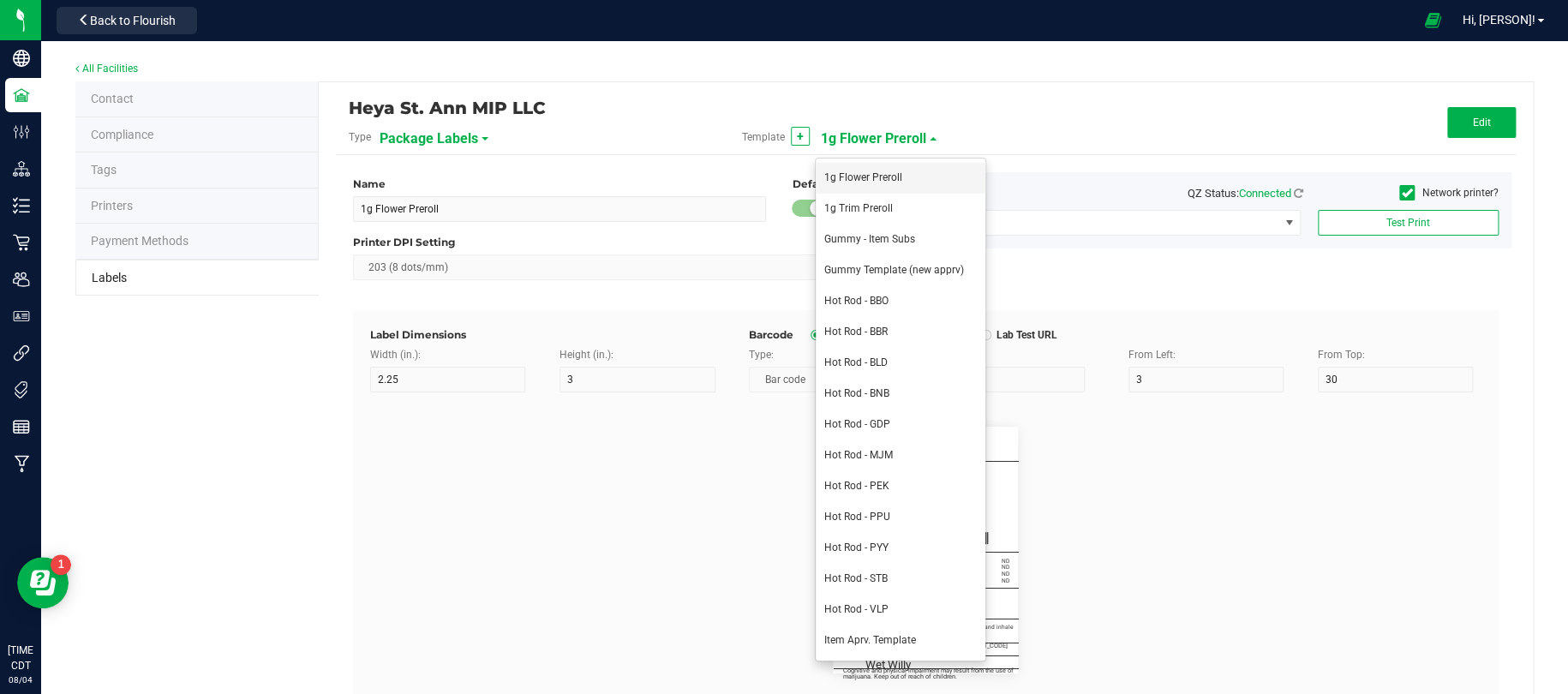 click on "1g Flower Preroll" at bounding box center (863, 177) 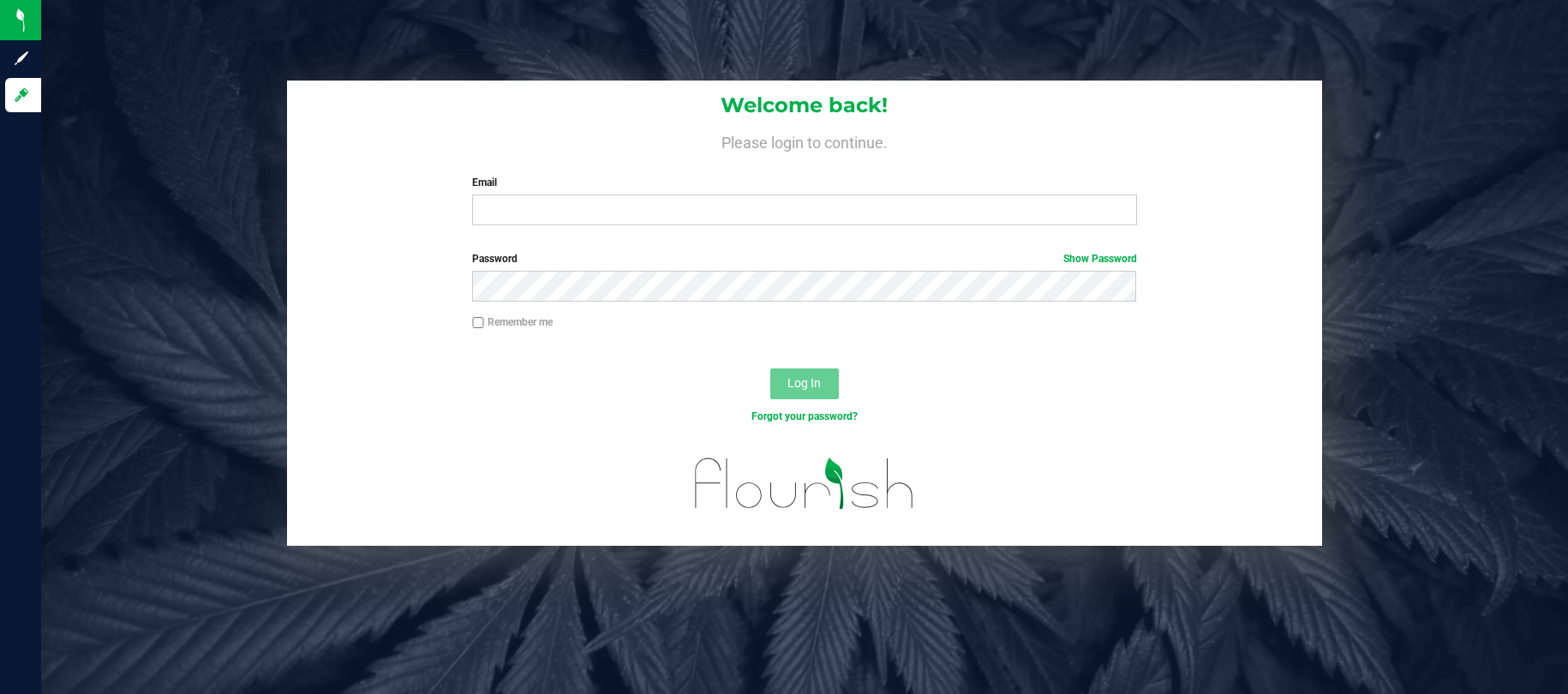 scroll, scrollTop: 0, scrollLeft: 0, axis: both 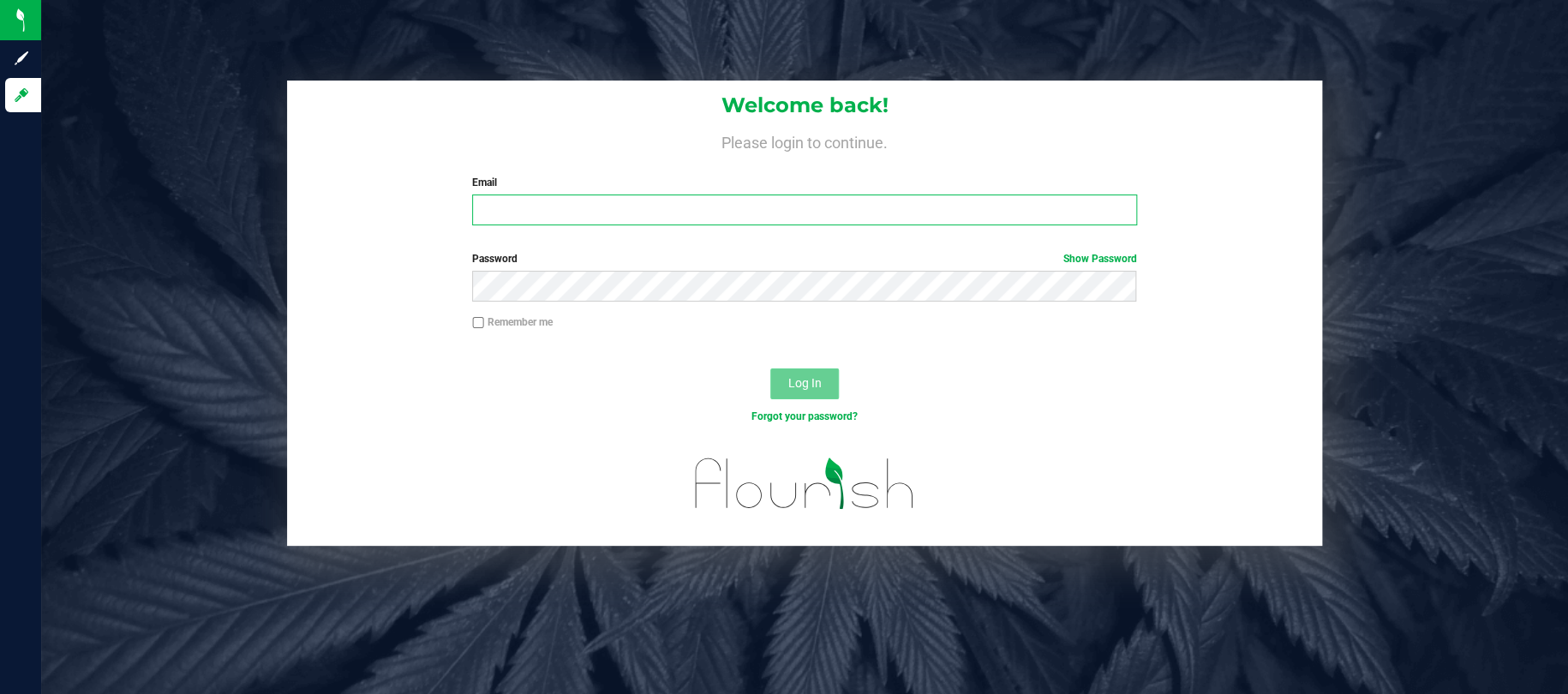 type on "christinarigney@[EMAIL]" 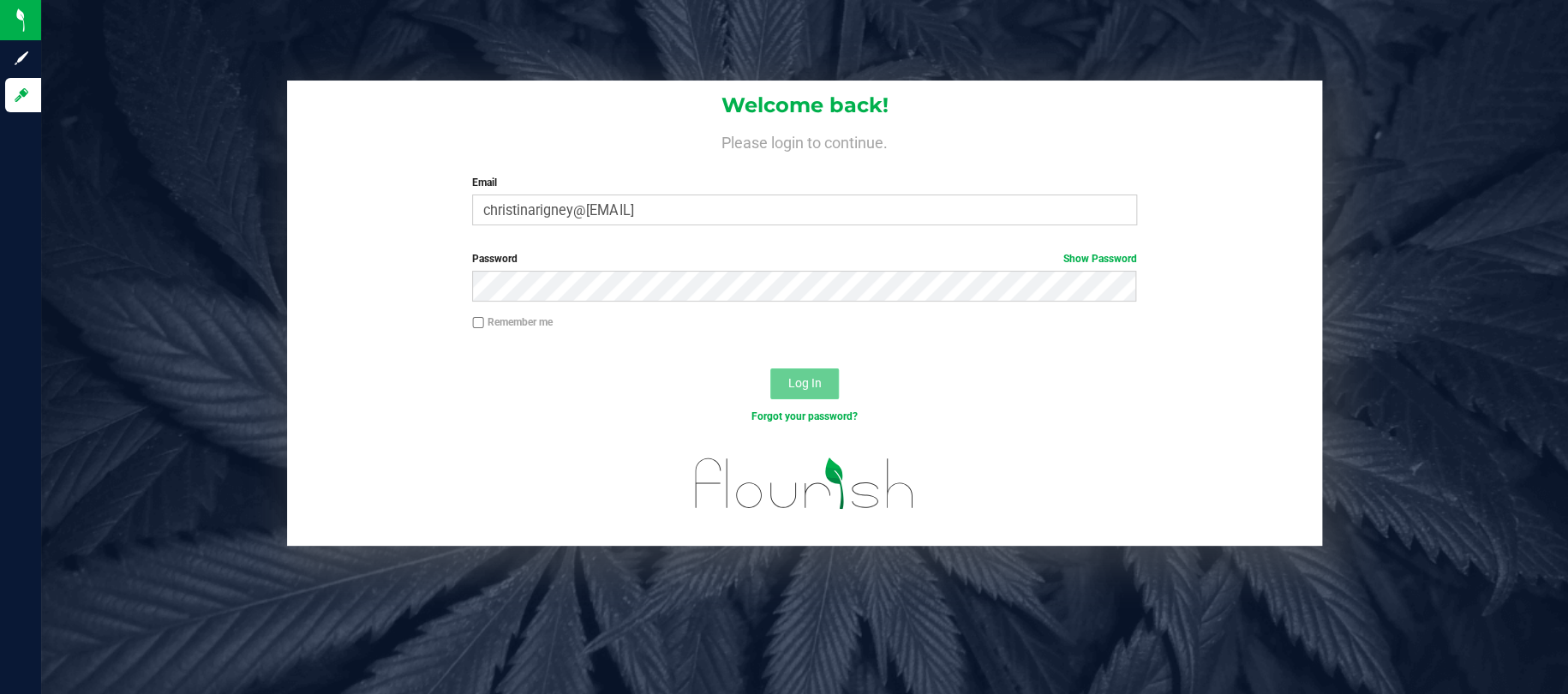 click on "Log In" at bounding box center (804, 383) 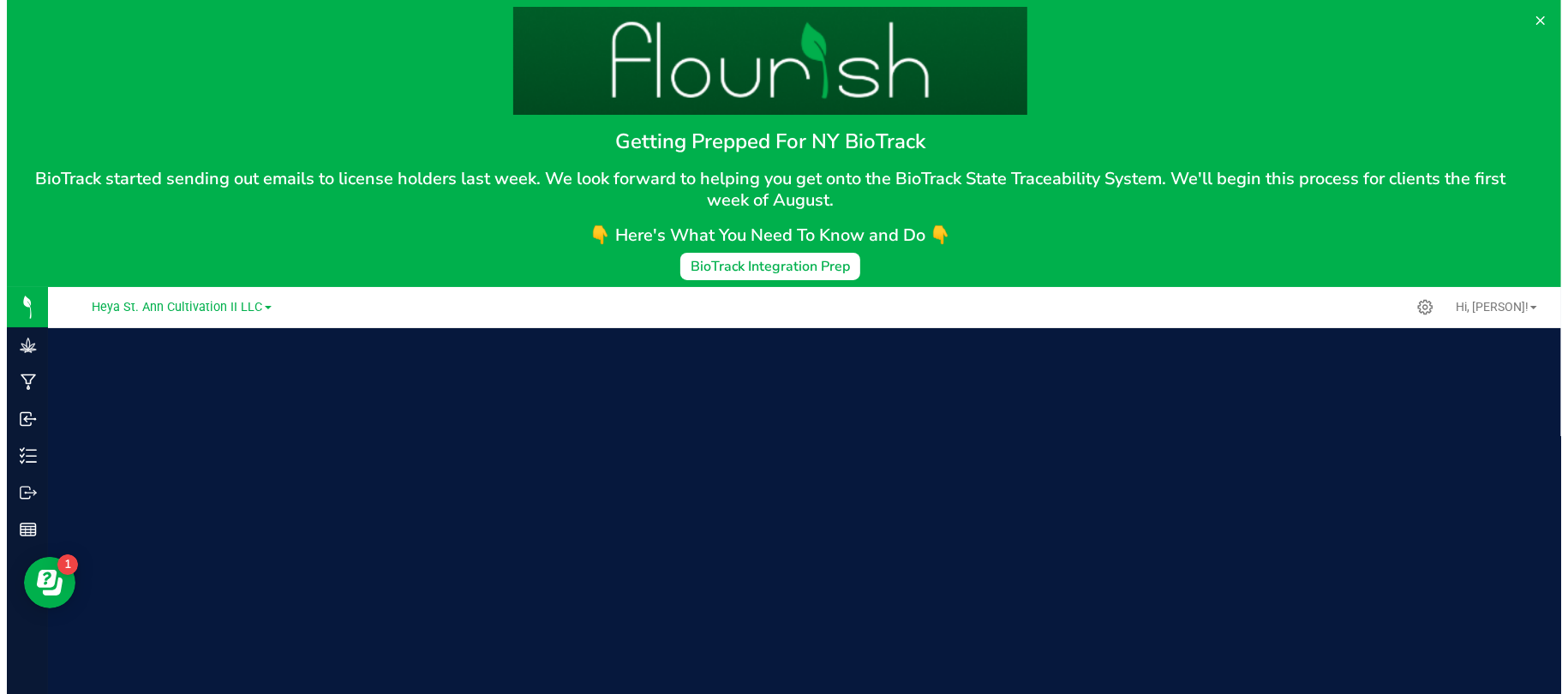 scroll, scrollTop: 0, scrollLeft: 0, axis: both 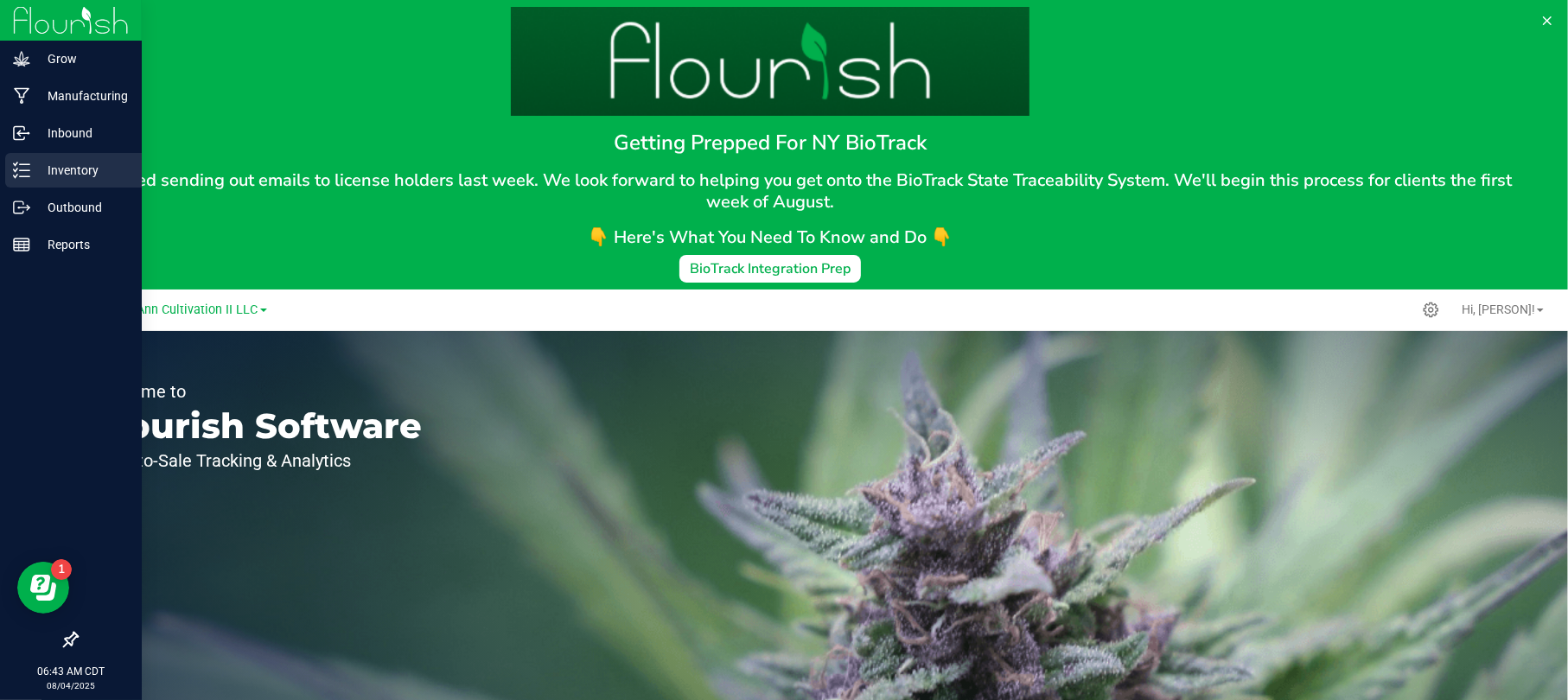 click on "Inventory" at bounding box center [82, 170] 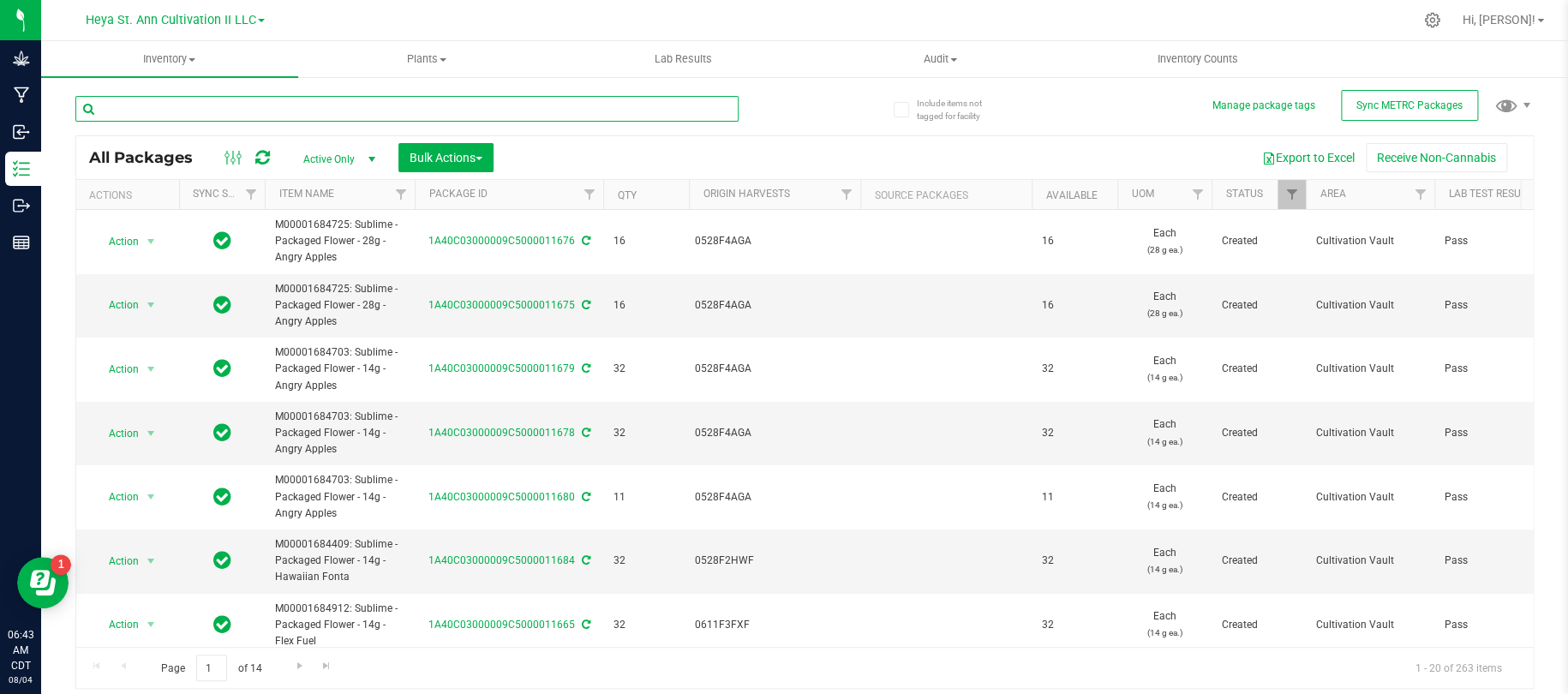 click at bounding box center (407, 109) 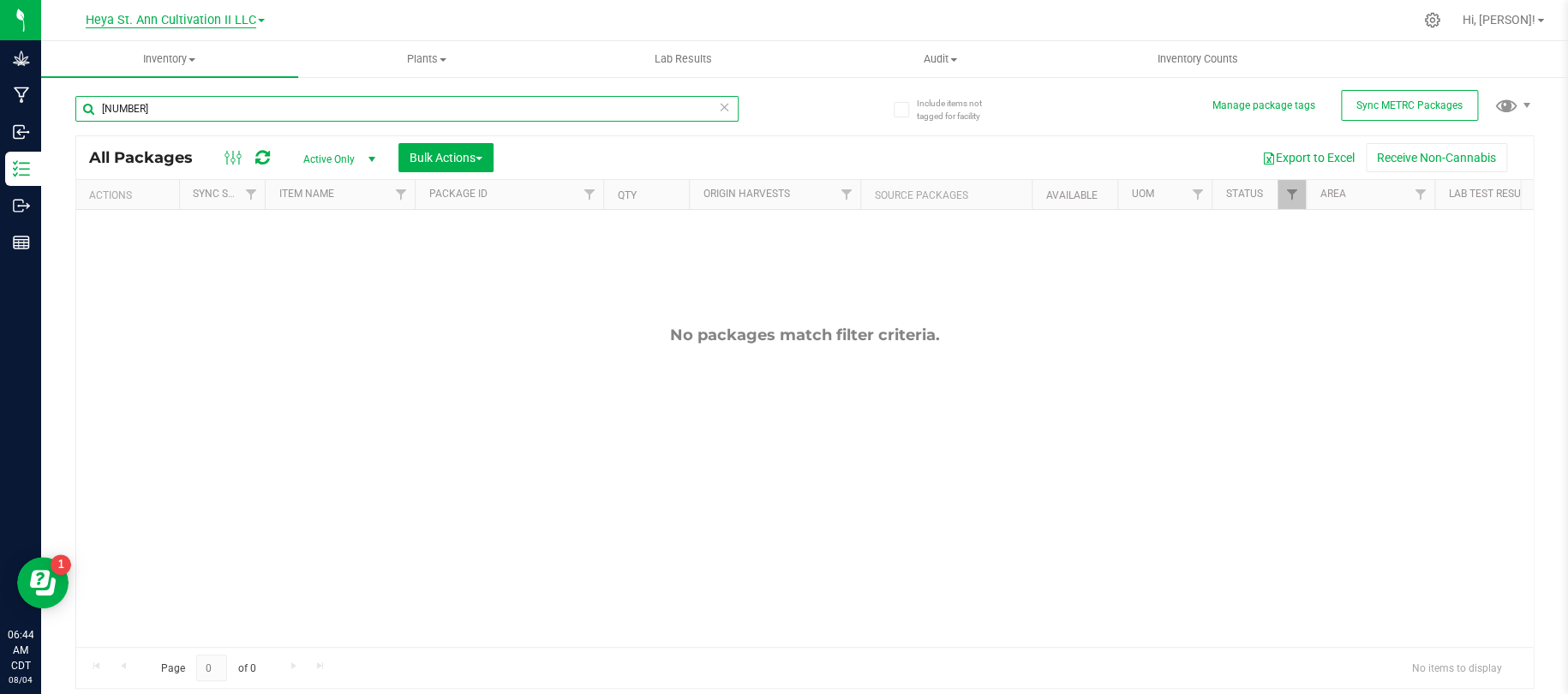 type on "3918" 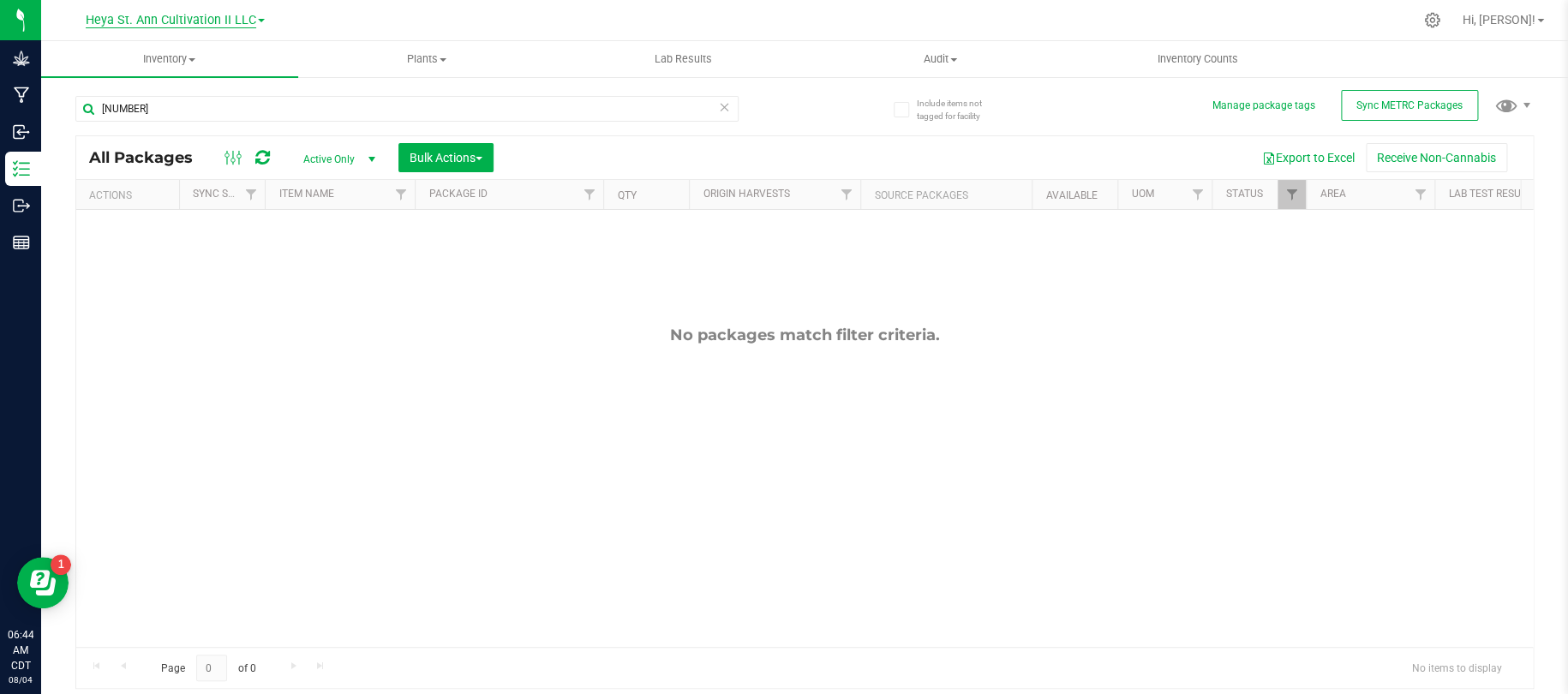 click on "Heya St. Ann Cultivation II LLC" at bounding box center (171, 21) 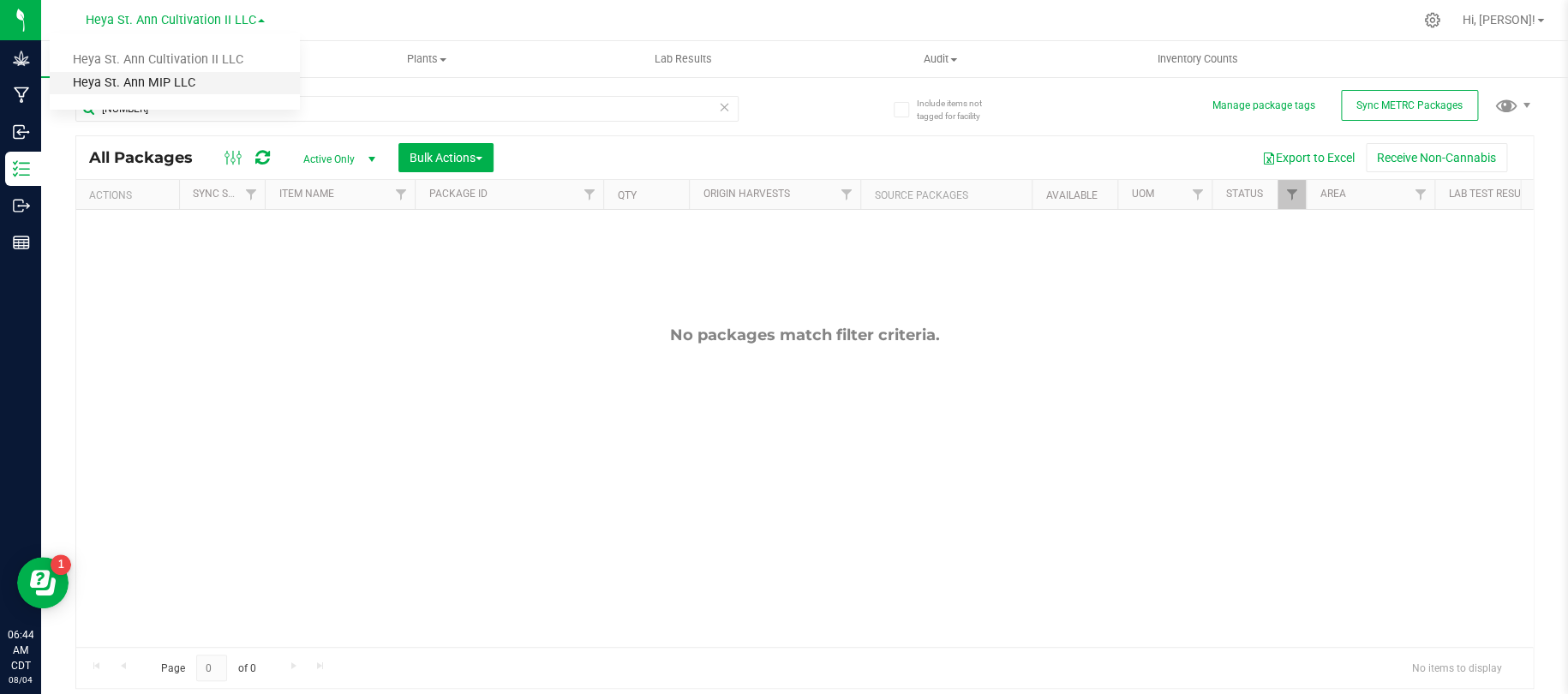 click on "Heya St. Ann MIP LLC" at bounding box center (175, 83) 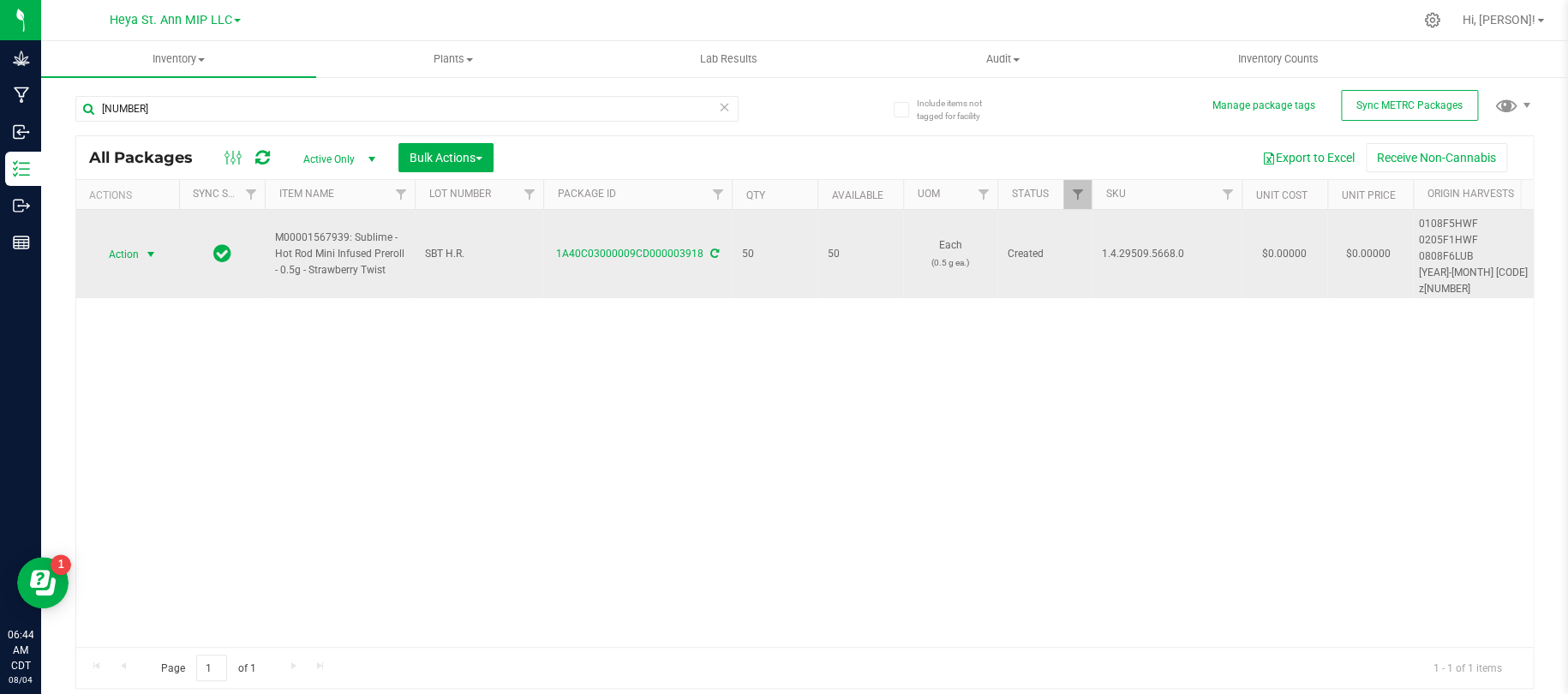 click at bounding box center [151, 254] 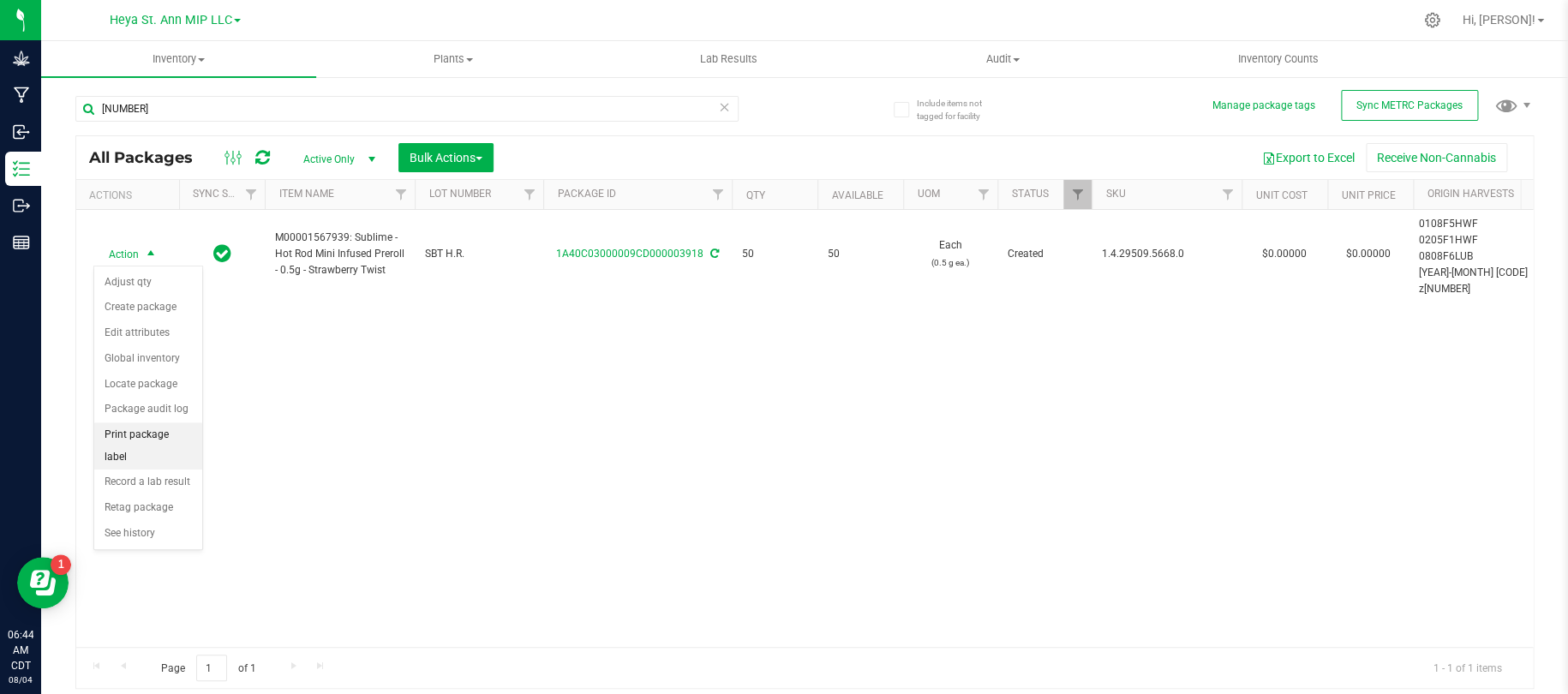 click on "Print package label" at bounding box center (148, 446) 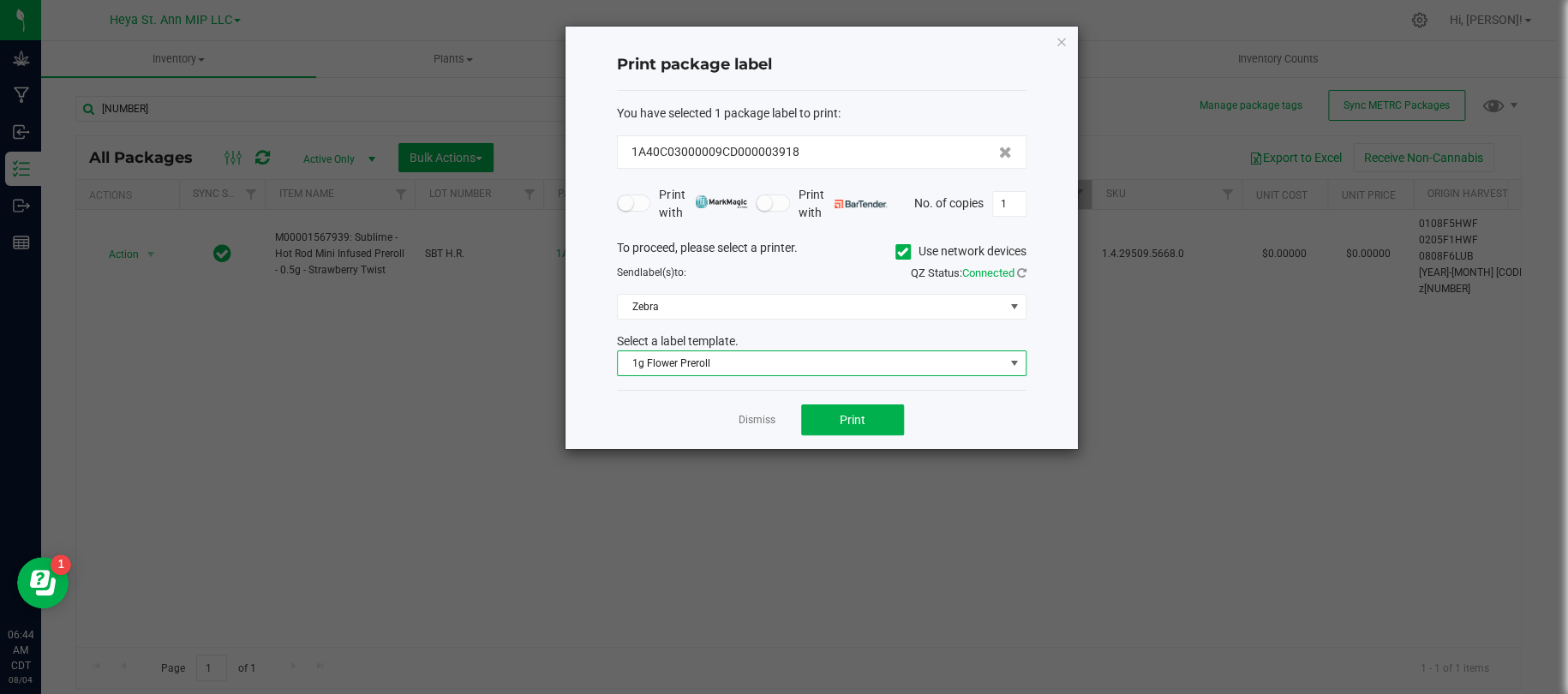 click at bounding box center (1014, 363) 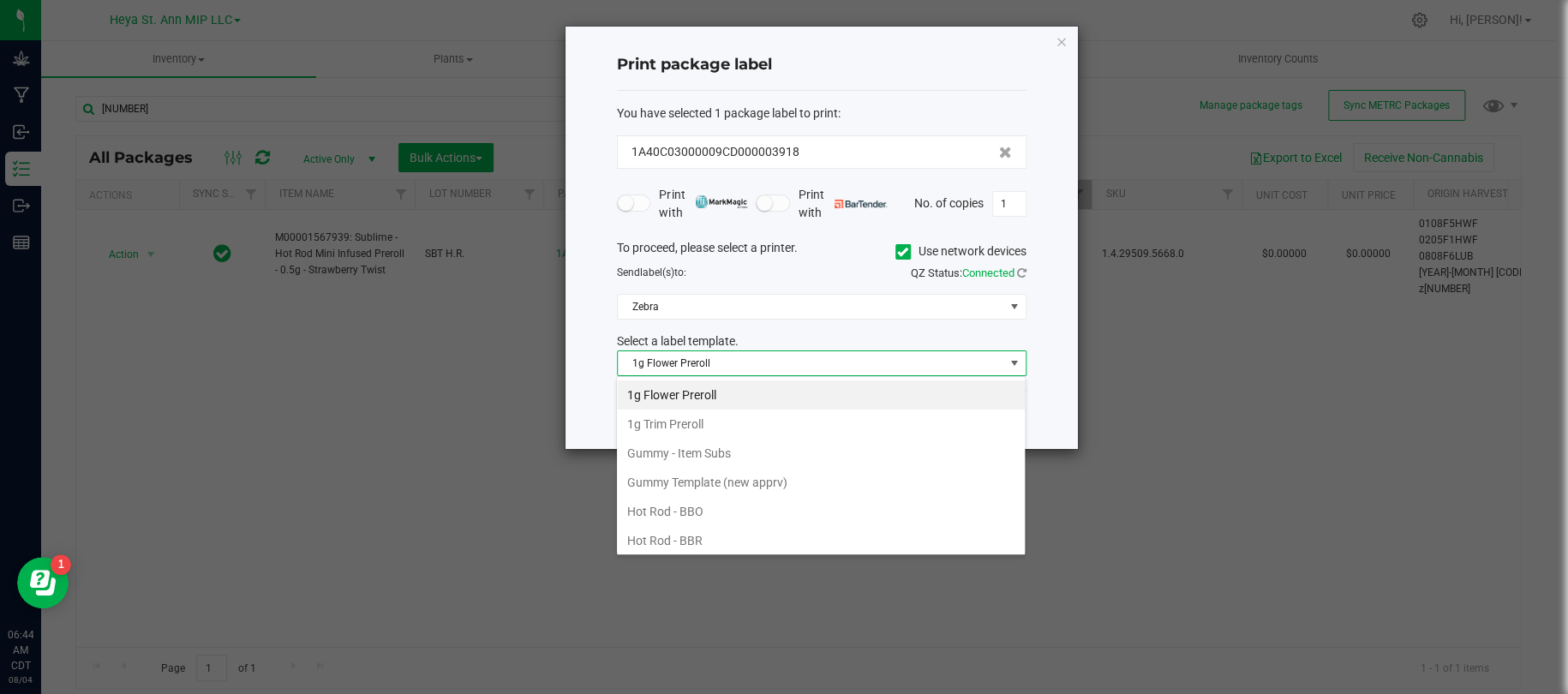 scroll, scrollTop: 85653, scrollLeft: 85273, axis: both 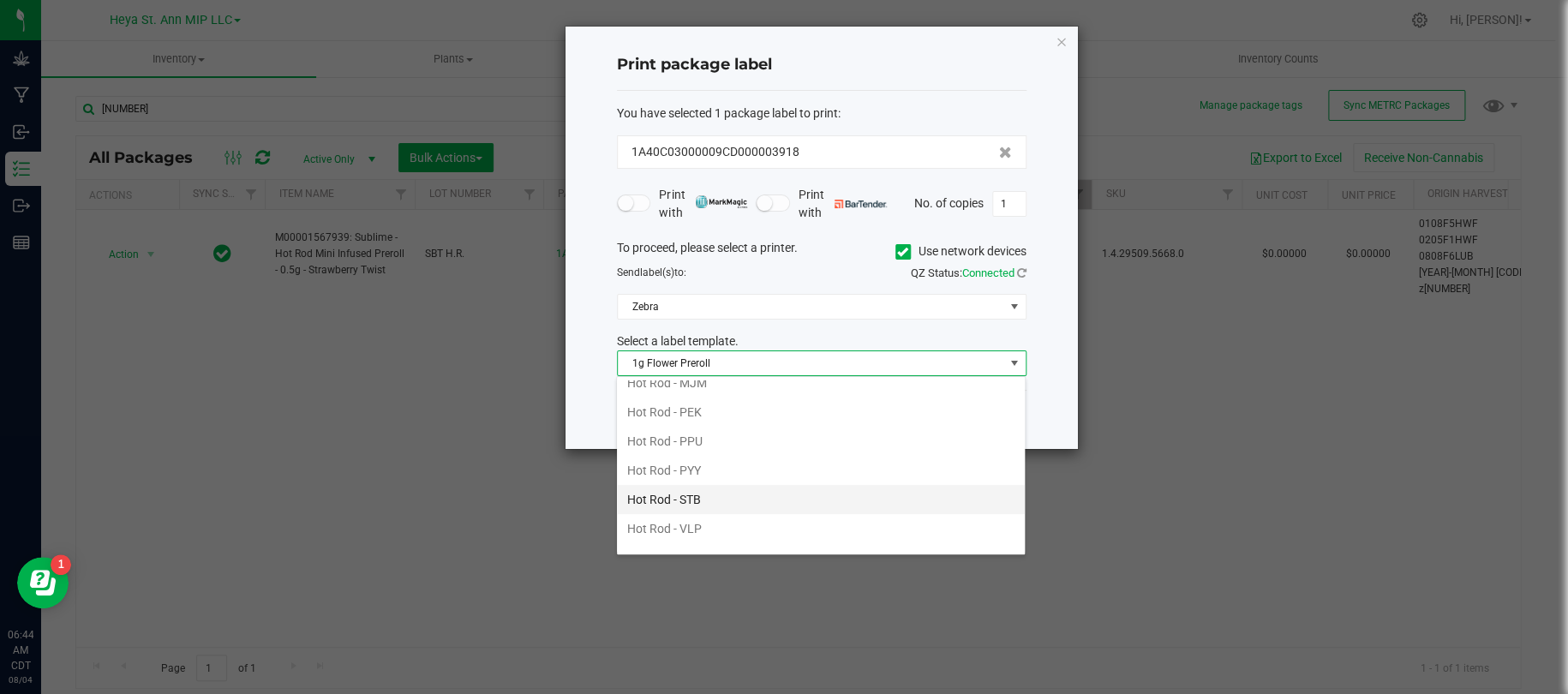 click on "Hot Rod - STB" at bounding box center [821, 500] 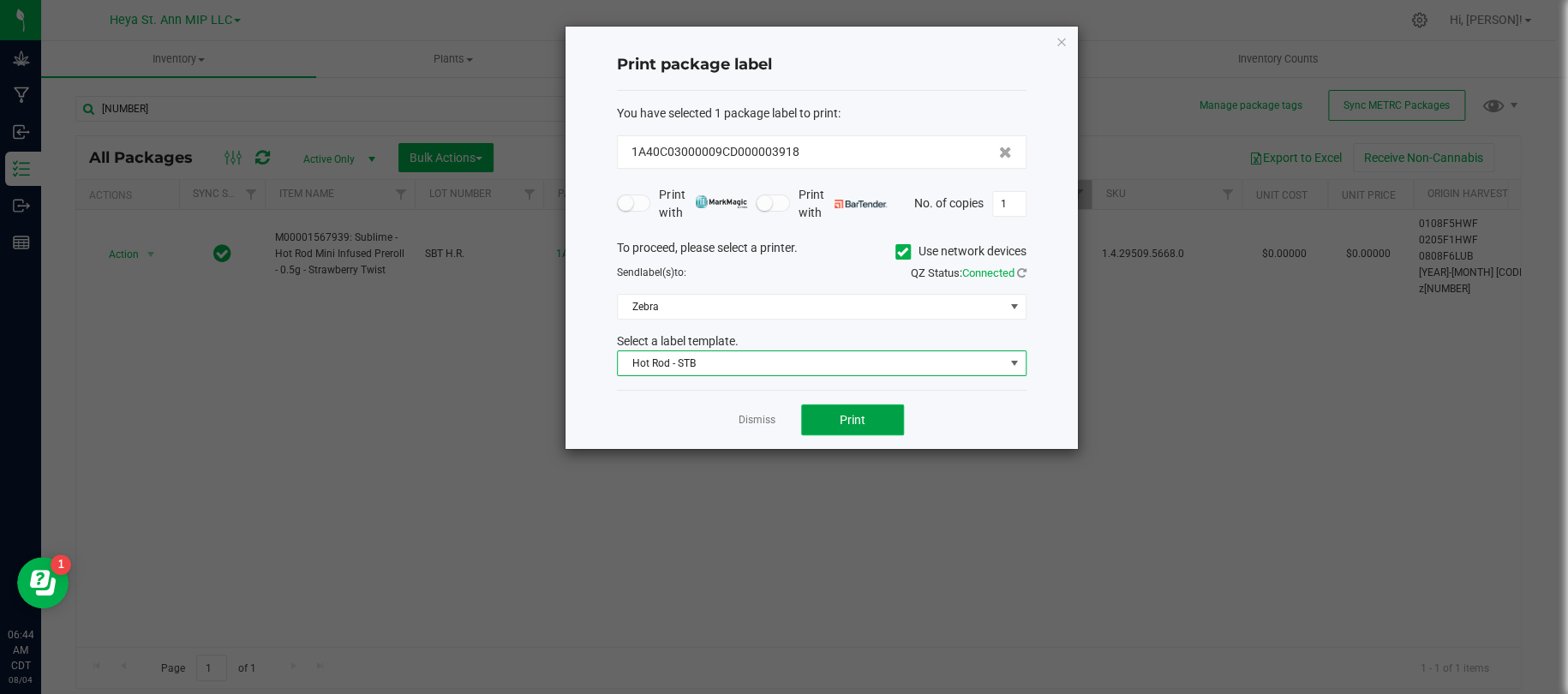 click on "Print" 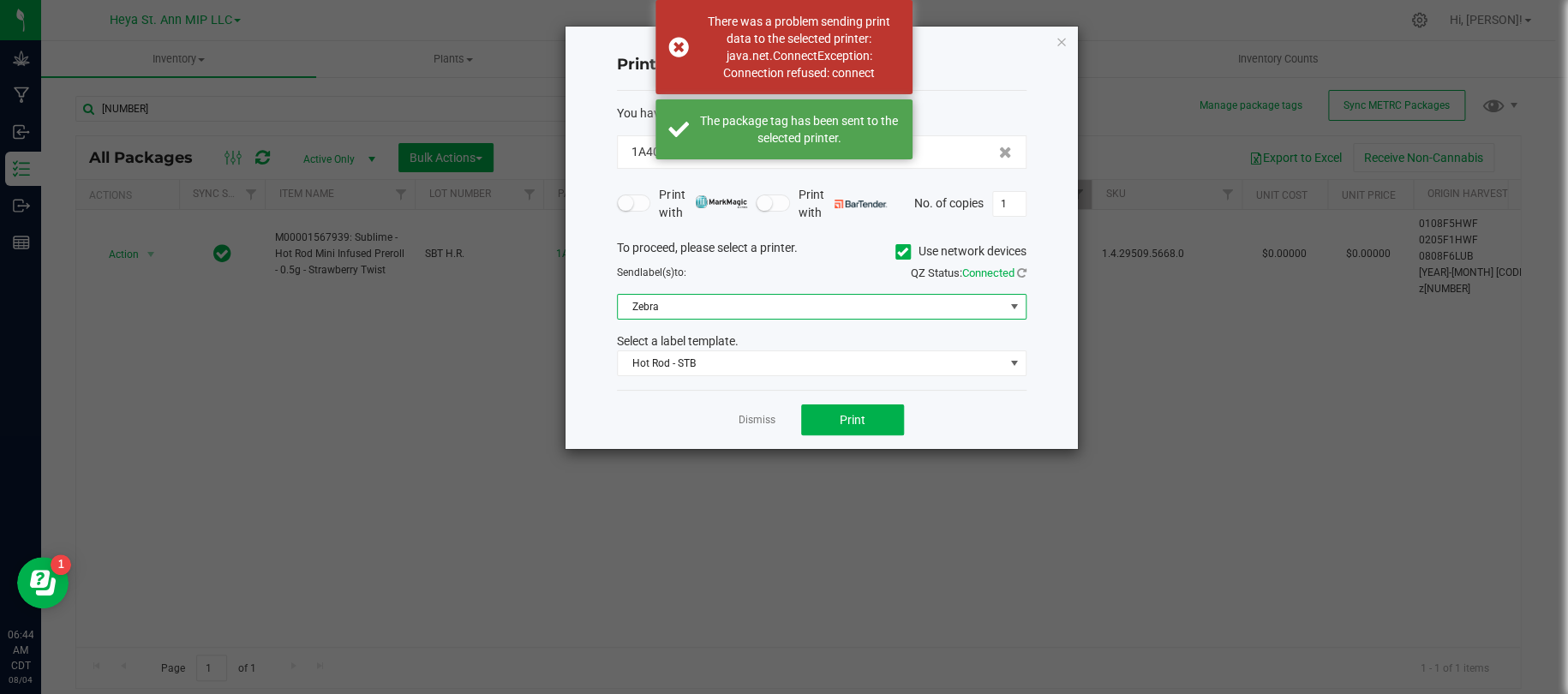 click at bounding box center (1014, 307) 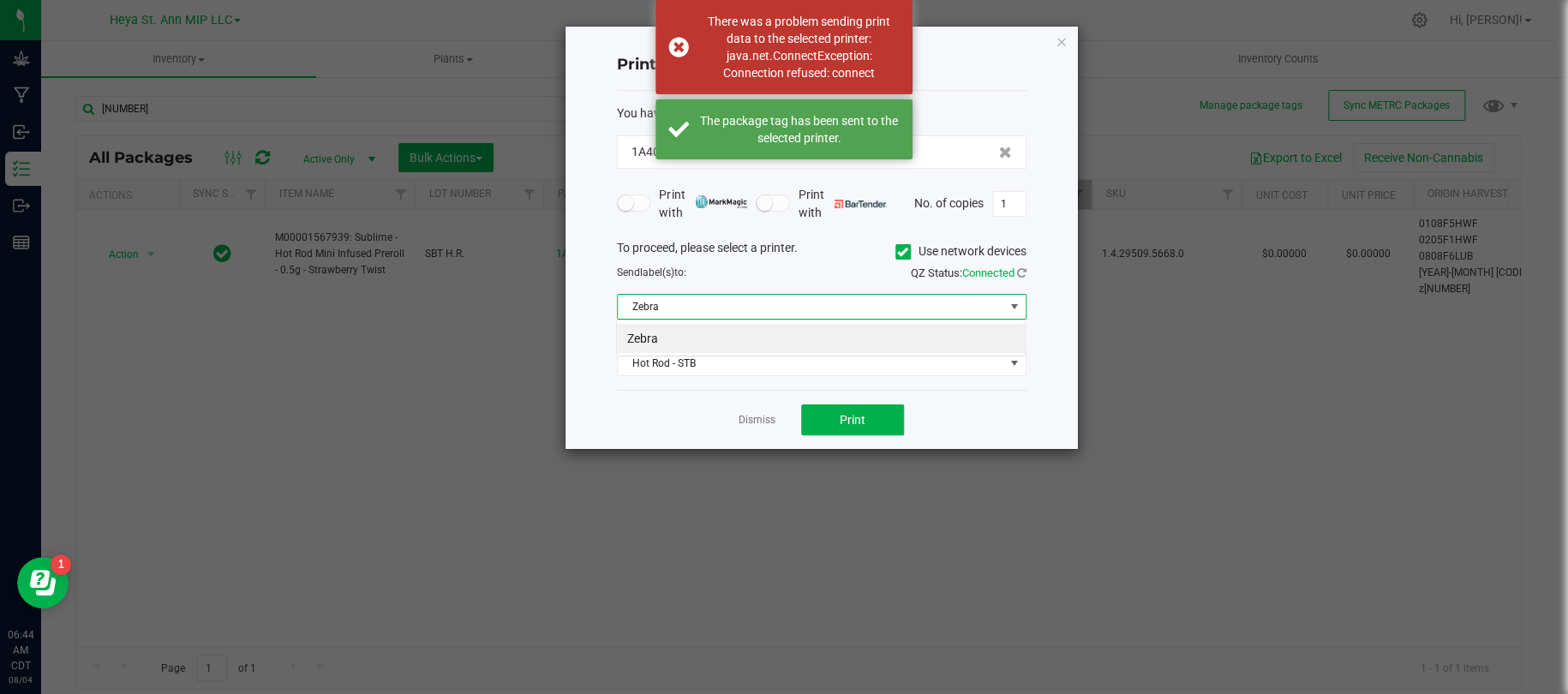 scroll, scrollTop: 85653, scrollLeft: 85273, axis: both 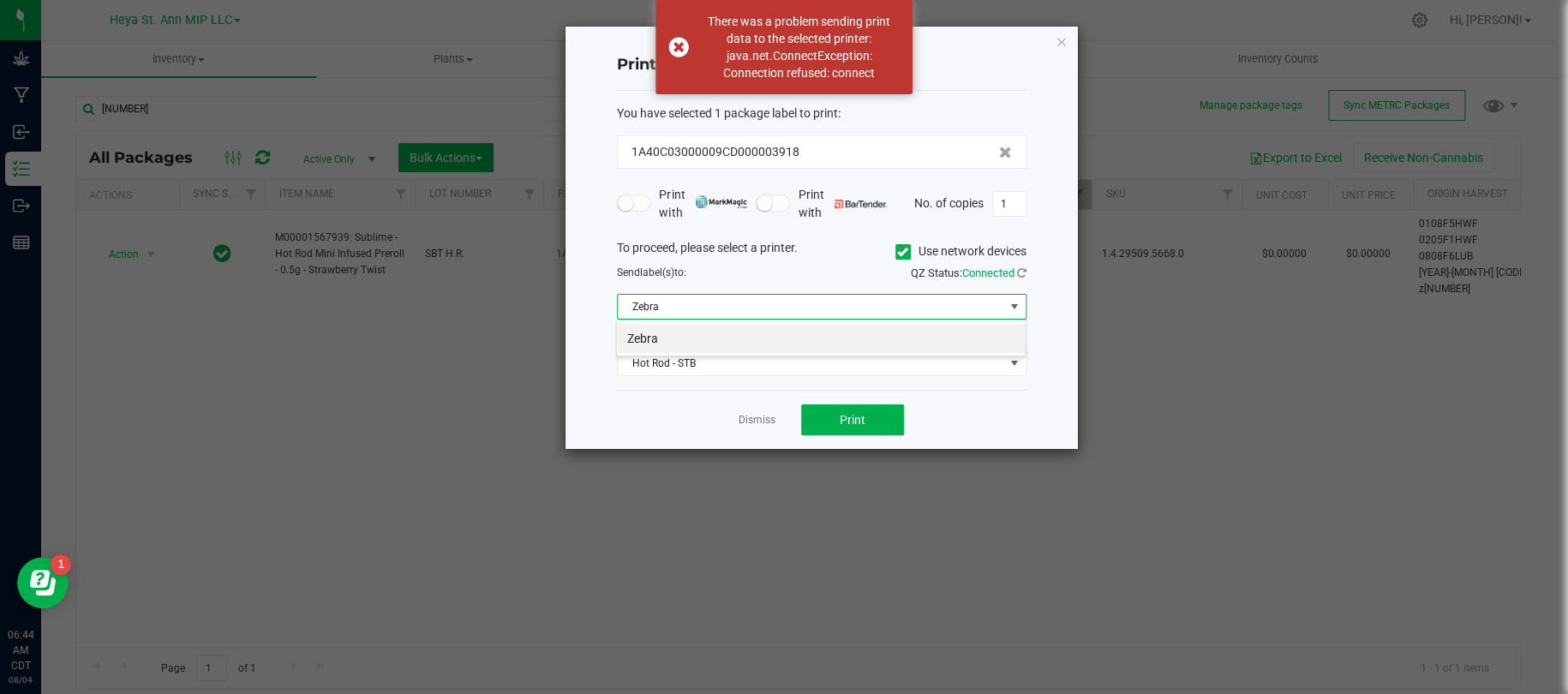 click 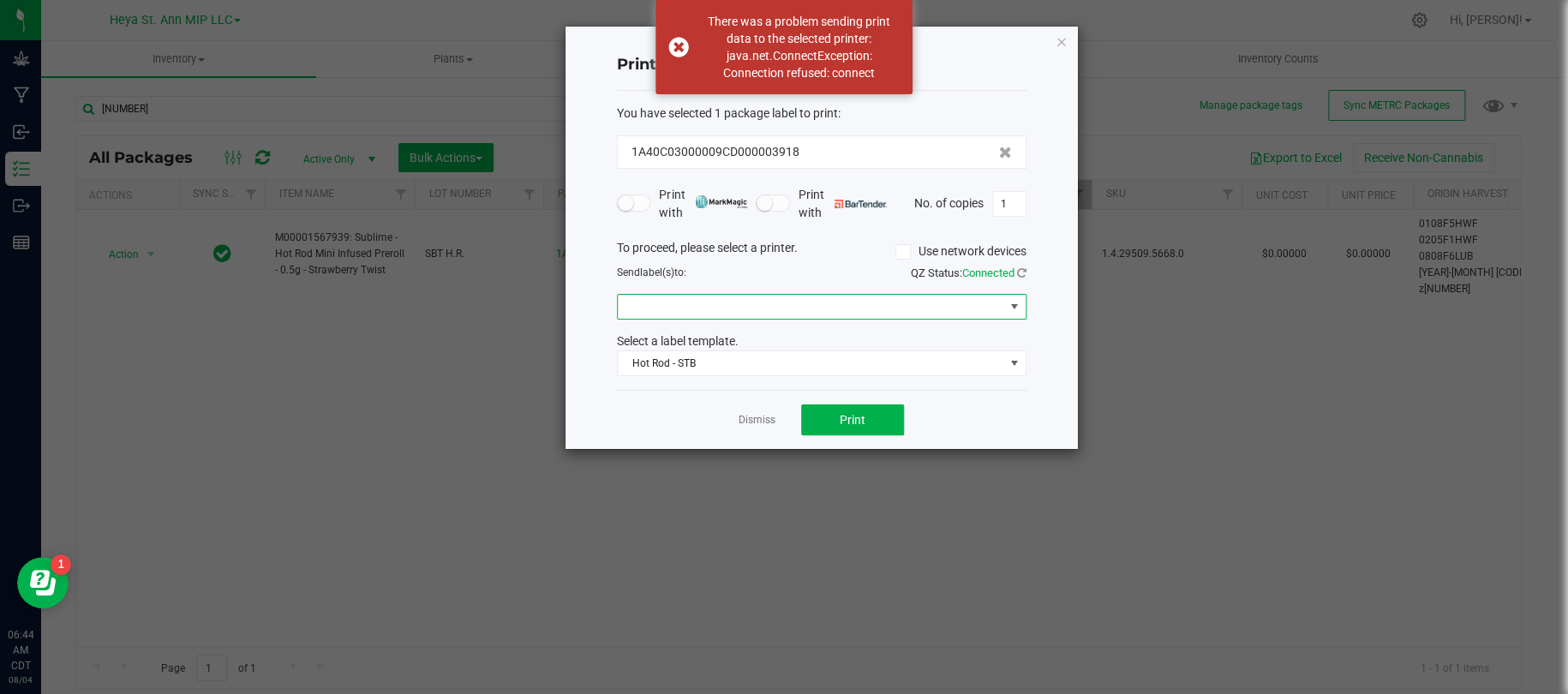 click at bounding box center (1014, 307) 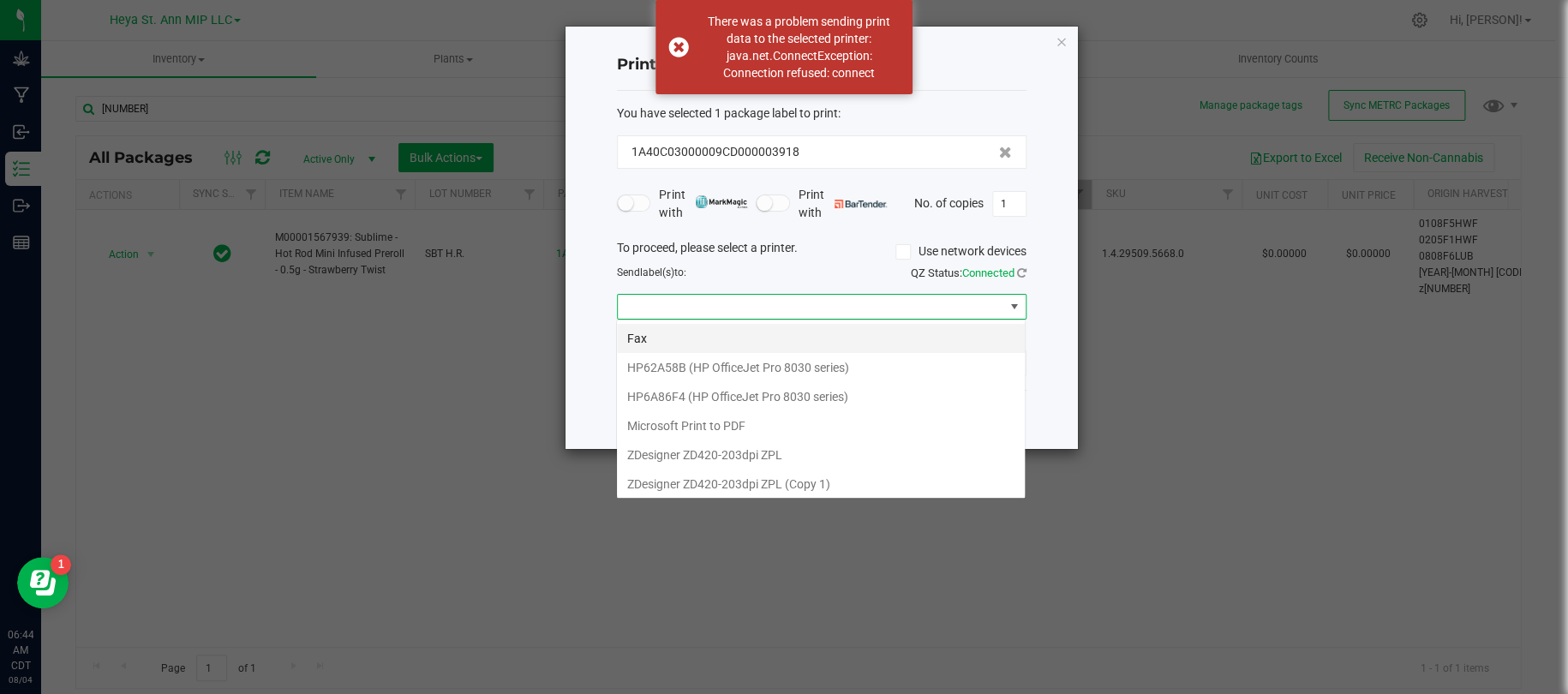 scroll, scrollTop: 85653, scrollLeft: 85273, axis: both 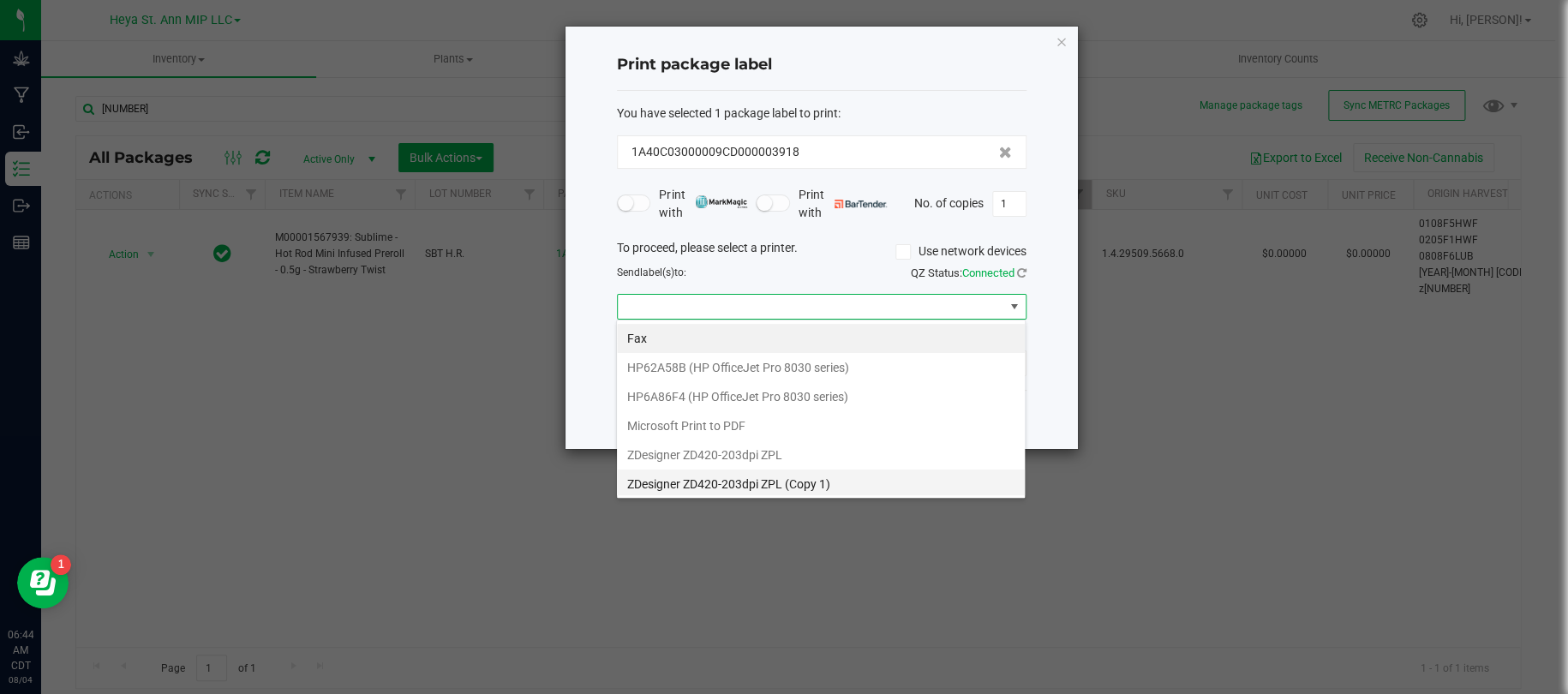 click on "ZDesigner ZD420-203dpi ZPL (Copy 1)" at bounding box center [821, 484] 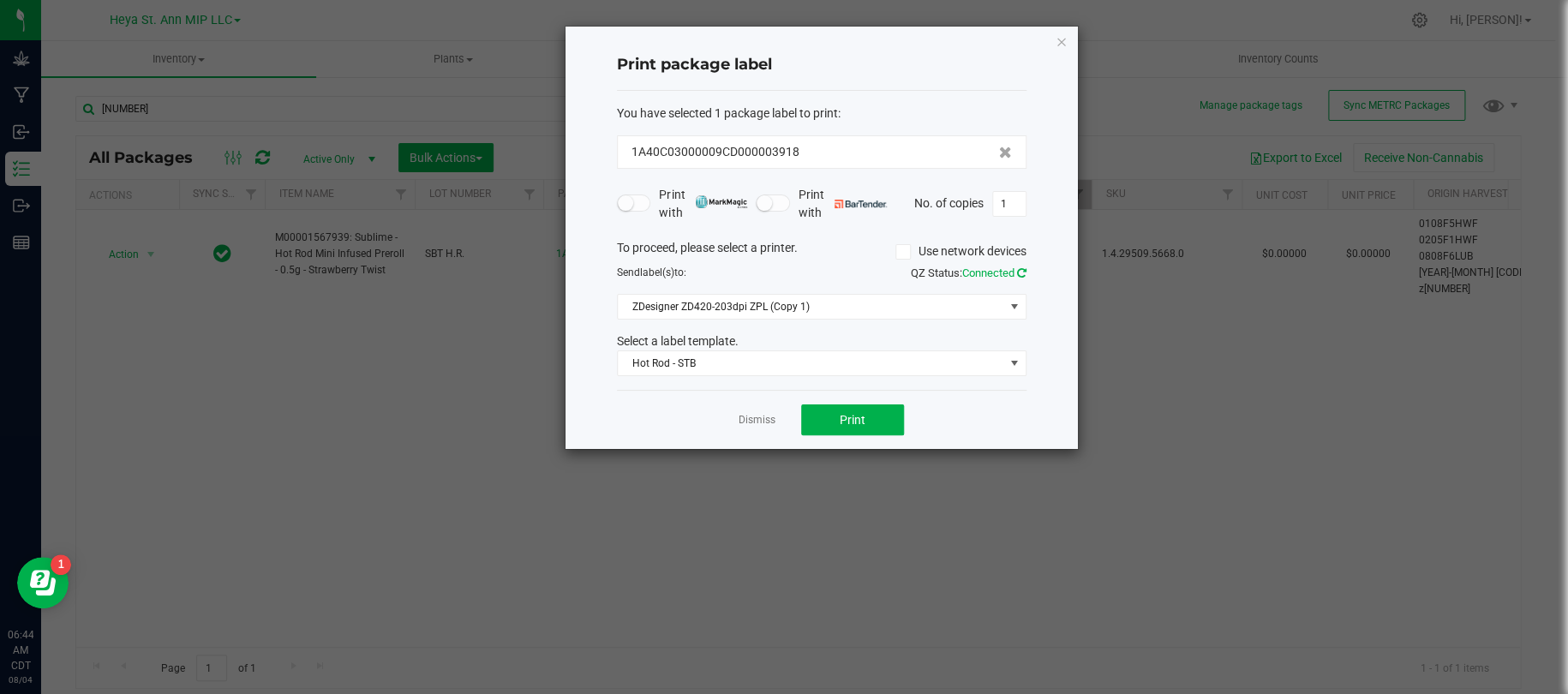 click 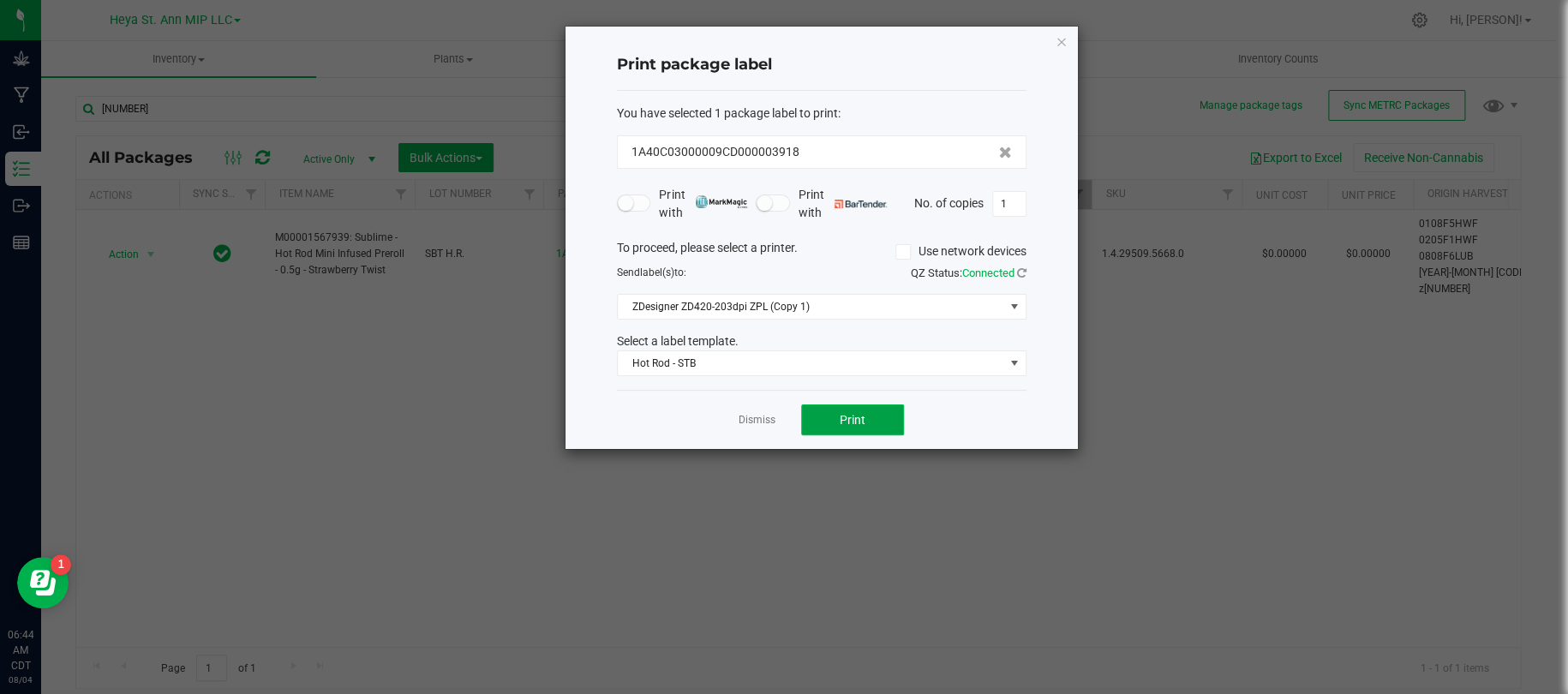 click on "Print" 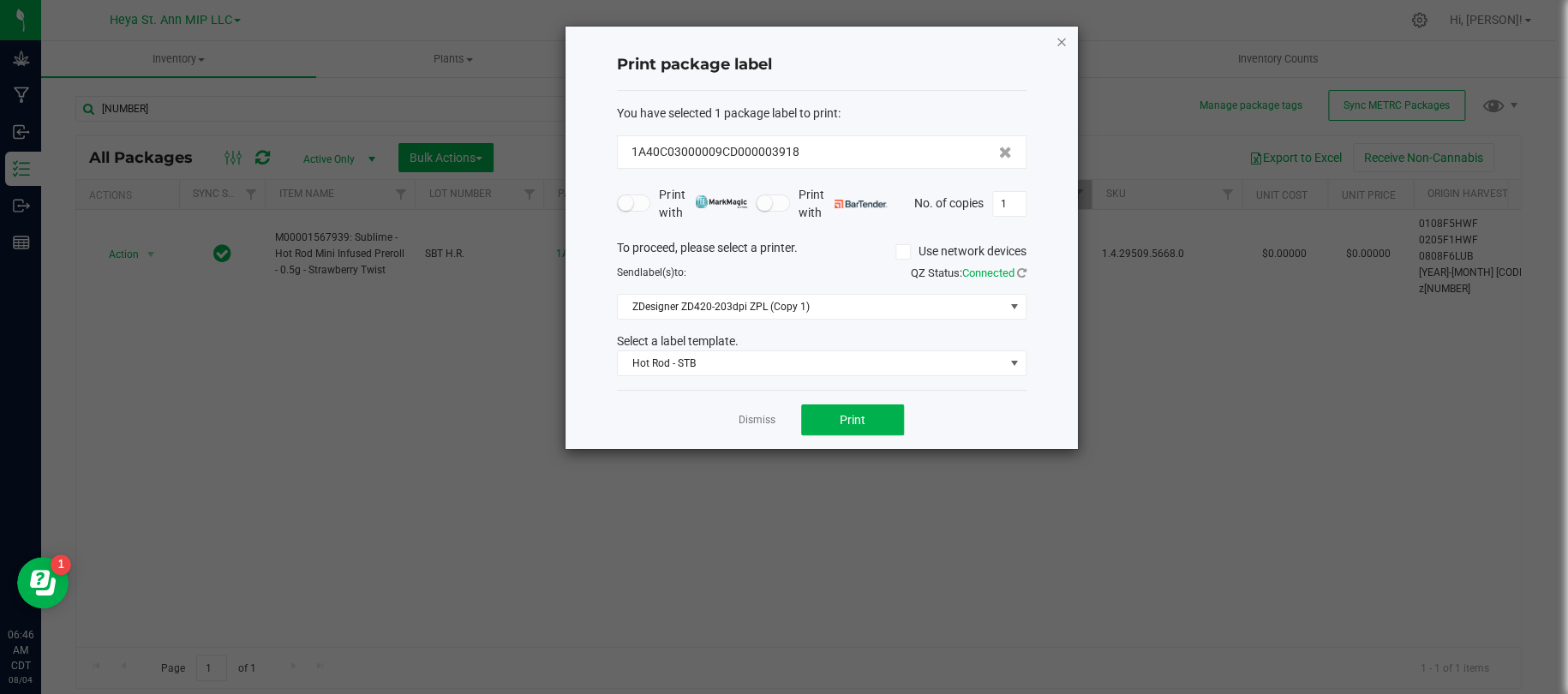 click 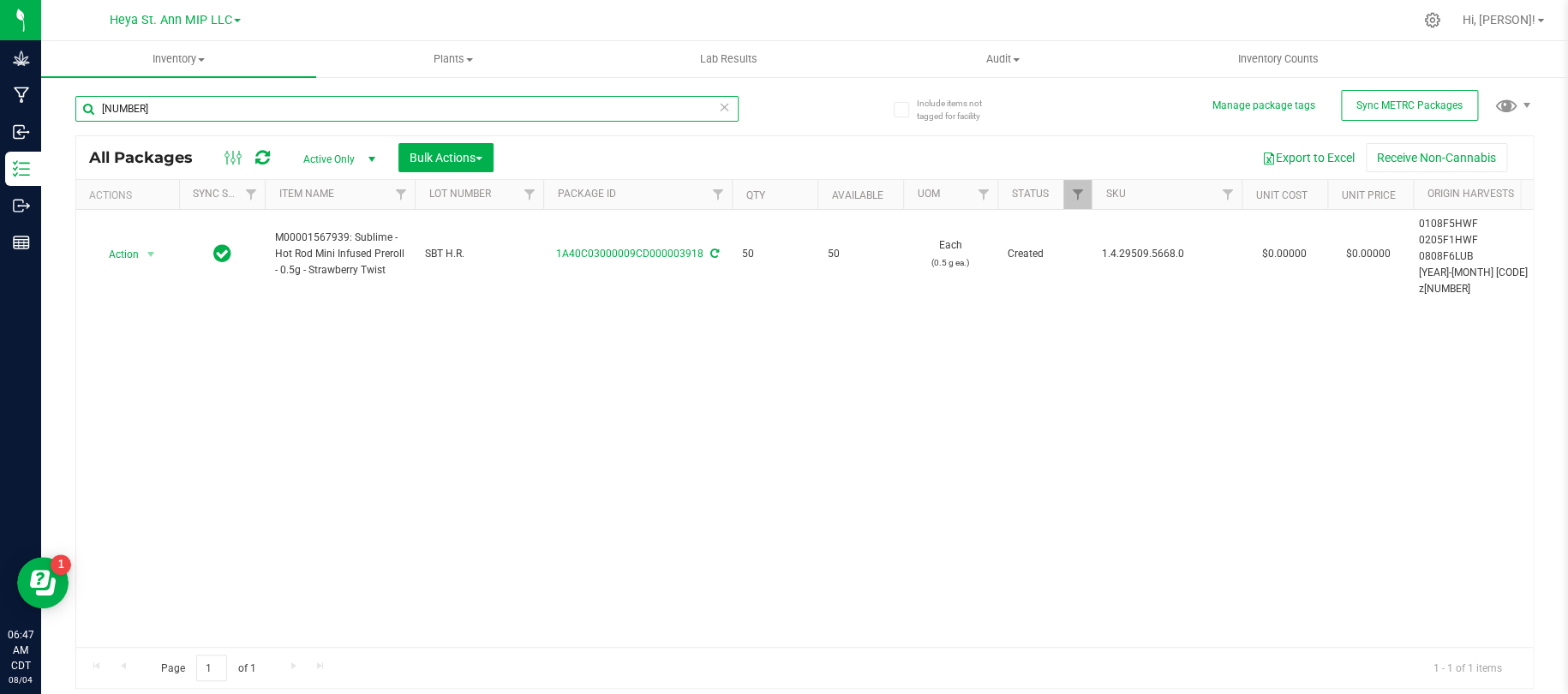 click on "3918" at bounding box center [407, 109] 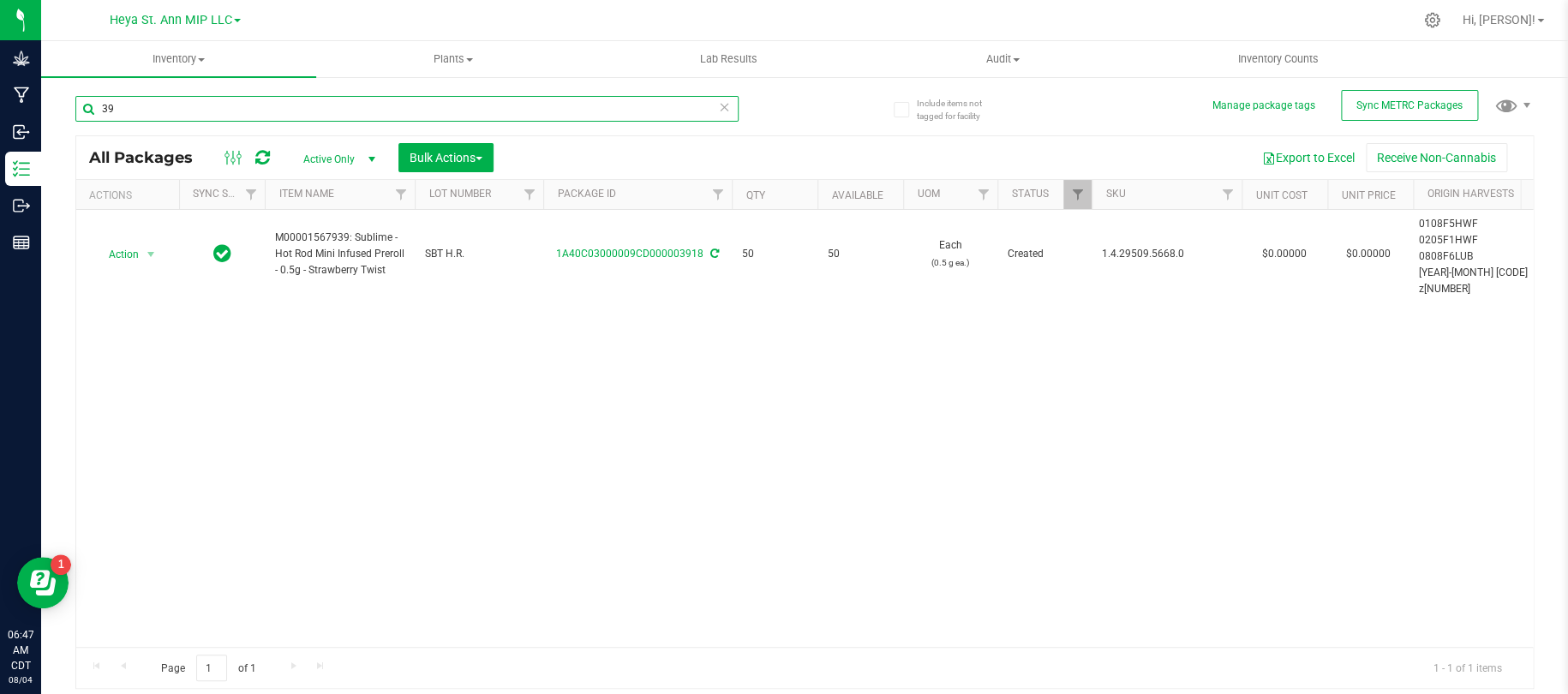 type on "3" 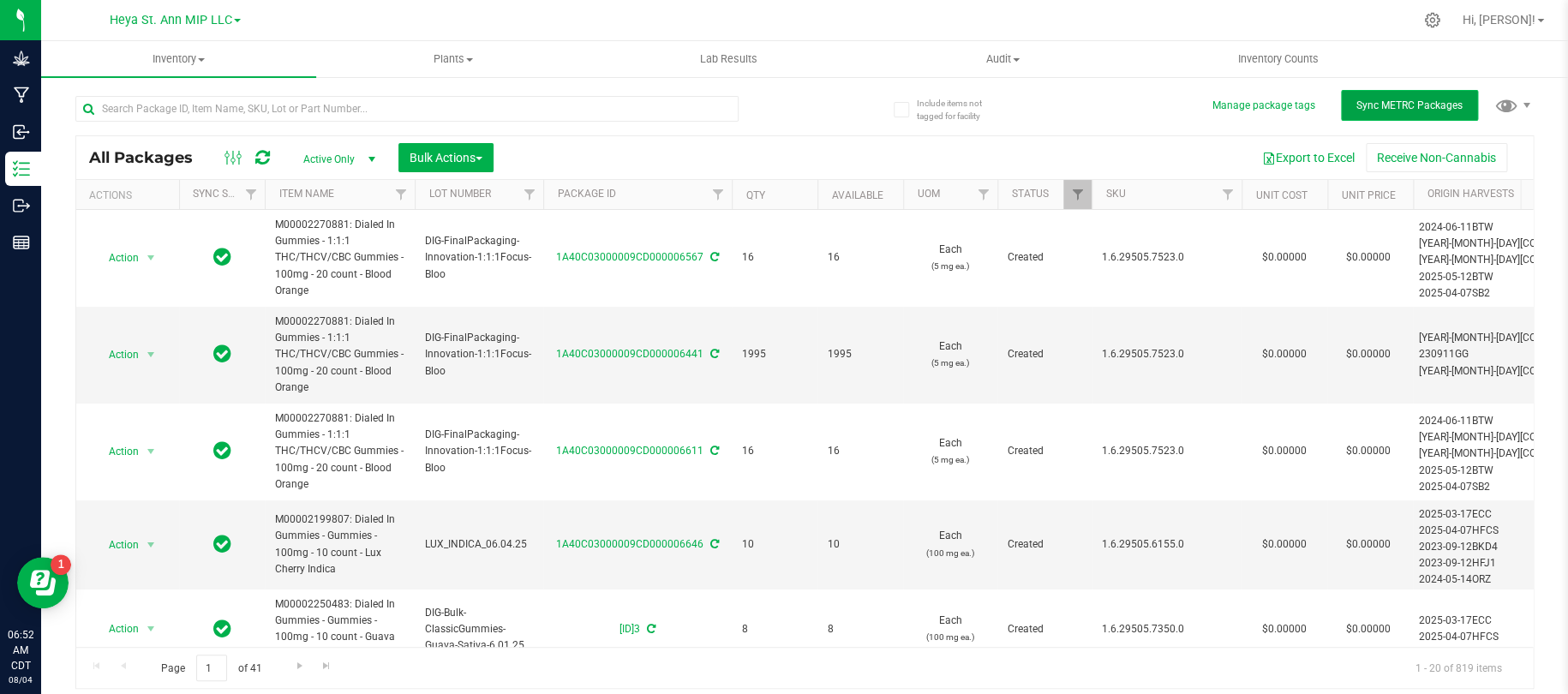 click on "Sync METRC Packages" at bounding box center (1409, 105) 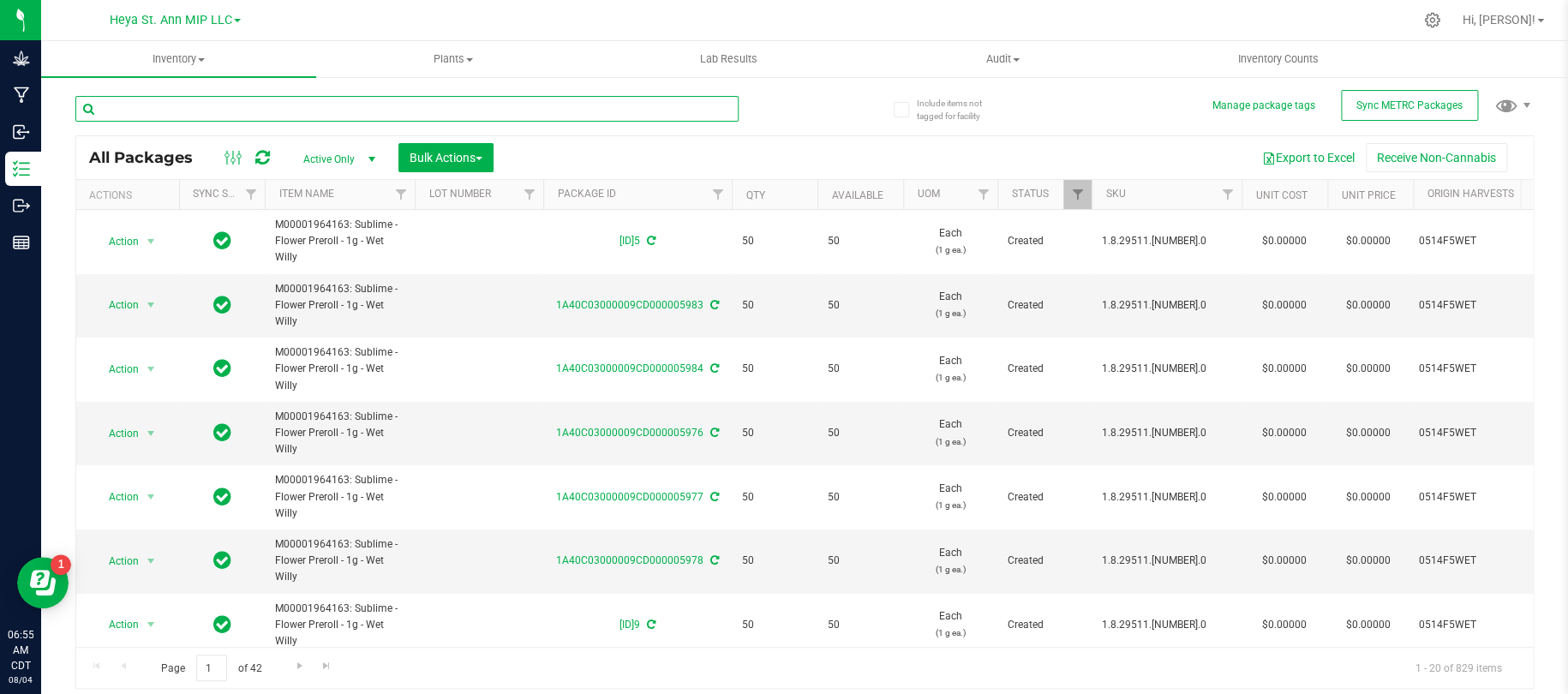 click at bounding box center (407, 109) 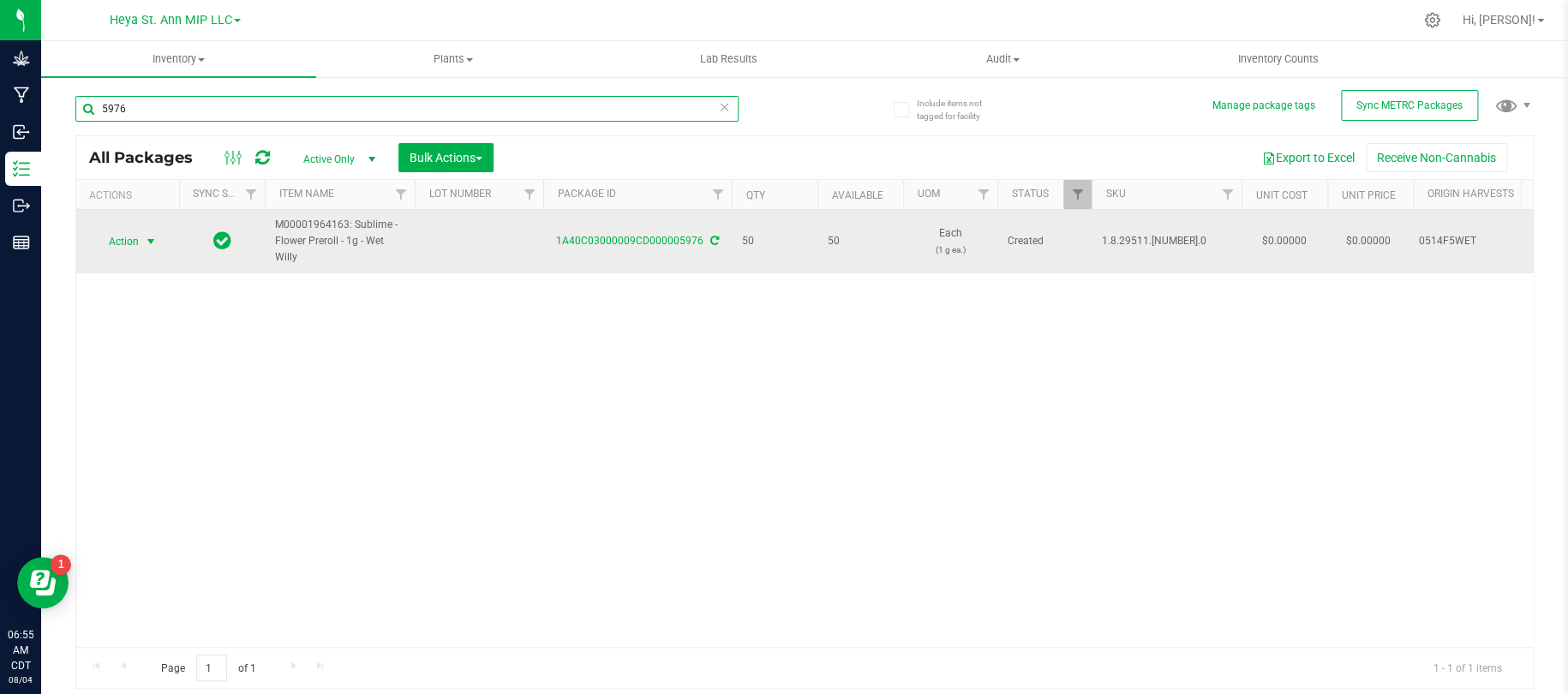 type on "5976" 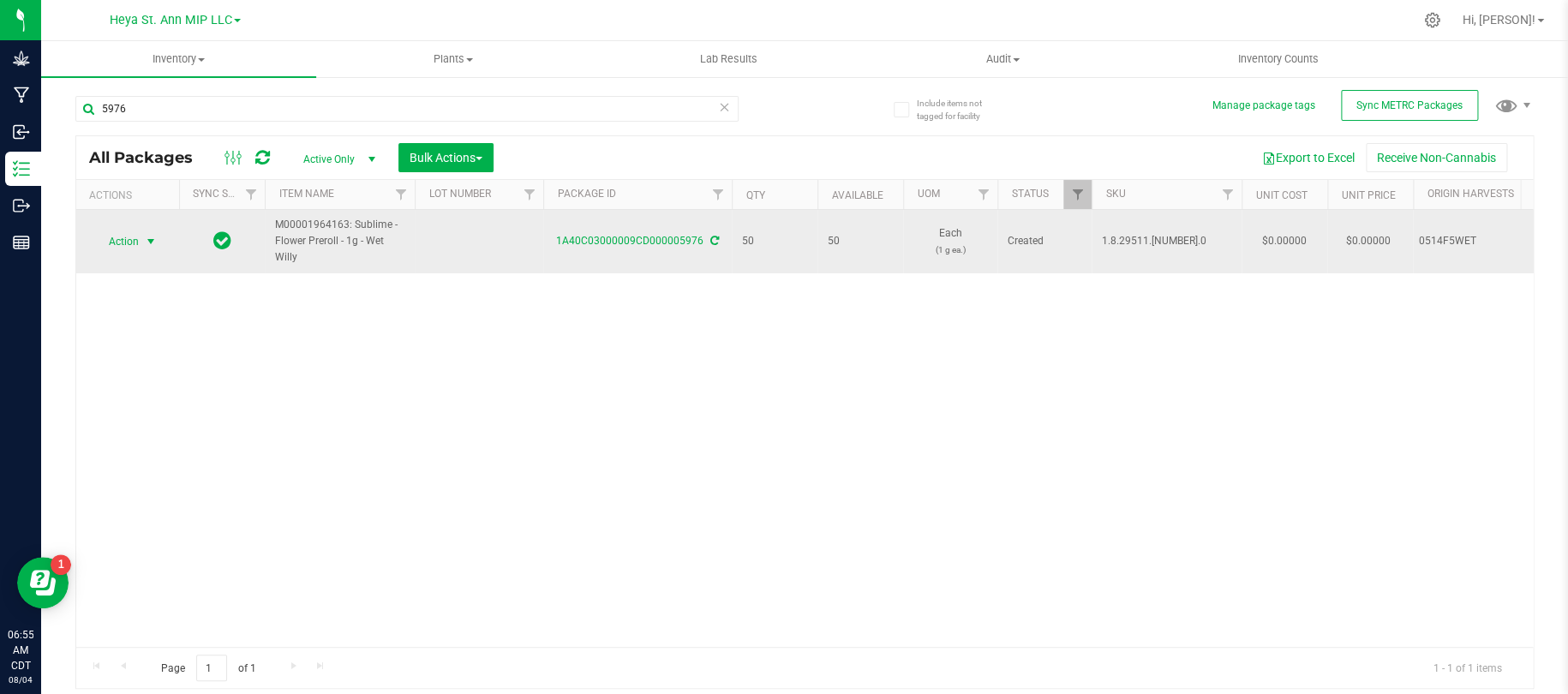click at bounding box center [151, 242] 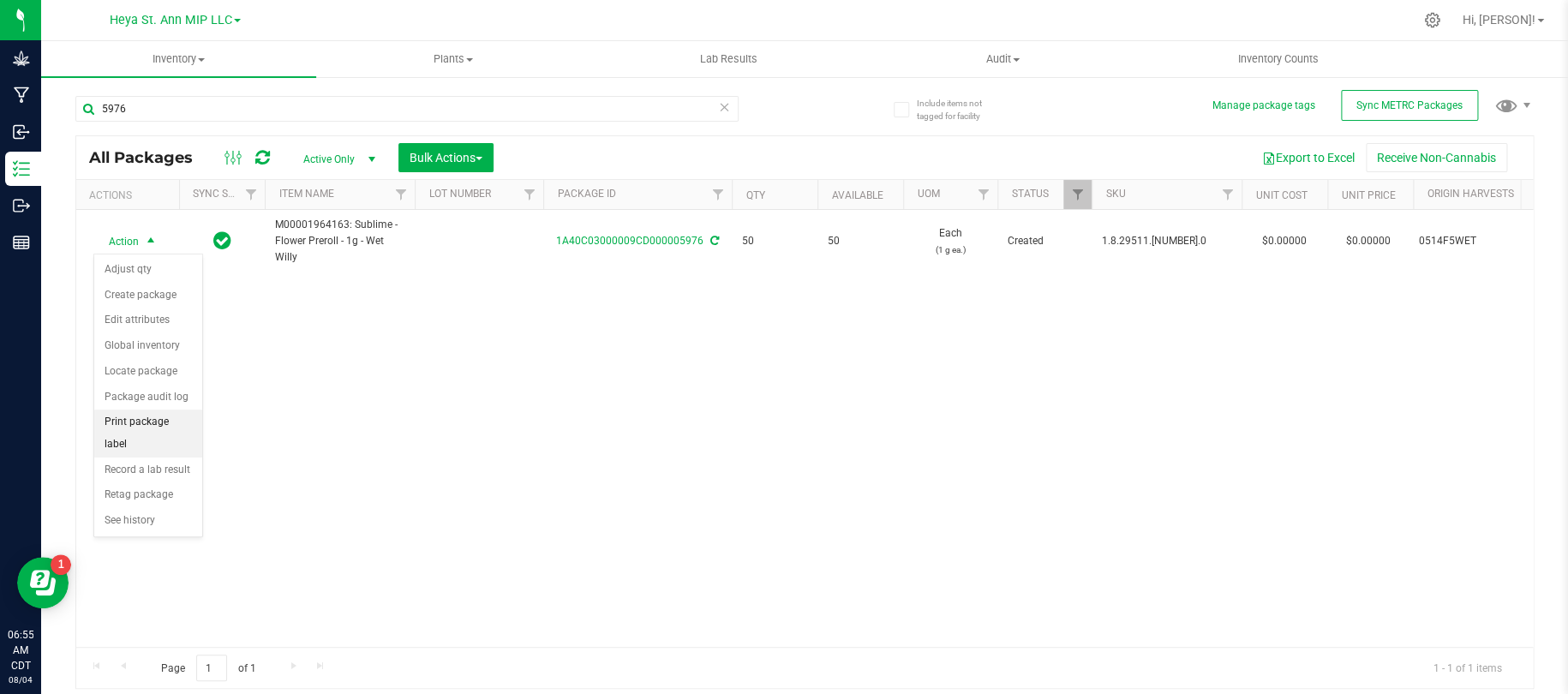 click on "Print package label" at bounding box center [148, 433] 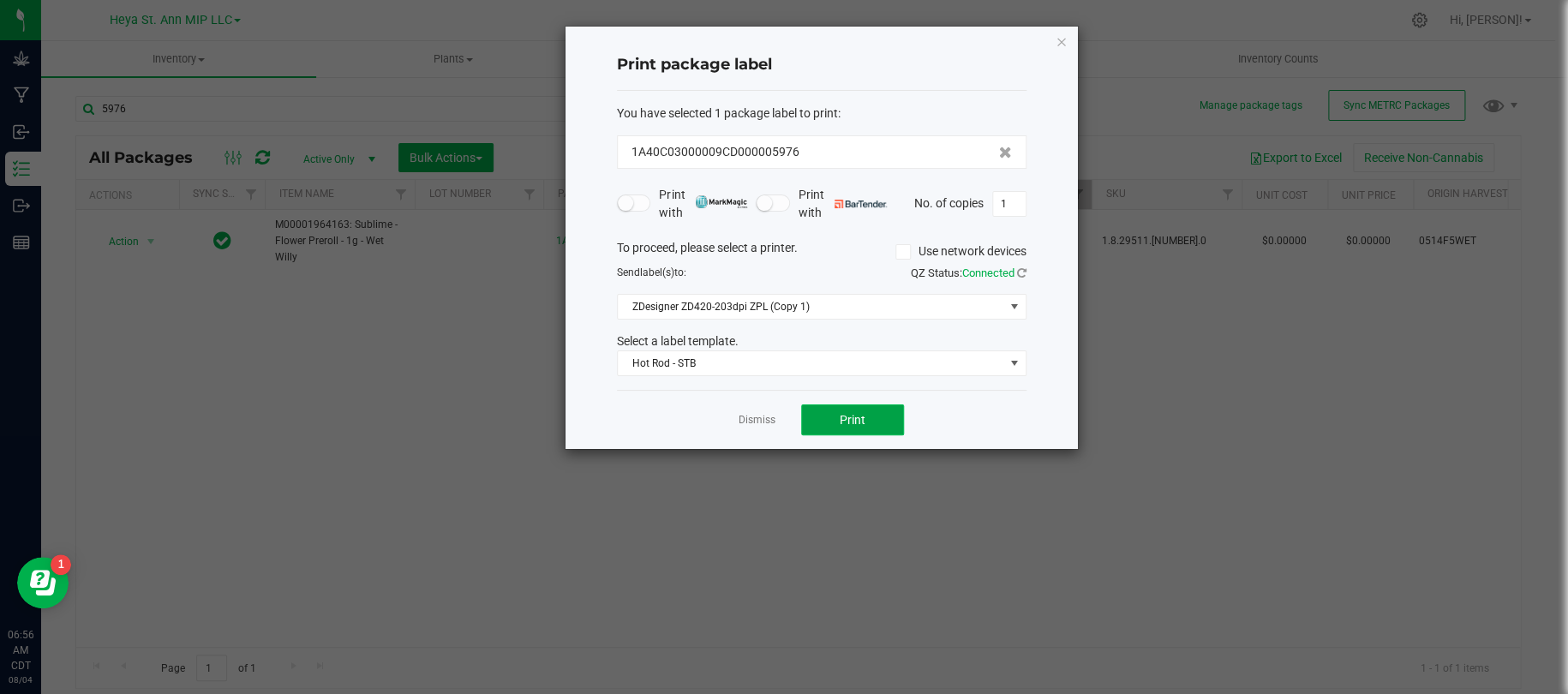 click on "Print" 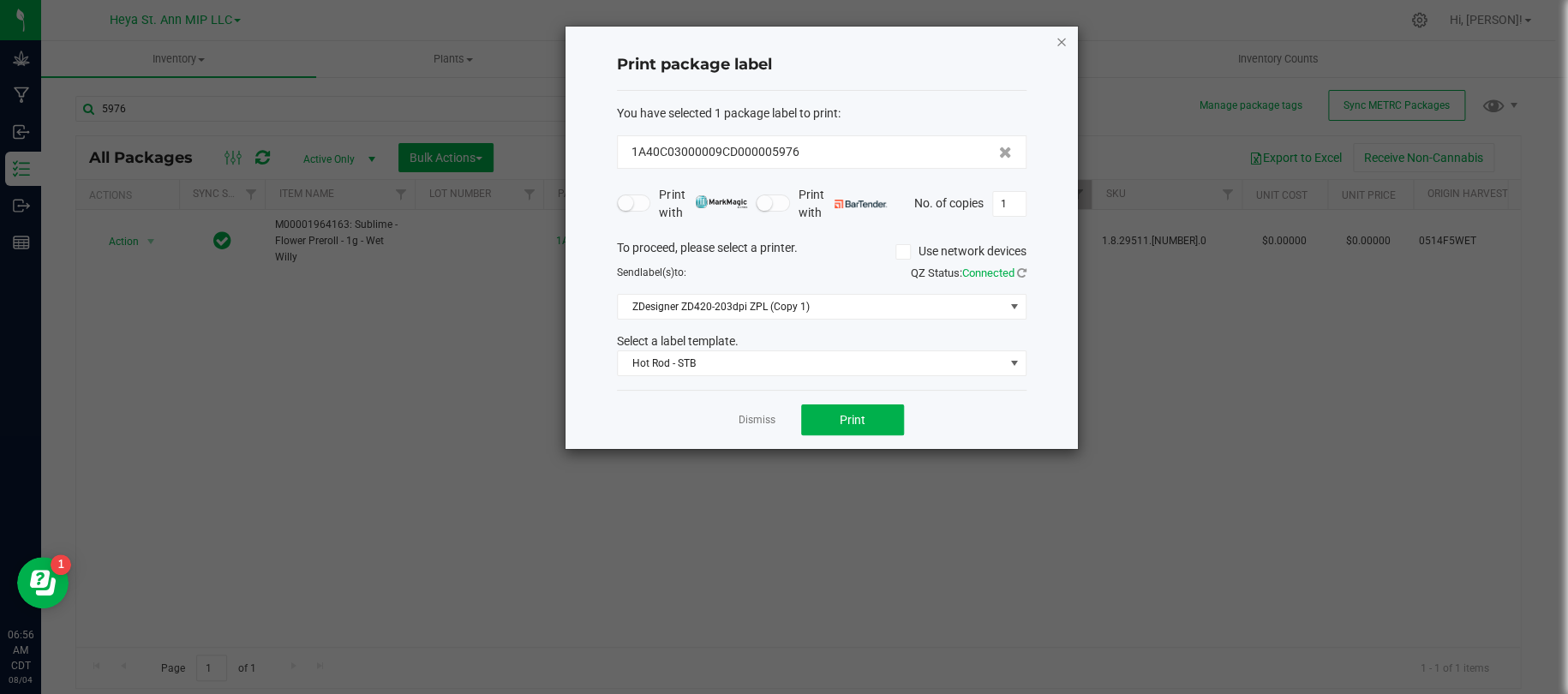 click 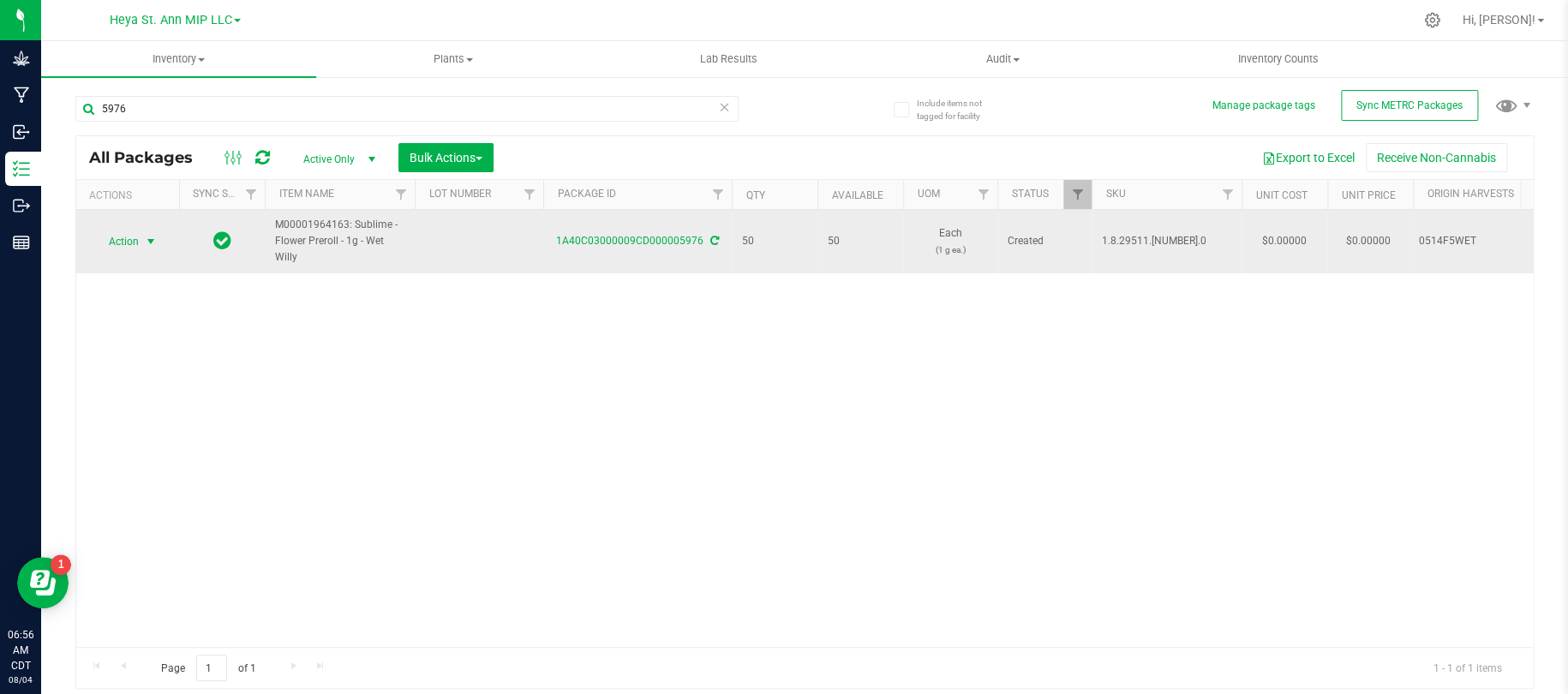 click at bounding box center (151, 242) 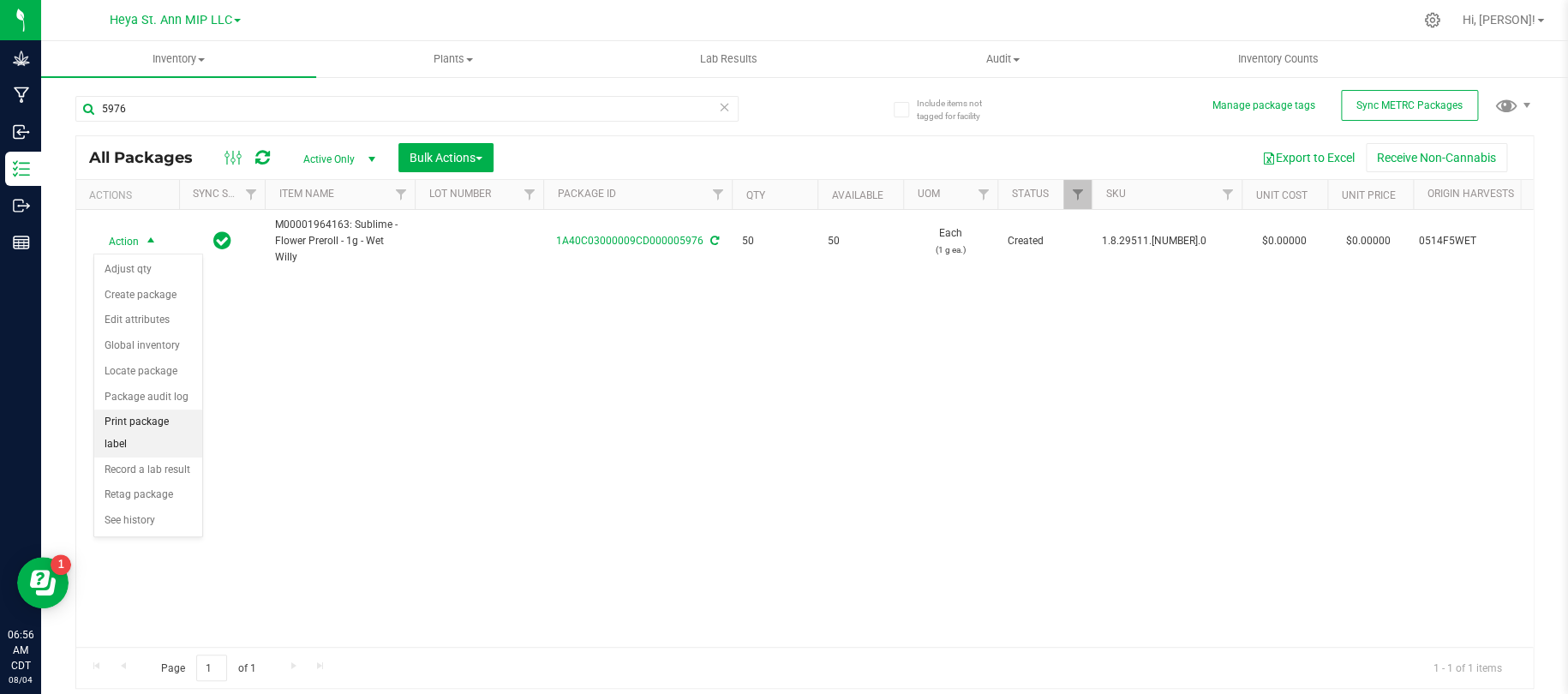 click on "Print package label" at bounding box center (148, 433) 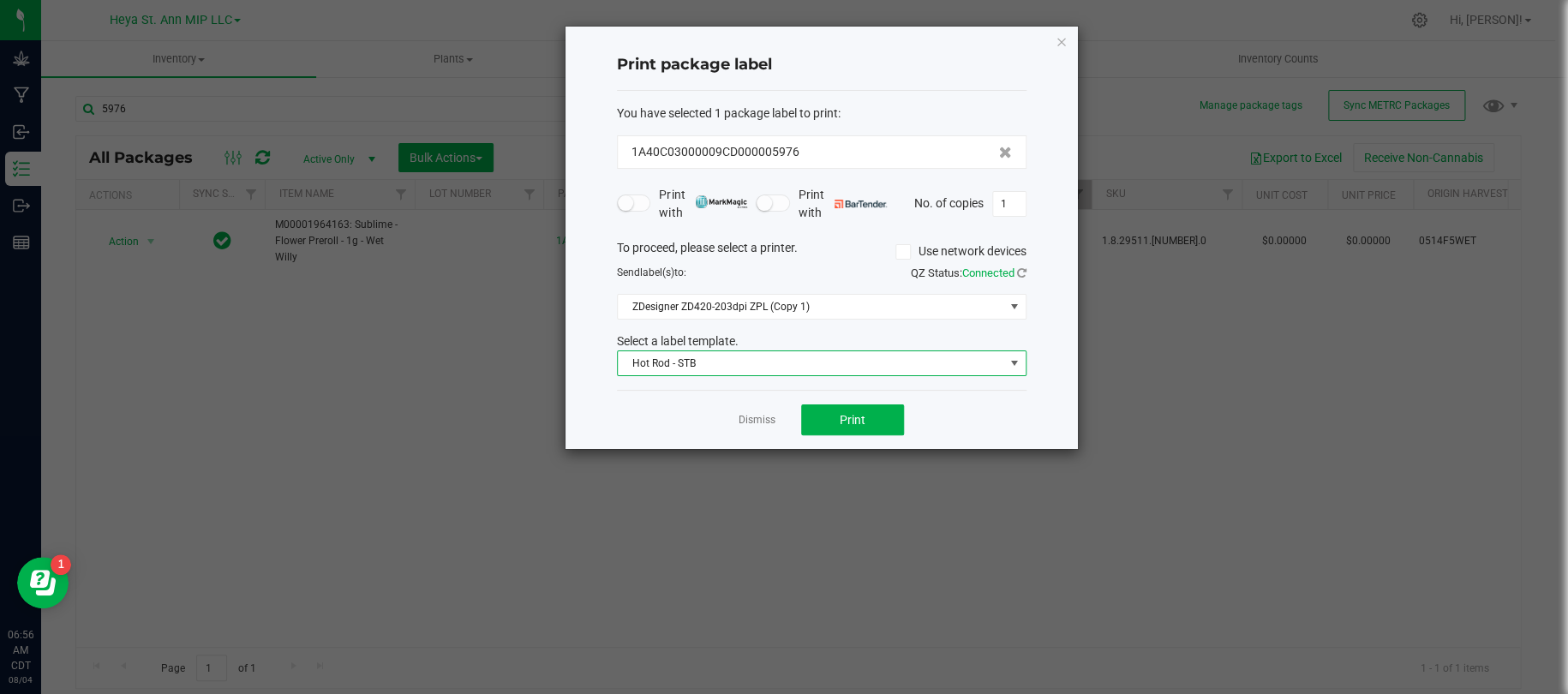 click on "Hot Rod - STB" at bounding box center [811, 363] 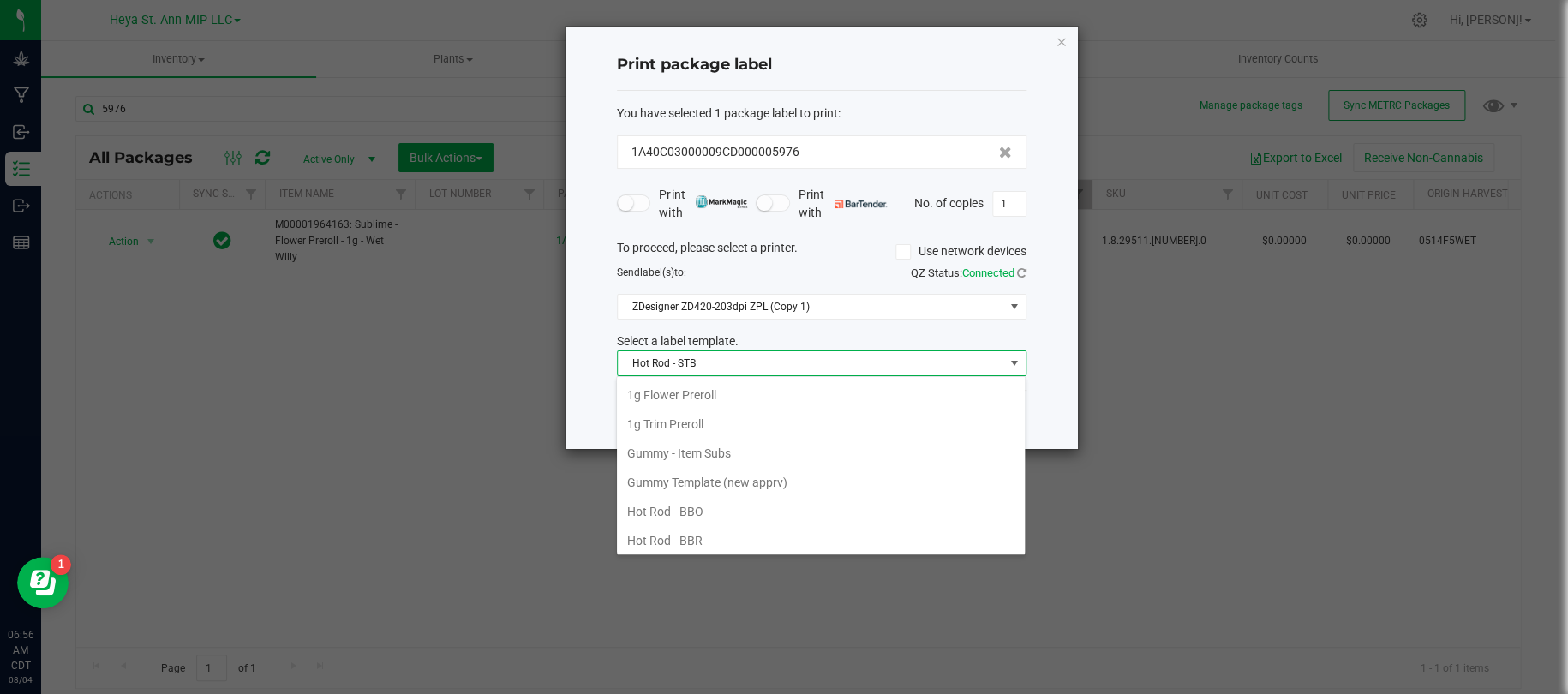 scroll, scrollTop: 236, scrollLeft: 0, axis: vertical 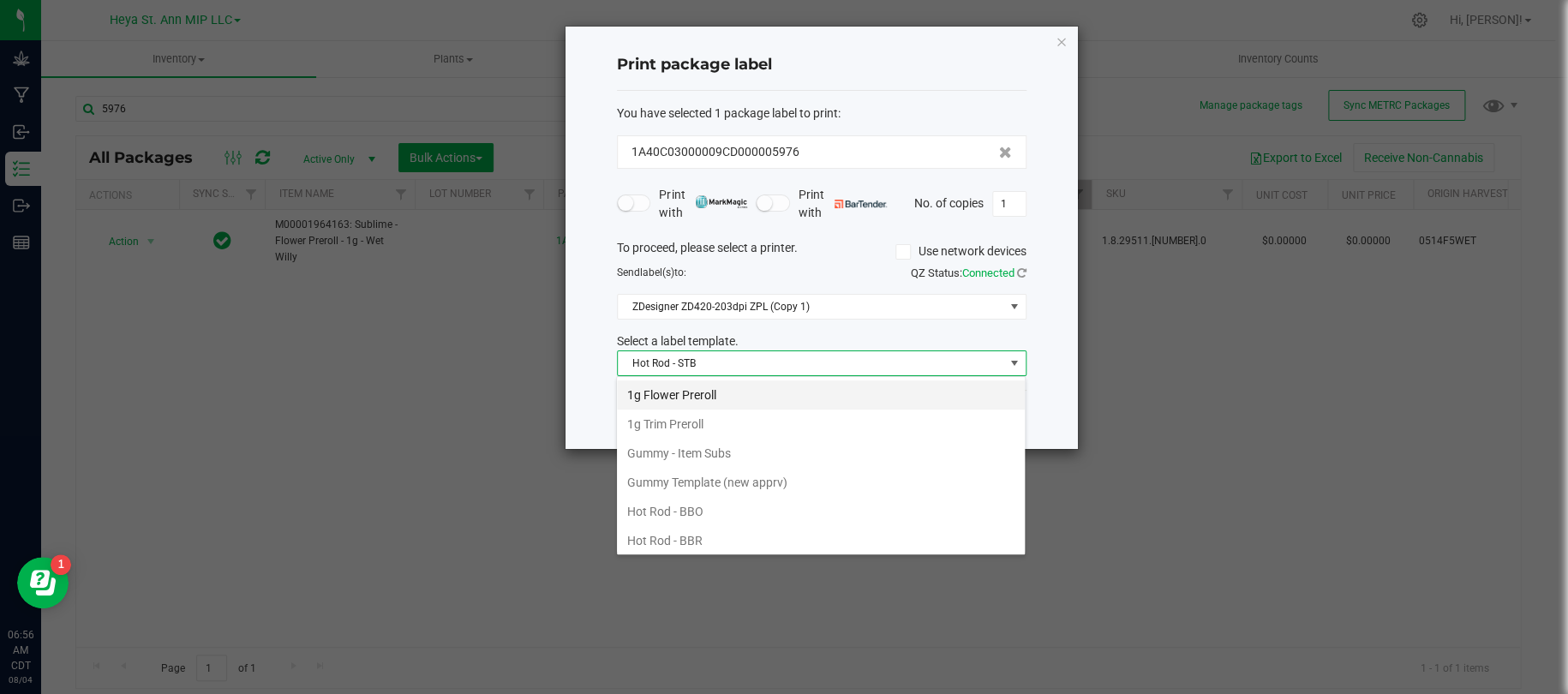click on "1g Flower Preroll" at bounding box center (821, 395) 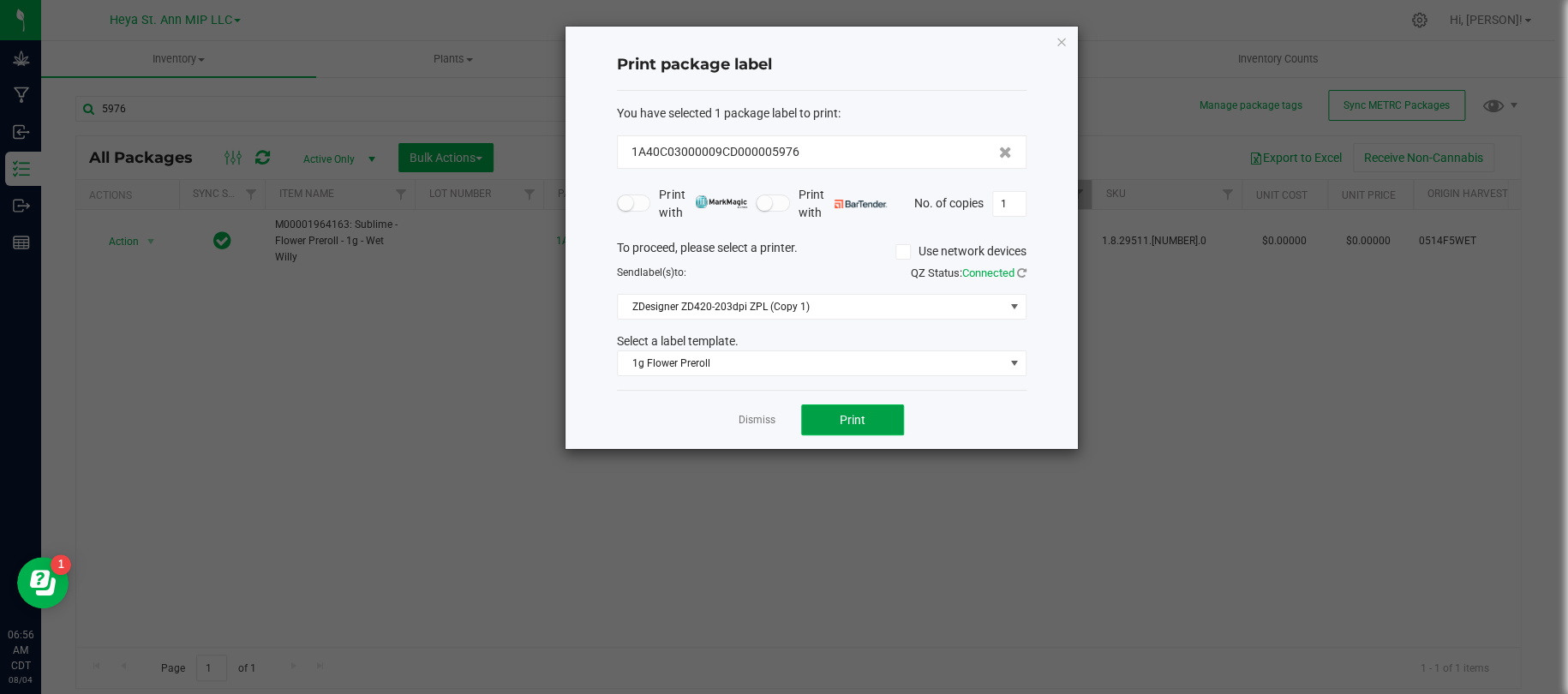 click on "Print" 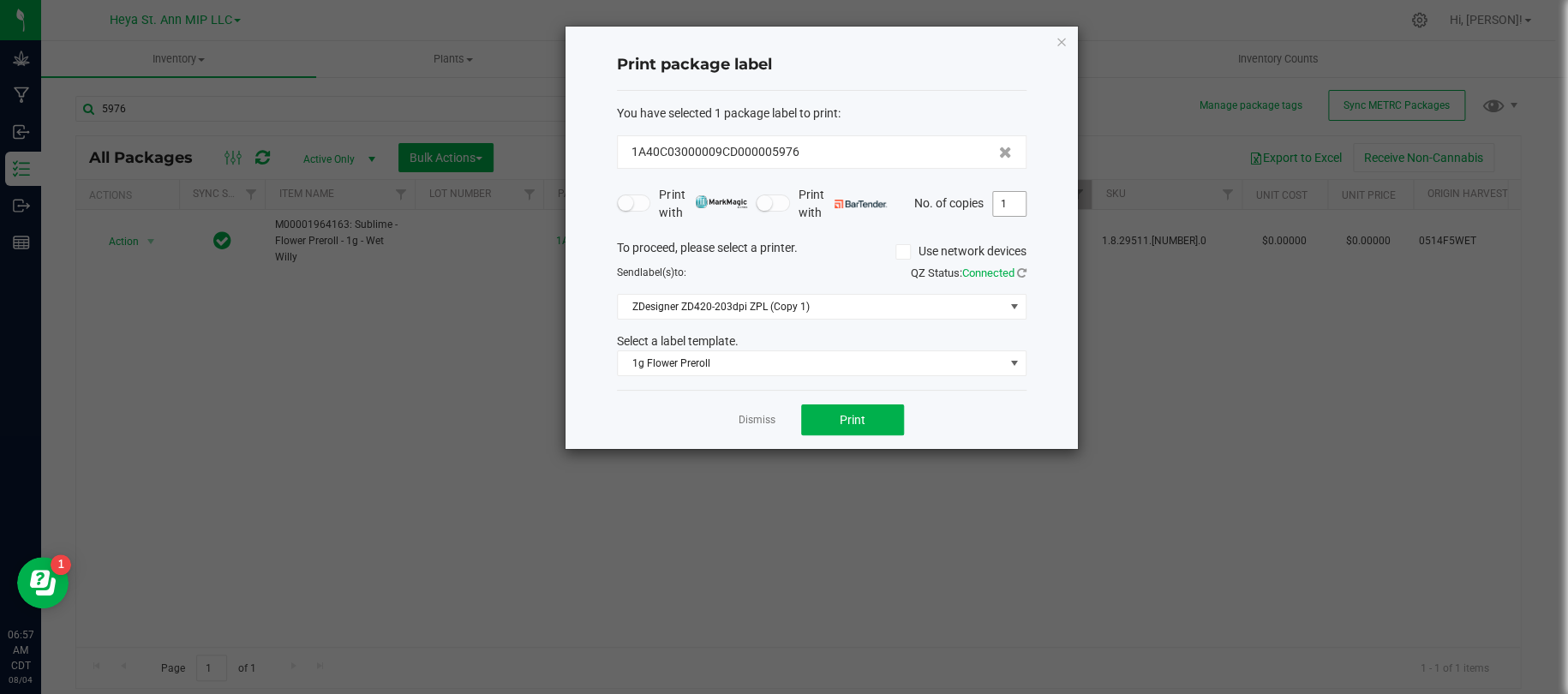 click on "1" at bounding box center (1009, 204) 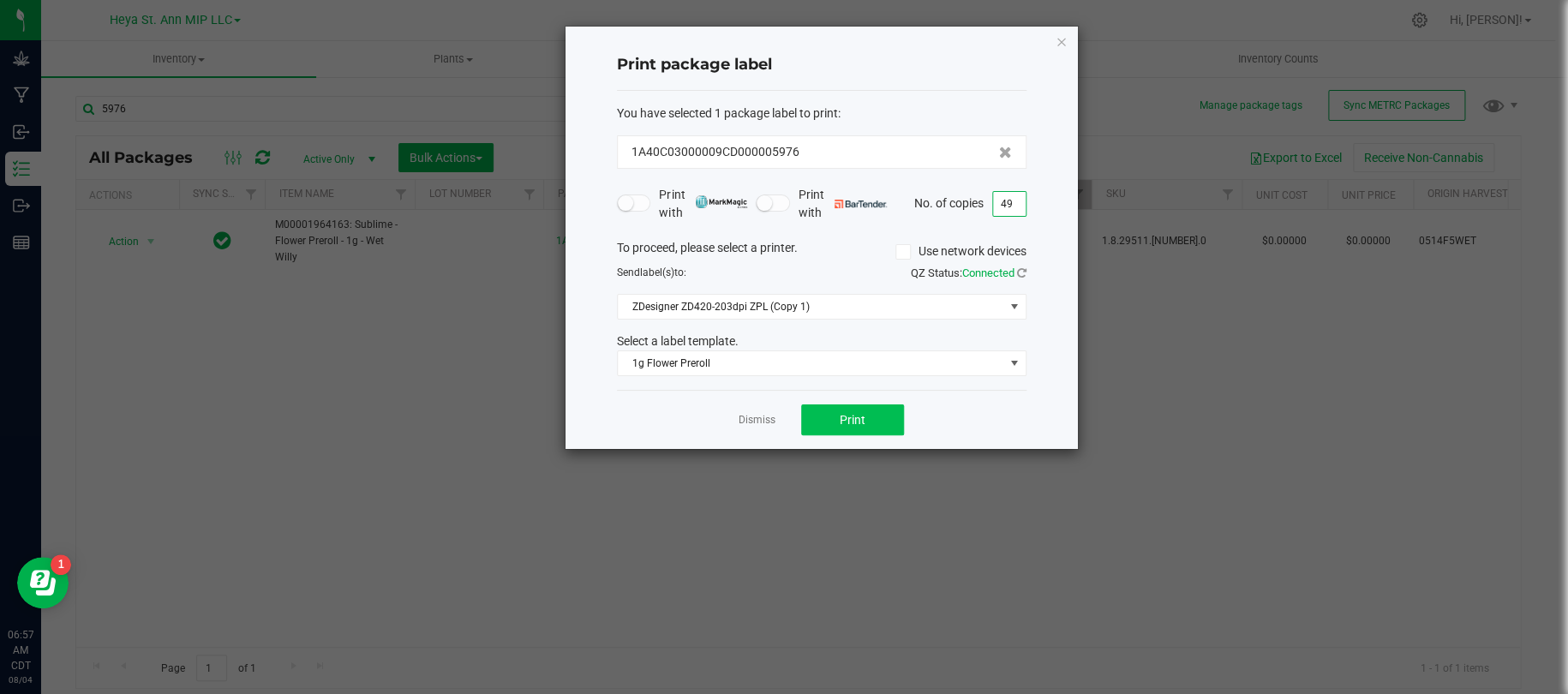 type on "49" 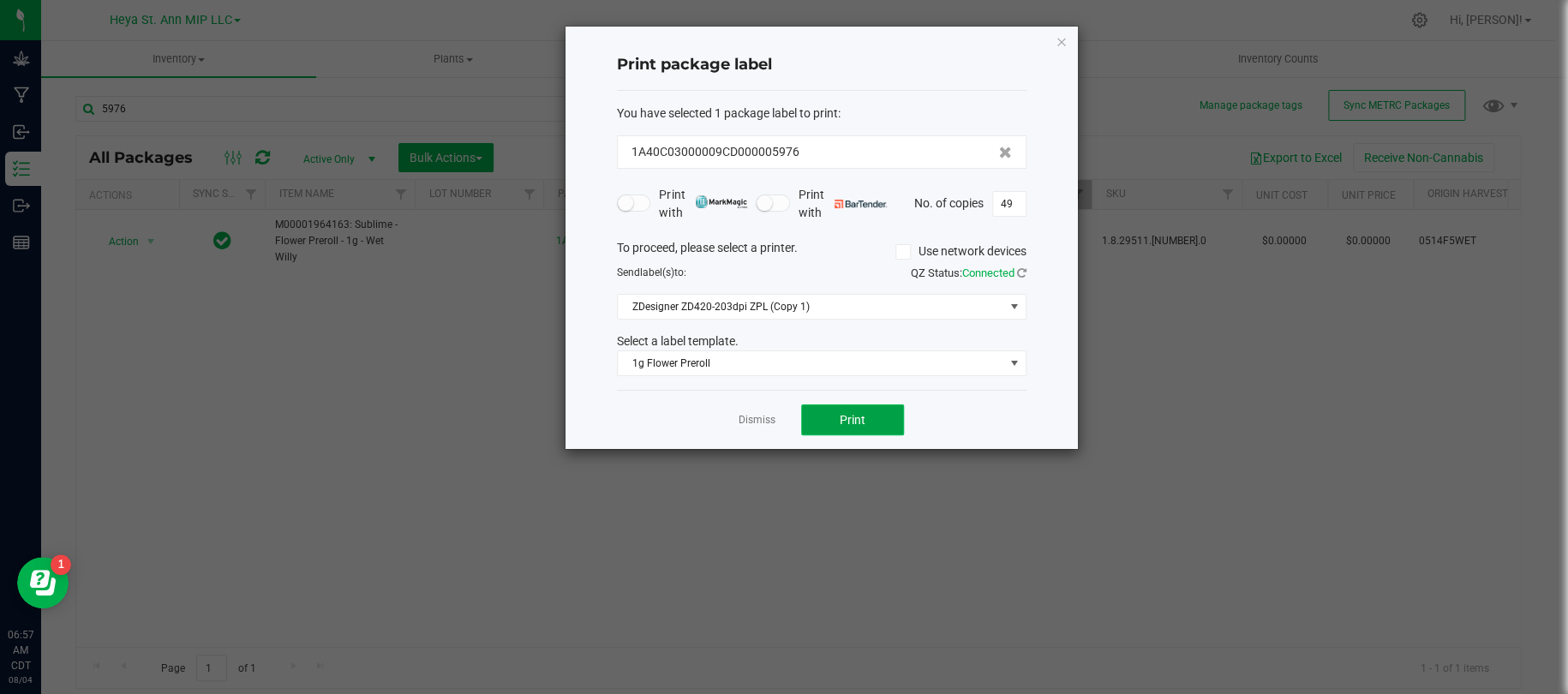 click on "Print" 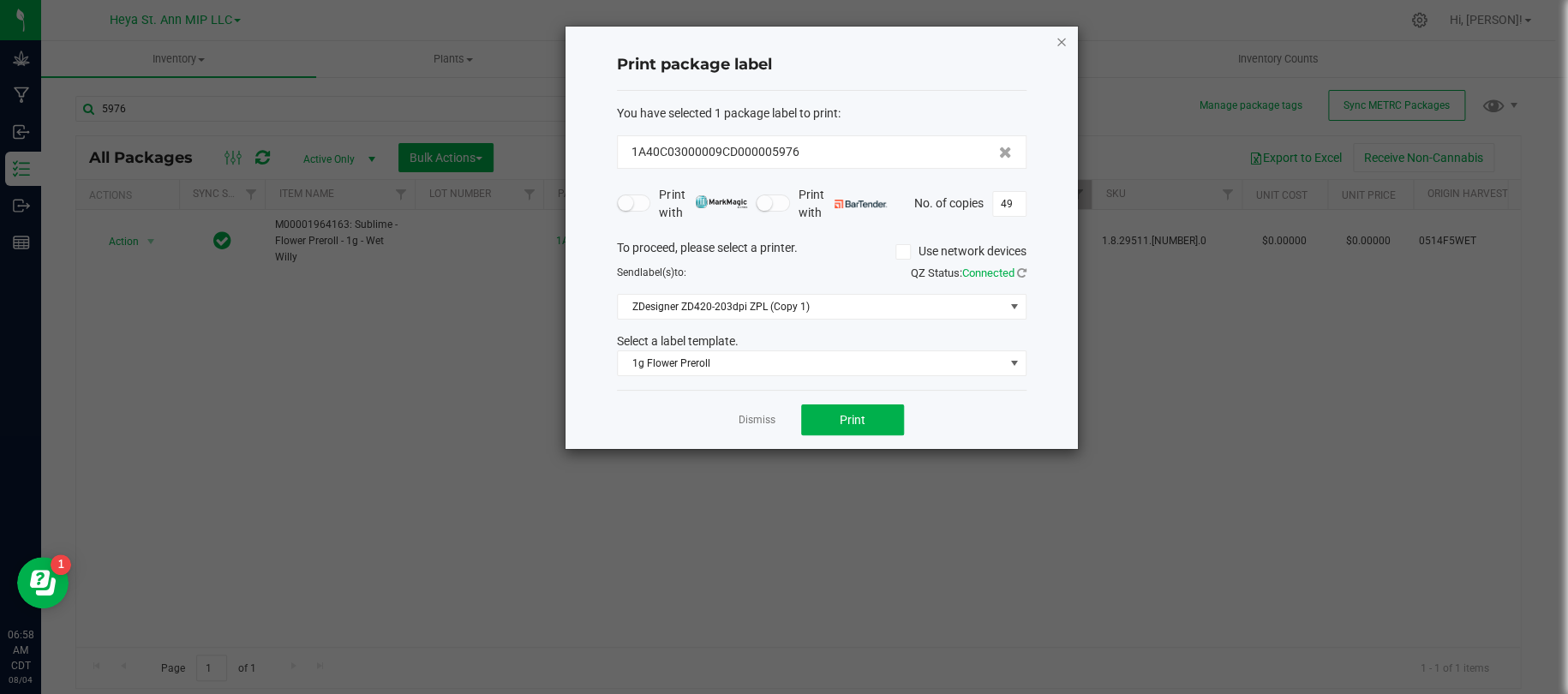 click 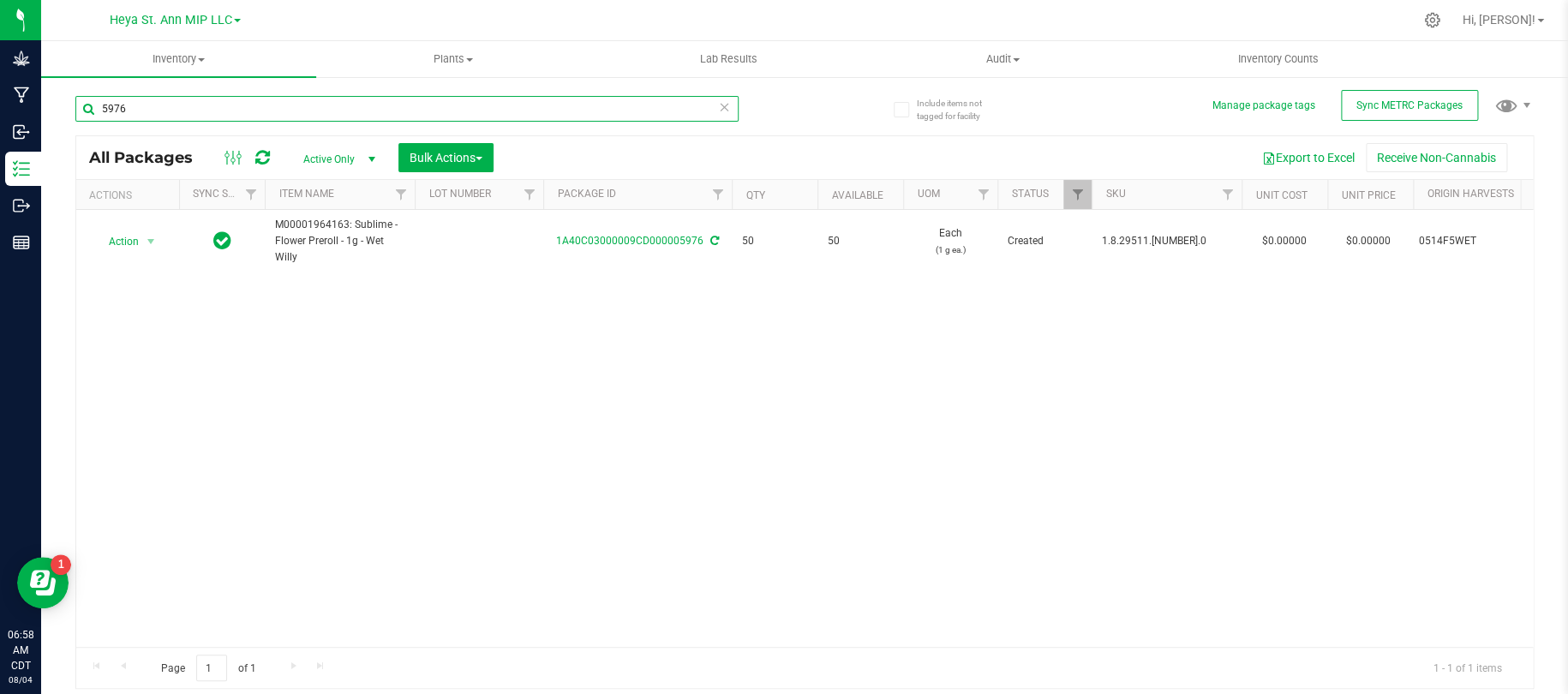 click on "5976" at bounding box center (407, 109) 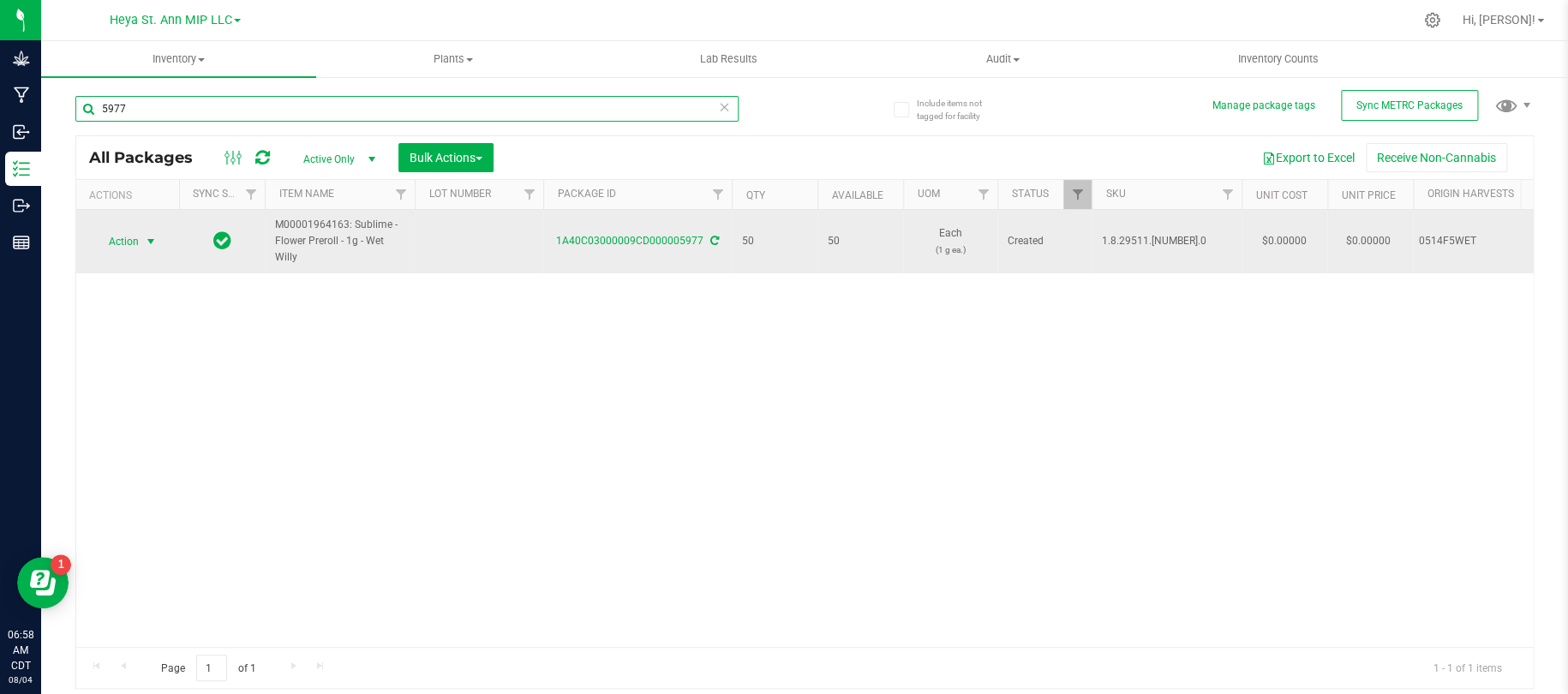 type on "5977" 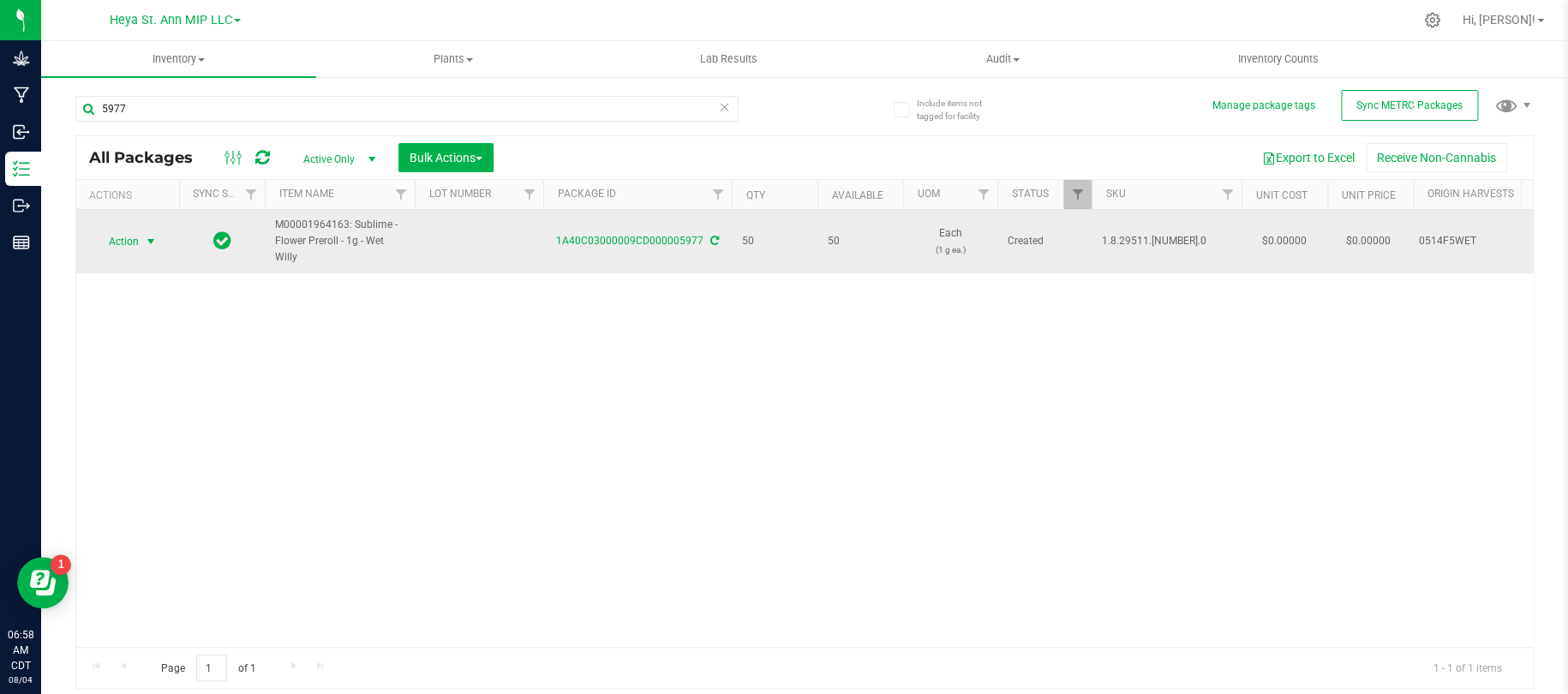 click at bounding box center [151, 242] 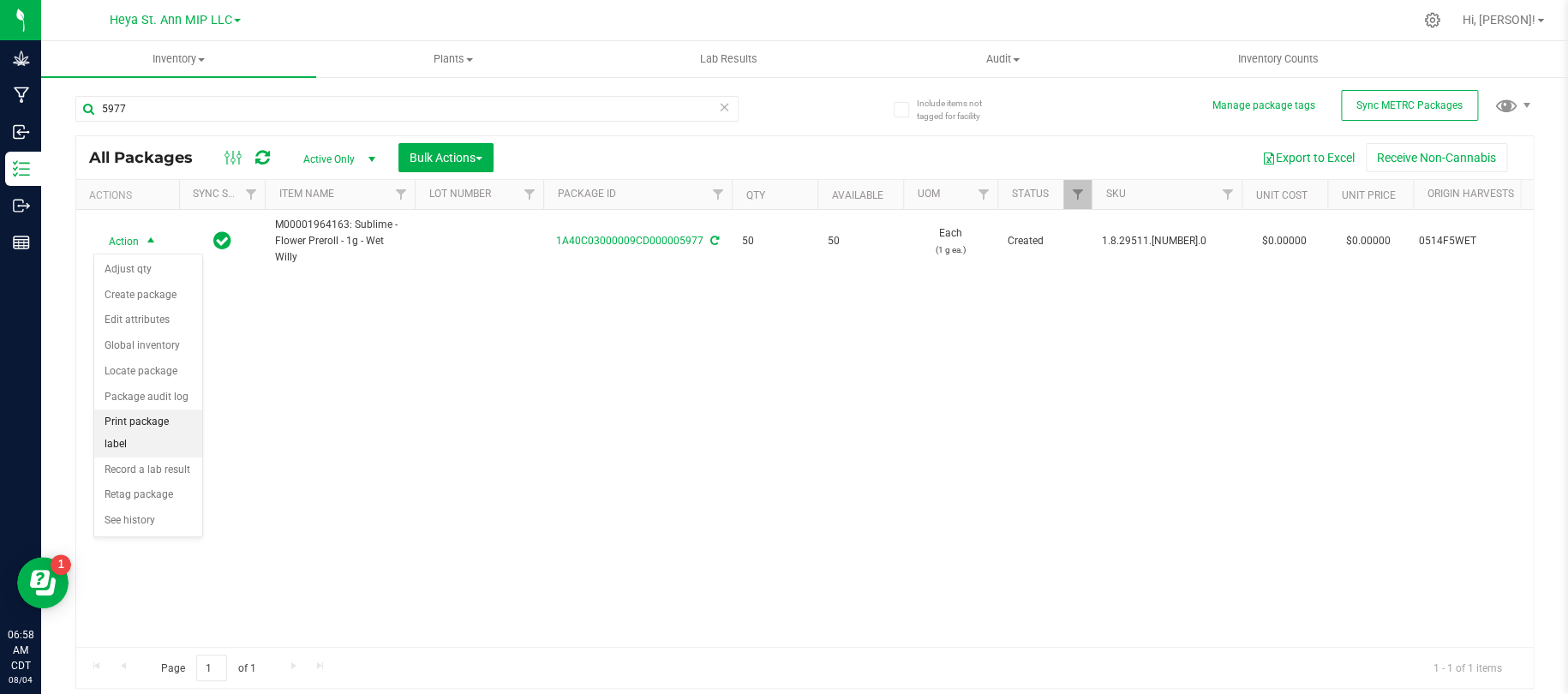 click on "Print package label" at bounding box center [148, 433] 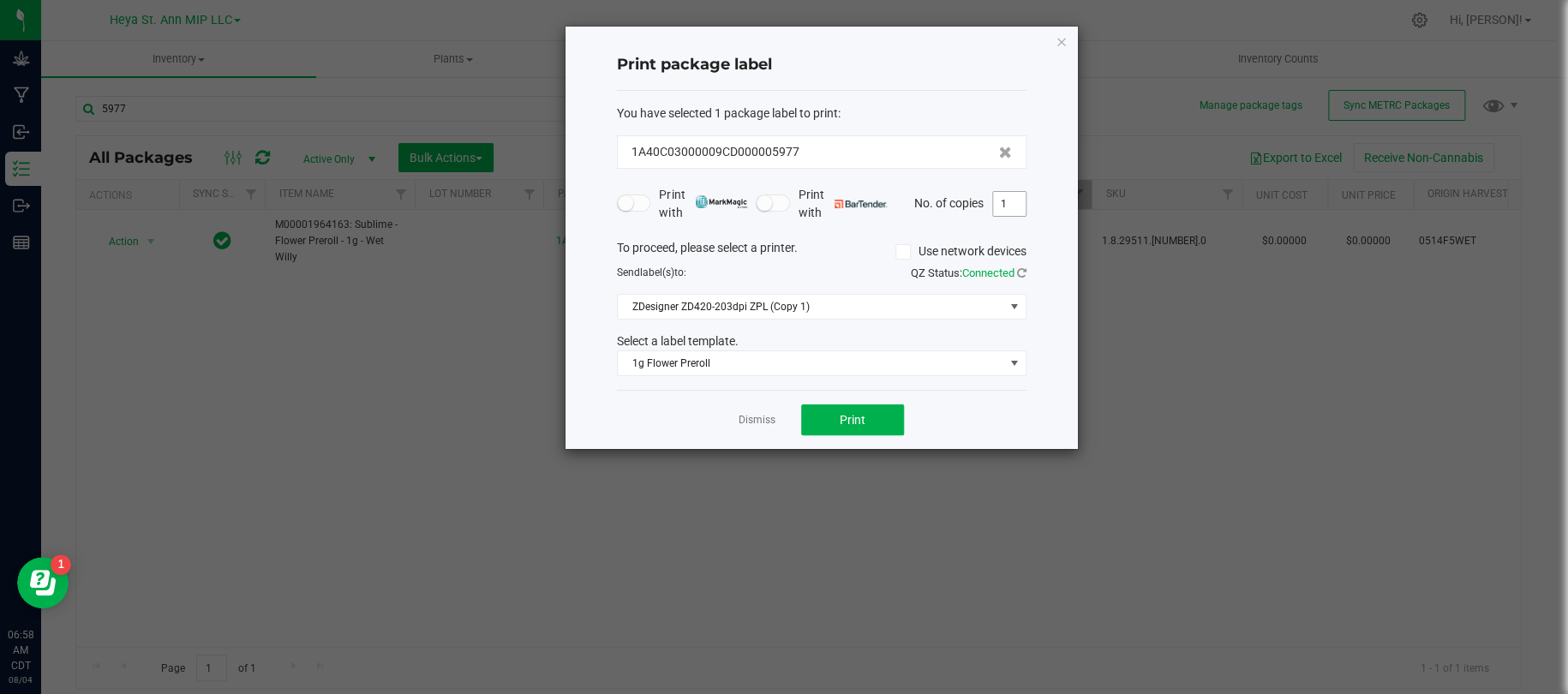 click on "1" at bounding box center [1009, 204] 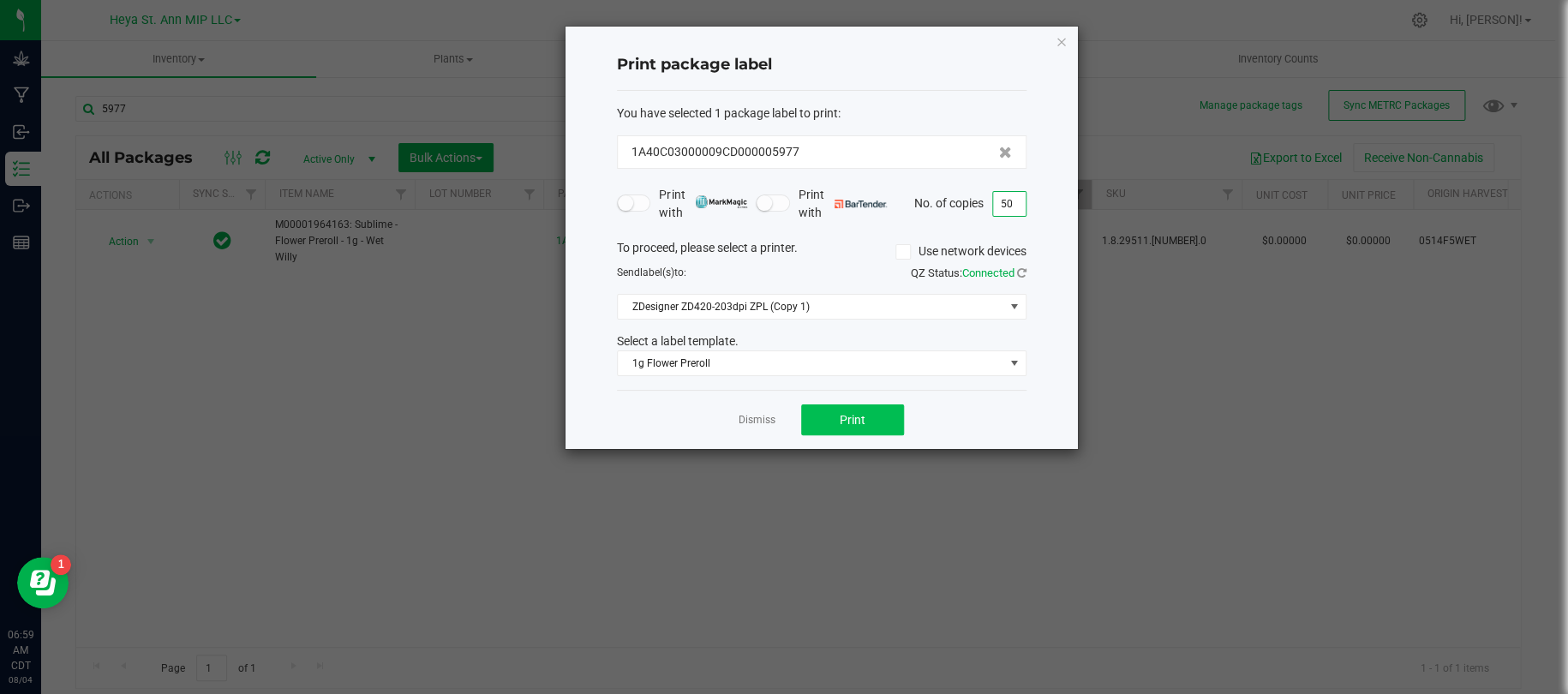 type on "50" 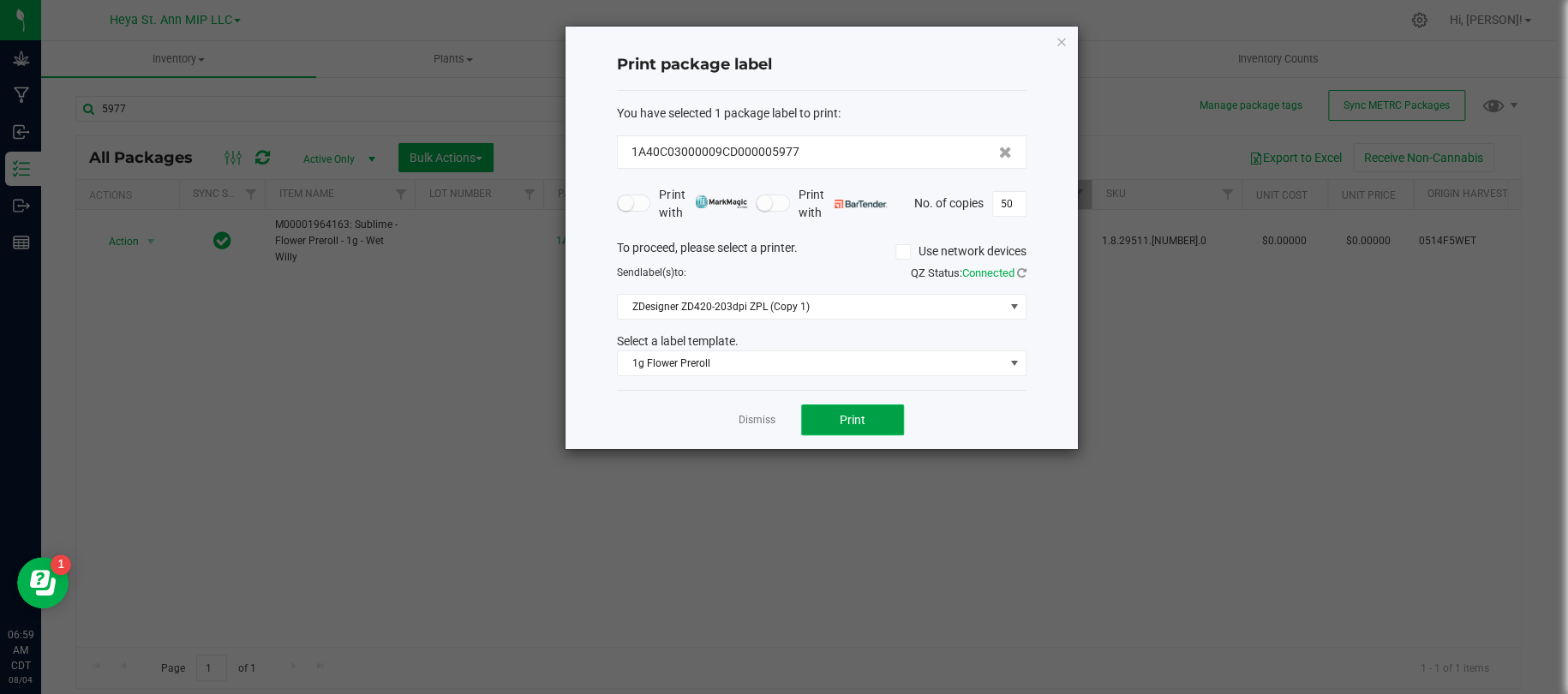 click on "Print" 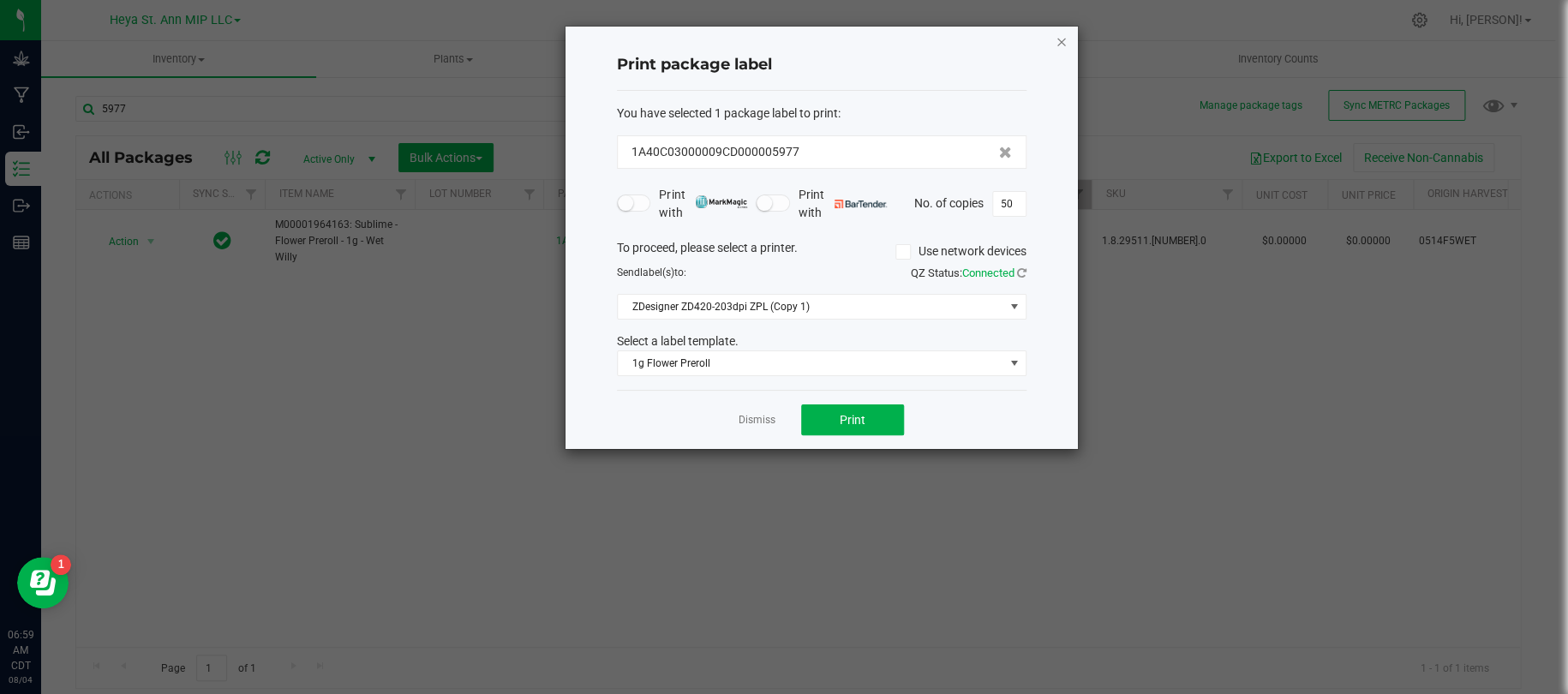click 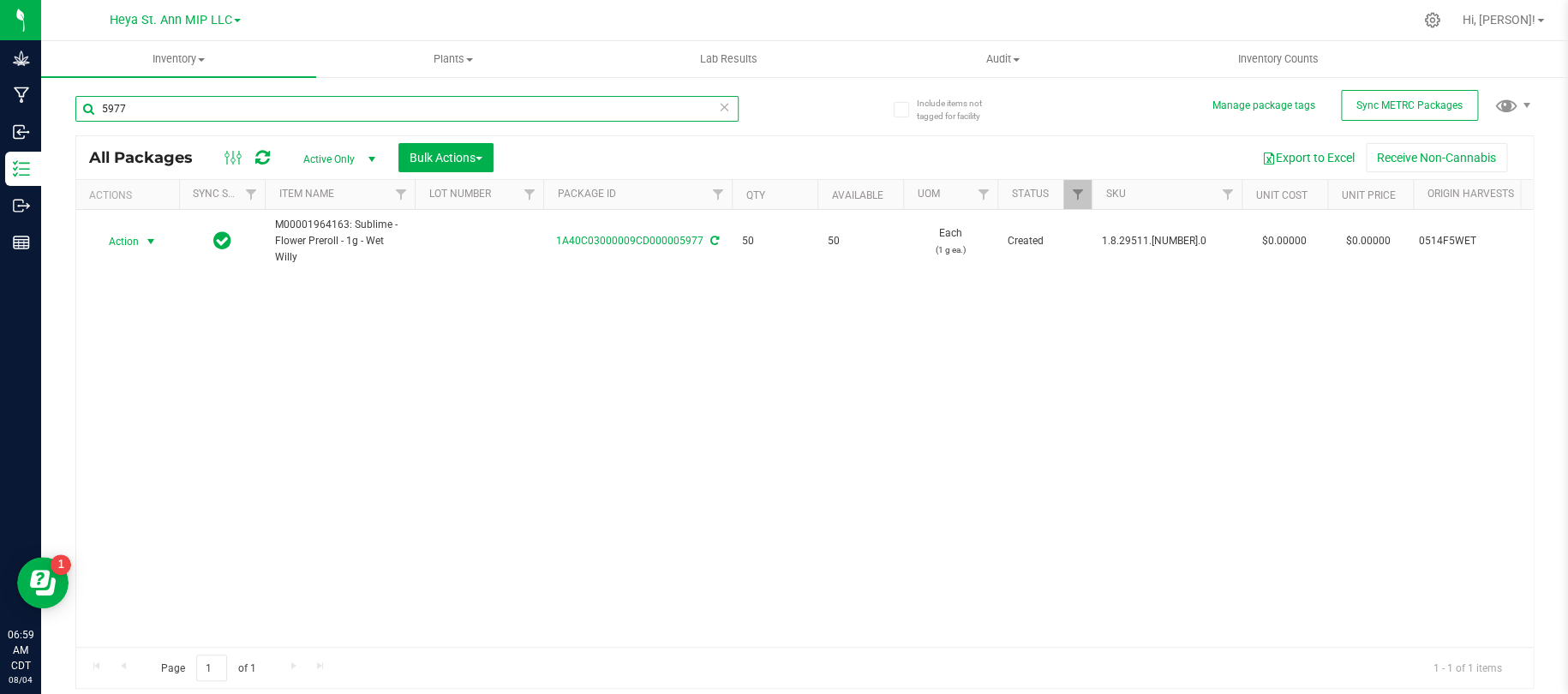 click on "5977" at bounding box center (407, 109) 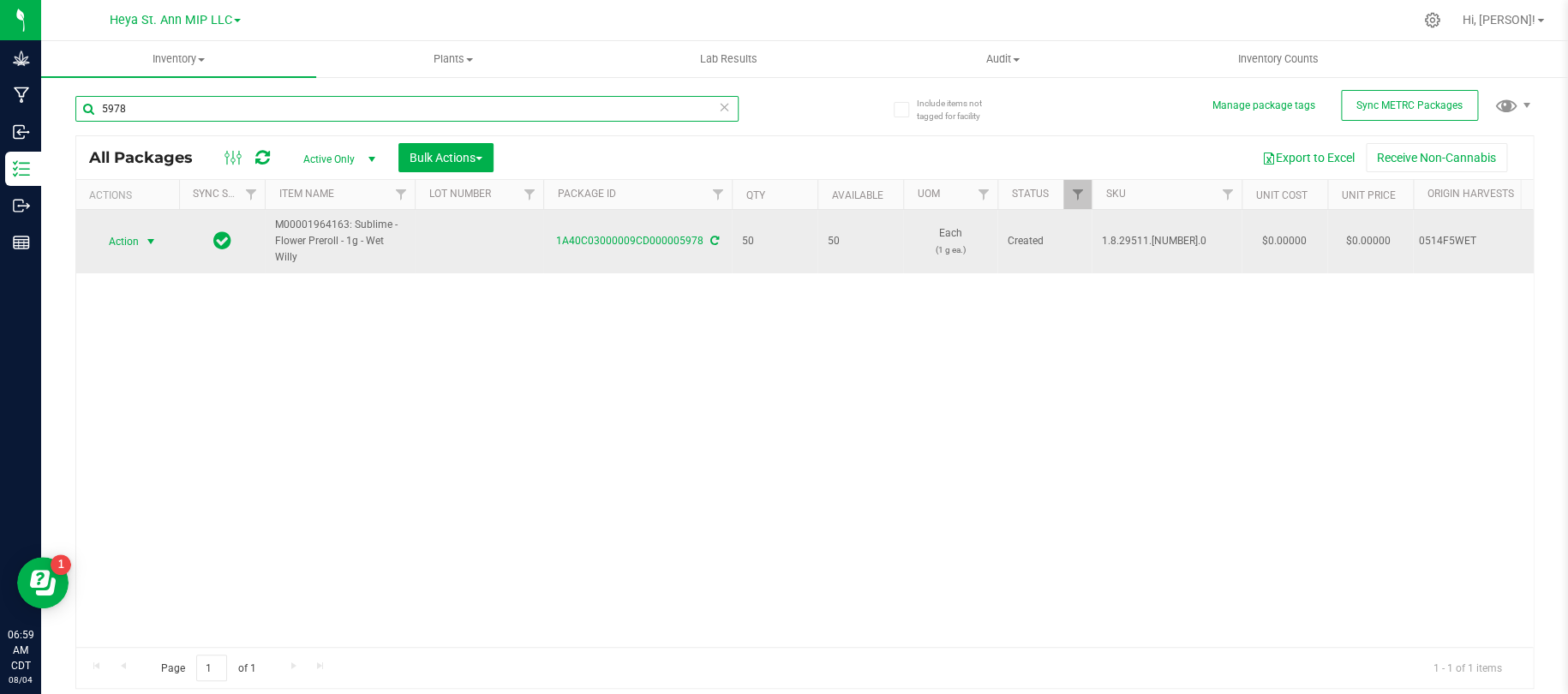 type on "5978" 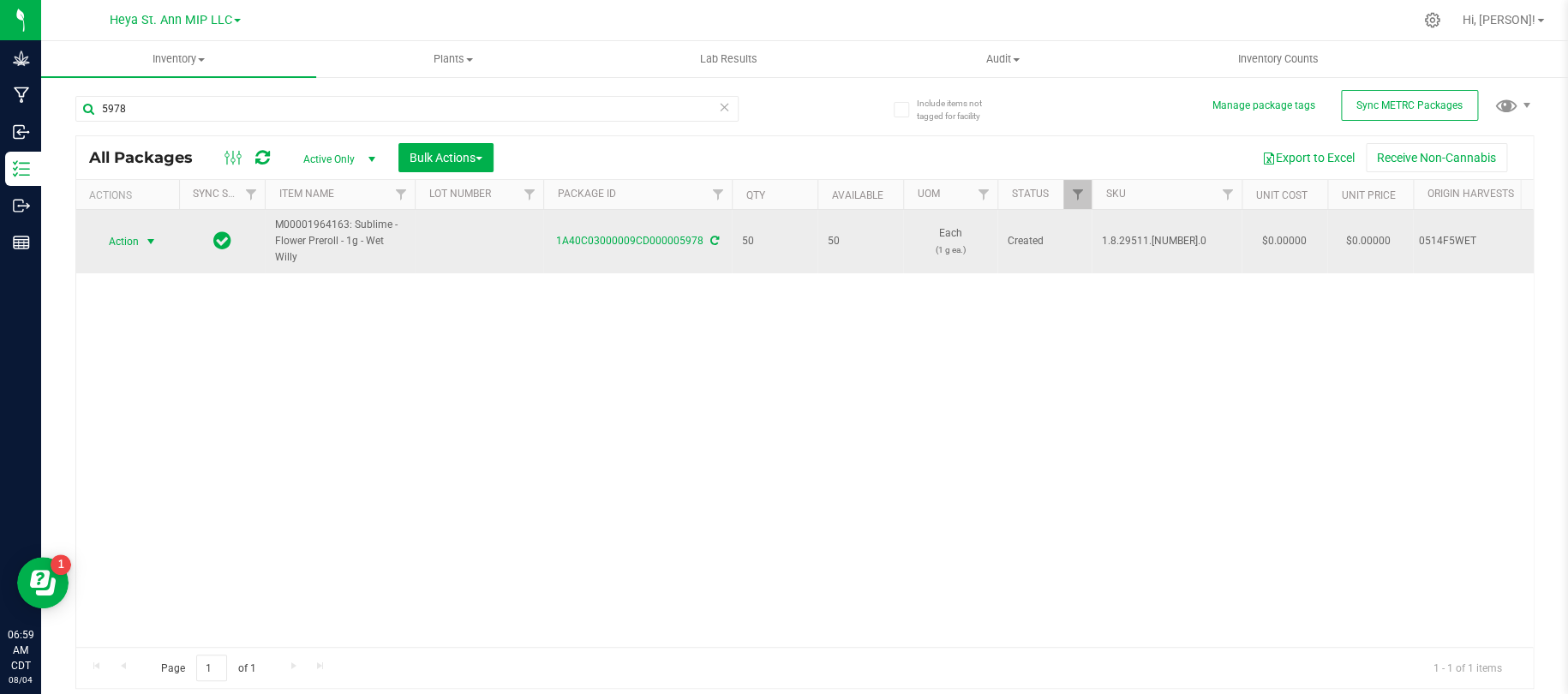 click at bounding box center (151, 242) 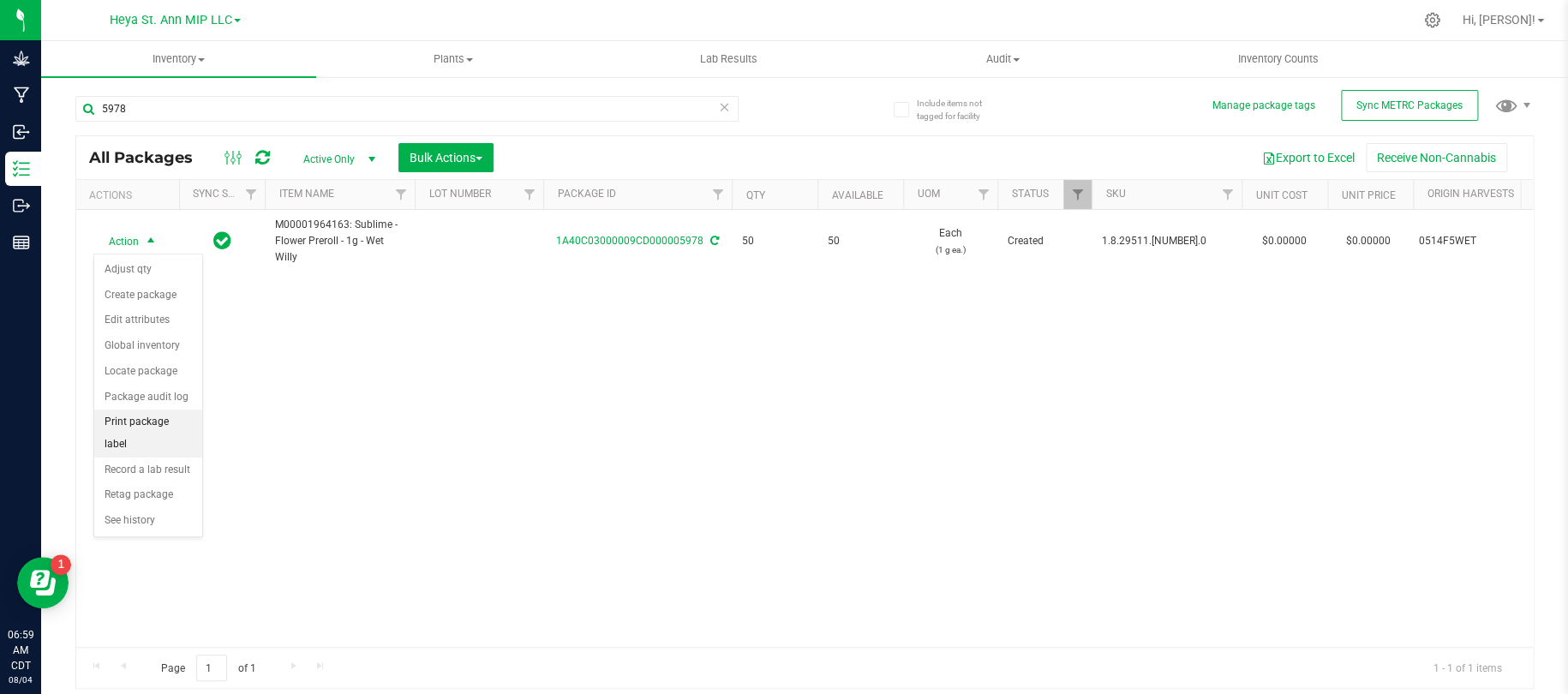 click on "Print package label" at bounding box center (148, 433) 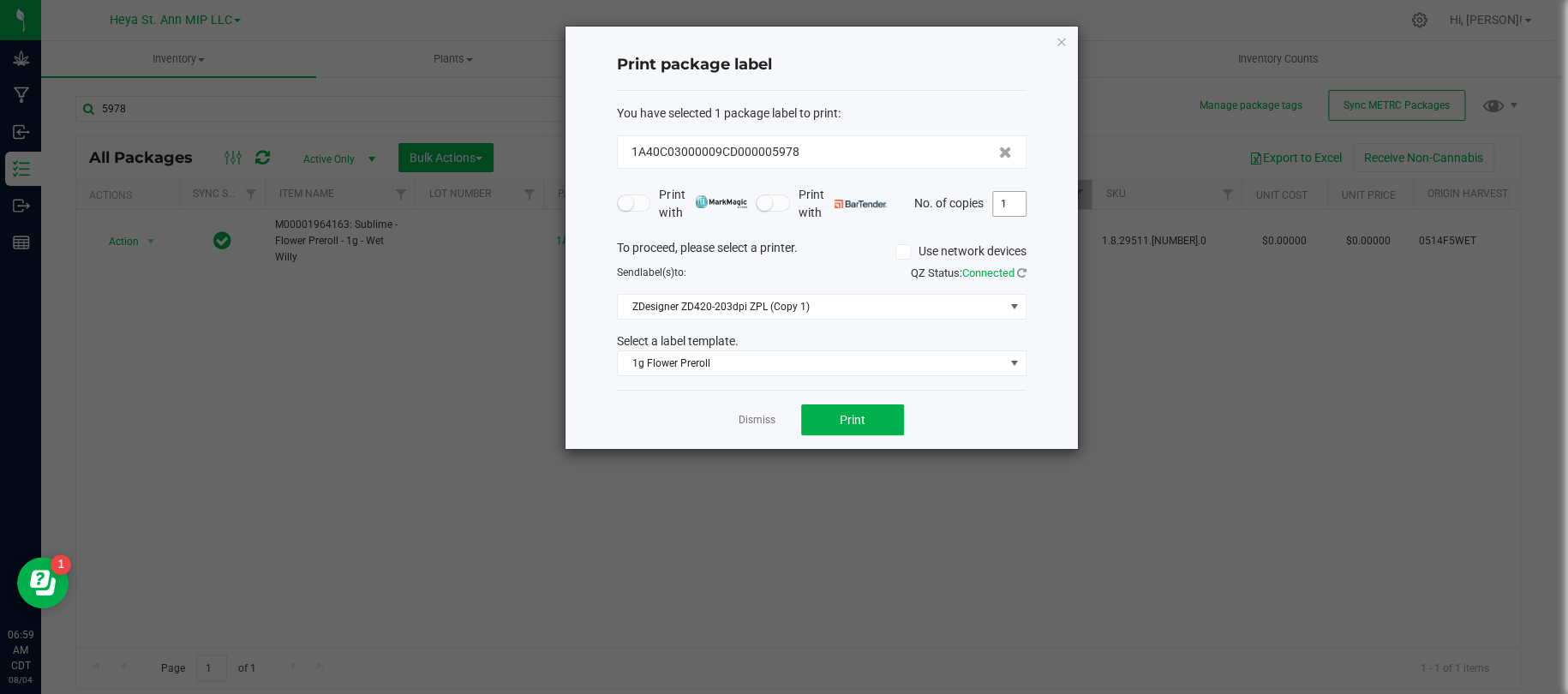 click on "1" at bounding box center (1009, 204) 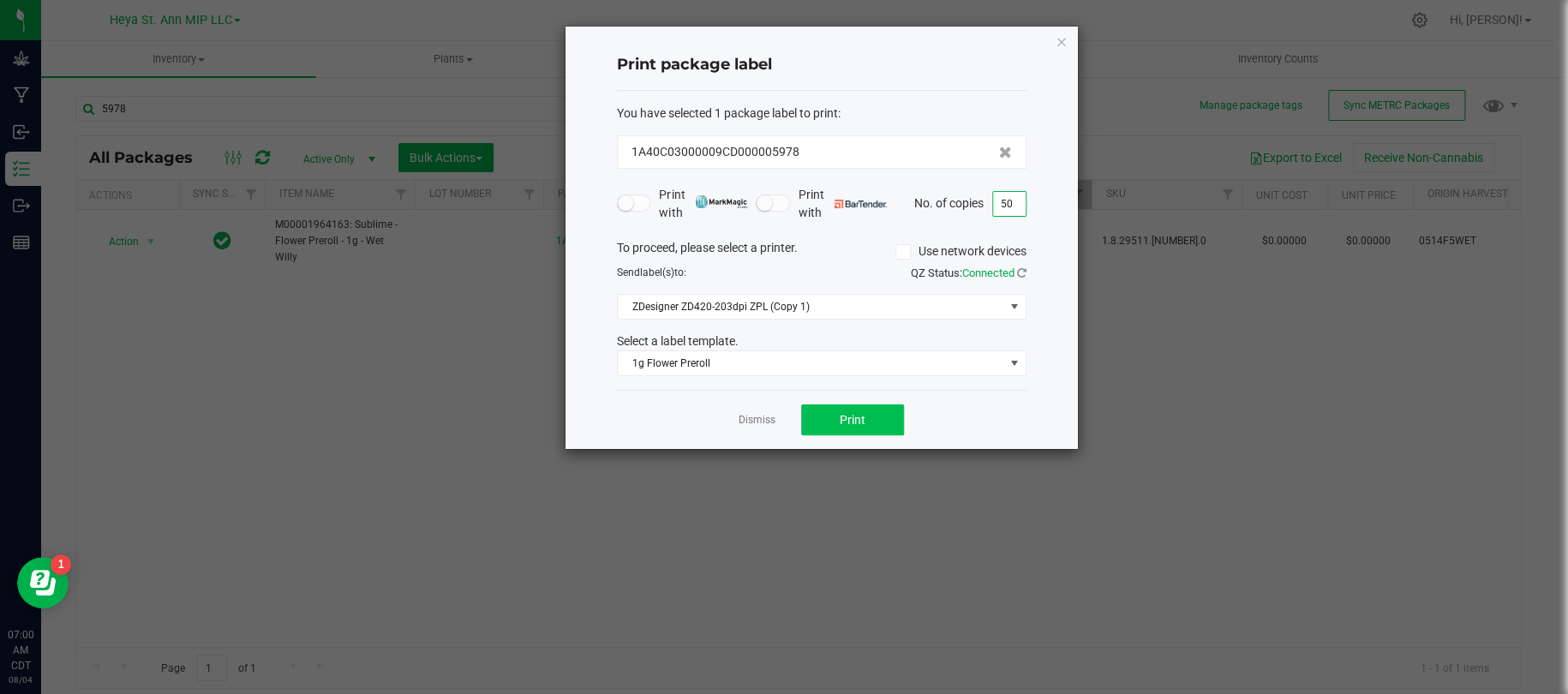 type on "50" 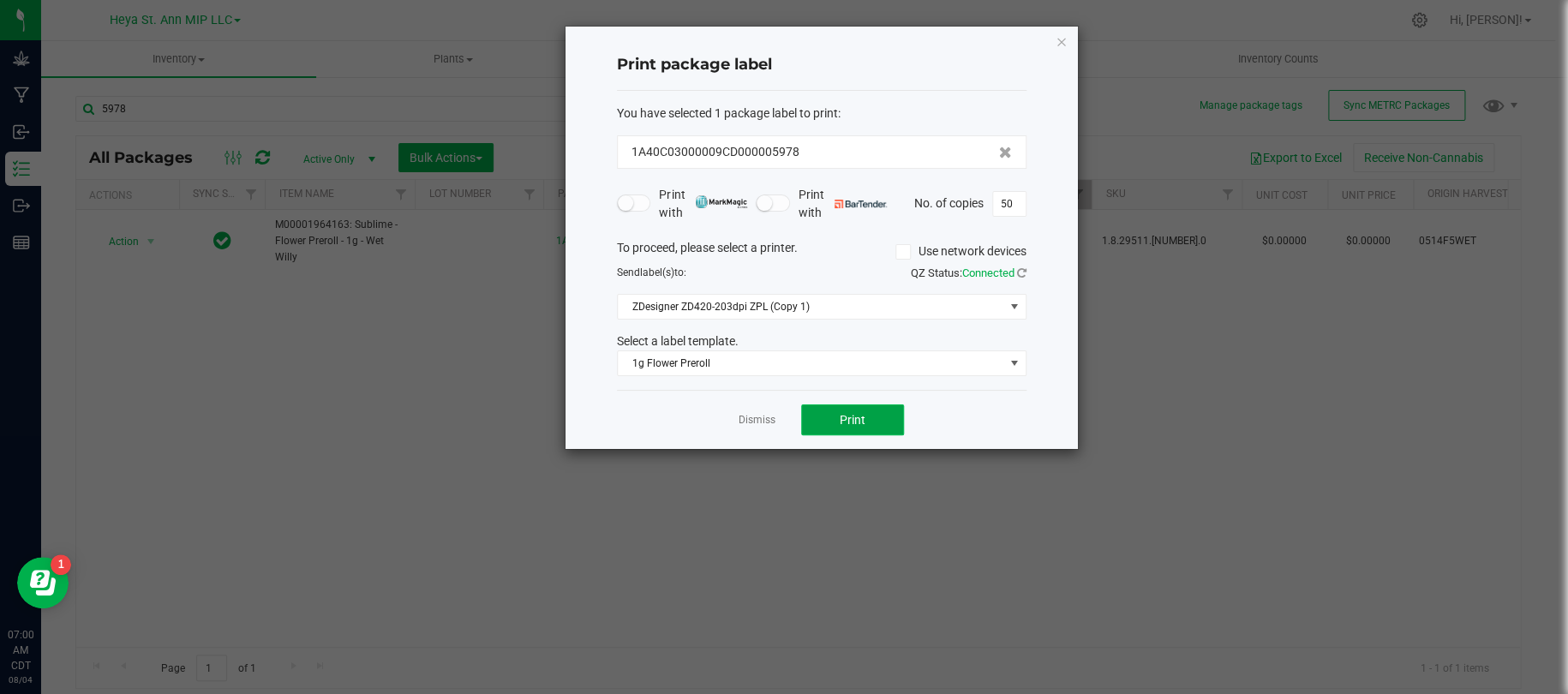 click on "Print" 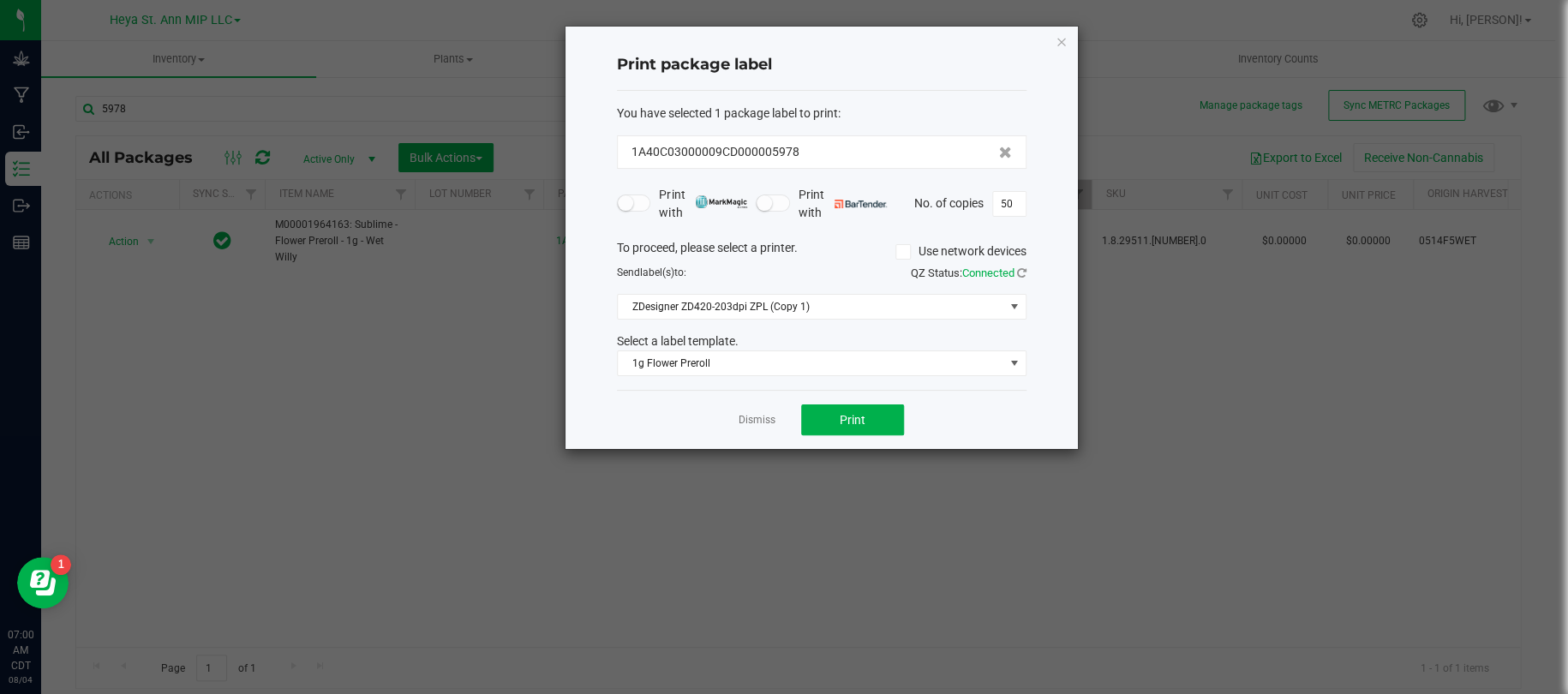 click on "1A40C03000009CD000005978" 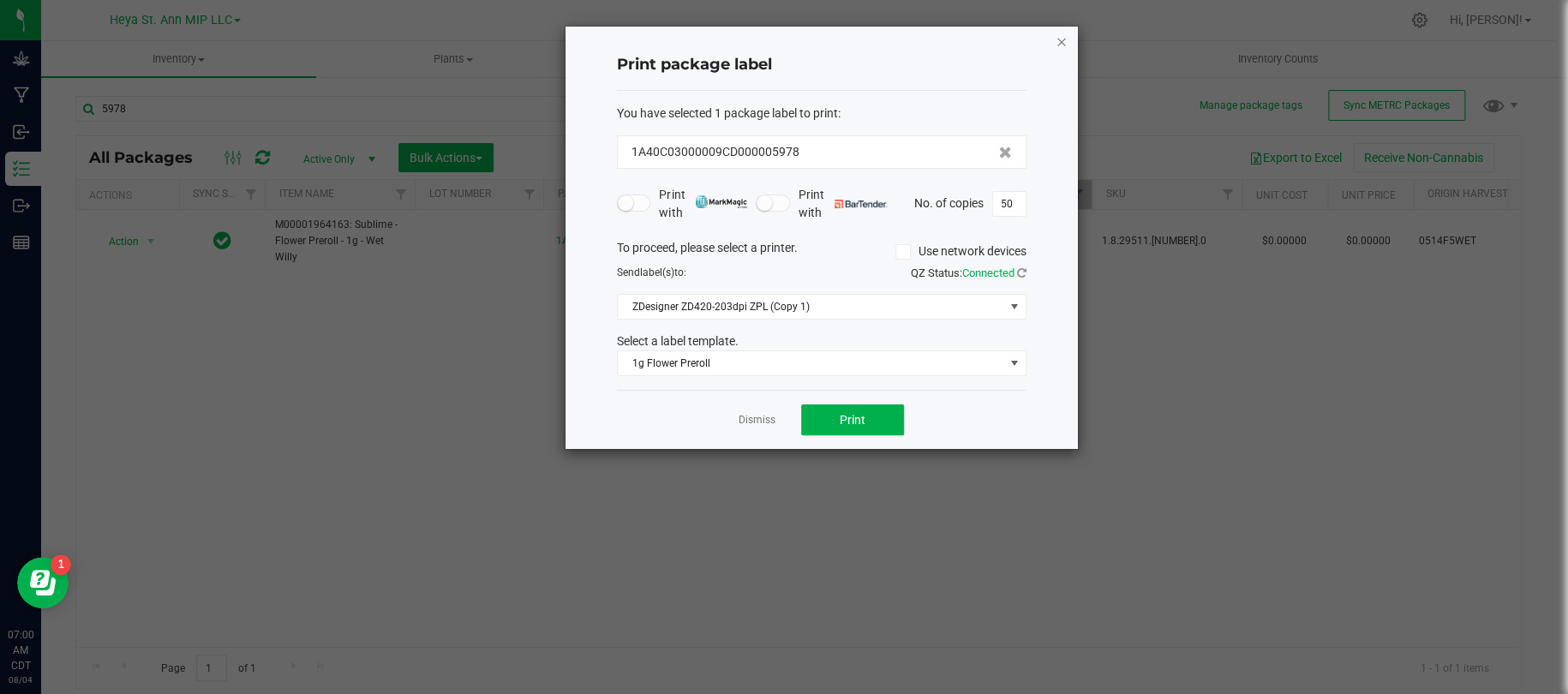 click 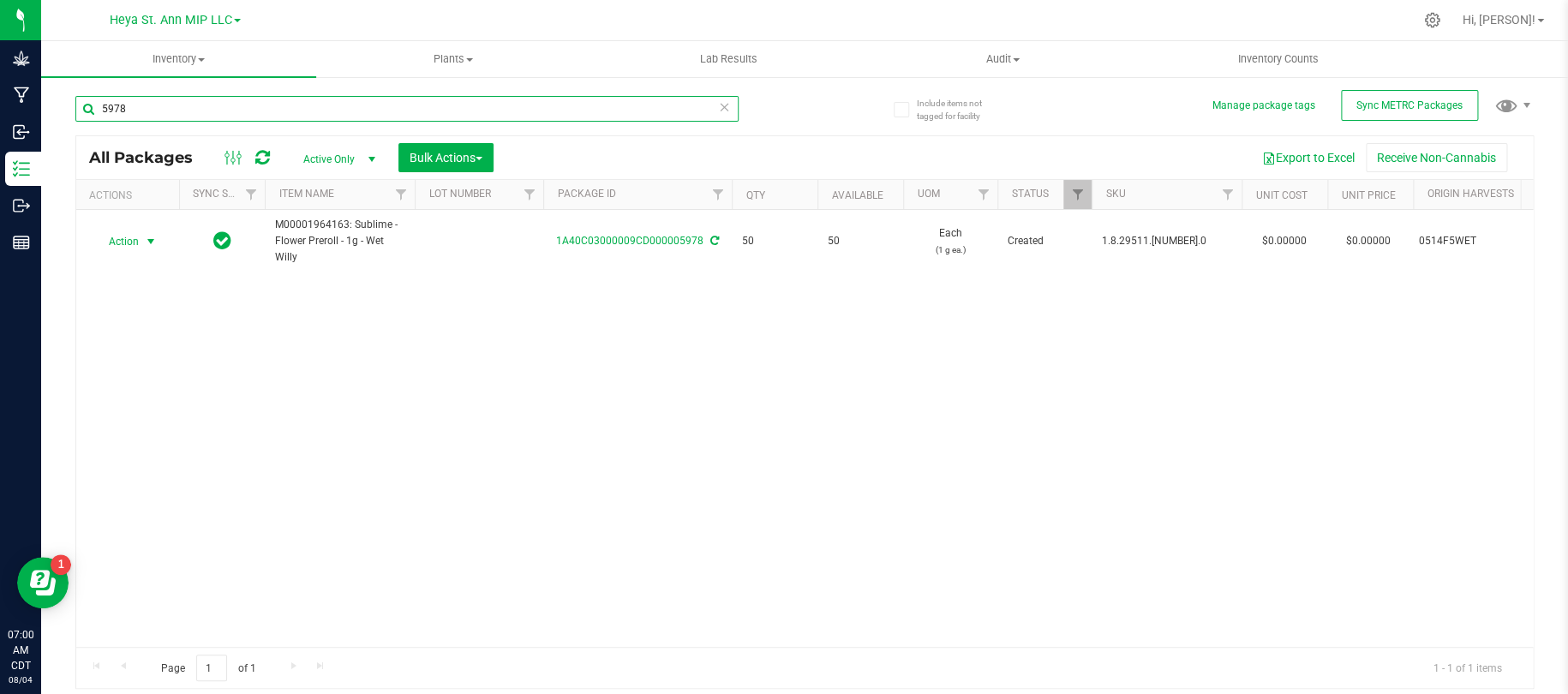 click on "5978" at bounding box center [407, 109] 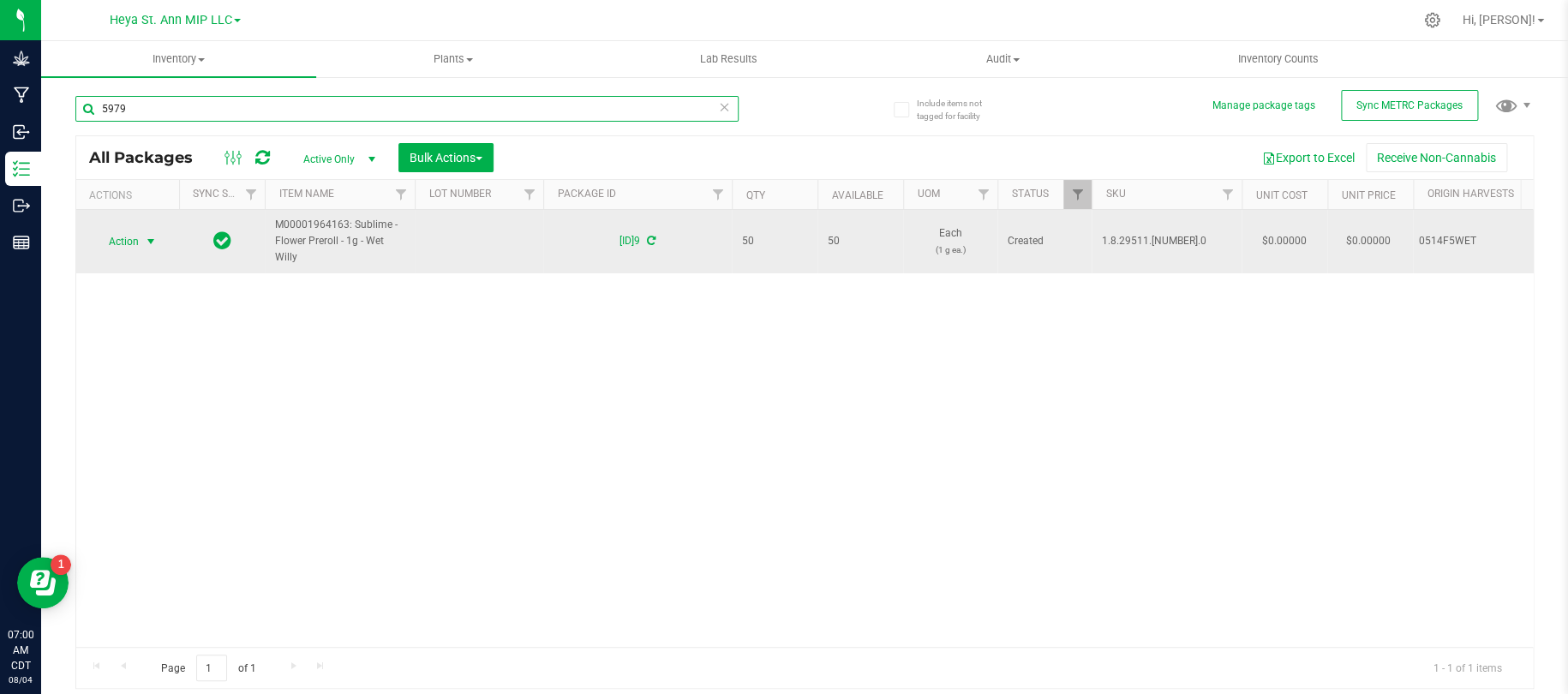 type on "5979" 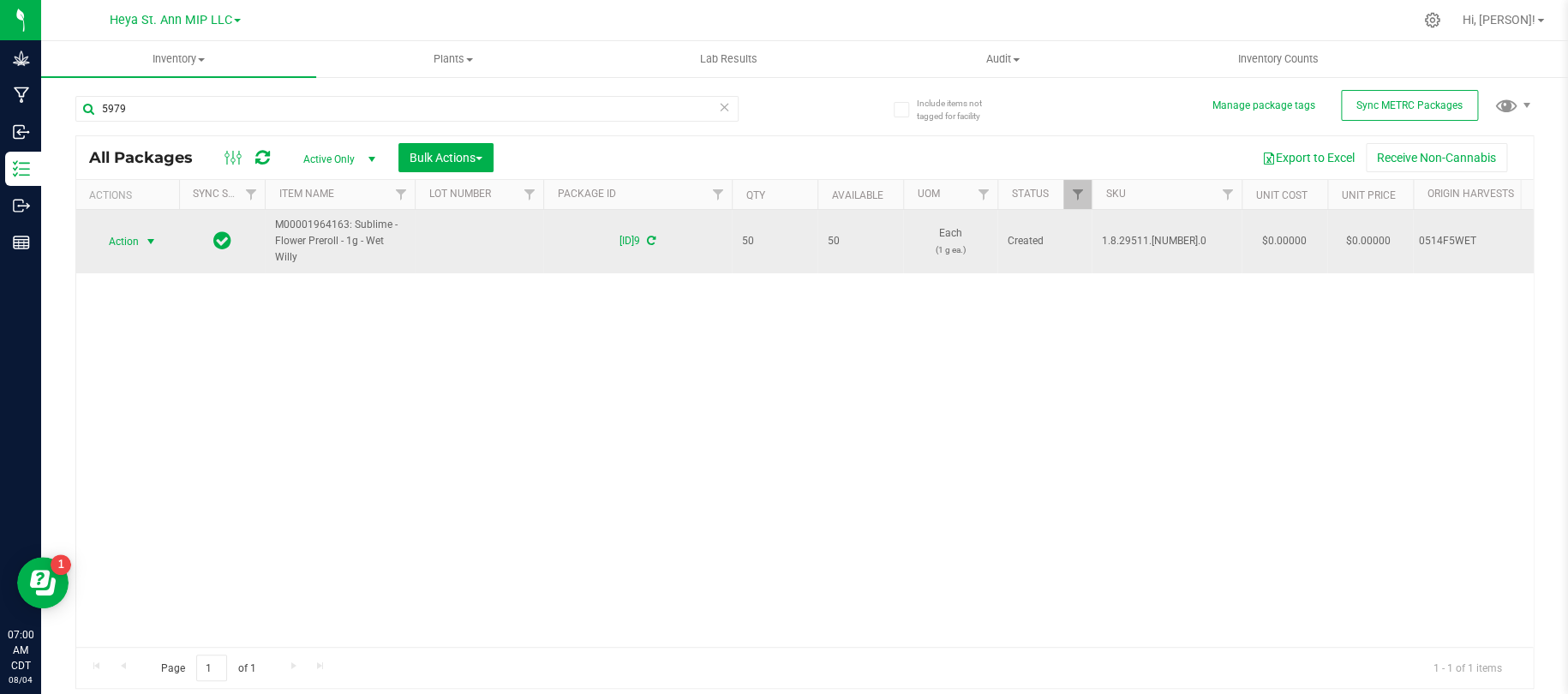 click at bounding box center [151, 242] 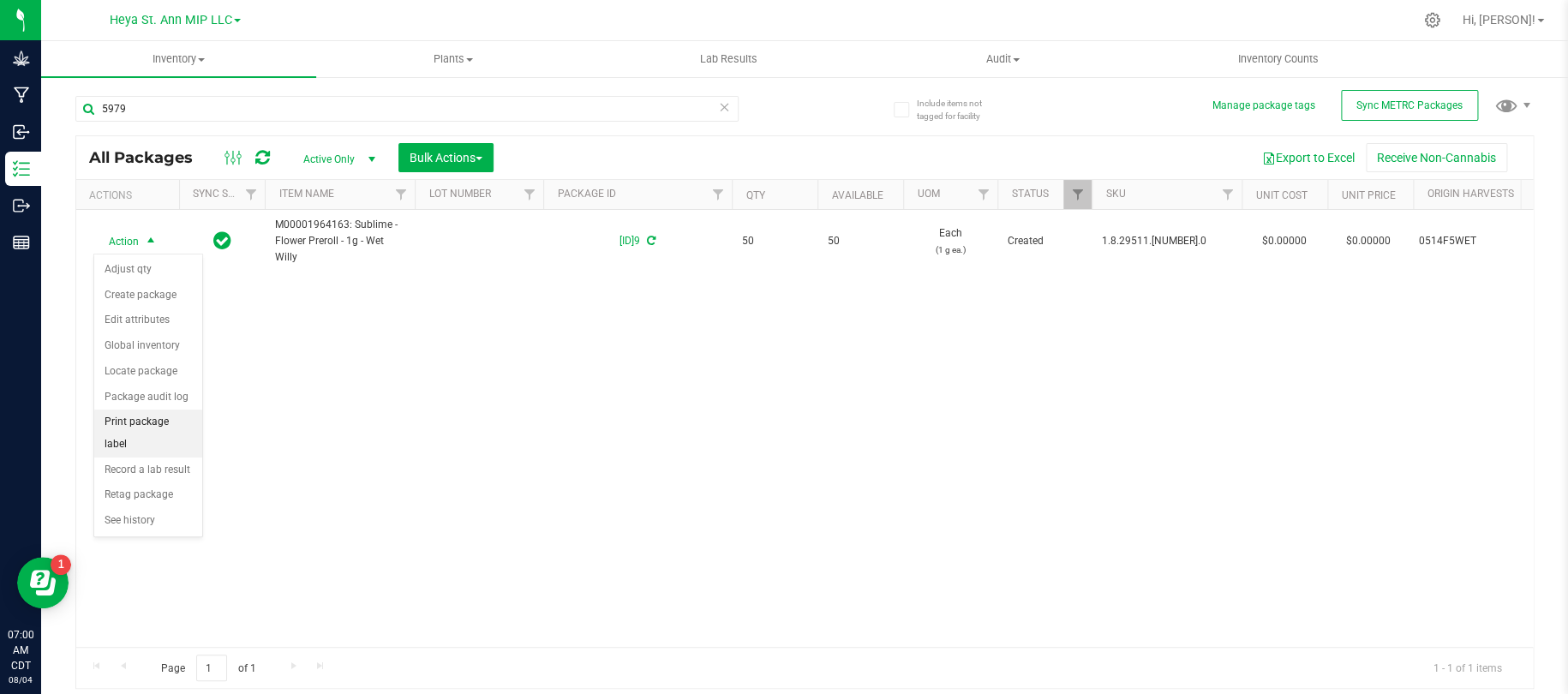 click on "Print package label" at bounding box center [148, 433] 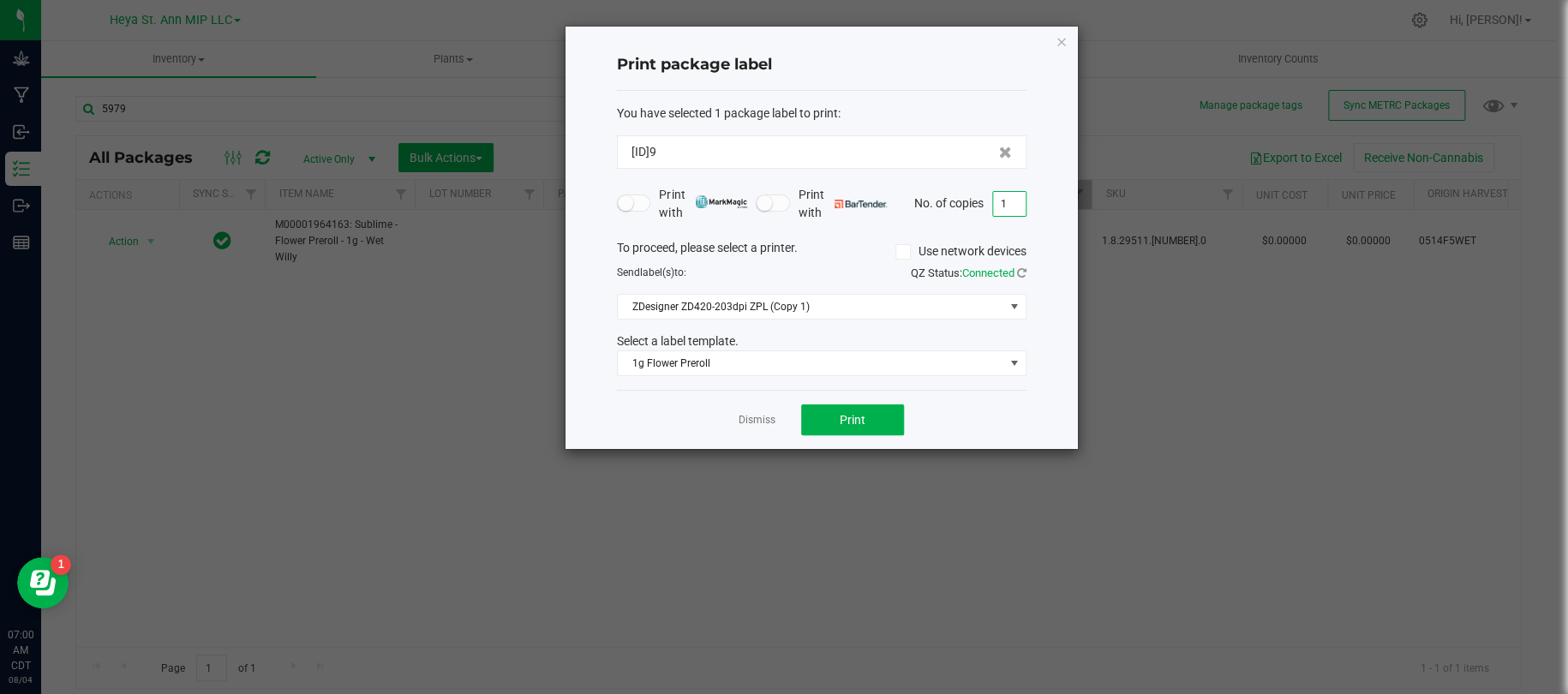 click on "1" at bounding box center [1009, 204] 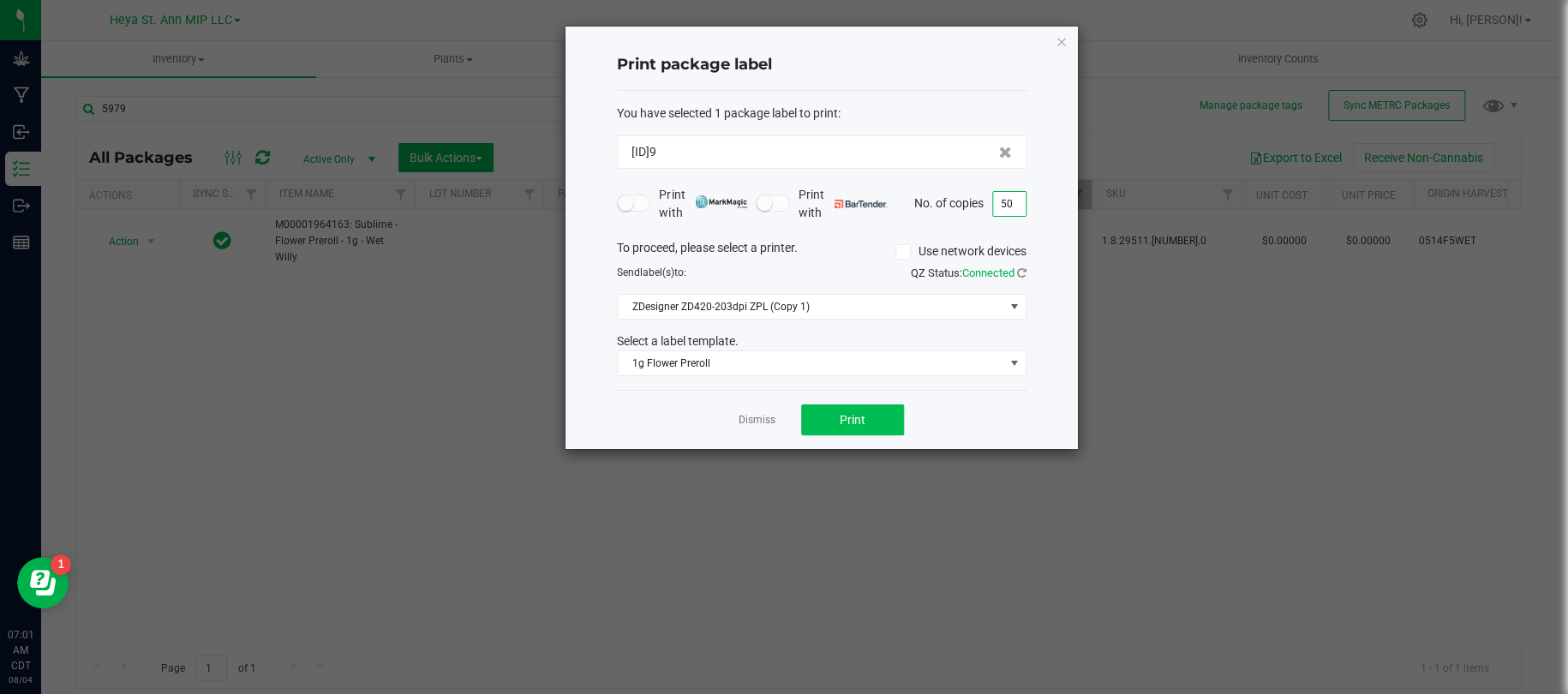 type on "50" 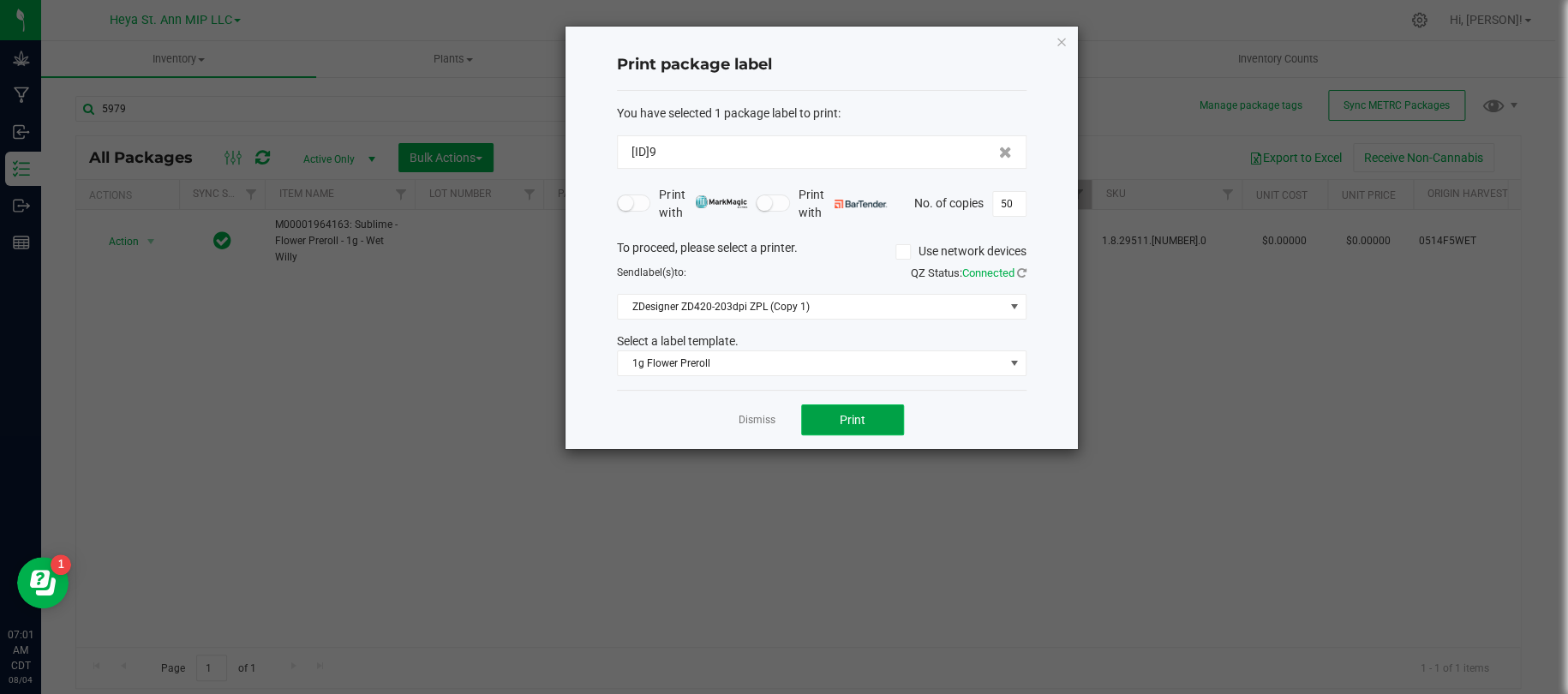 click on "Print" 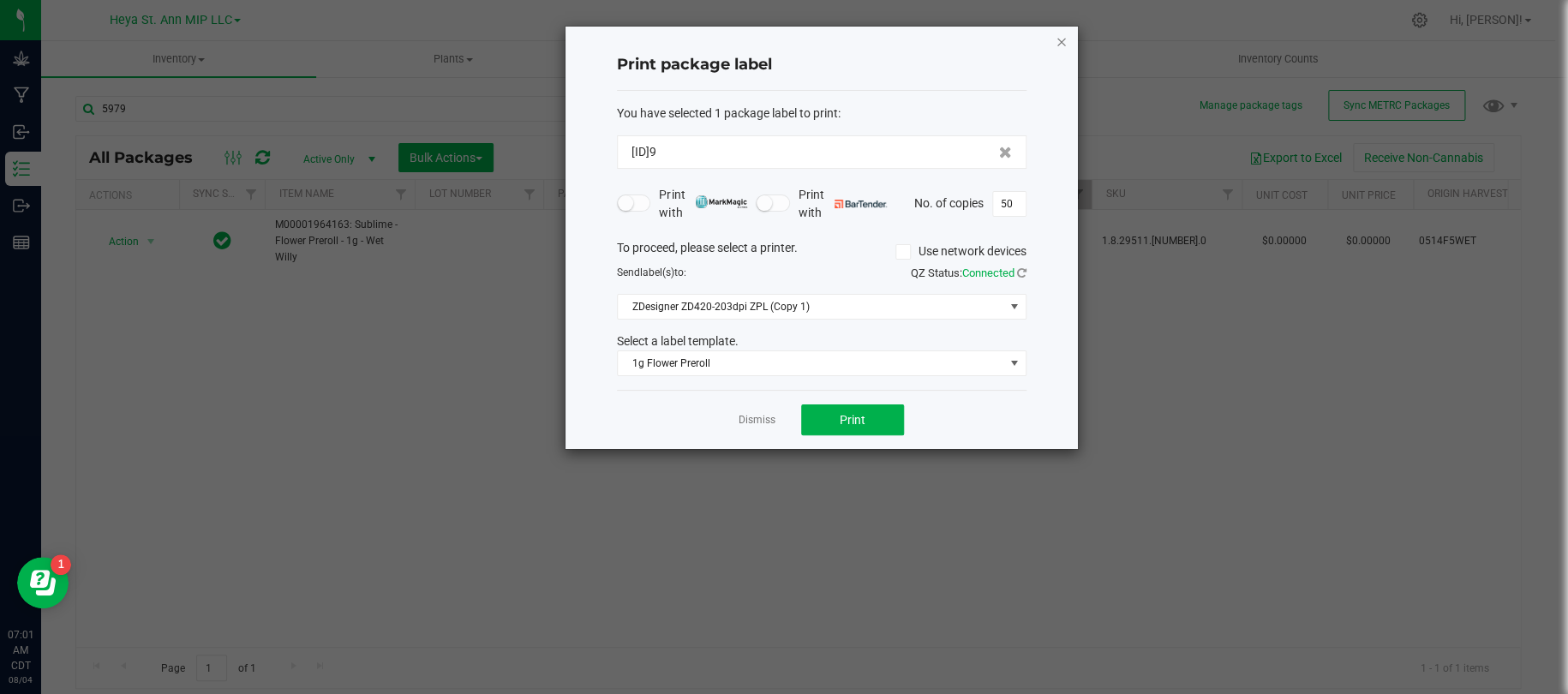 click 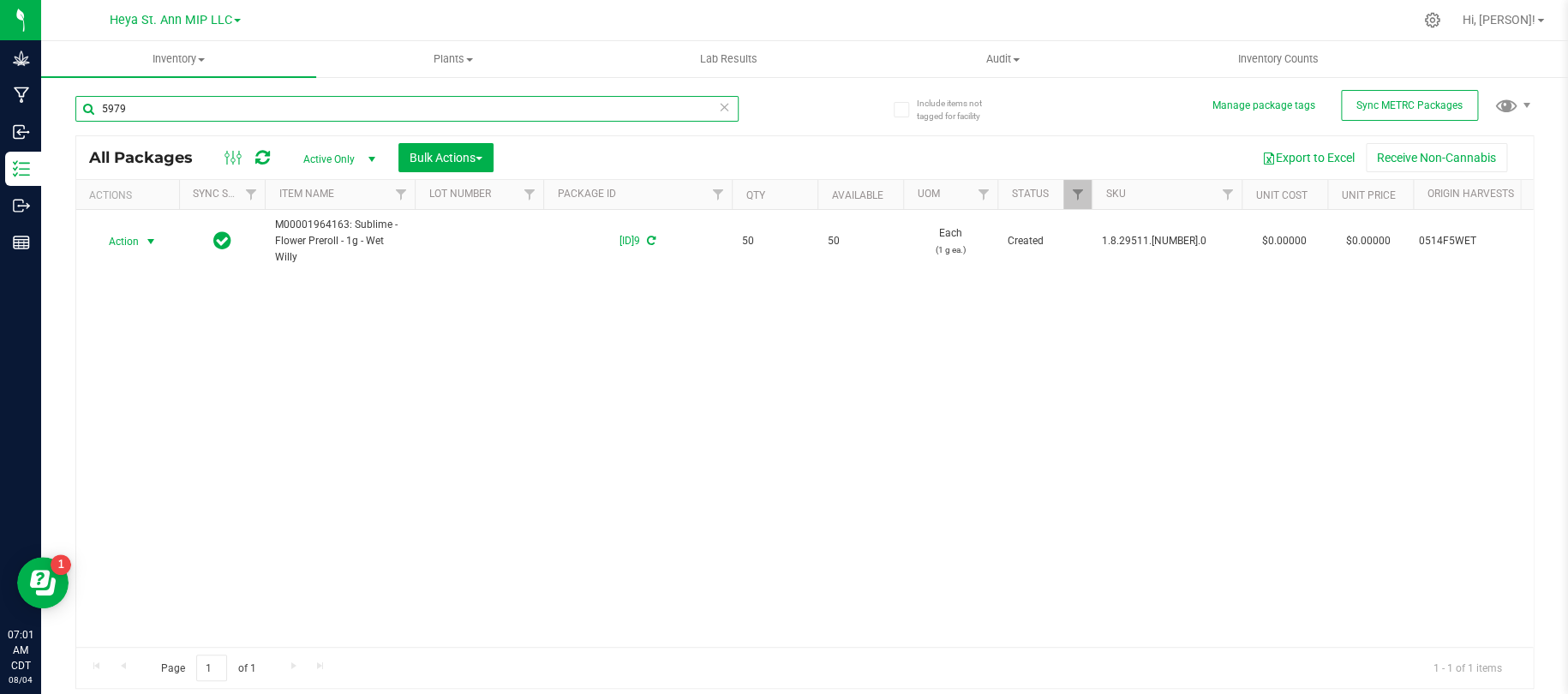 click on "5979" at bounding box center (407, 109) 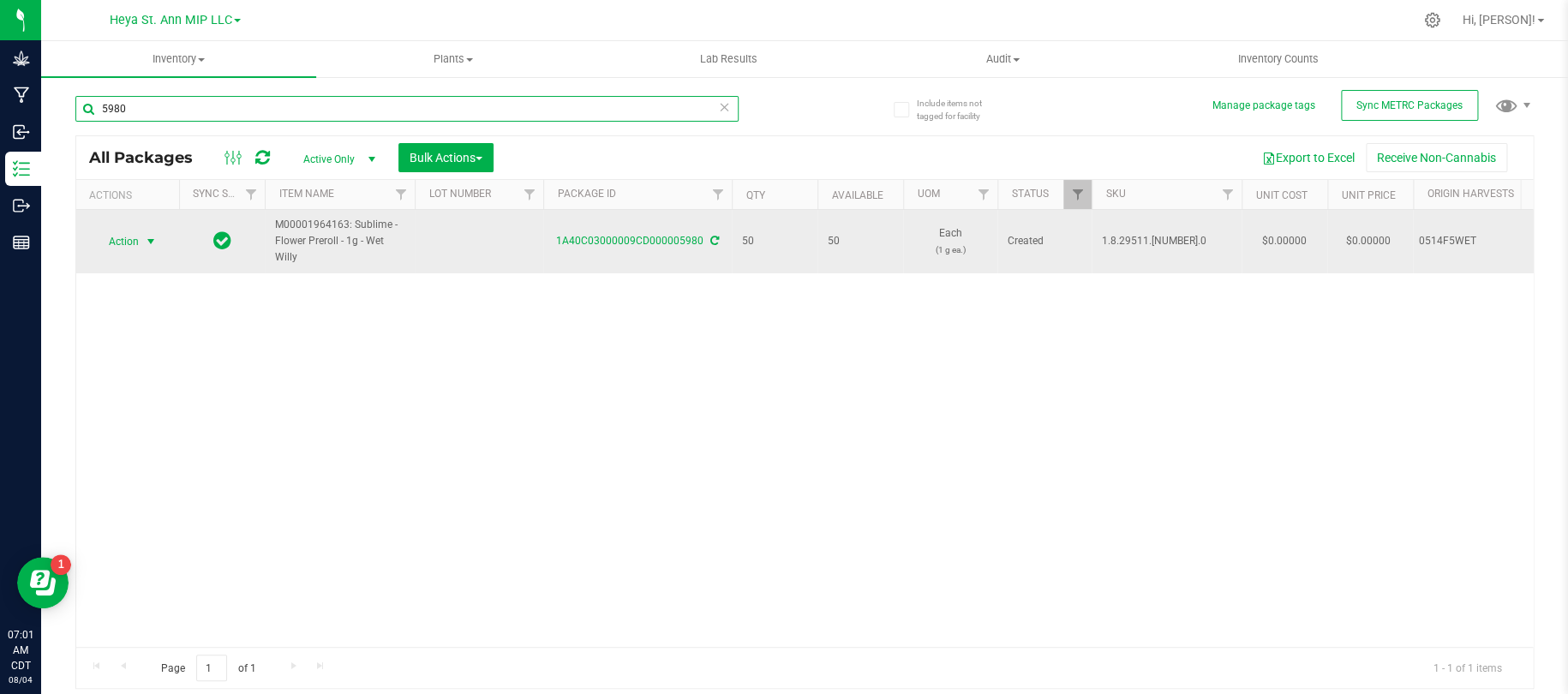 type on "5980" 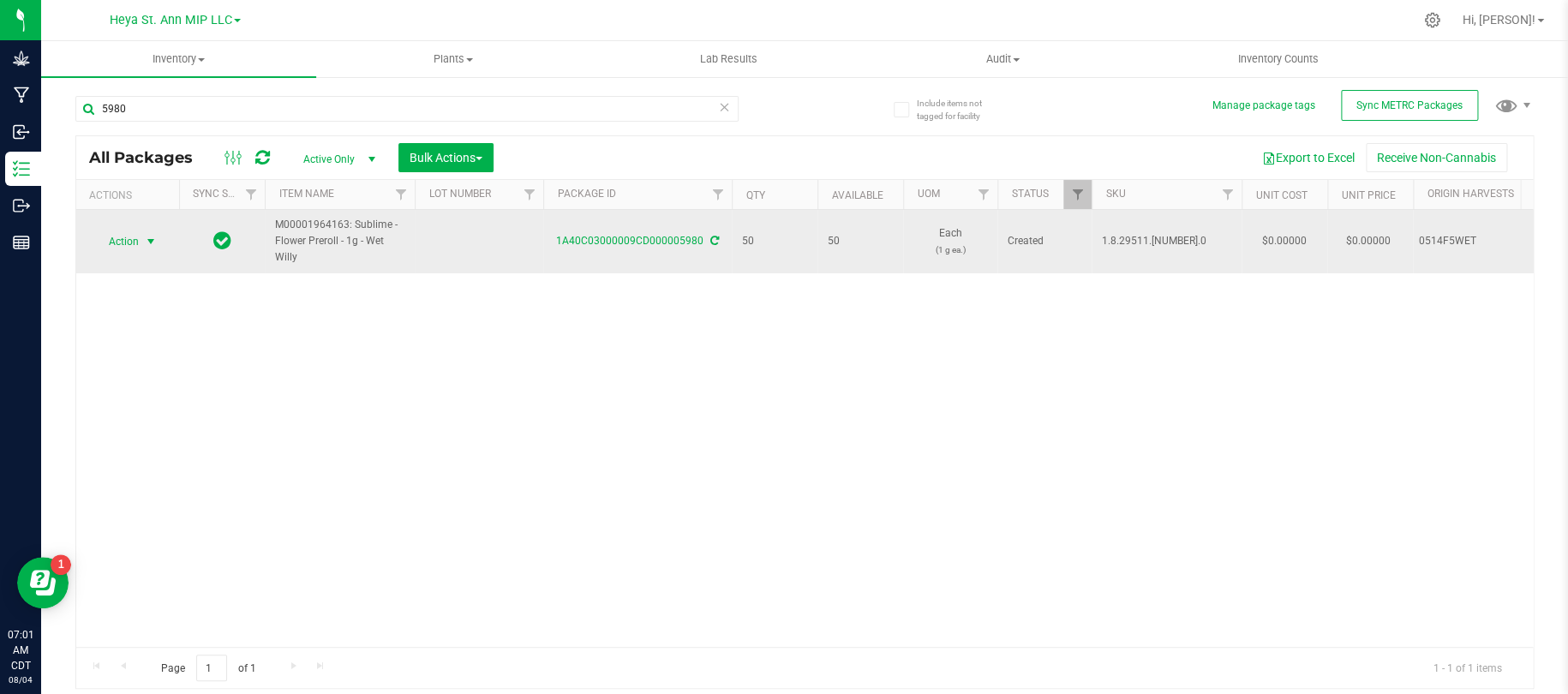 click on "Action" at bounding box center (117, 242) 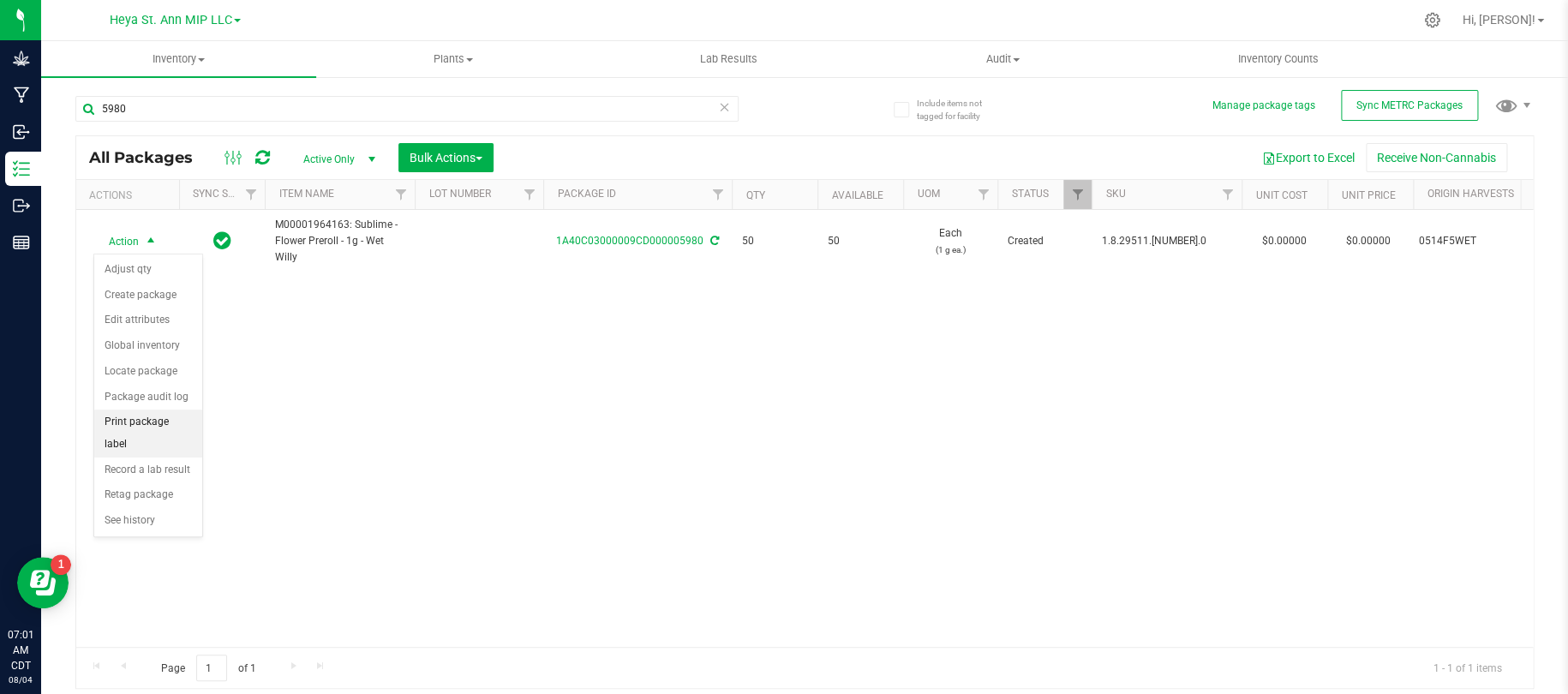 click on "Print package label" at bounding box center [148, 433] 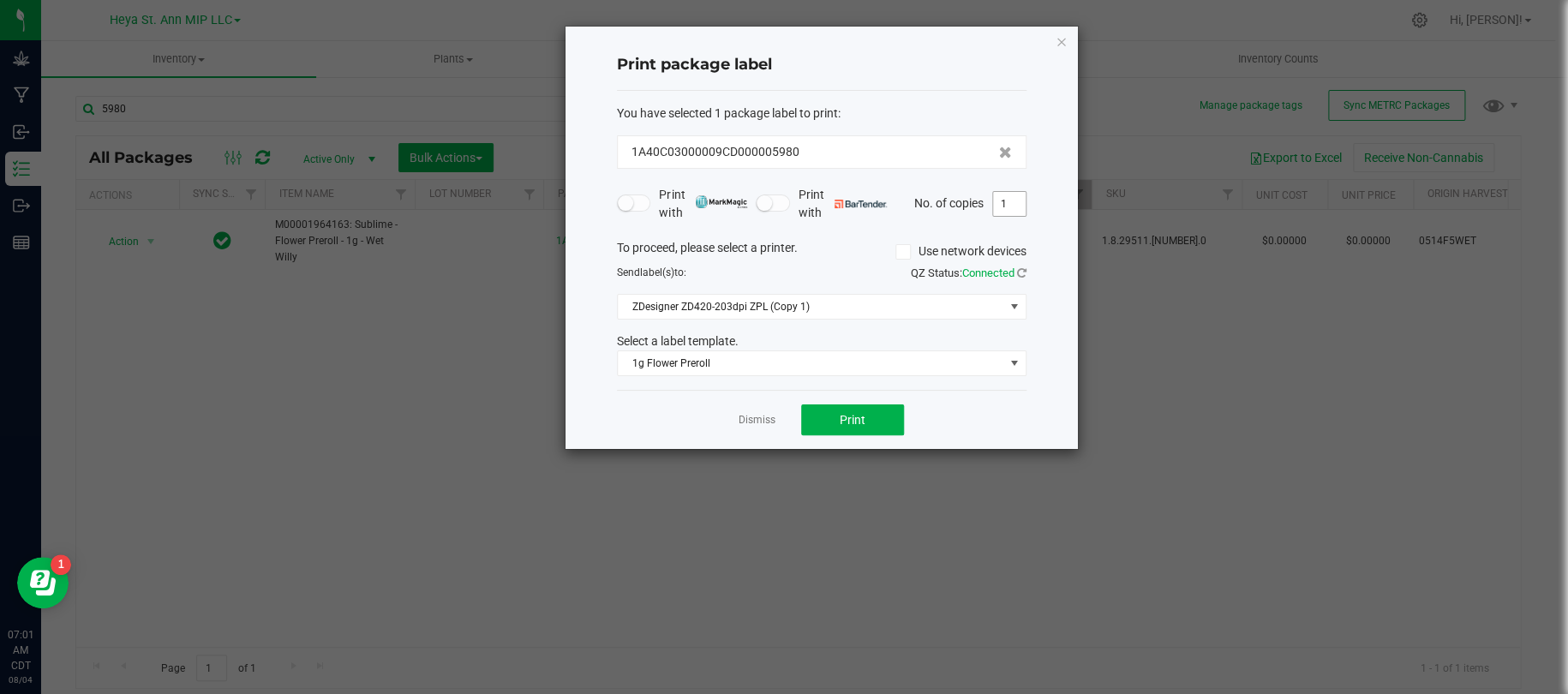 click on "1" at bounding box center [1009, 204] 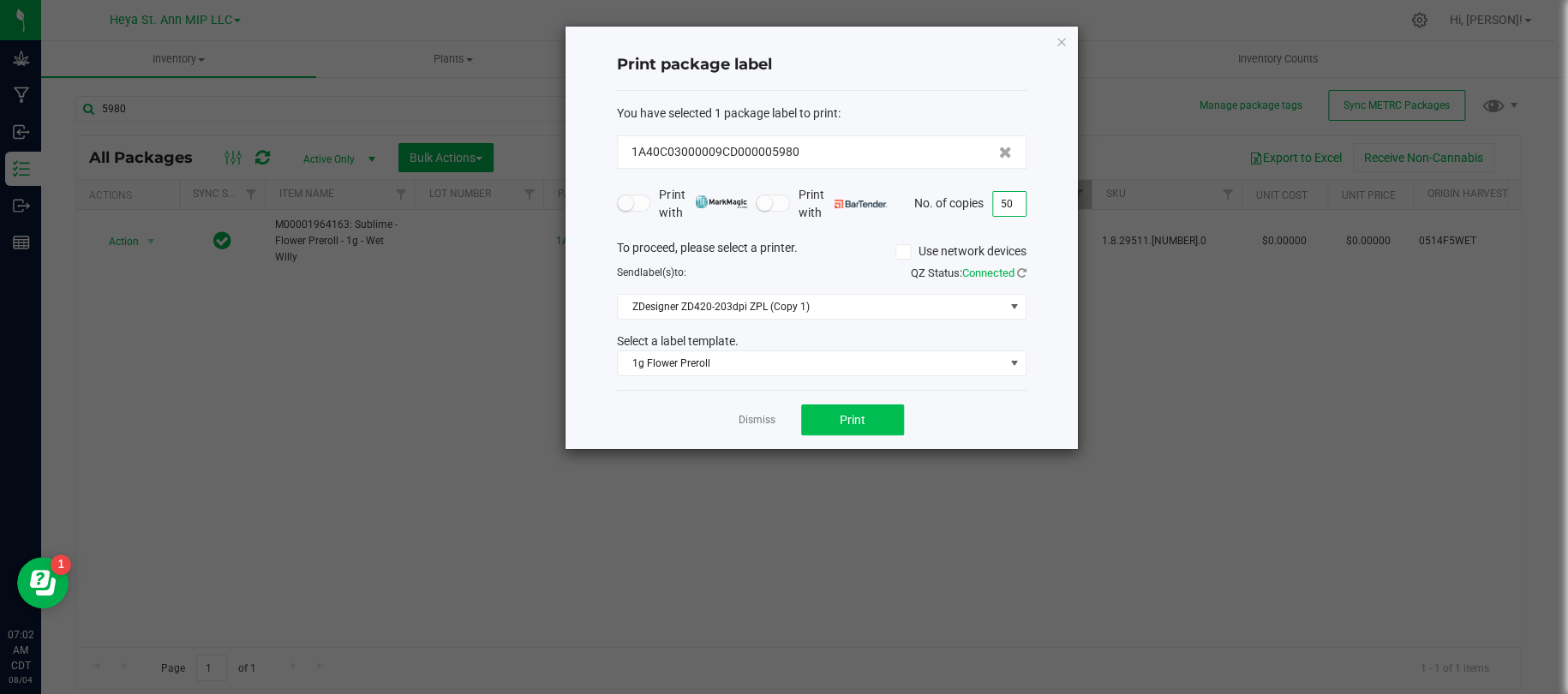 type on "50" 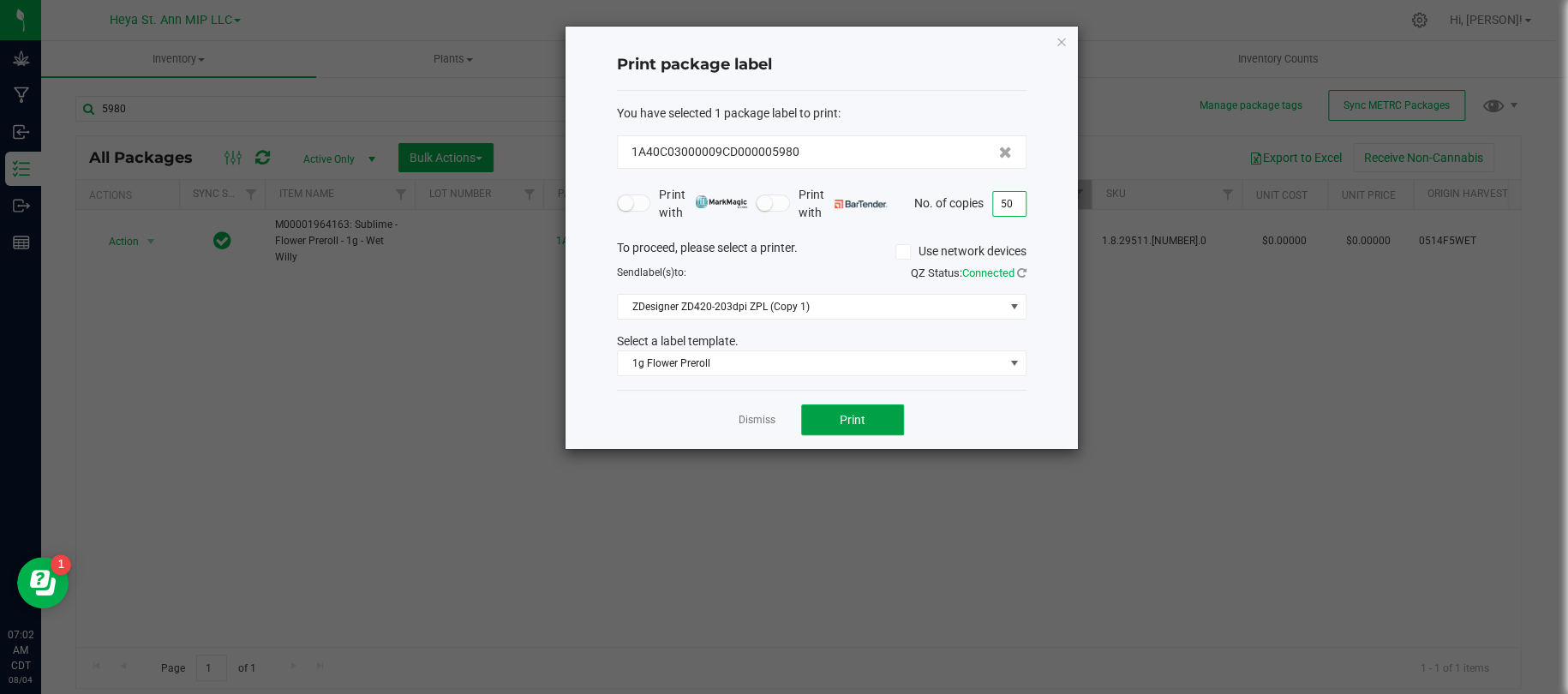 click on "Print" 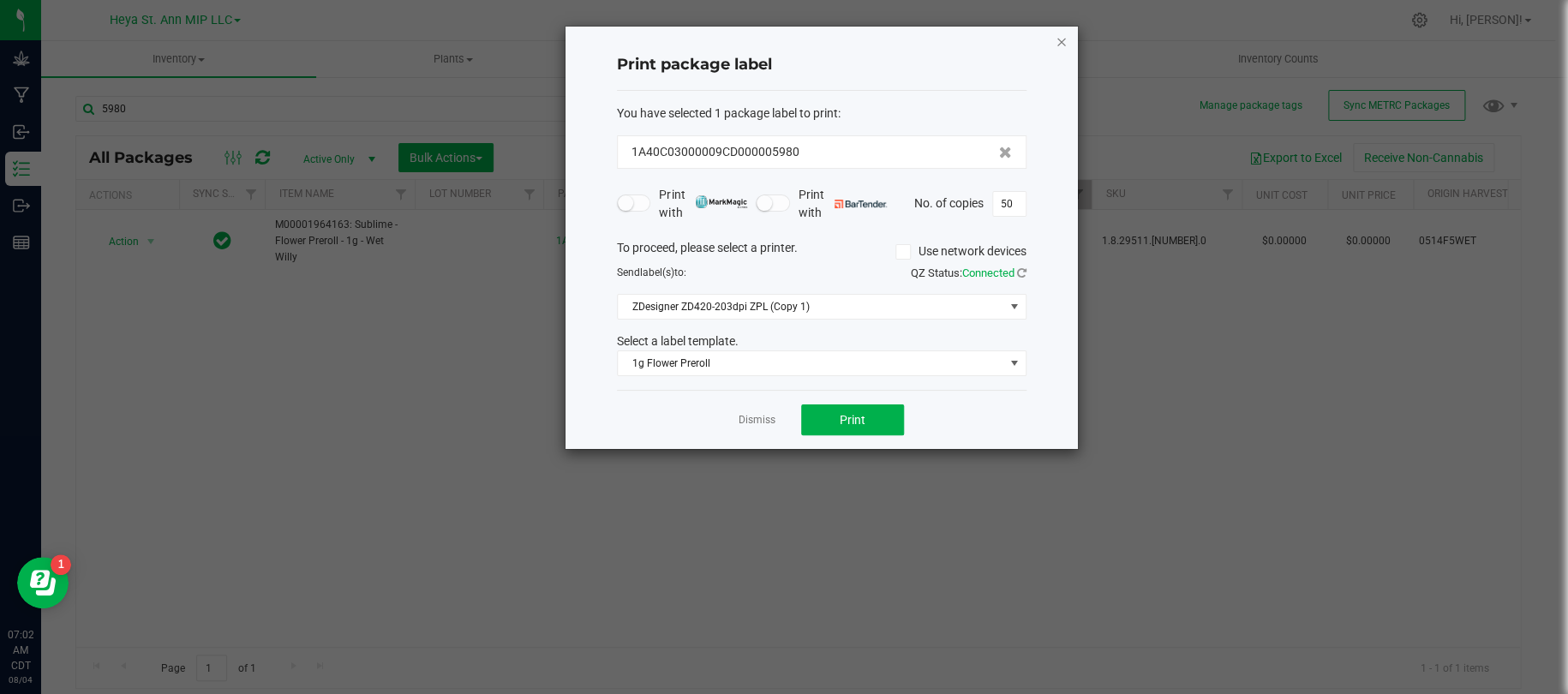 click 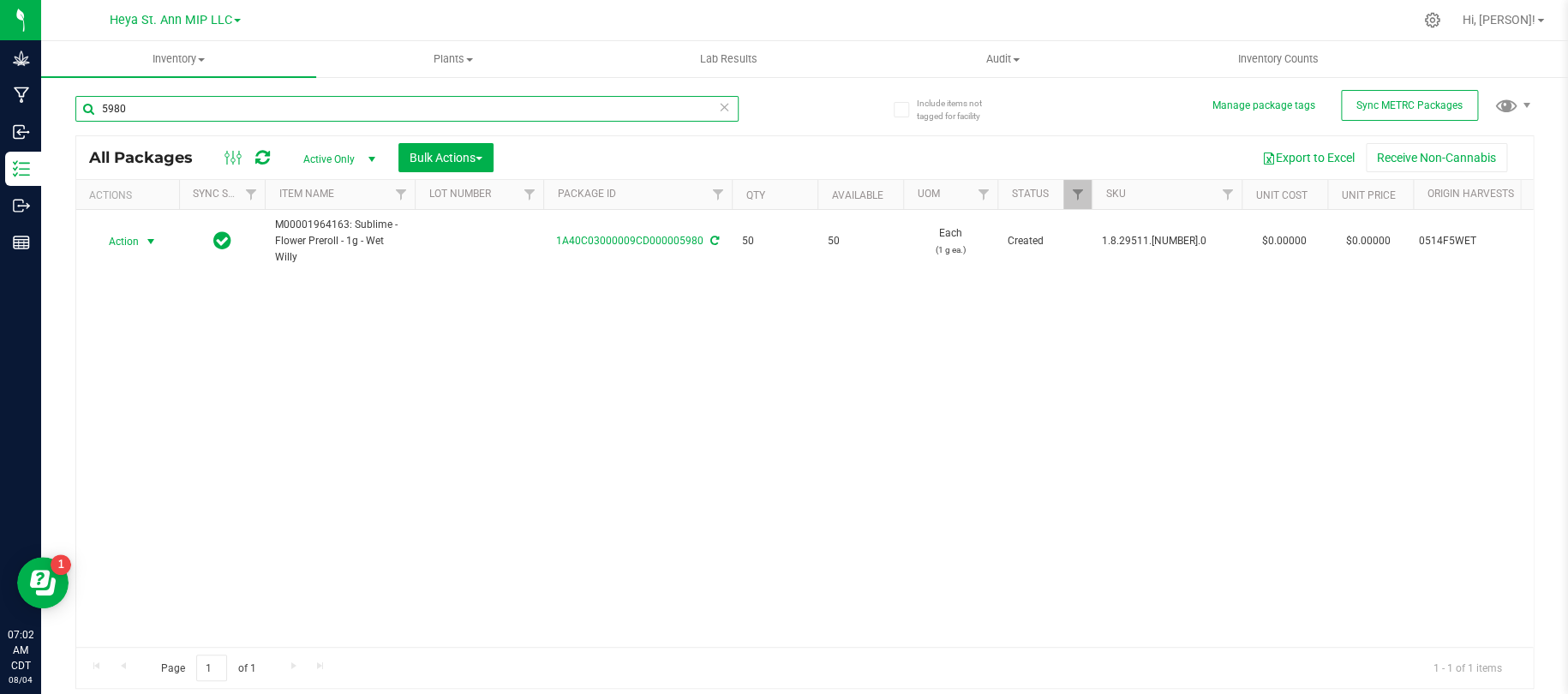 click on "5980" at bounding box center [407, 109] 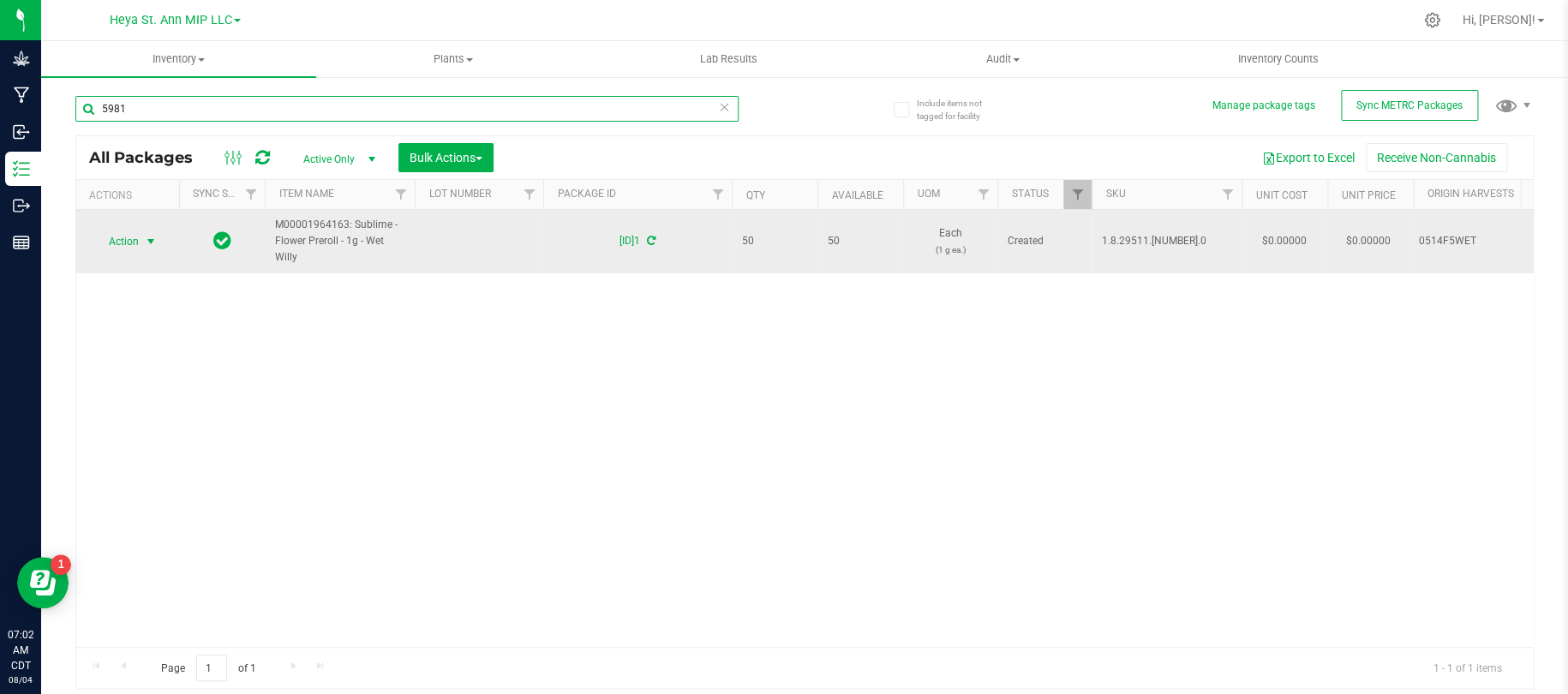 type on "5981" 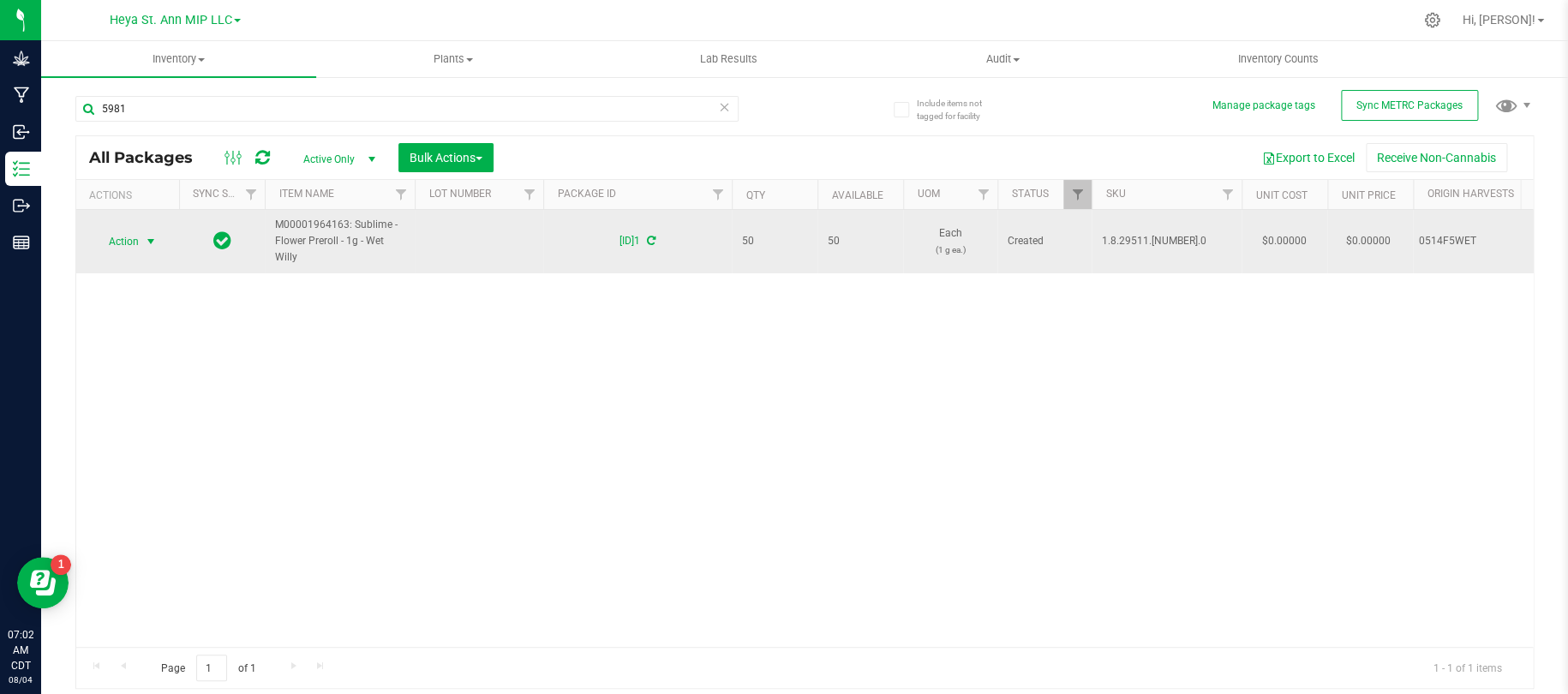 click at bounding box center [151, 242] 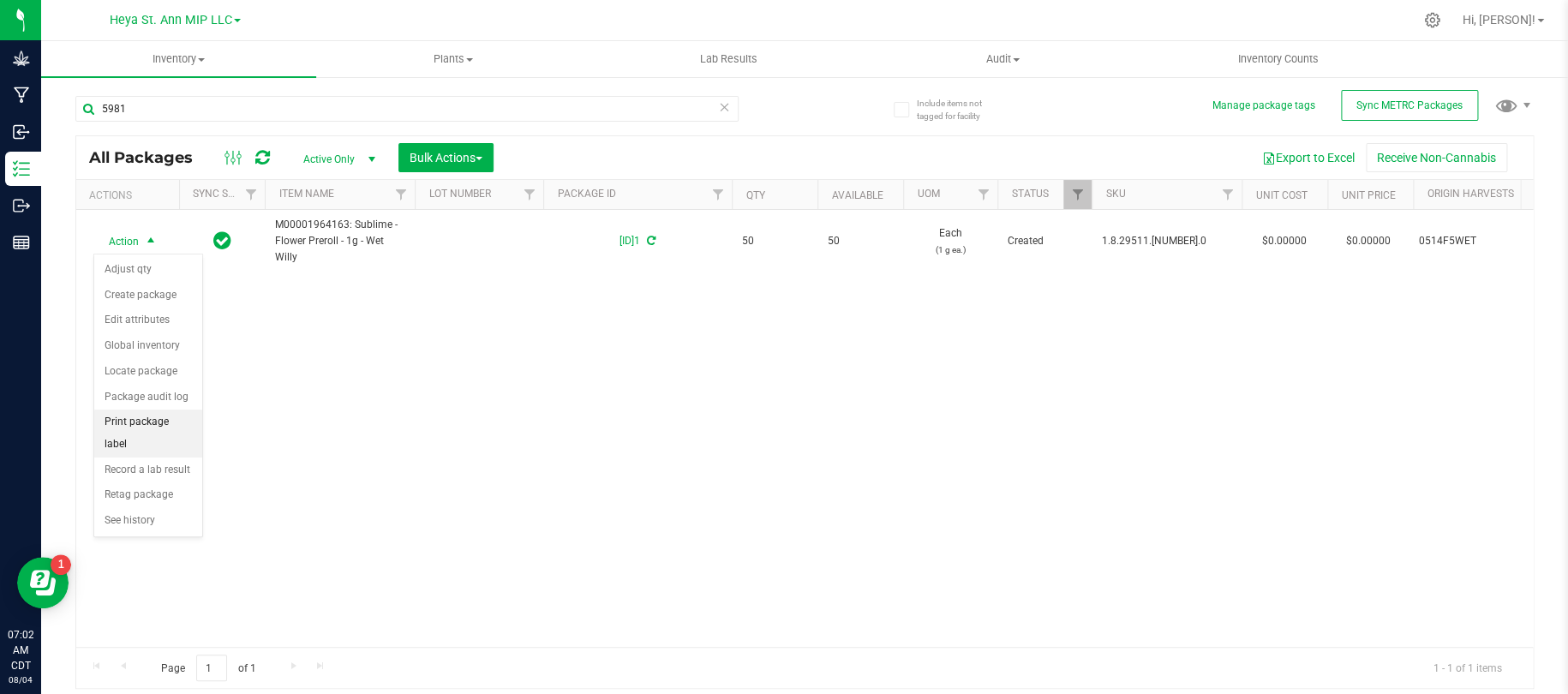 click on "Print package label" at bounding box center (148, 433) 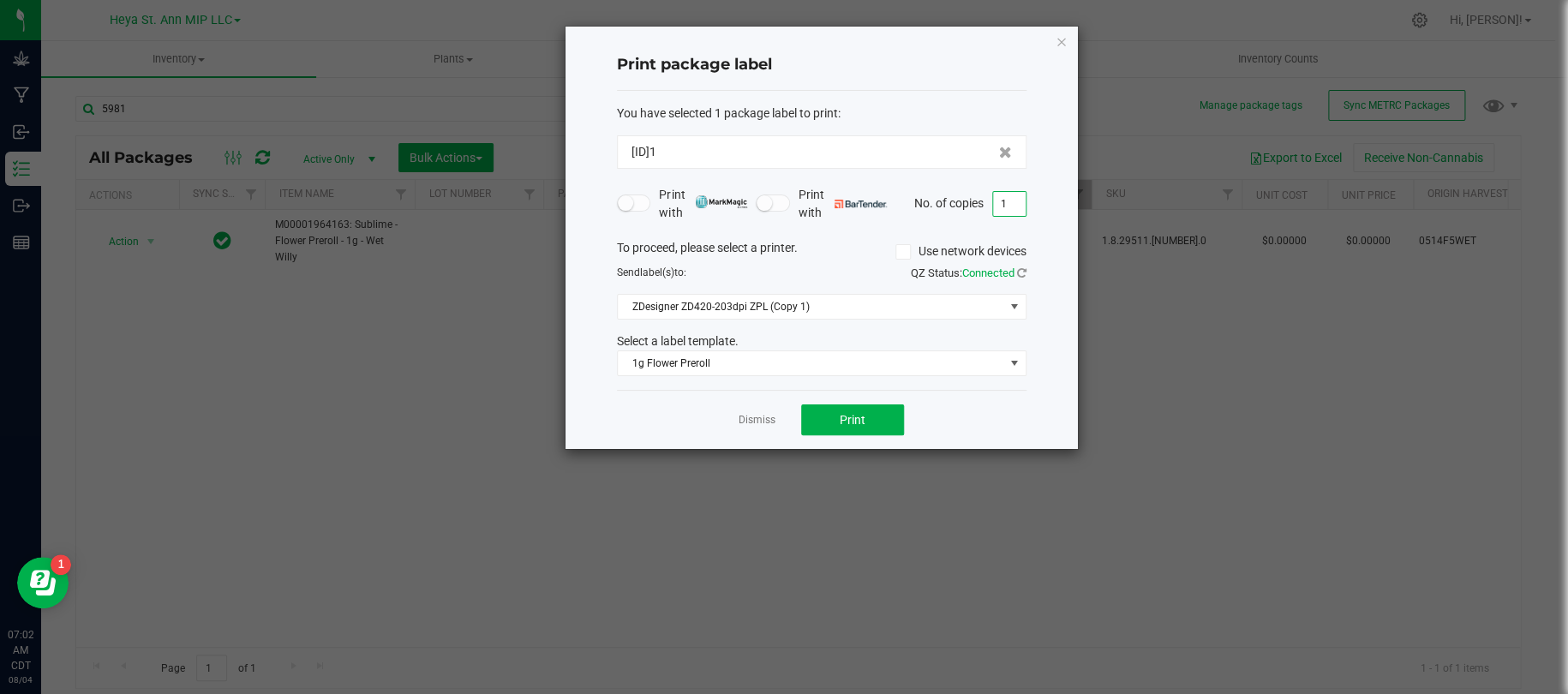 click on "1" at bounding box center [1009, 204] 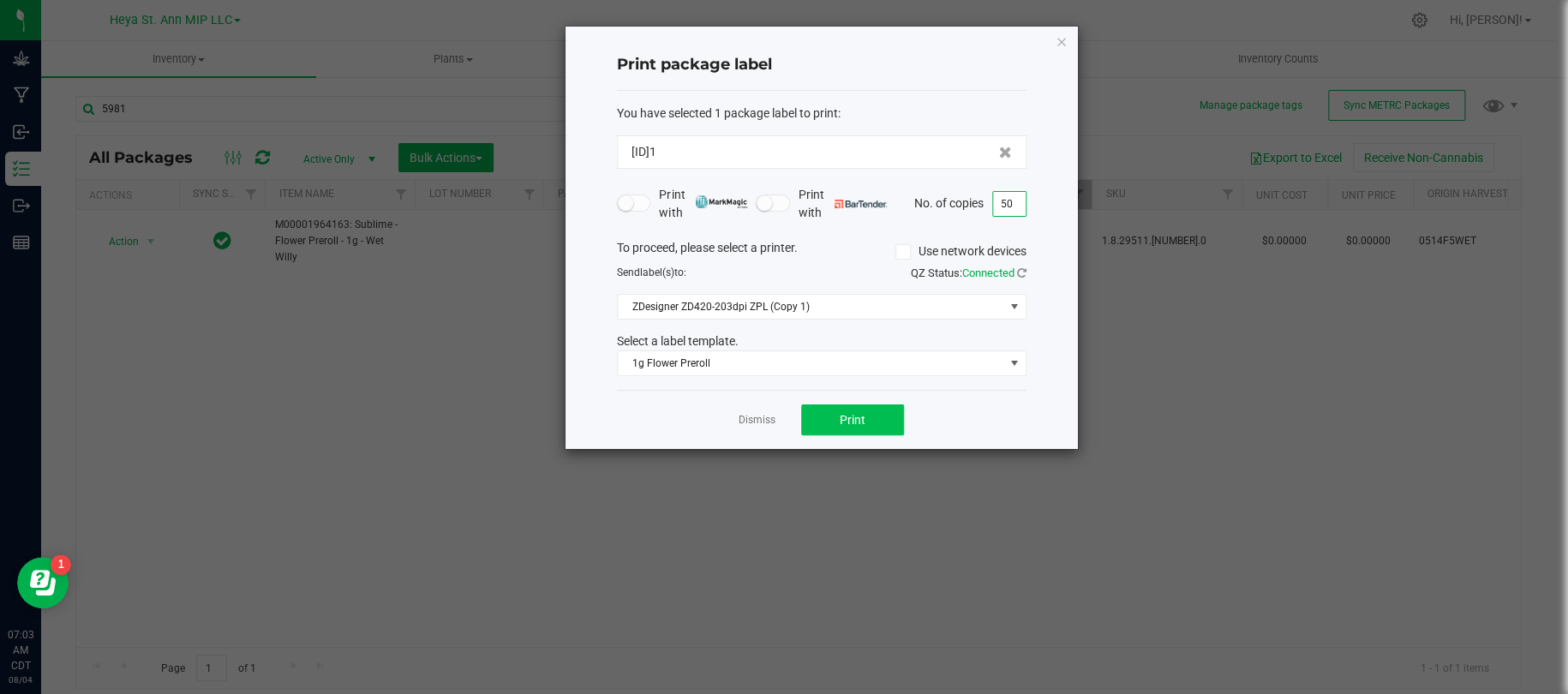 type on "50" 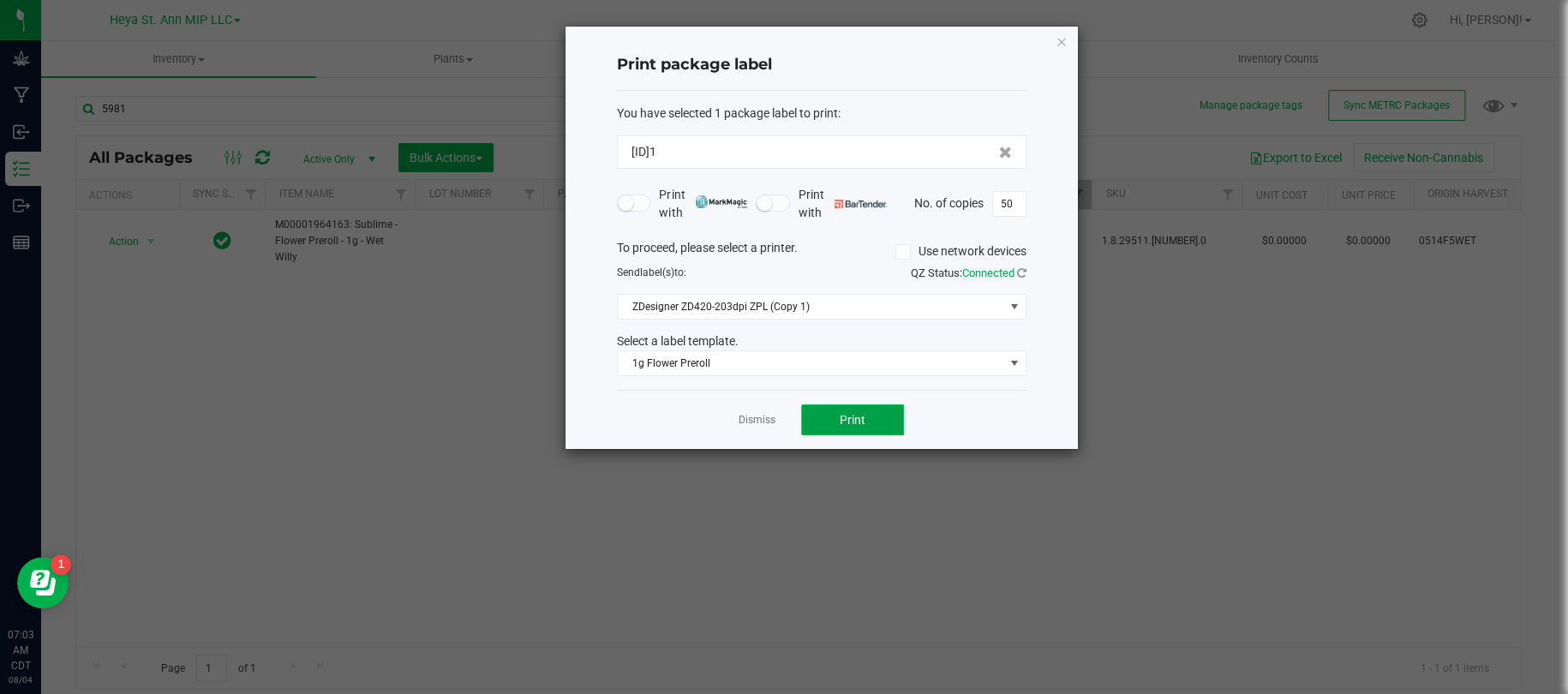 click on "Print" 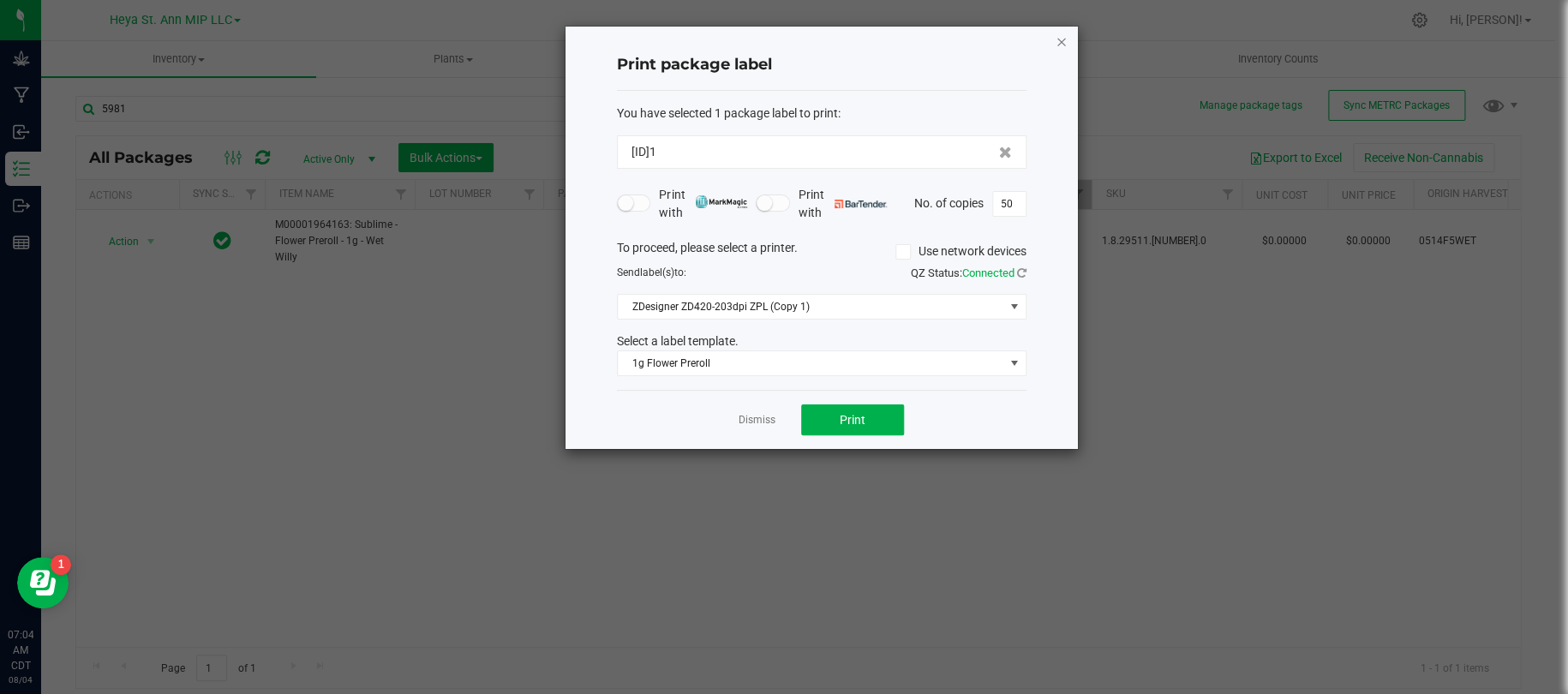 click 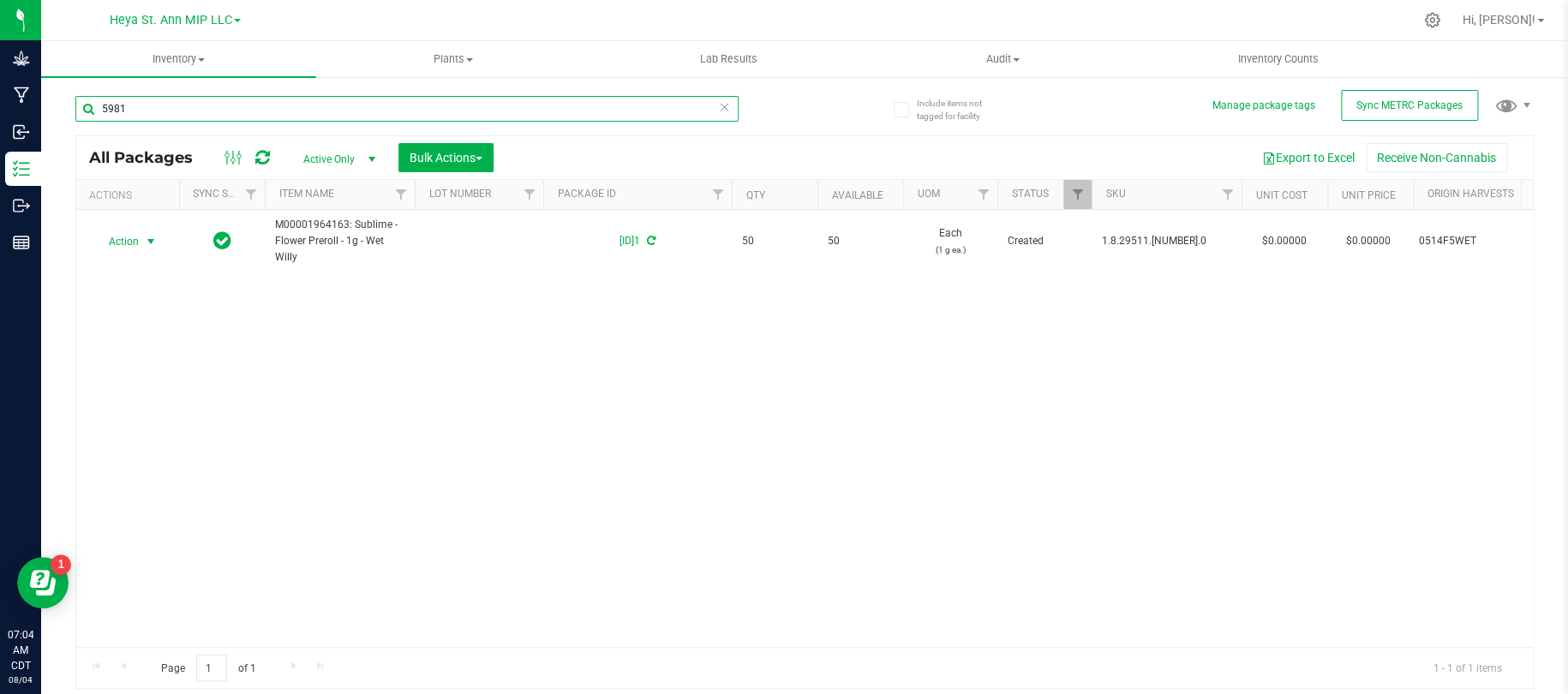 click on "5981" at bounding box center (407, 109) 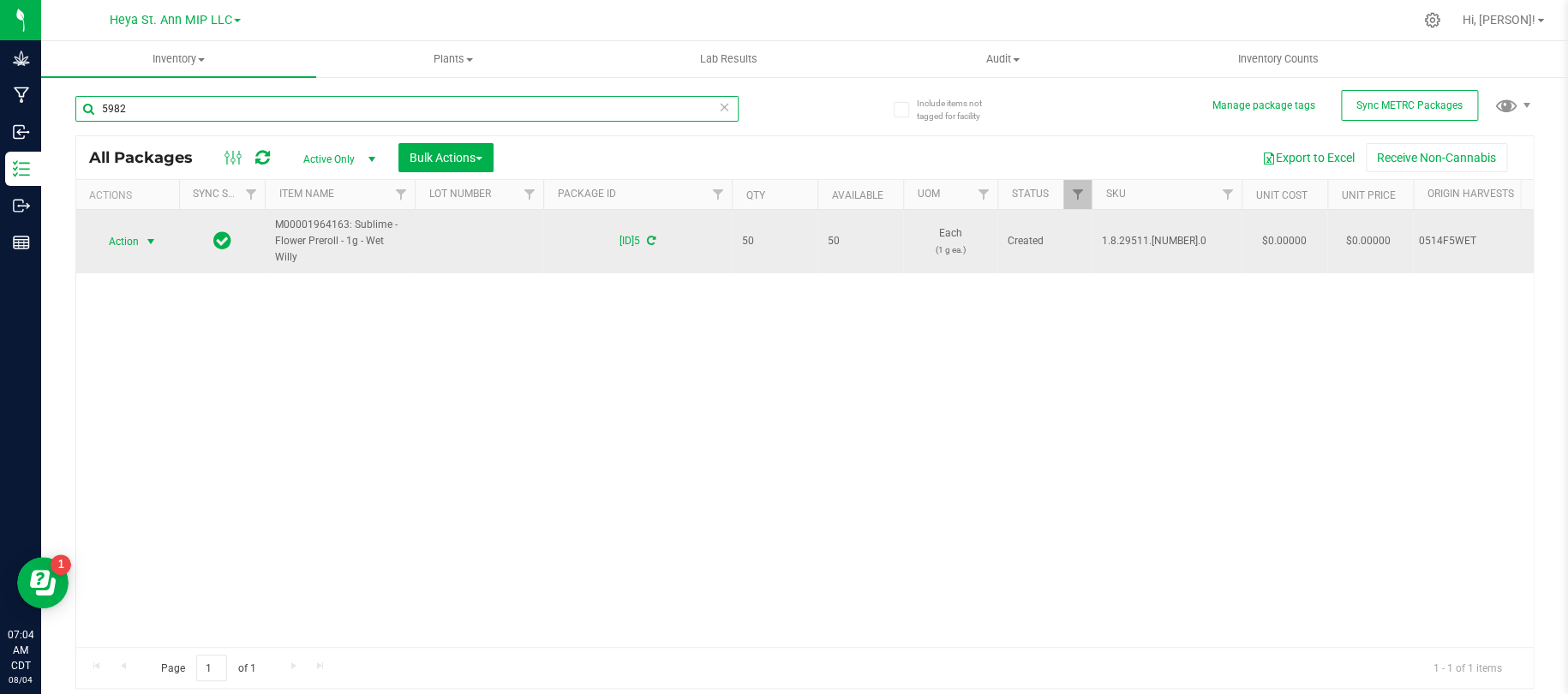 type on "5982" 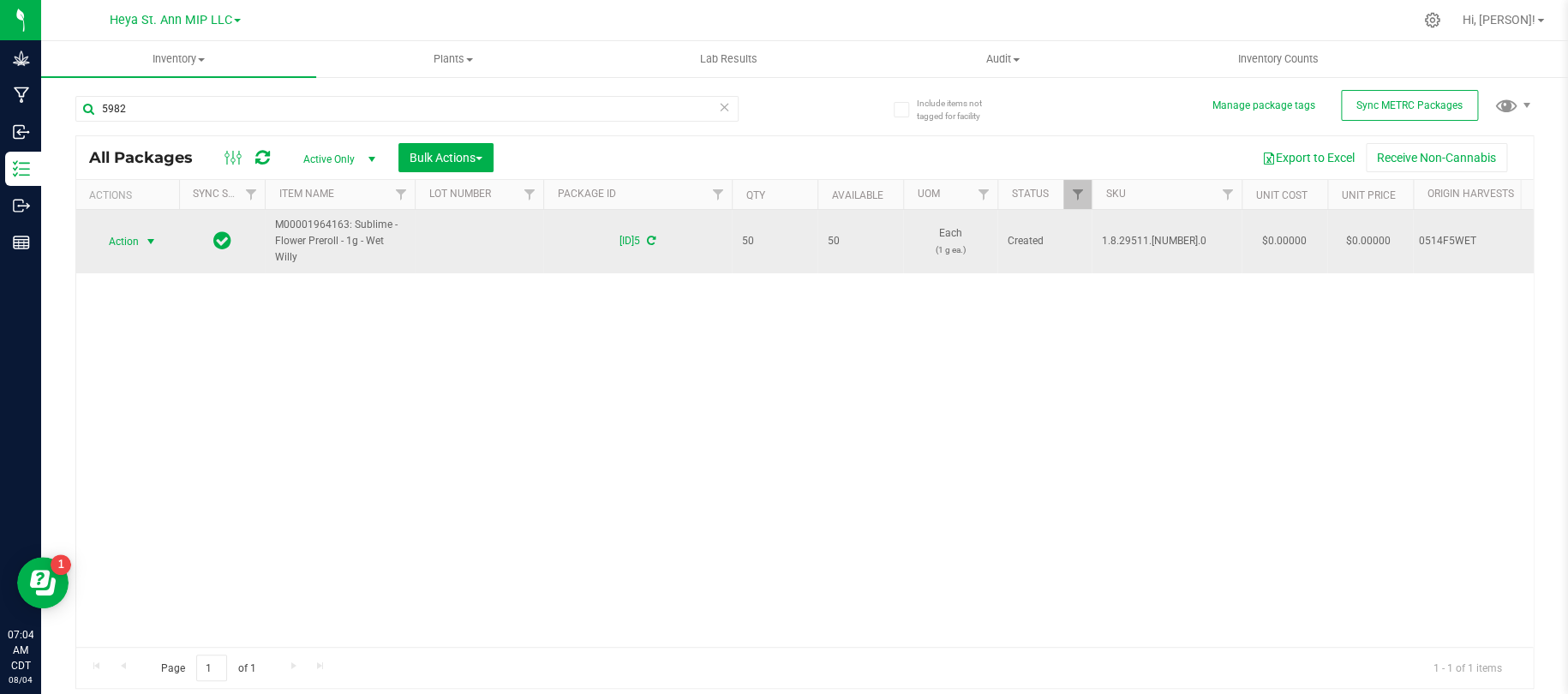 click at bounding box center (151, 242) 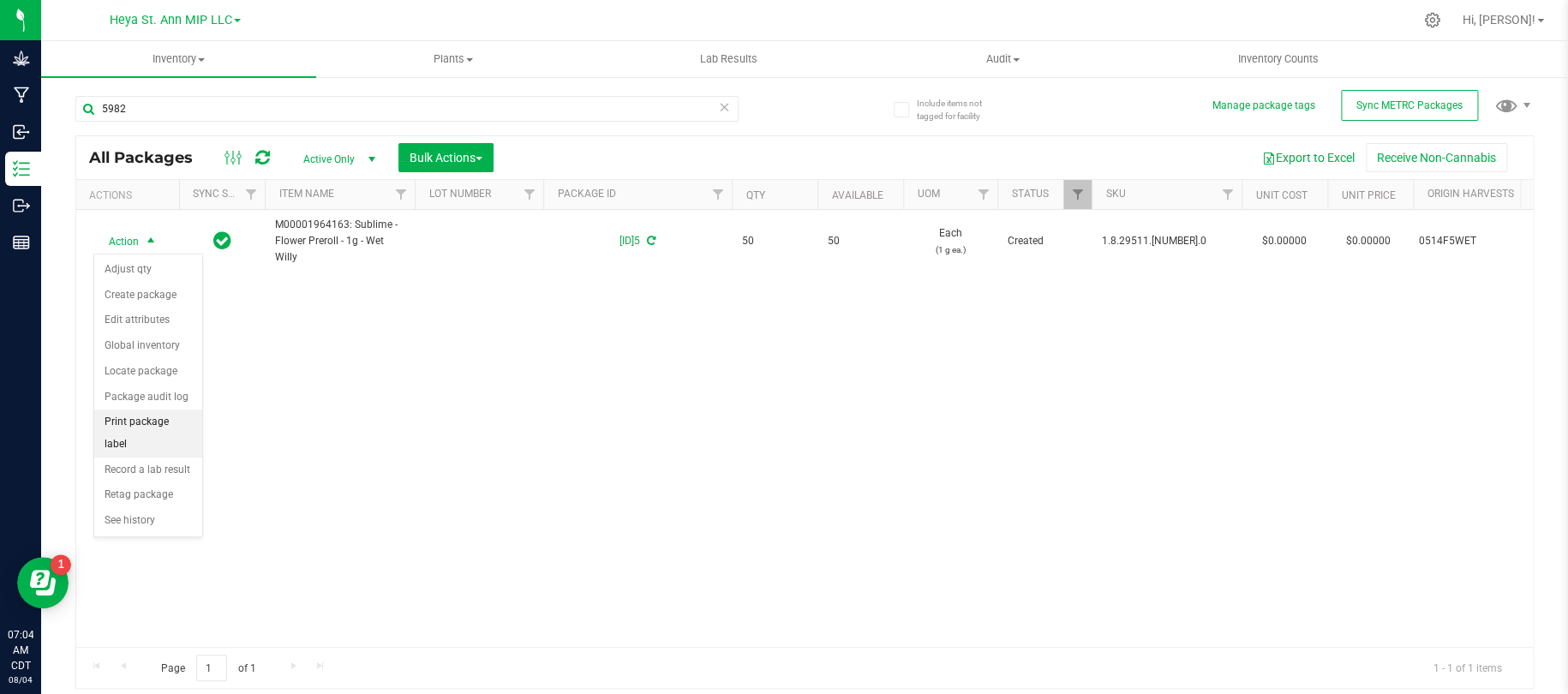 click on "Print package label" at bounding box center [148, 433] 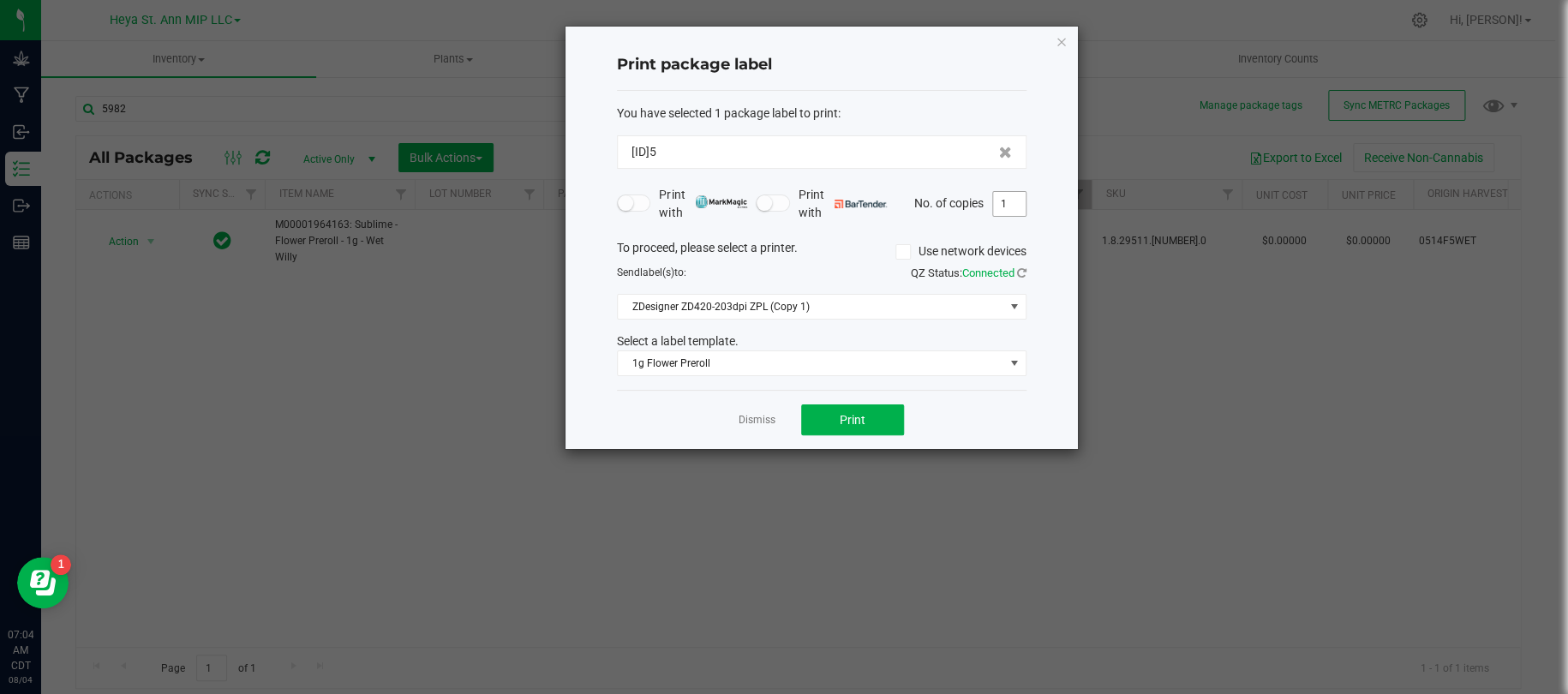 click on "1" at bounding box center [1009, 204] 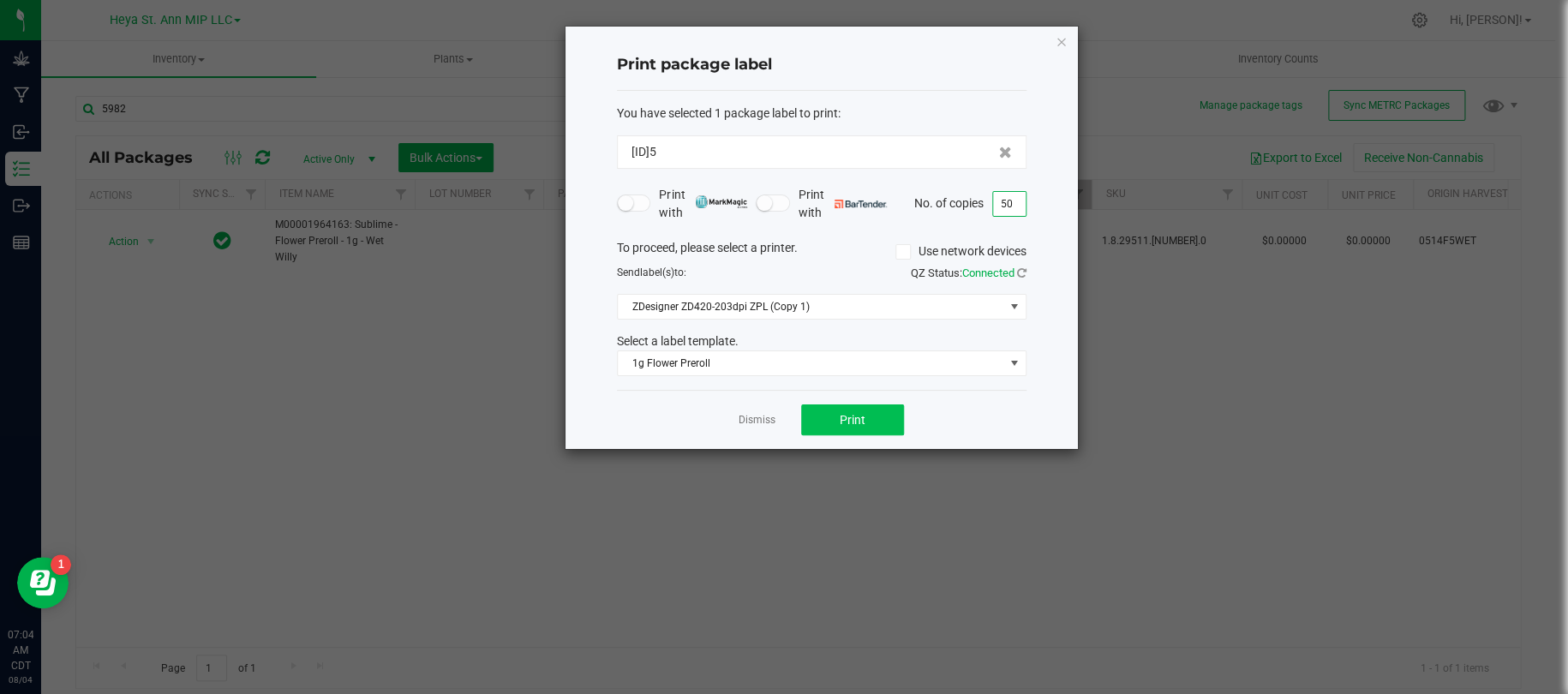 type on "50" 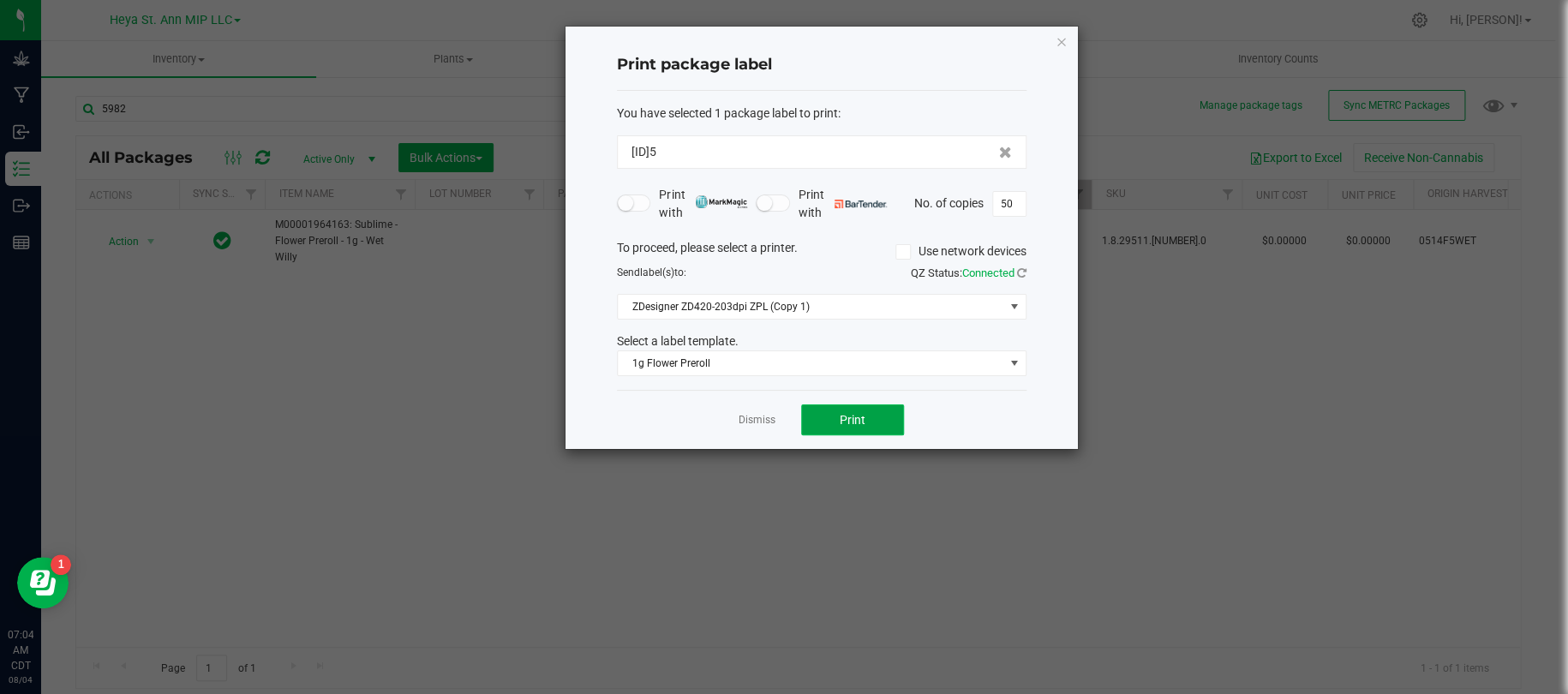 click on "Print" 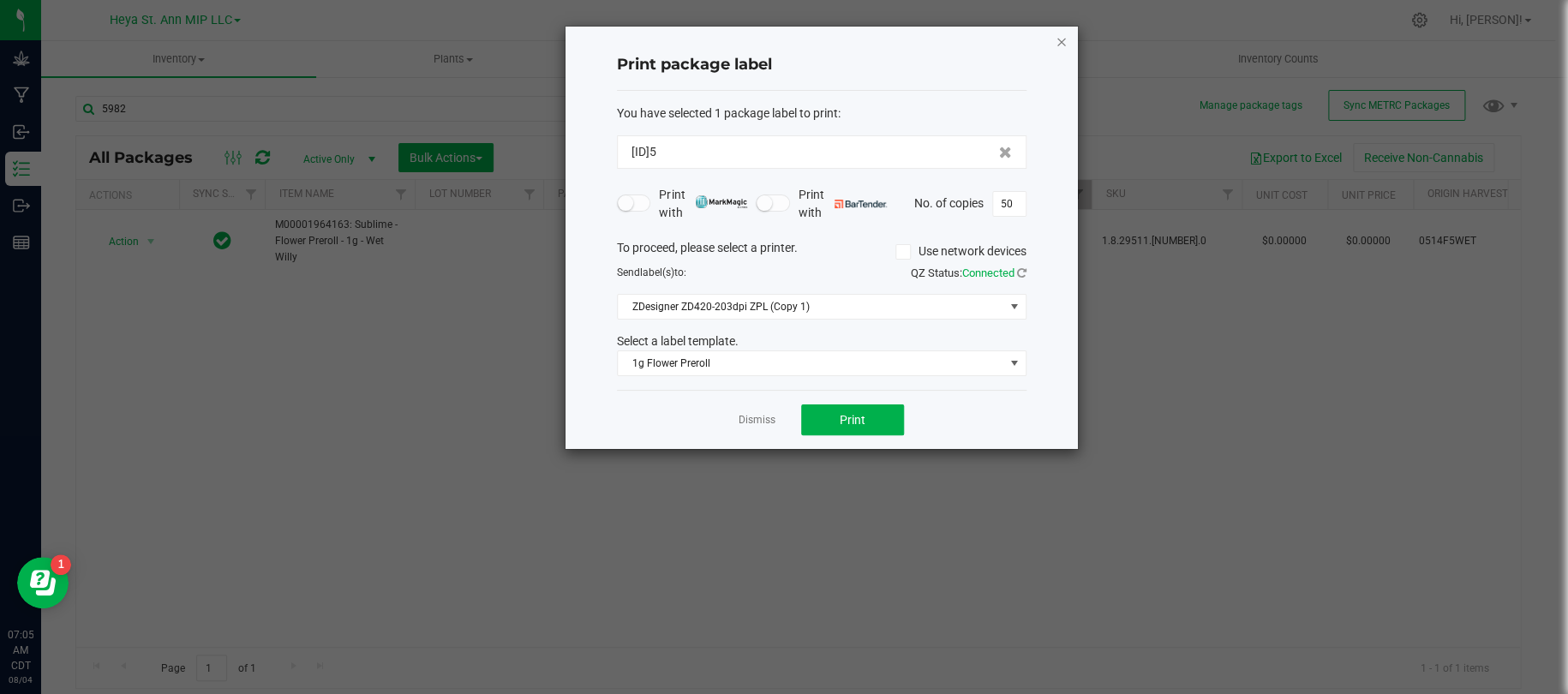 click 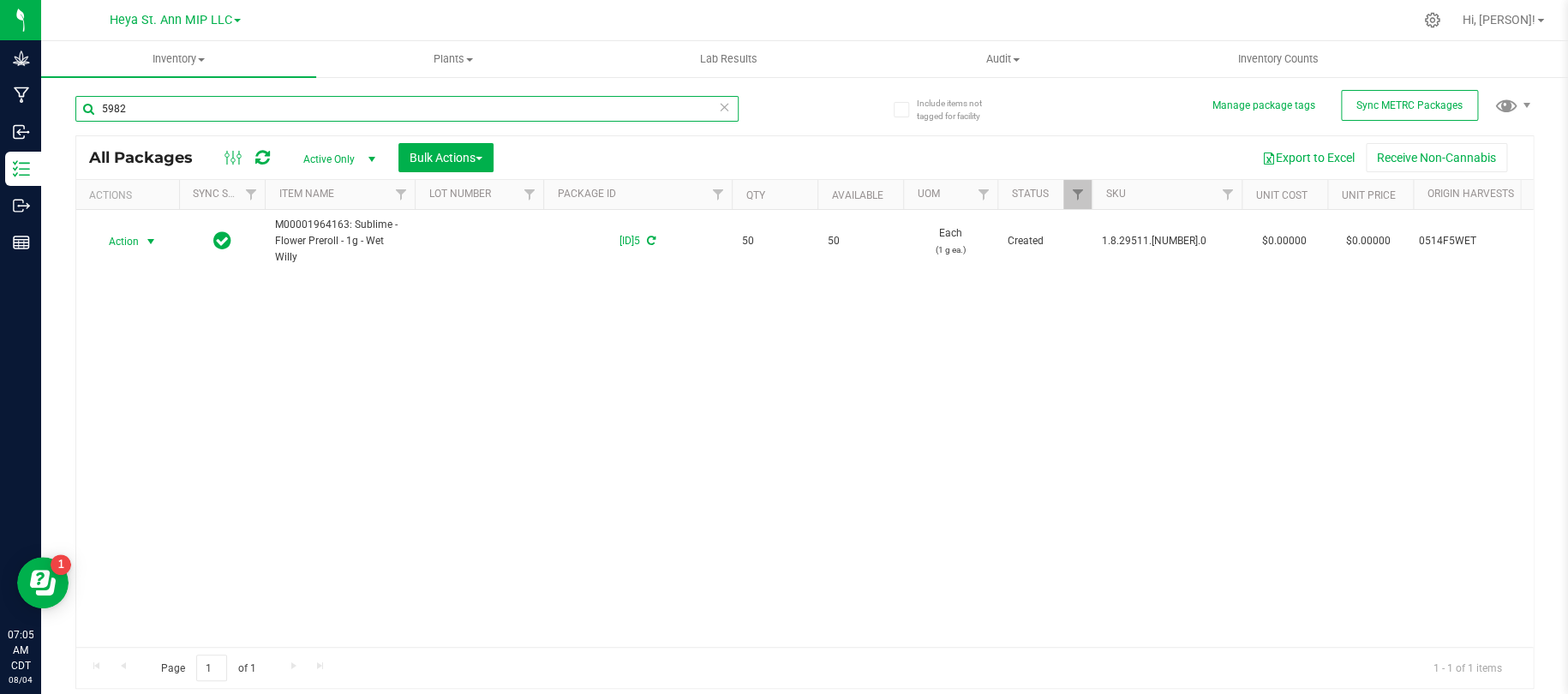 click on "5982" at bounding box center (407, 109) 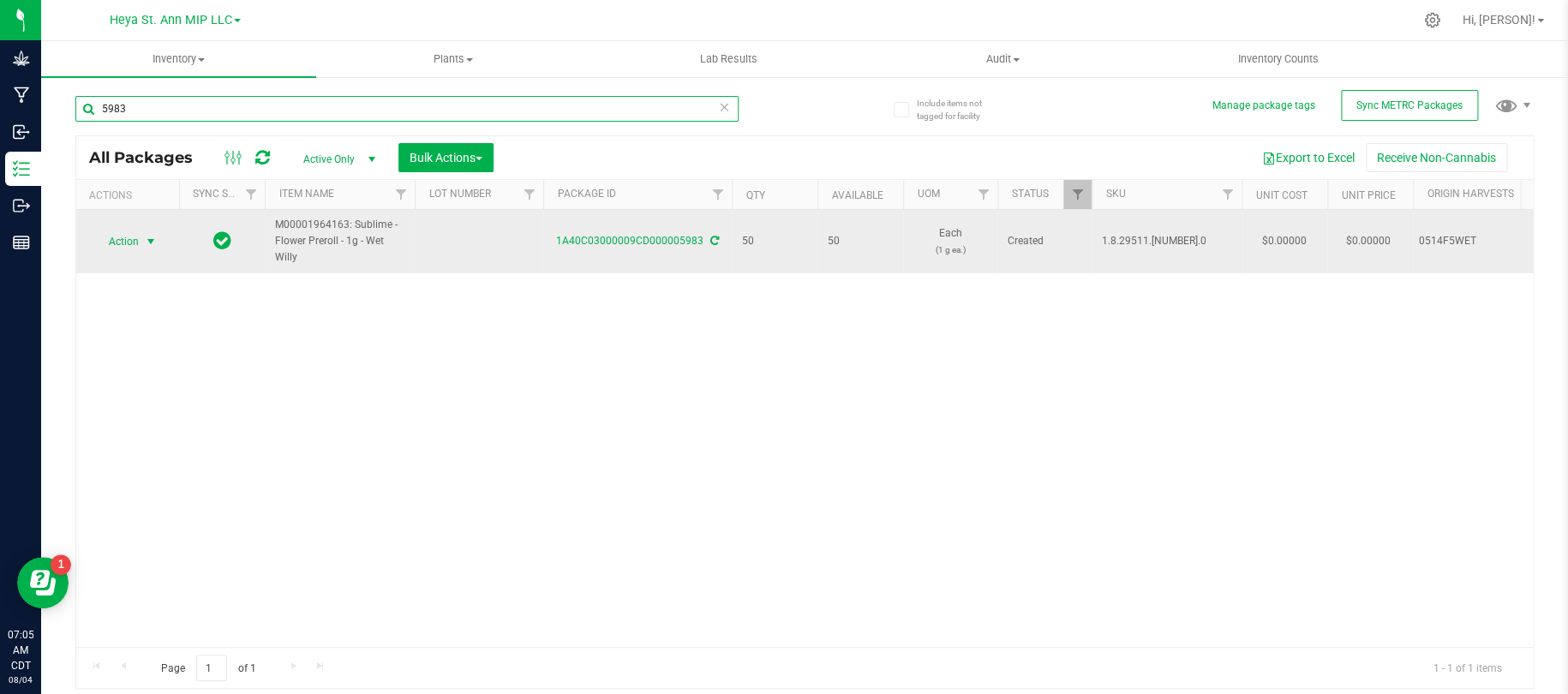 type on "5983" 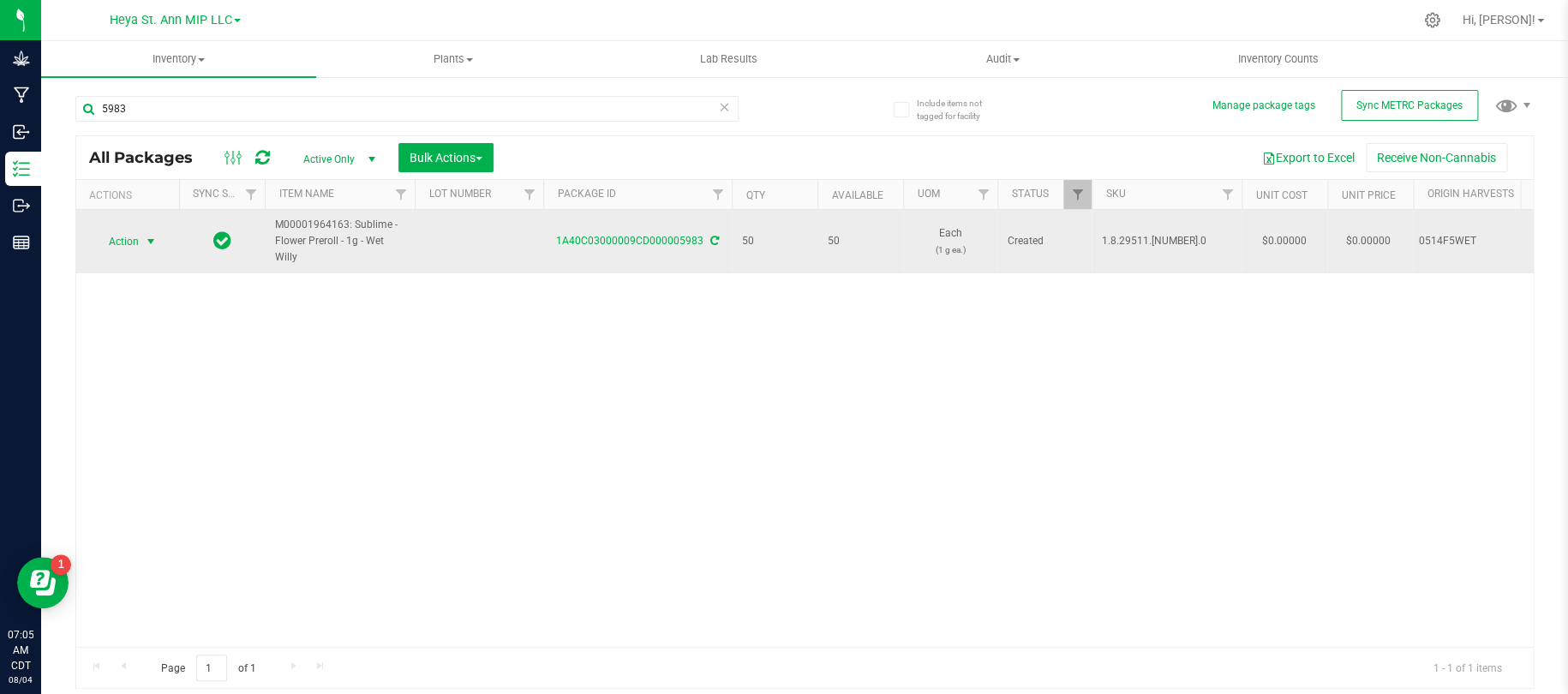 click at bounding box center [151, 242] 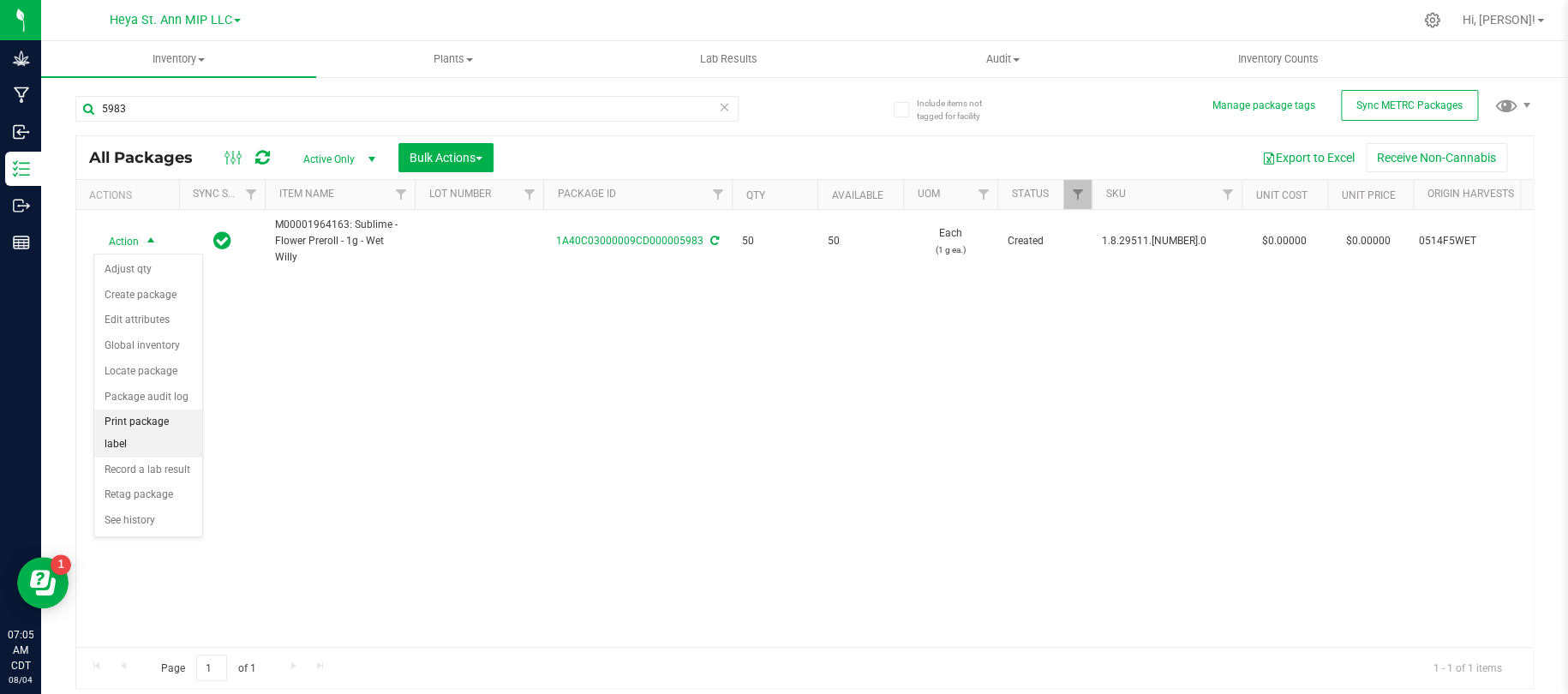 click on "Print package label" at bounding box center [148, 433] 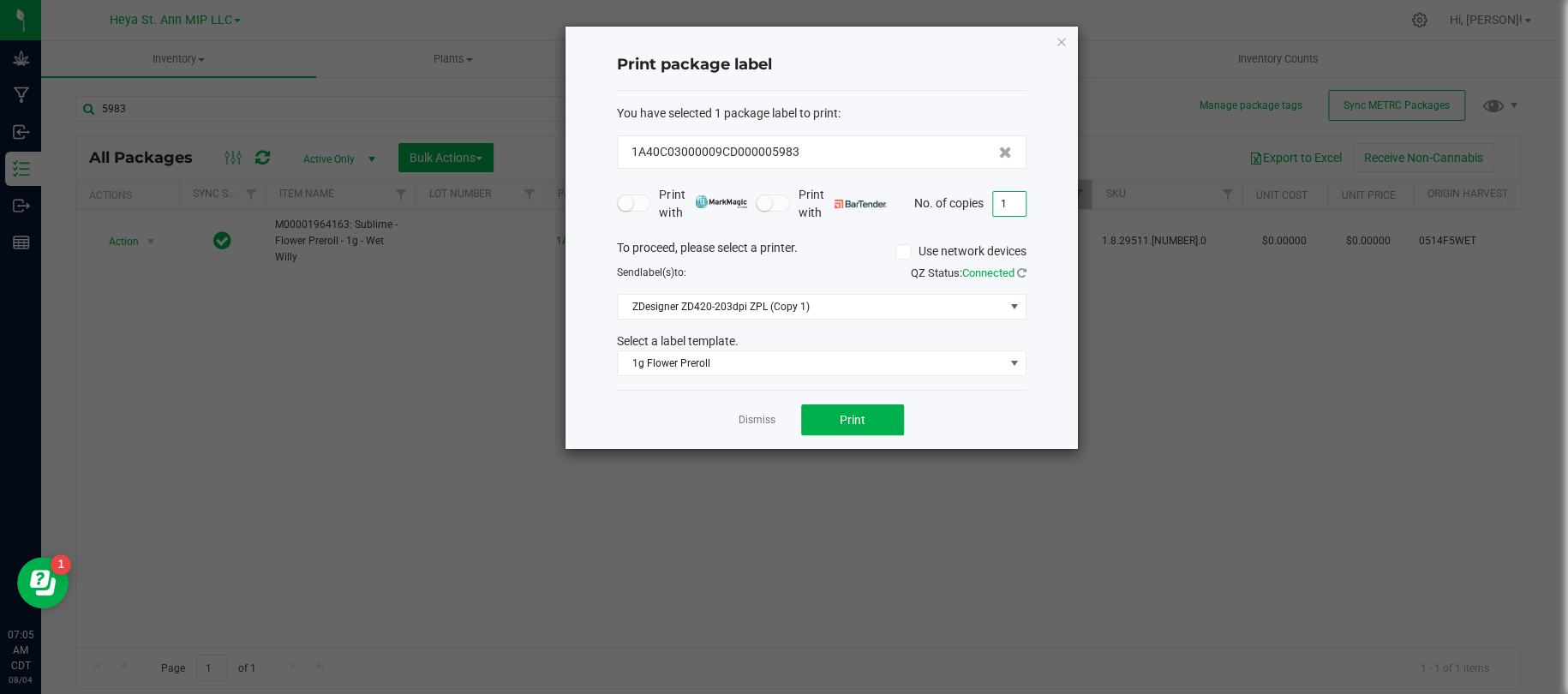 click on "1" at bounding box center (1009, 204) 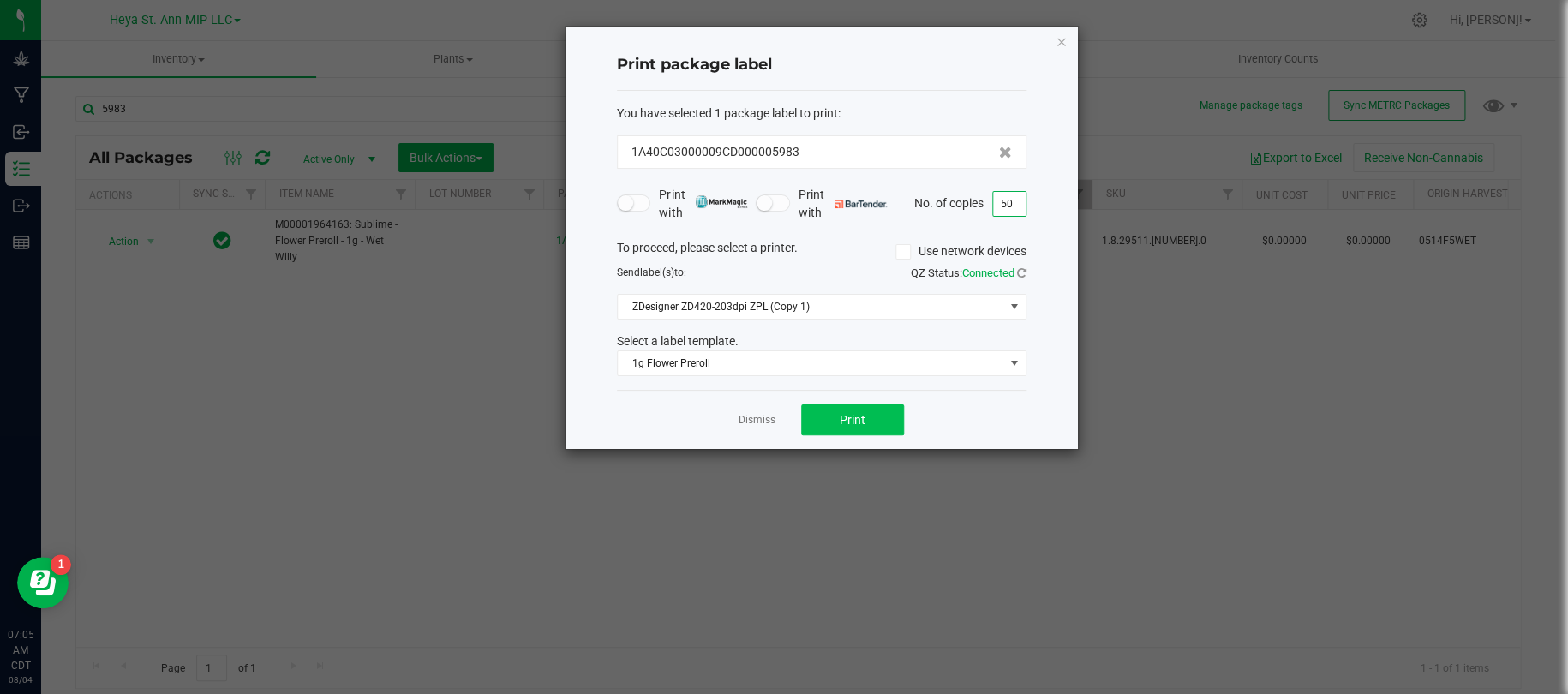 type on "50" 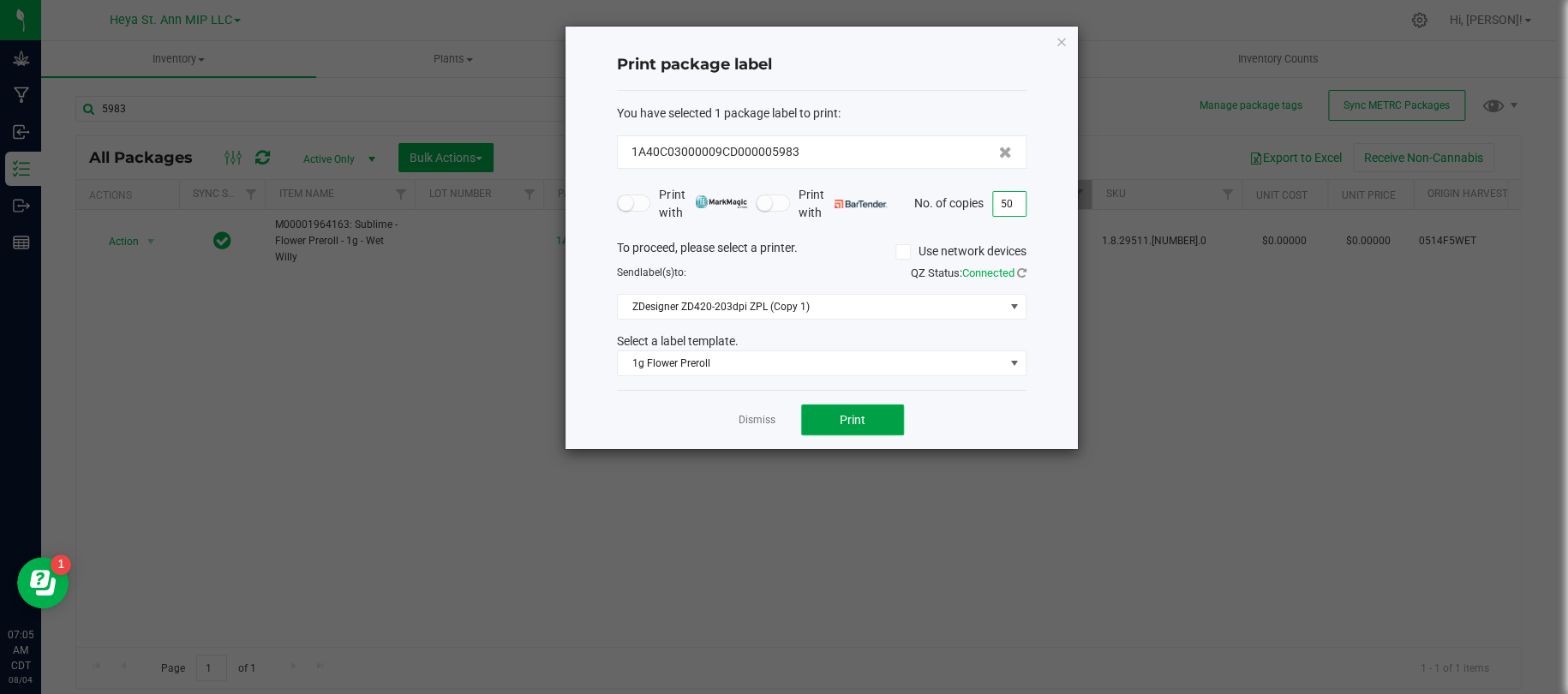 click on "Print" 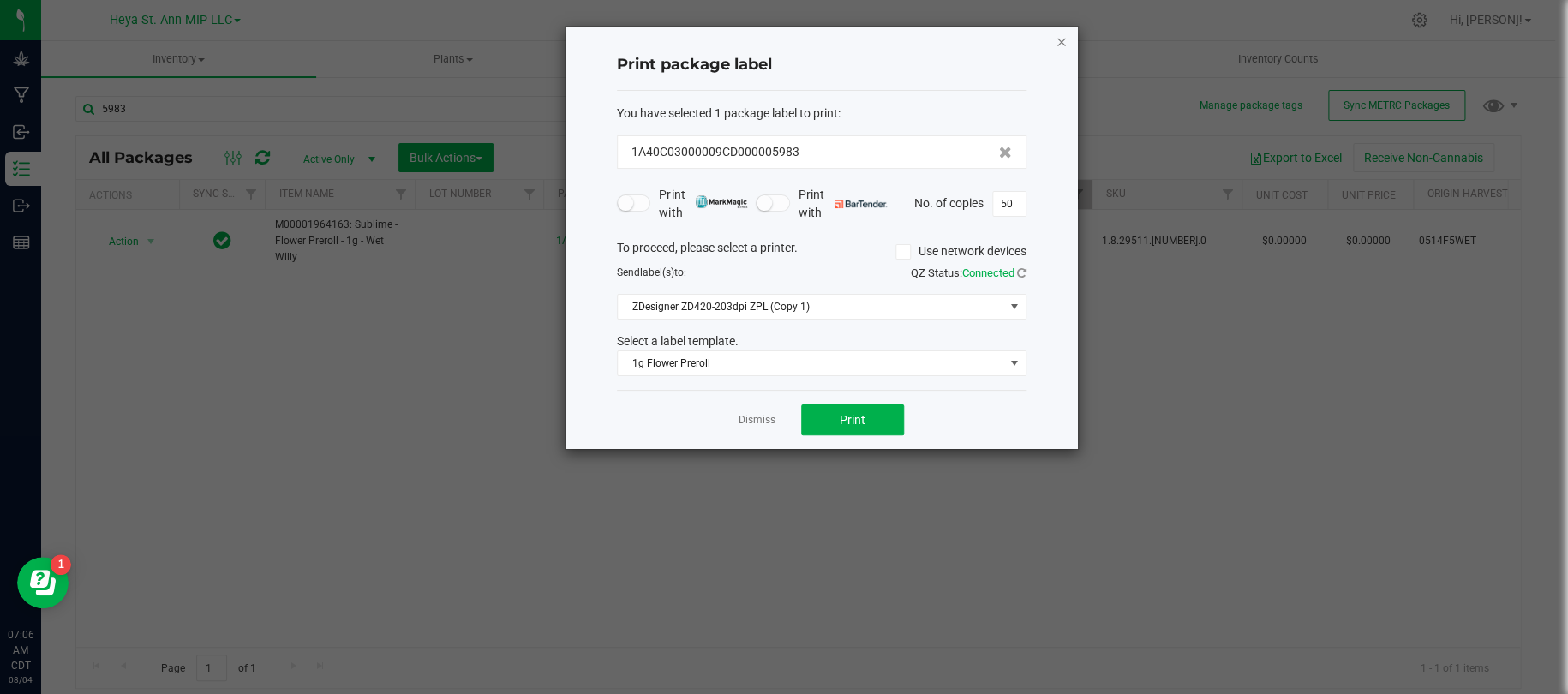 click 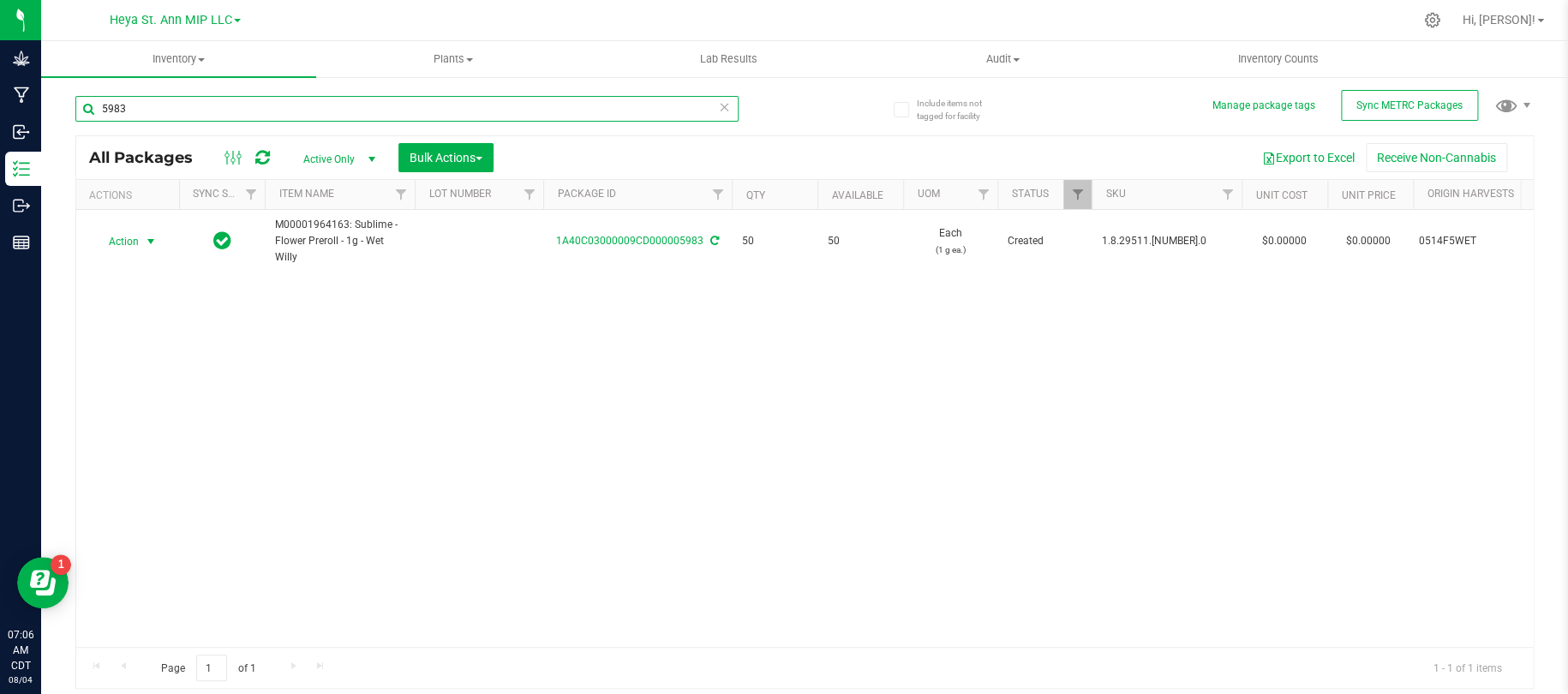 click on "5983" at bounding box center [407, 109] 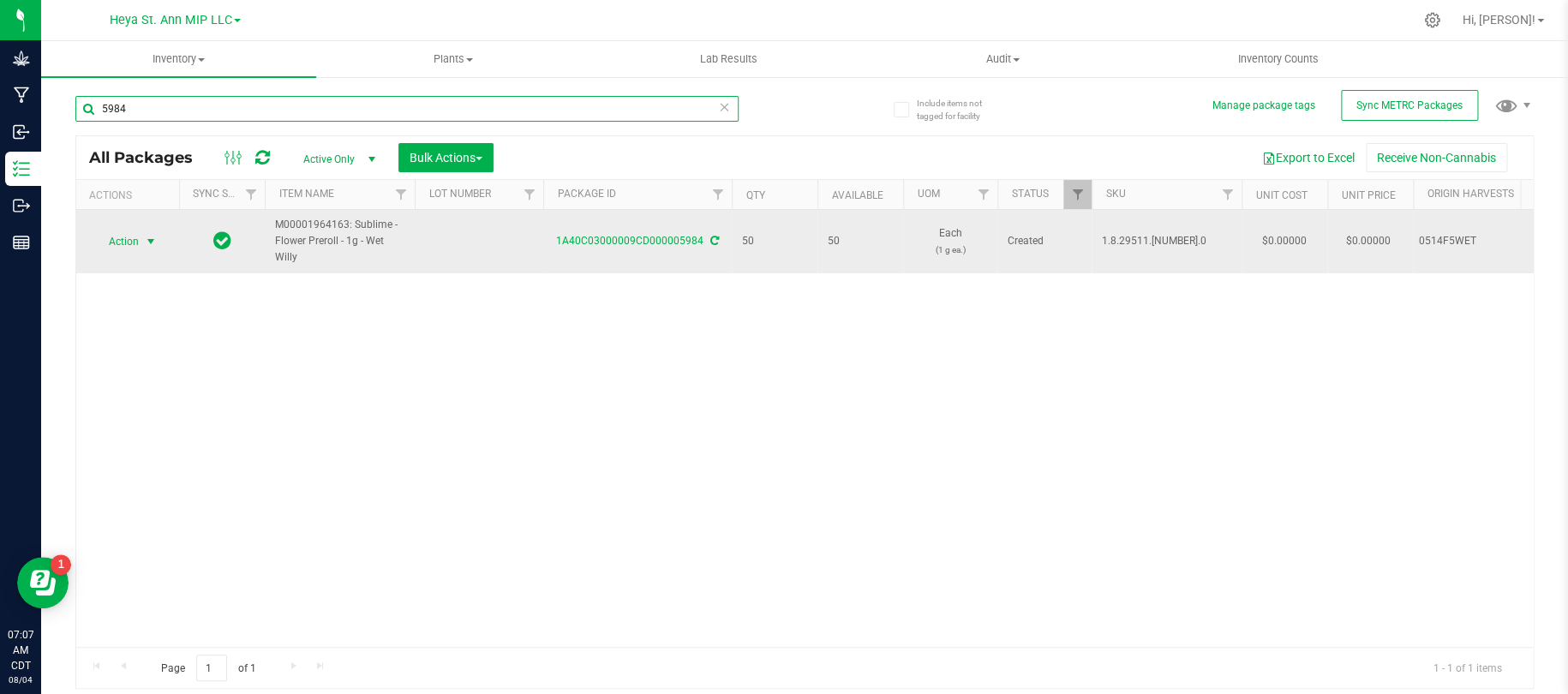 type on "5984" 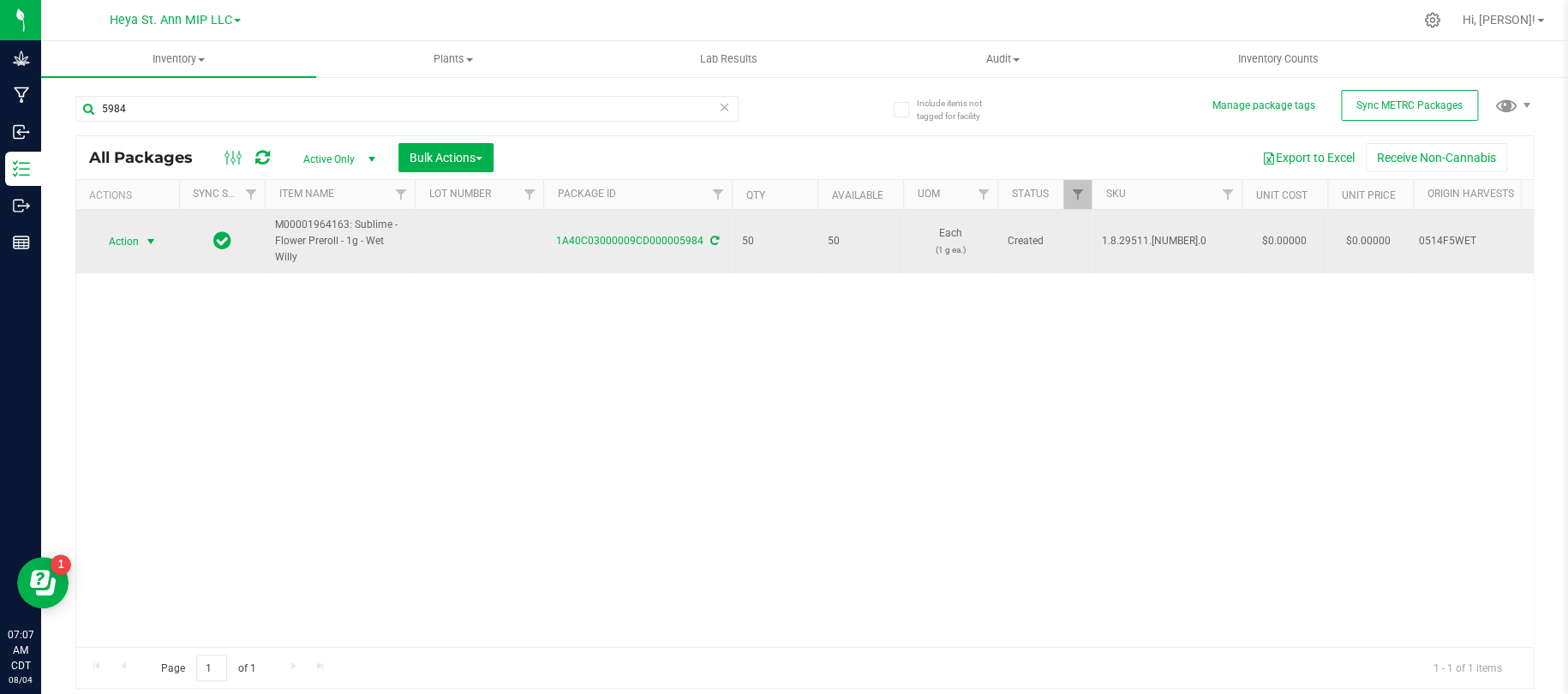 click at bounding box center [151, 242] 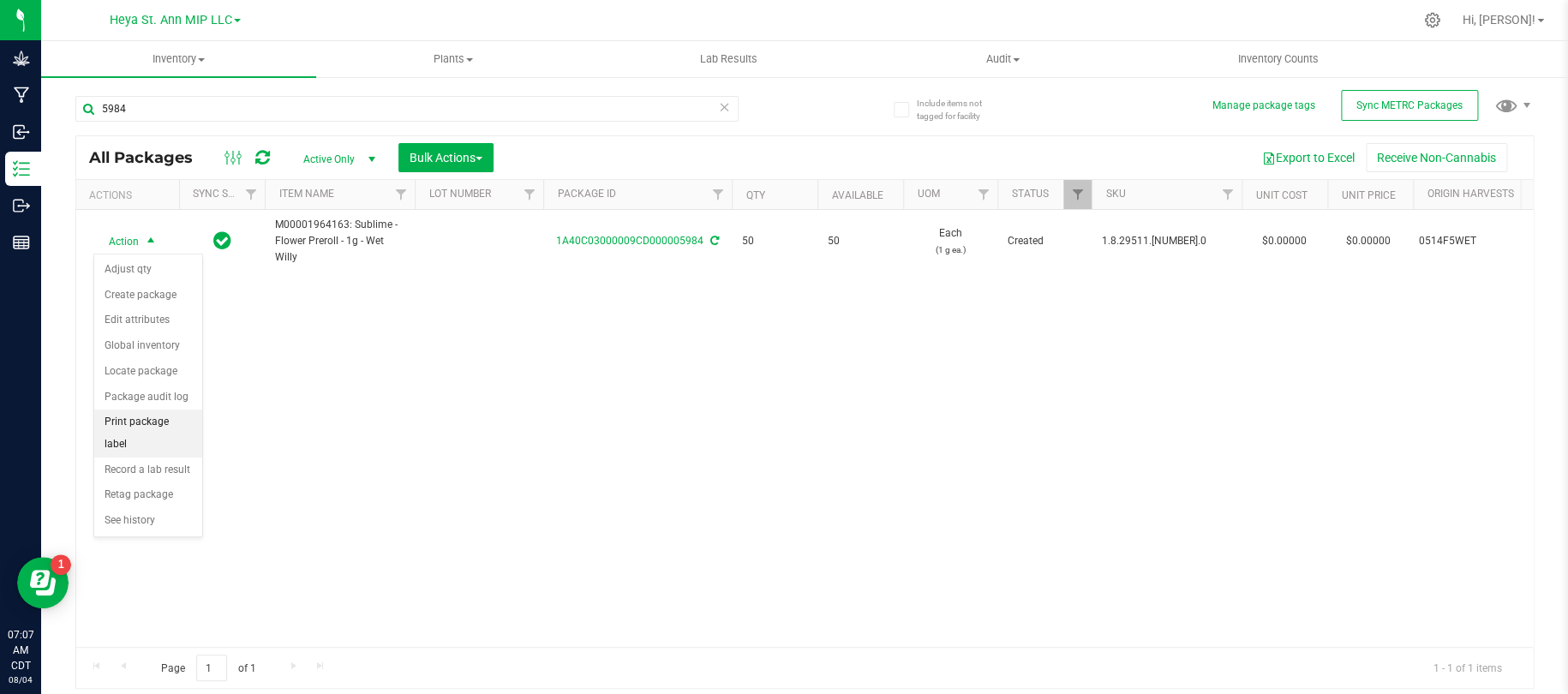 click on "Print package label" at bounding box center (148, 433) 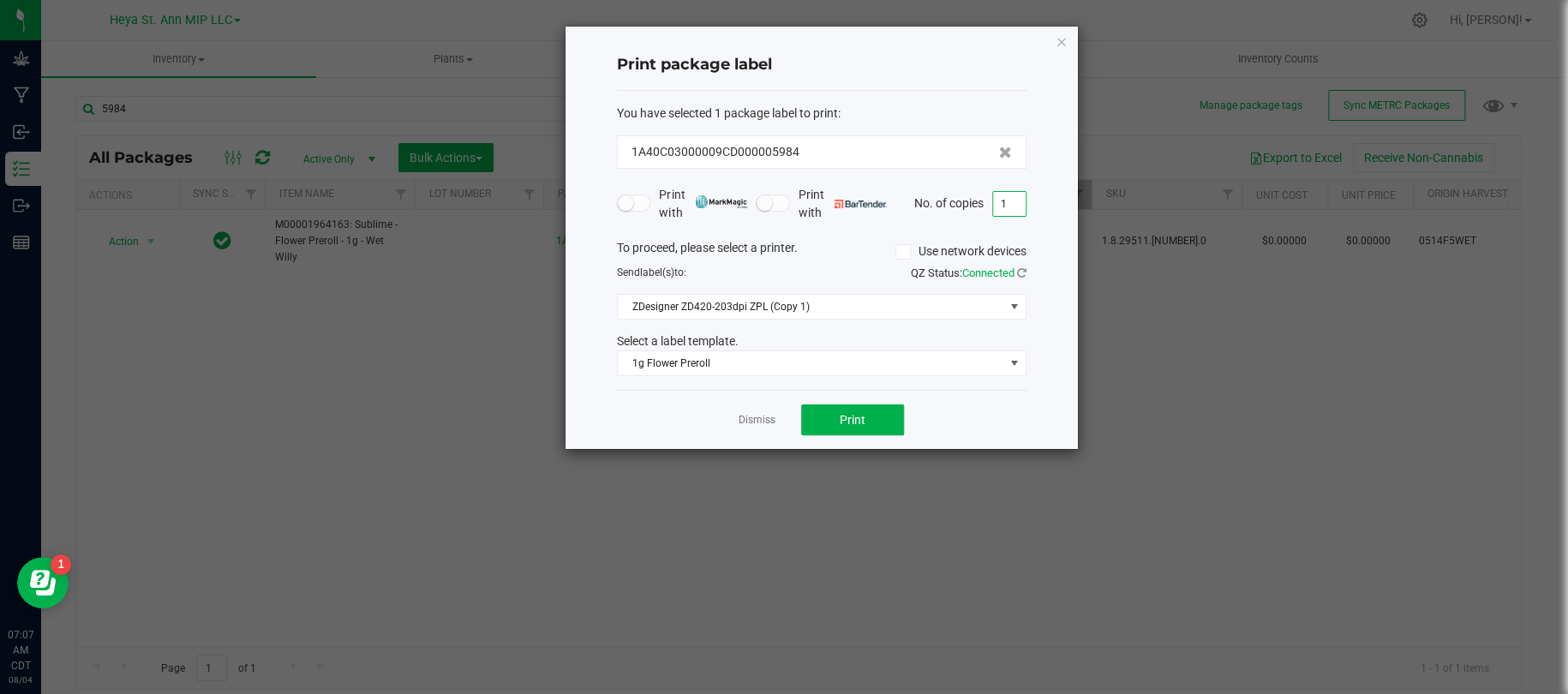 click on "1" at bounding box center (1009, 204) 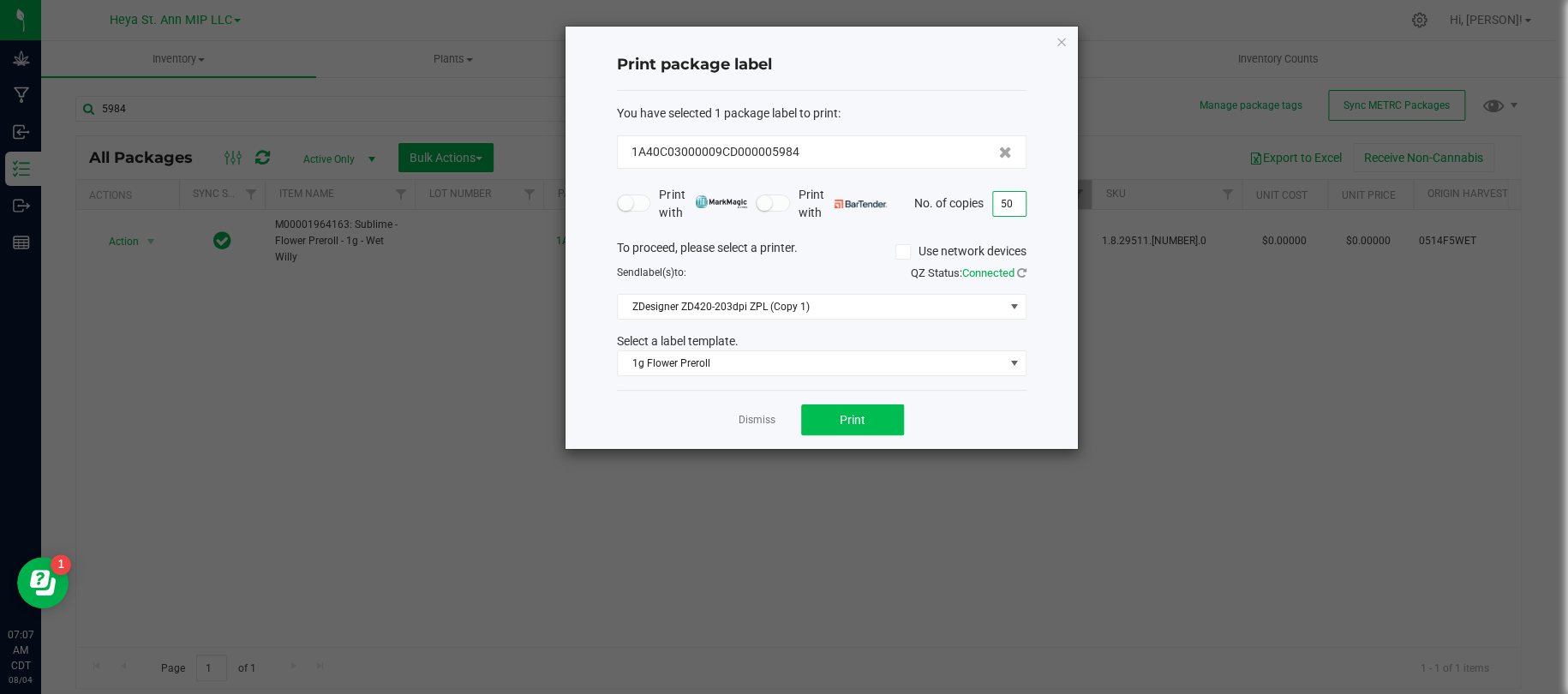 type on "50" 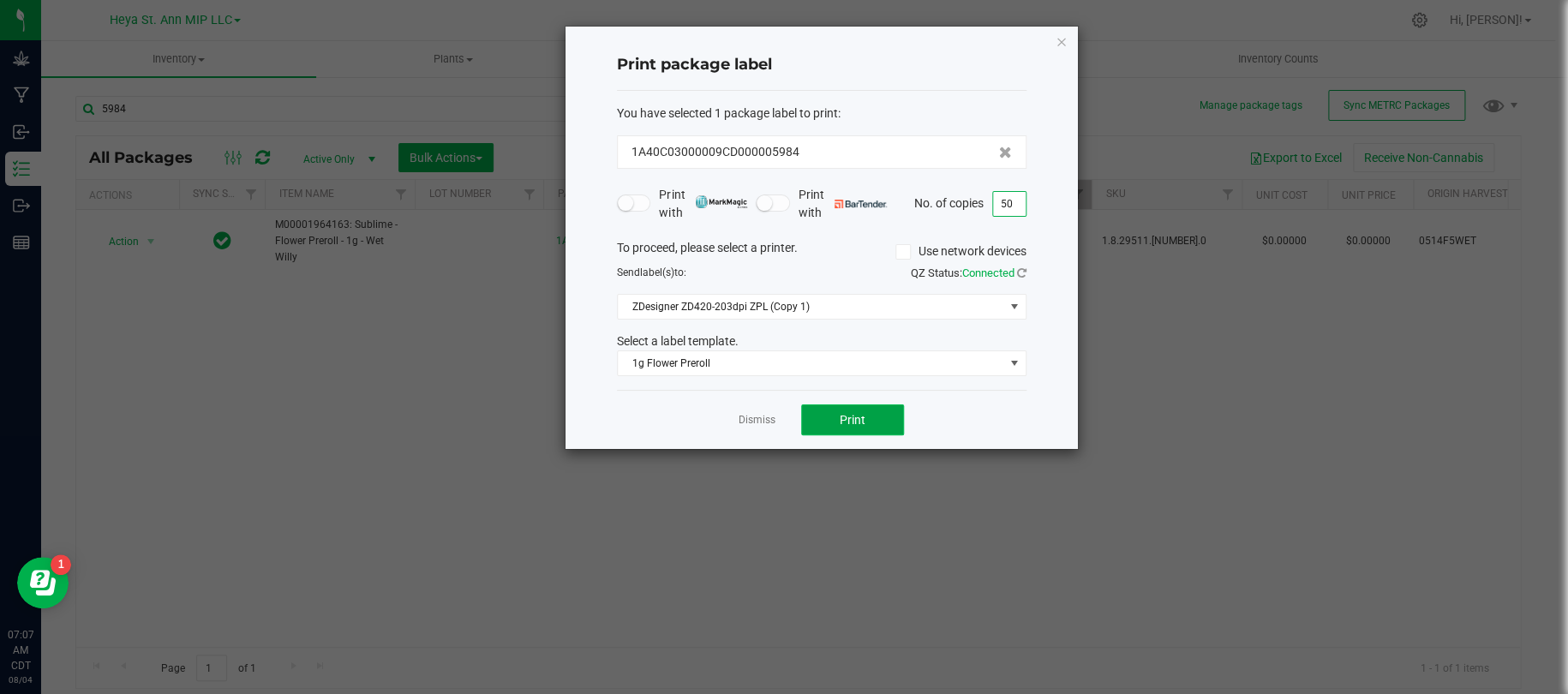 click on "Print" 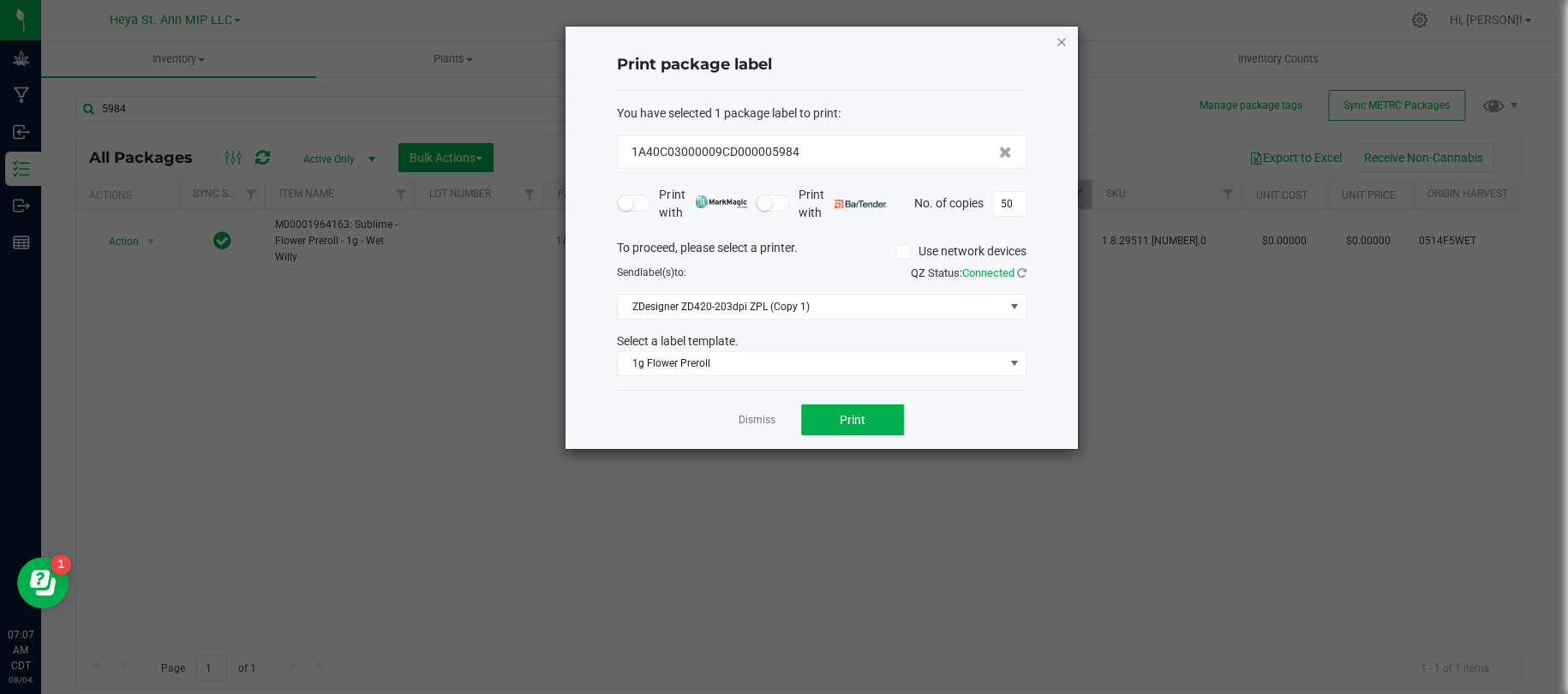 click 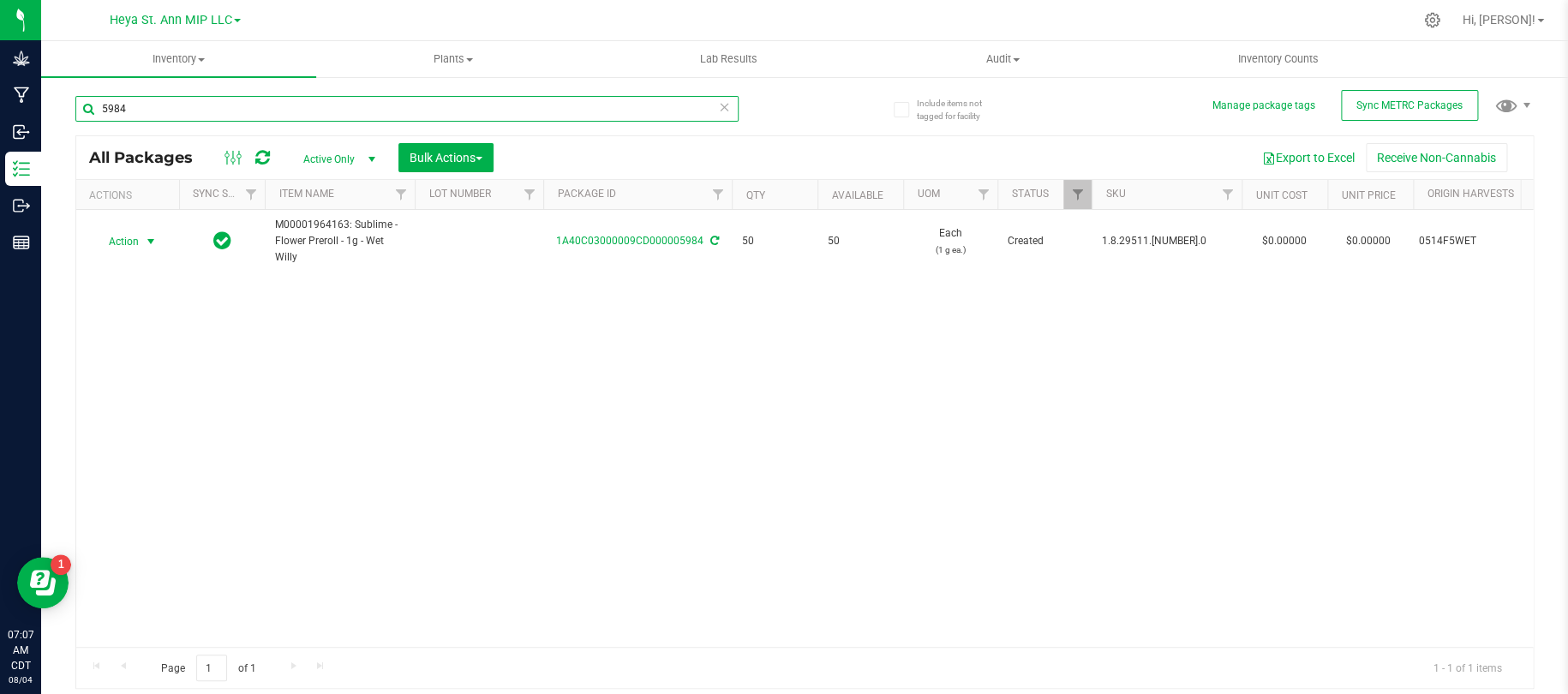 click on "5984" at bounding box center (407, 109) 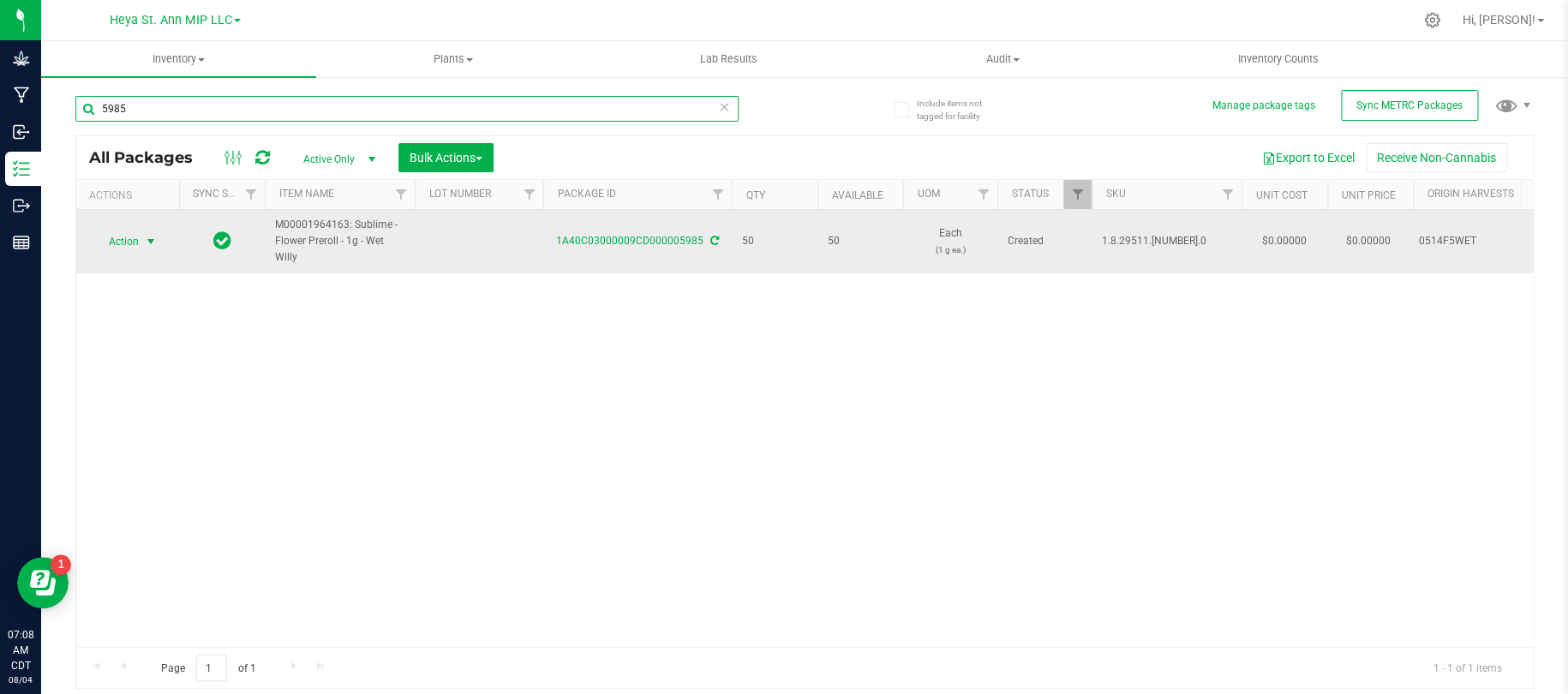 type on "5985" 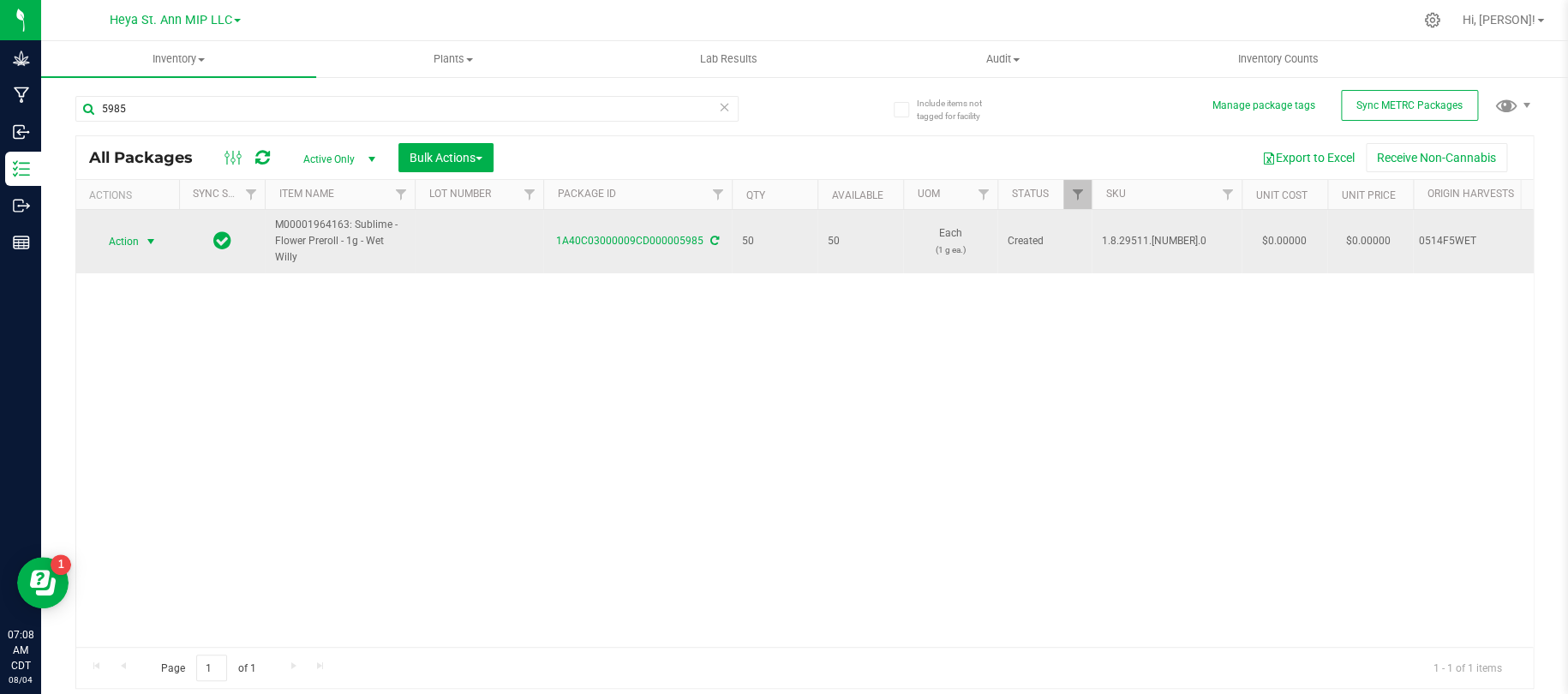 click at bounding box center (151, 242) 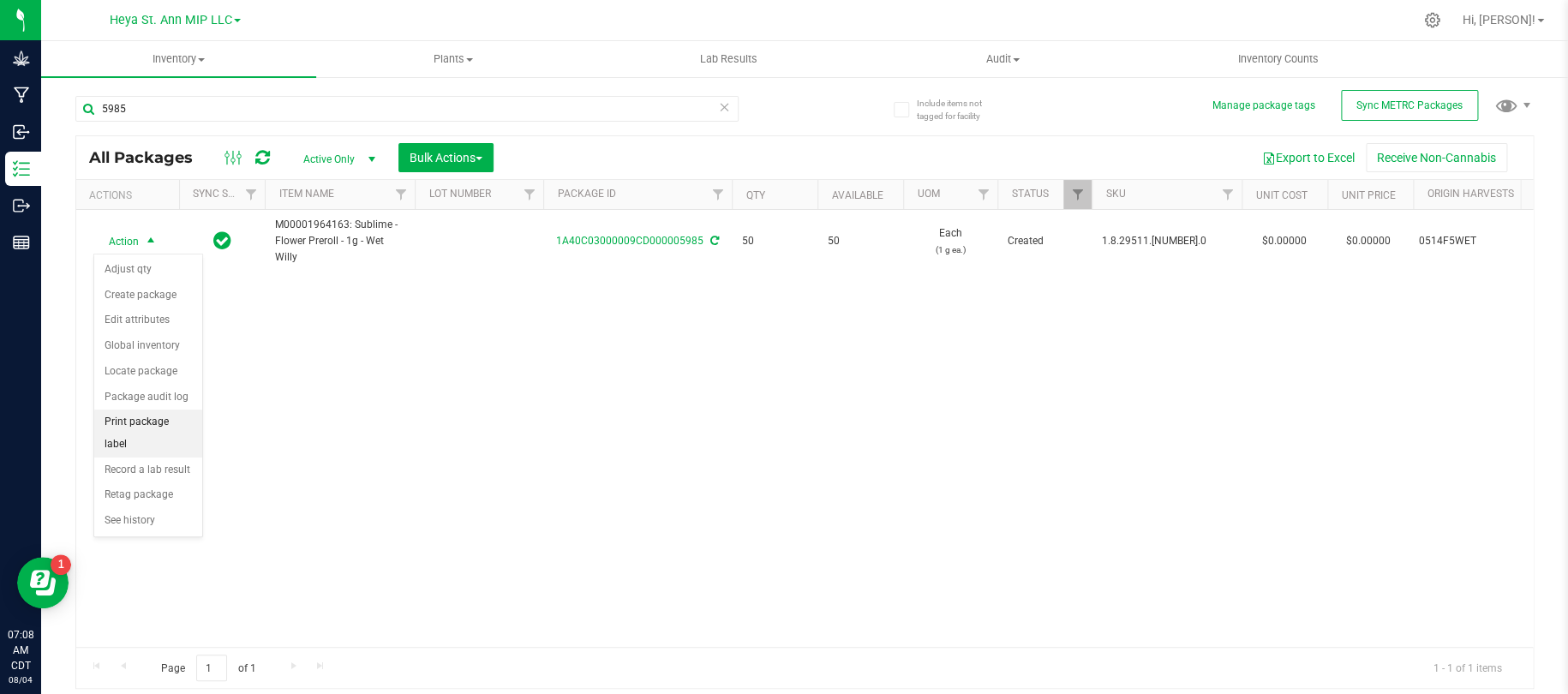 click on "Print package label" at bounding box center [148, 433] 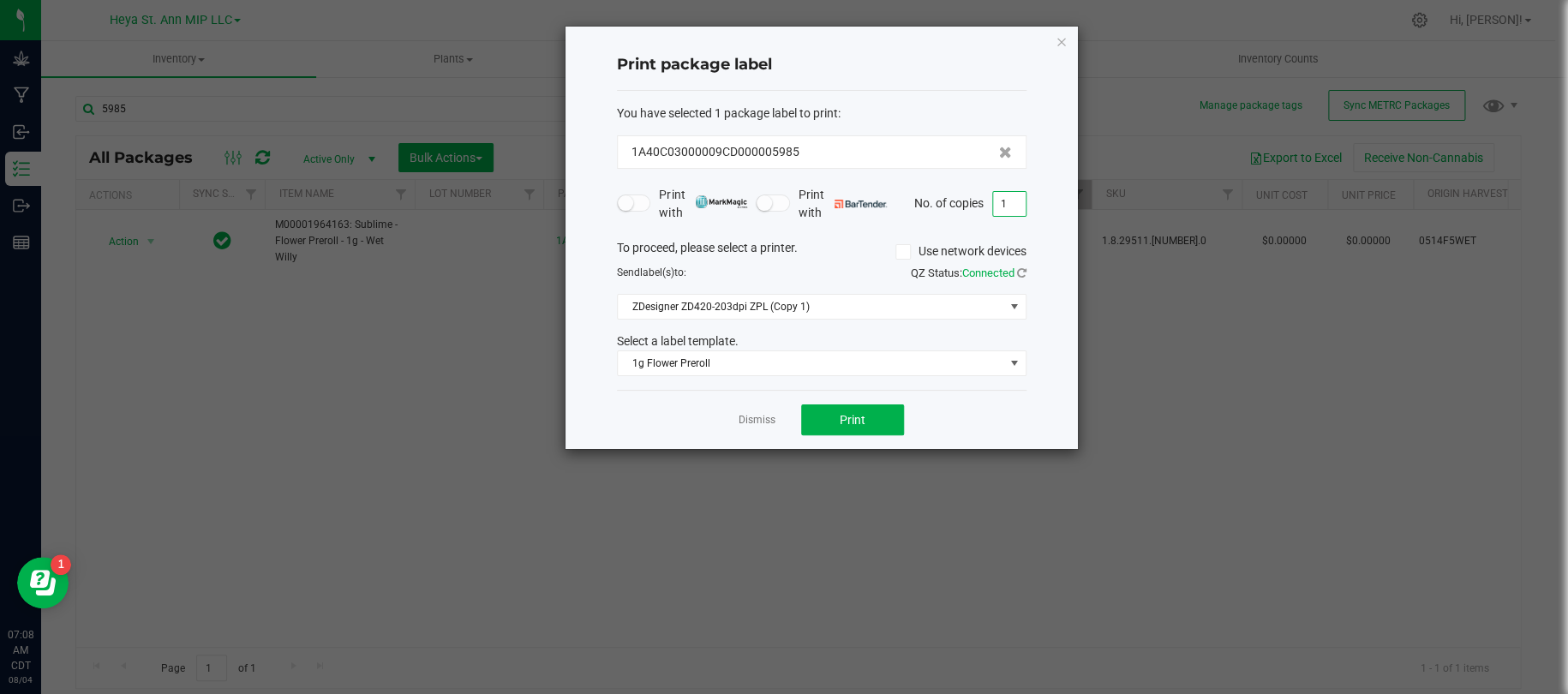 click on "1" at bounding box center (1009, 204) 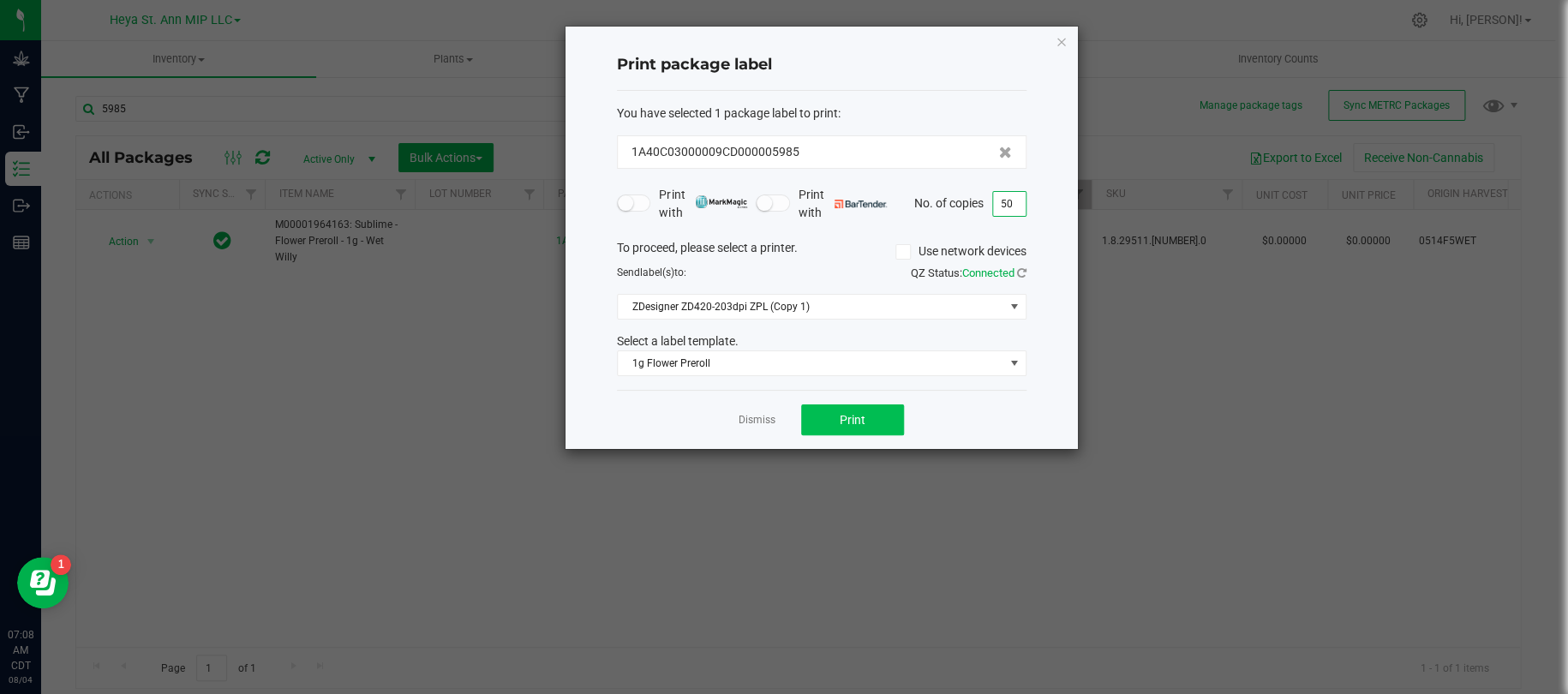 type on "50" 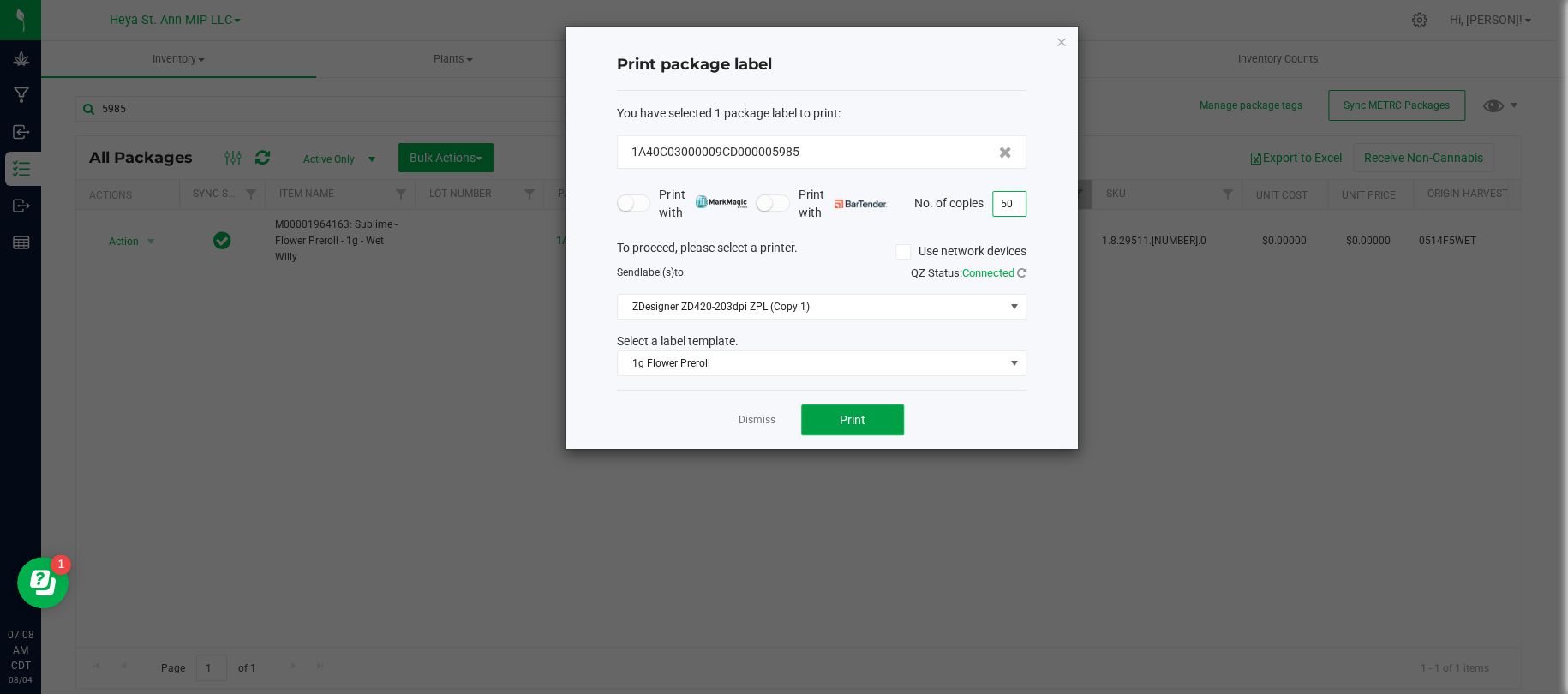 click on "Print" 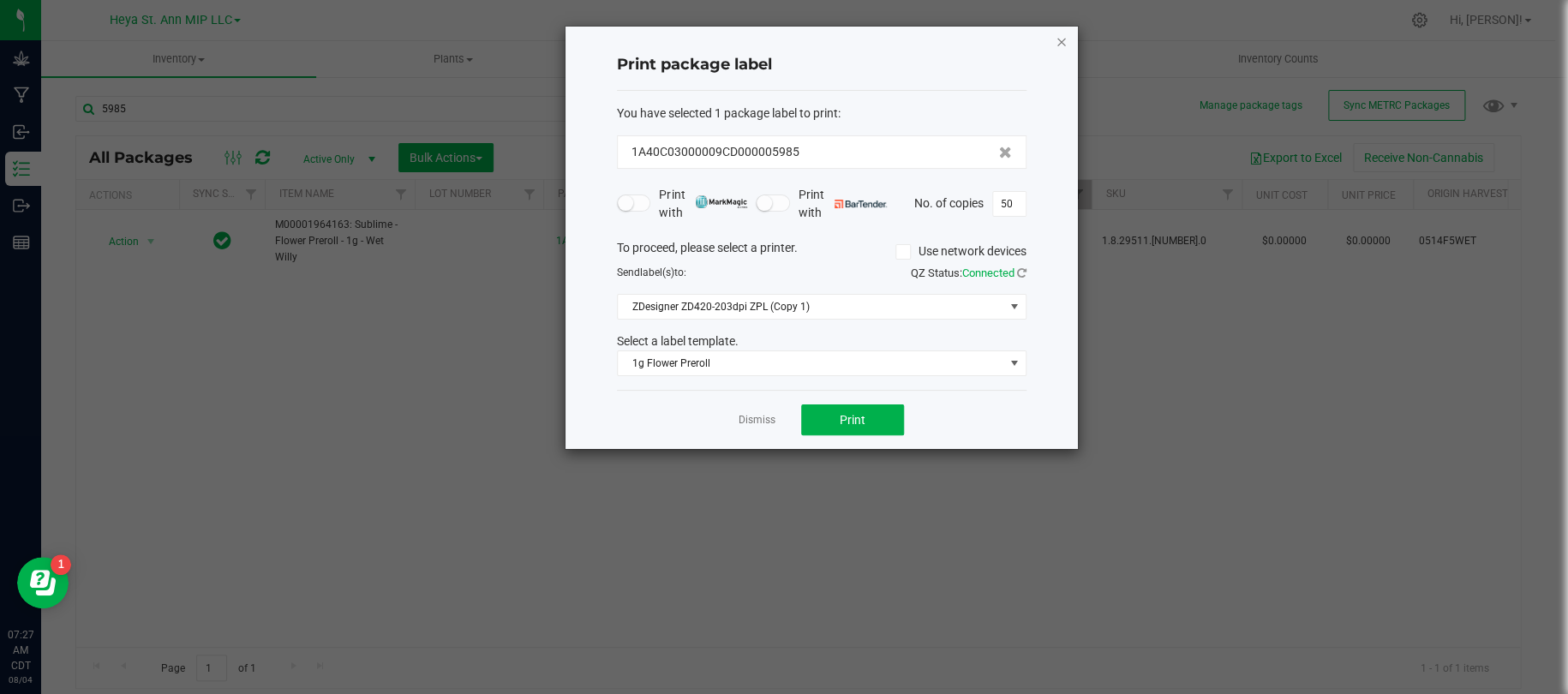 click 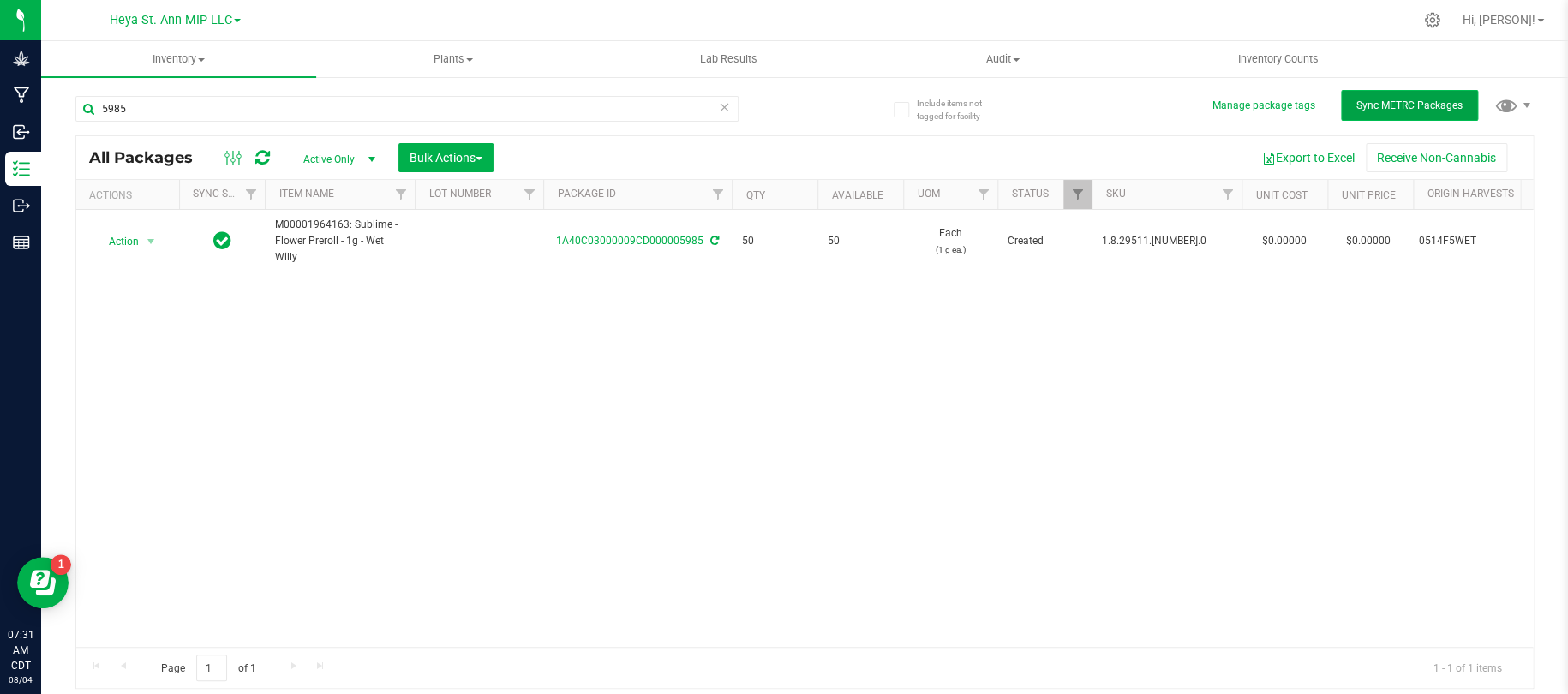 click on "Sync METRC Packages" at bounding box center [1409, 105] 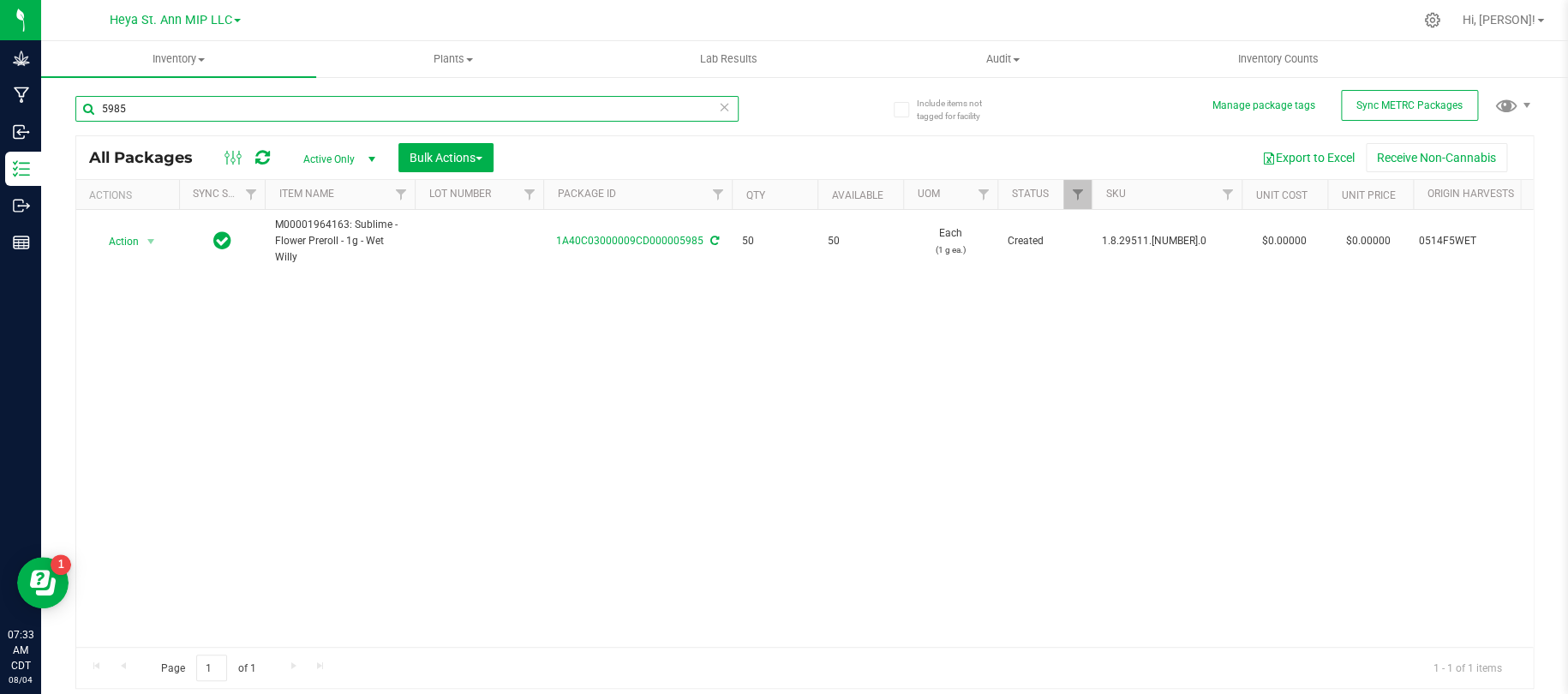 click on "5985" at bounding box center (407, 109) 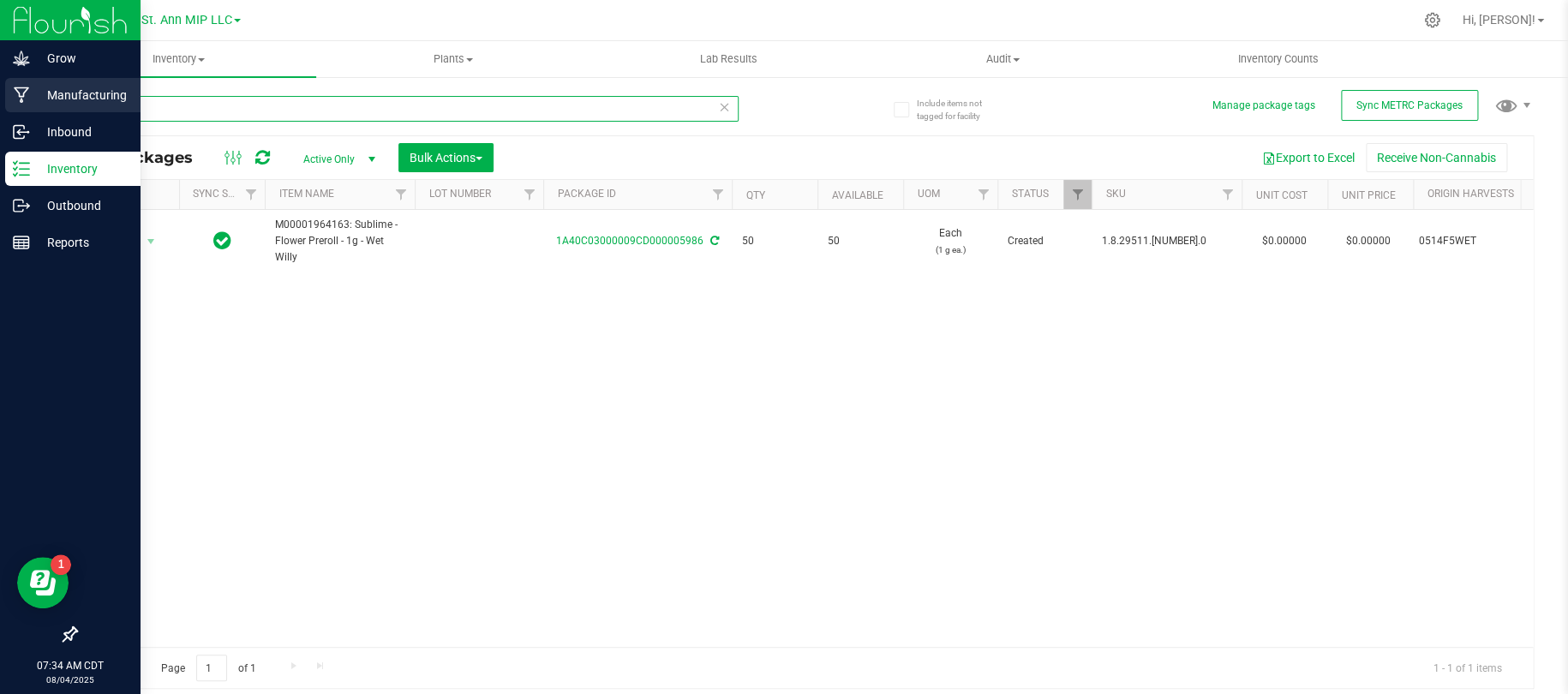 type on "5986" 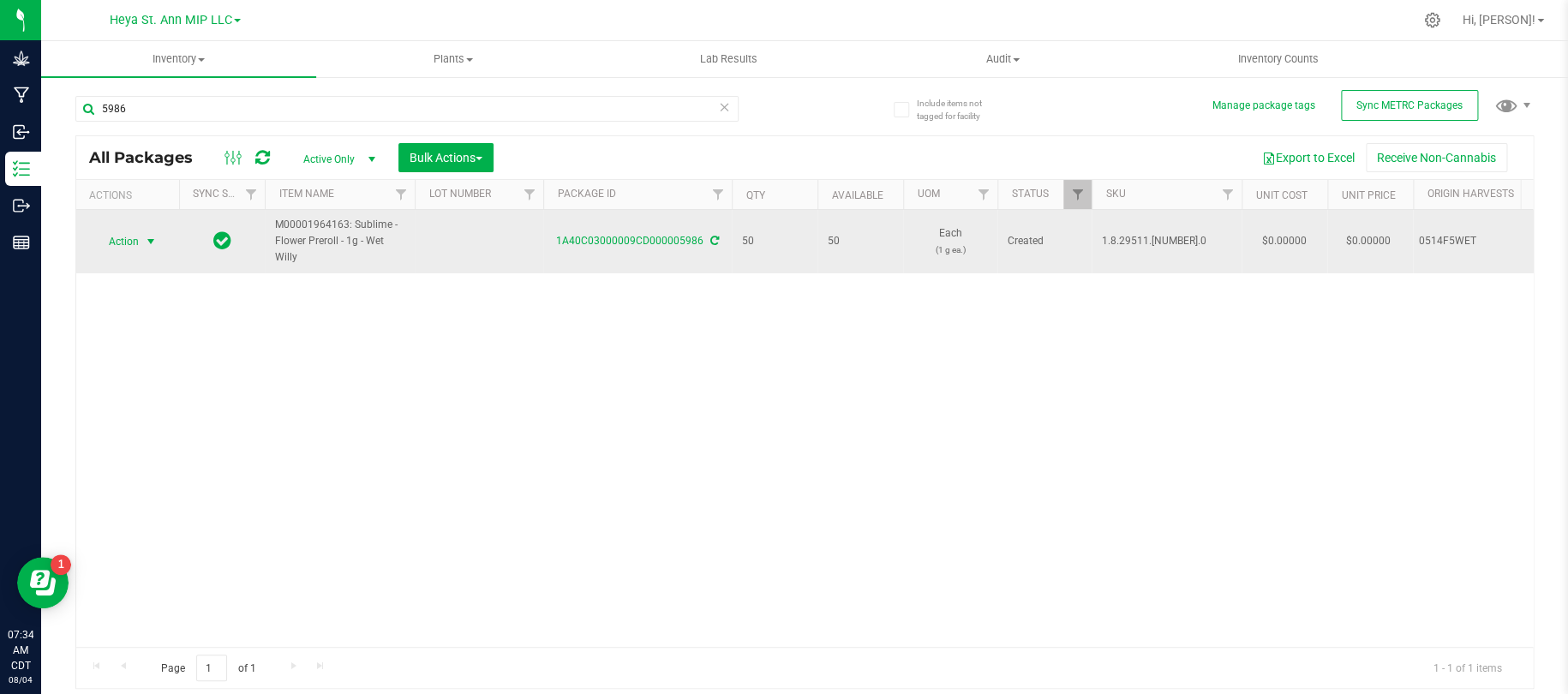 click at bounding box center (151, 242) 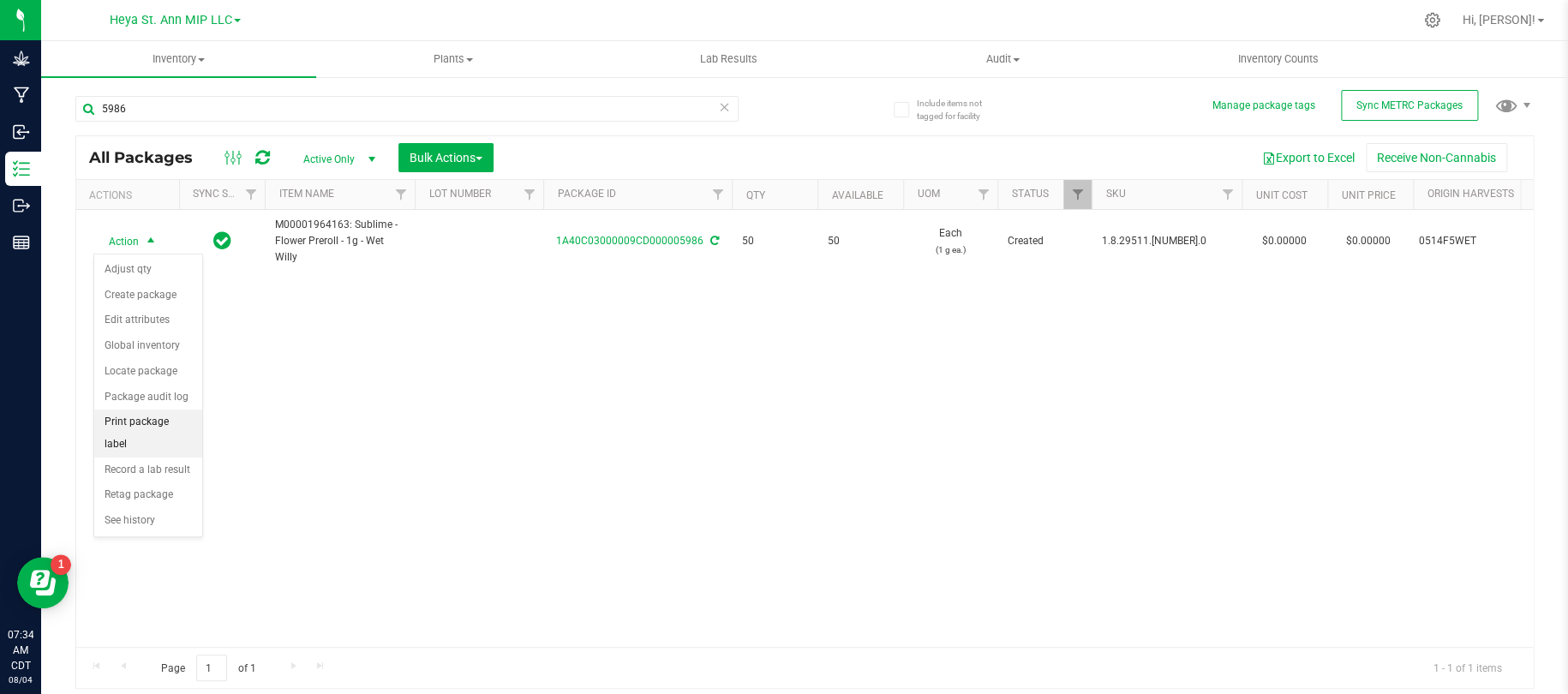 click on "Print package label" at bounding box center [148, 433] 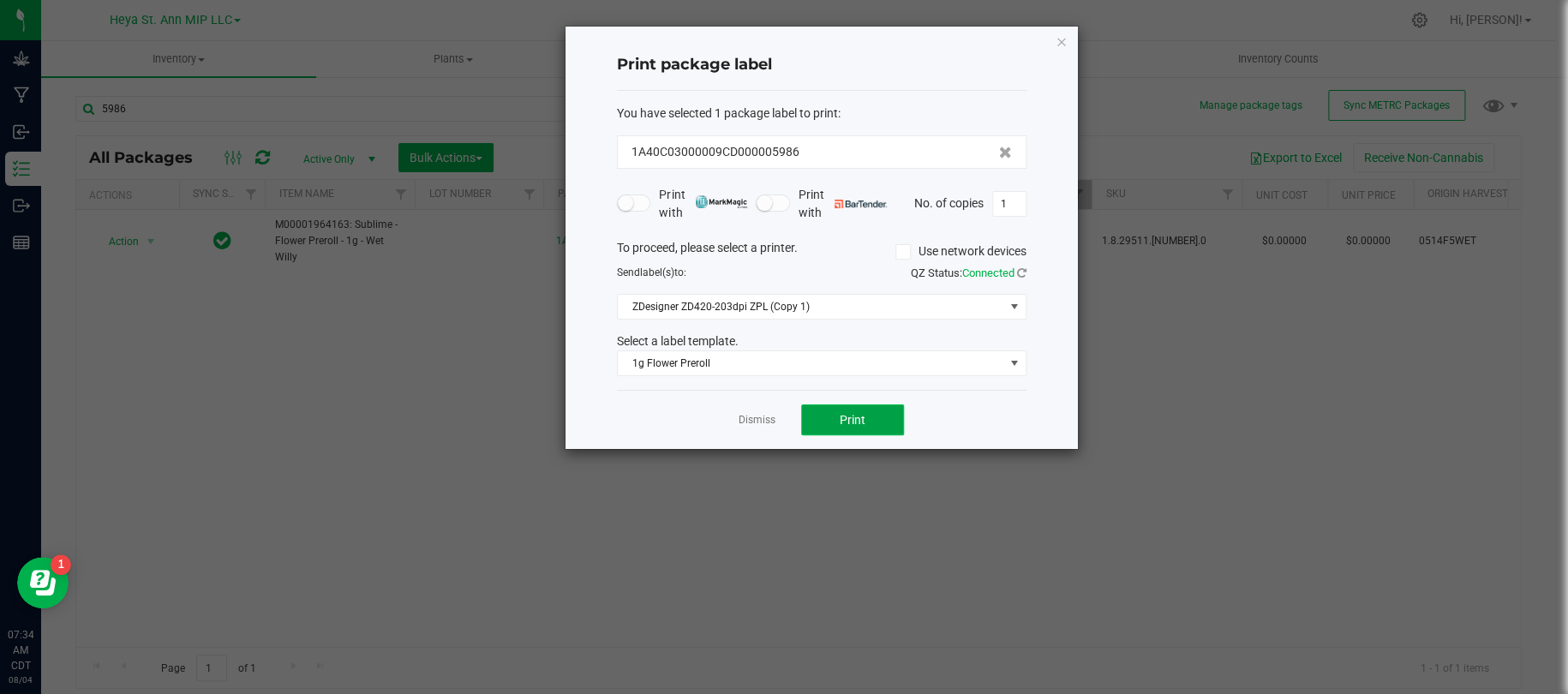 click on "Print" 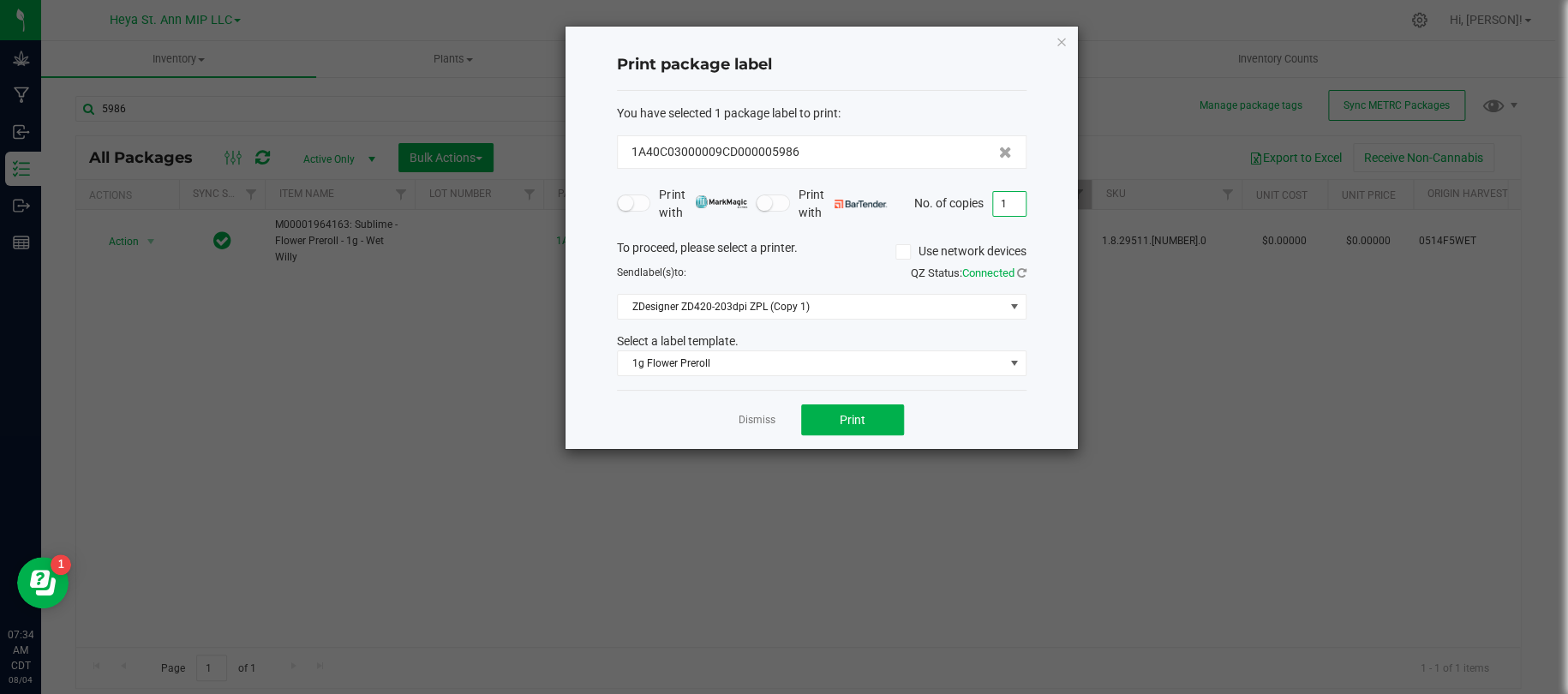 click on "1" at bounding box center [1009, 204] 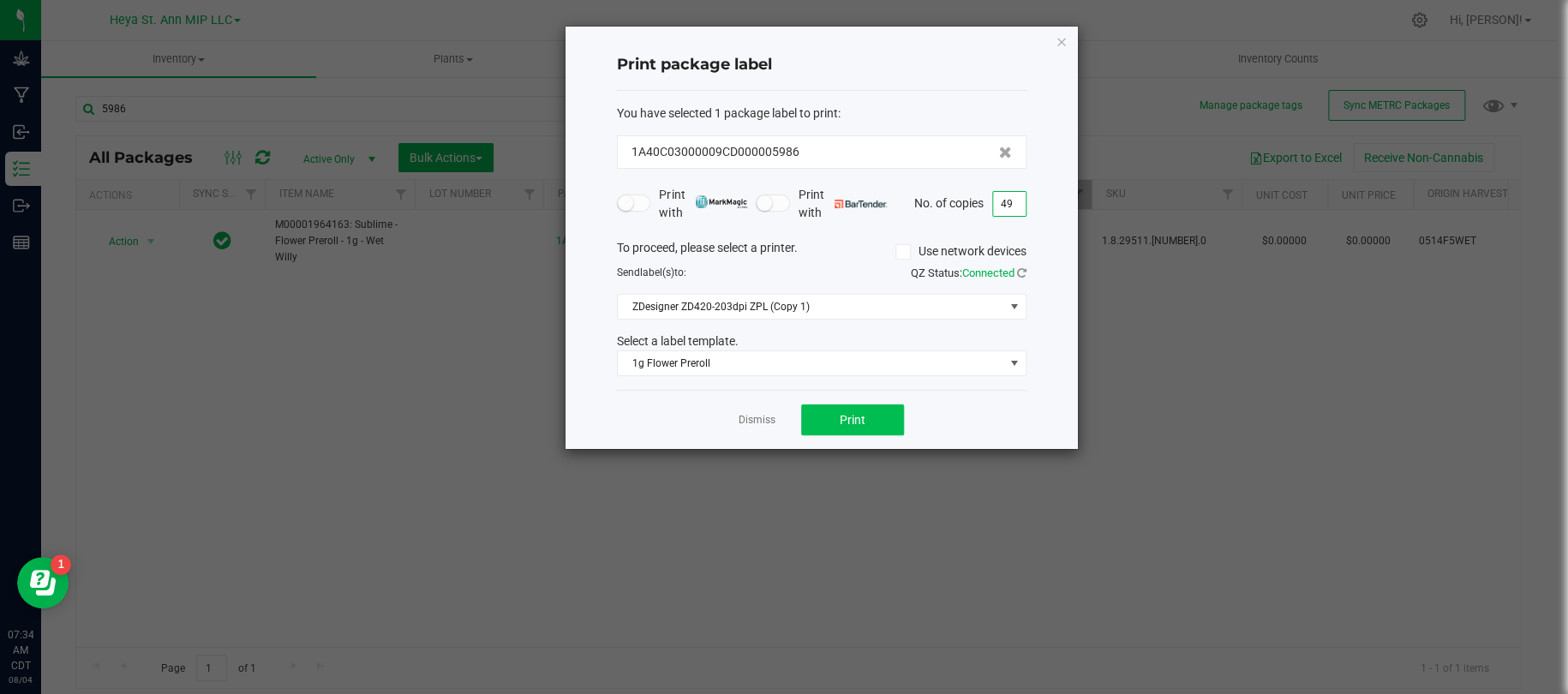 type on "49" 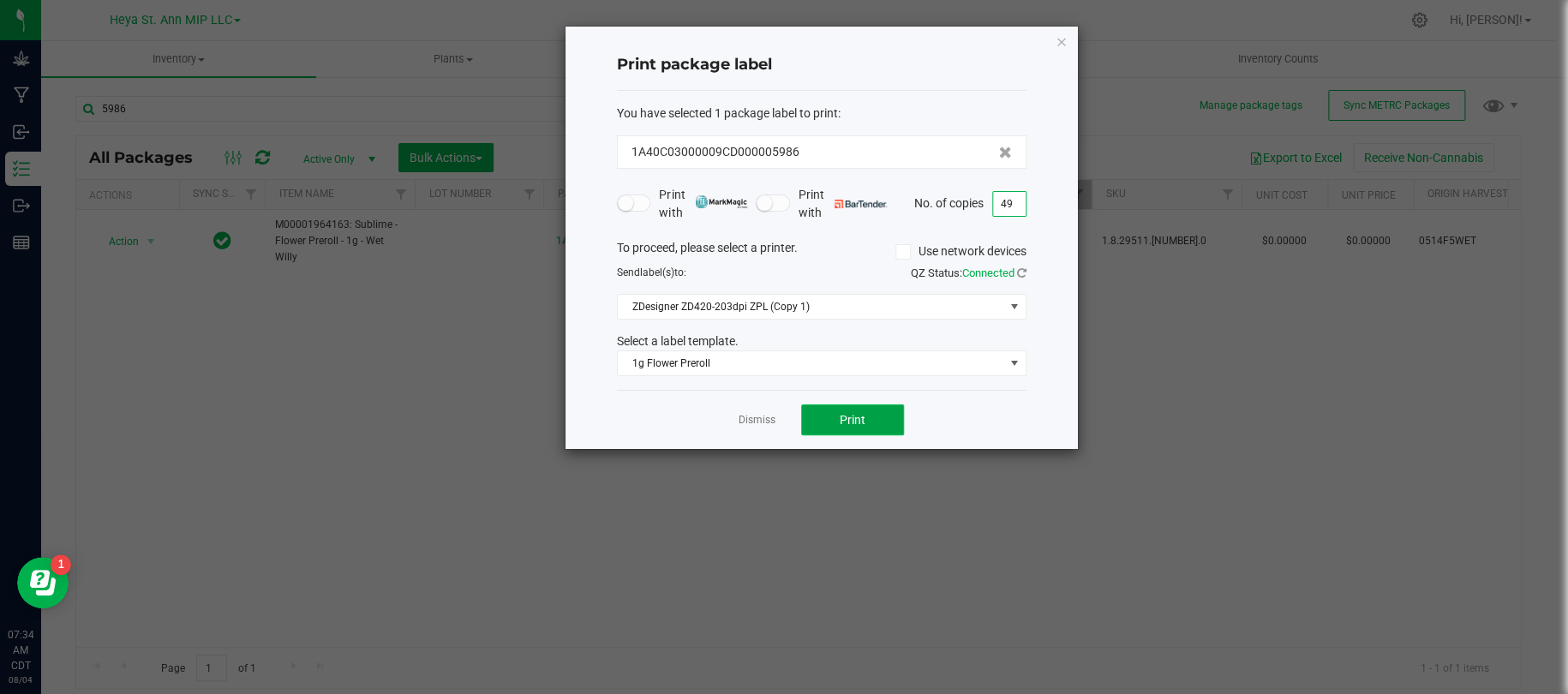 click on "Print" 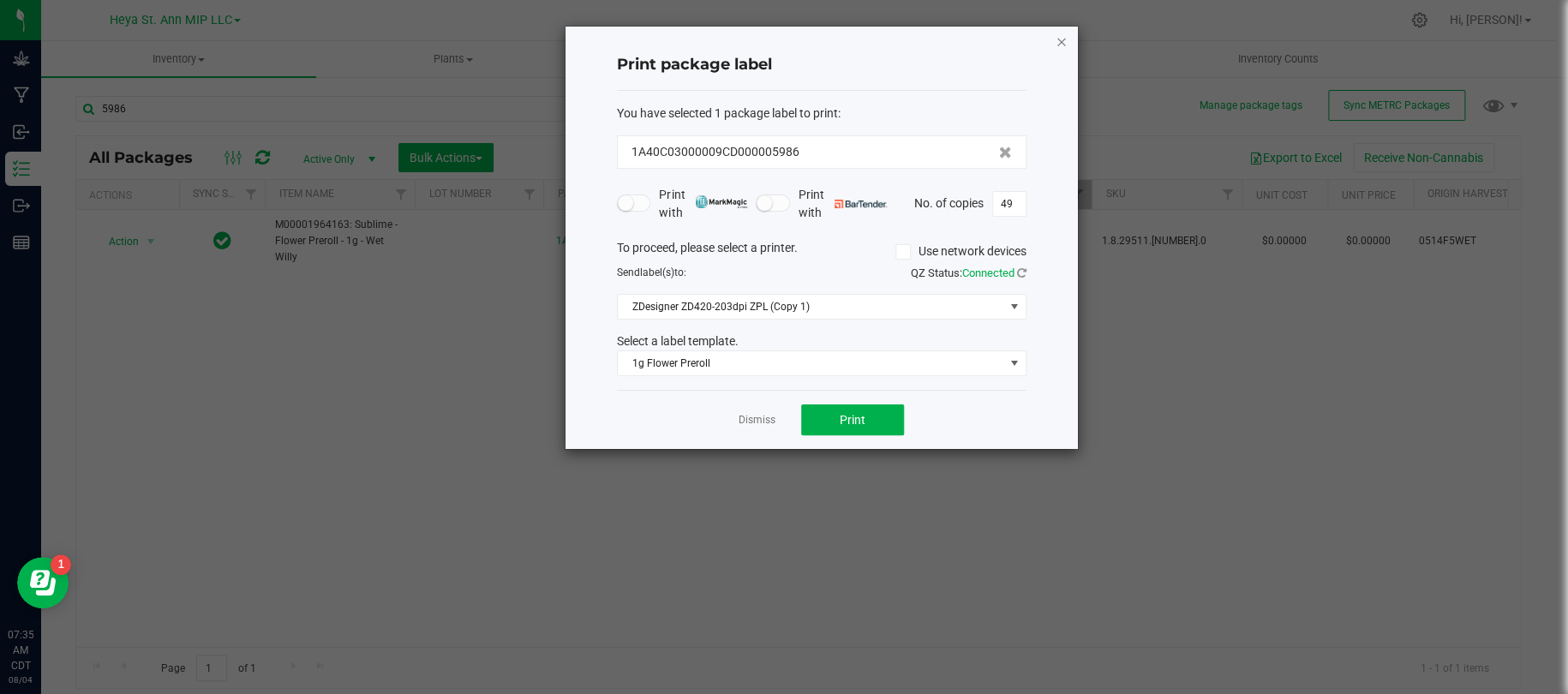click 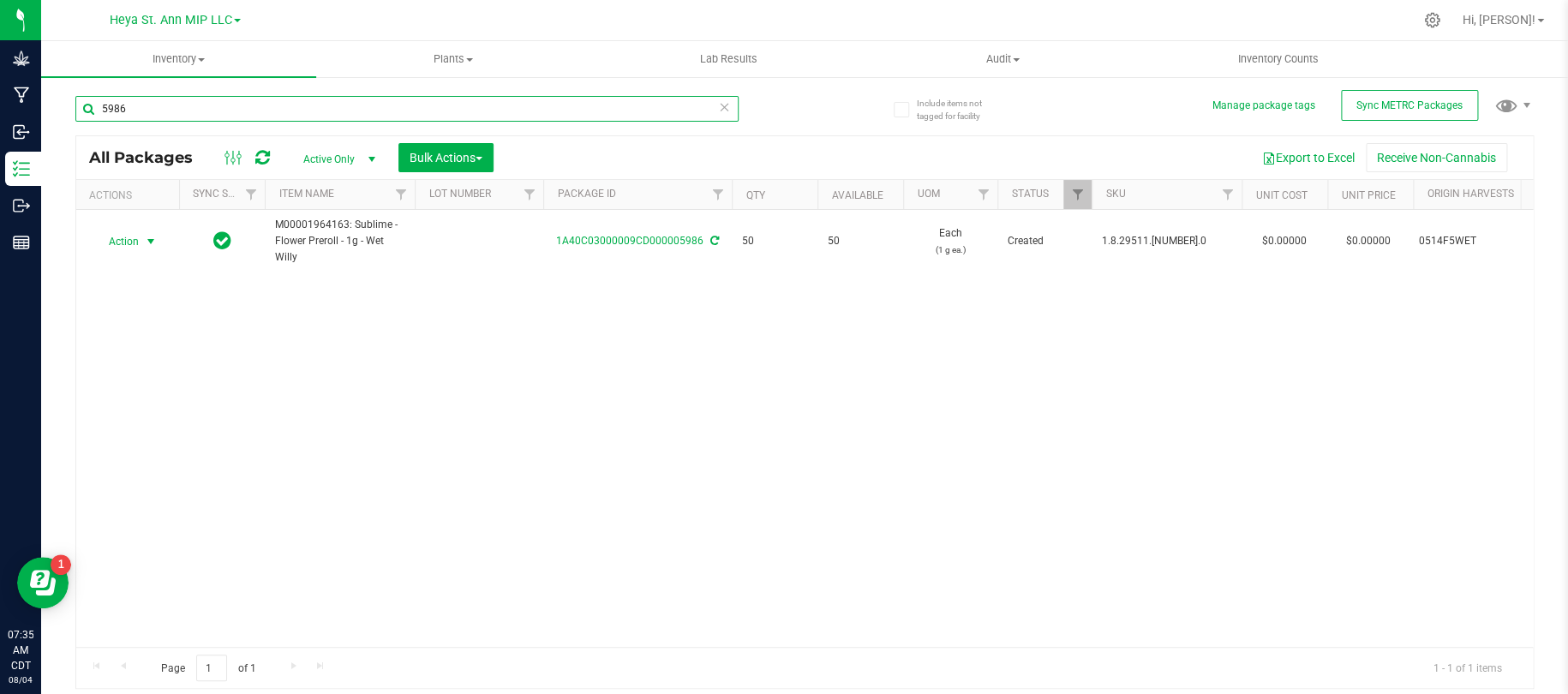 click on "5986" at bounding box center [407, 109] 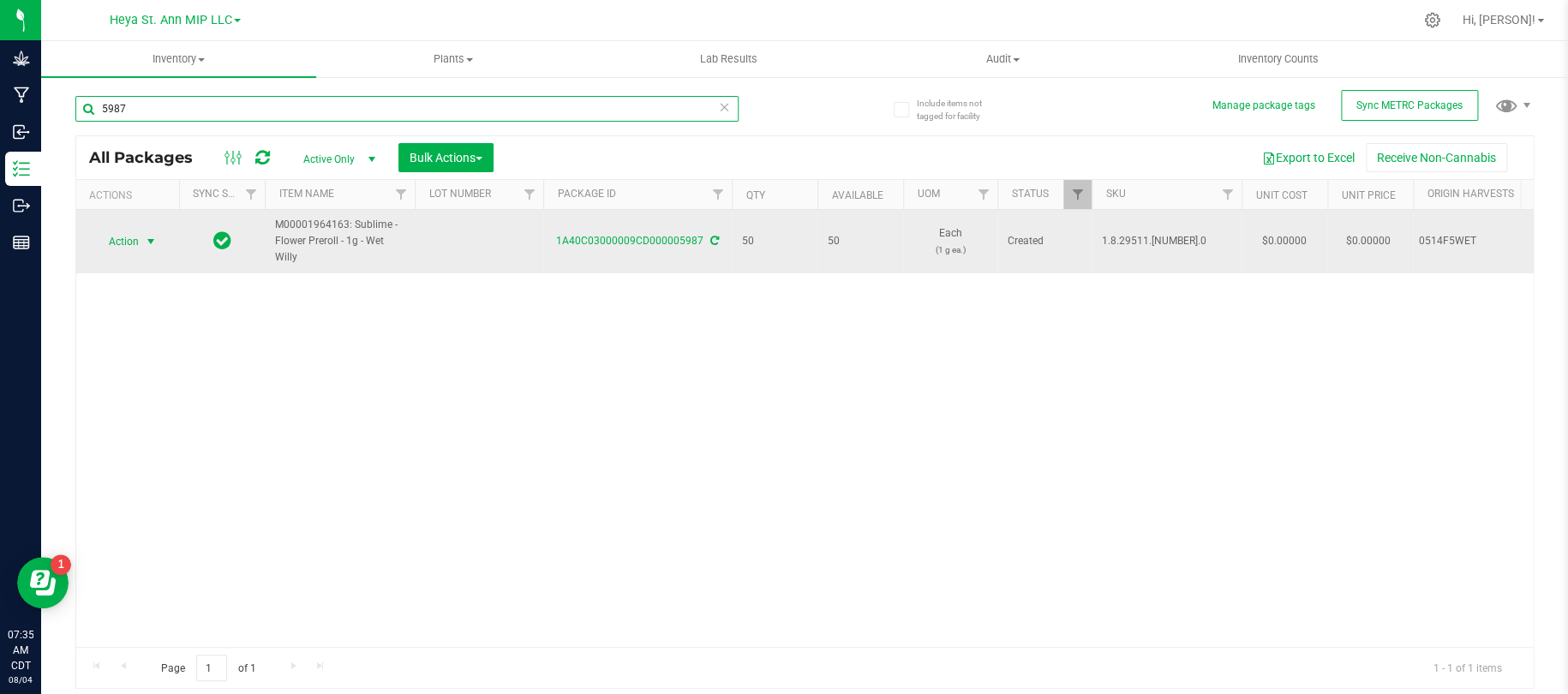 type on "5987" 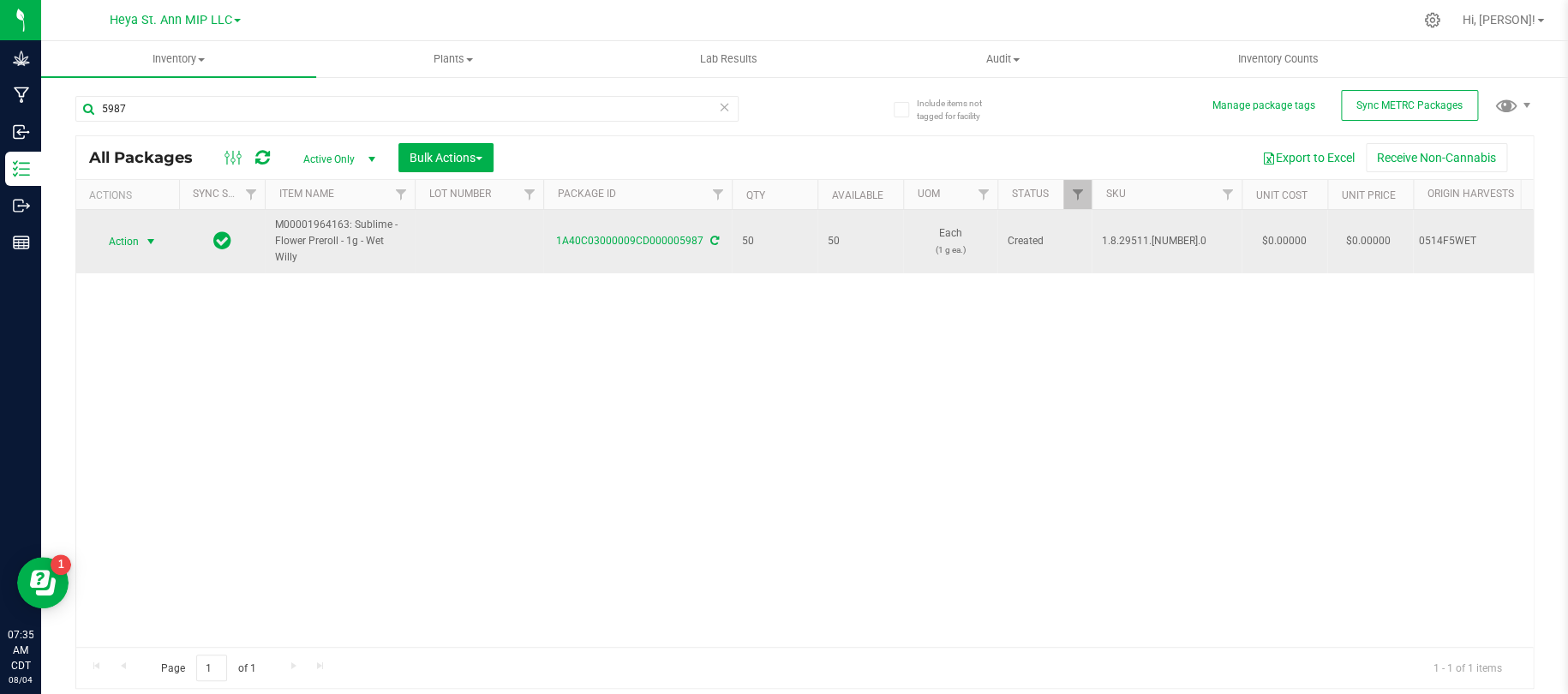 click at bounding box center [151, 242] 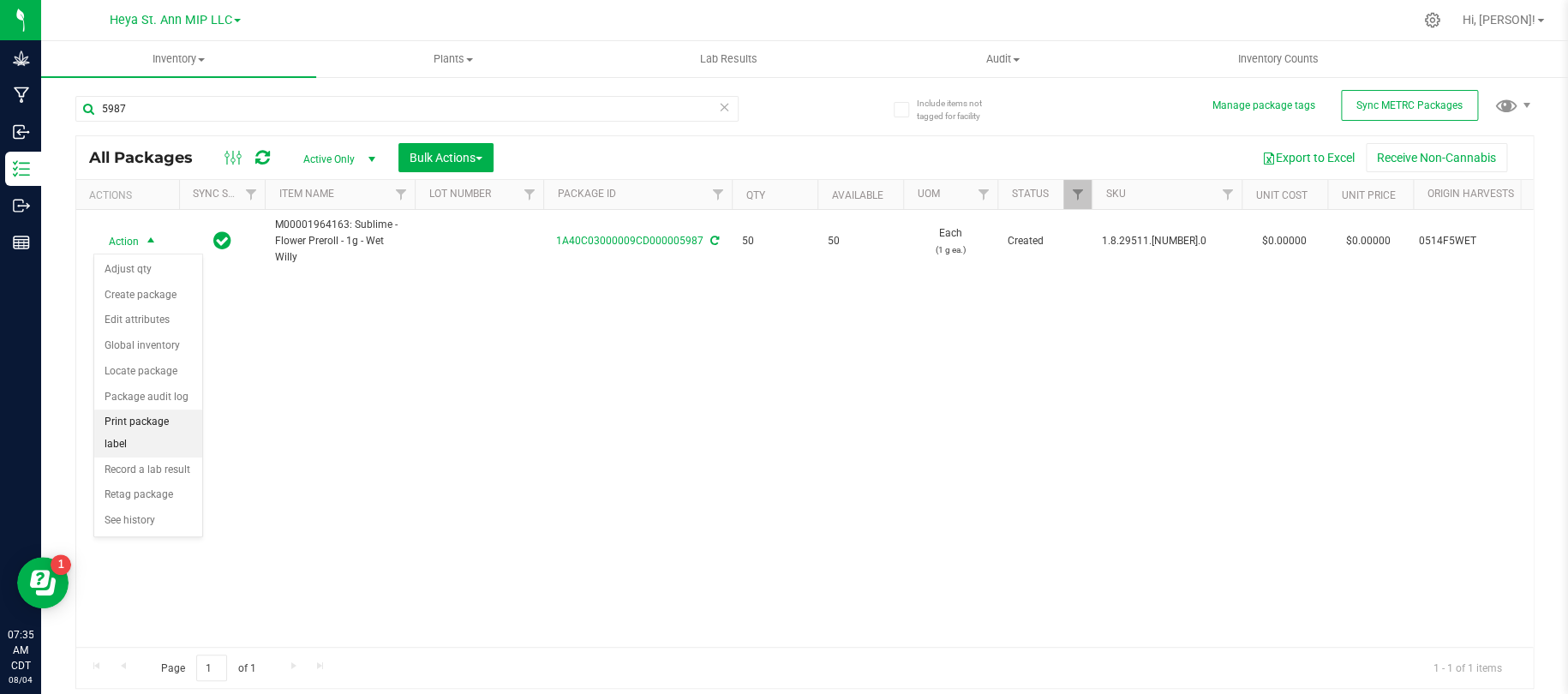 click on "Print package label" at bounding box center (148, 433) 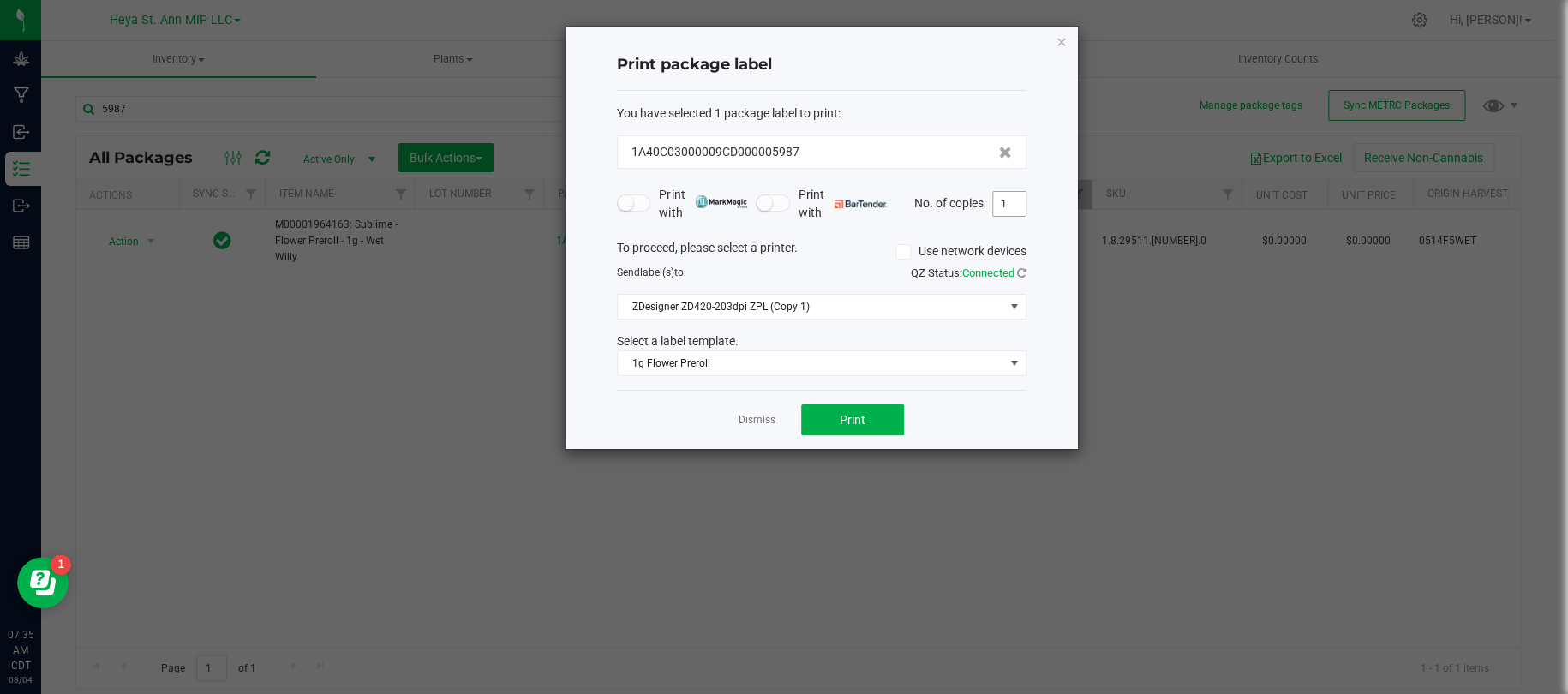click on "1" at bounding box center (1009, 204) 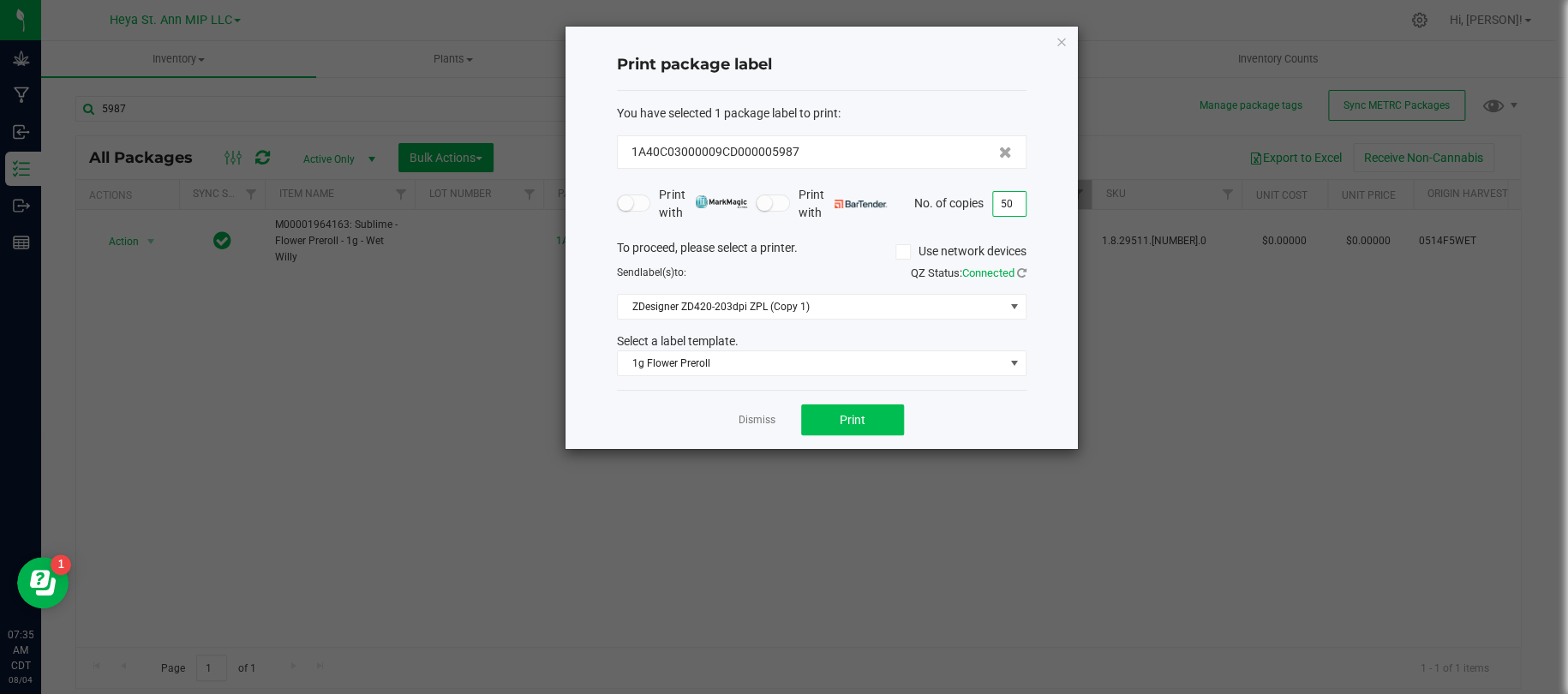 type on "50" 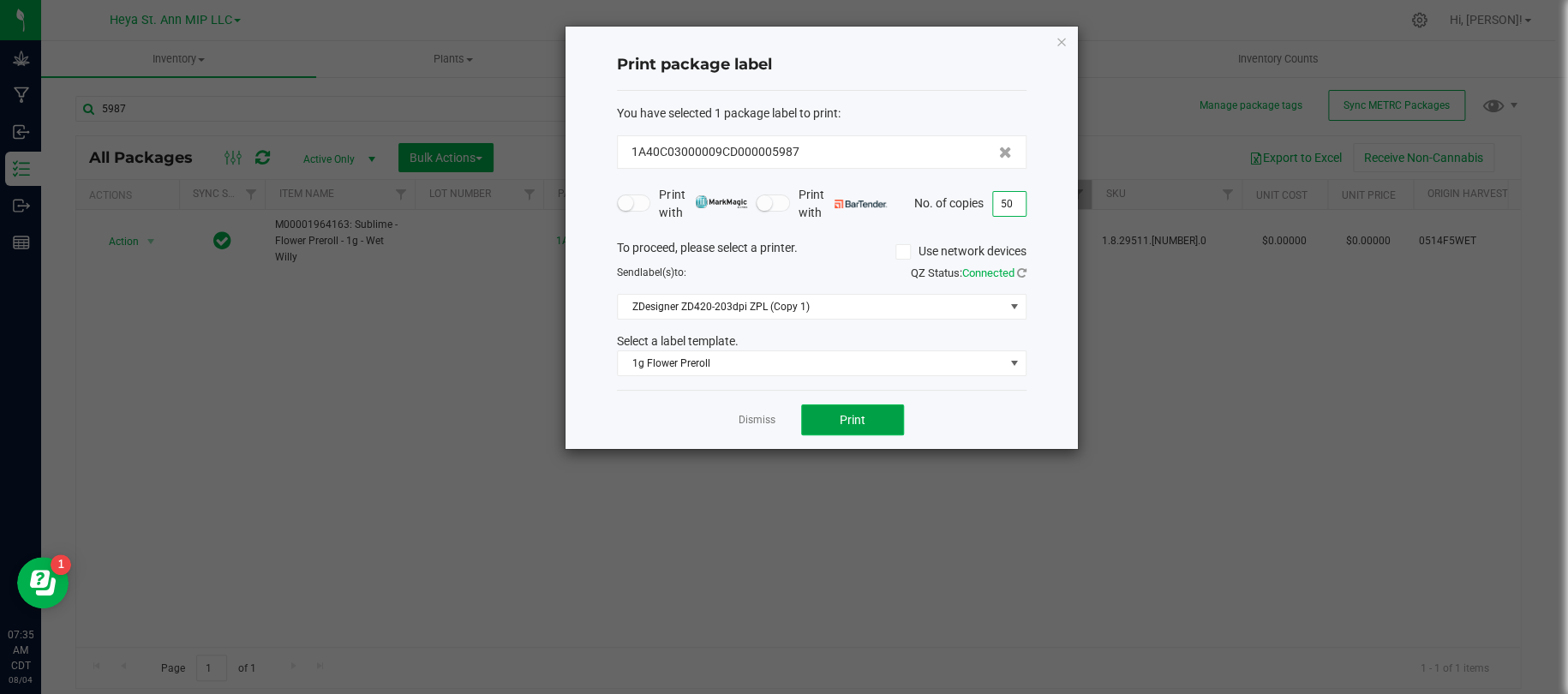click on "Print" 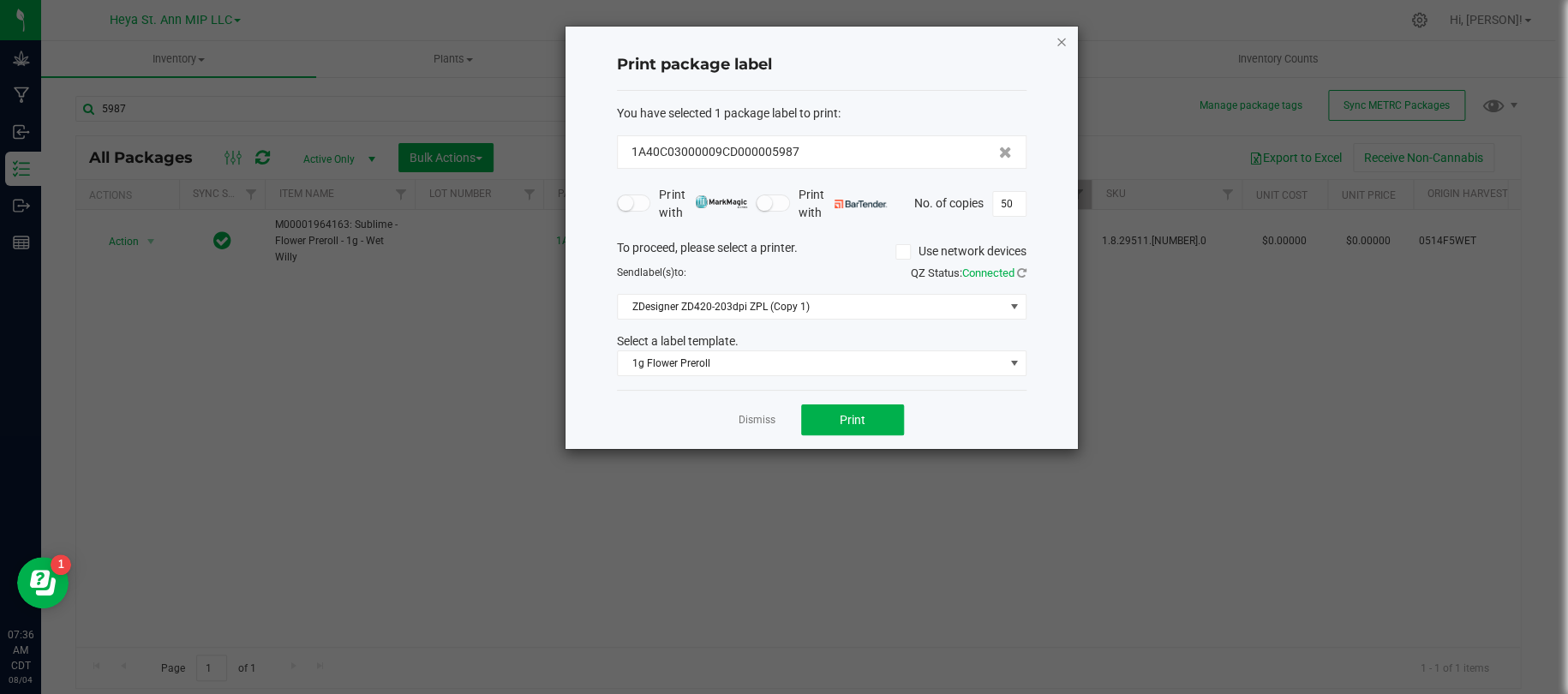 click 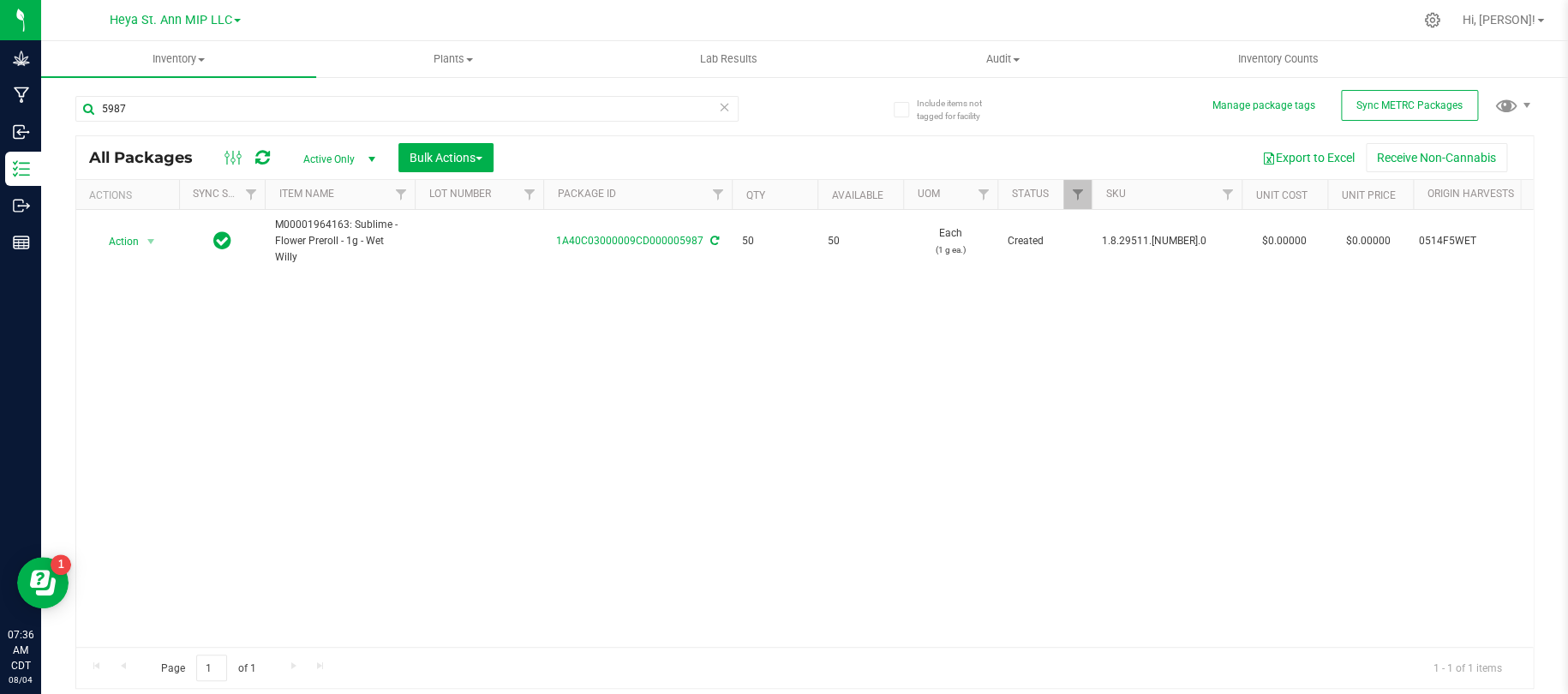 click on "5987" at bounding box center (440, 108) 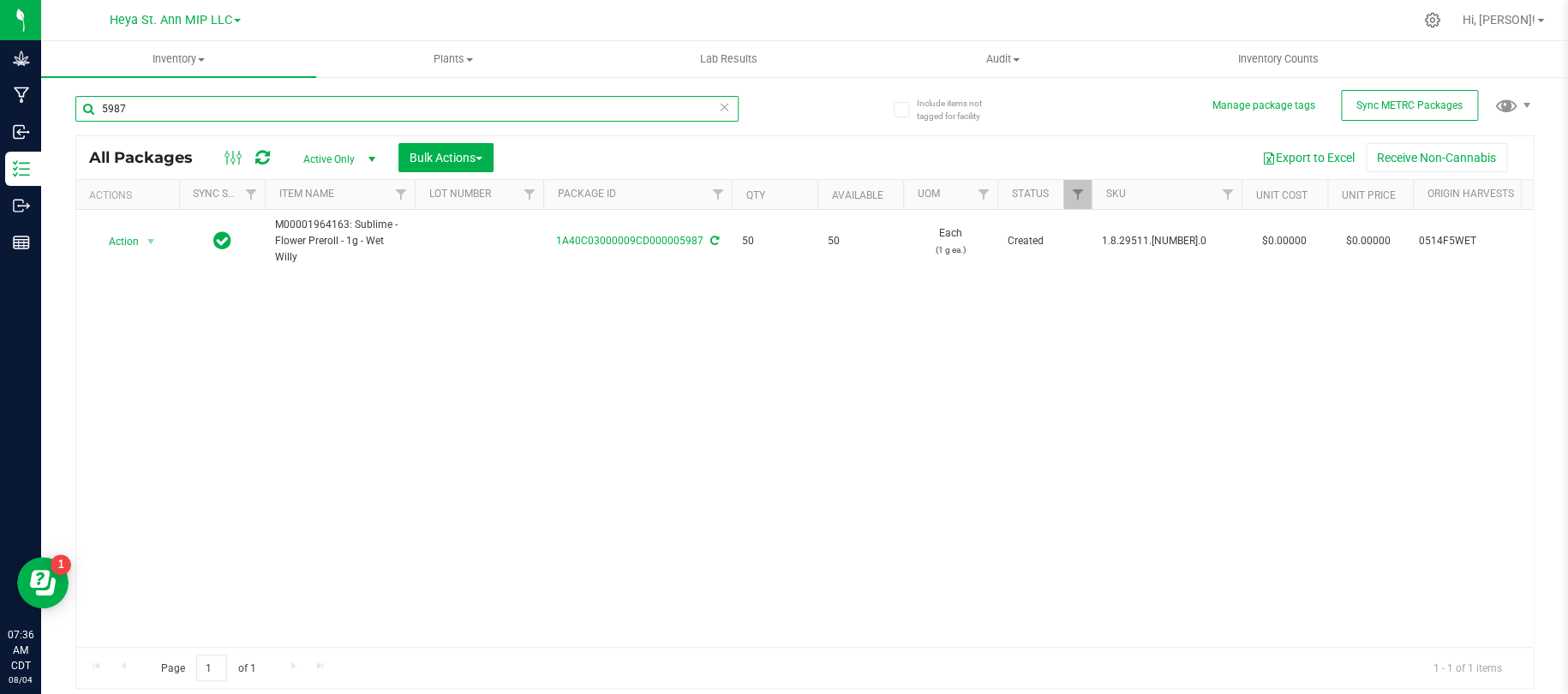 click on "5987" at bounding box center (407, 109) 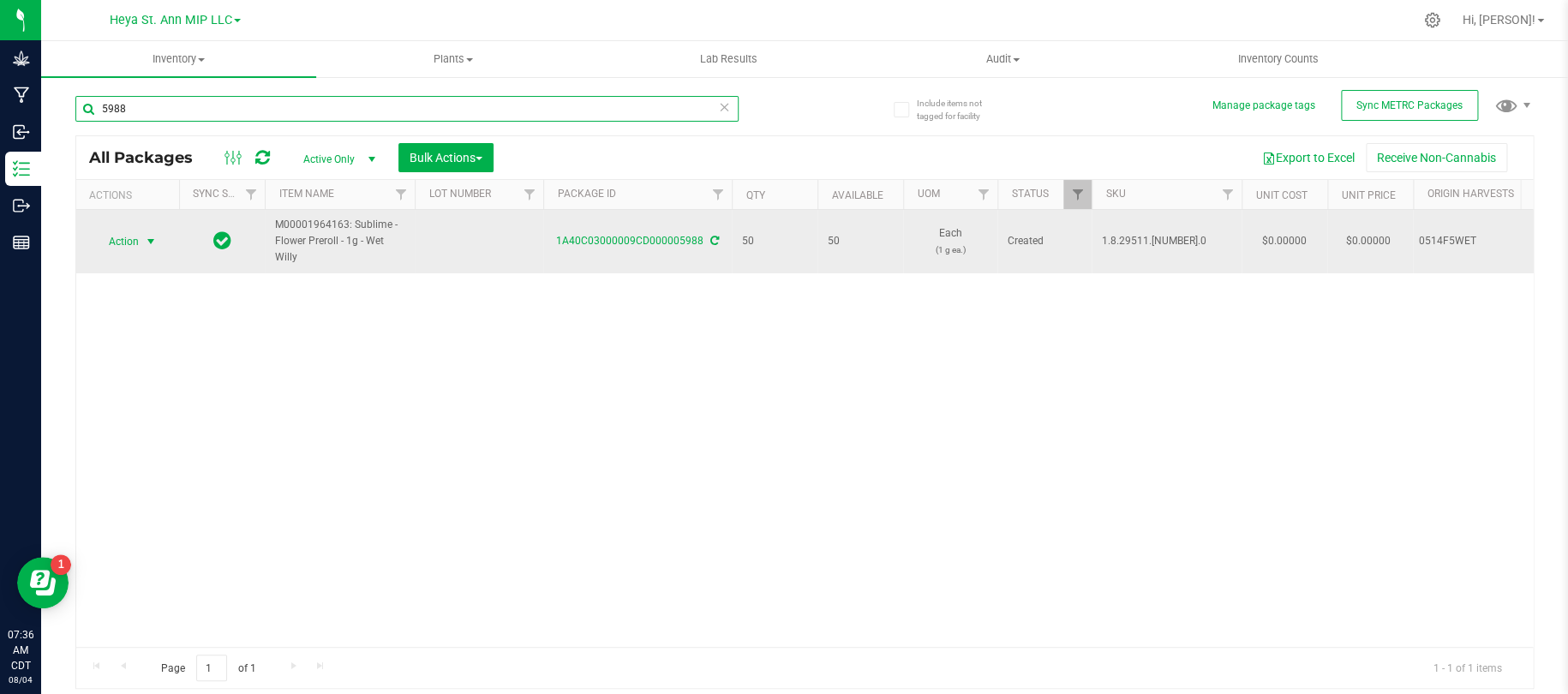 type on "5988" 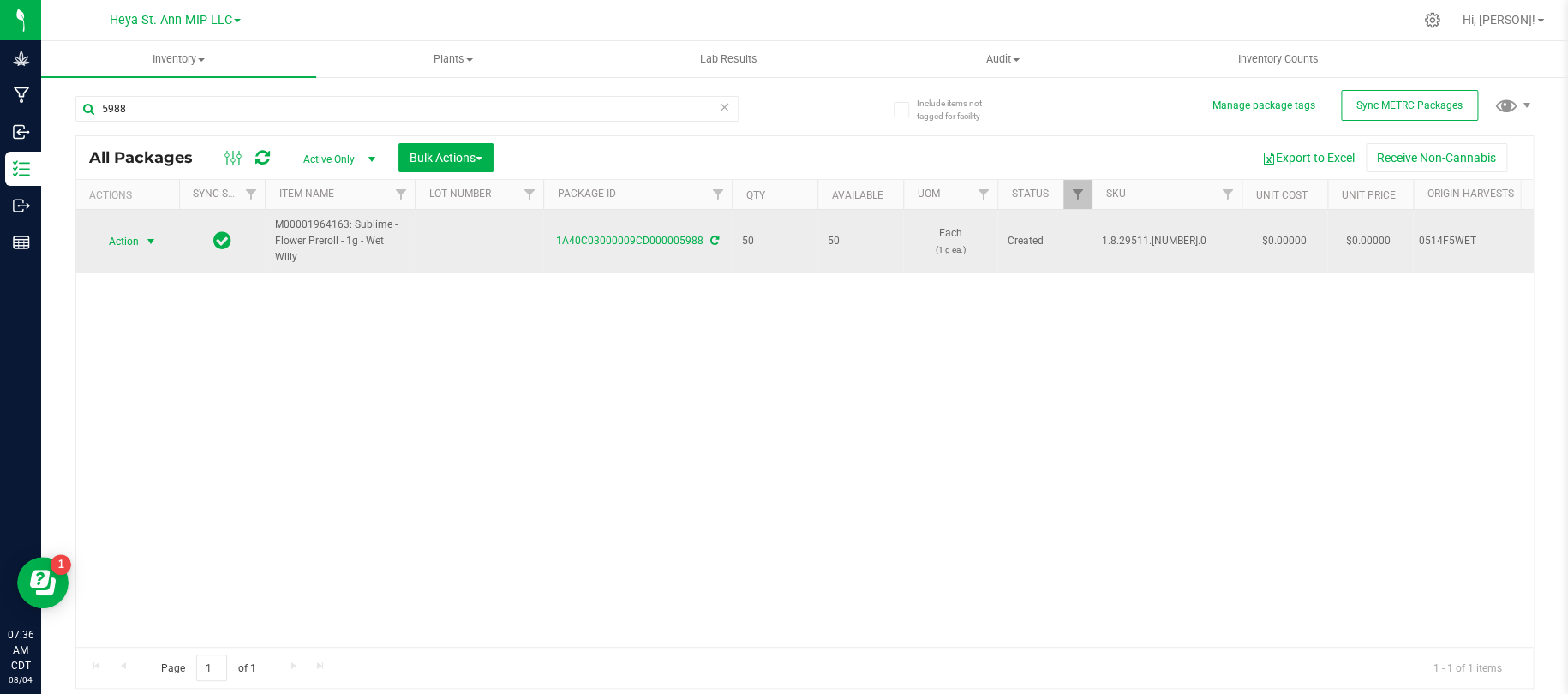 click at bounding box center [151, 242] 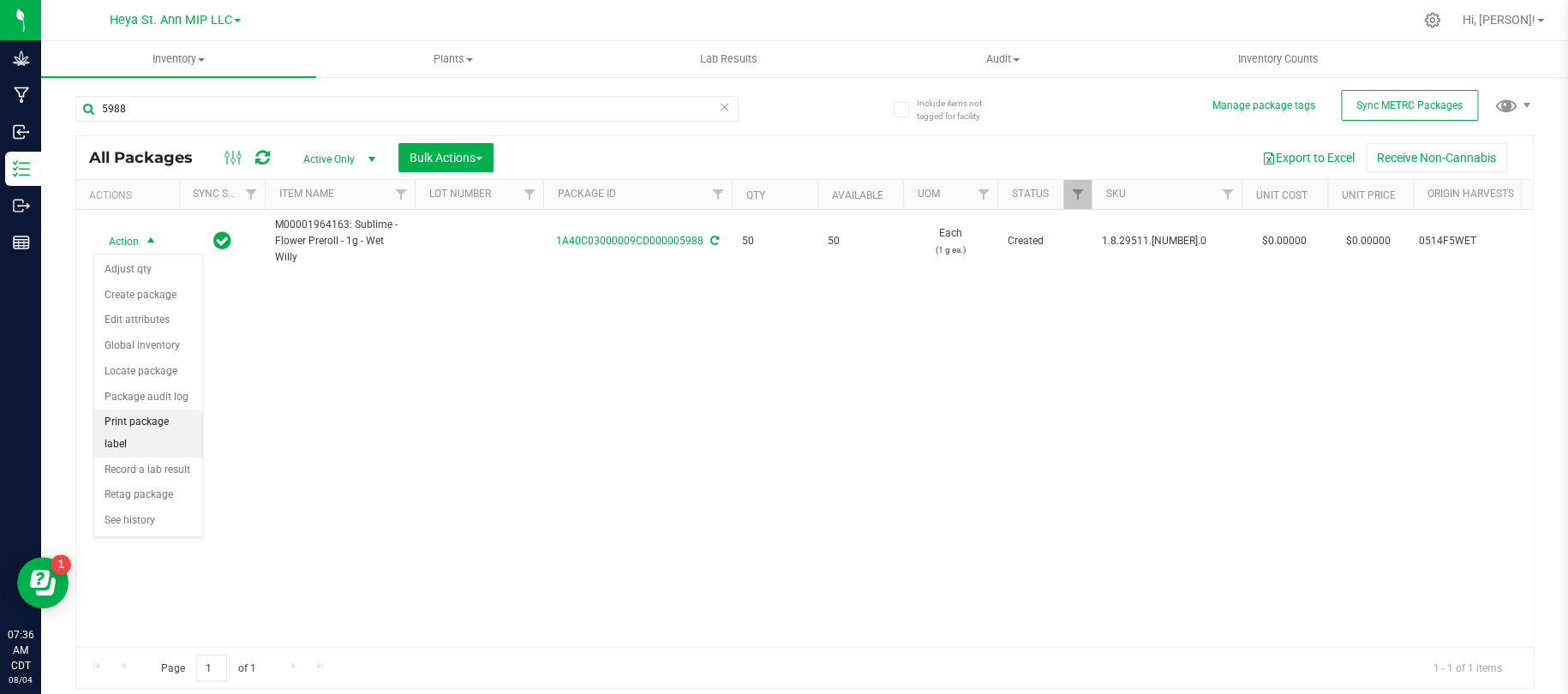 click on "Print package label" at bounding box center (148, 433) 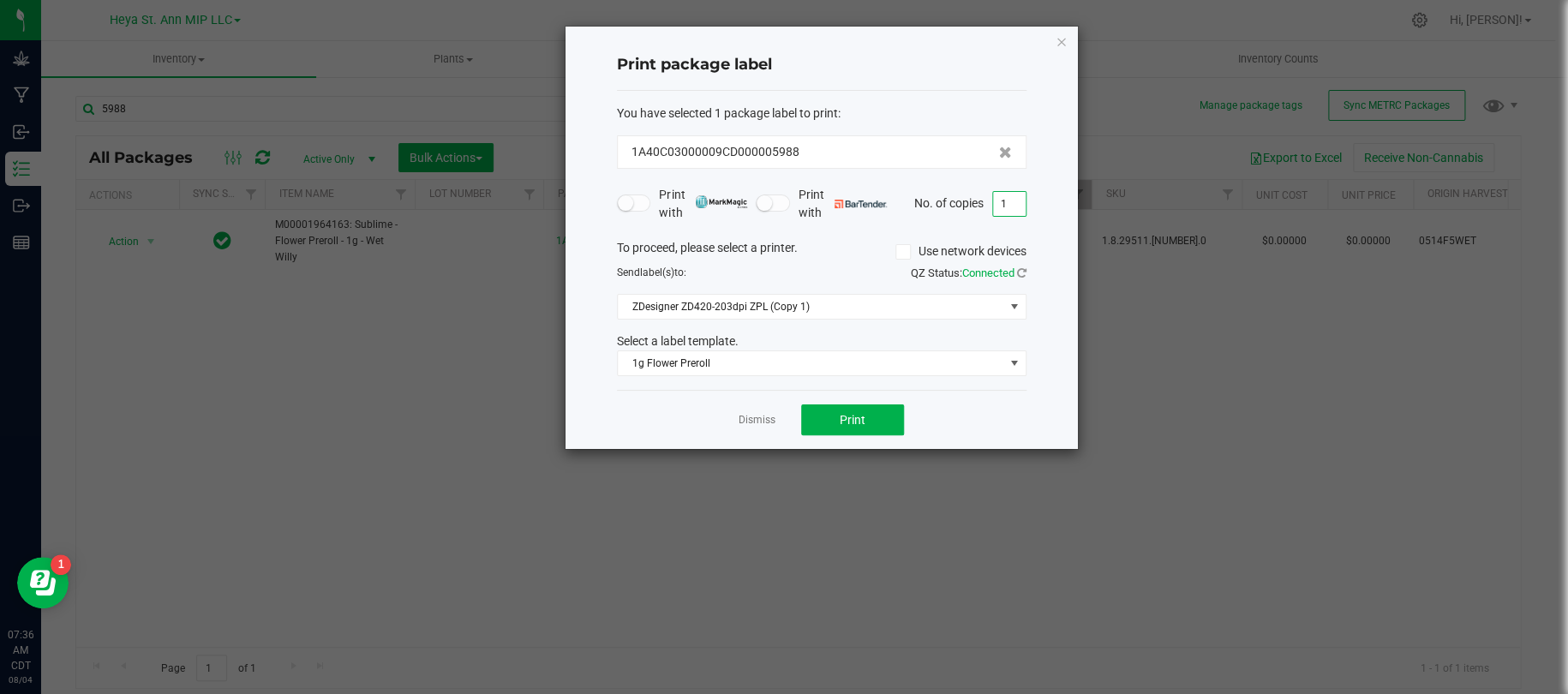 click on "1" at bounding box center [1009, 204] 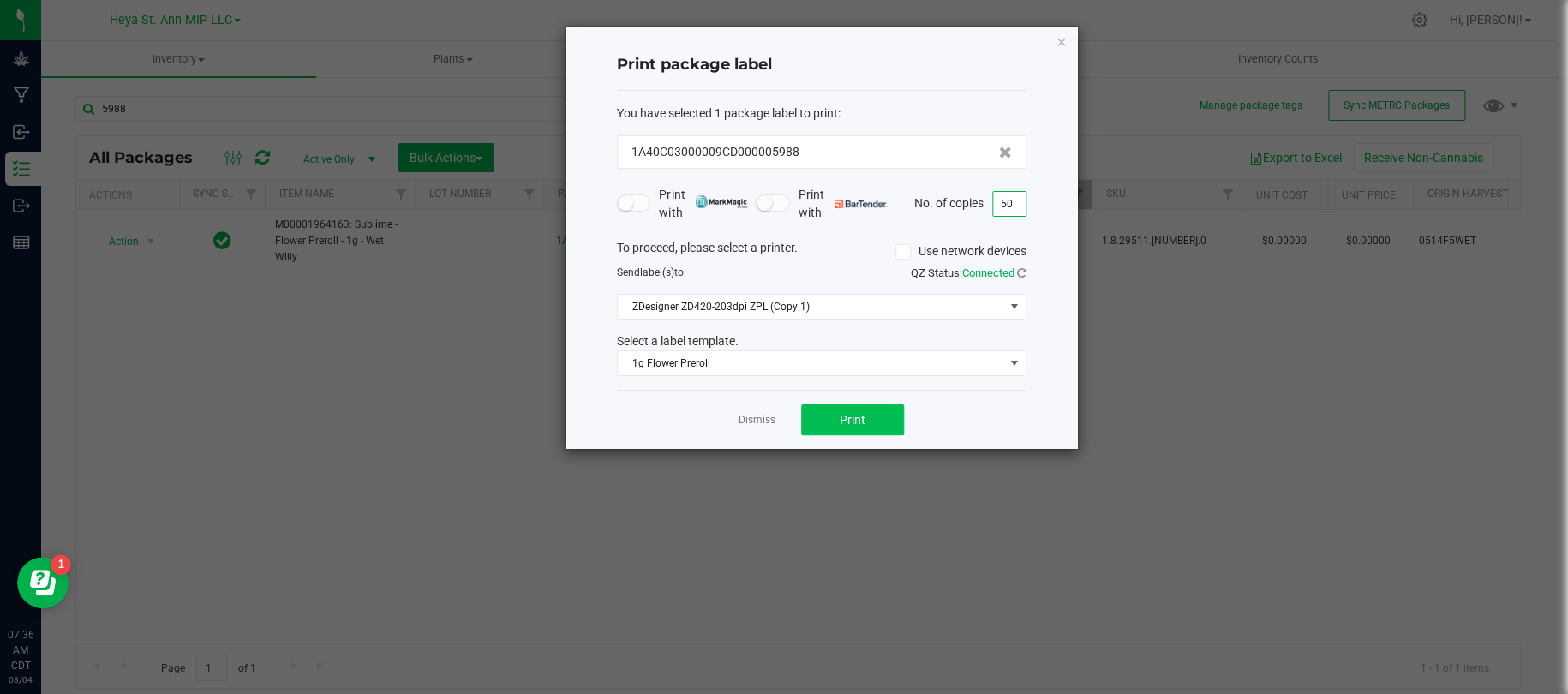 type on "50" 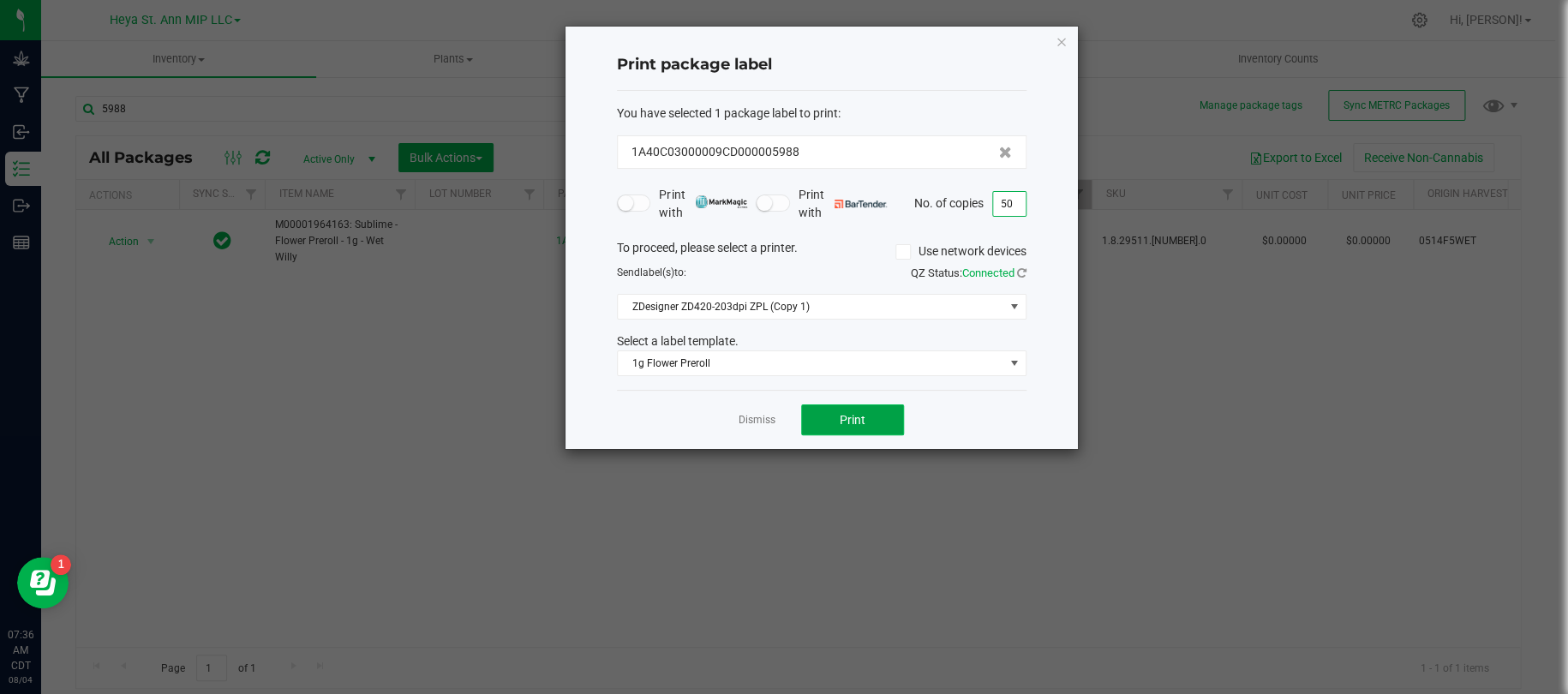 click on "Print" 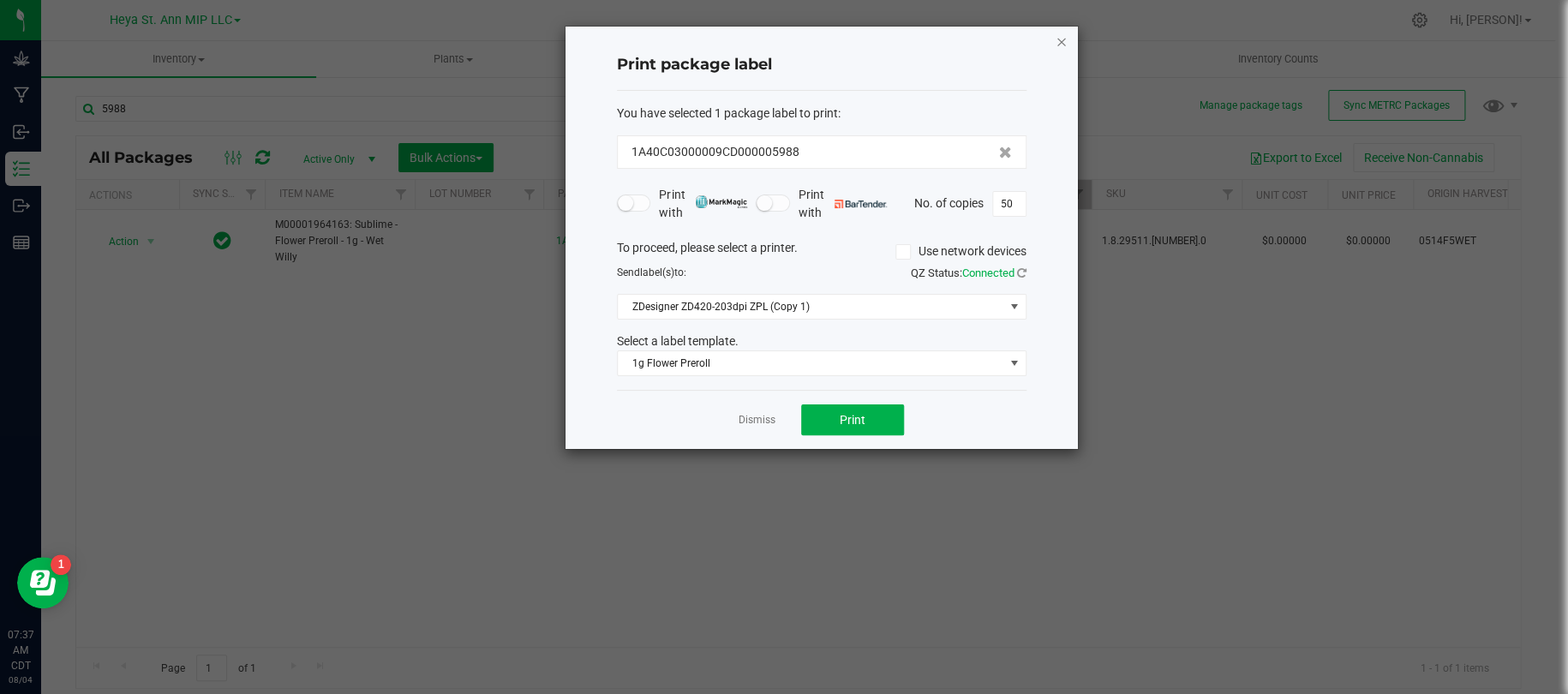 click 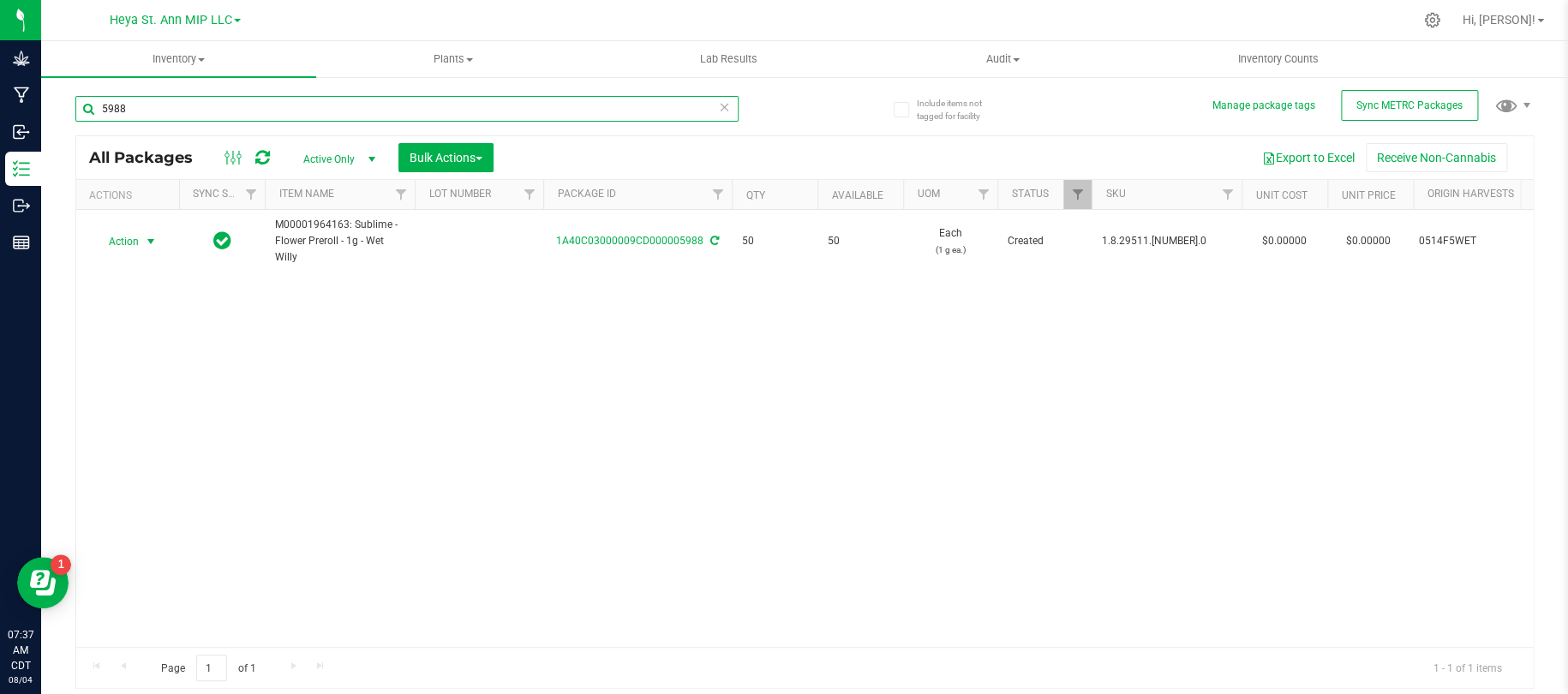click on "5988" at bounding box center [407, 109] 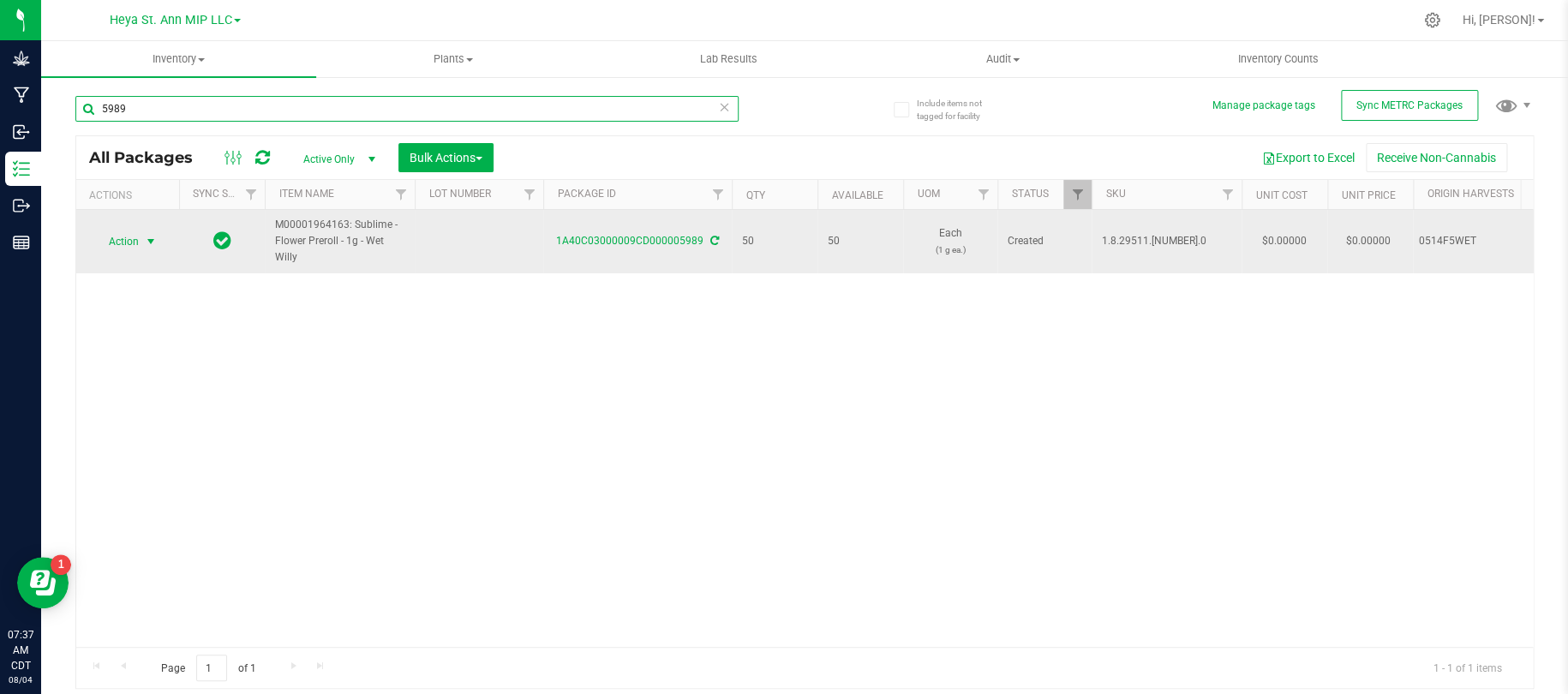 type on "5989" 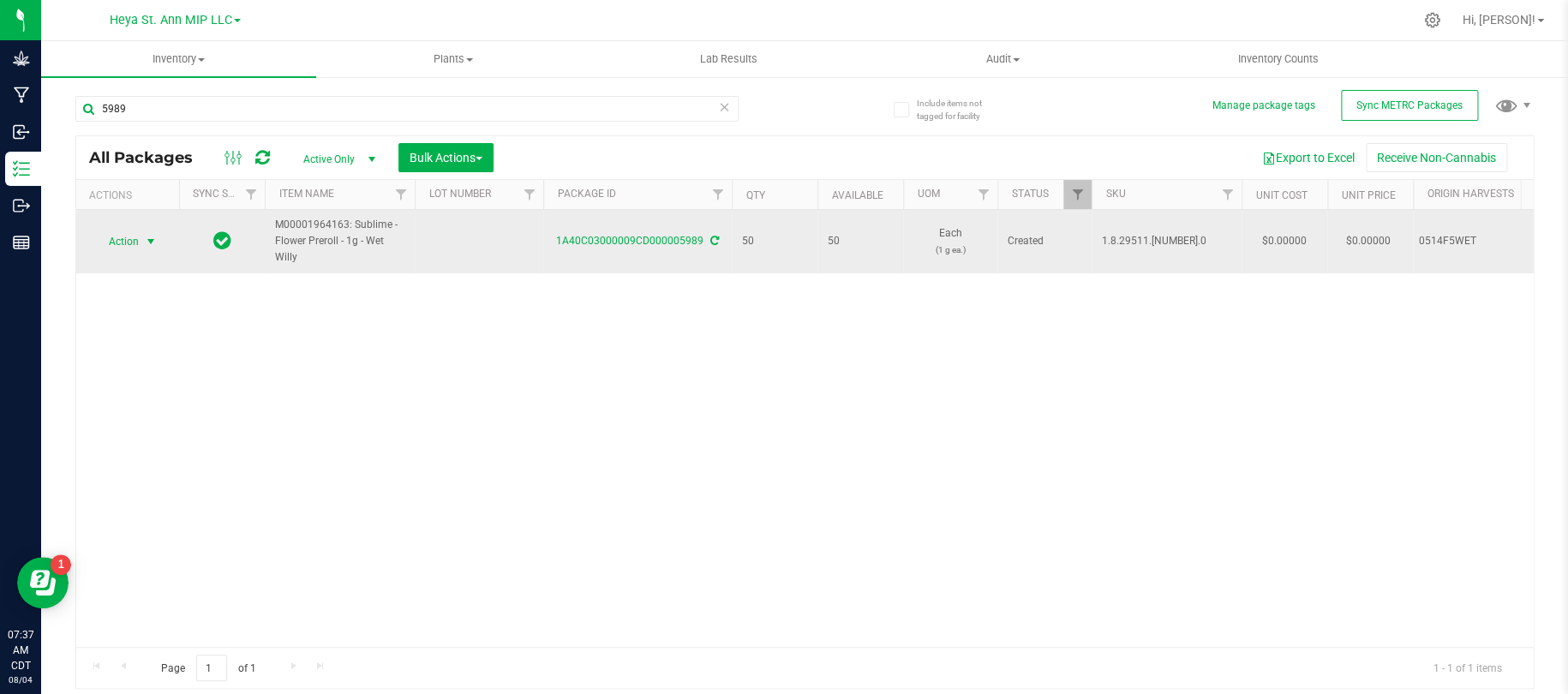 click at bounding box center [151, 242] 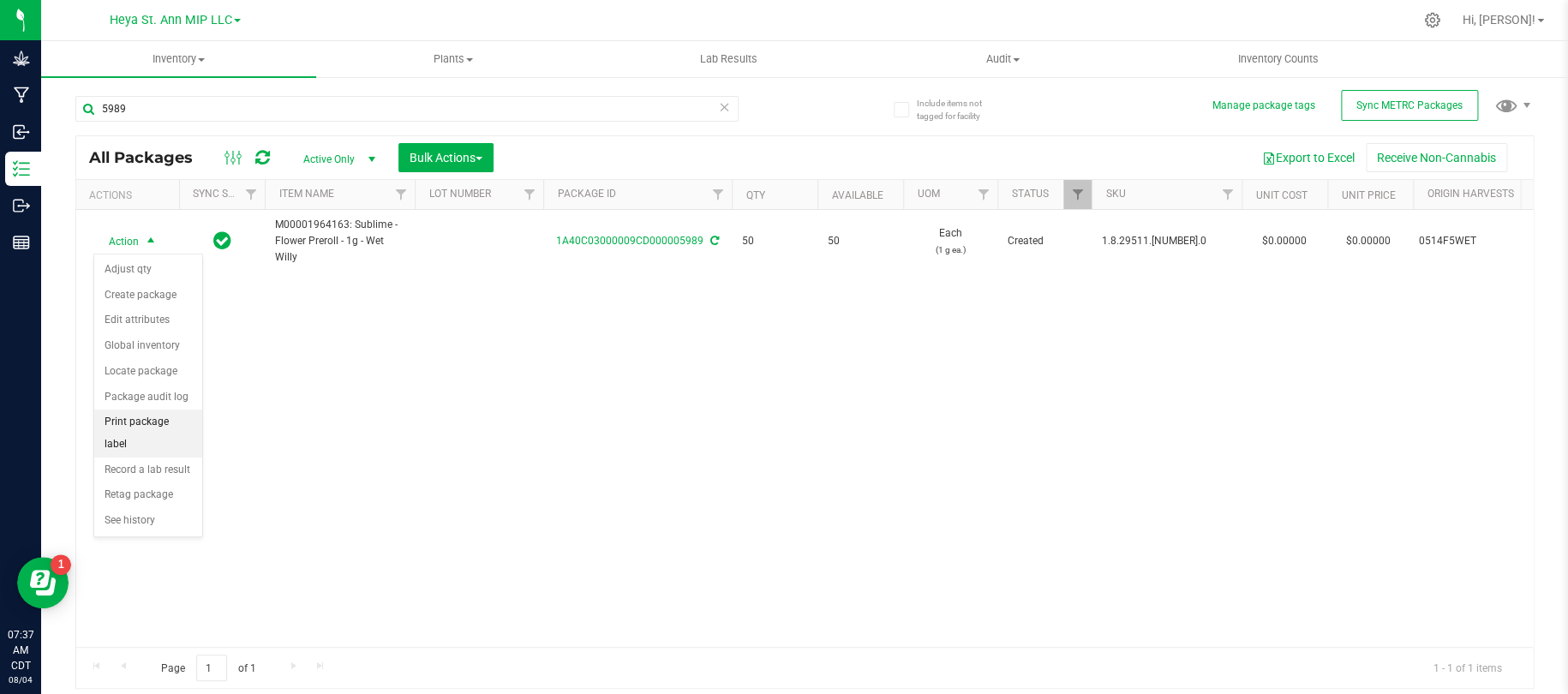 click on "Print package label" at bounding box center (148, 433) 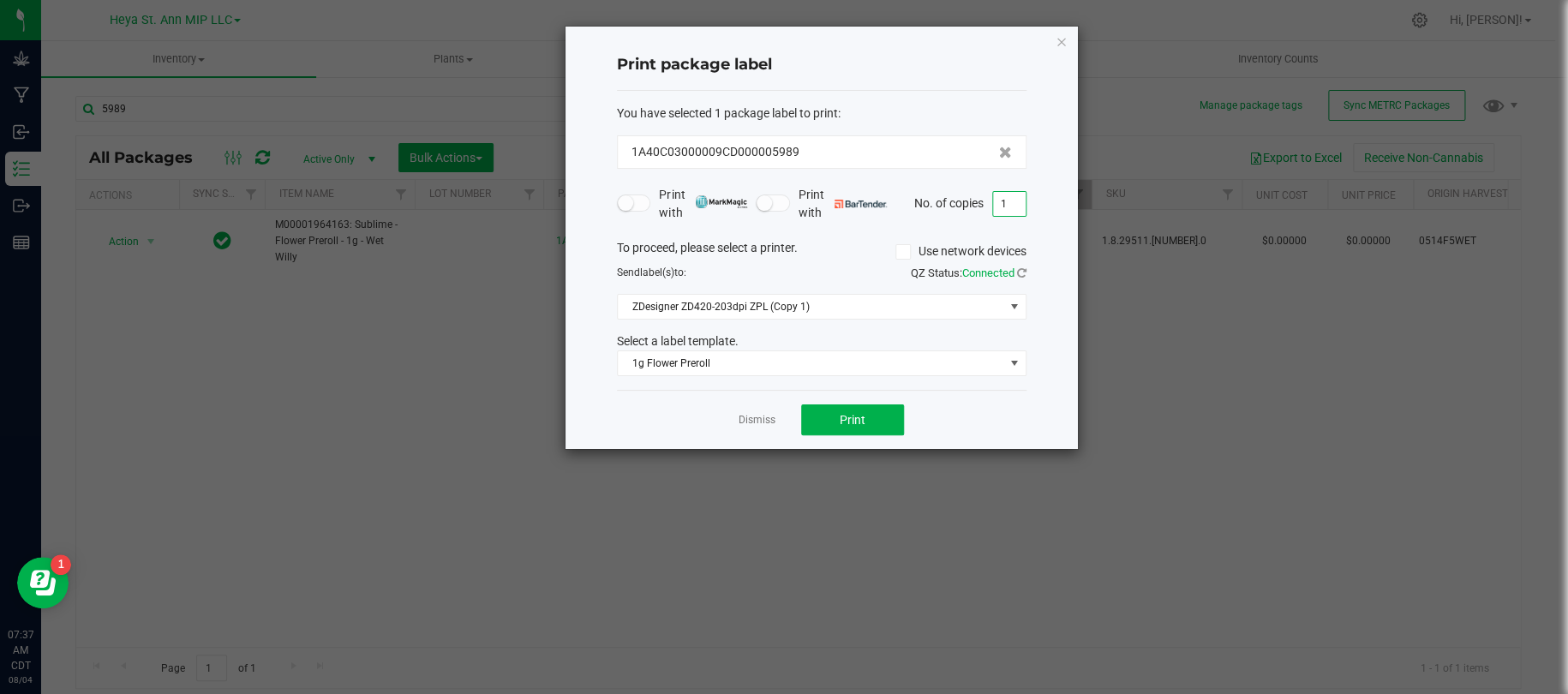 click on "1" at bounding box center (1009, 204) 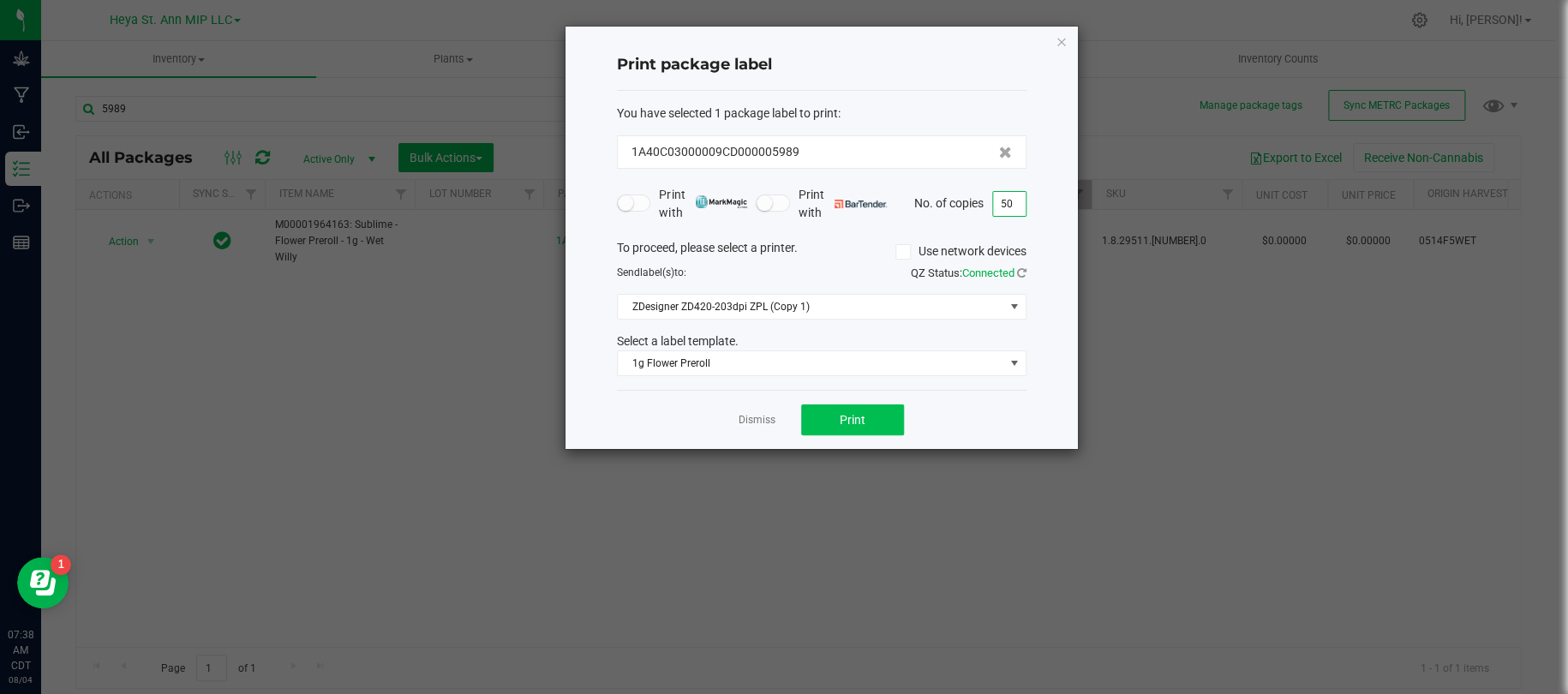 type on "50" 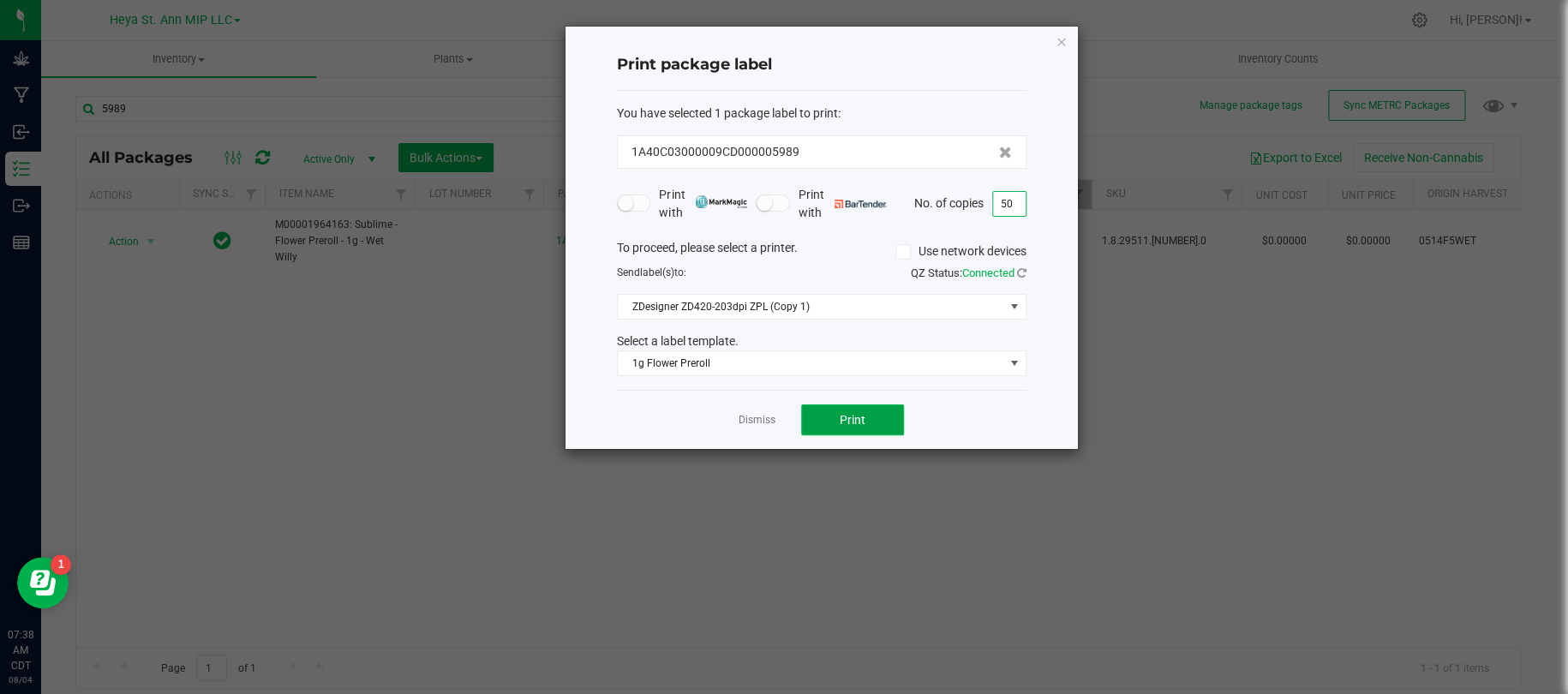 click on "Print" 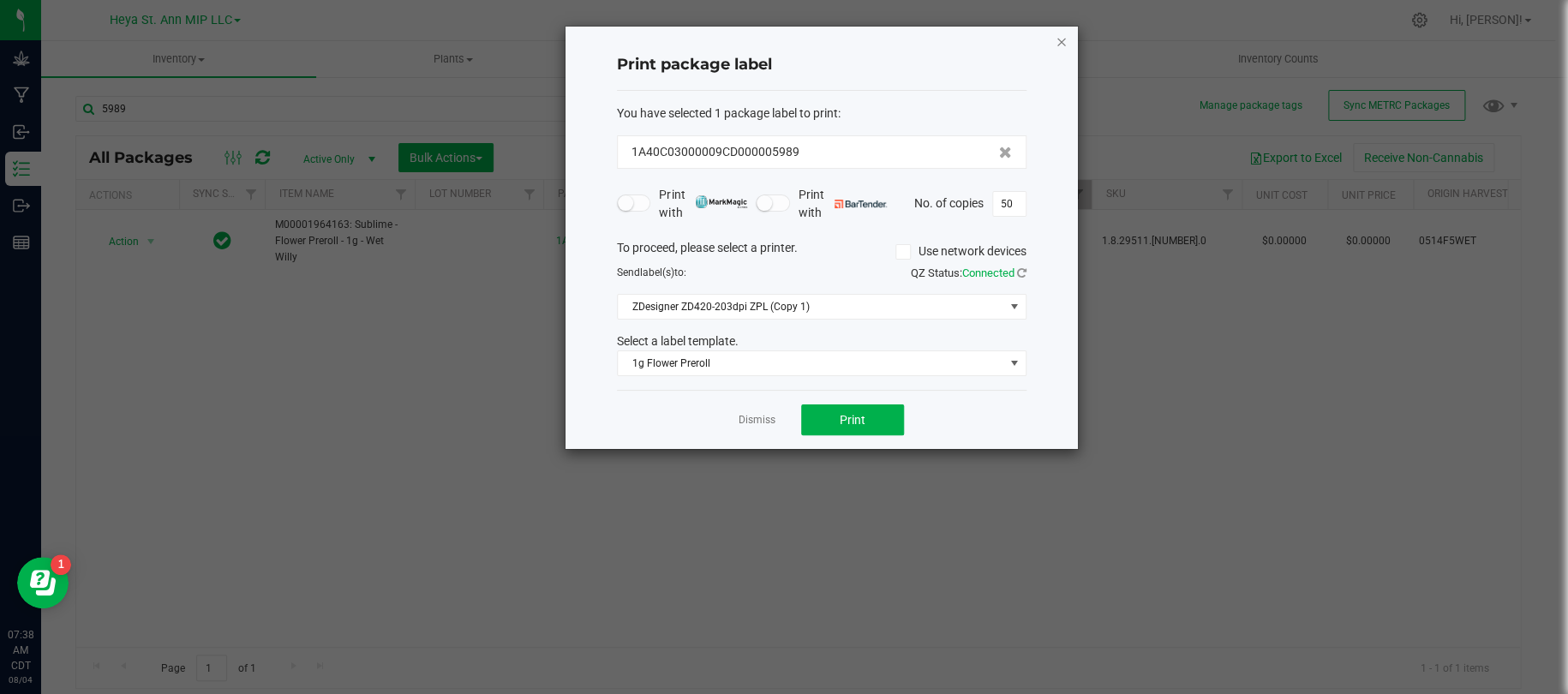 click 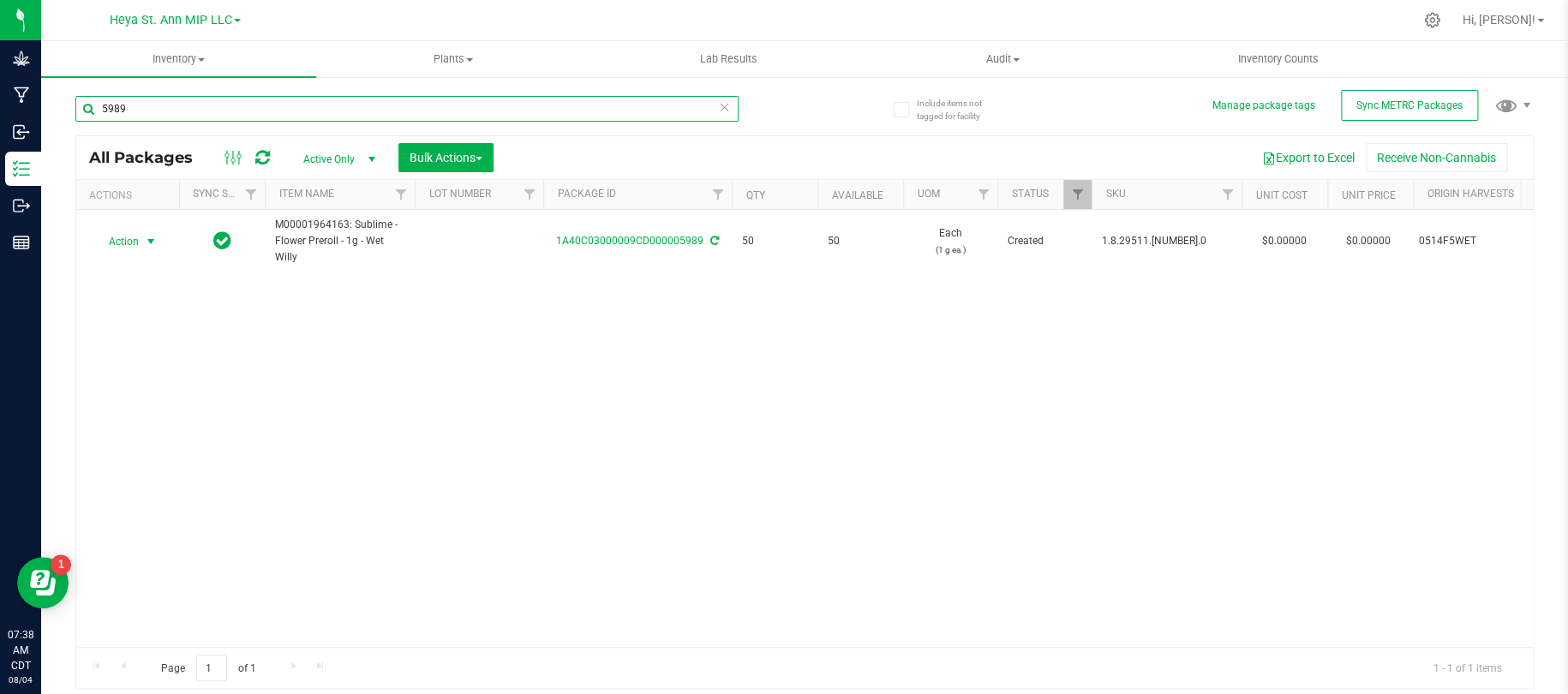 click on "5989" at bounding box center [407, 109] 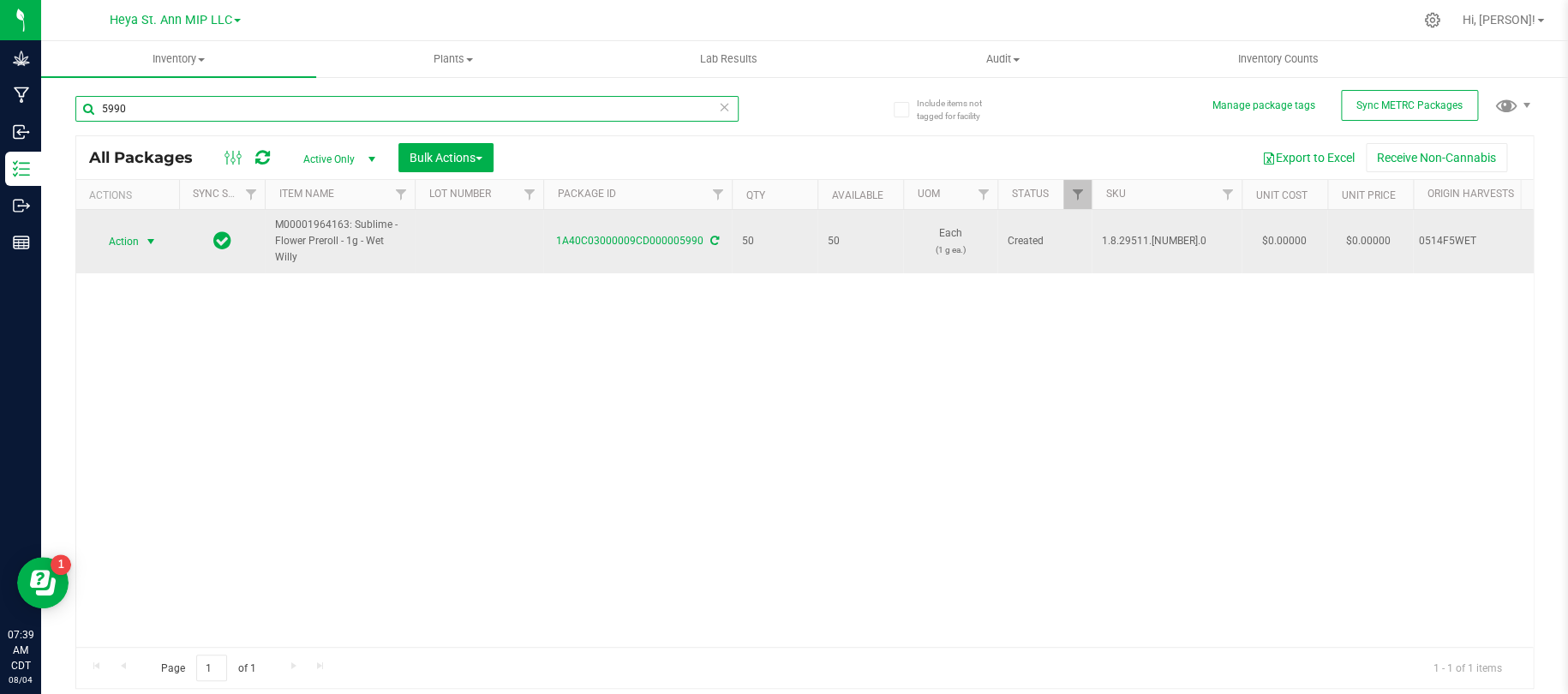 type on "5990" 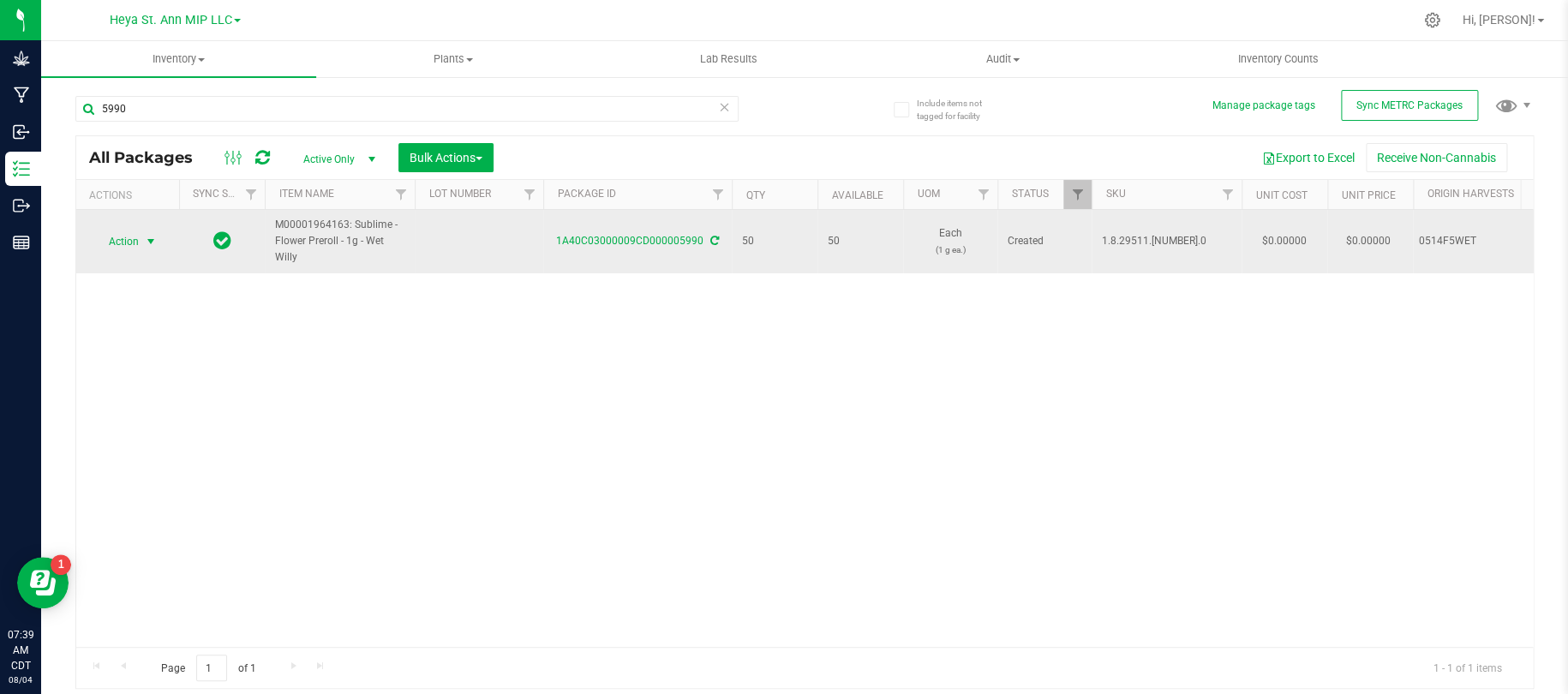 click at bounding box center (151, 242) 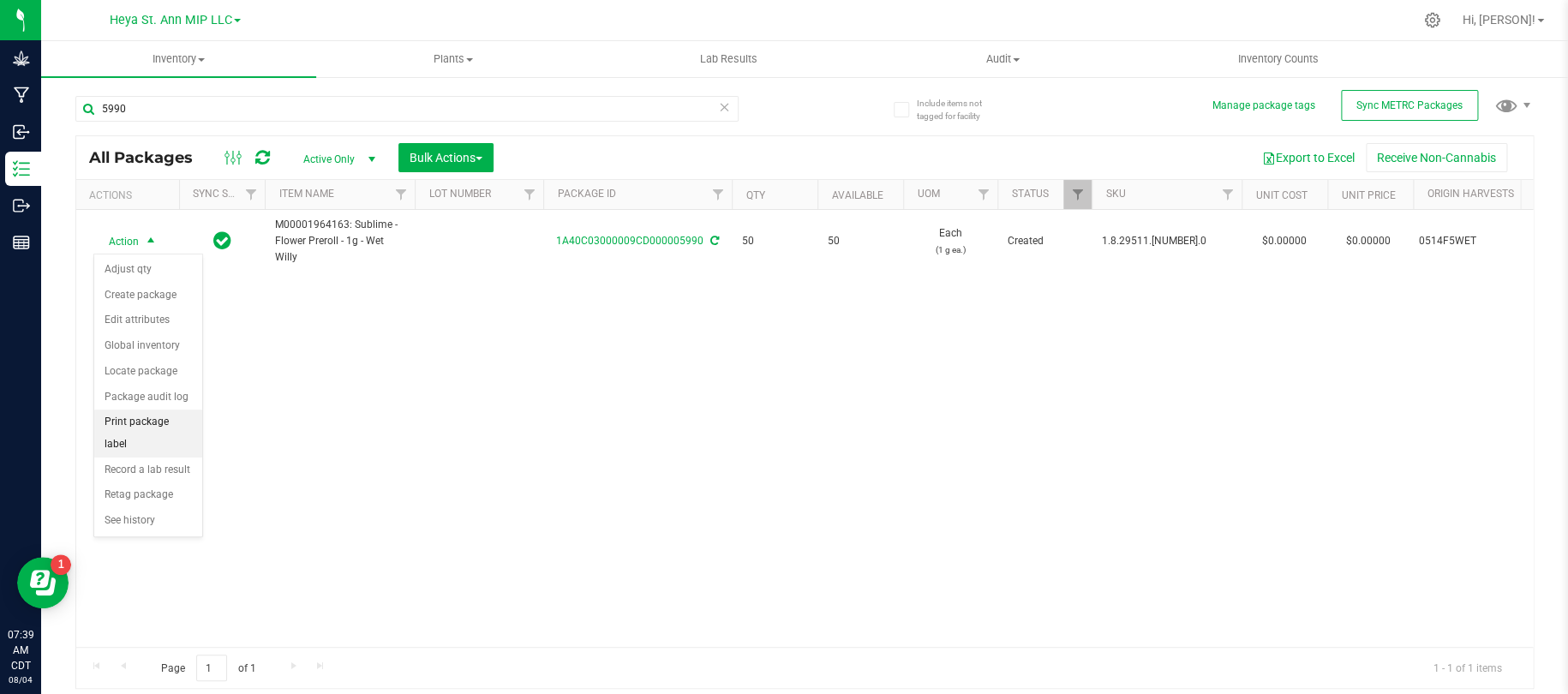 click on "Print package label" at bounding box center [148, 433] 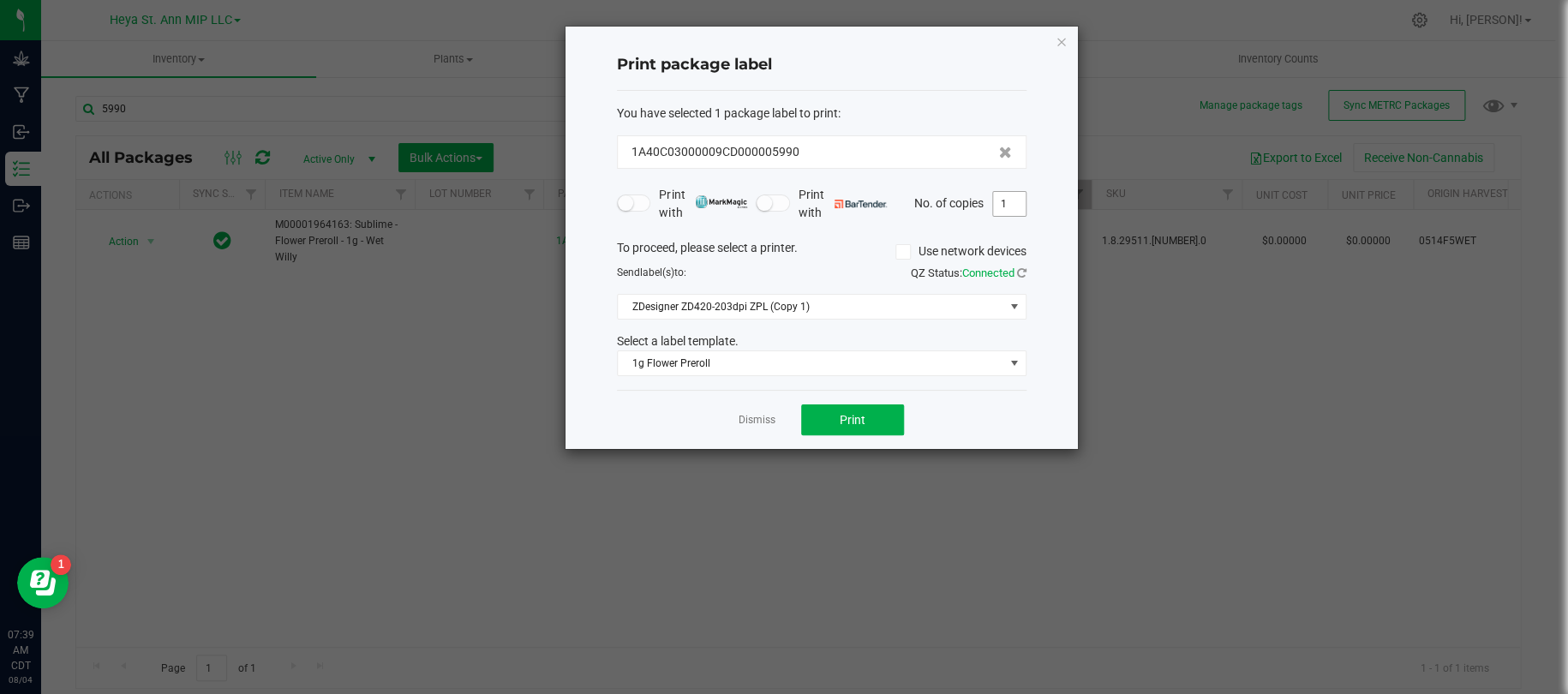 click on "1" at bounding box center (1009, 204) 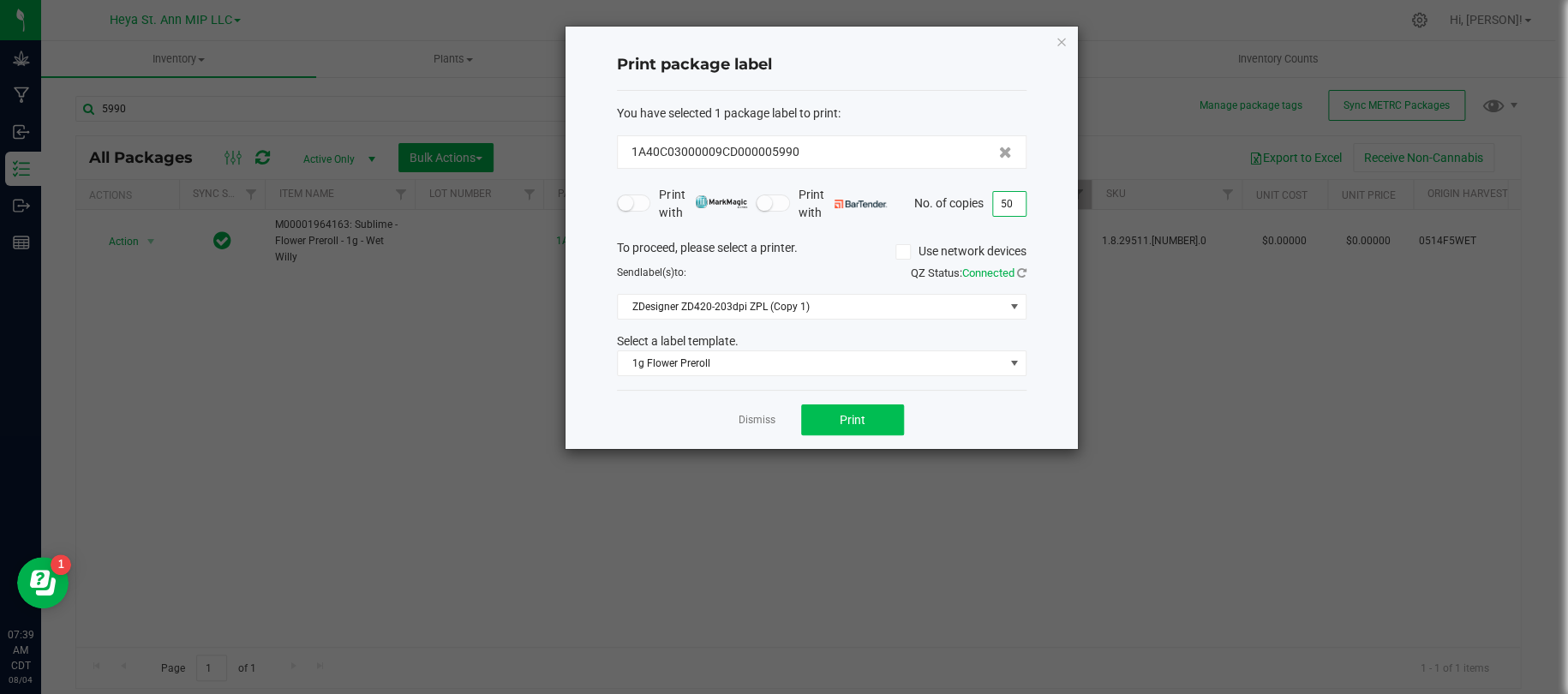 type on "50" 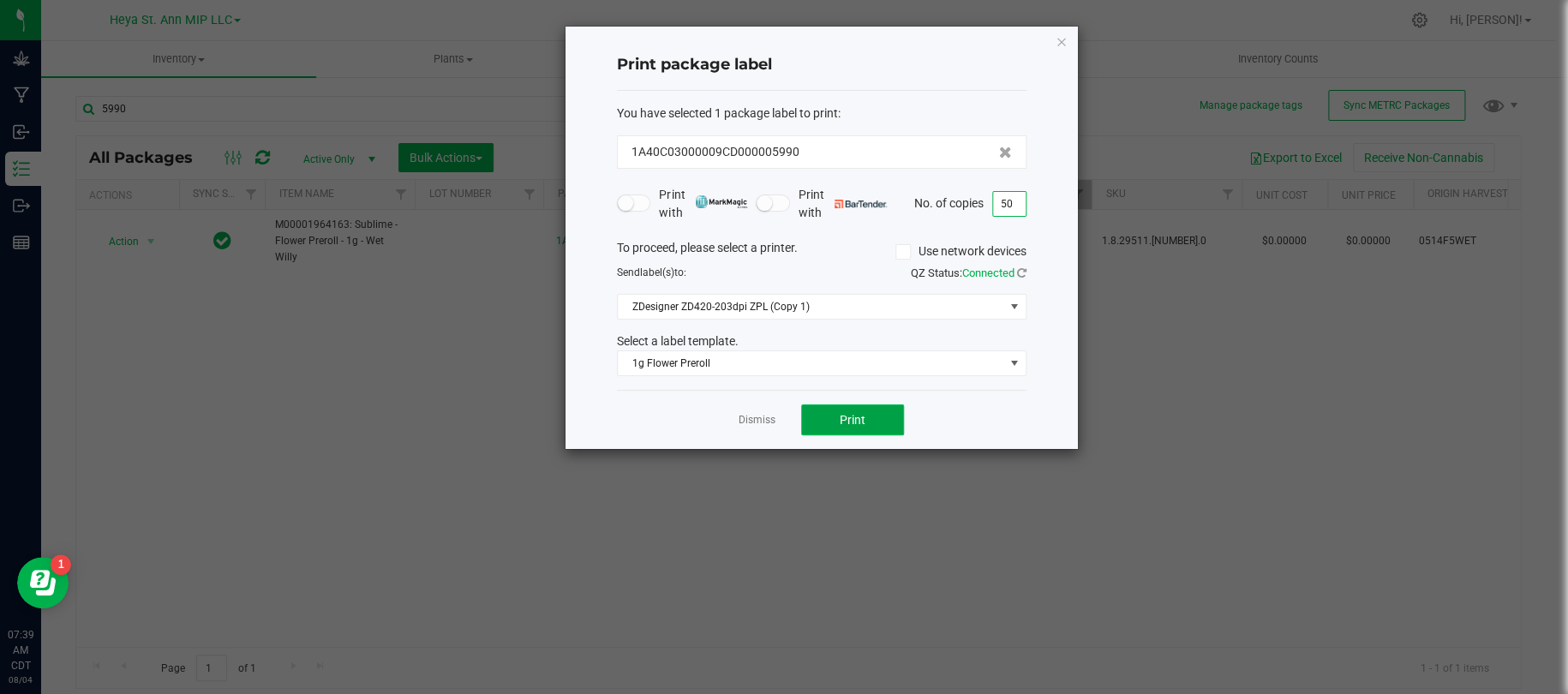 click on "Print" 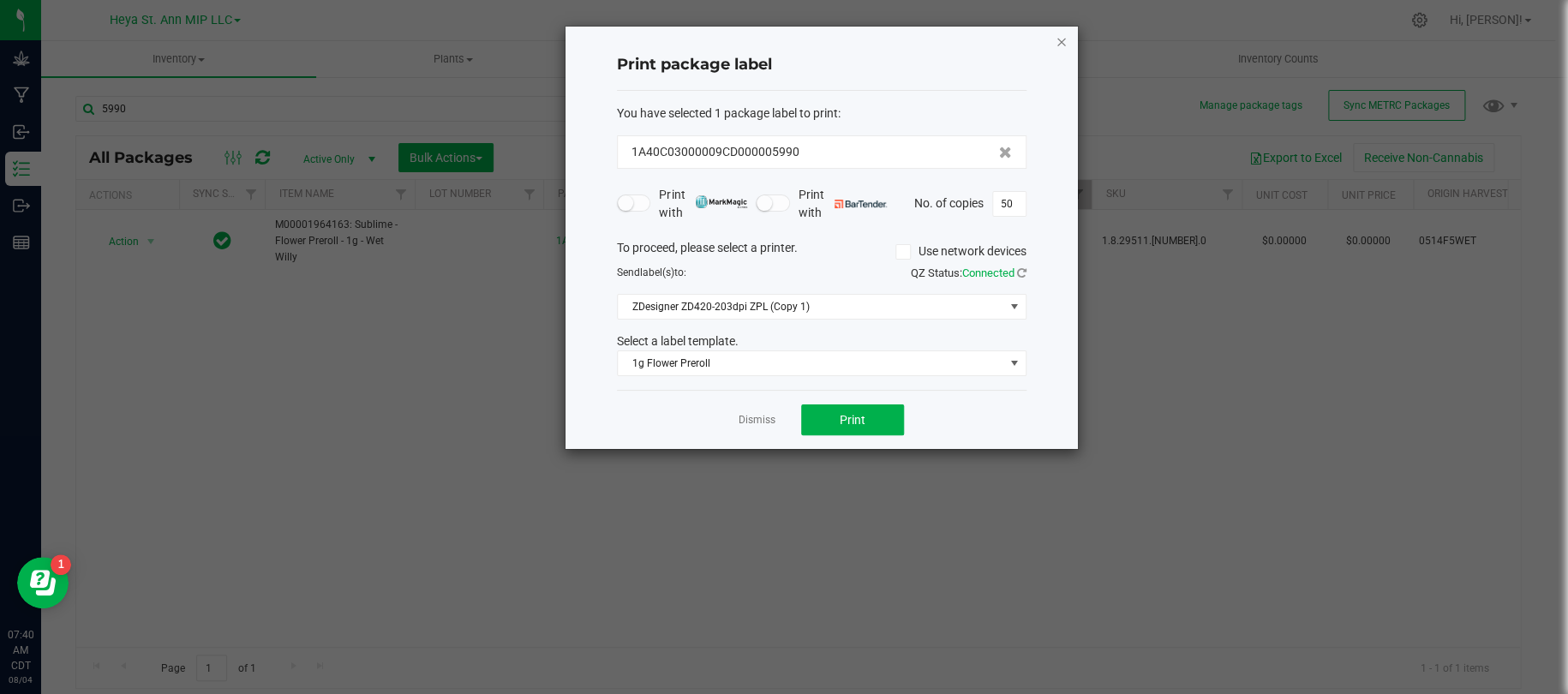 click 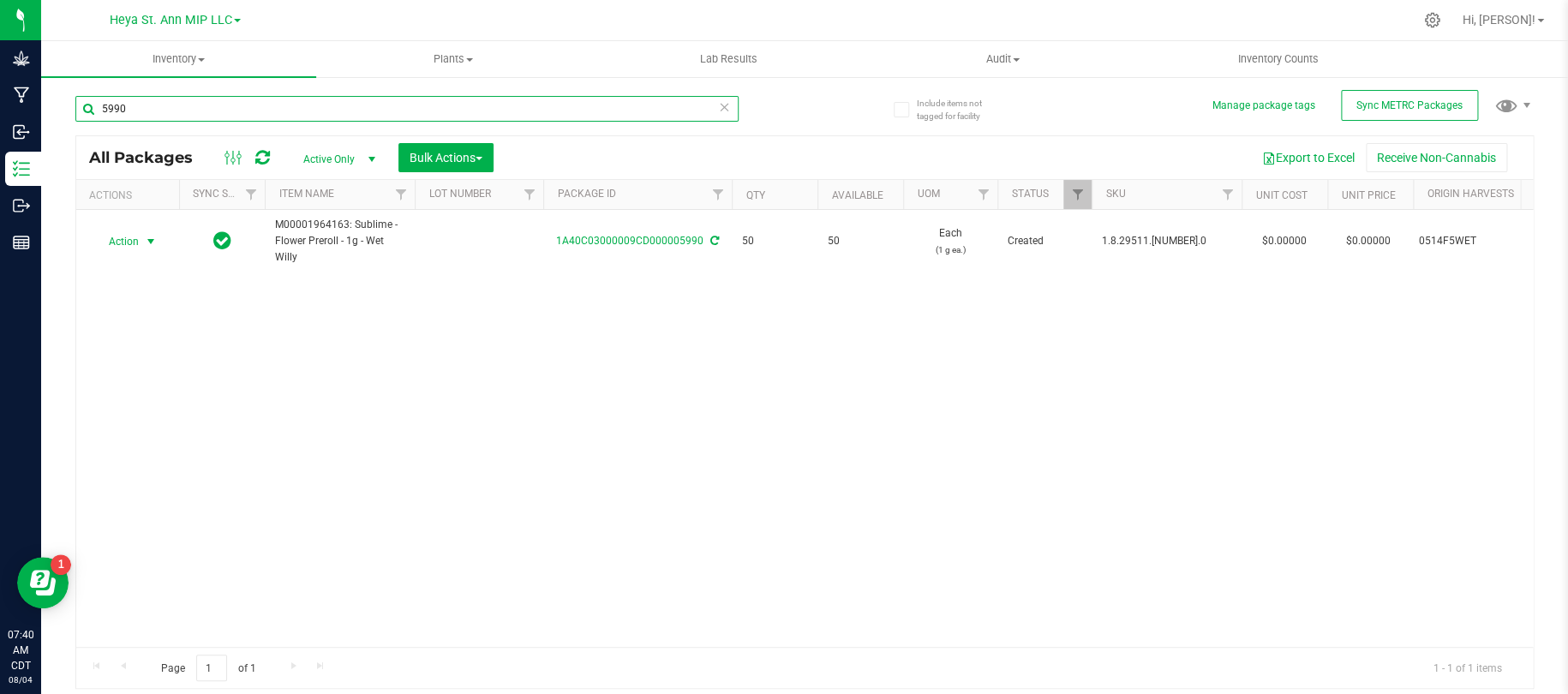 click on "5990" at bounding box center [407, 109] 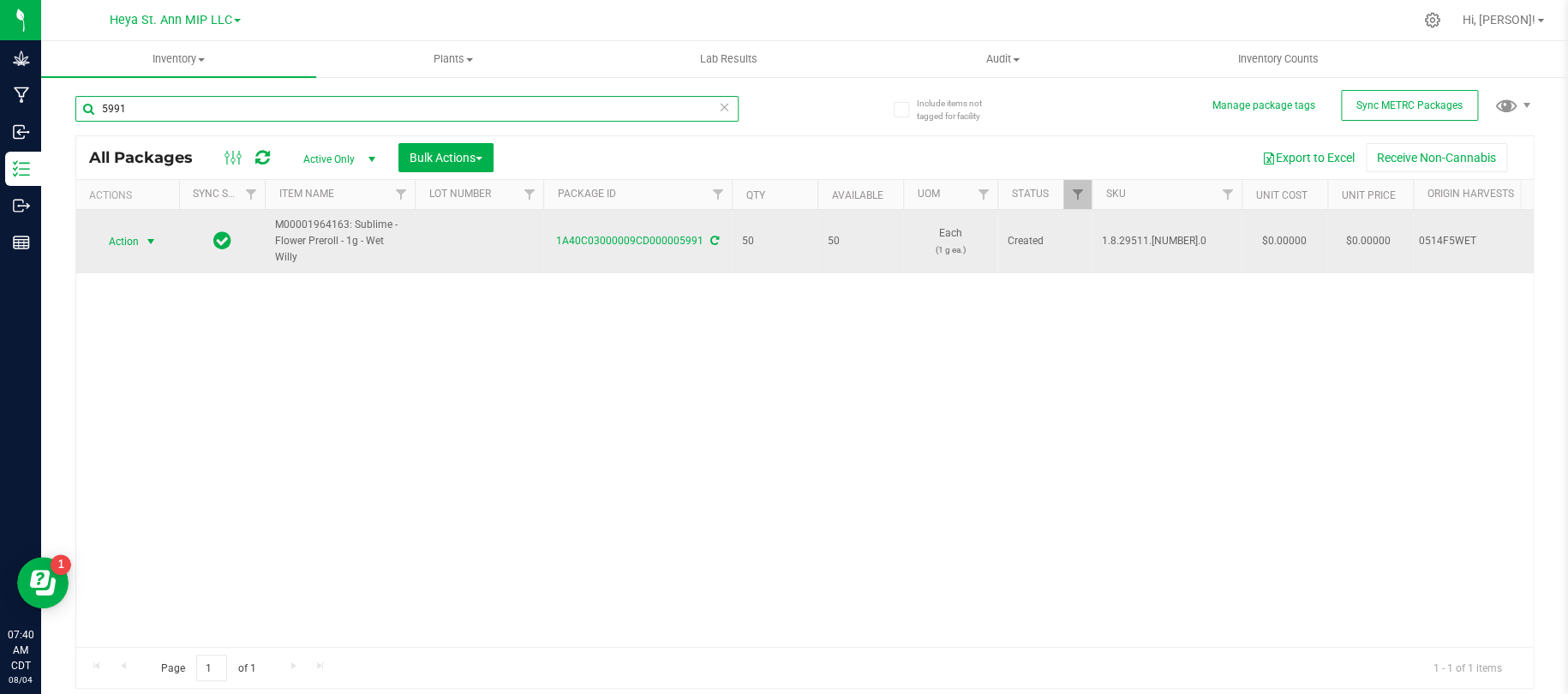 type on "5991" 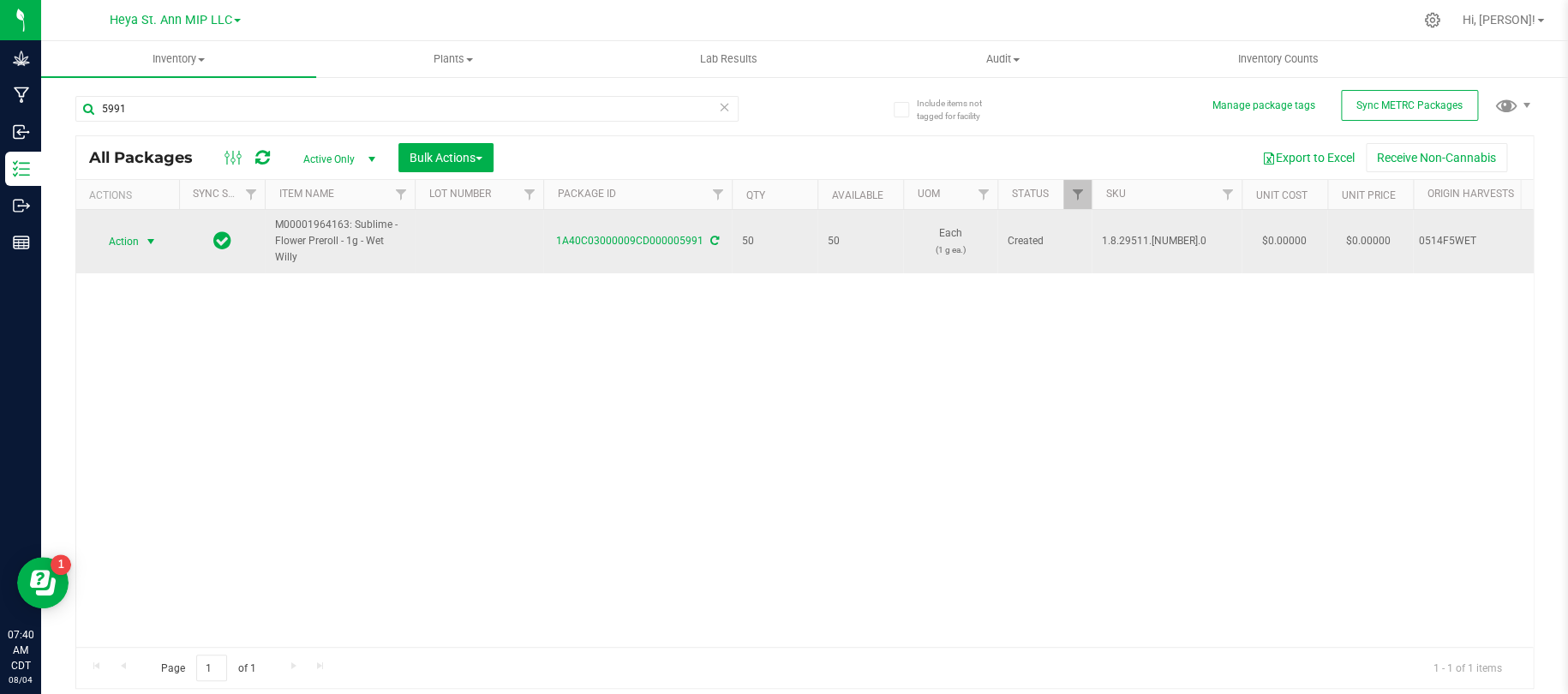 click on "Action" at bounding box center (117, 242) 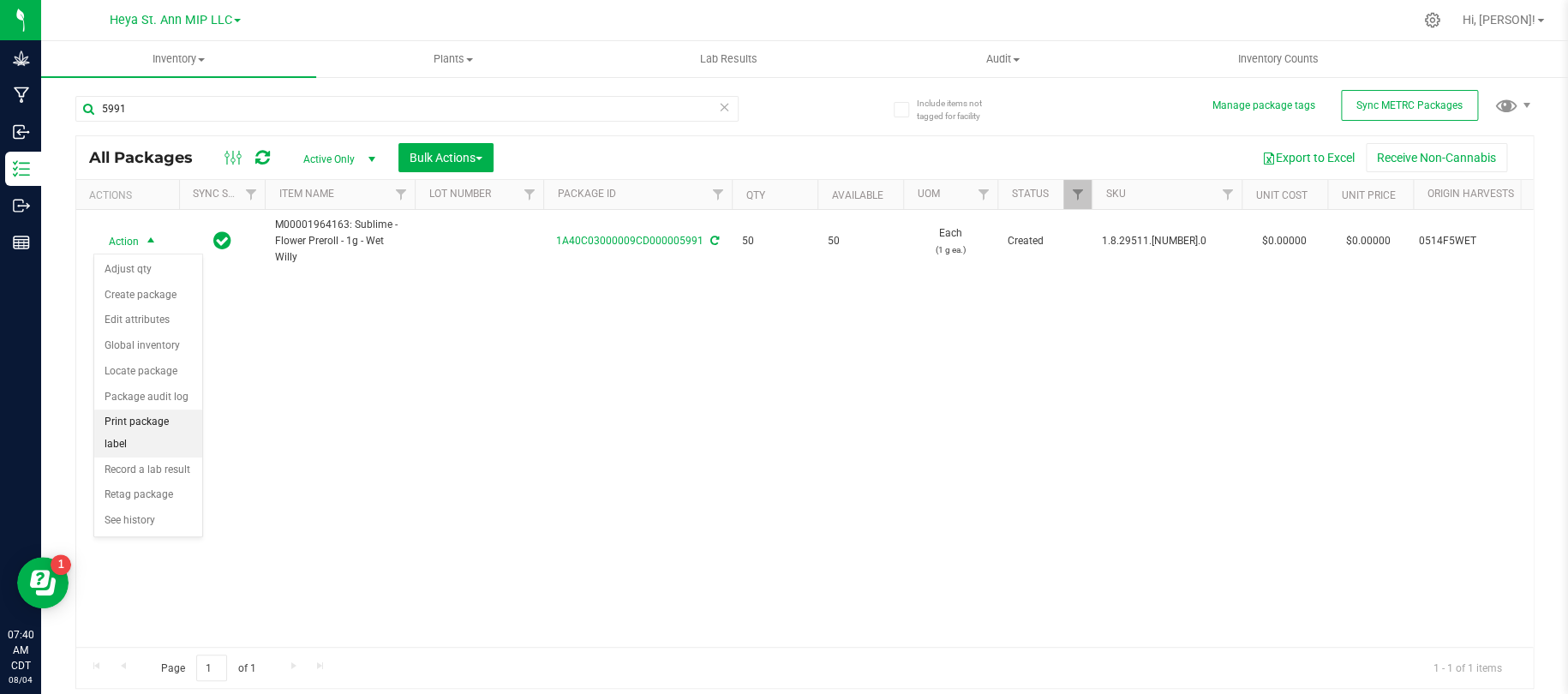 click on "Print package label" at bounding box center [148, 433] 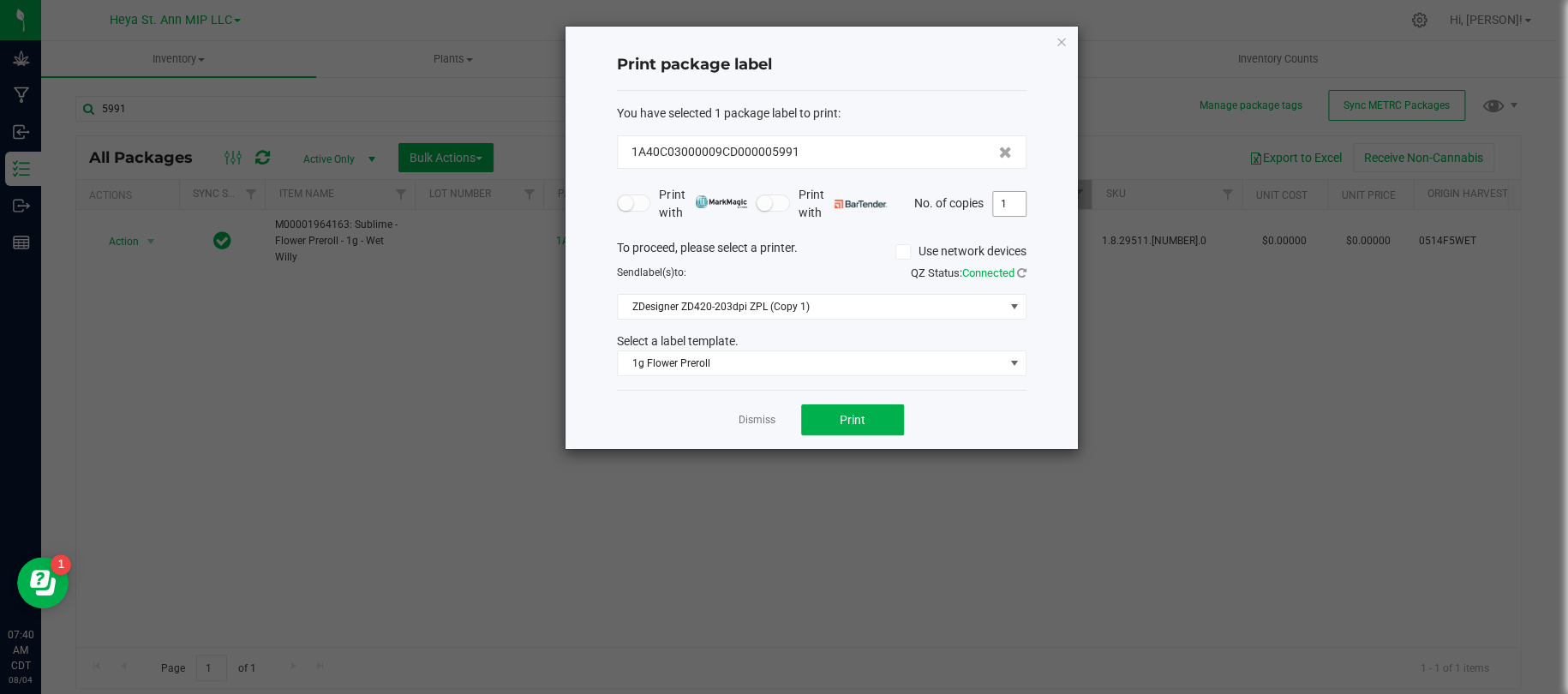 click on "1" at bounding box center (1009, 204) 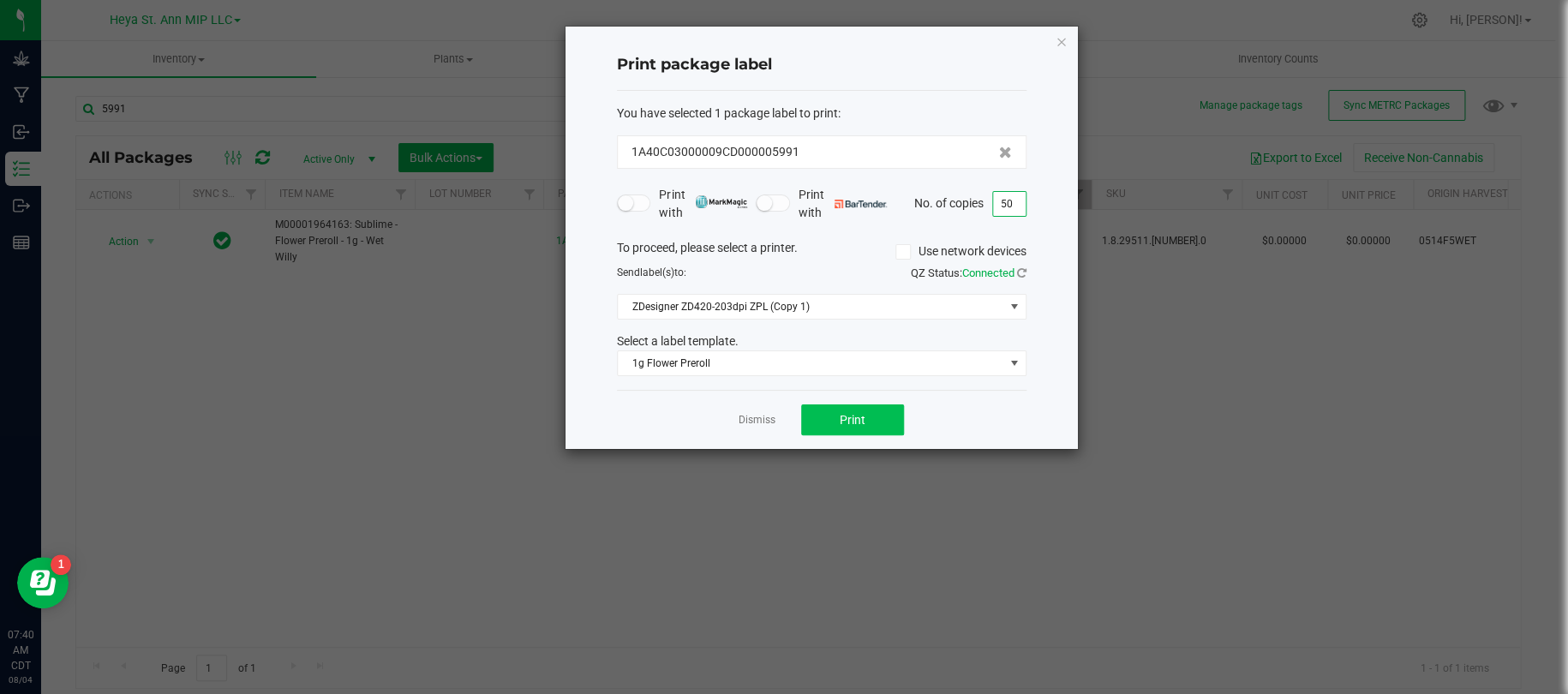 type on "50" 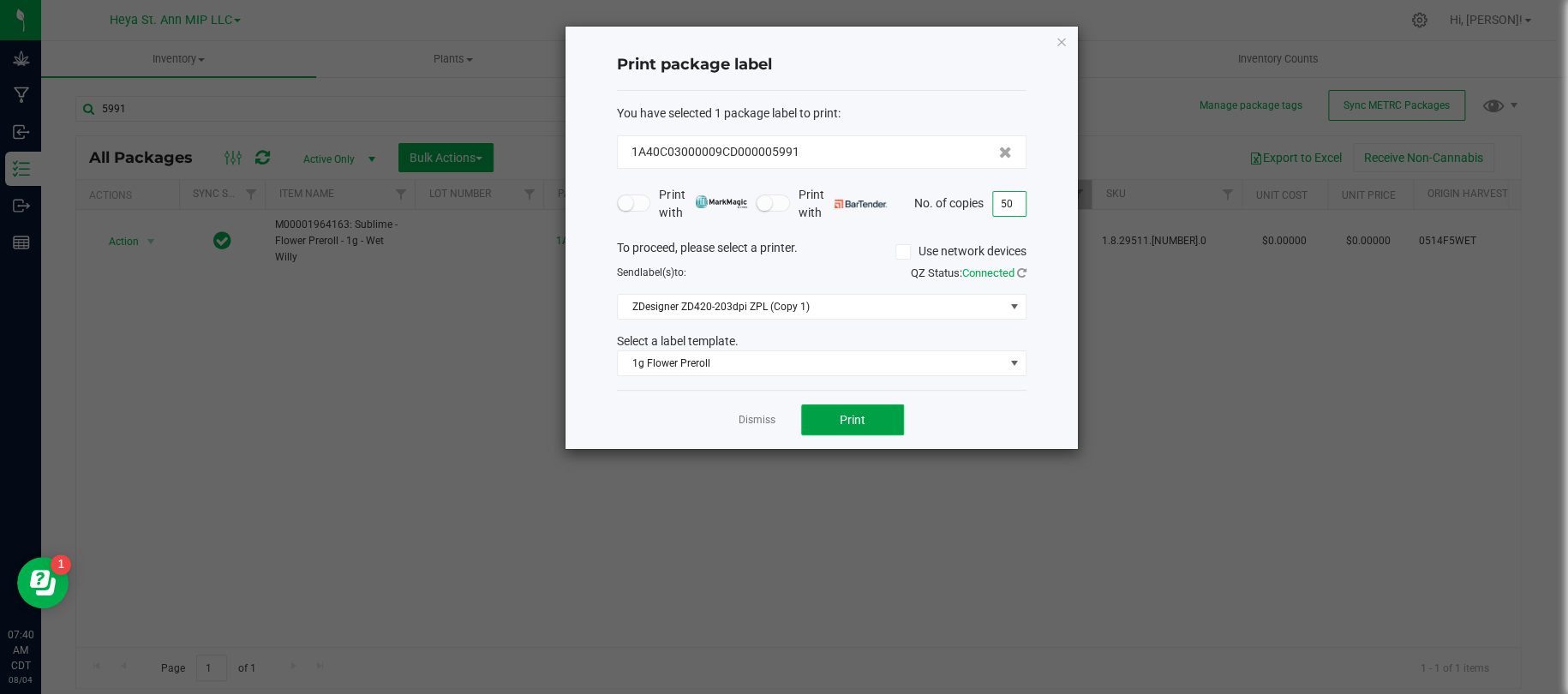 click on "Print" 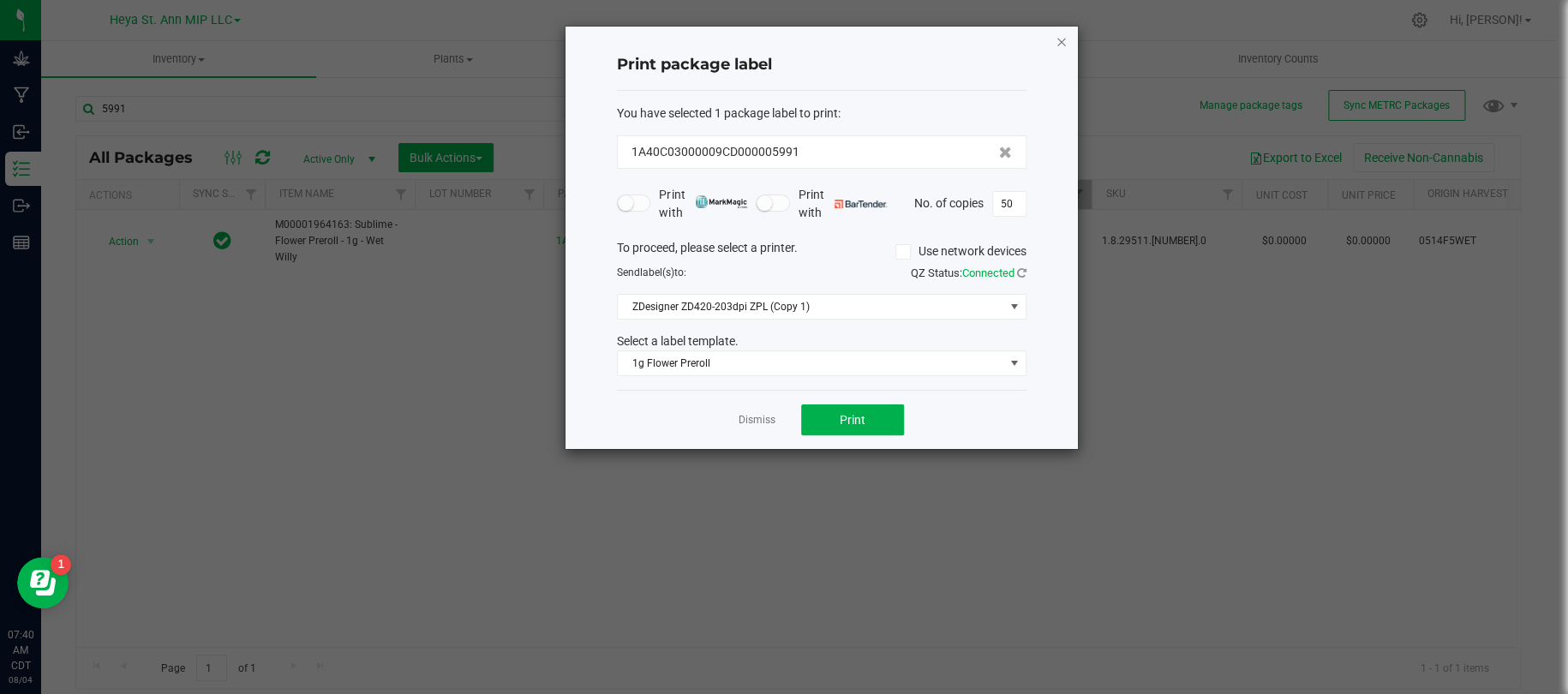 click 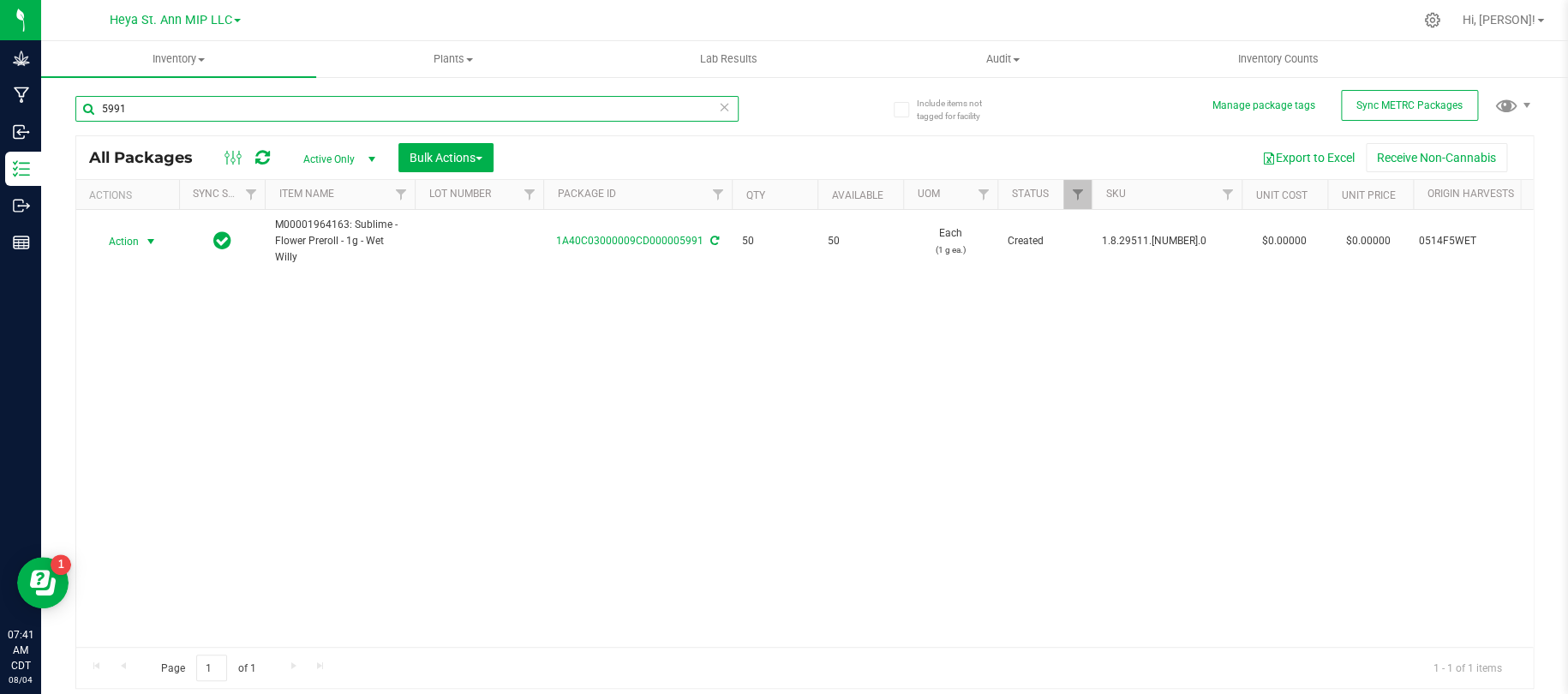 click on "5991" at bounding box center [407, 109] 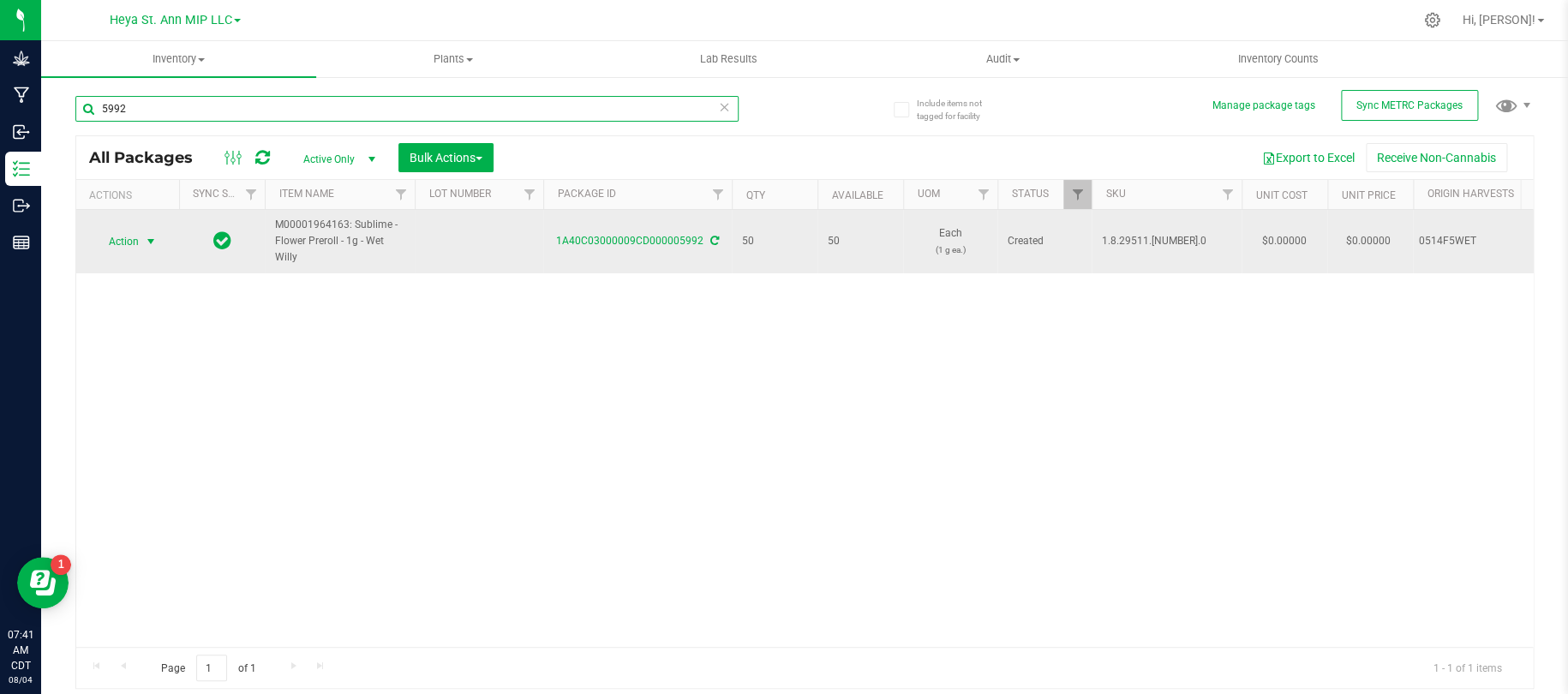 type on "5992" 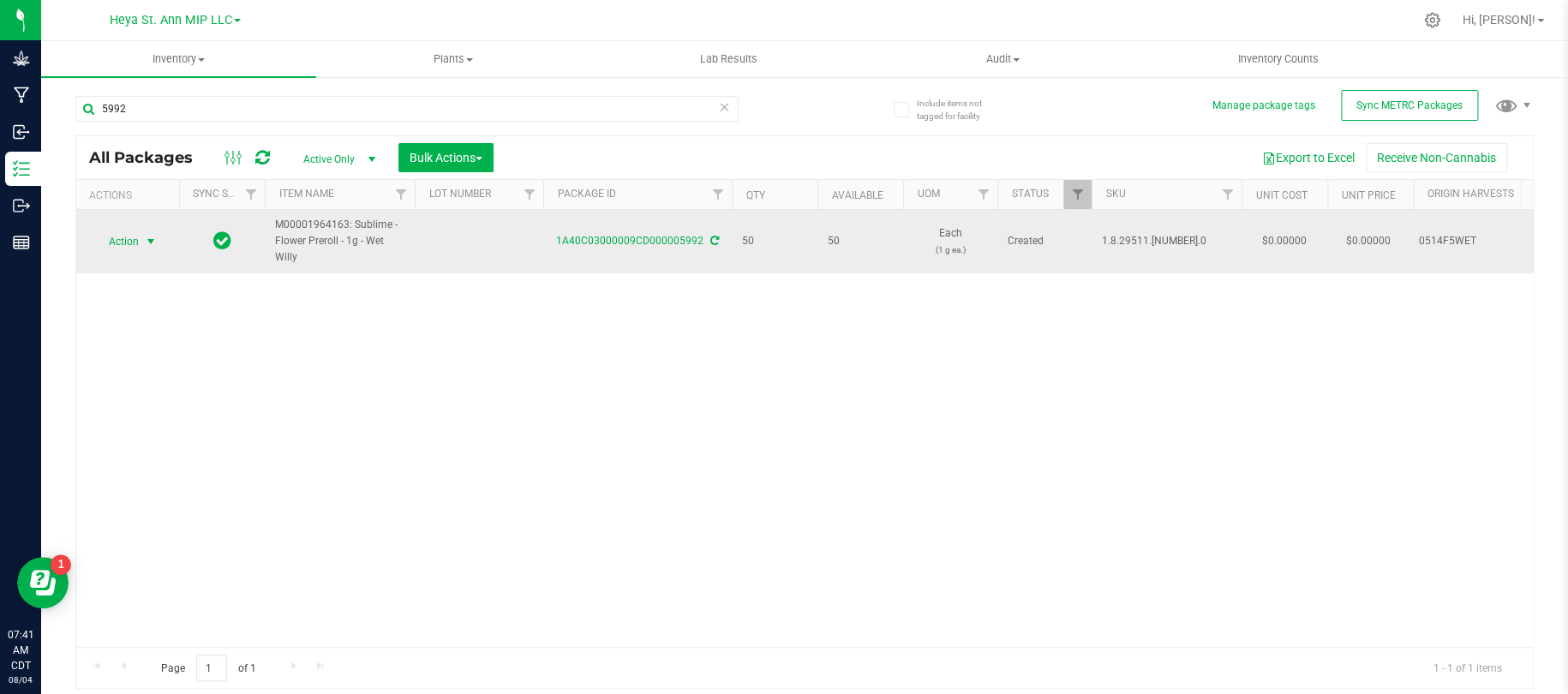 click at bounding box center (151, 242) 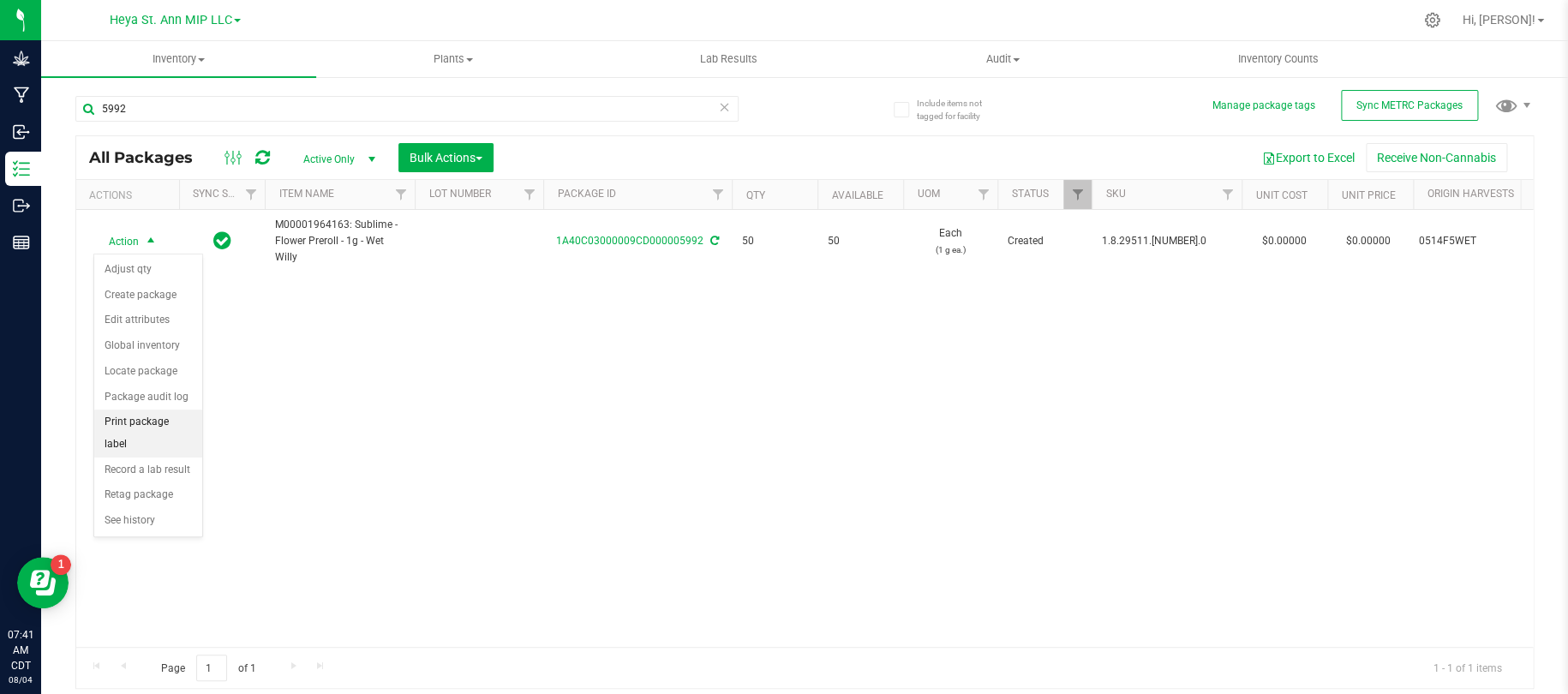 click on "Print package label" at bounding box center (148, 433) 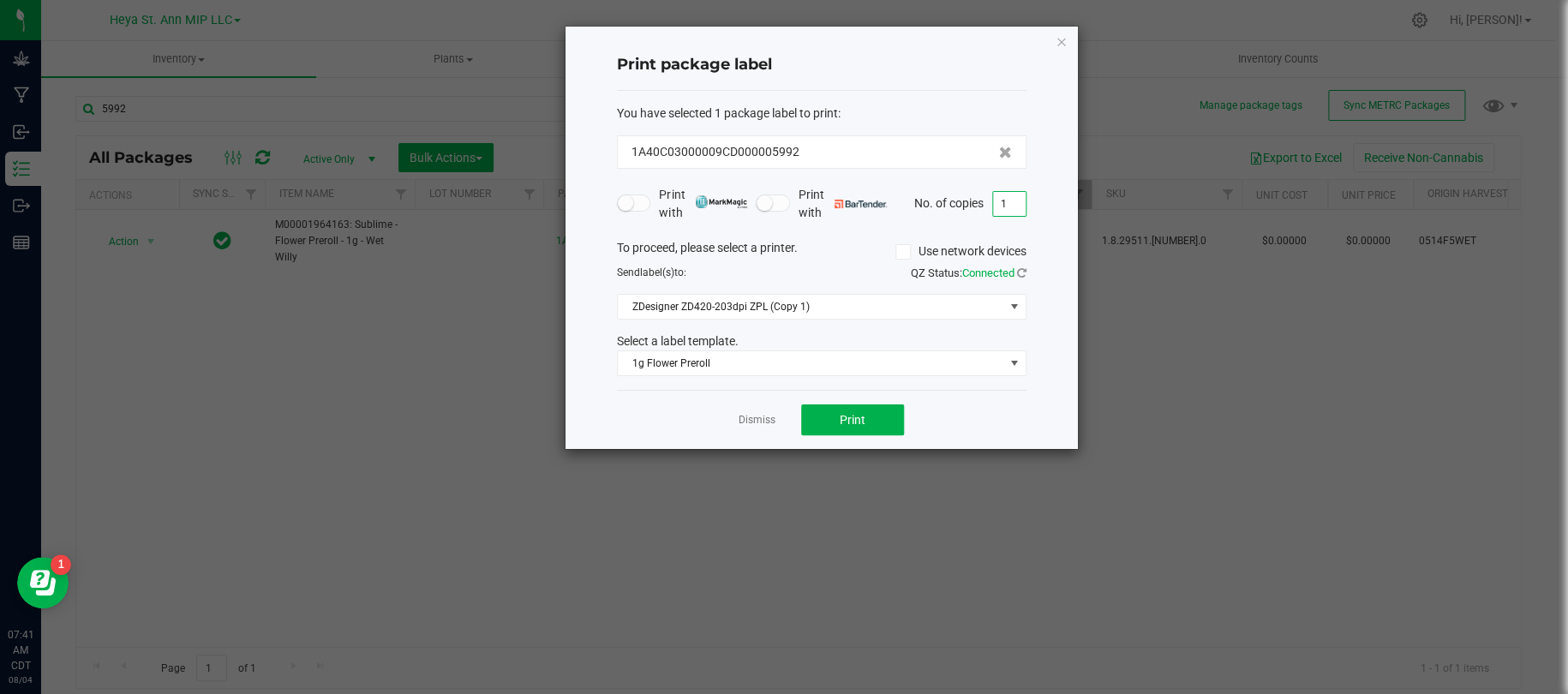 click on "1" at bounding box center [1009, 204] 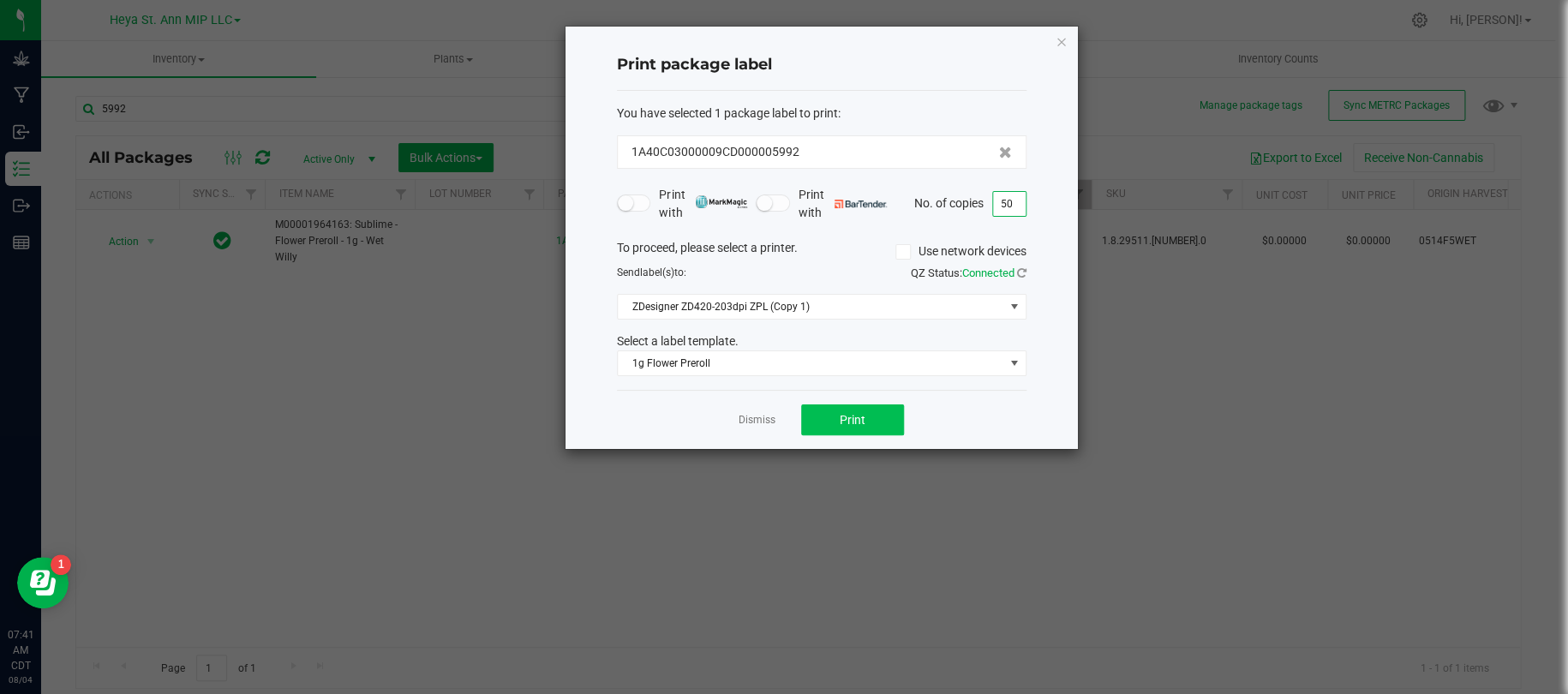type on "50" 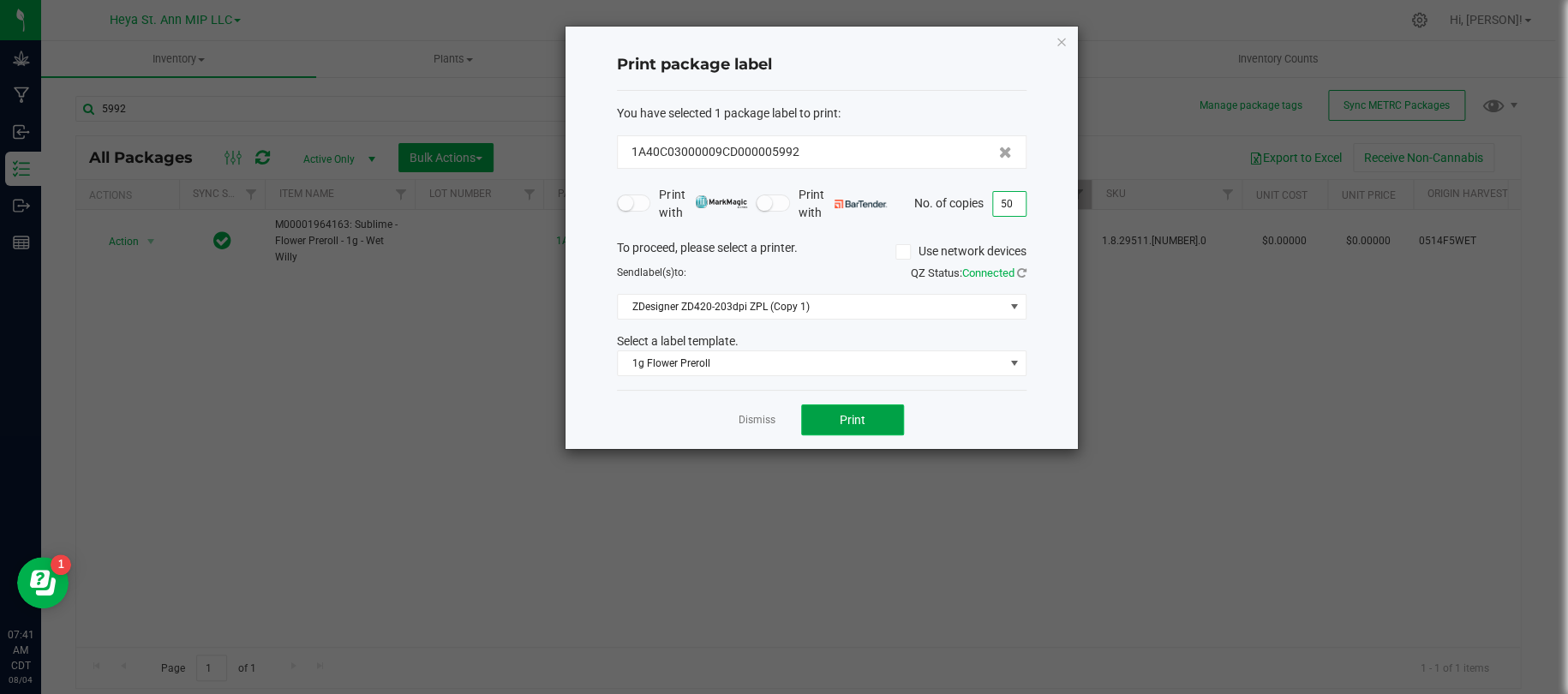 click on "Print" 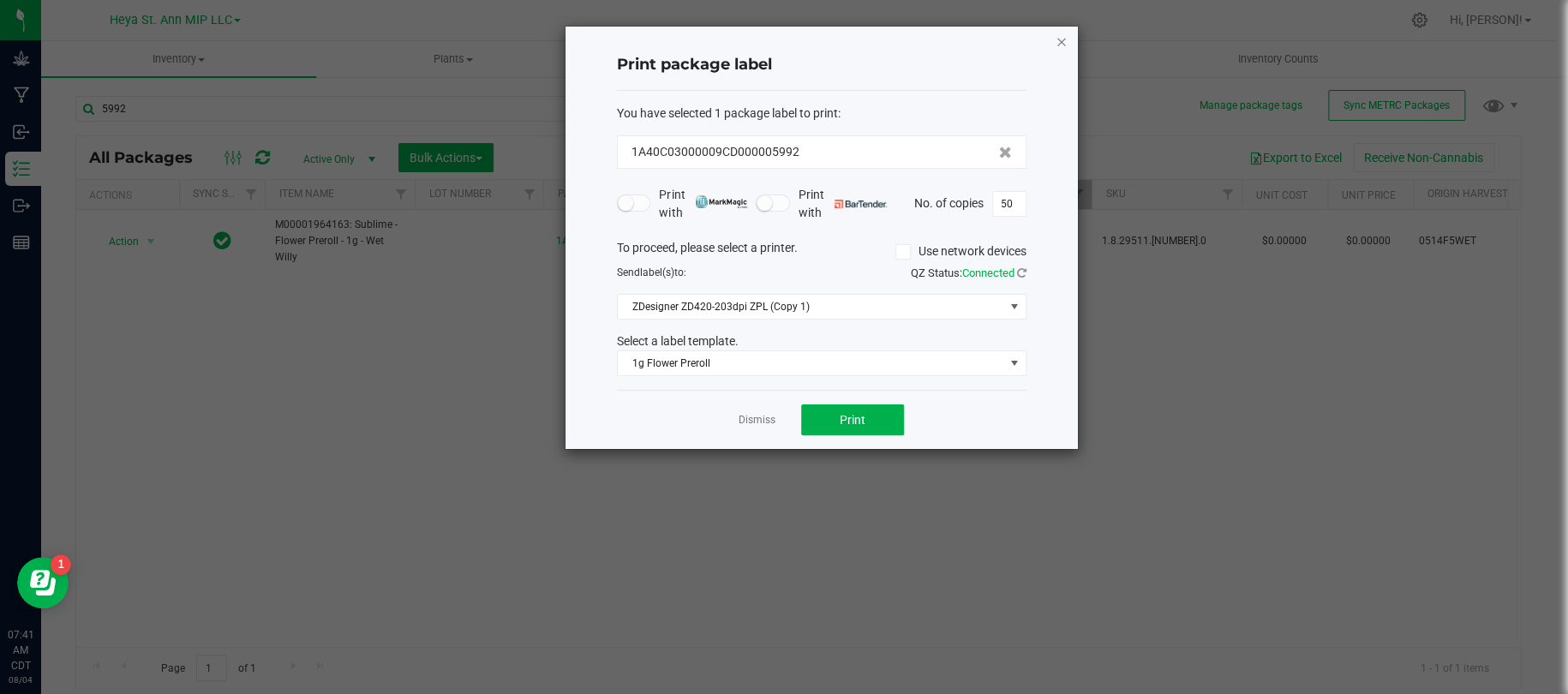 click 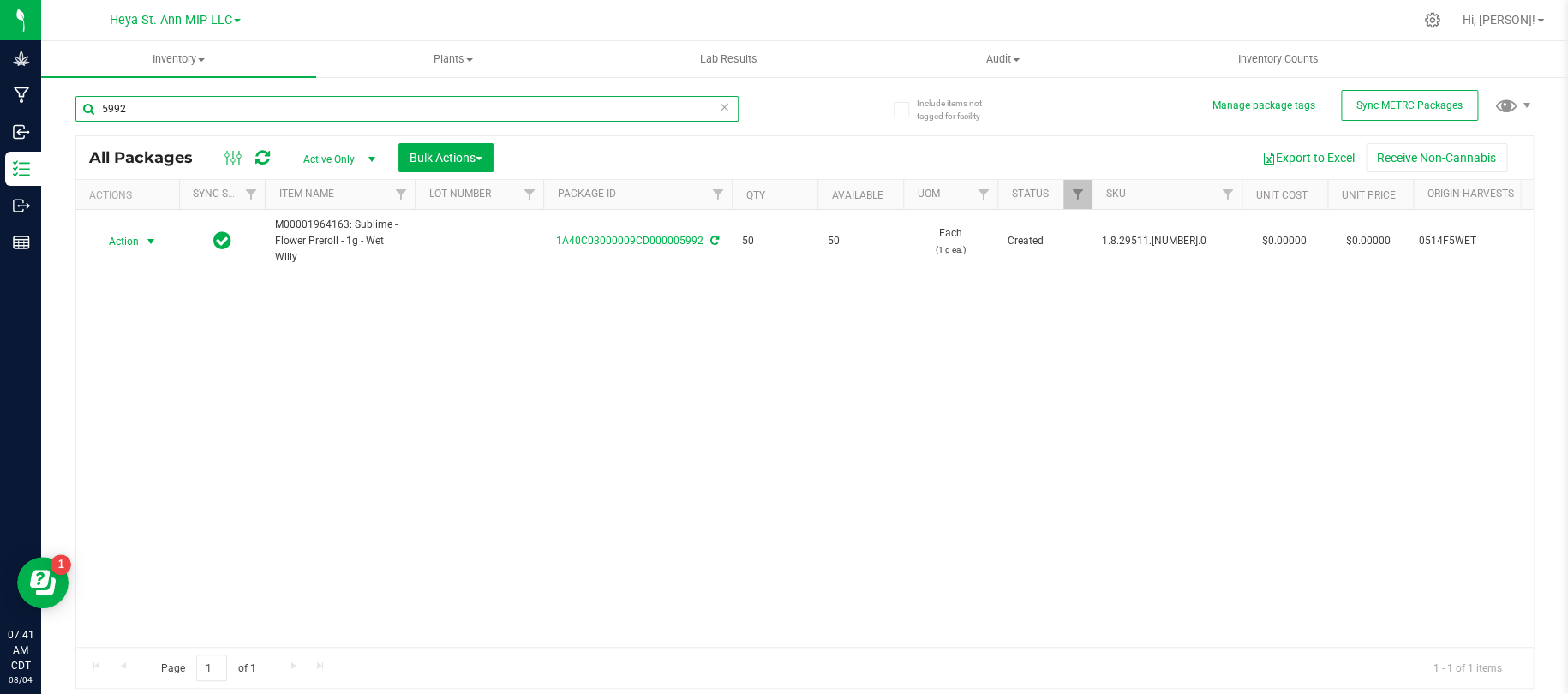 click on "5992" at bounding box center [407, 109] 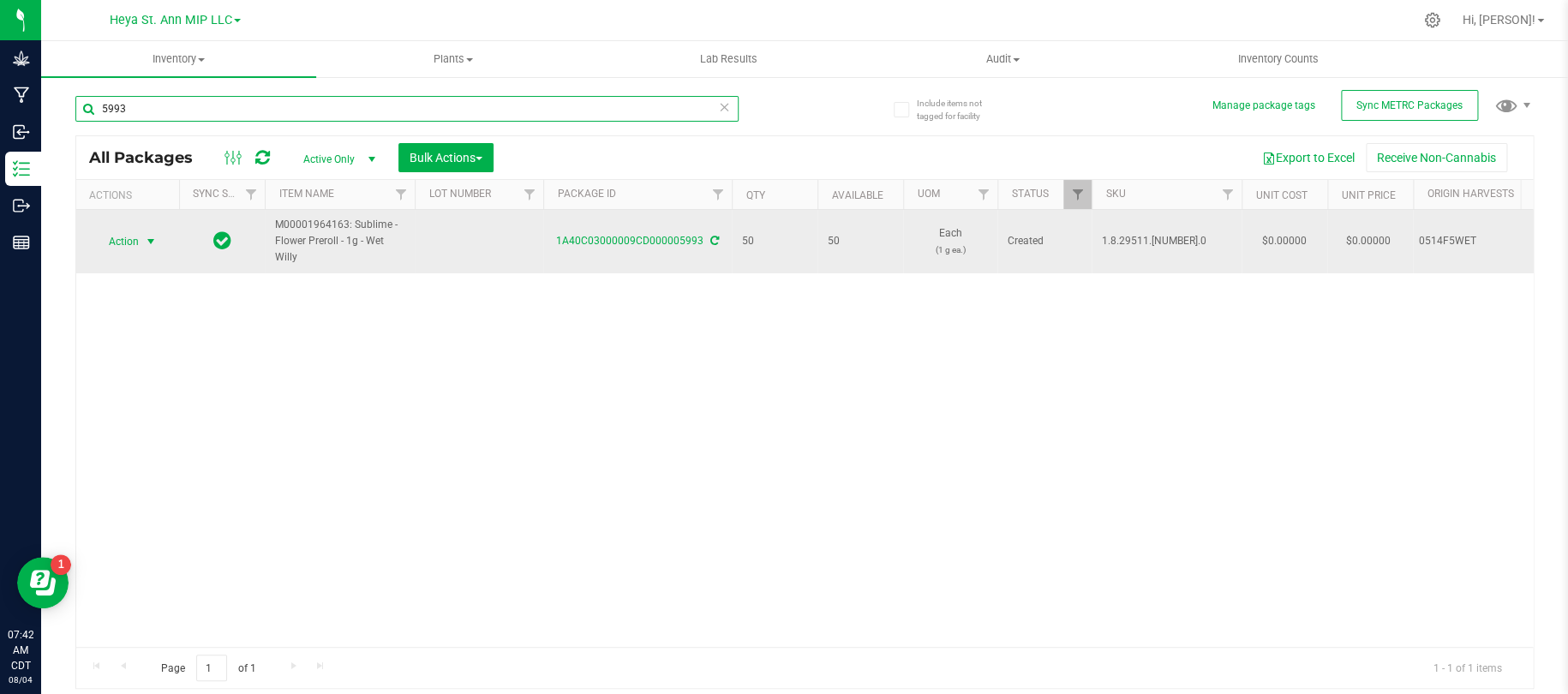 type on "5993" 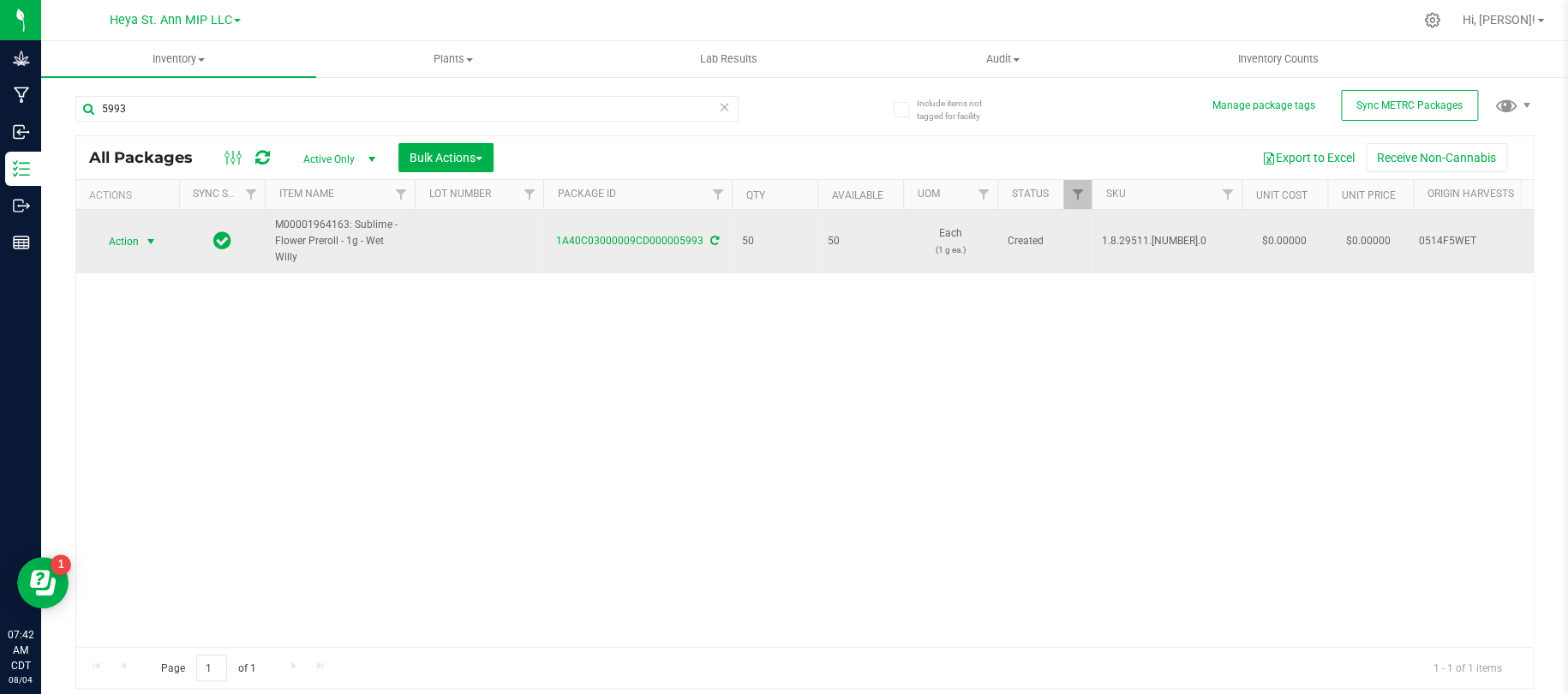 click at bounding box center [151, 242] 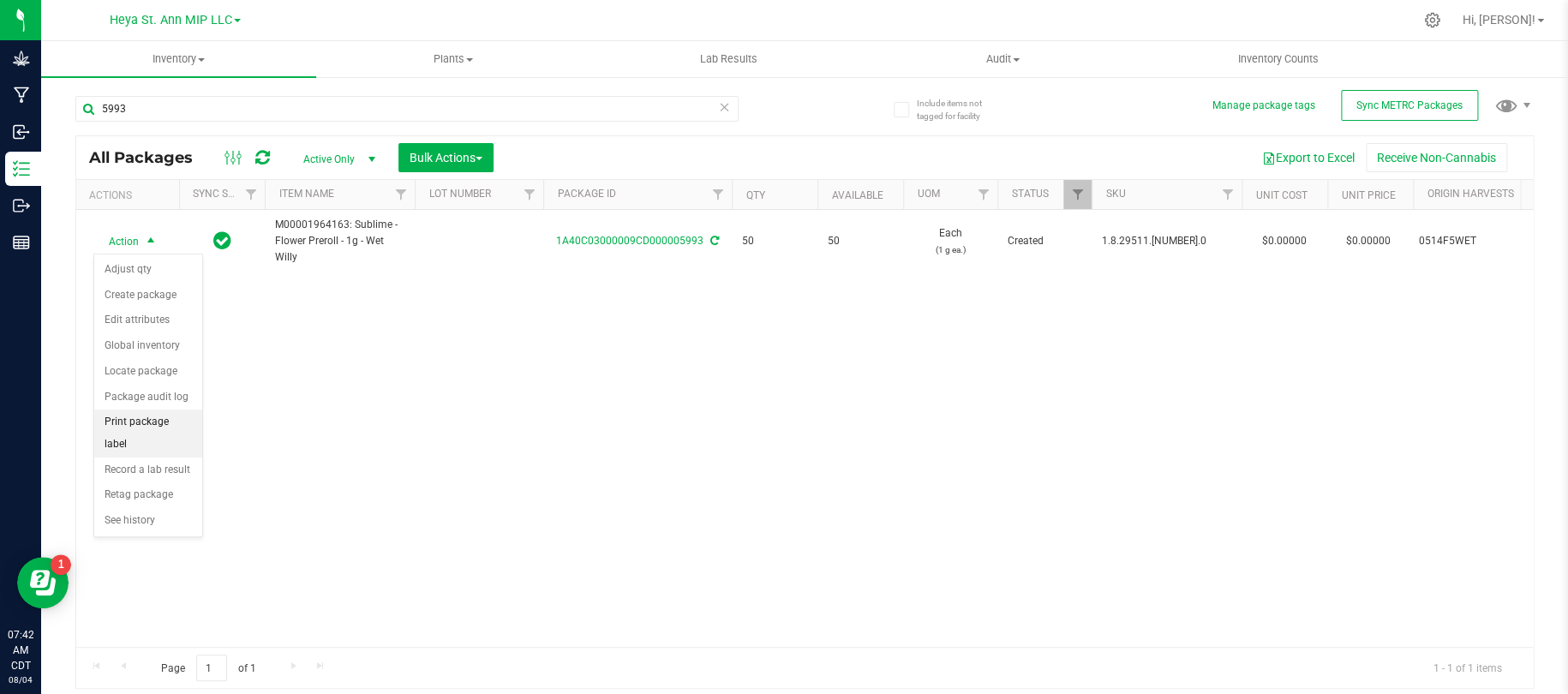click on "Print package label" at bounding box center (148, 433) 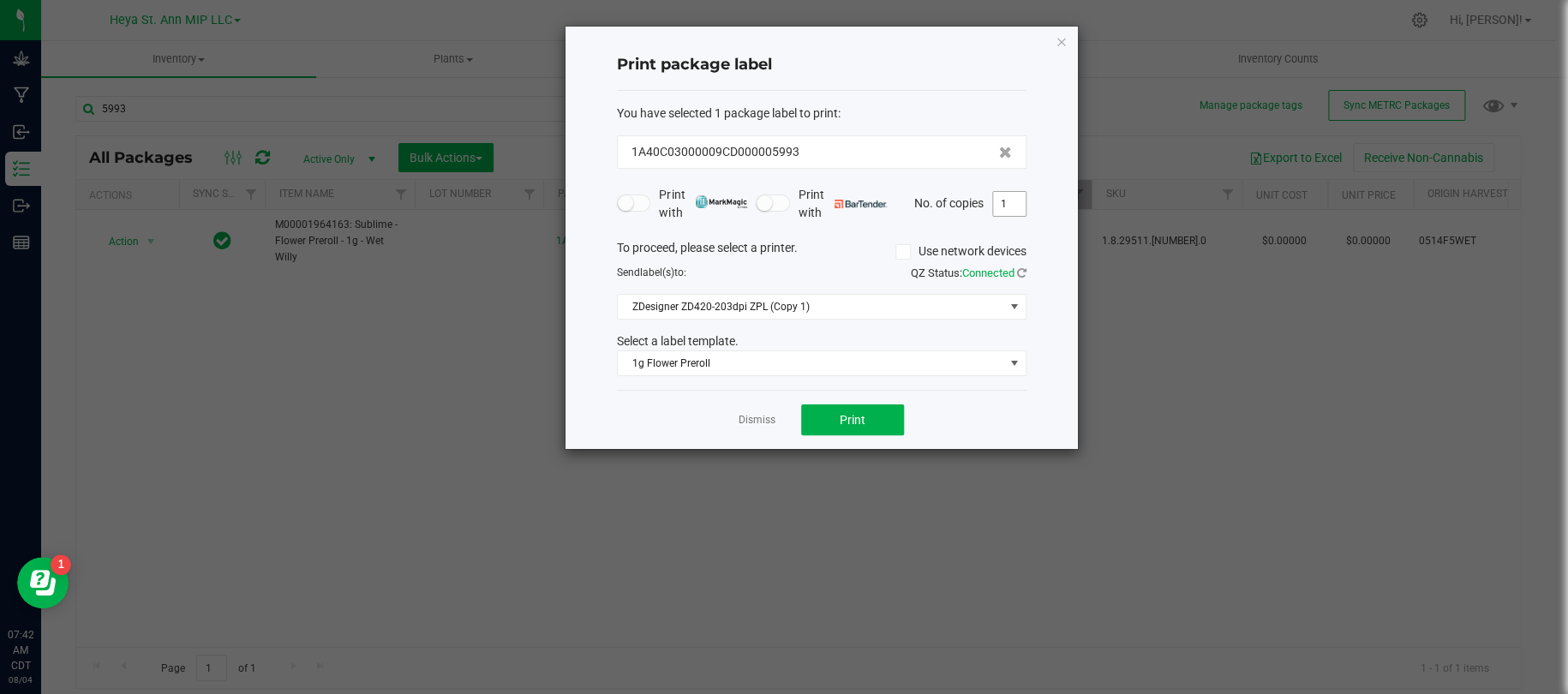 click on "1" at bounding box center [1009, 204] 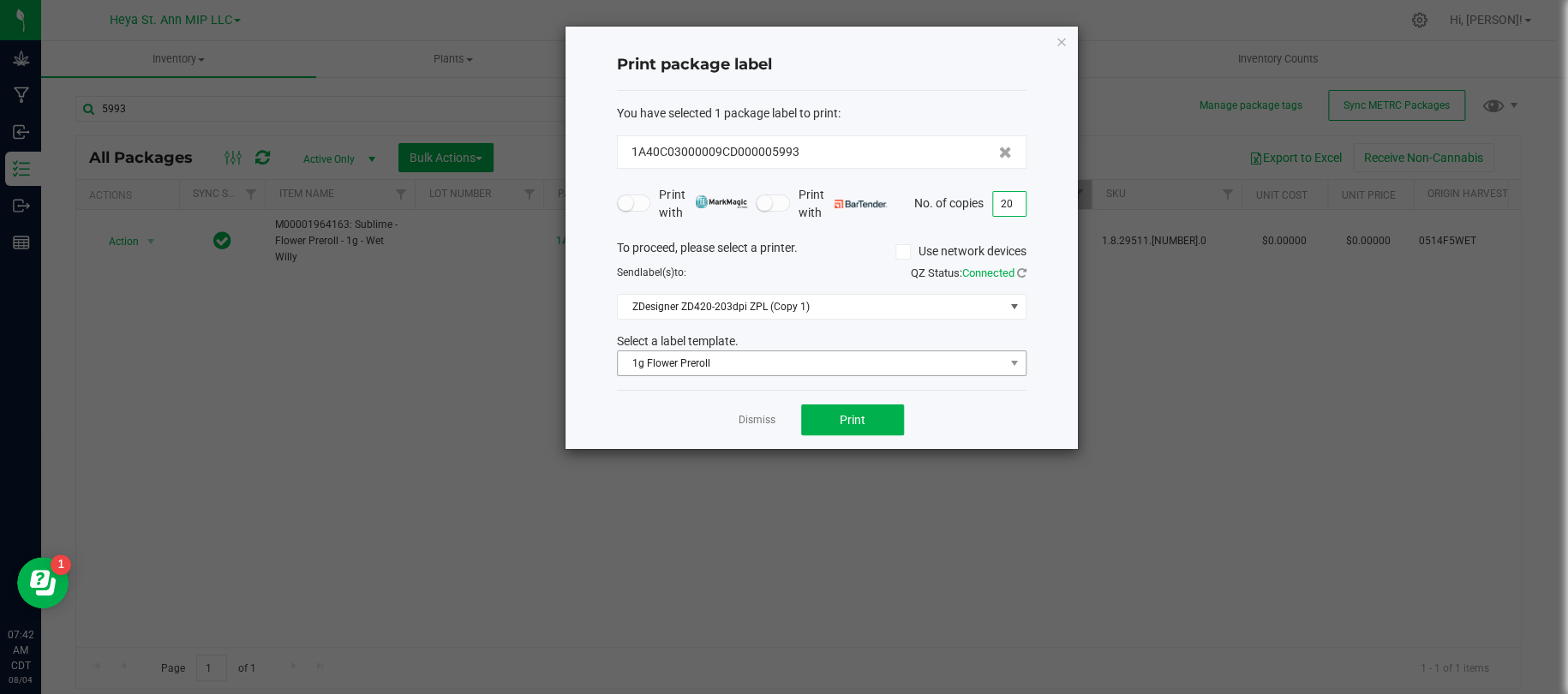 type on "2" 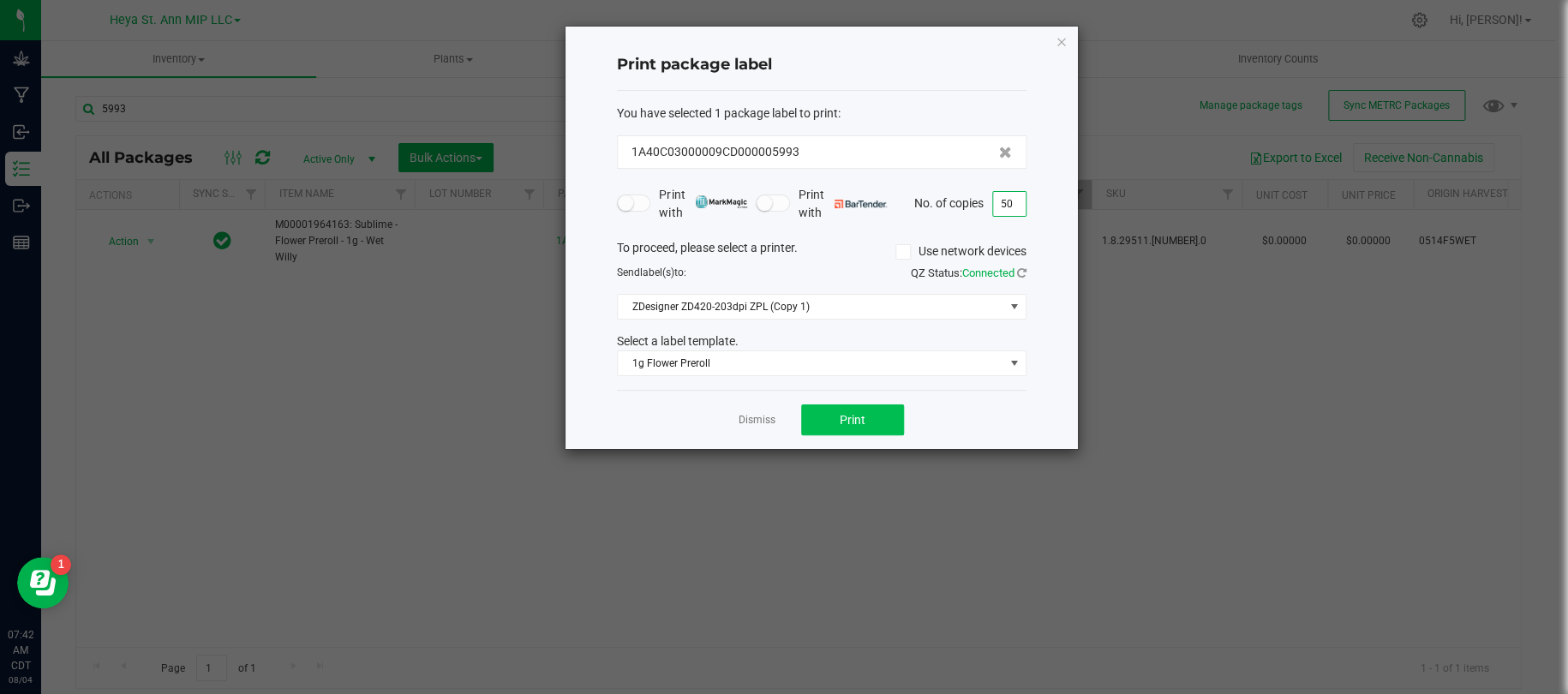 type on "50" 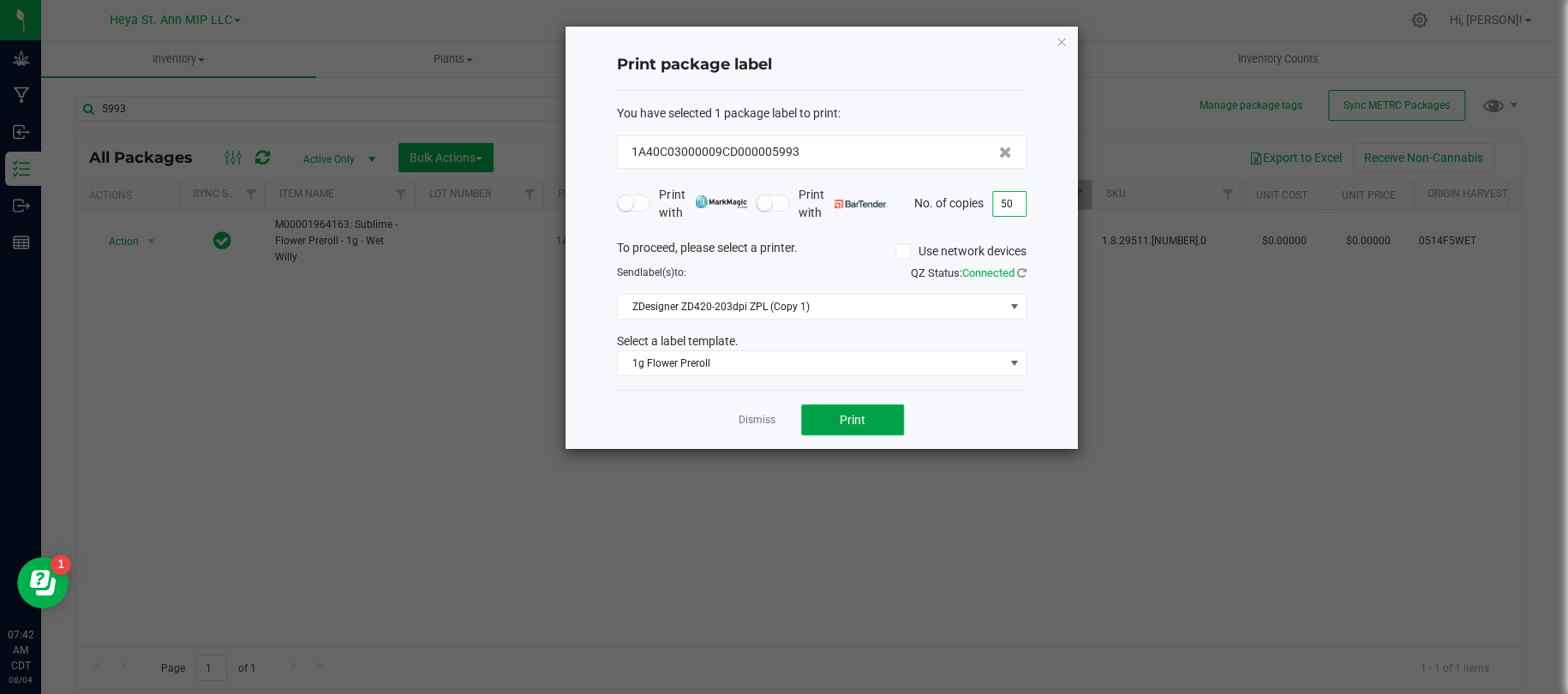 click on "Print" 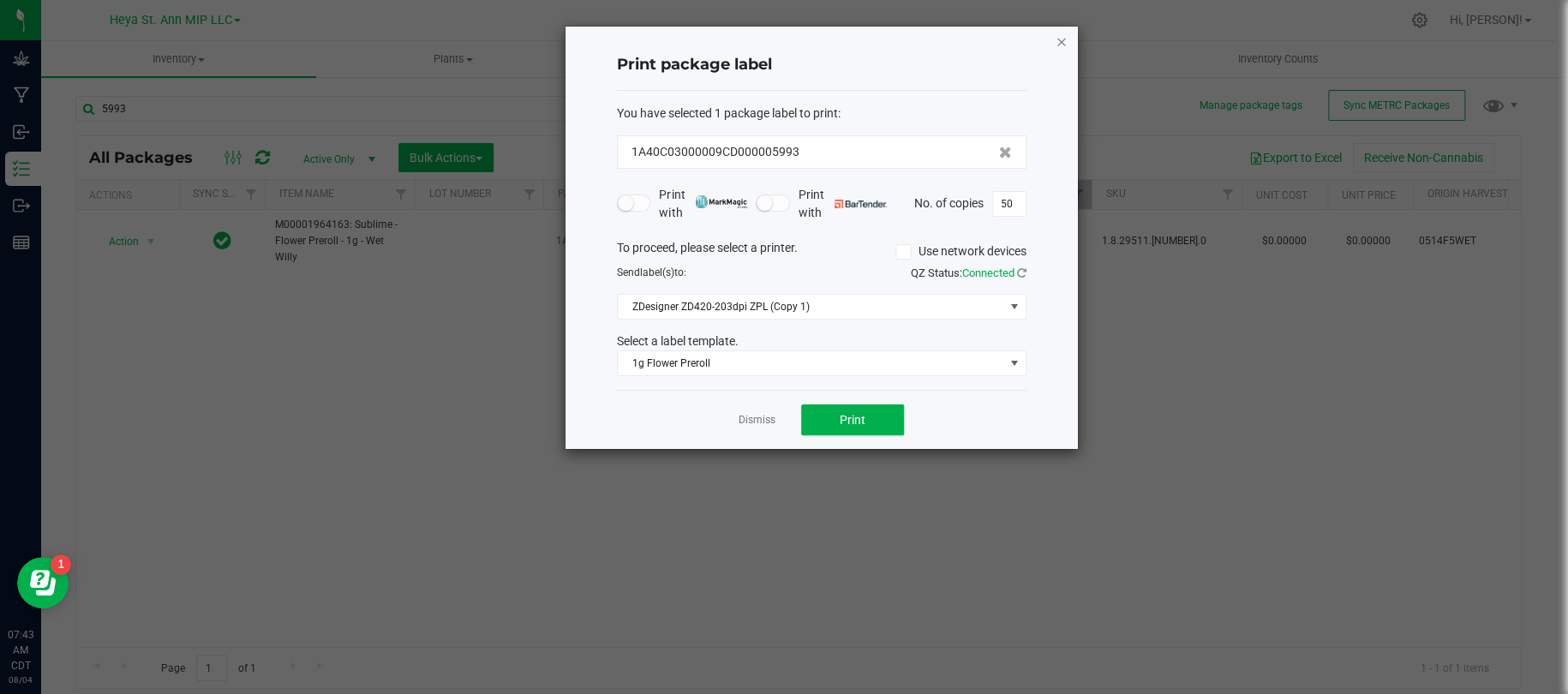 click 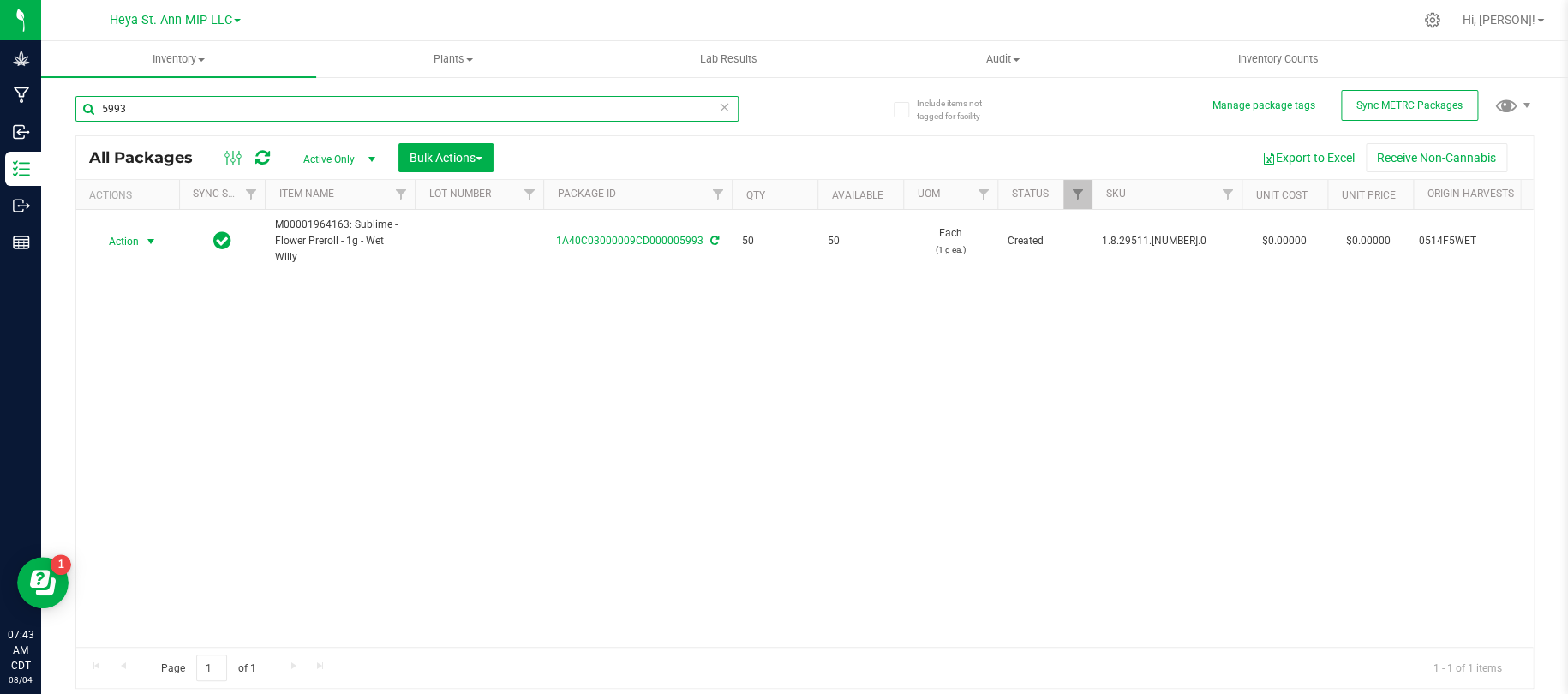 click on "5993" at bounding box center [407, 109] 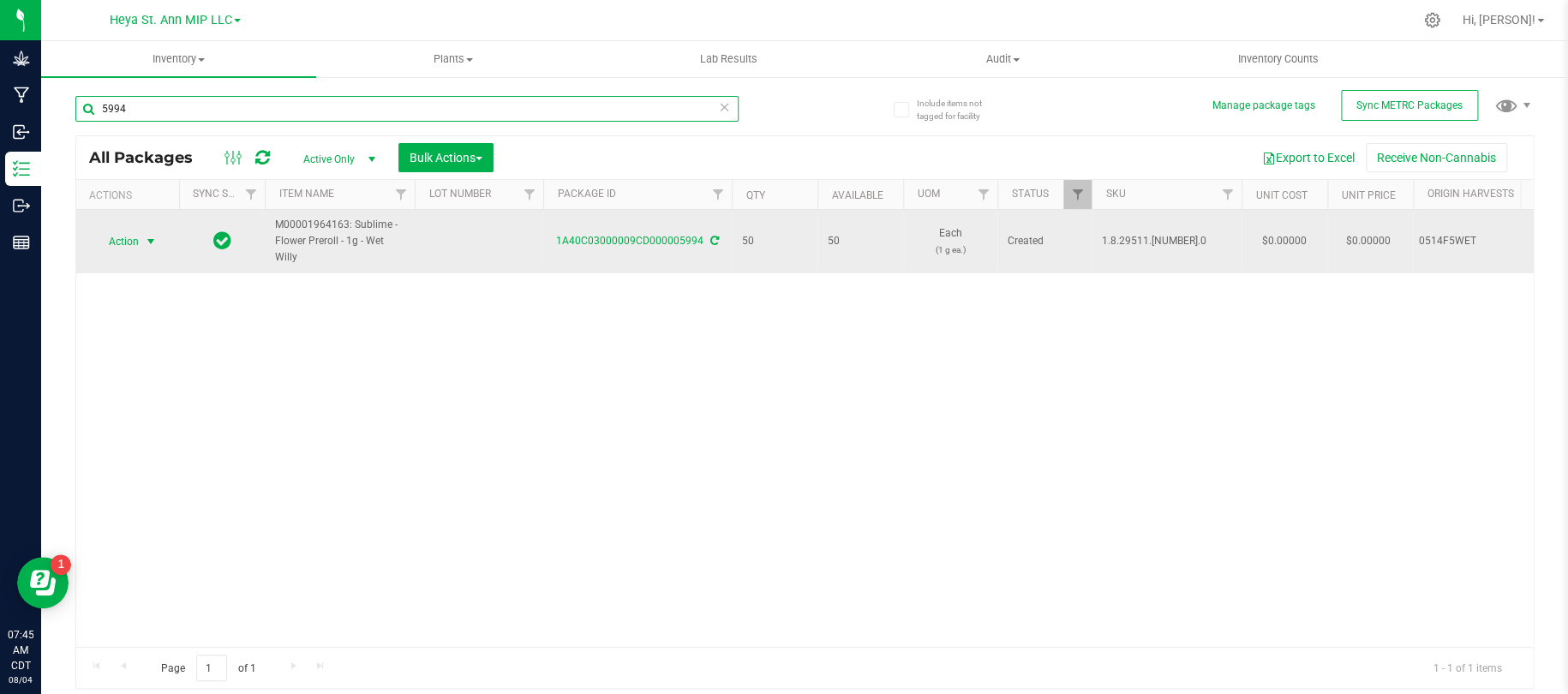 type on "5994" 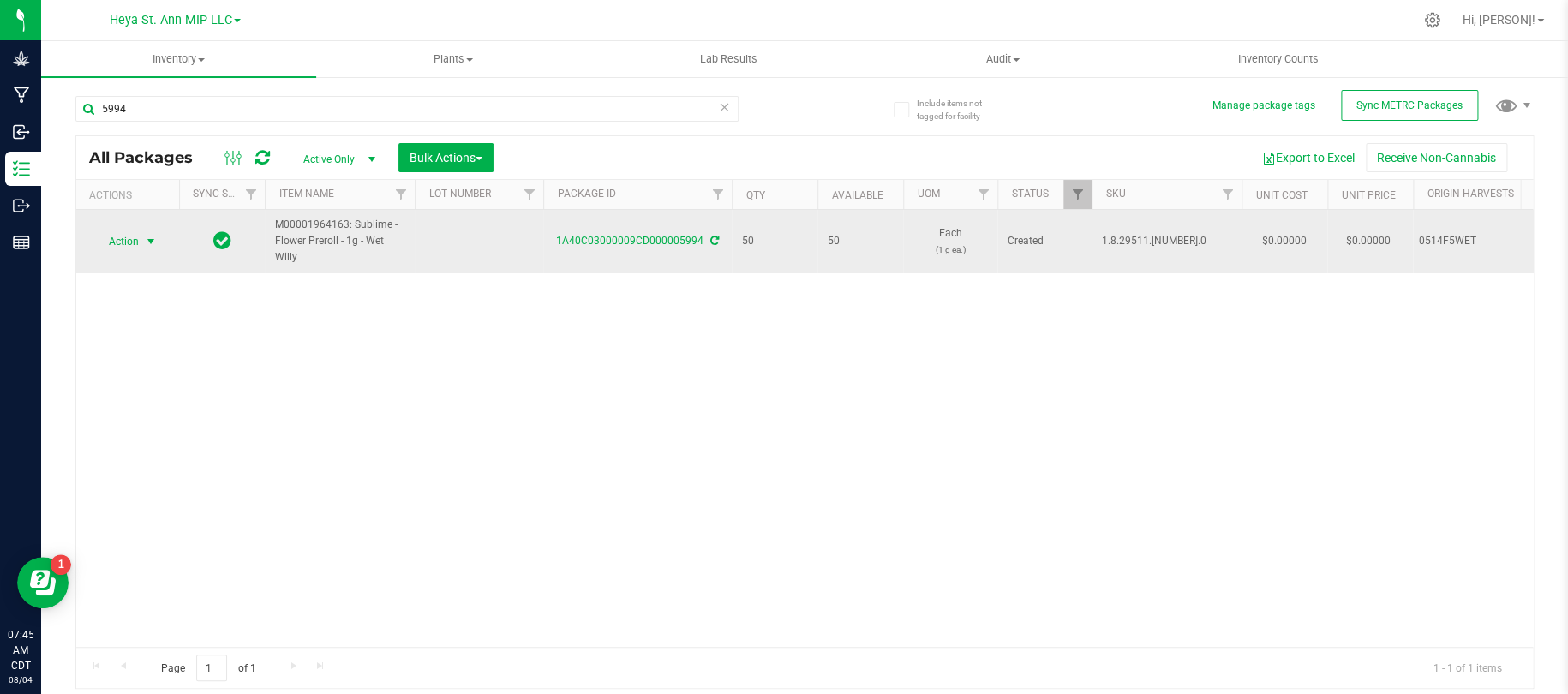 click at bounding box center (151, 242) 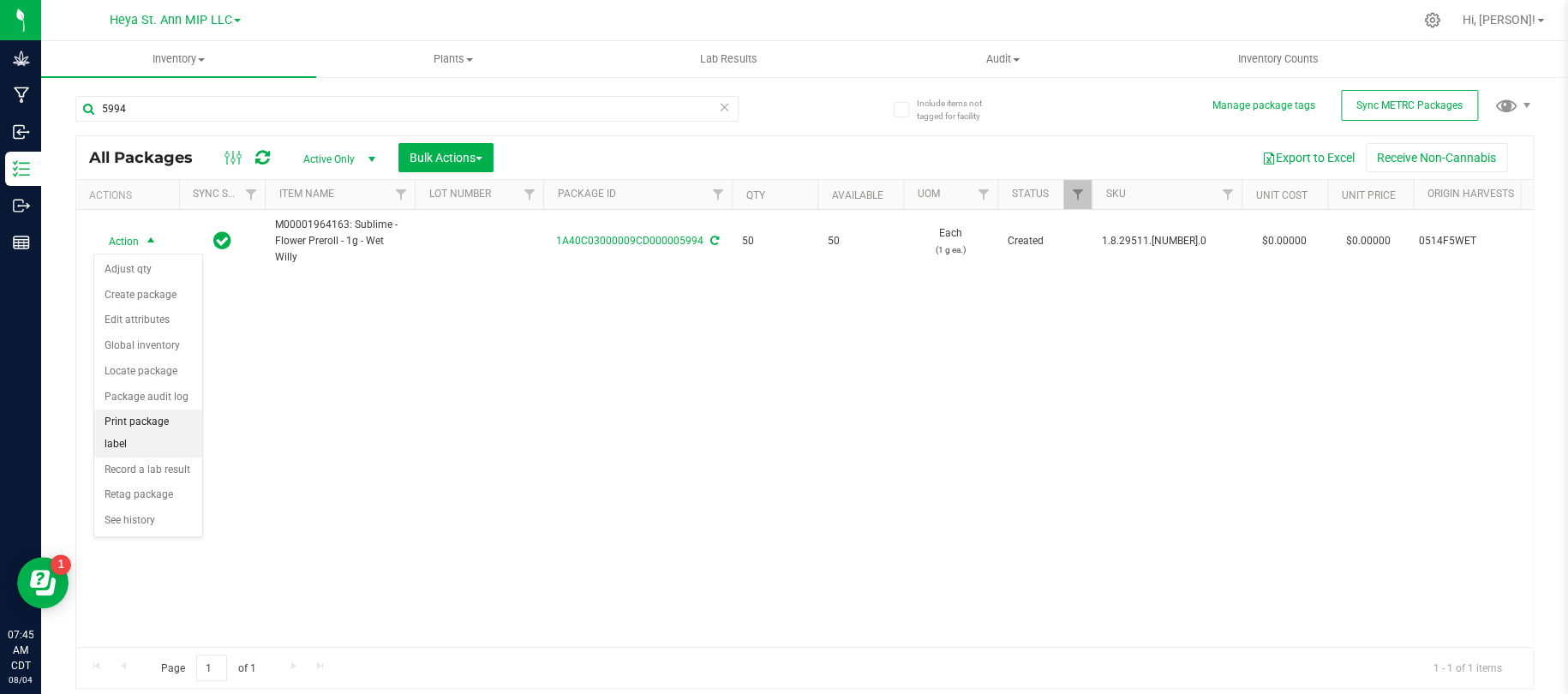 click on "Print package label" at bounding box center [148, 433] 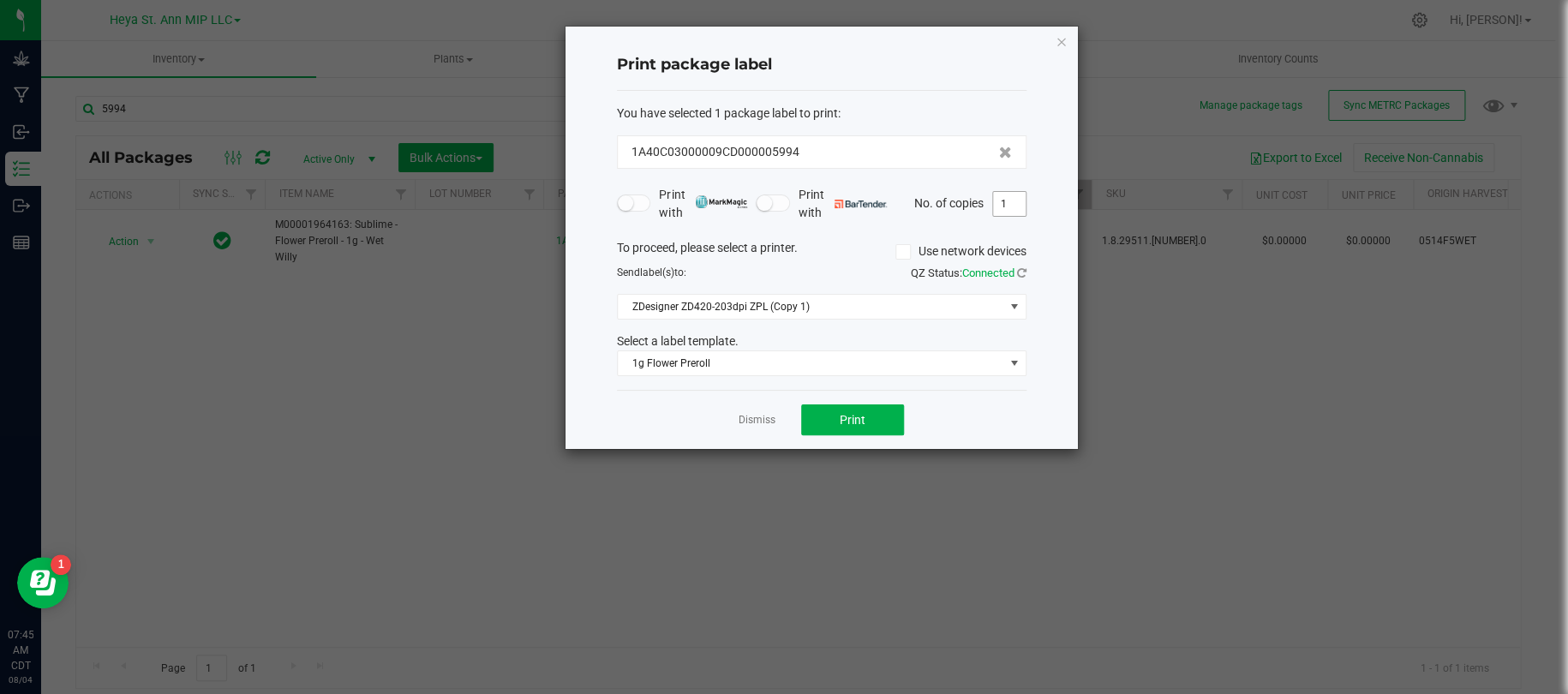 click on "1" at bounding box center (1009, 204) 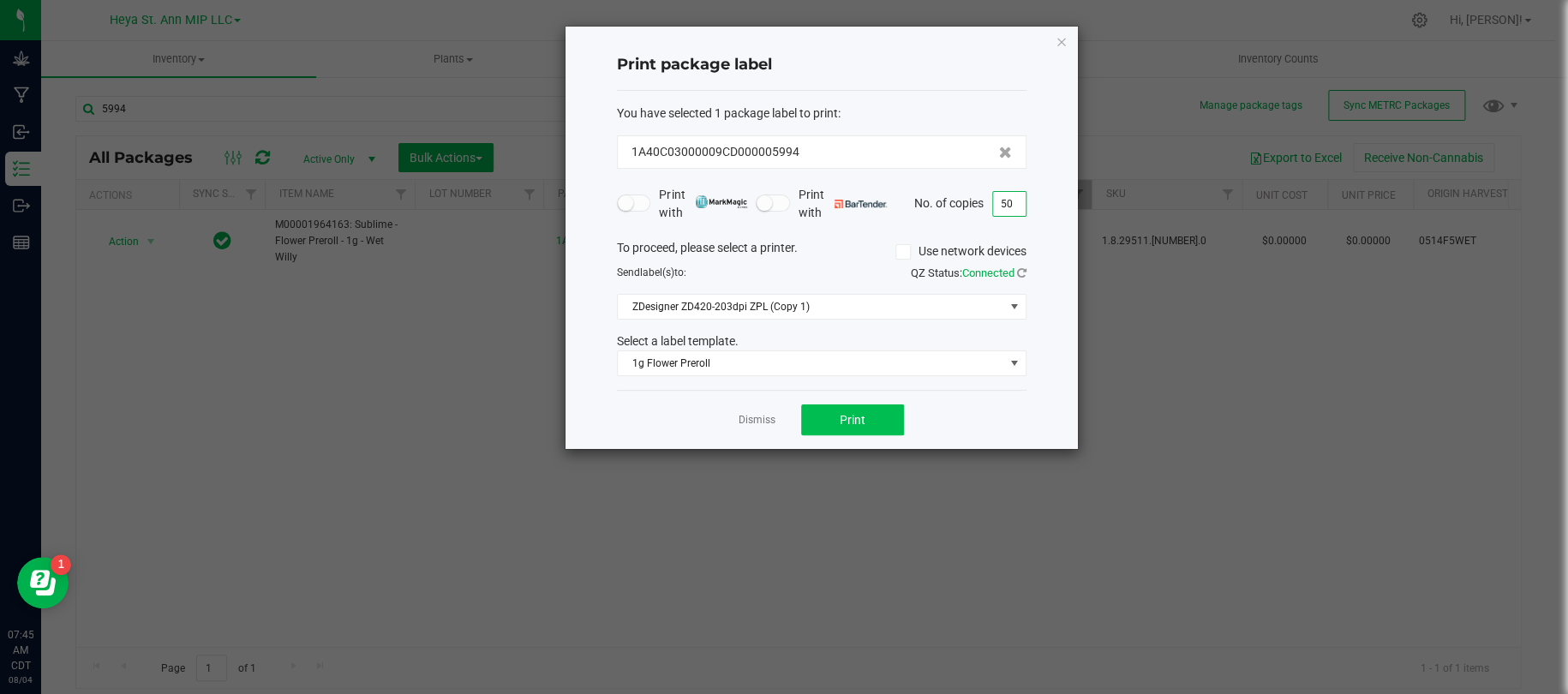 type on "50" 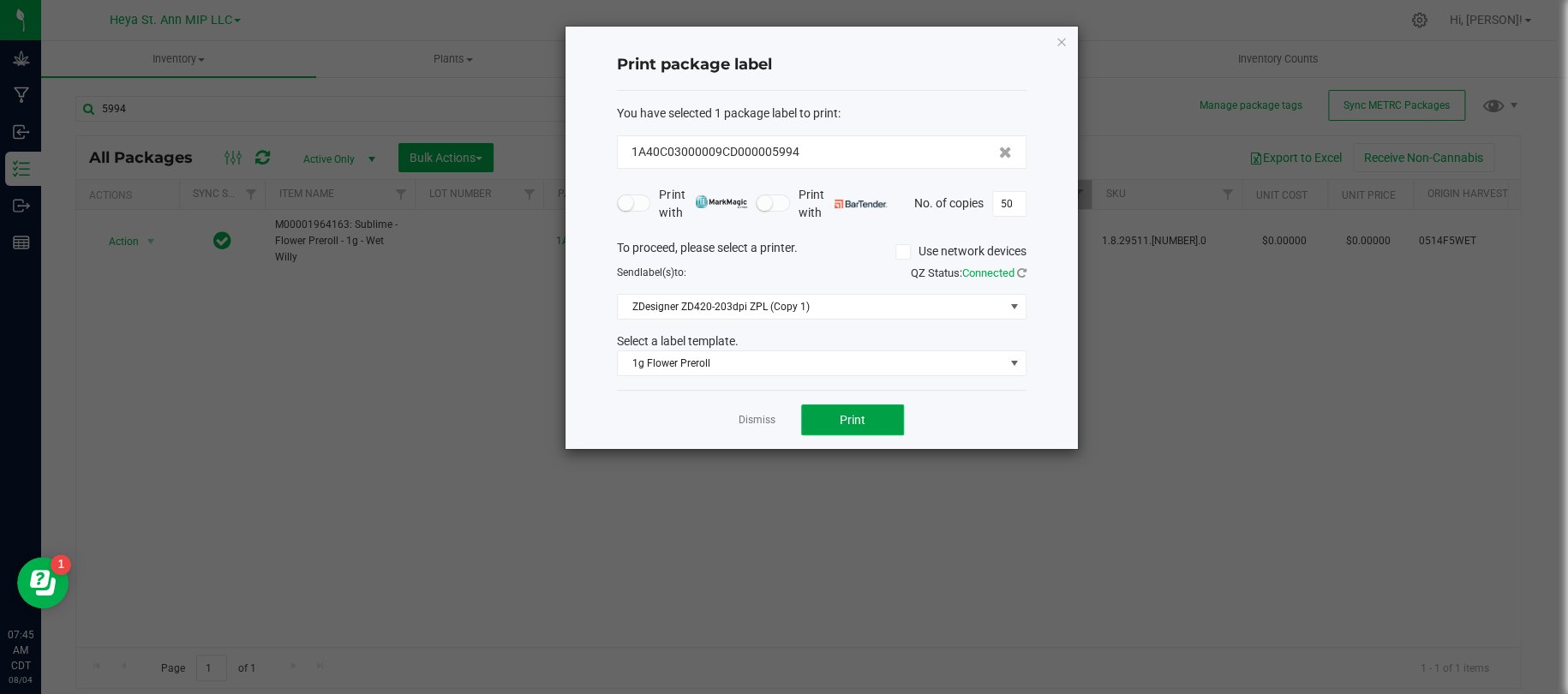 click on "Print" 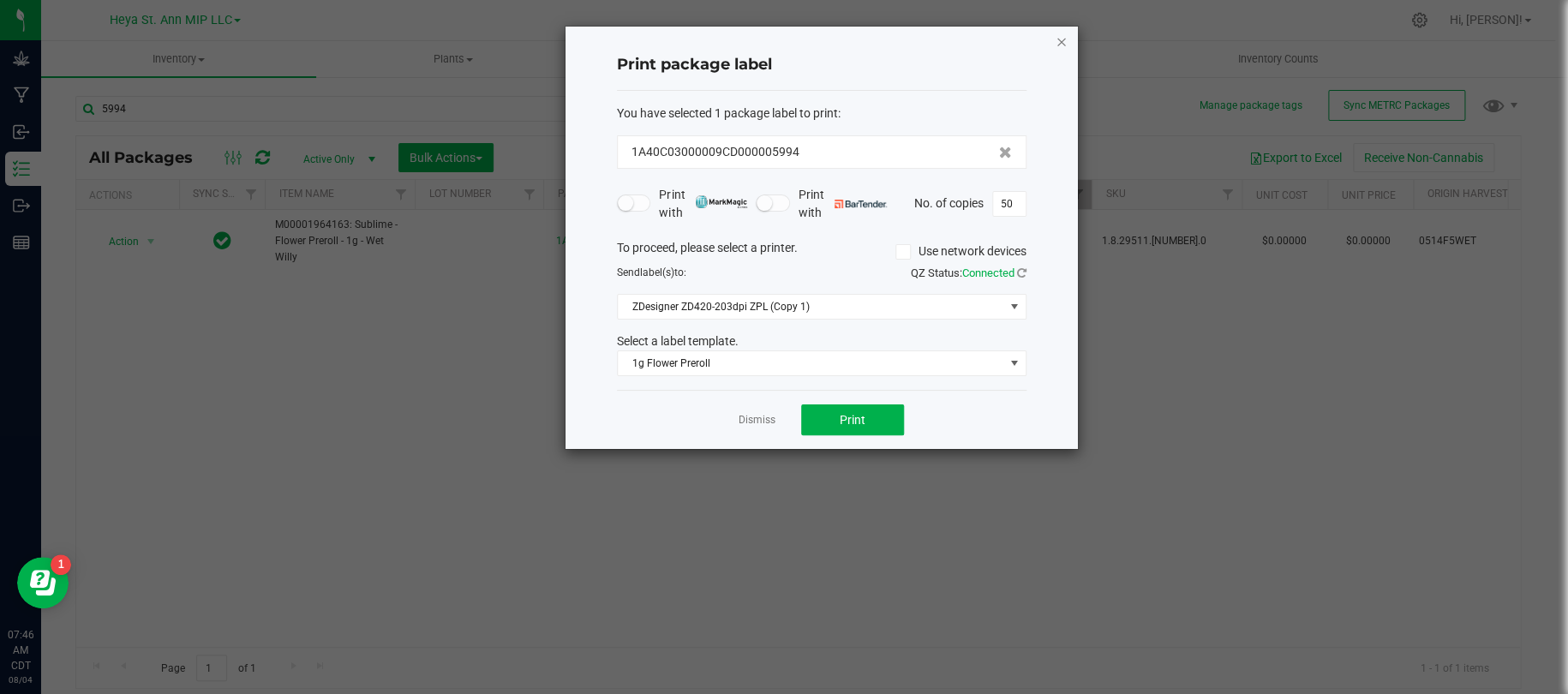 click 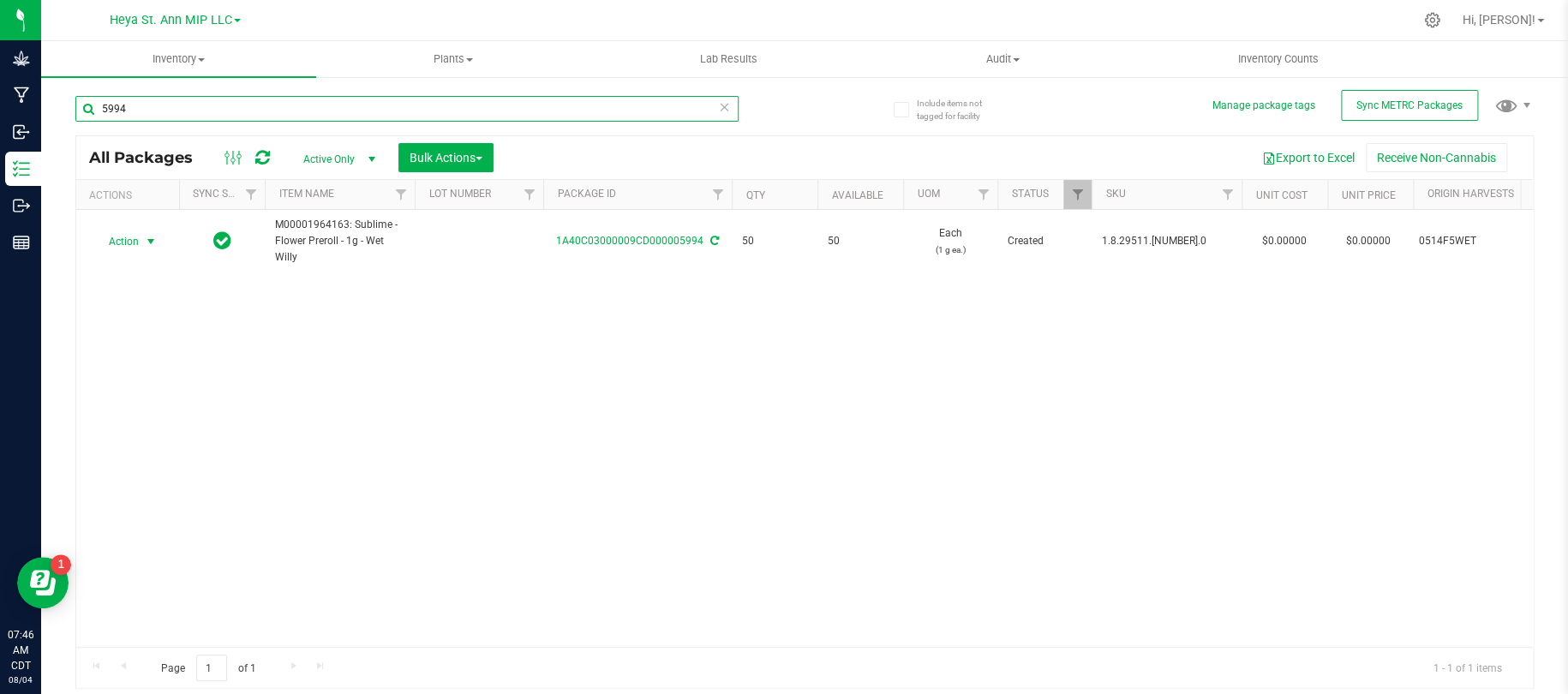 click on "5994" at bounding box center [407, 109] 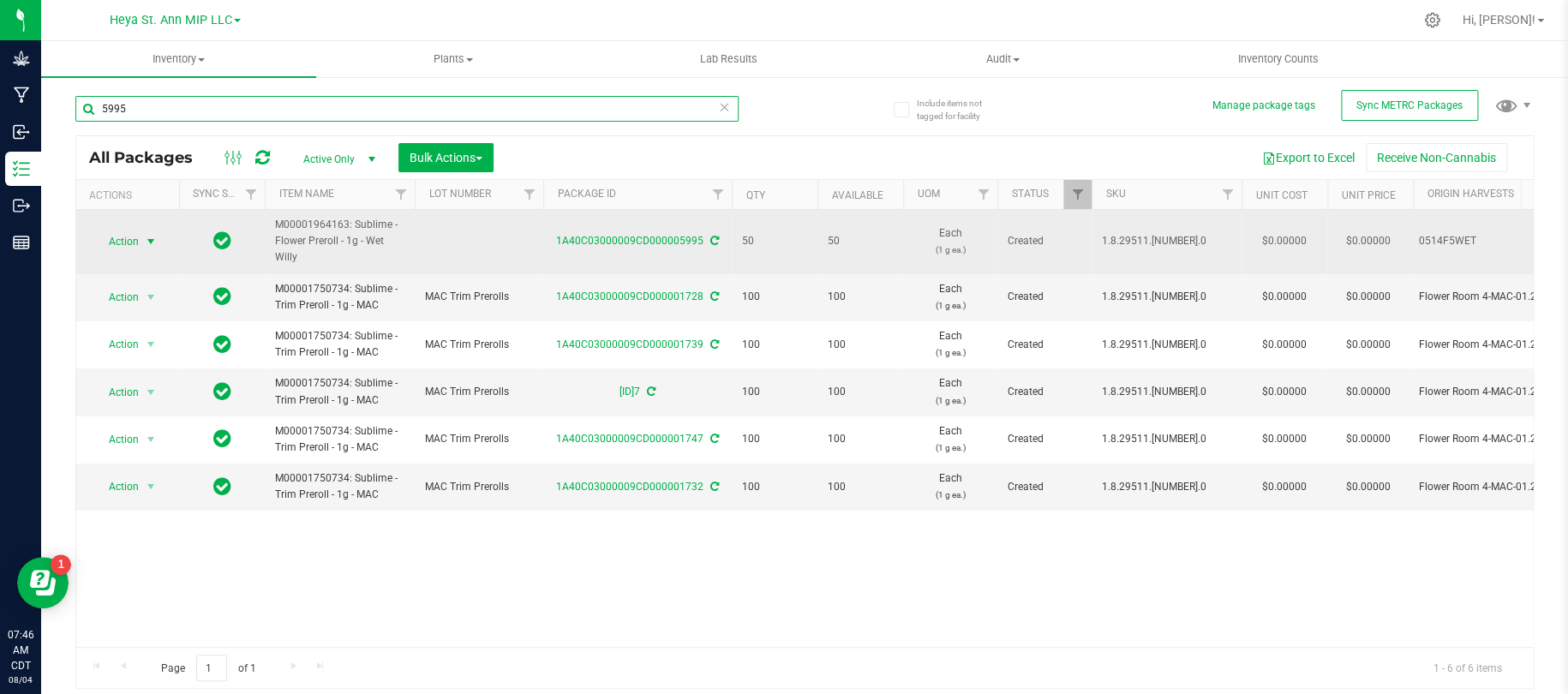 type on "5995" 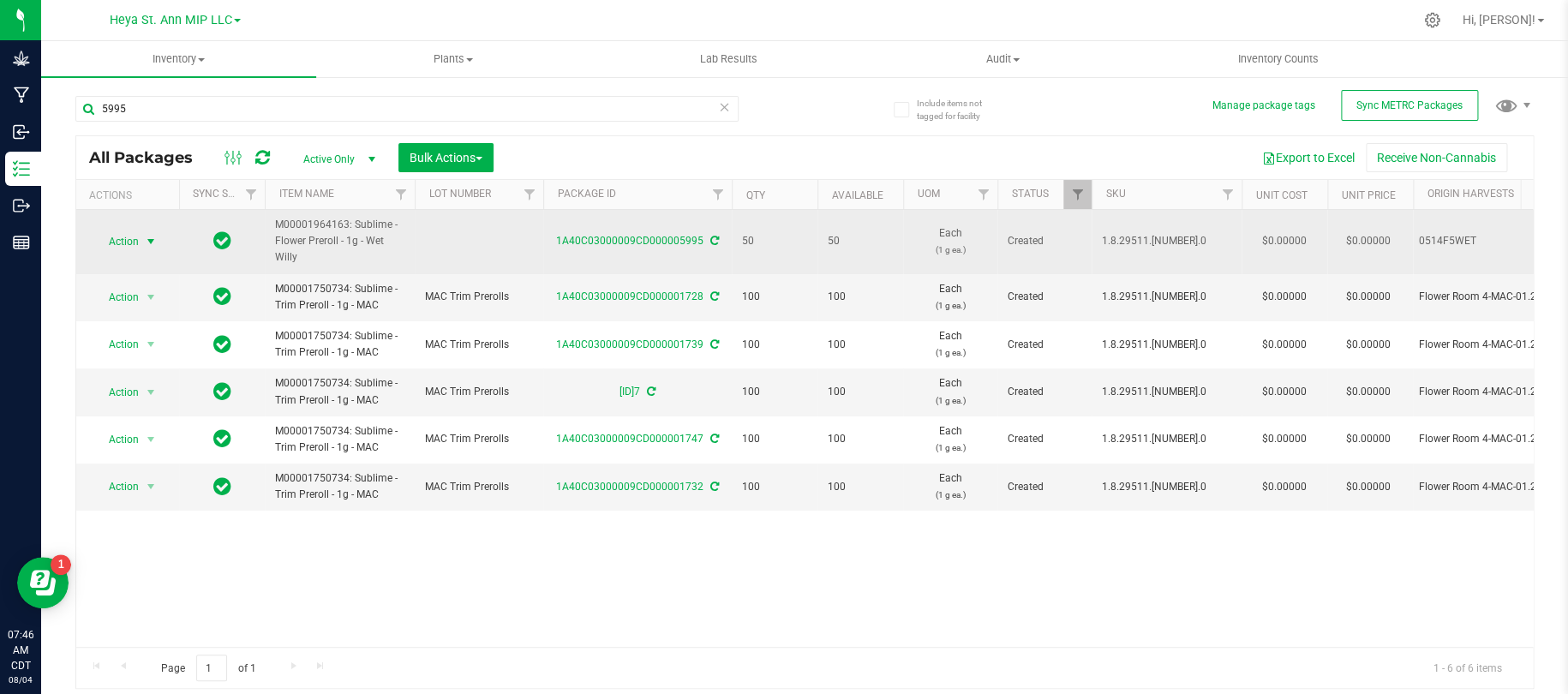 click at bounding box center (151, 242) 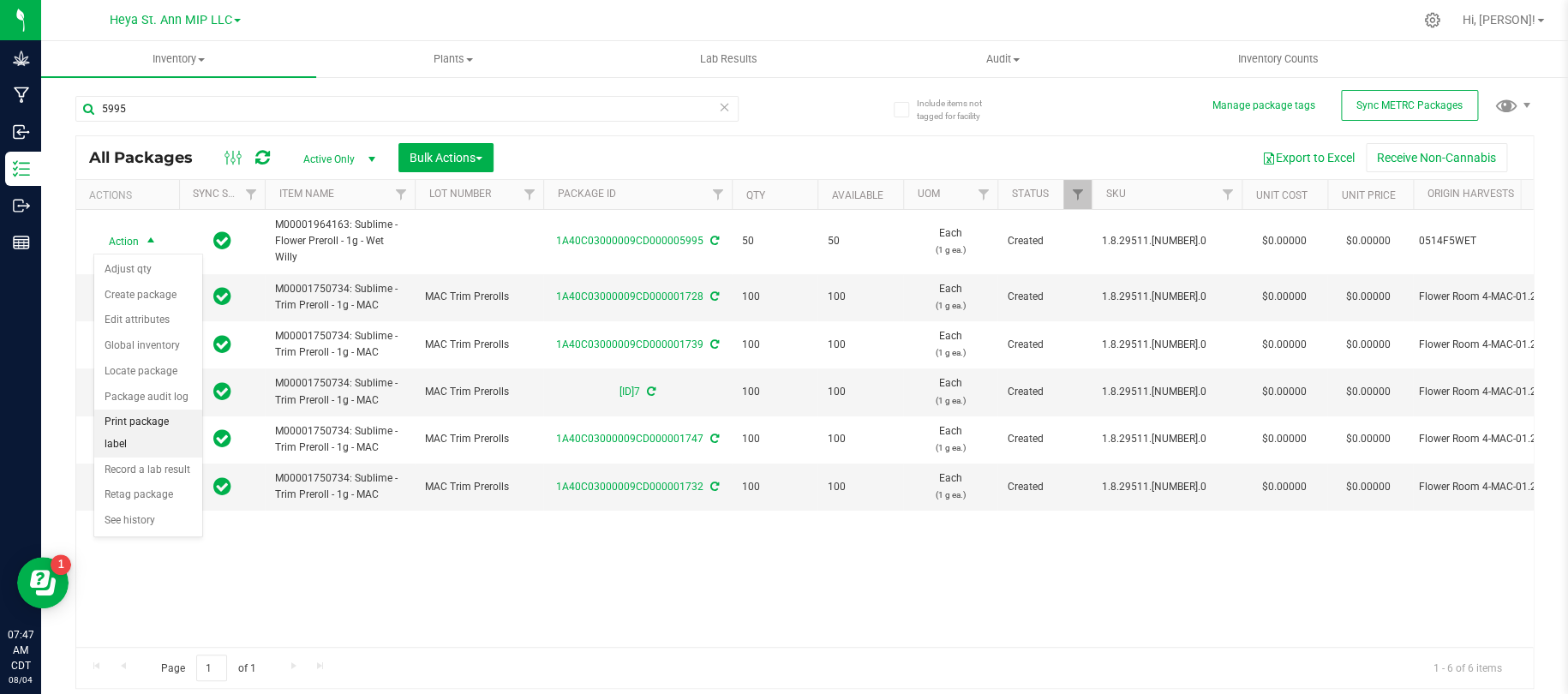 click on "Print package label" at bounding box center (148, 433) 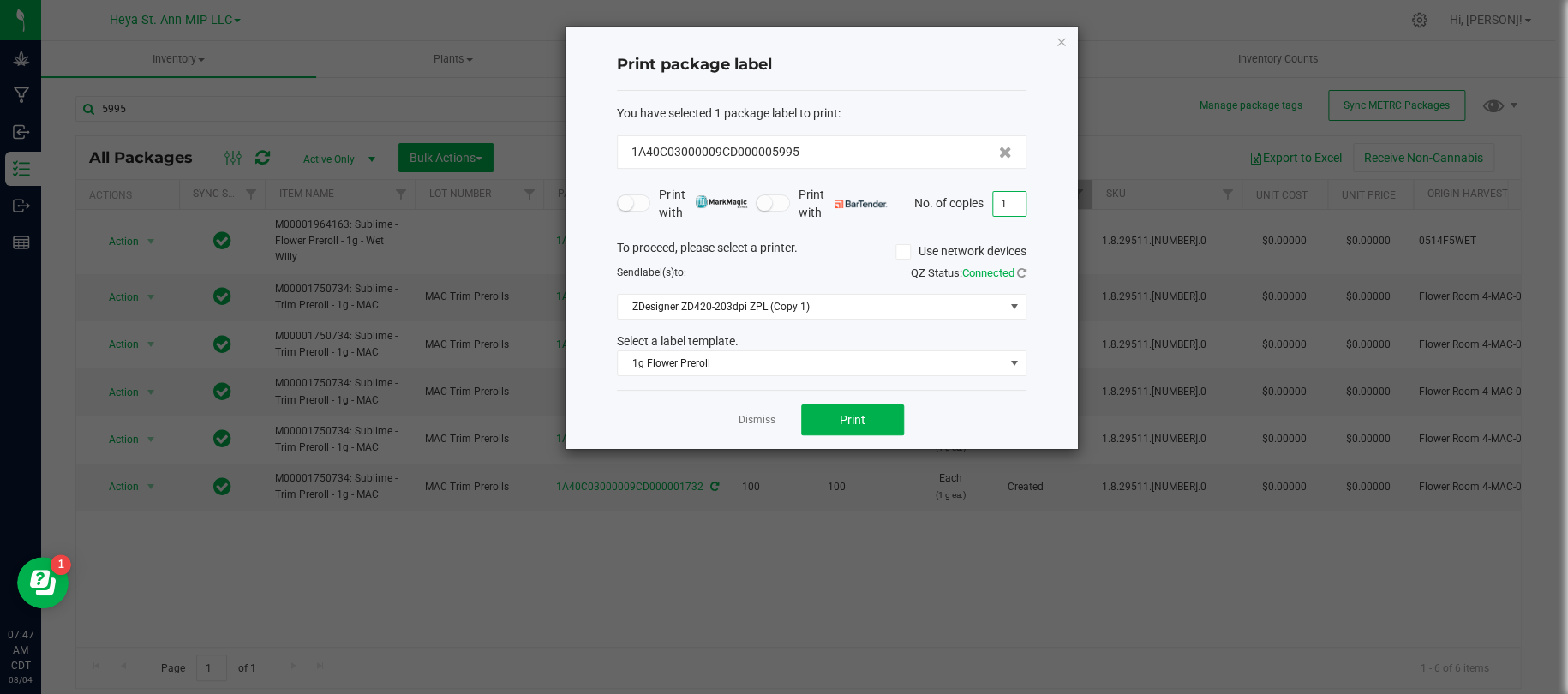 click on "1" at bounding box center (1009, 204) 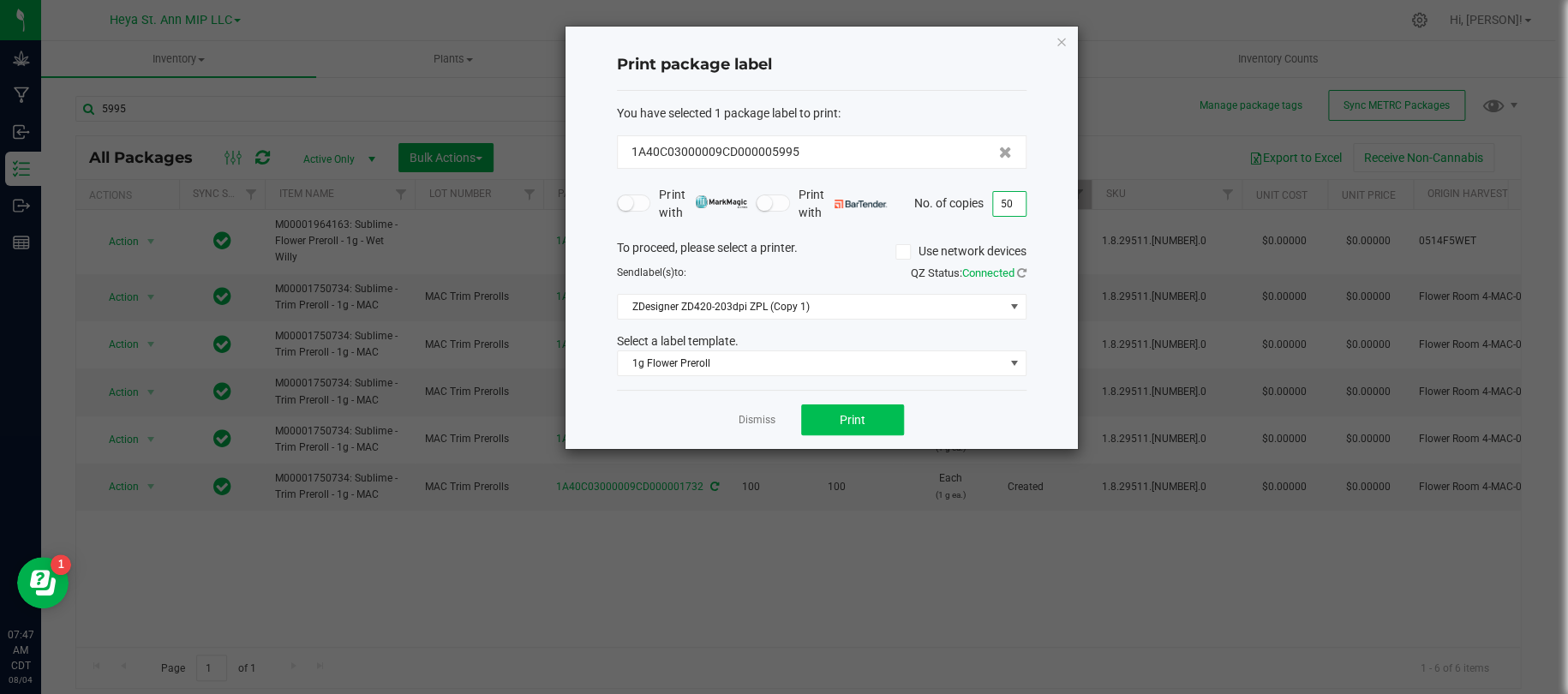 type on "50" 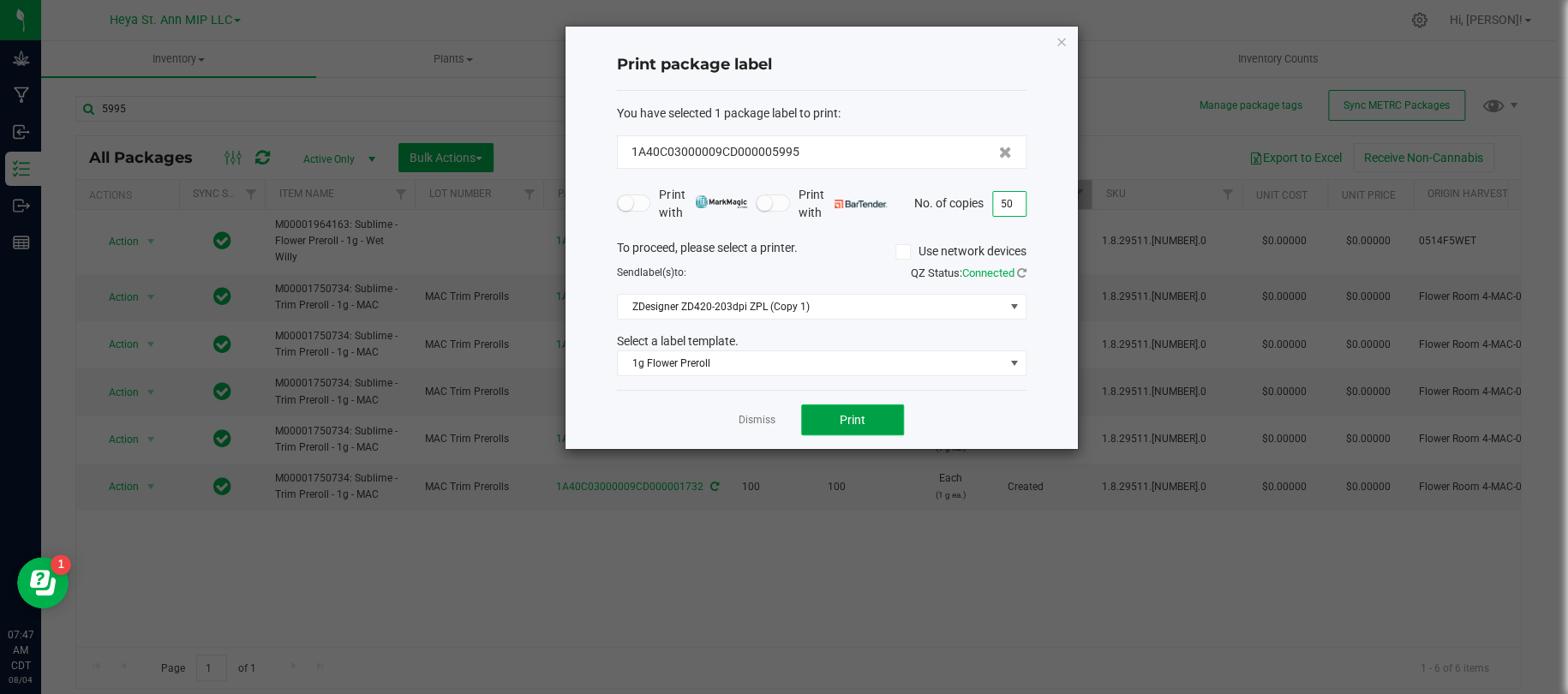 click on "Print" 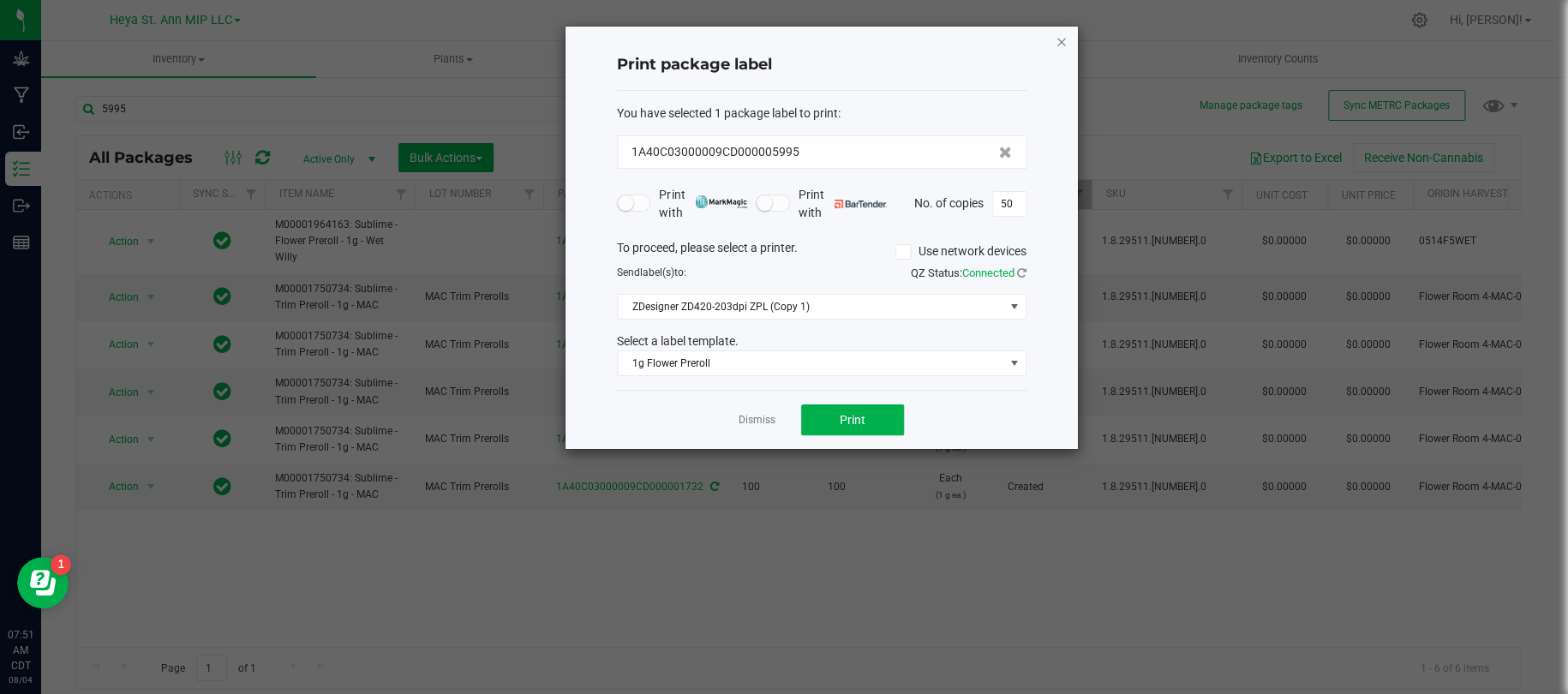 click 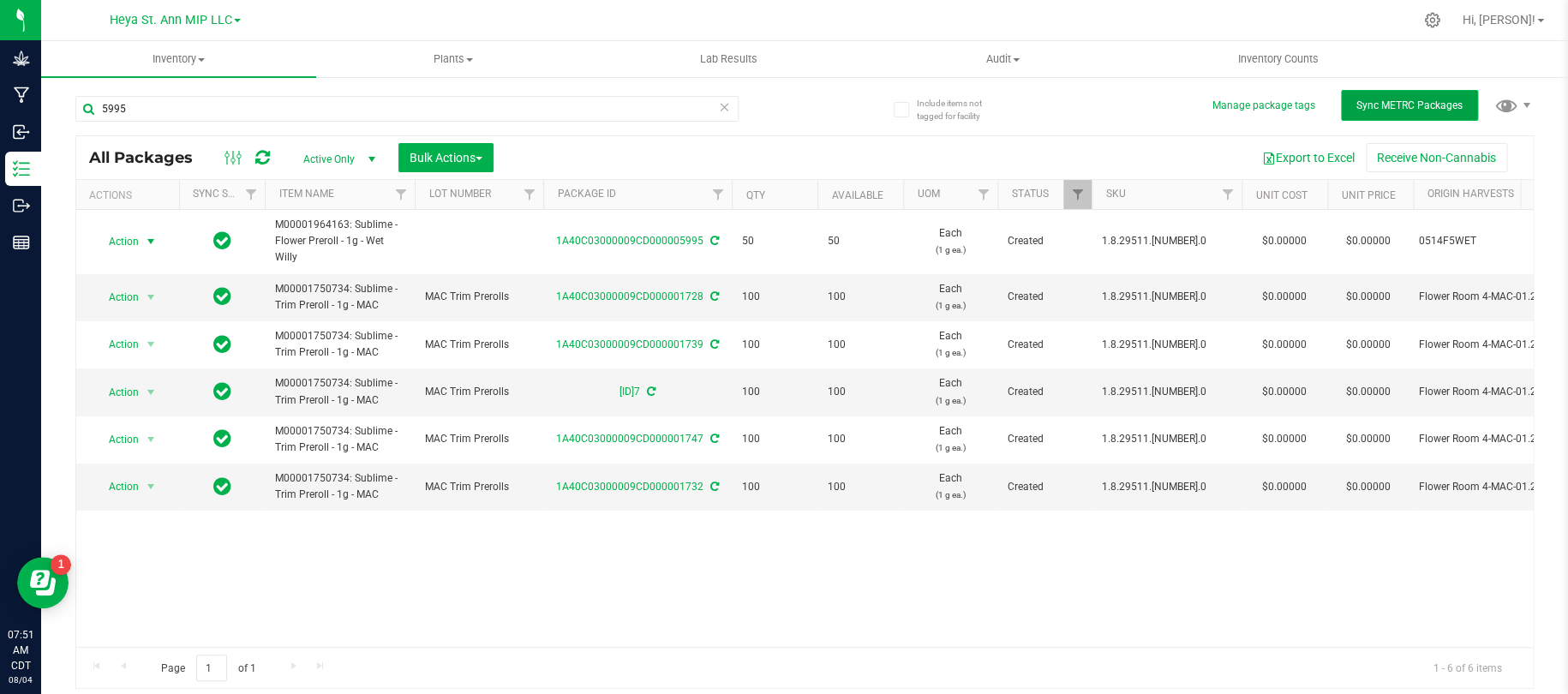 click on "Sync METRC Packages" at bounding box center (1409, 105) 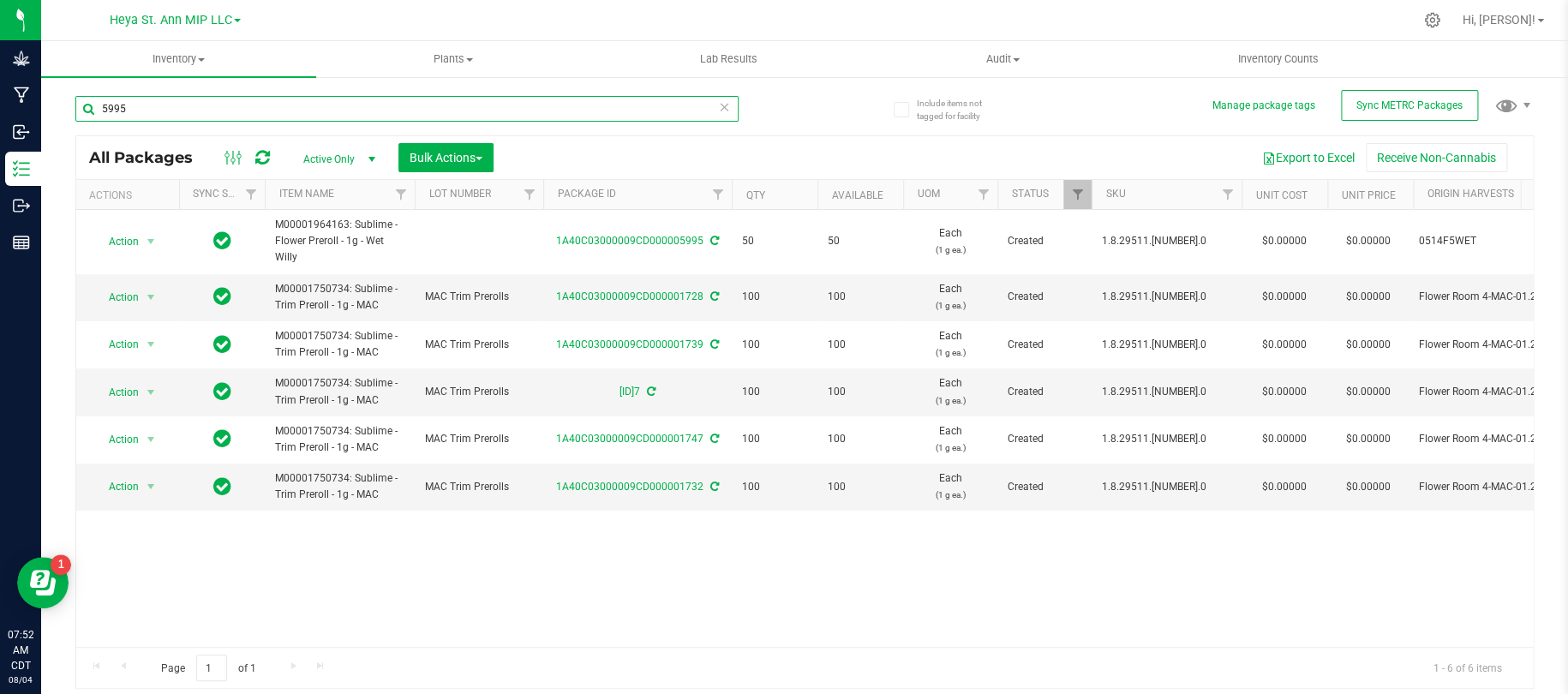 click on "5995" at bounding box center [407, 109] 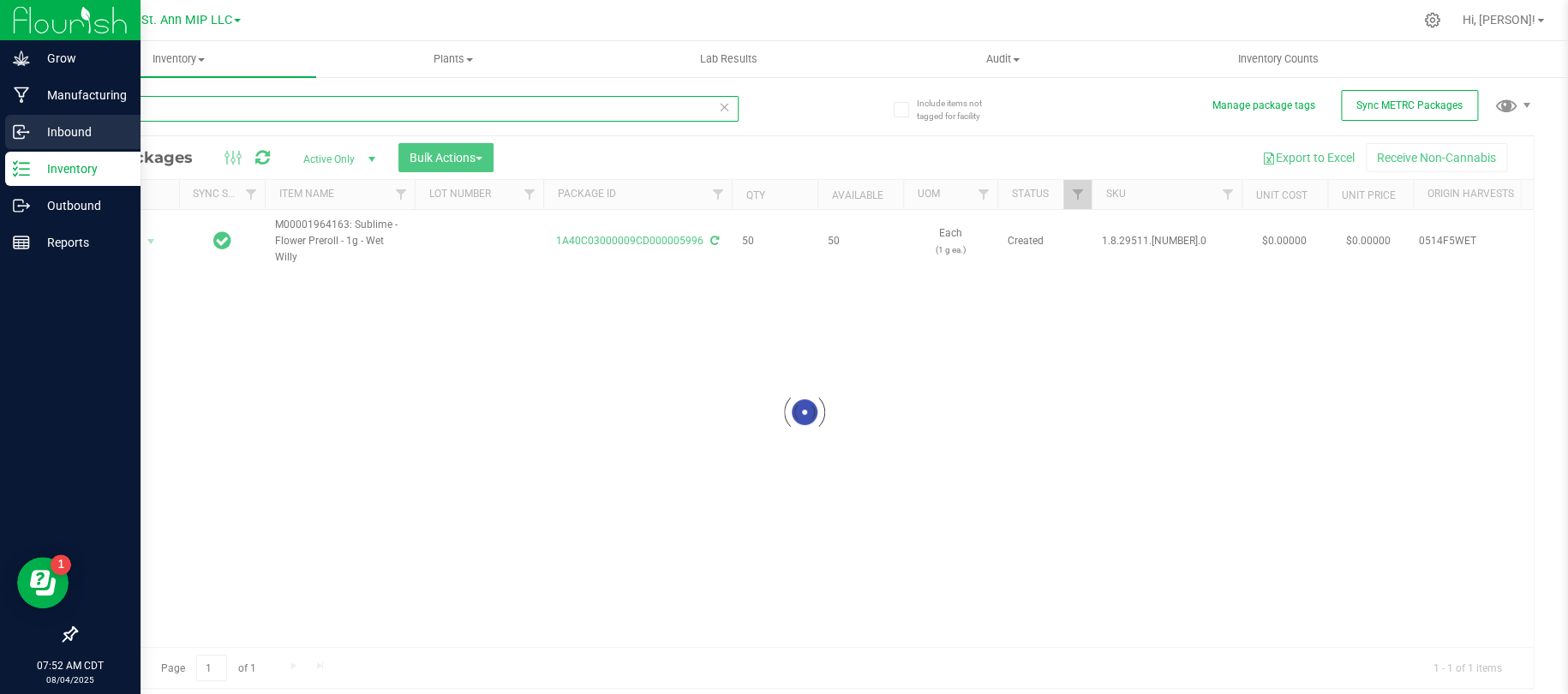 type on "5996" 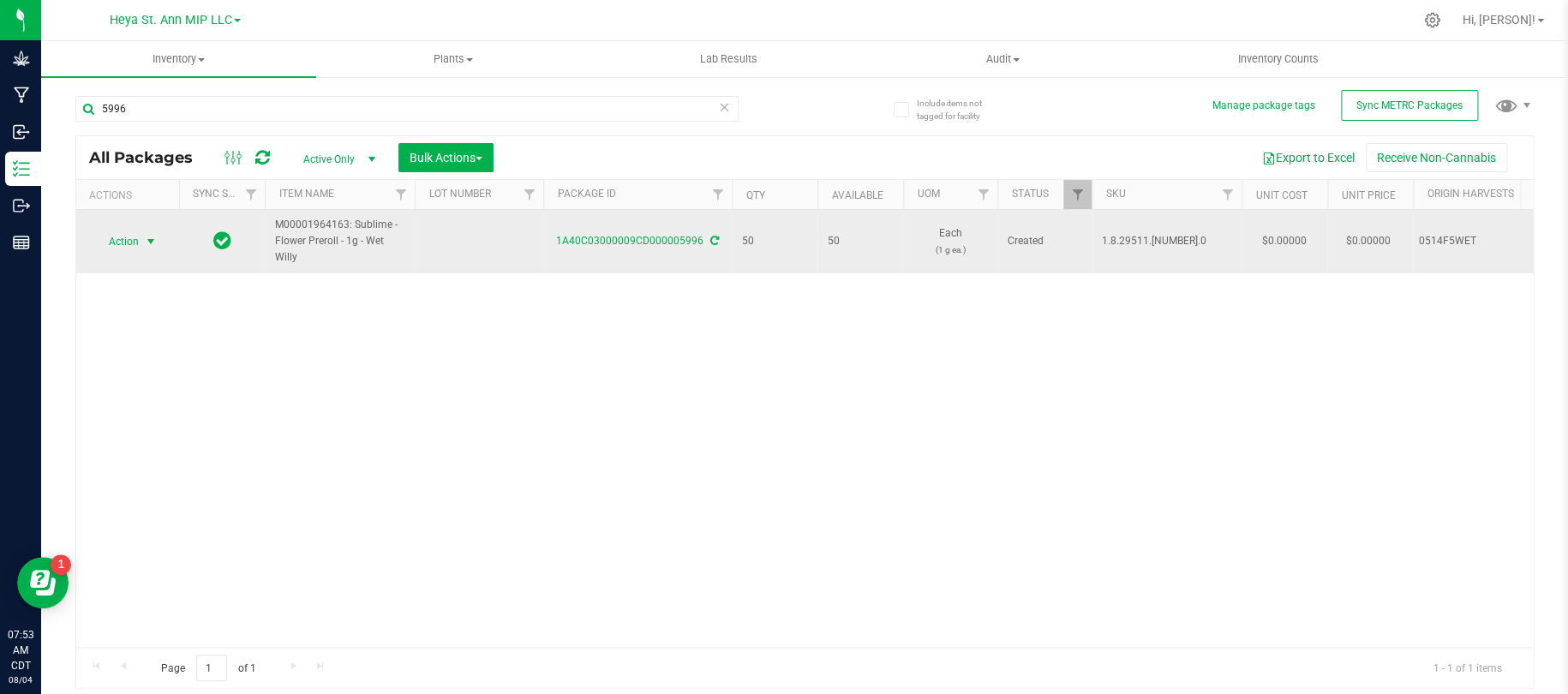 click on "Action" at bounding box center (117, 242) 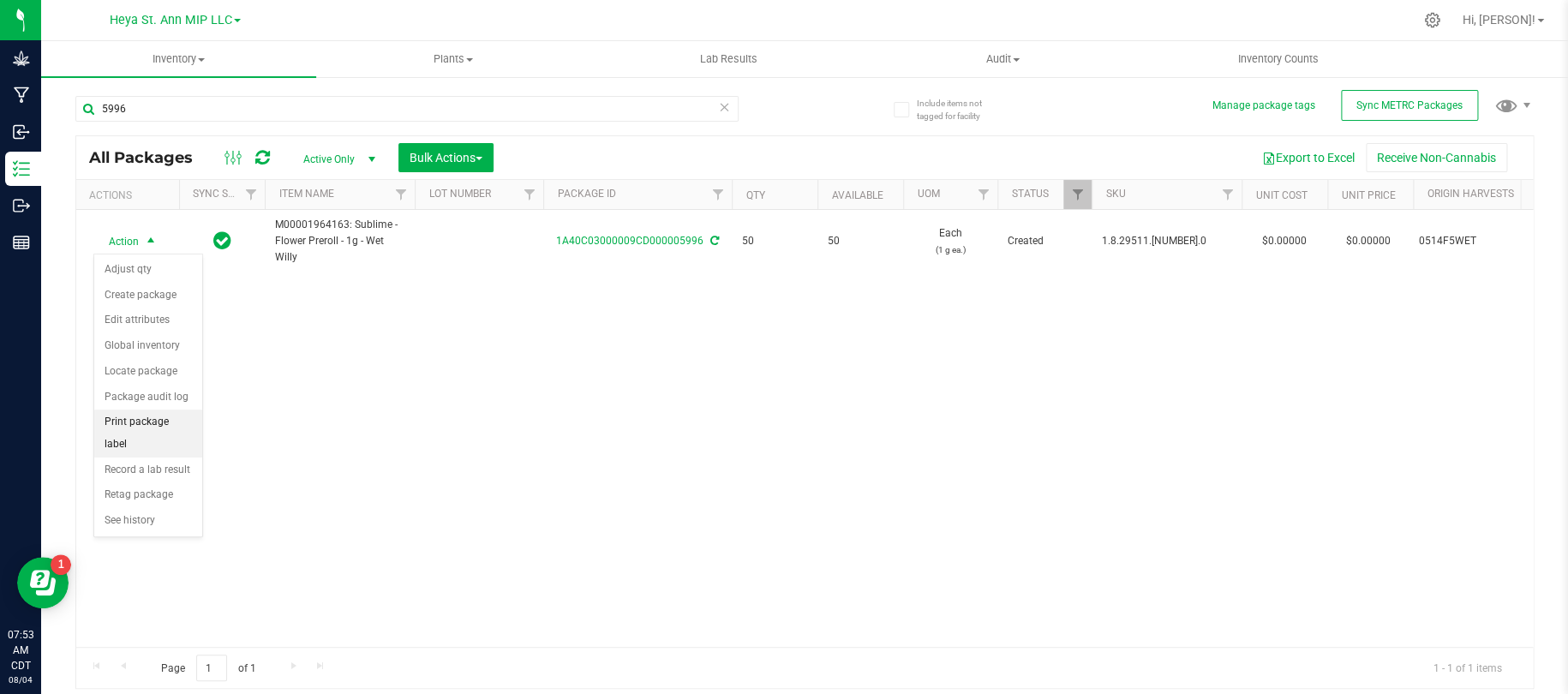 click on "Print package label" at bounding box center (148, 433) 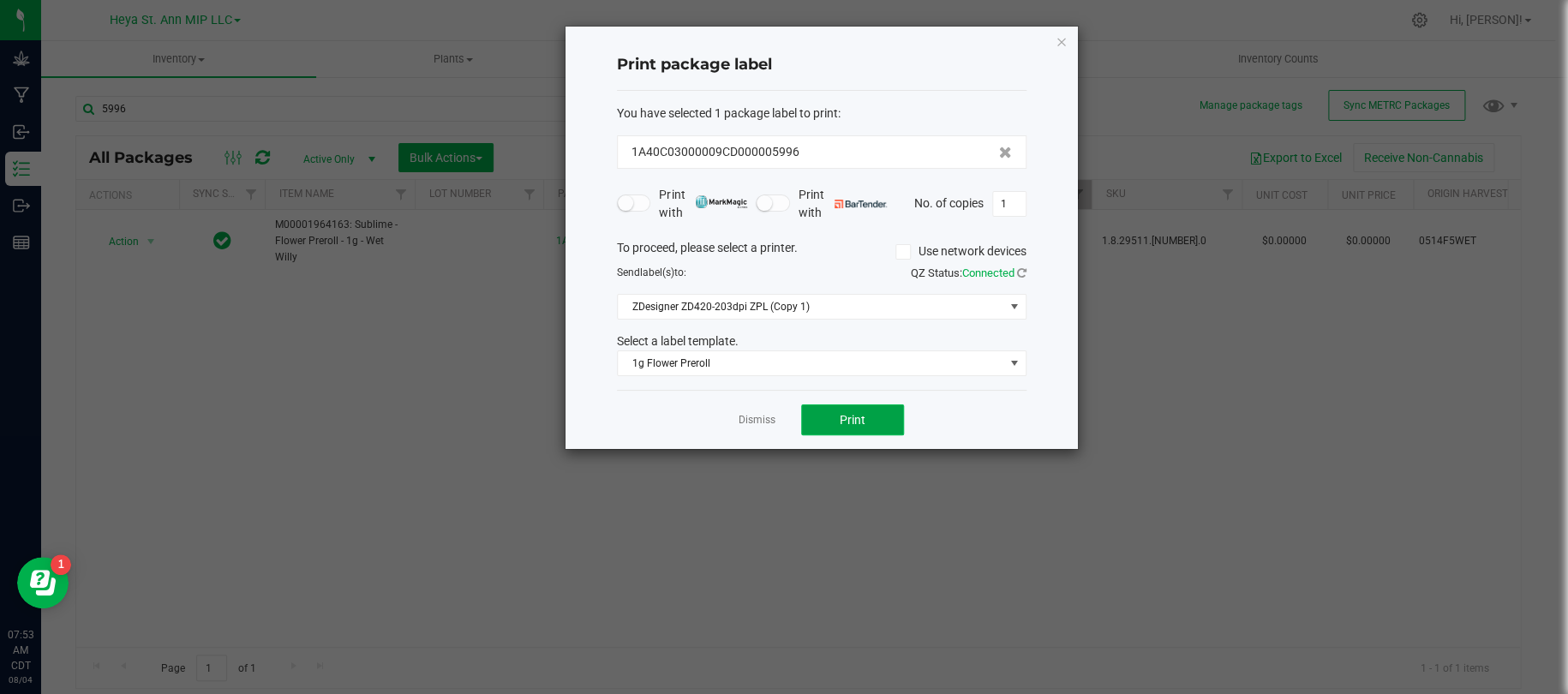 click on "Print" 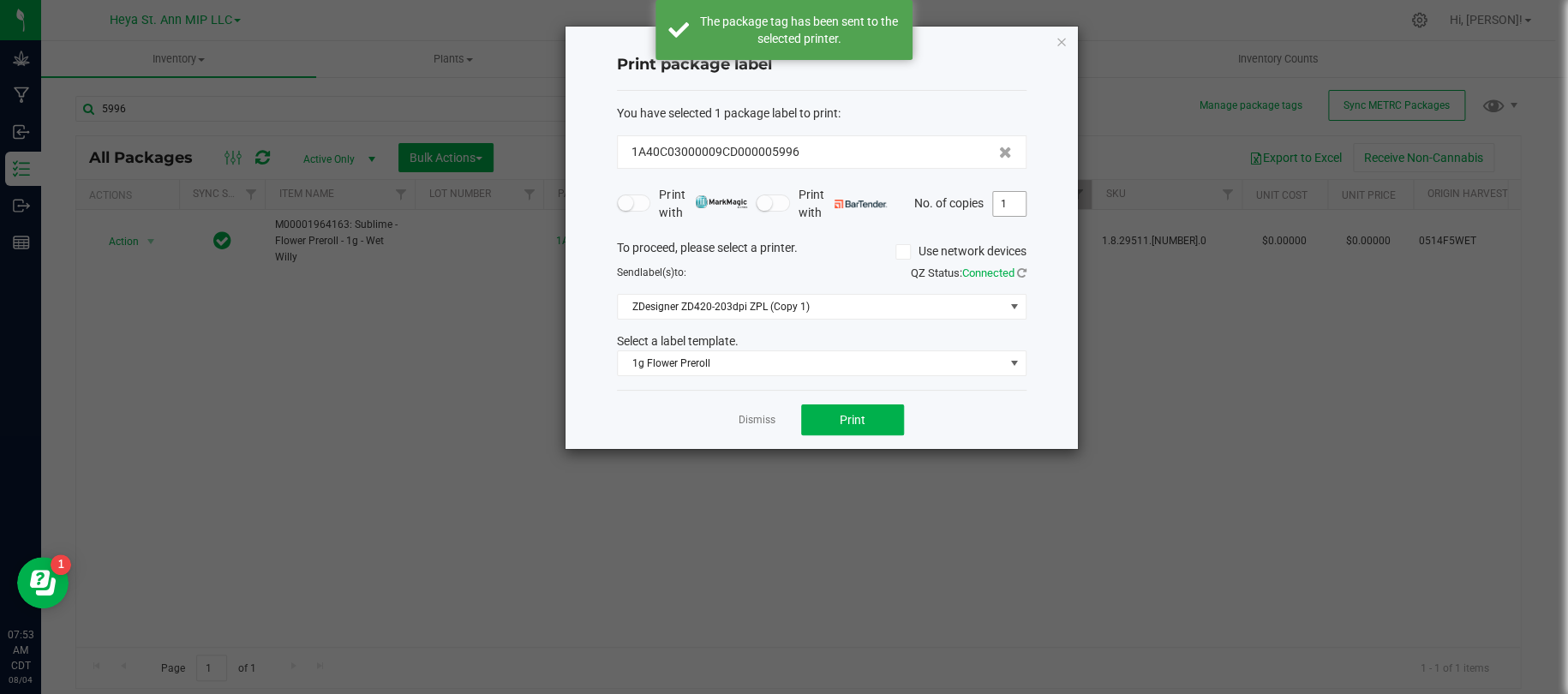 click on "1" at bounding box center [1009, 204] 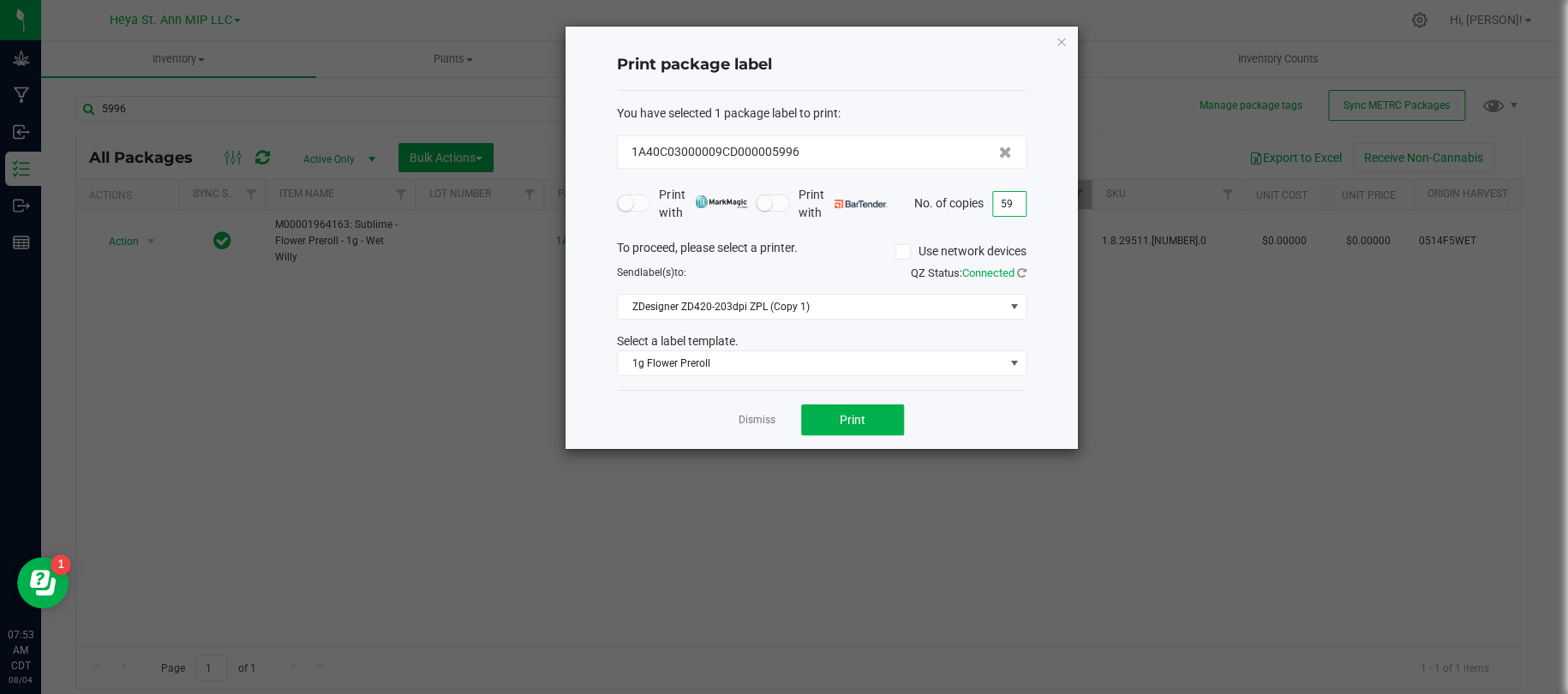 type on "5" 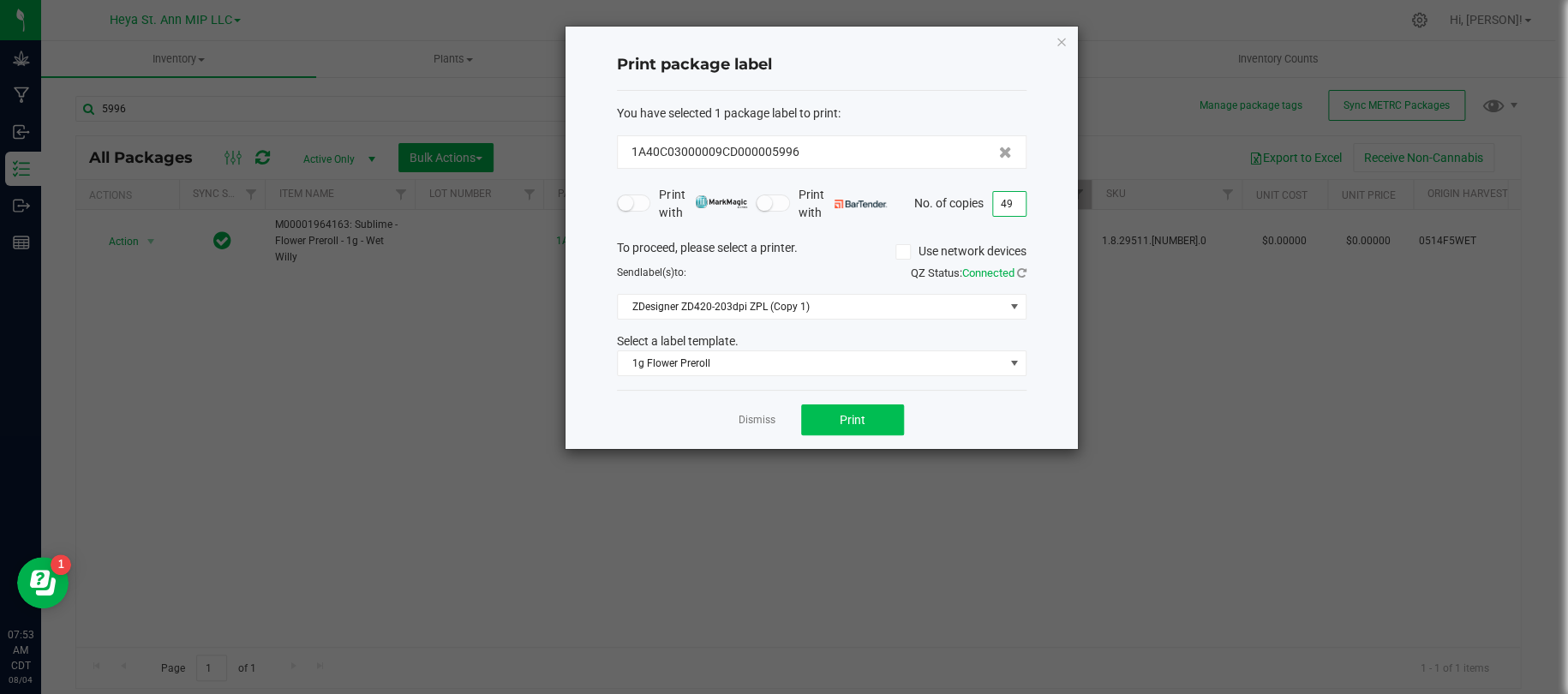type on "49" 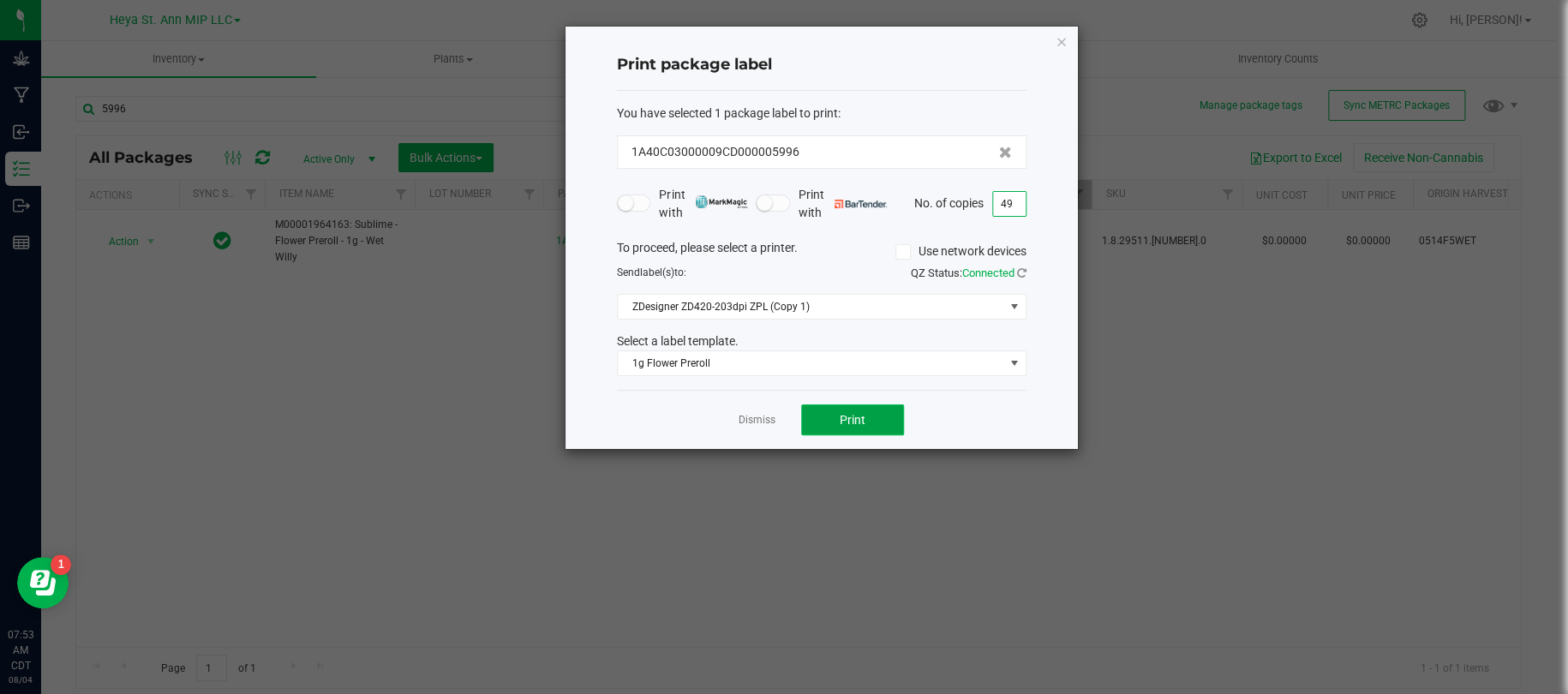 click on "Print" 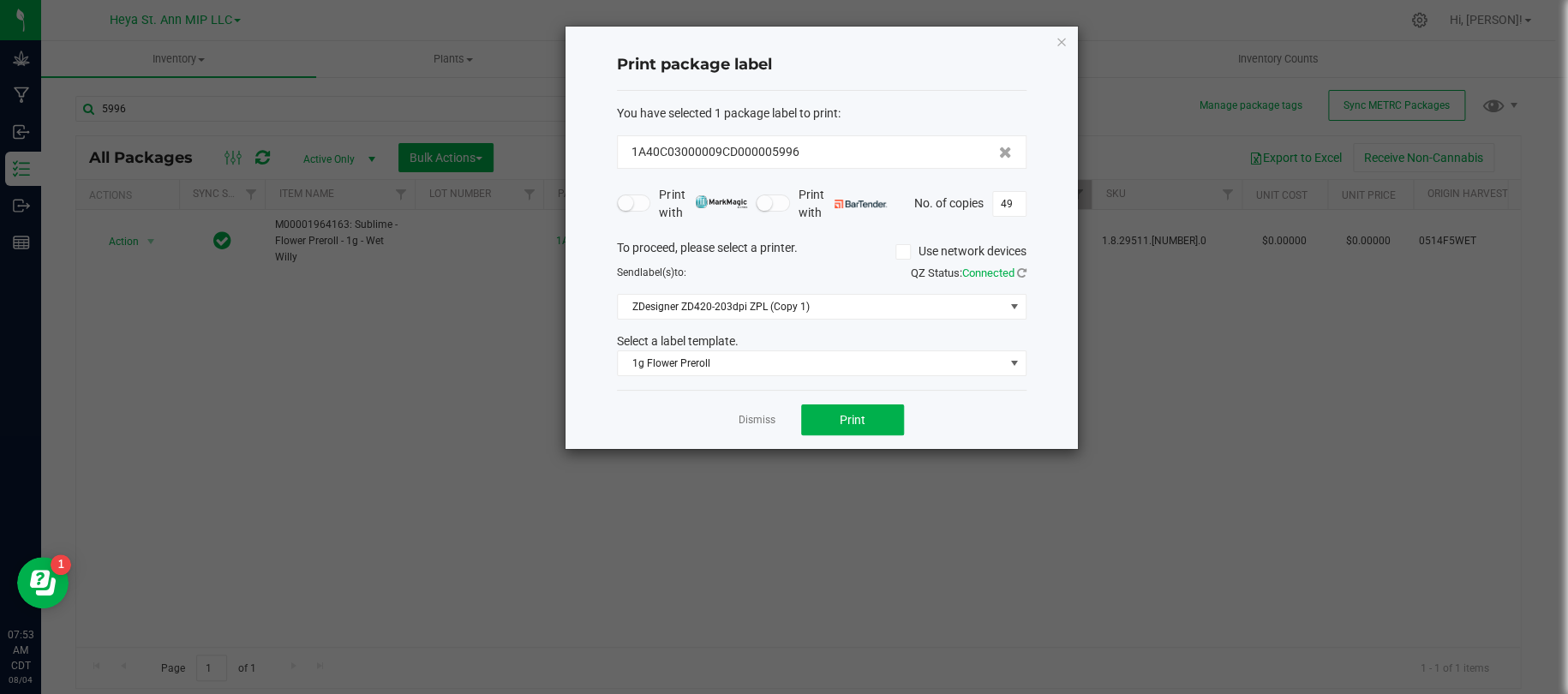 click on "Print package label  You have selected 1 package label to print  :   1A40C03000009CD000005996   Print with   Print with   No. of copies  49  To proceed, please select a printer.   Use network devices  Send  label(s)  to:  QZ Status:   Connected  ZDesigner ZD420-203dpi ZPL (Copy 1)  Select a label template.  1g Flower Preroll  Dismiss   Print" 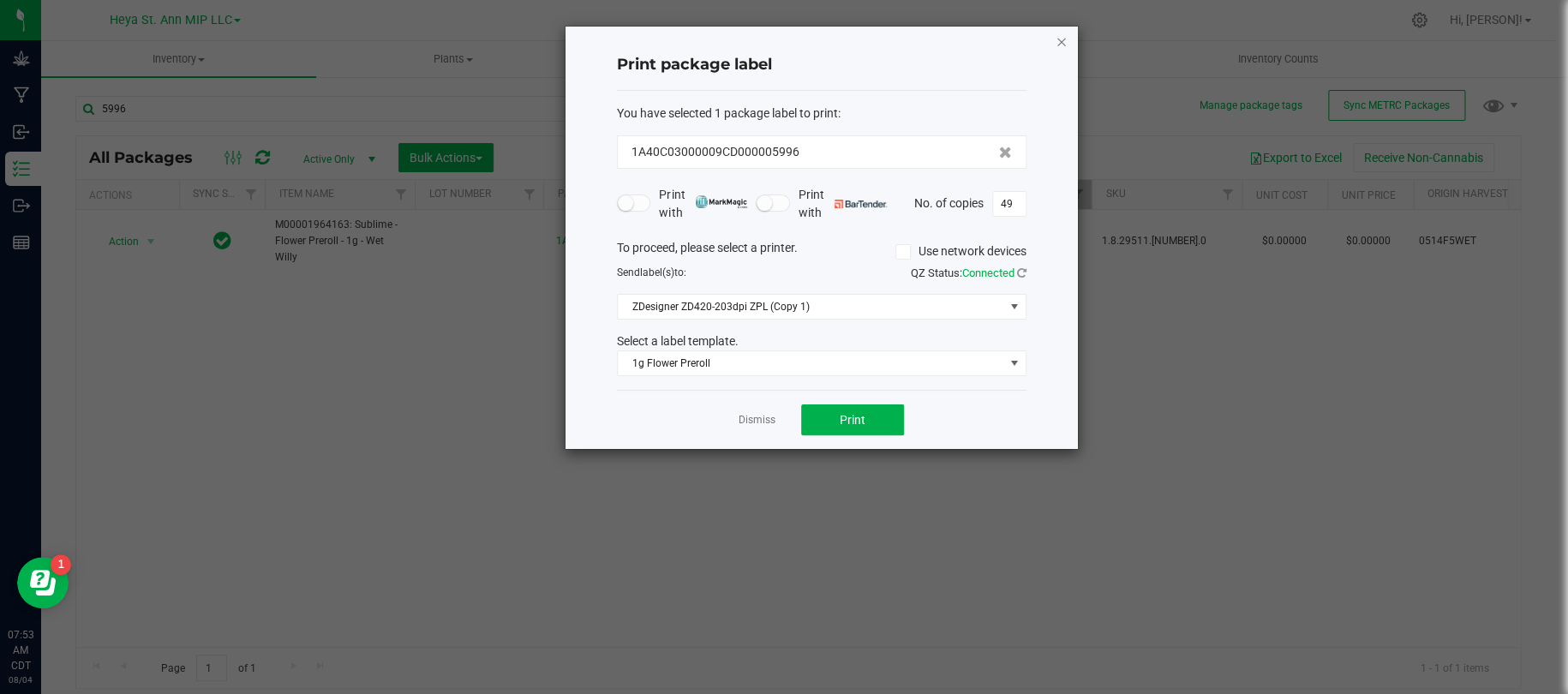 click 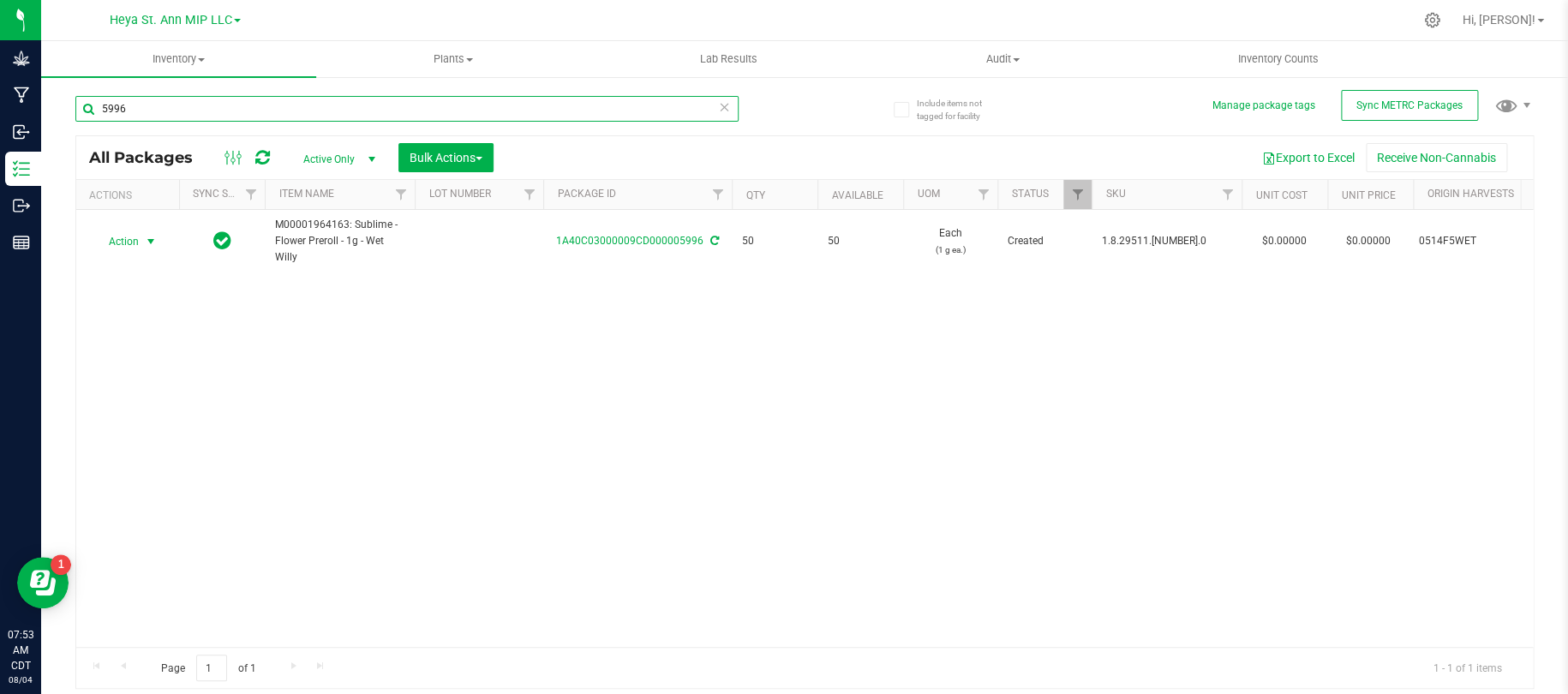 click on "5996" at bounding box center (407, 109) 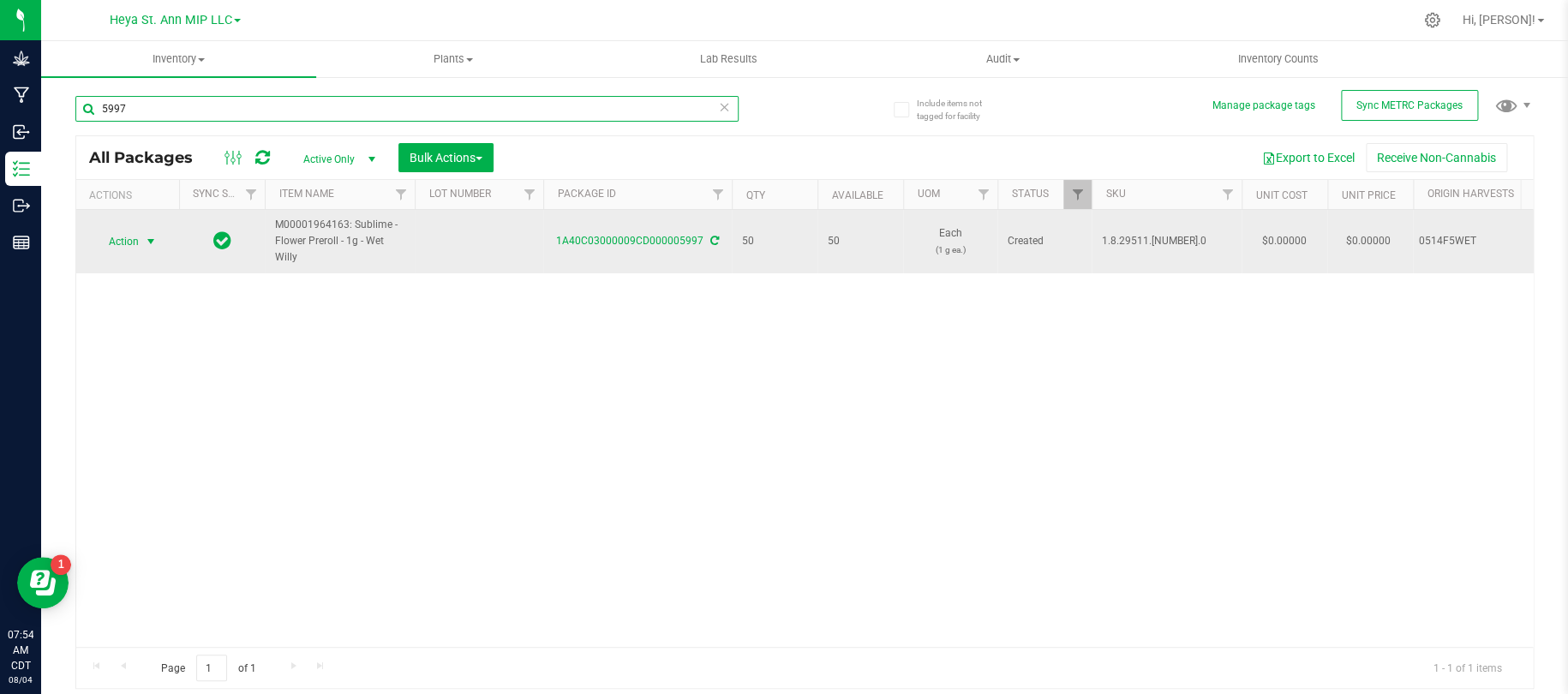type on "5997" 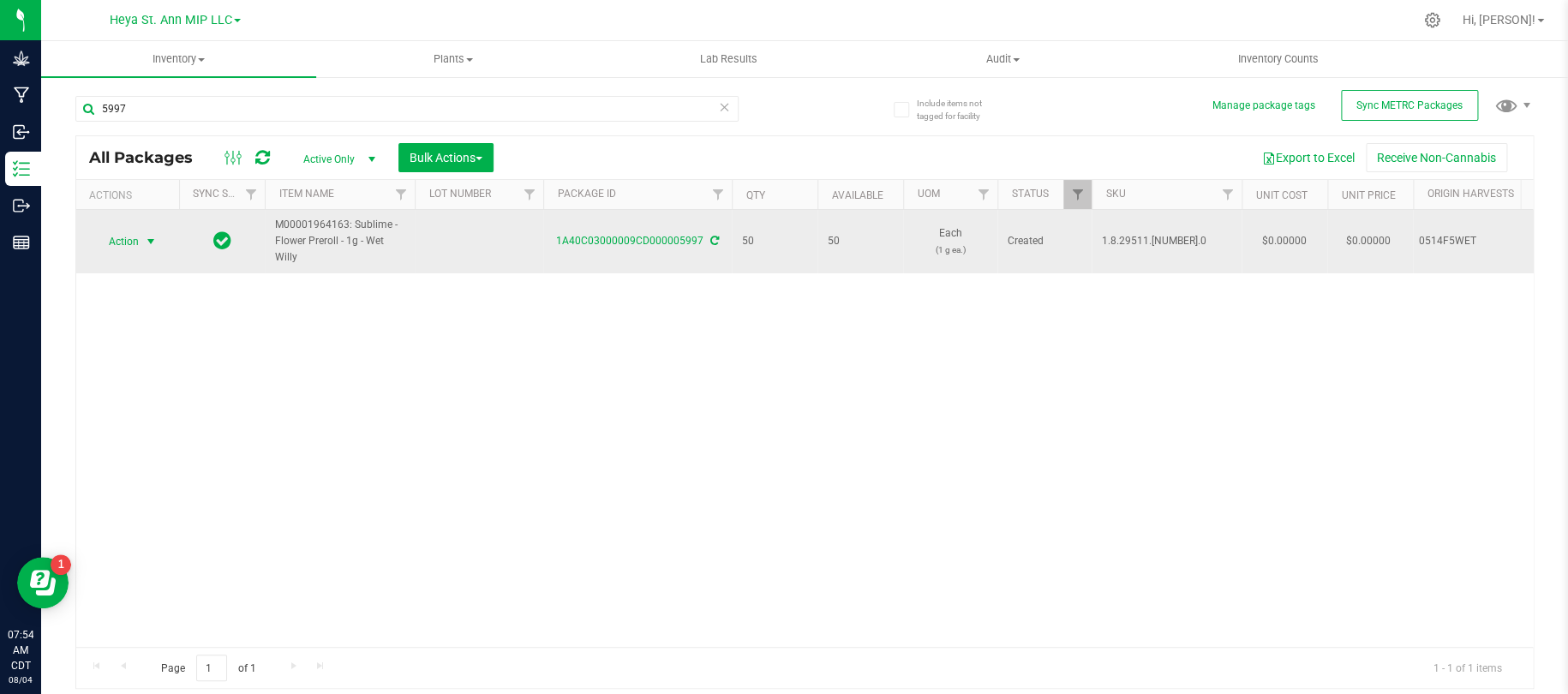 click at bounding box center (151, 242) 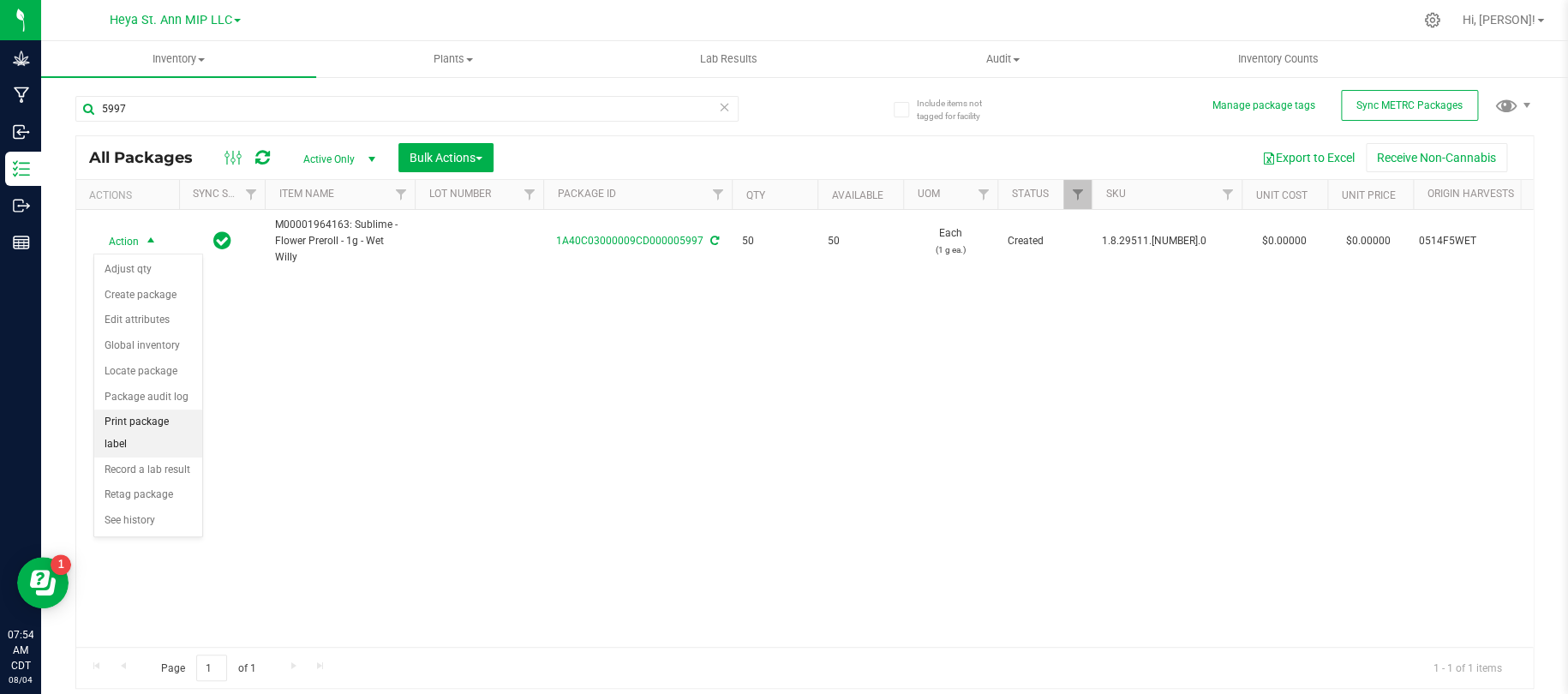 click on "Print package label" at bounding box center (148, 433) 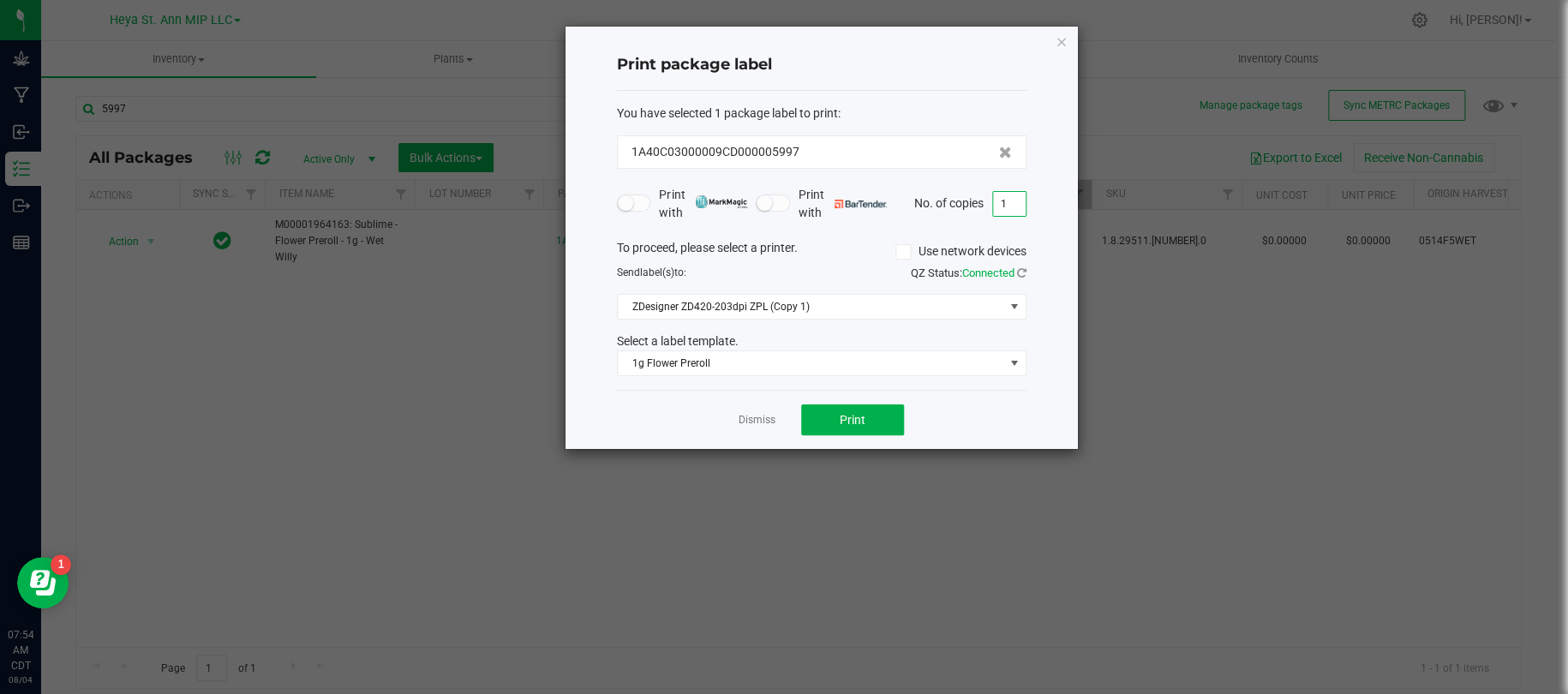 click on "1" at bounding box center [1009, 204] 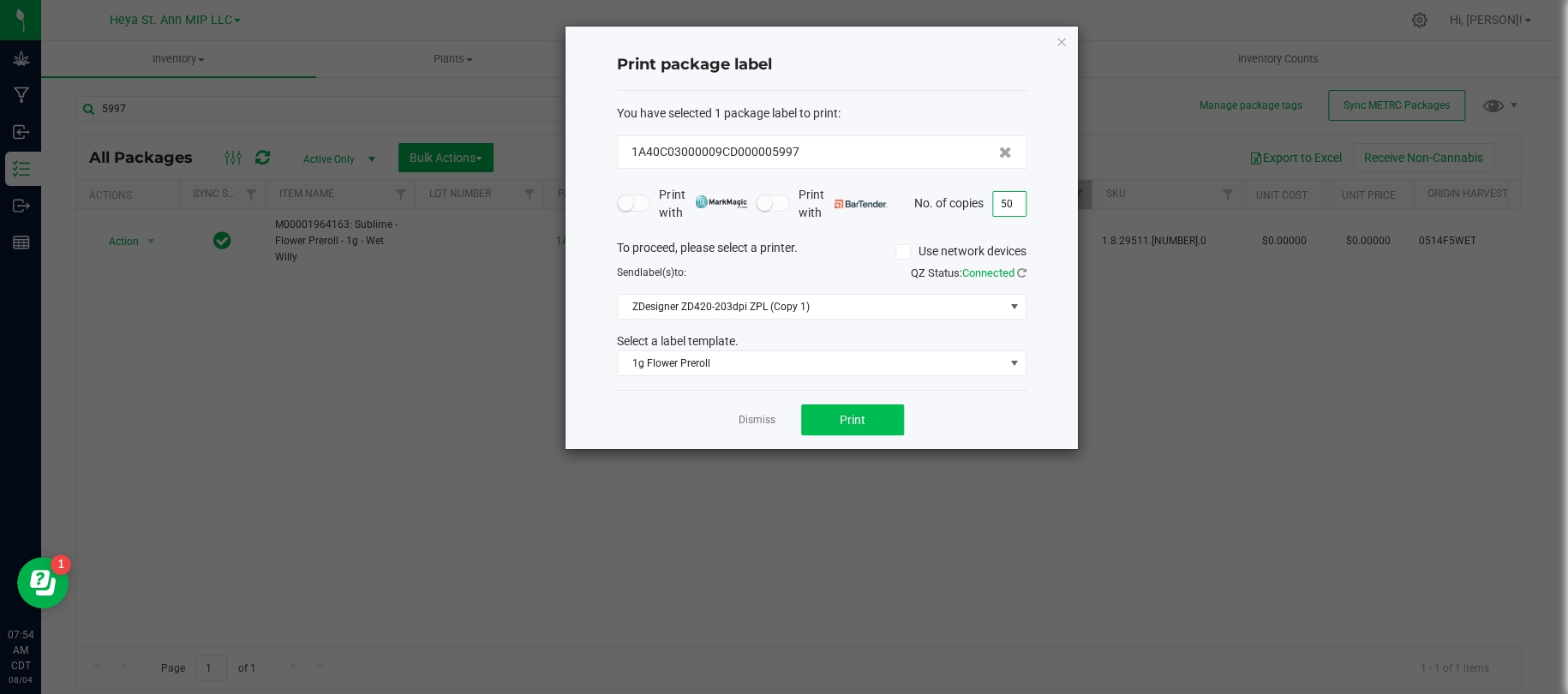 type on "50" 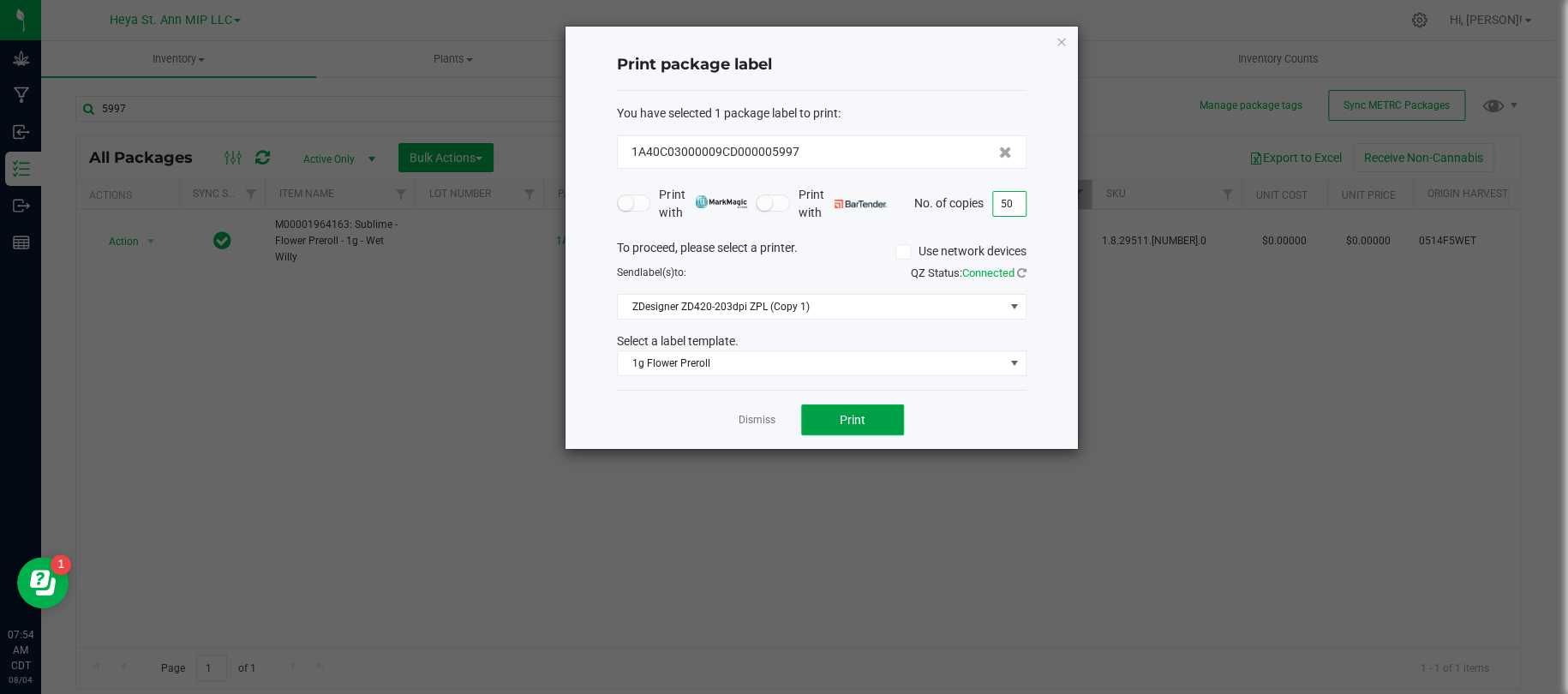 click on "Print" 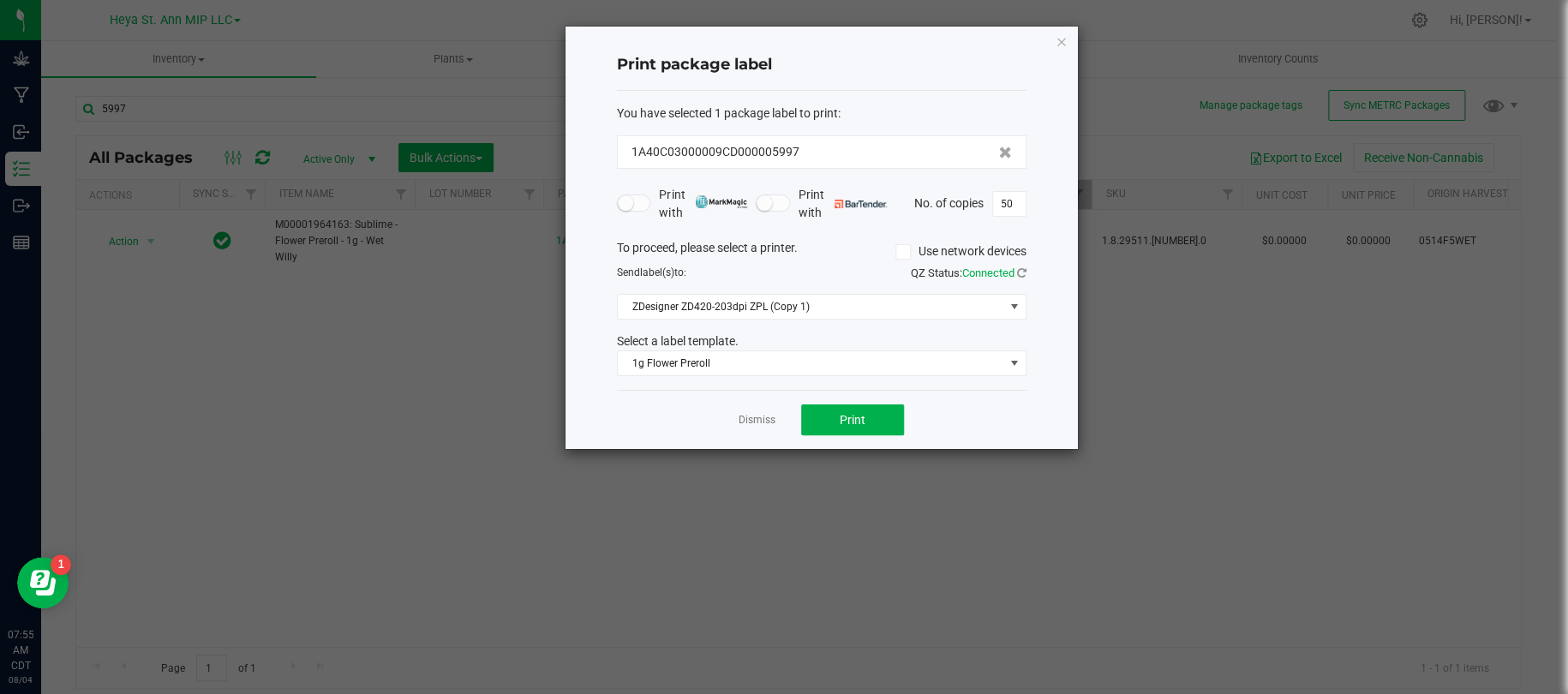 click 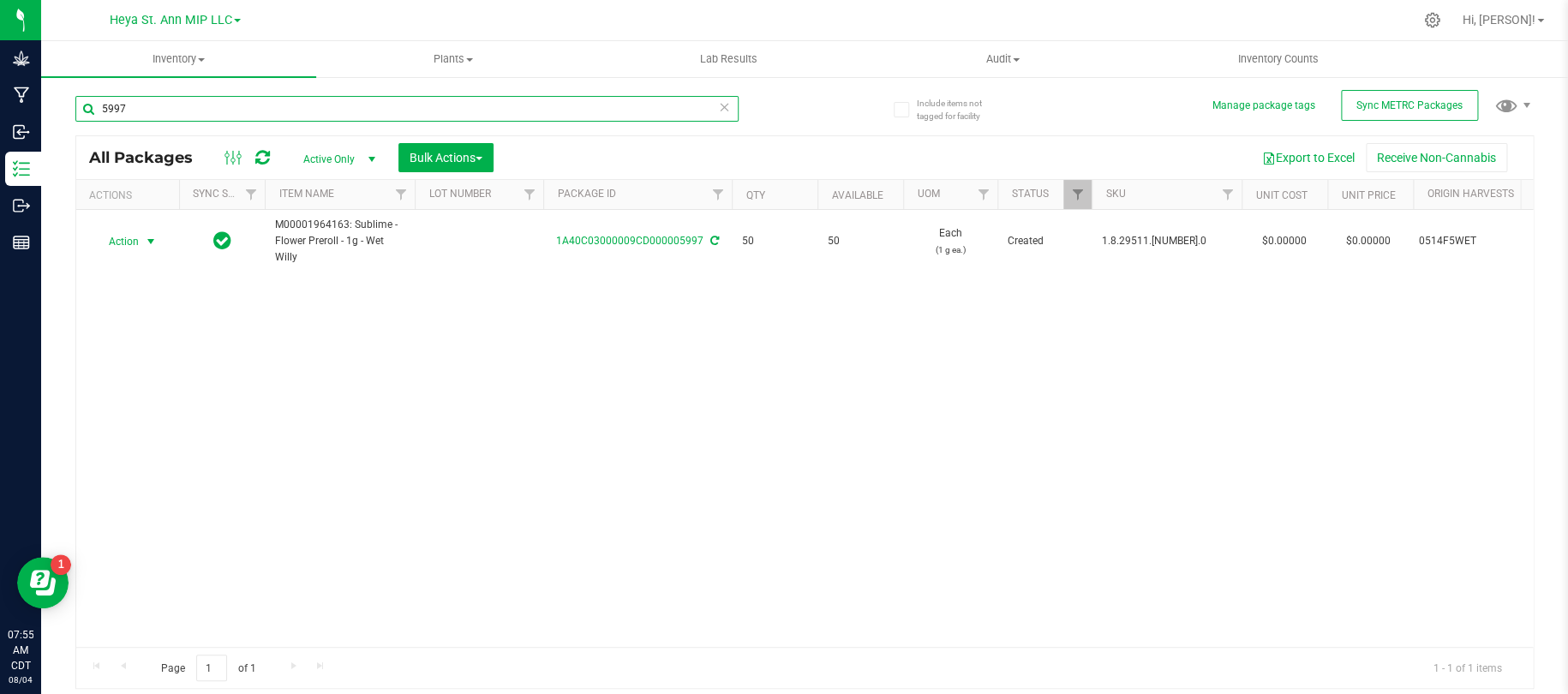 click on "5997" at bounding box center [407, 109] 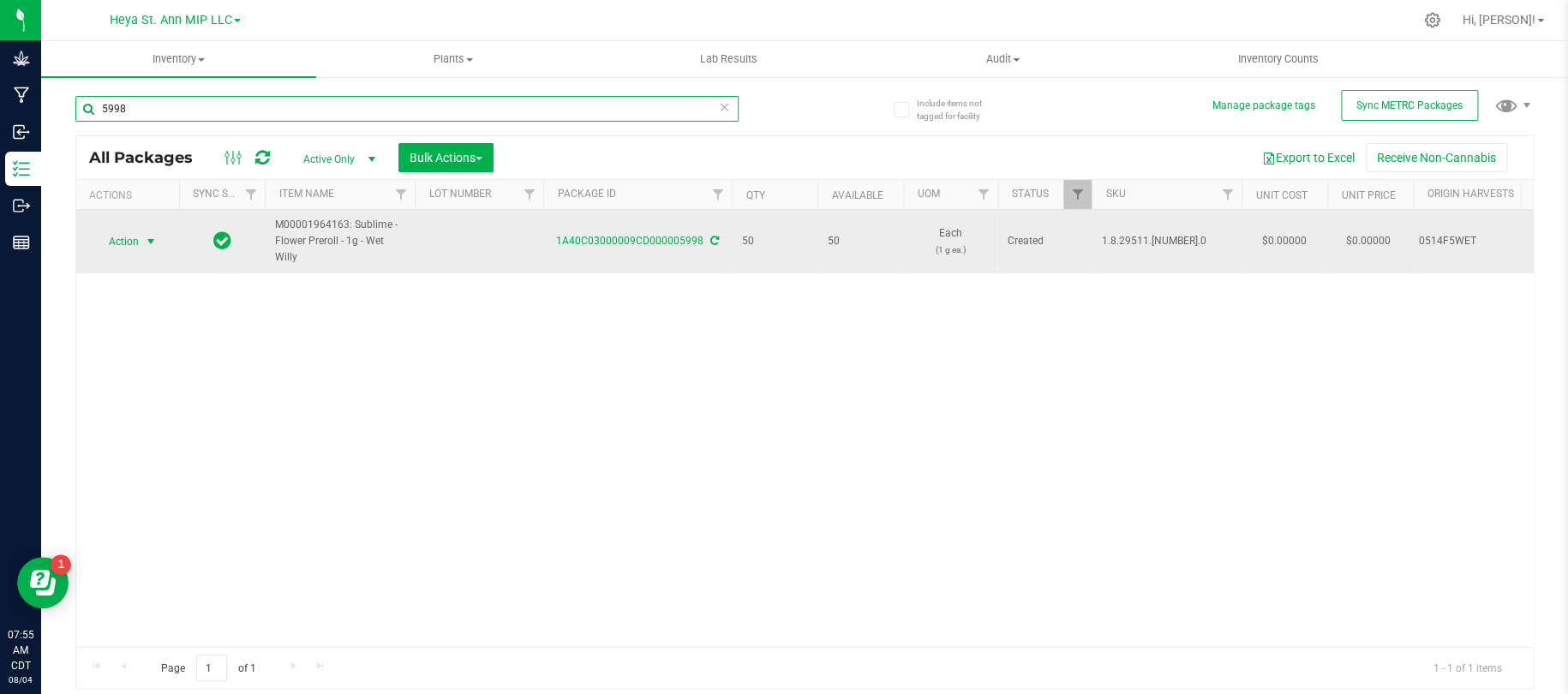 type on "5998" 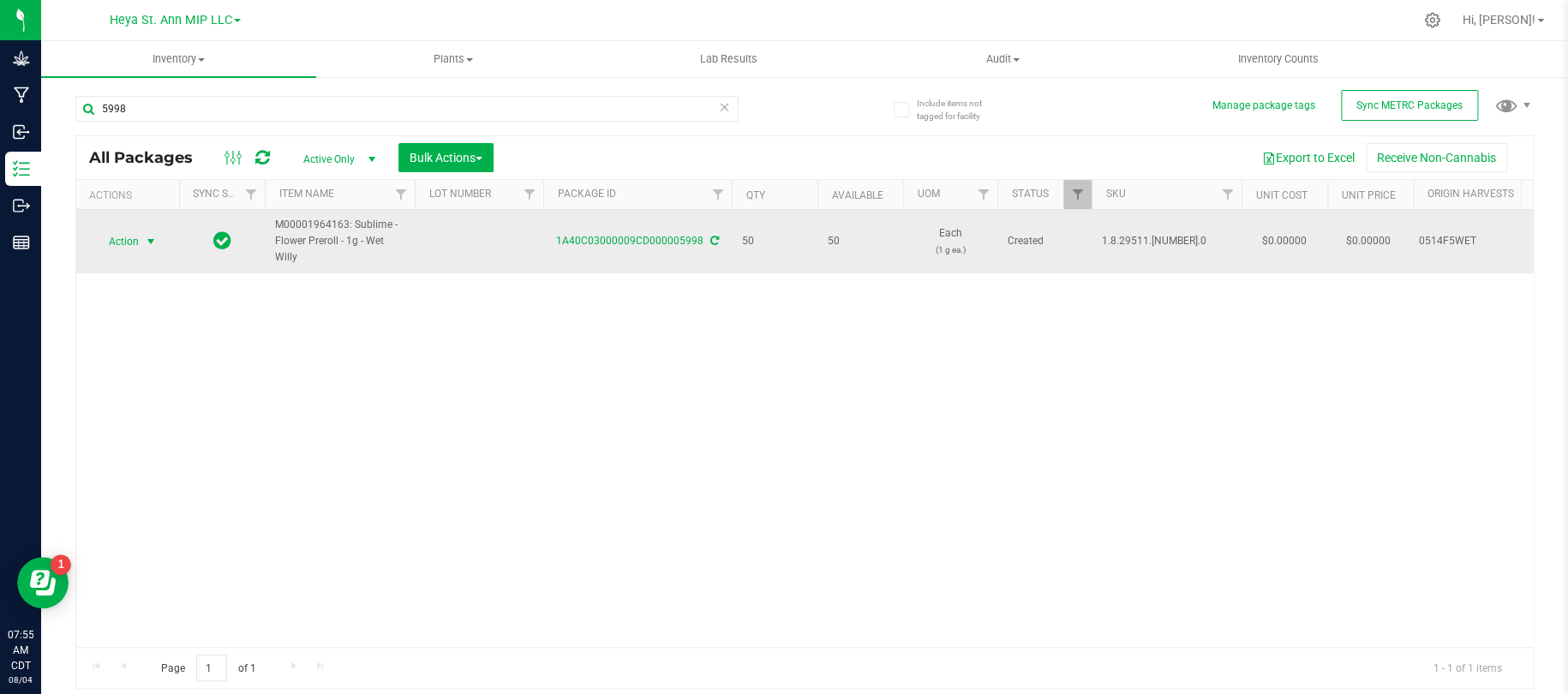 click at bounding box center [151, 242] 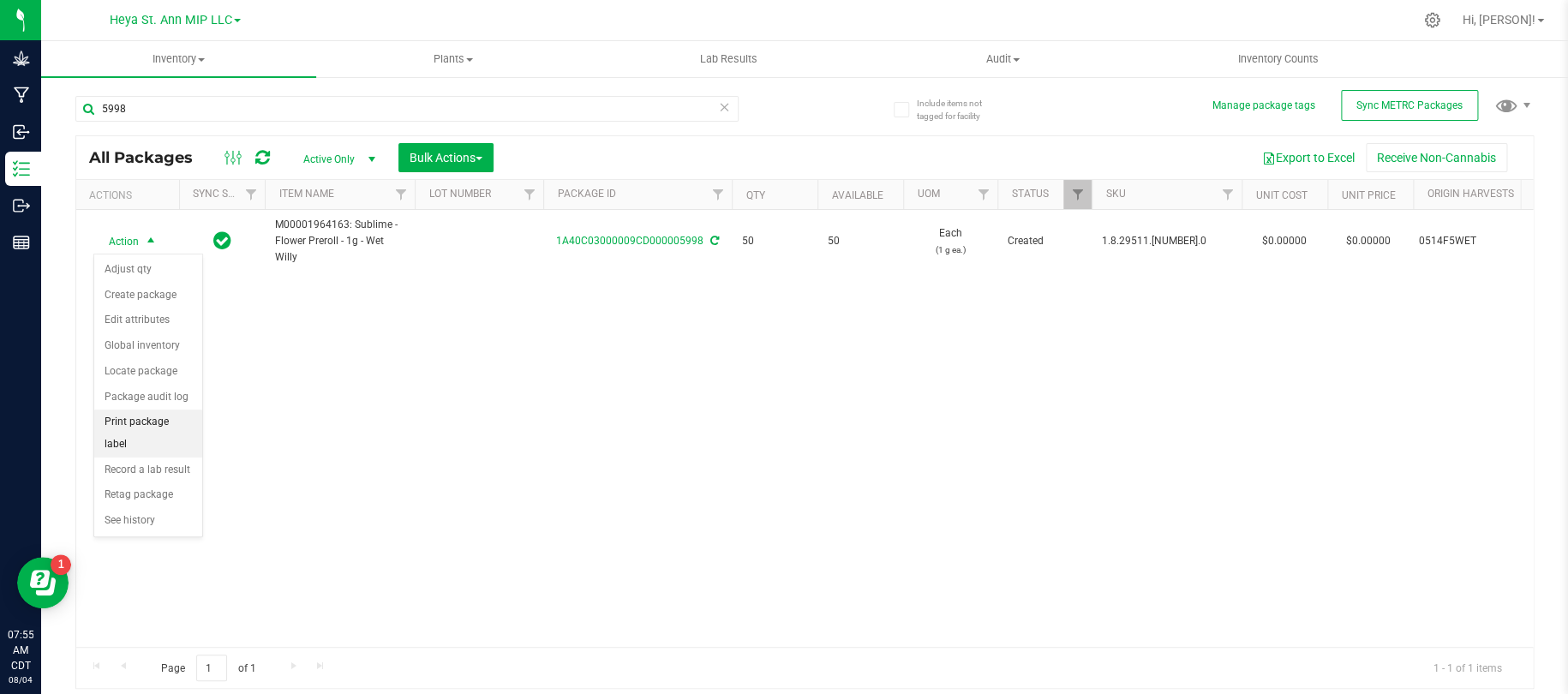 click on "Print package label" at bounding box center [148, 433] 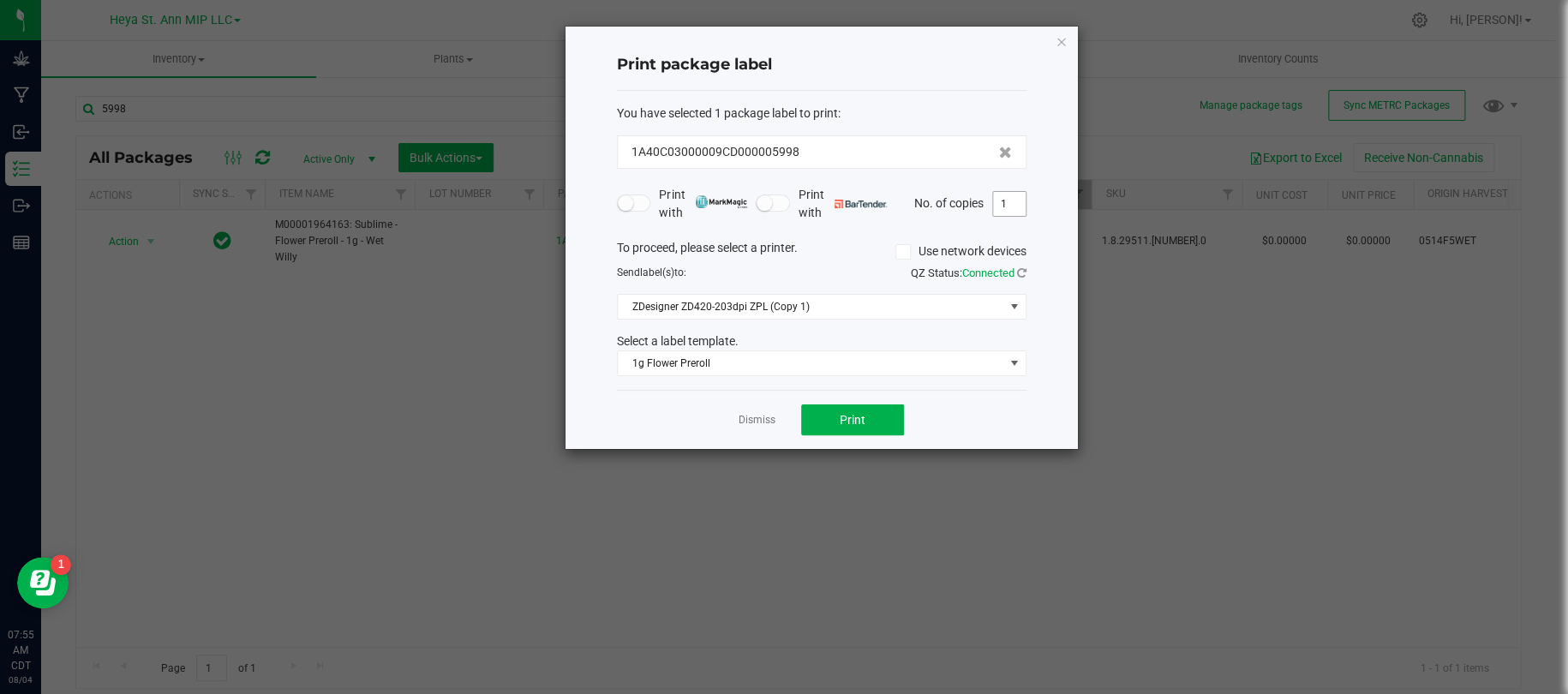 click on "1" at bounding box center [1009, 204] 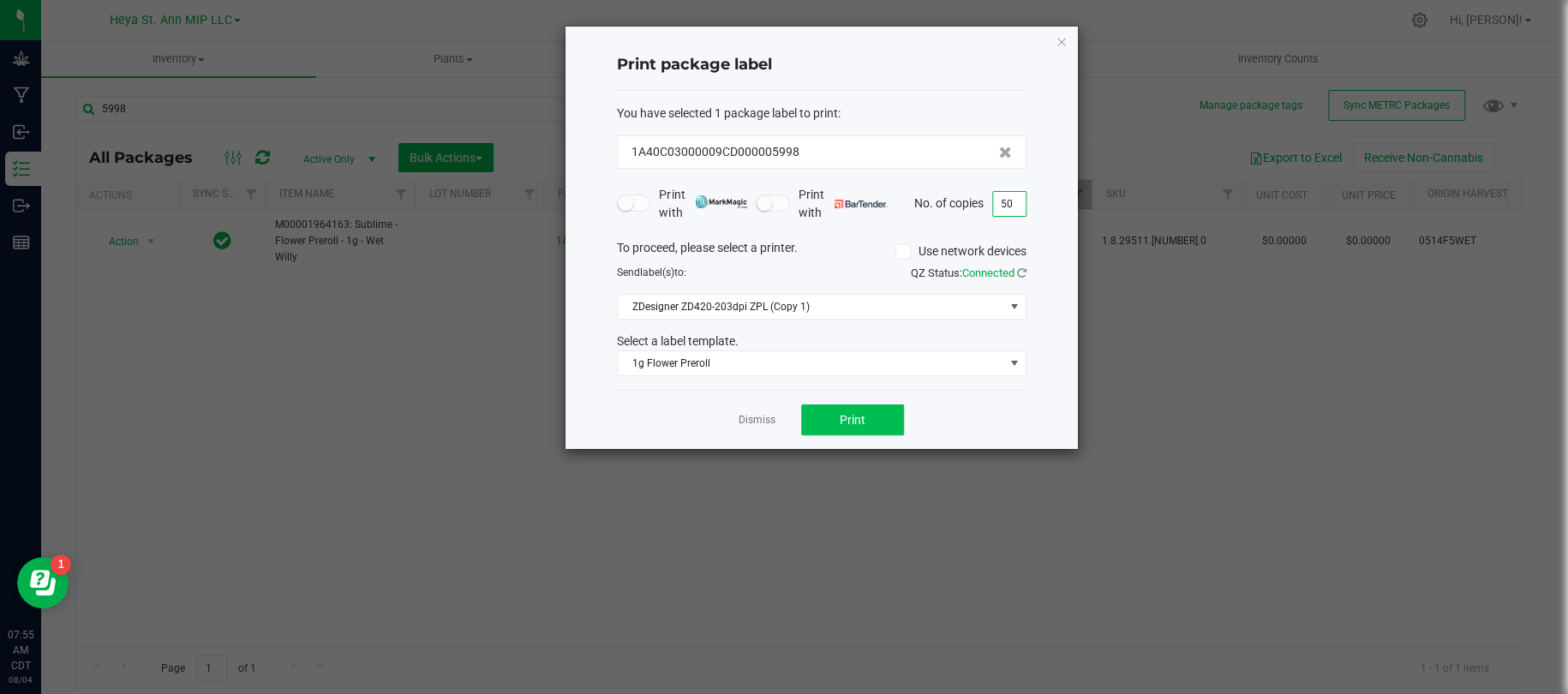 type on "50" 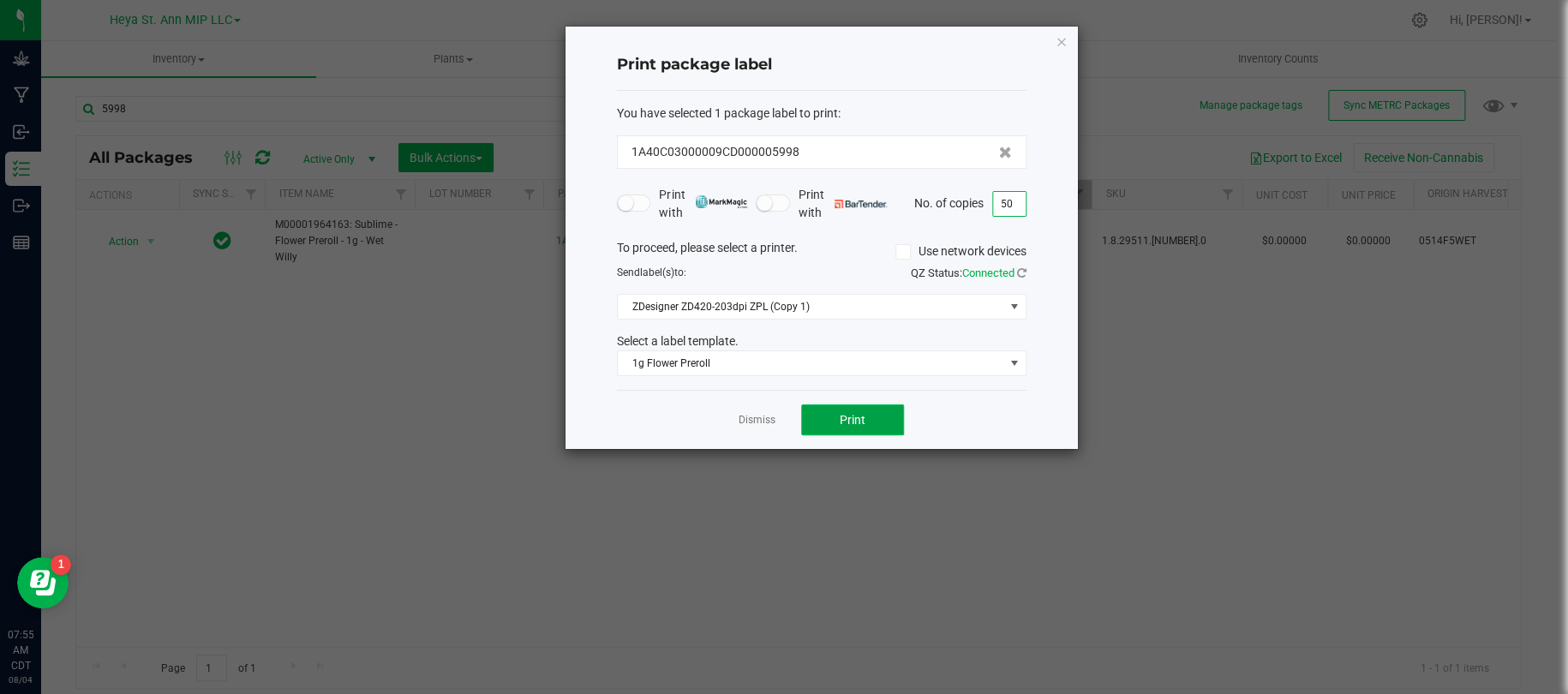 click on "Print" 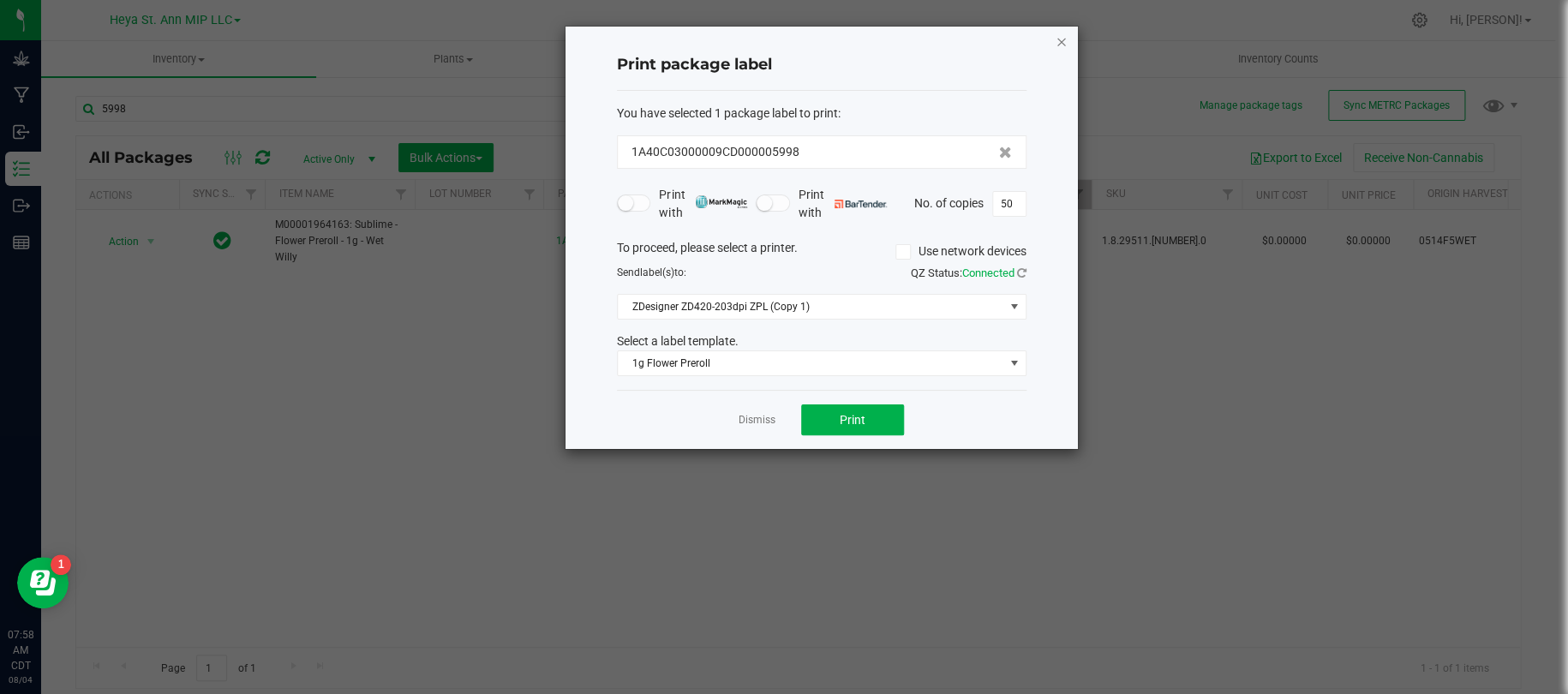 click 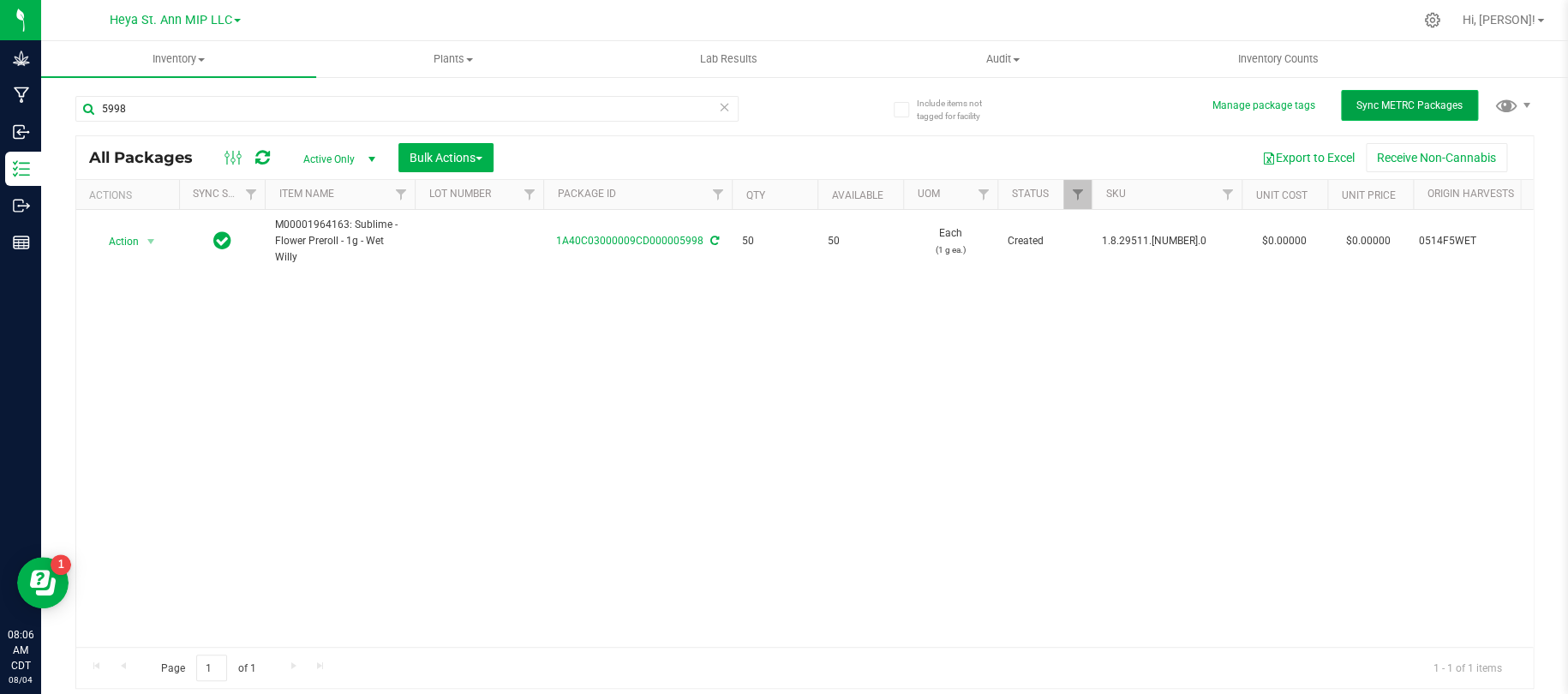 click on "Sync METRC Packages" at bounding box center (1409, 105) 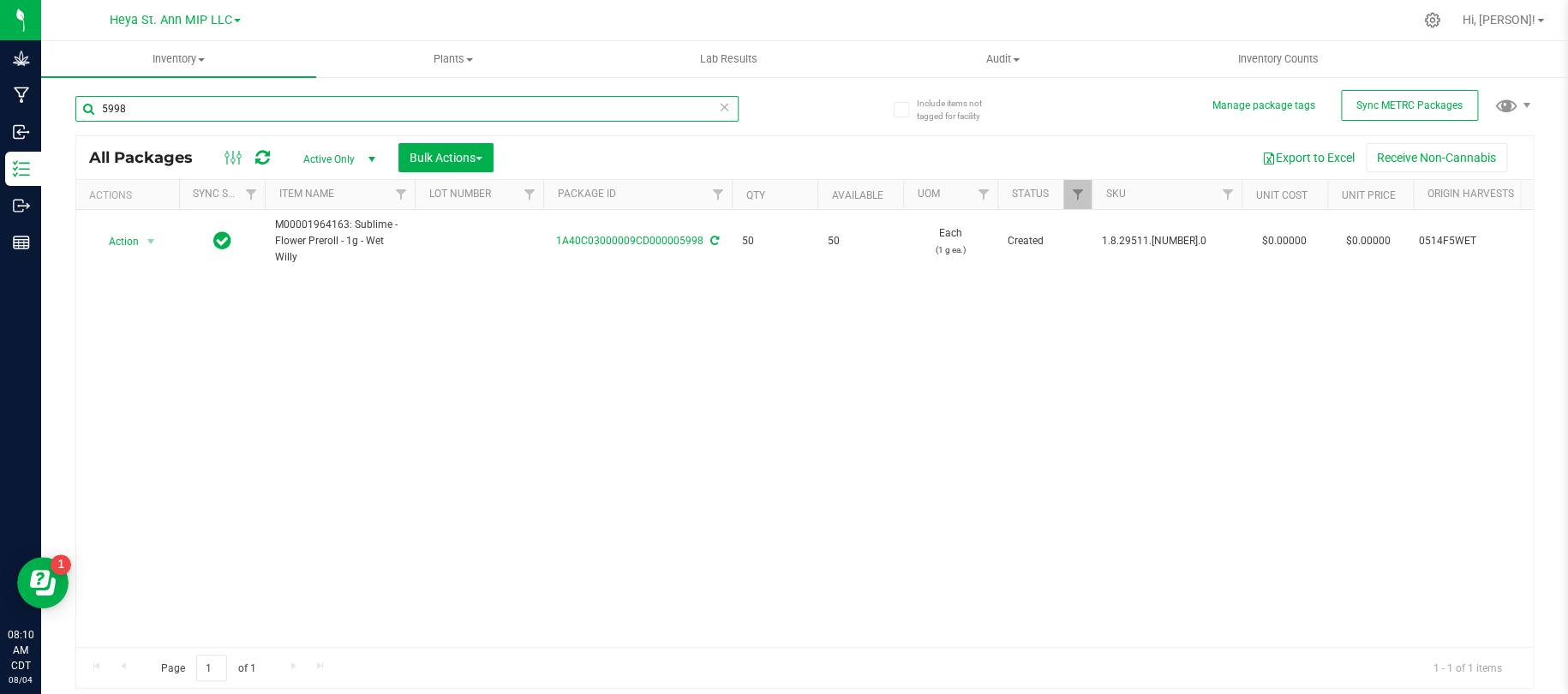 click on "5998" at bounding box center (407, 109) 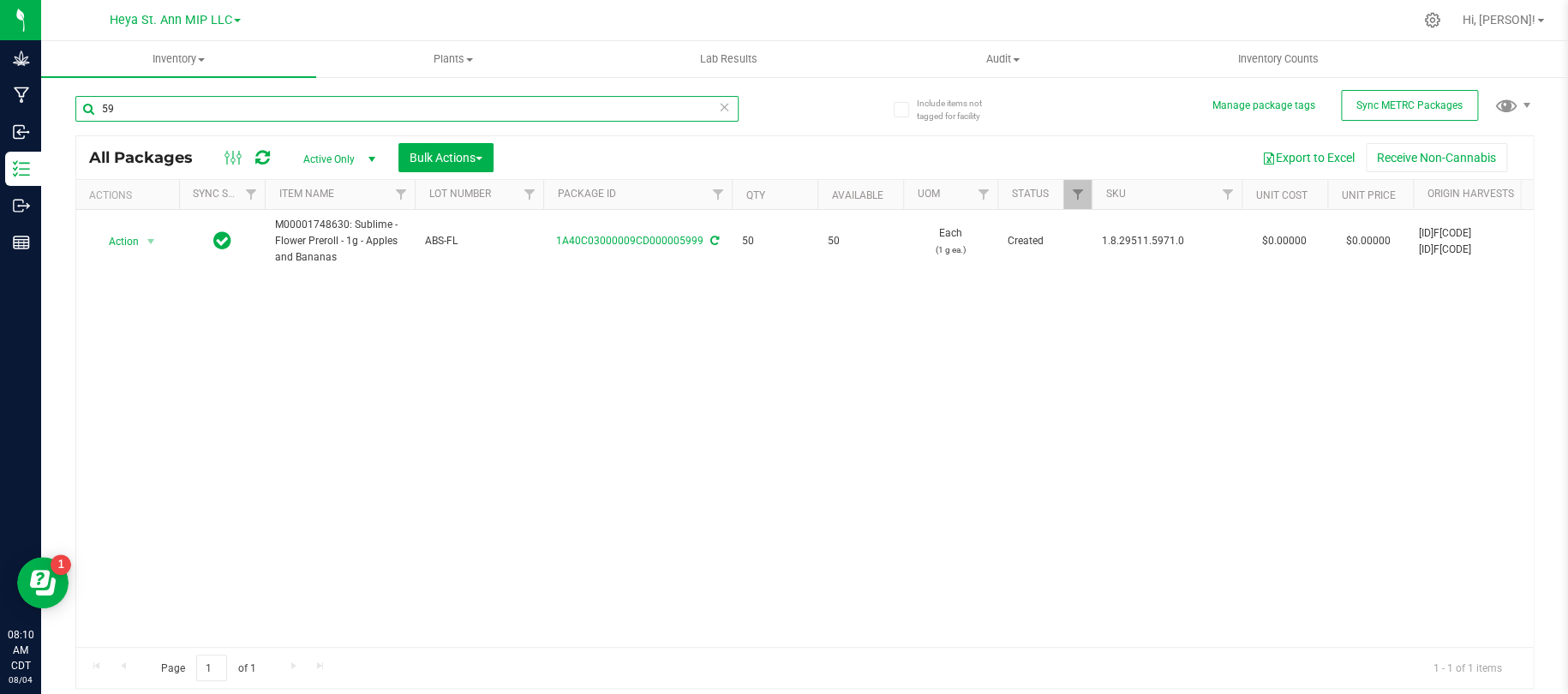 type on "5" 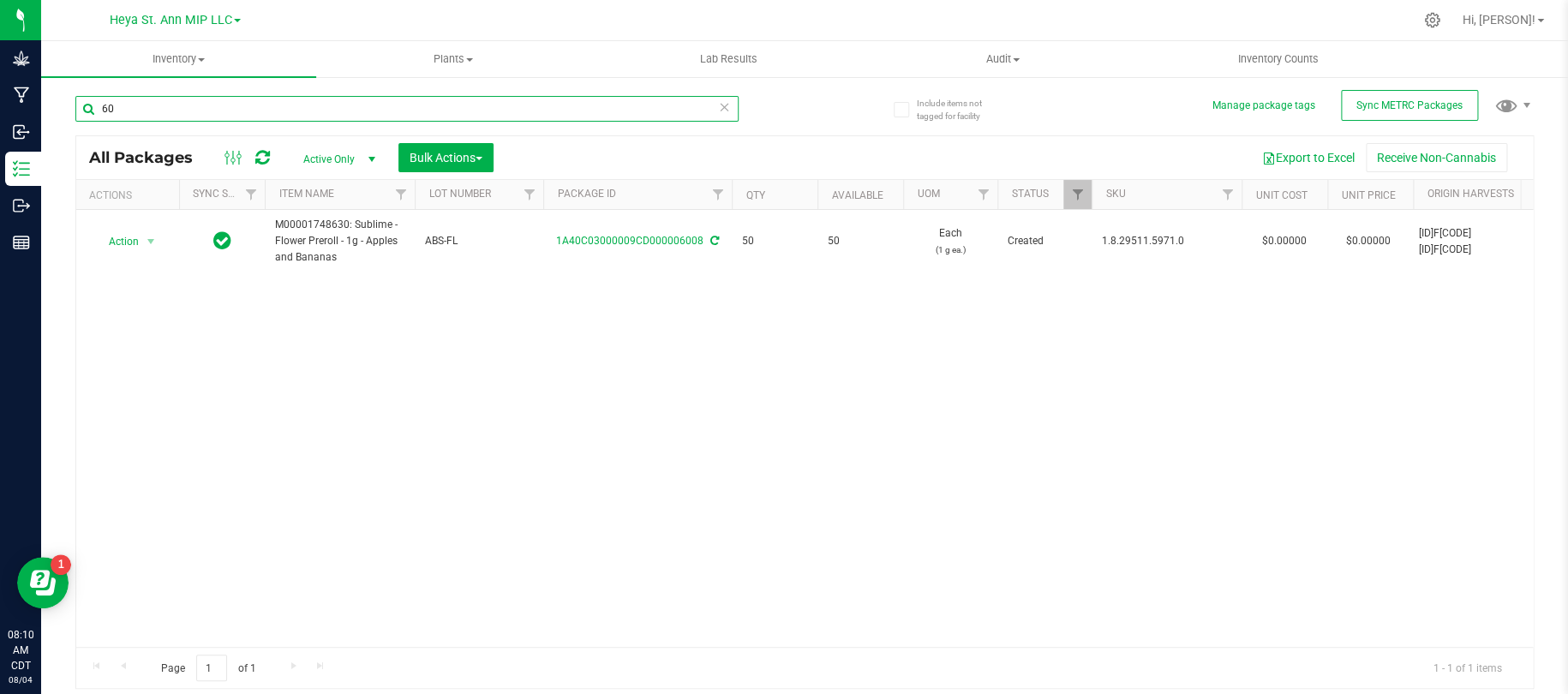 type on "6" 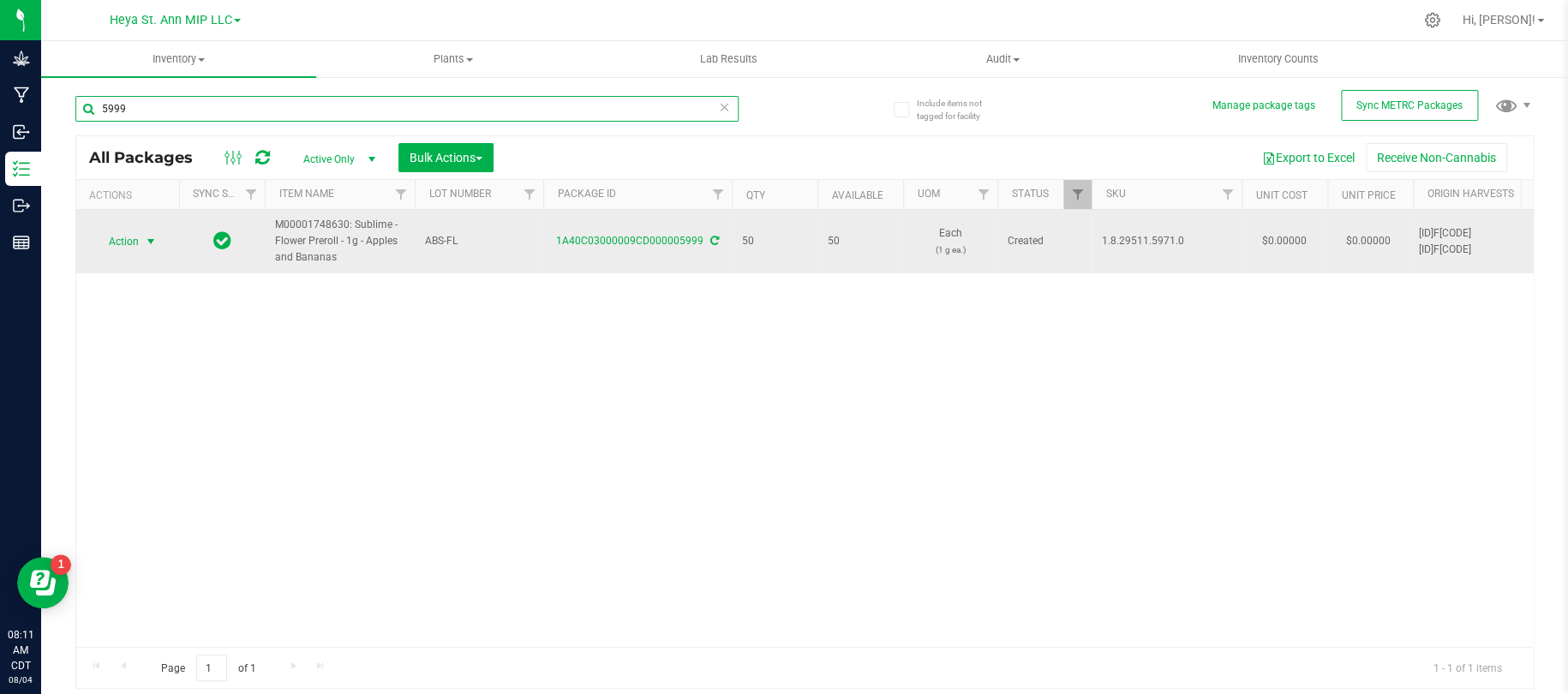 type on "5999" 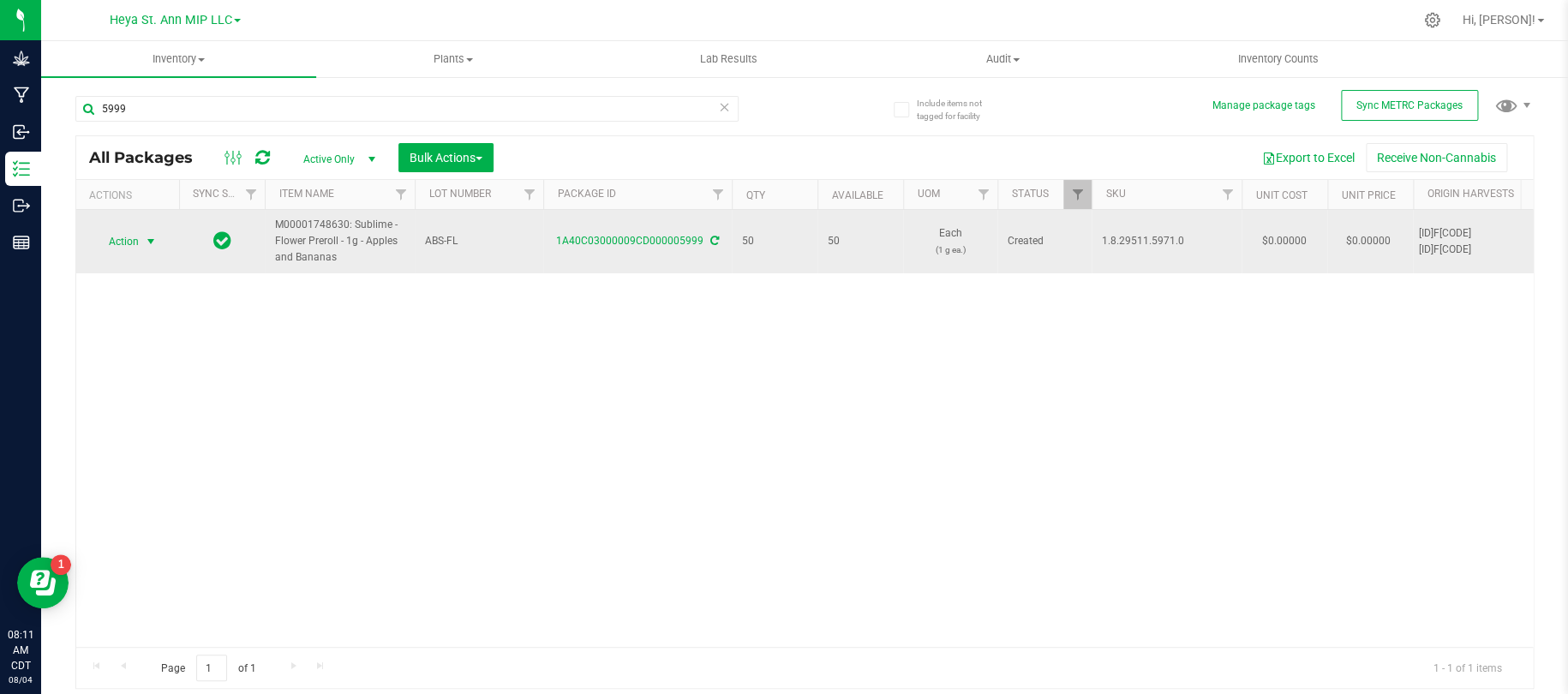 click at bounding box center [151, 242] 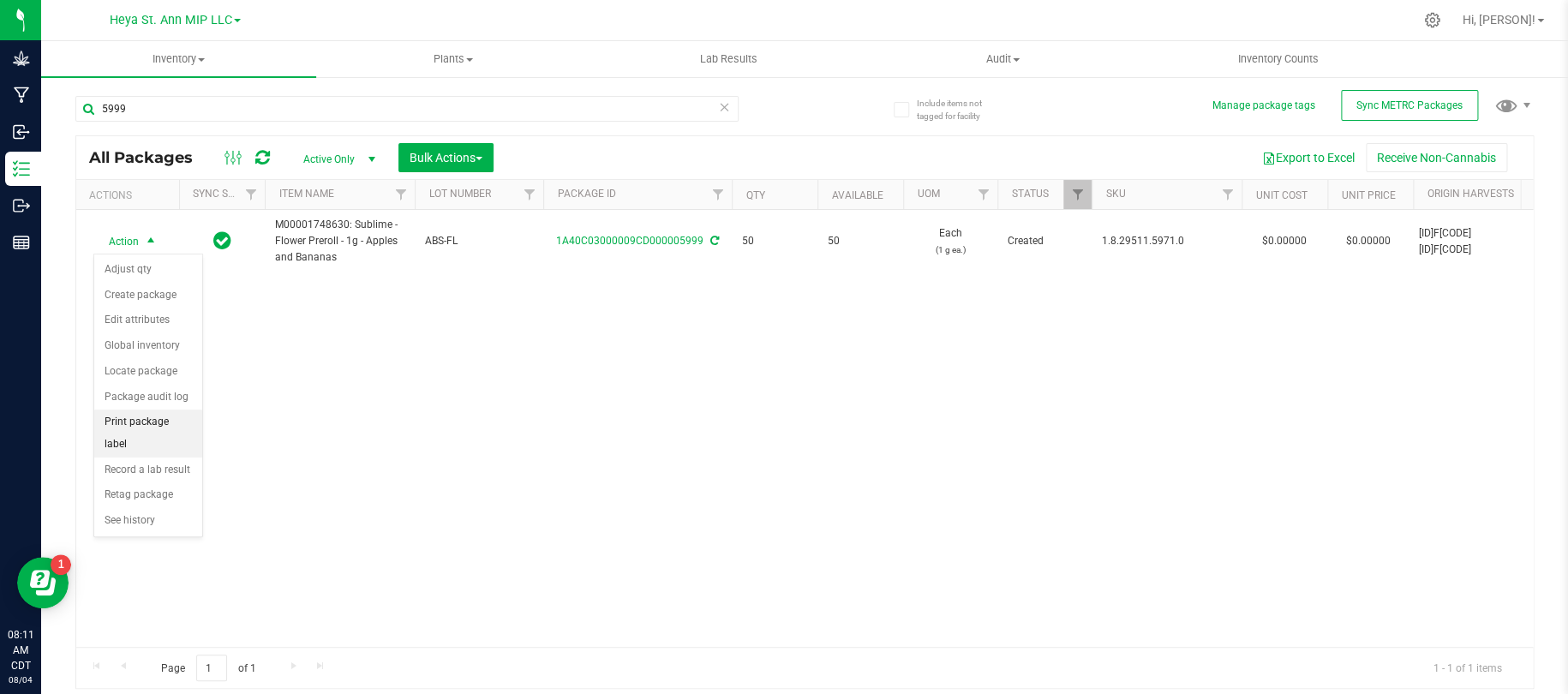 click on "Print package label" at bounding box center [148, 433] 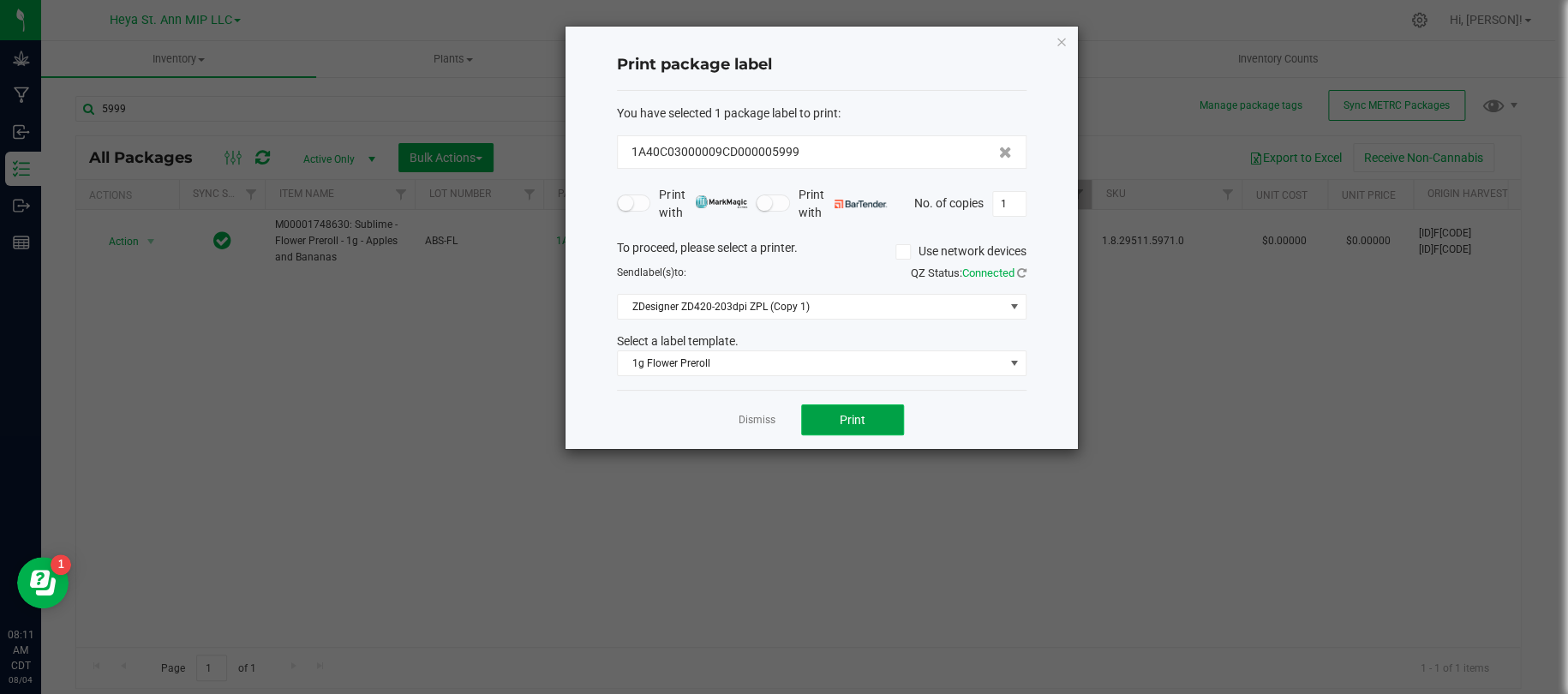 click on "Print" 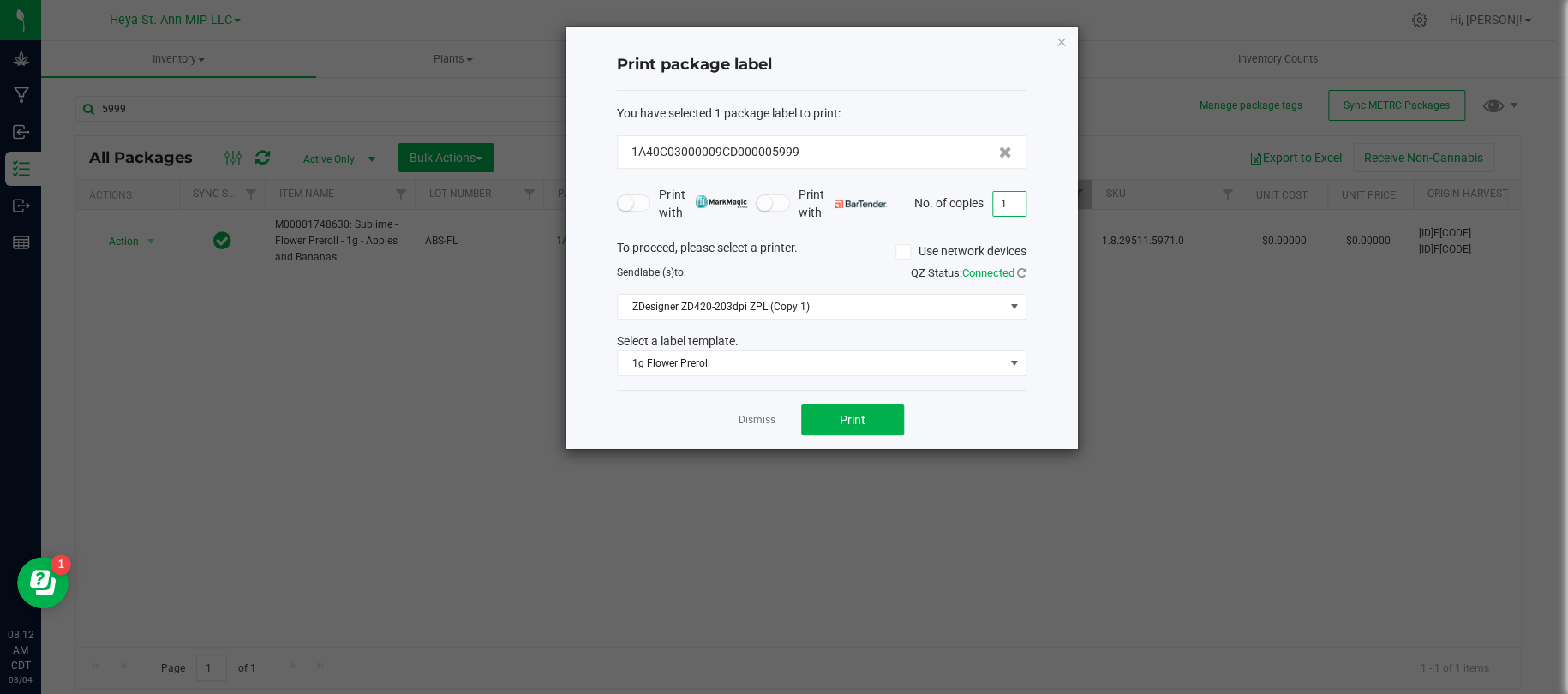 click on "1" at bounding box center (1009, 204) 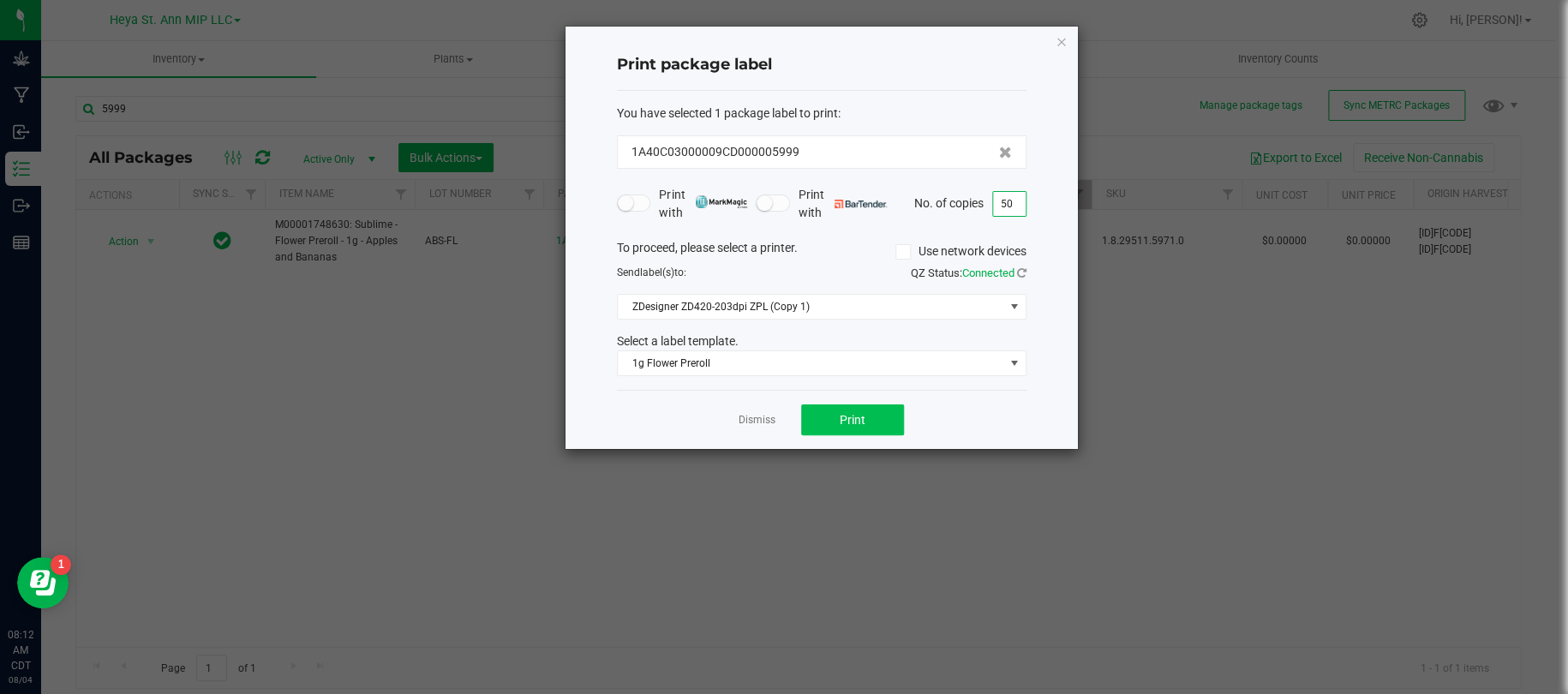 type on "50" 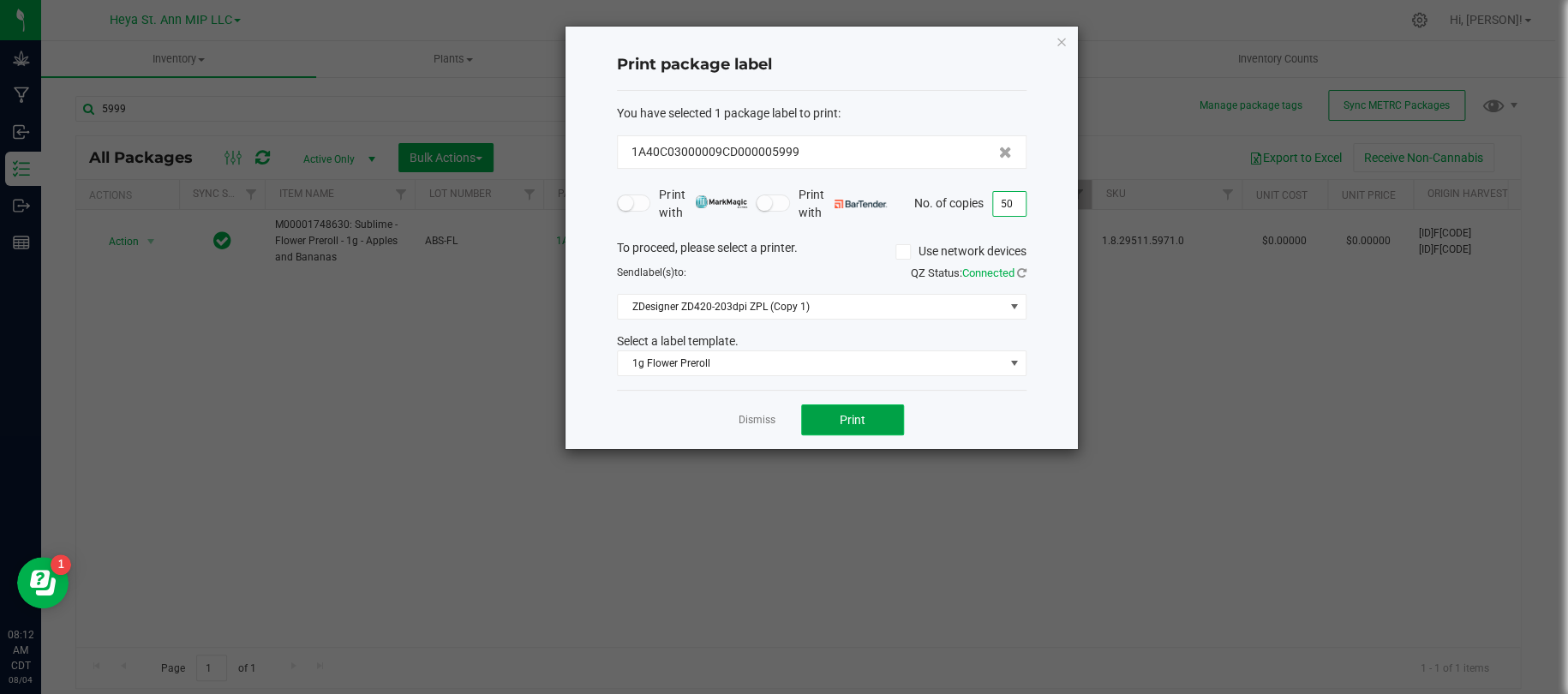 click on "Print" 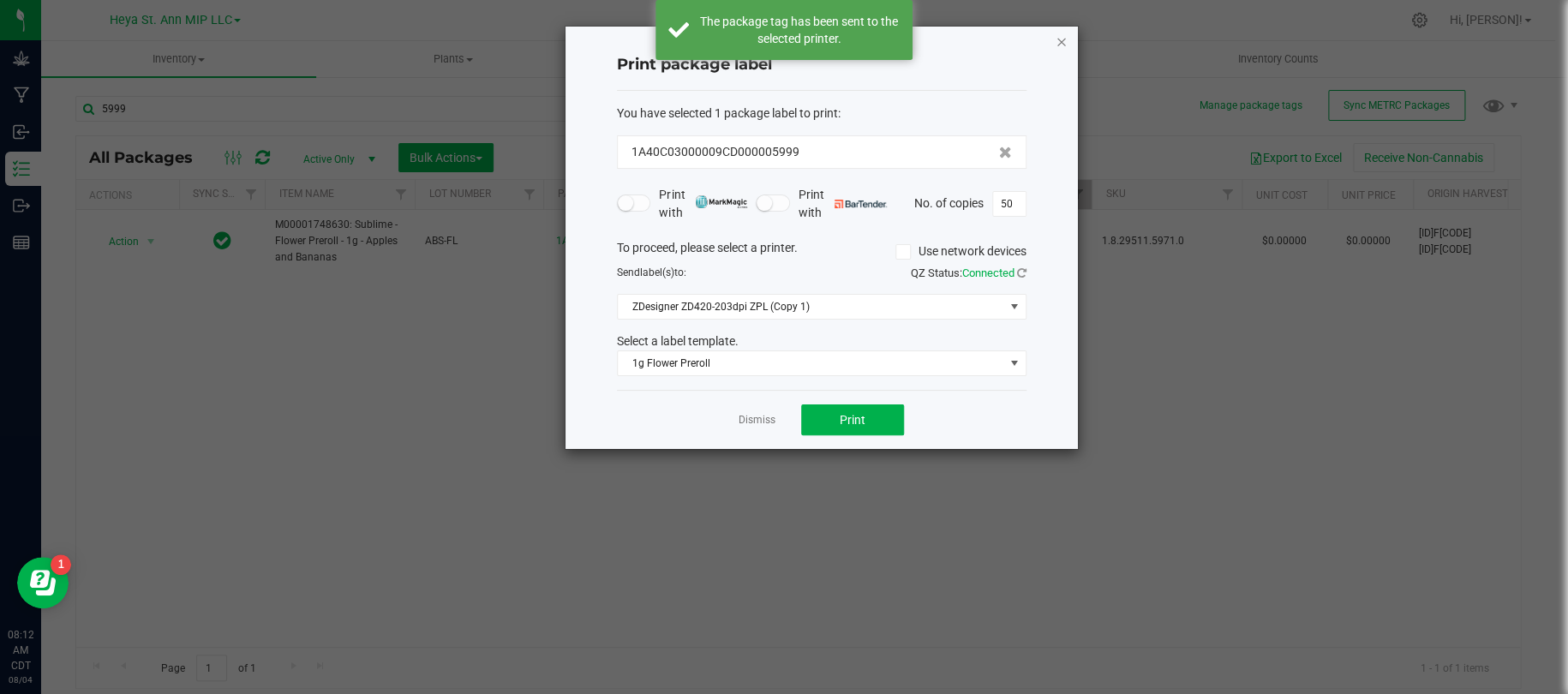click 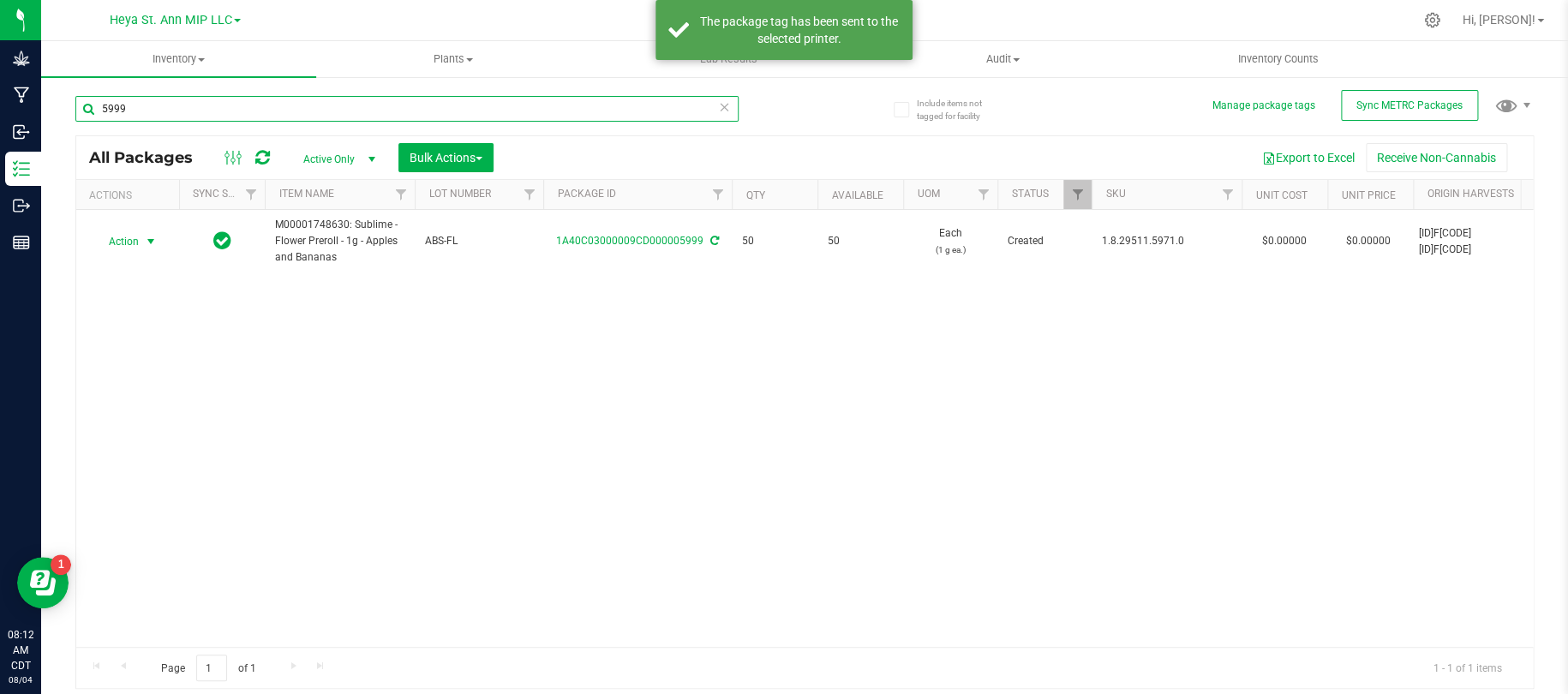 click on "5999" at bounding box center (407, 109) 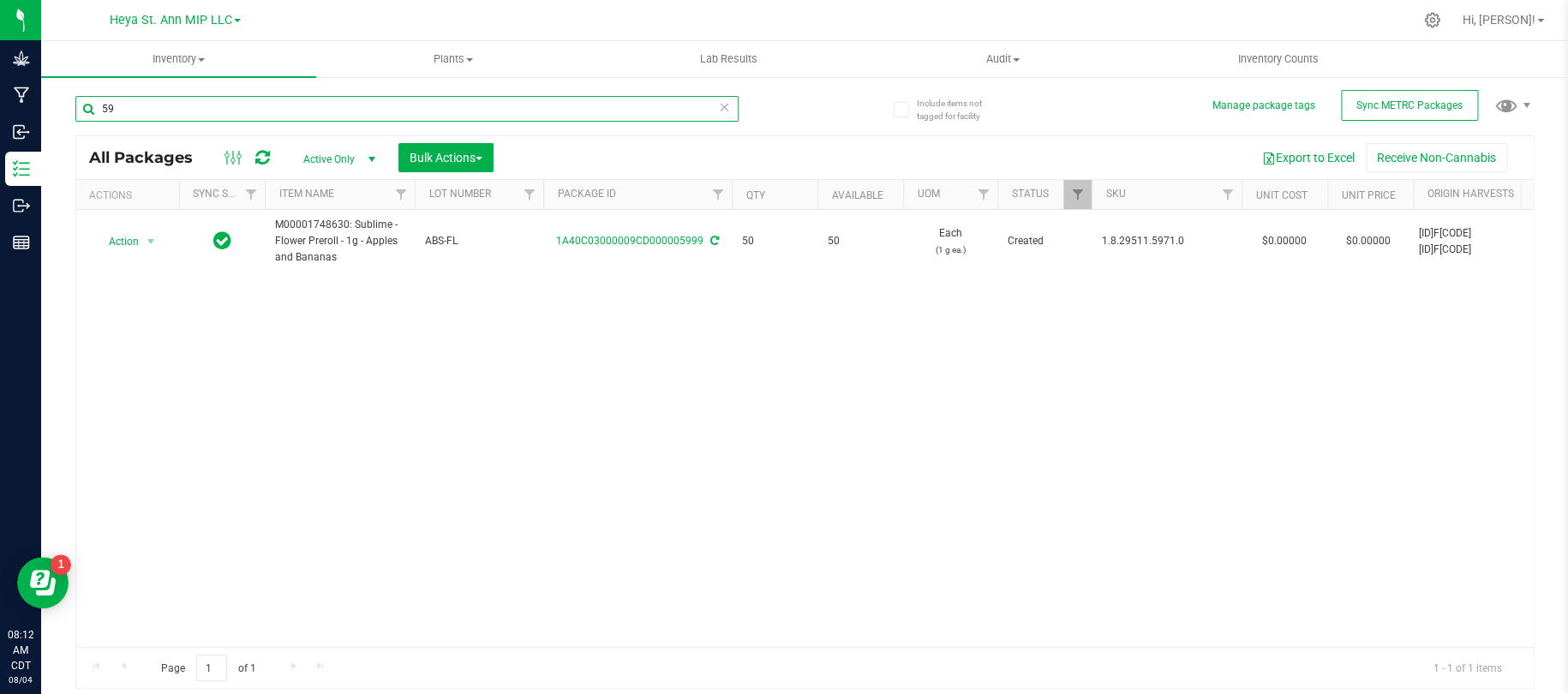type on "5" 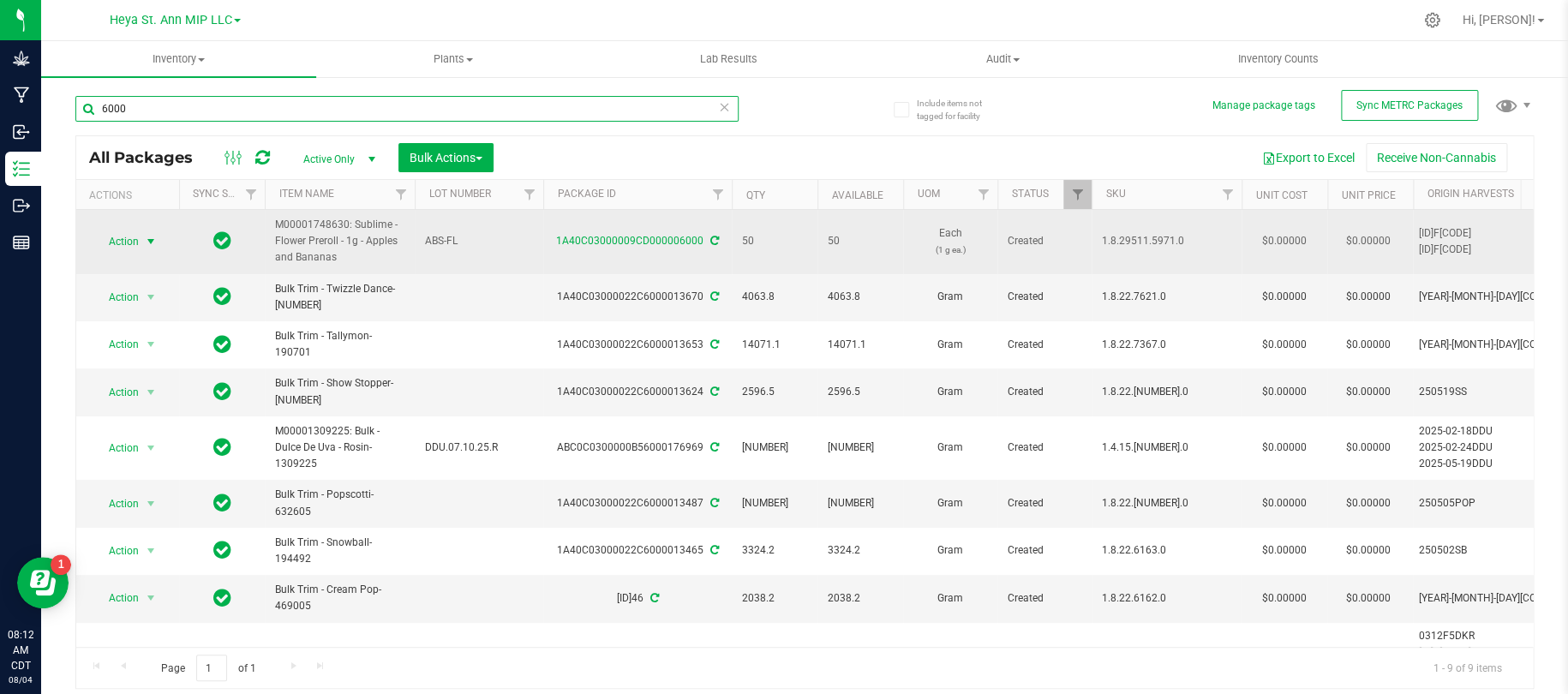 type on "6000" 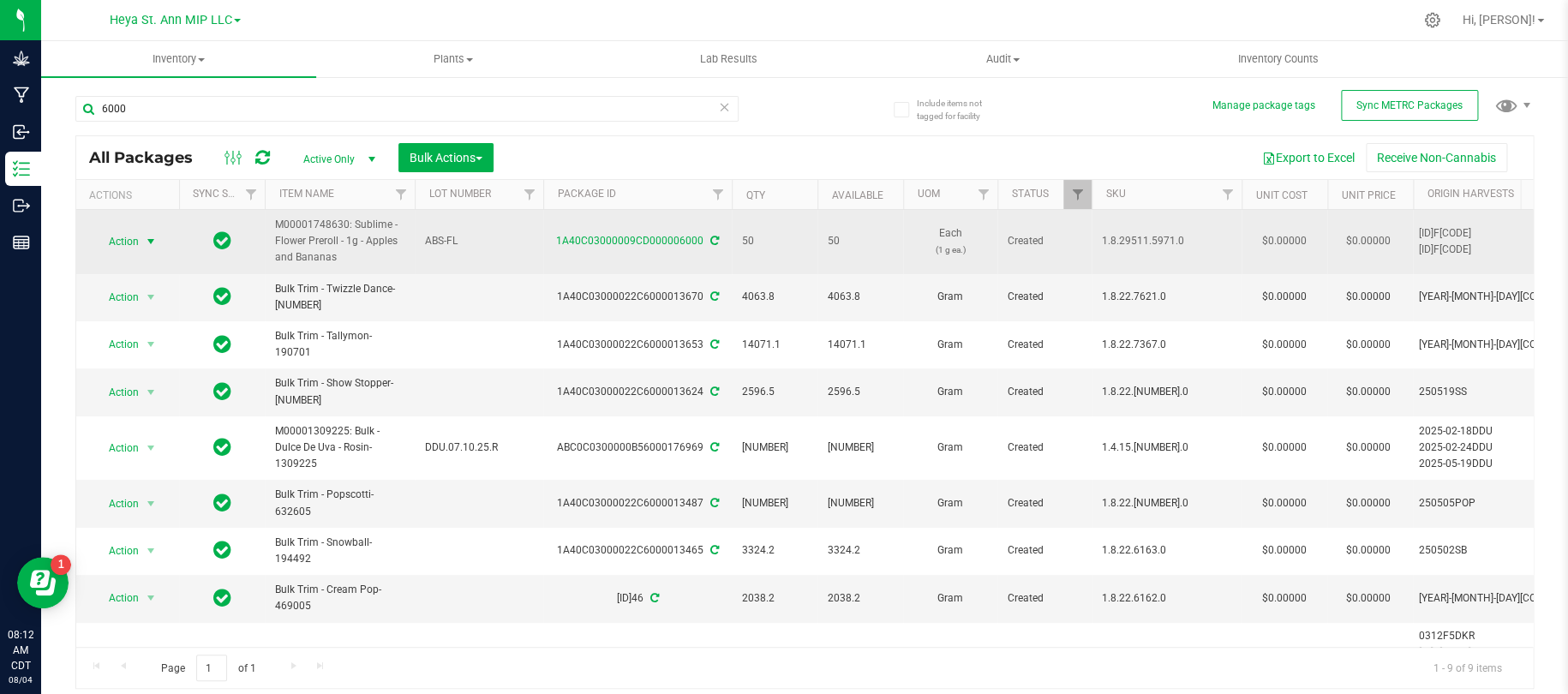 click at bounding box center (151, 242) 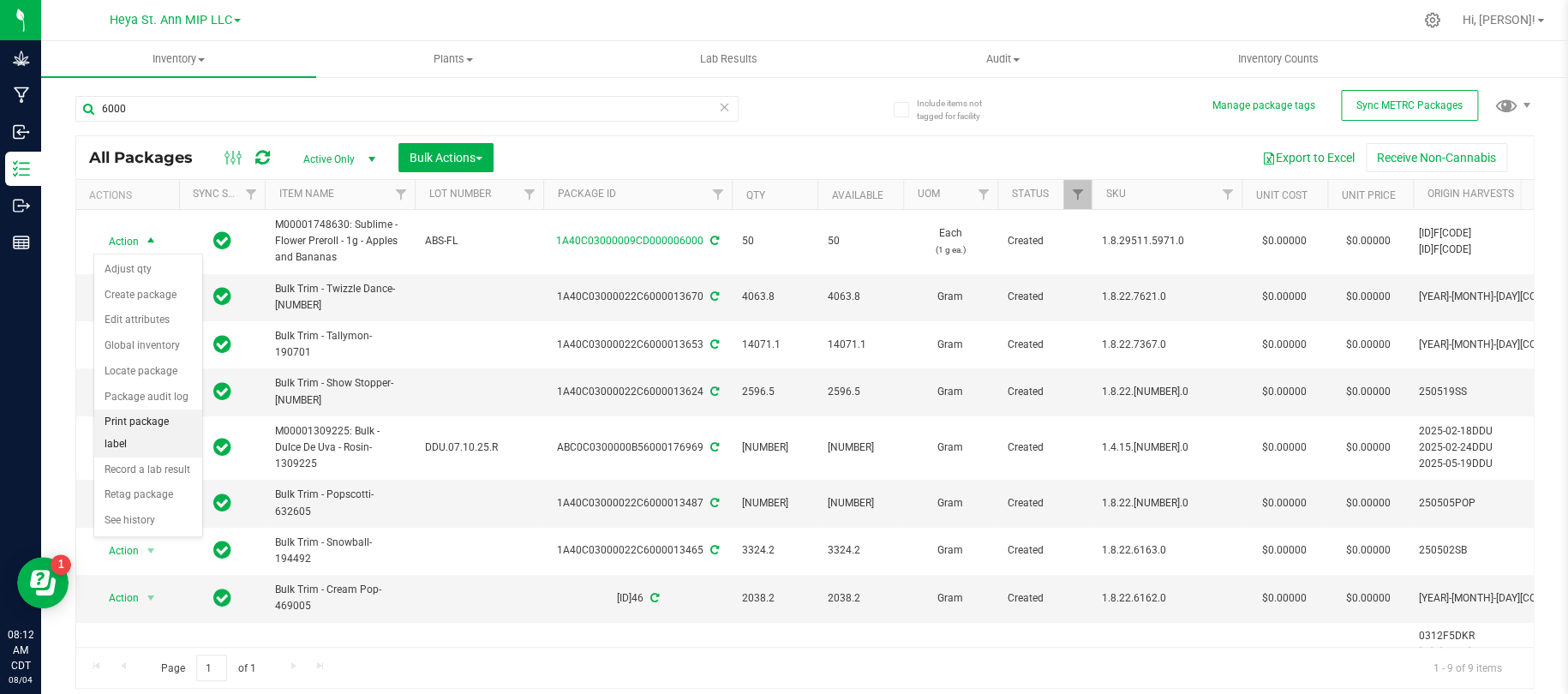 click on "Print package label" at bounding box center (148, 433) 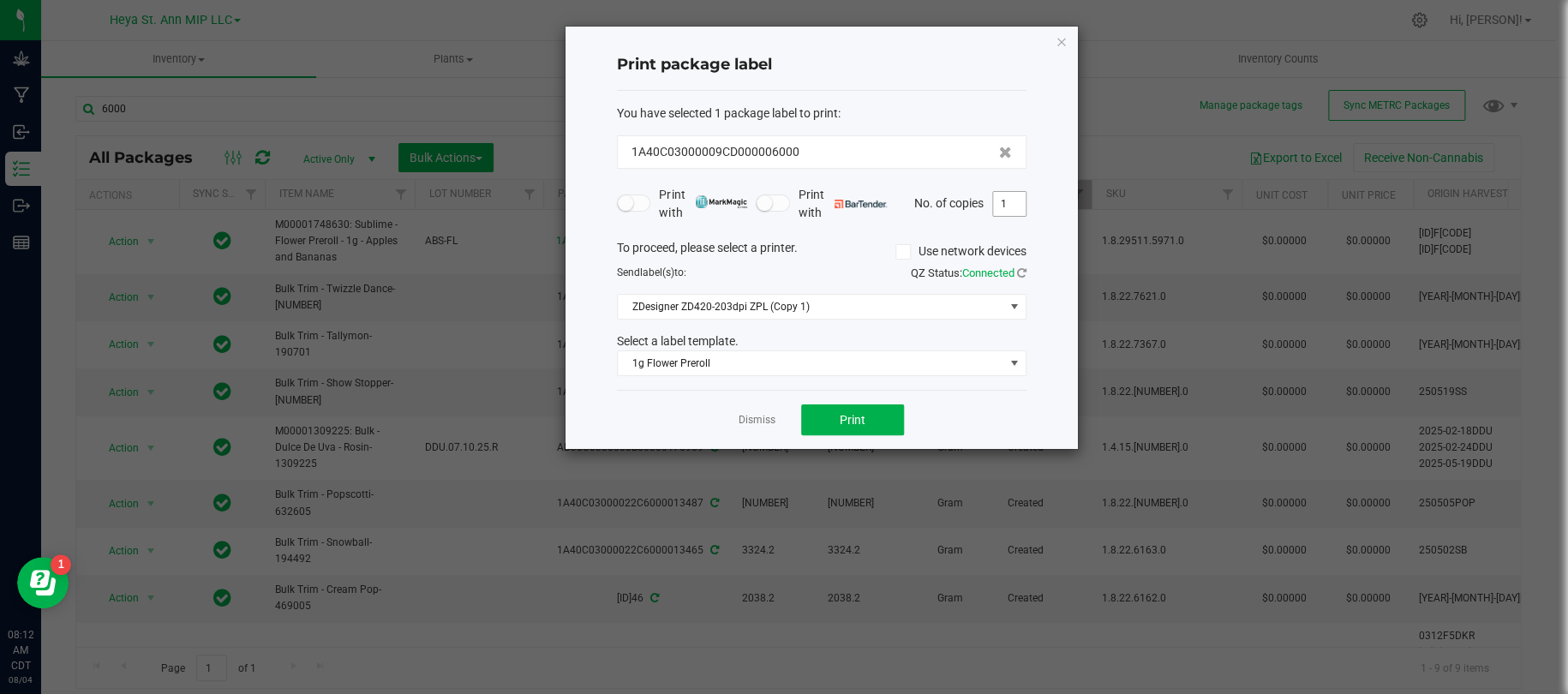 click on "1" at bounding box center (1009, 204) 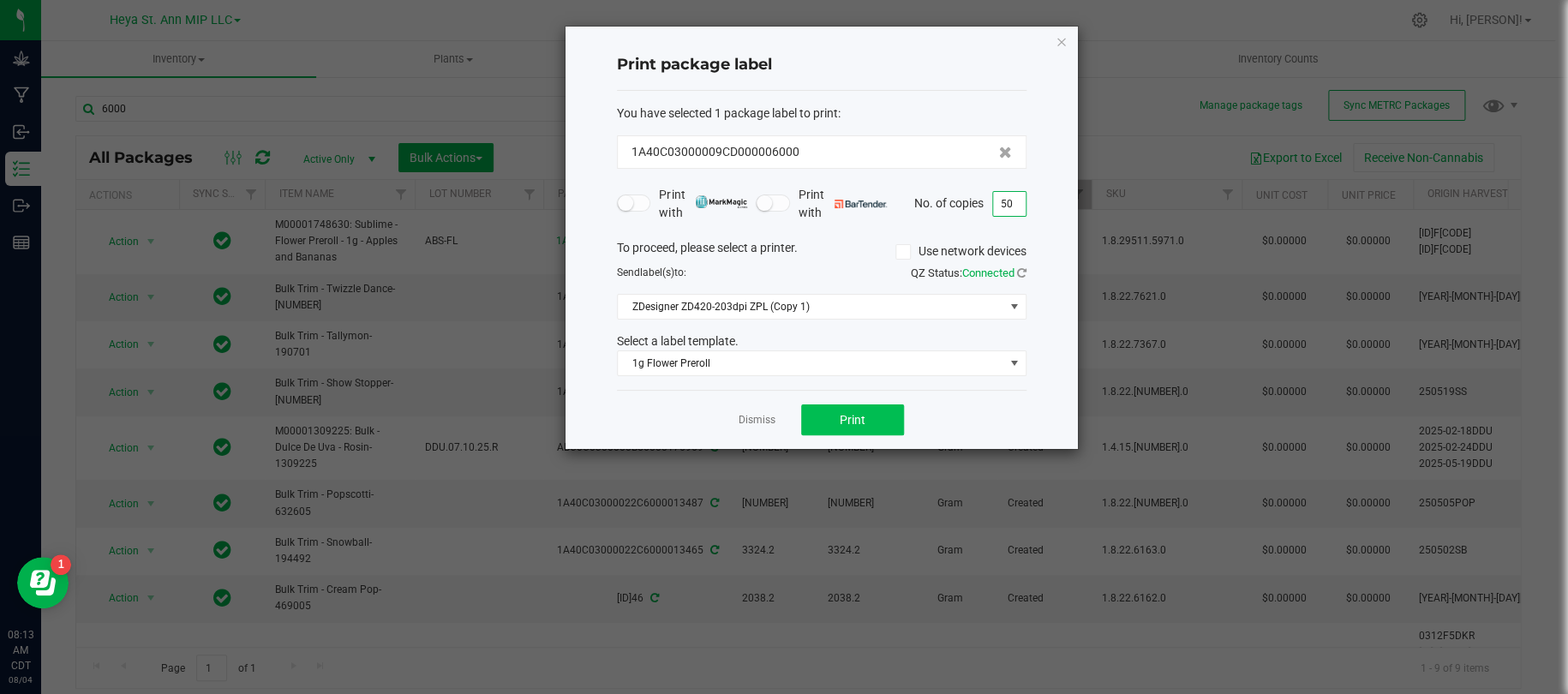 type on "50" 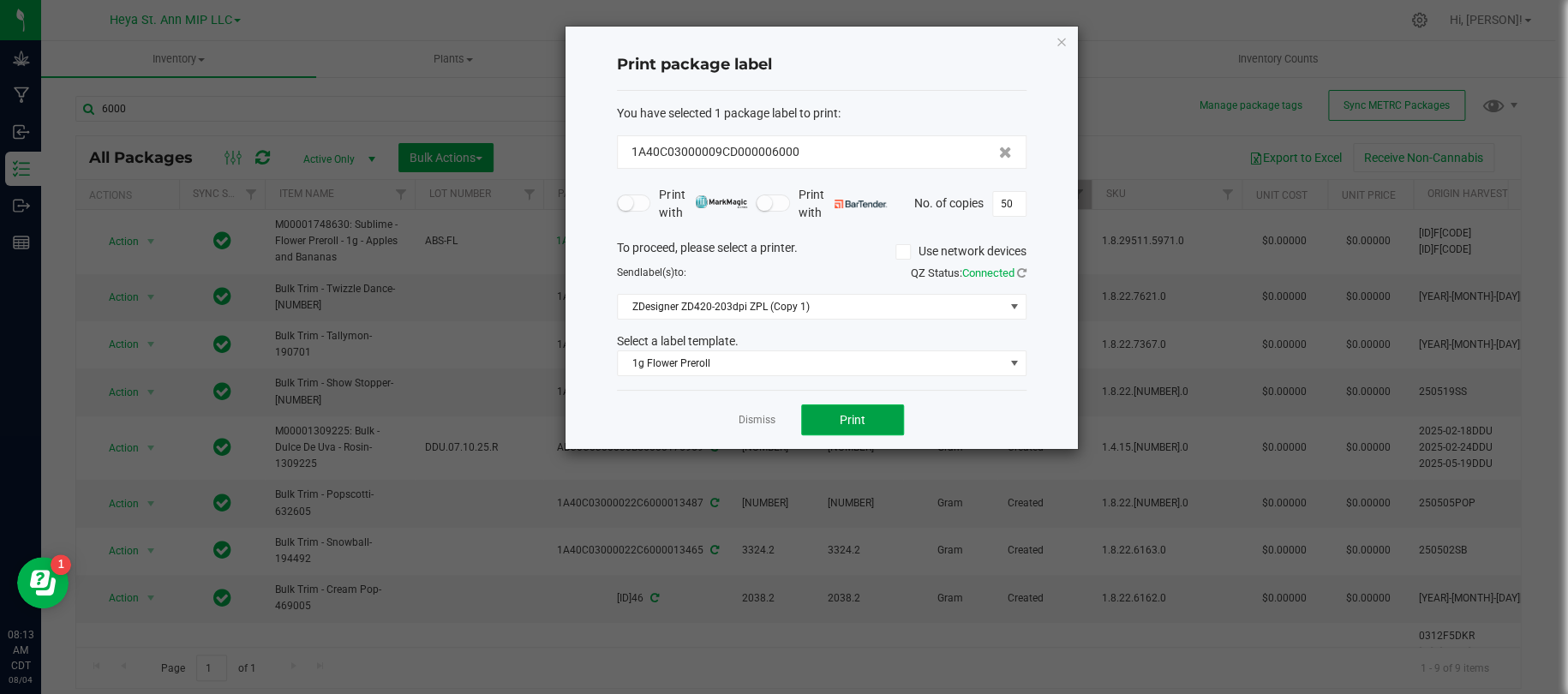 click on "Print" 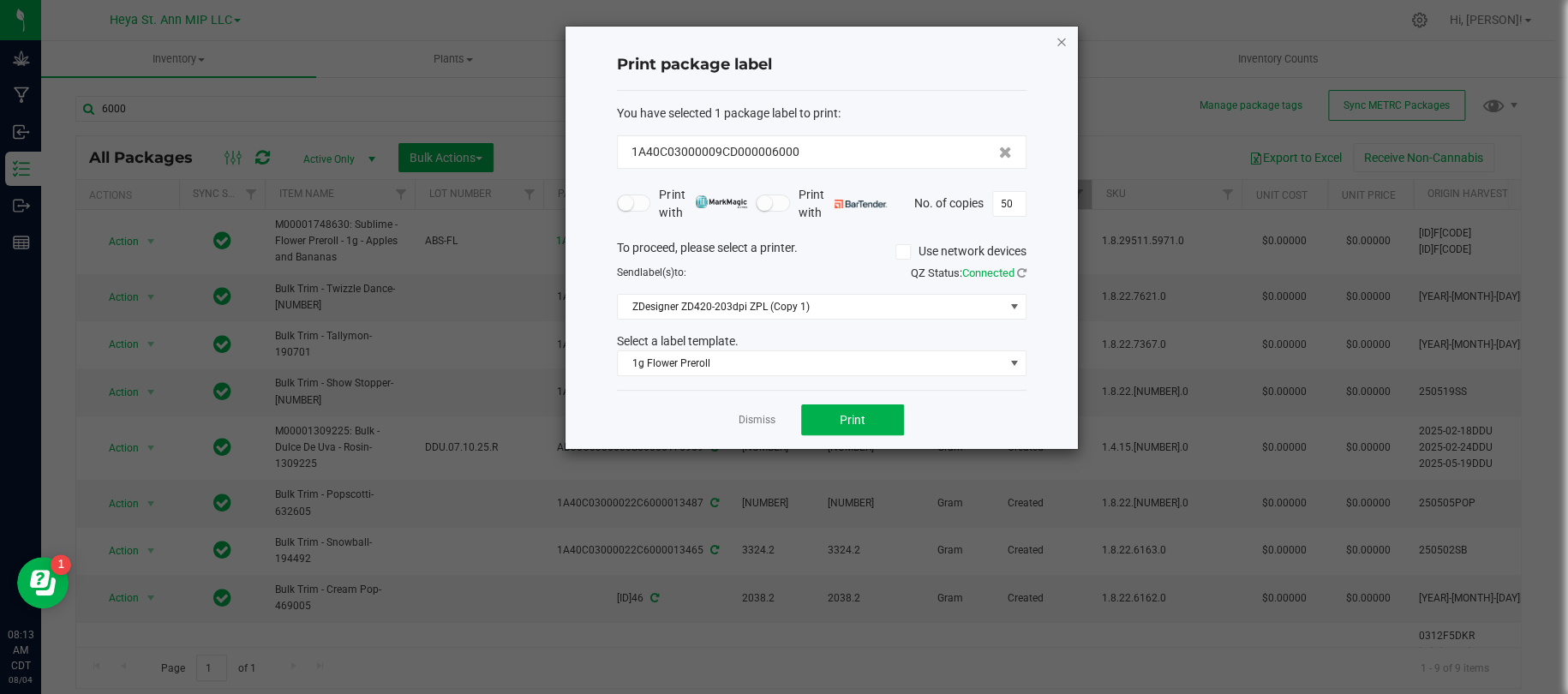 click 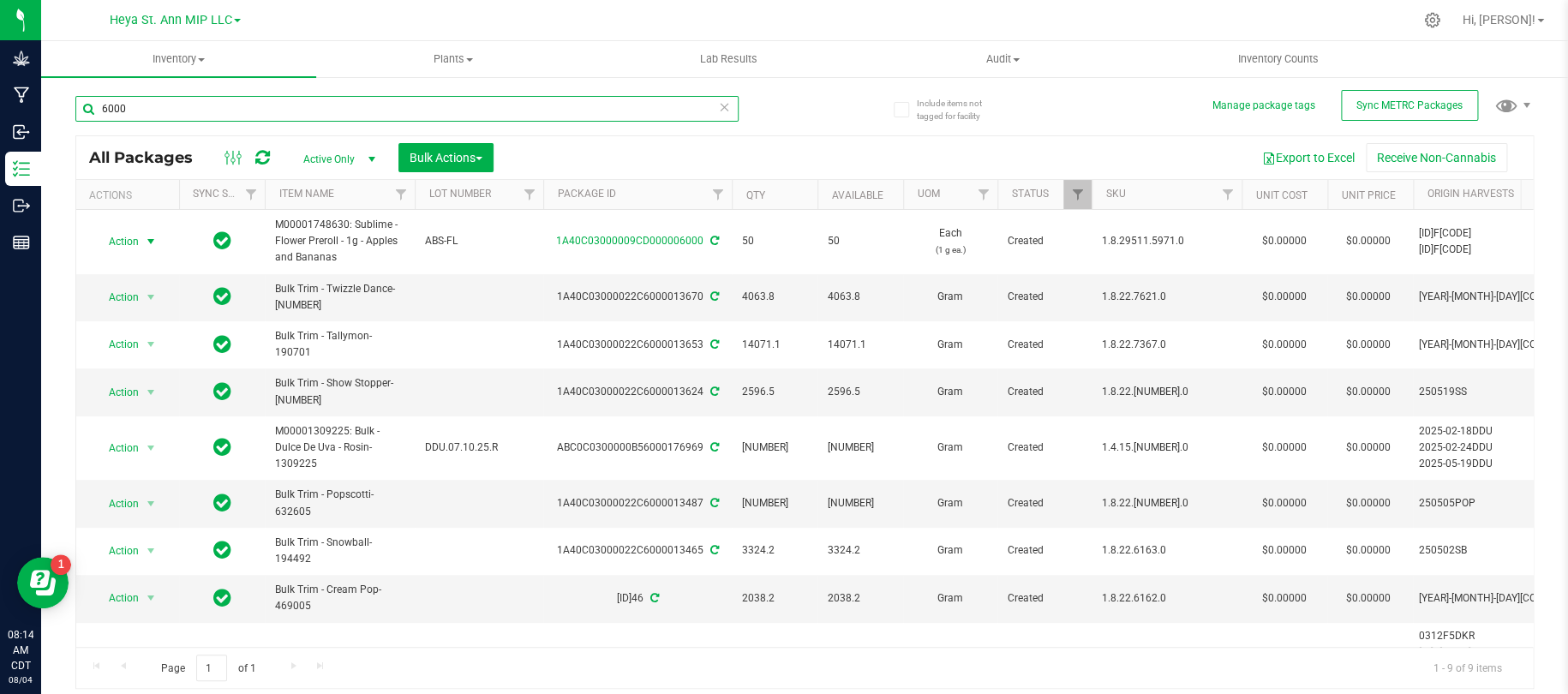 click on "6000" at bounding box center [407, 109] 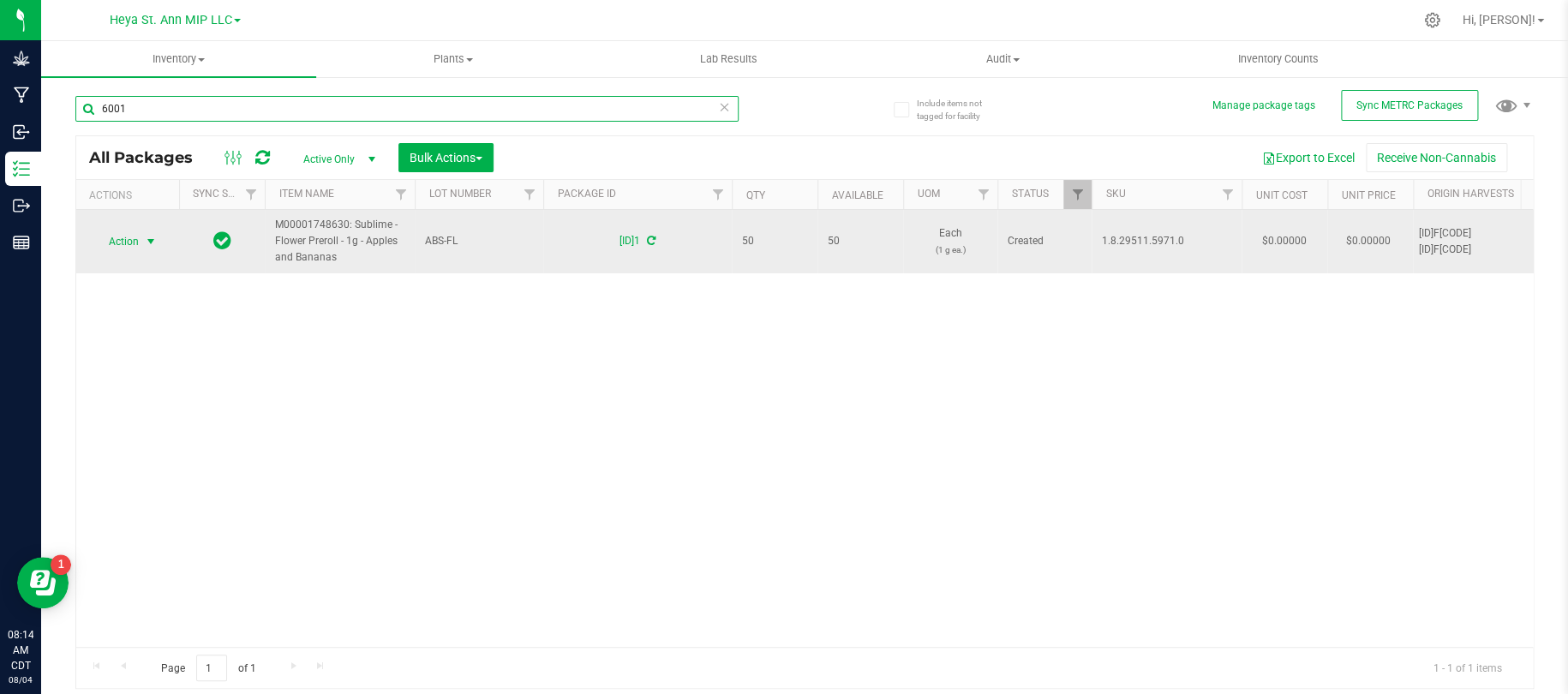 type on "6001" 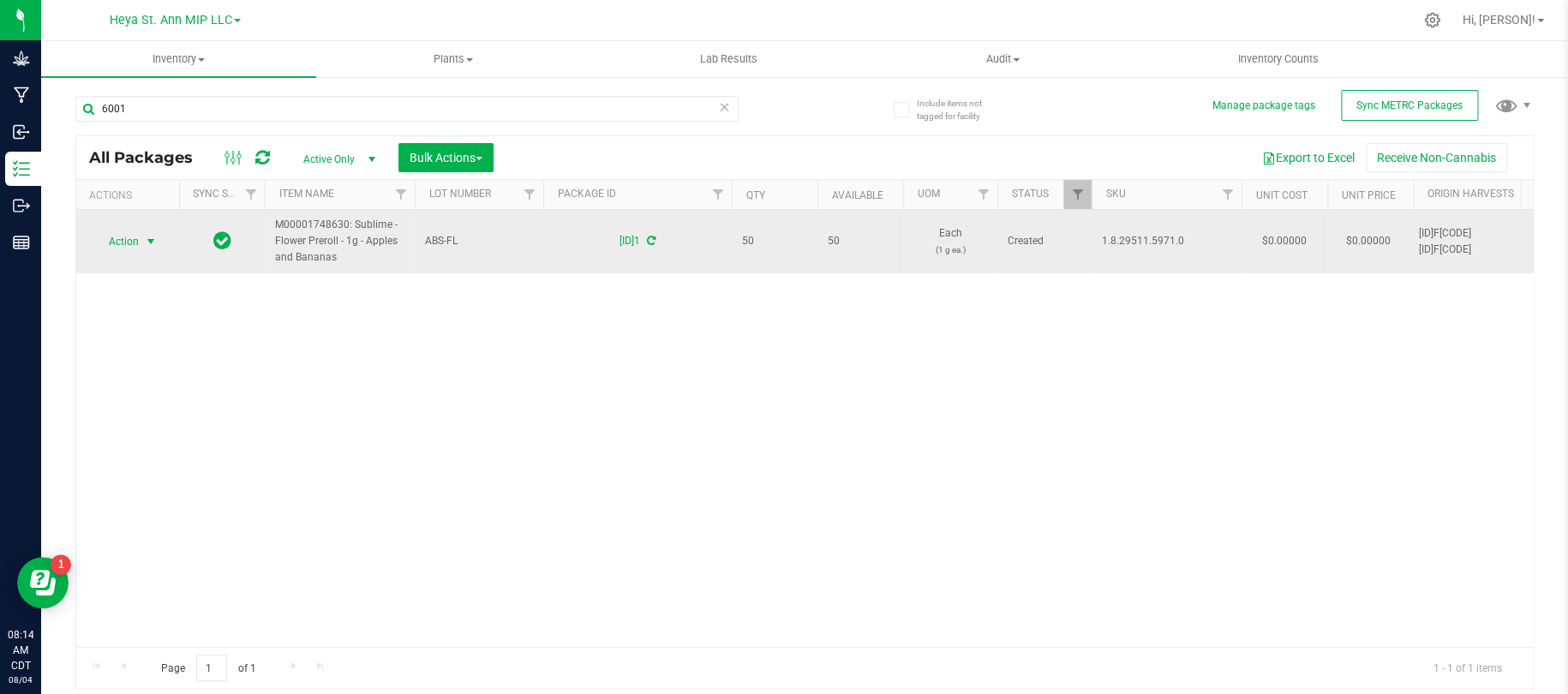 click at bounding box center [151, 242] 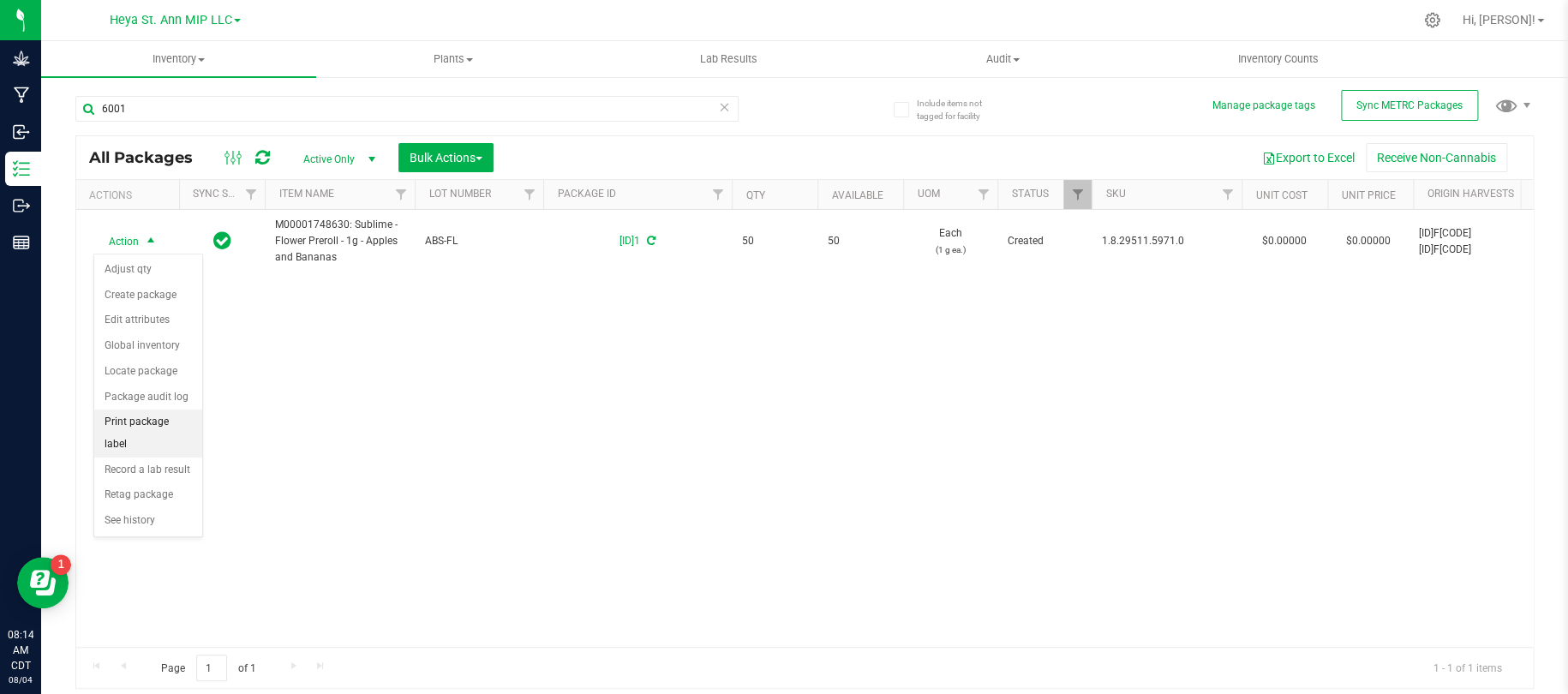 click on "Print package label" at bounding box center [148, 433] 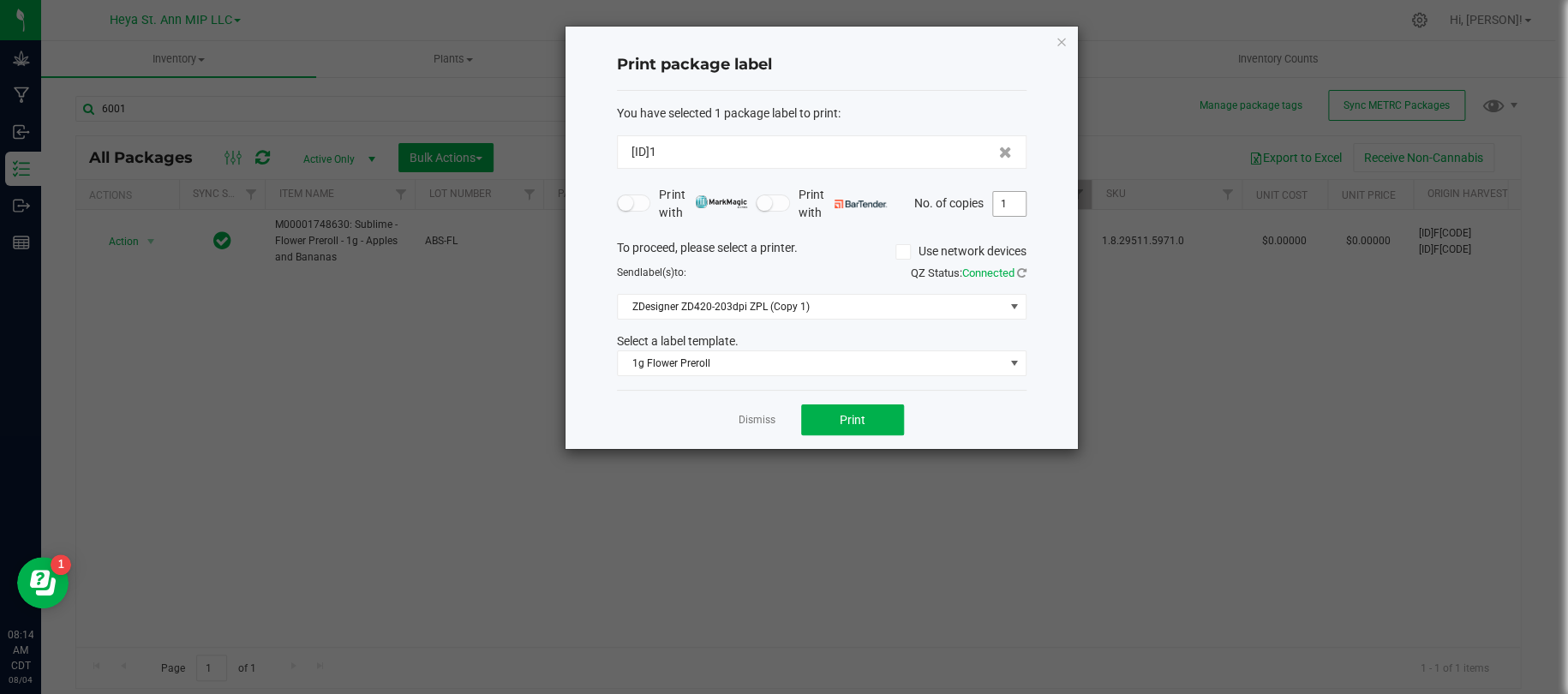 click on "1" at bounding box center [1009, 204] 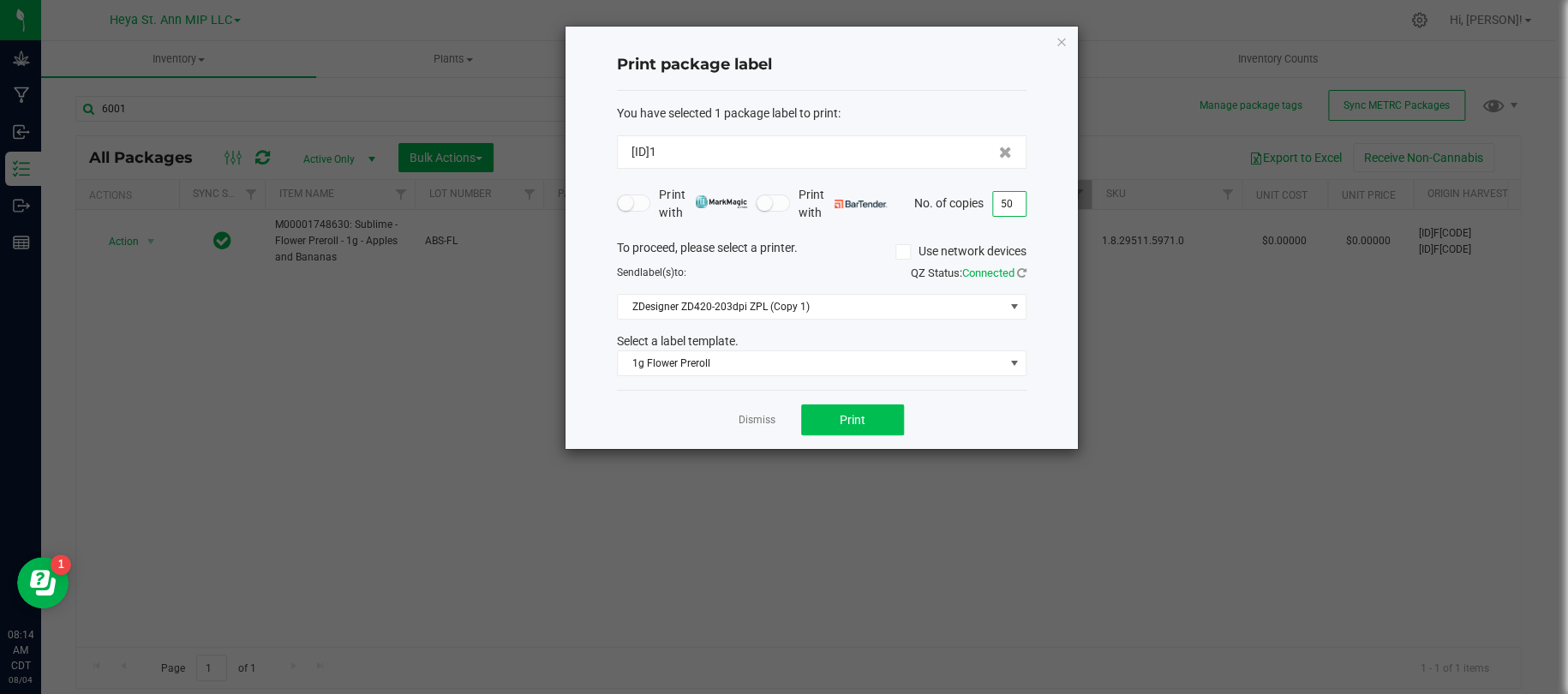 type on "50" 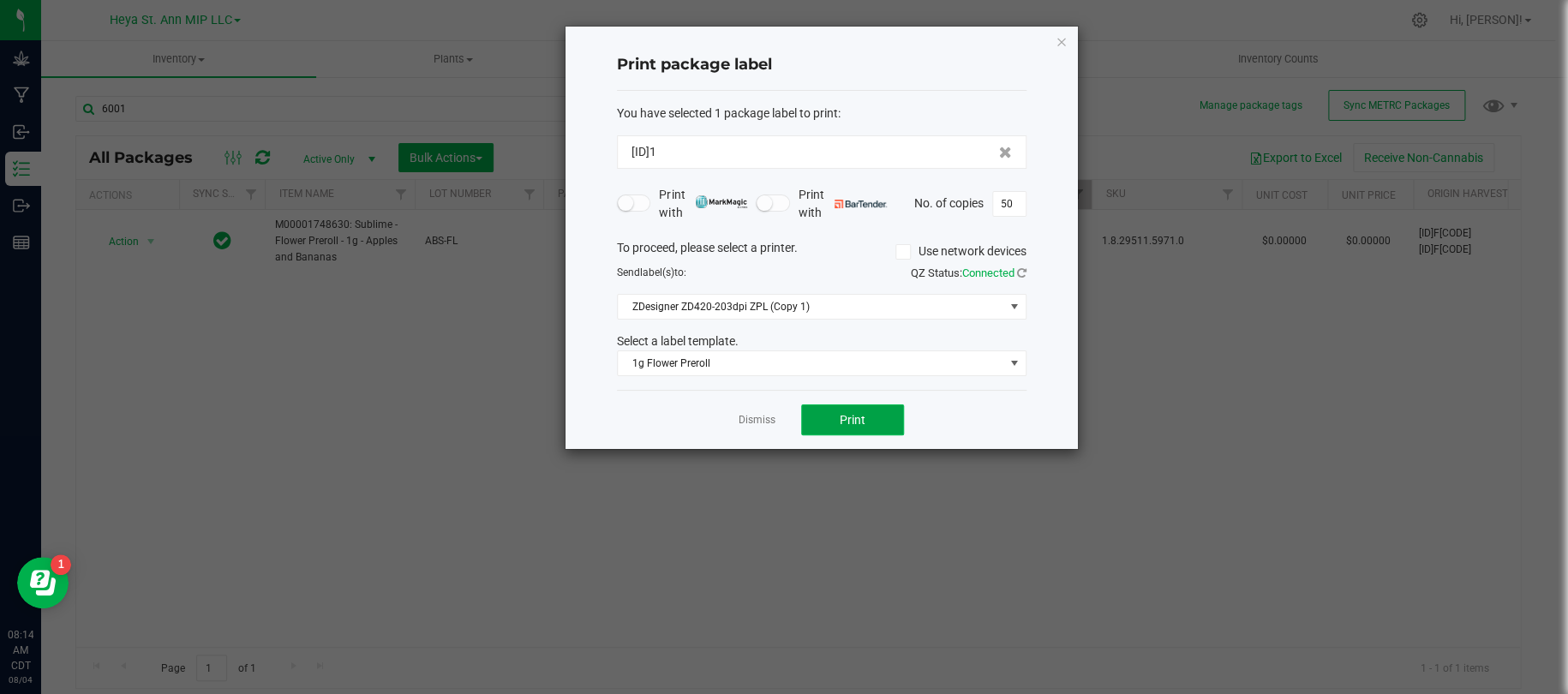 click on "Print" 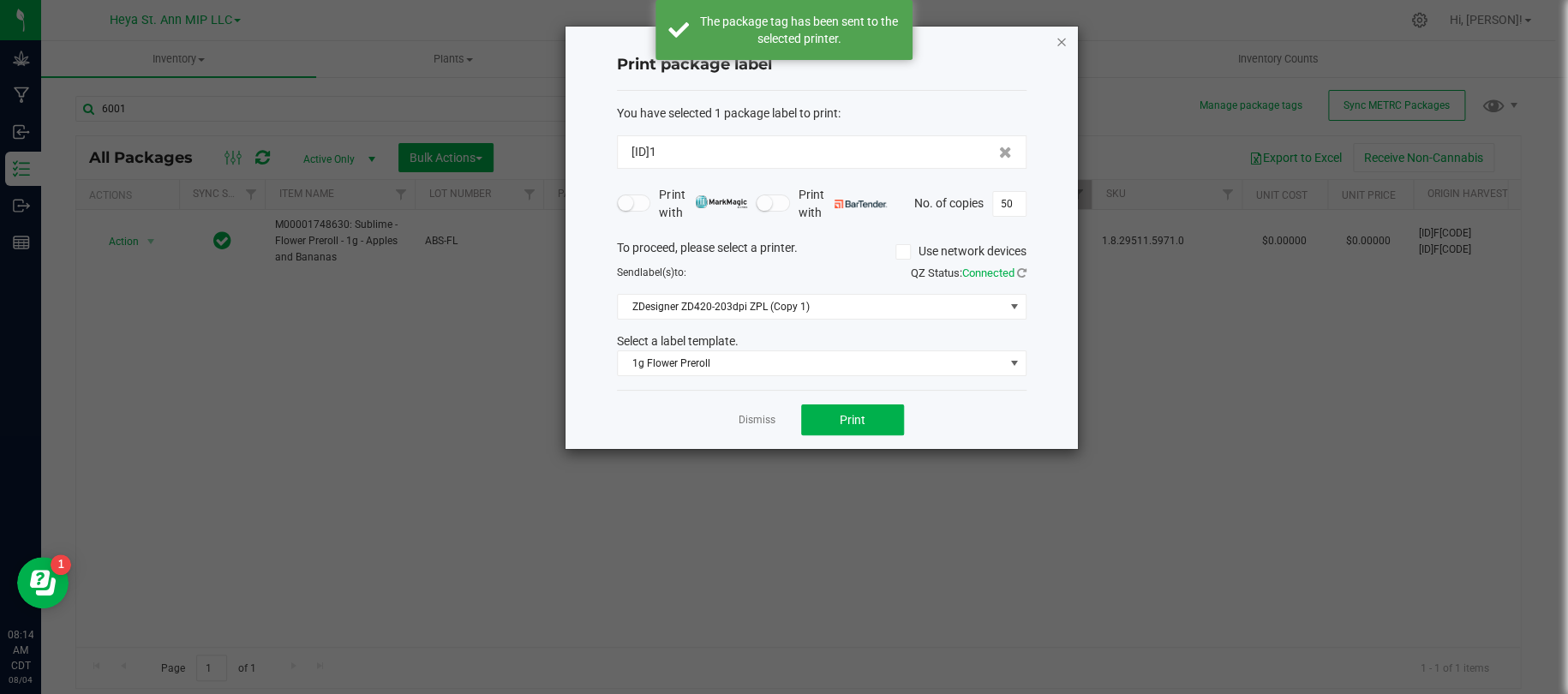 click 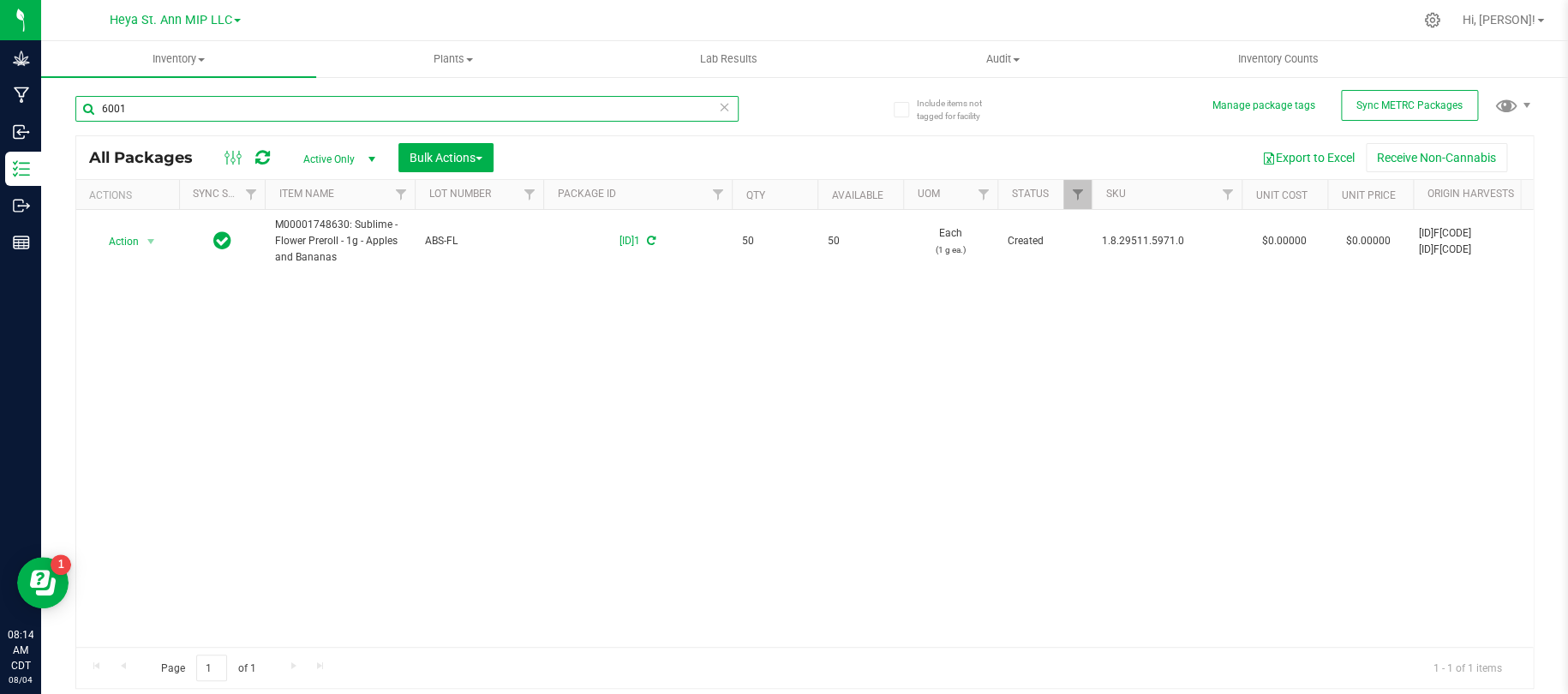 click on "6001" at bounding box center [407, 109] 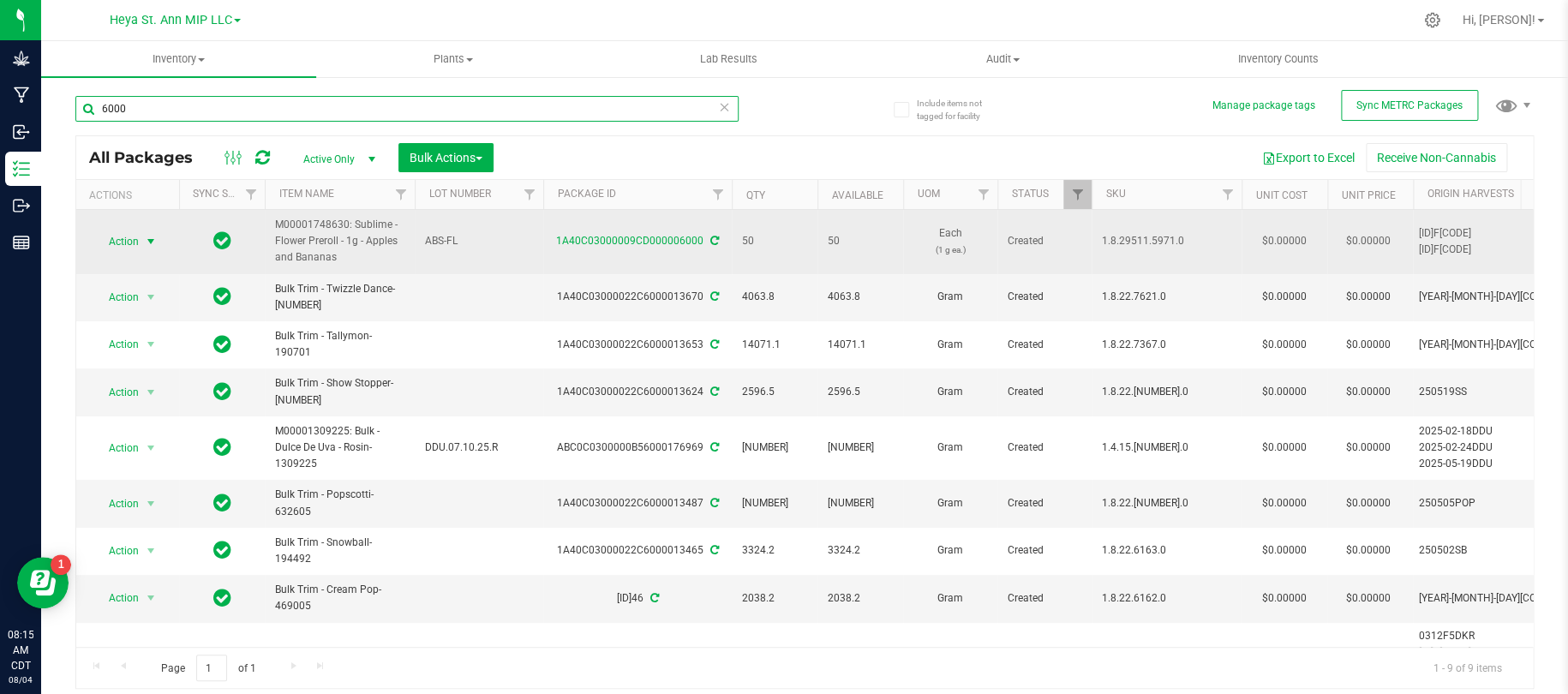 type on "6000" 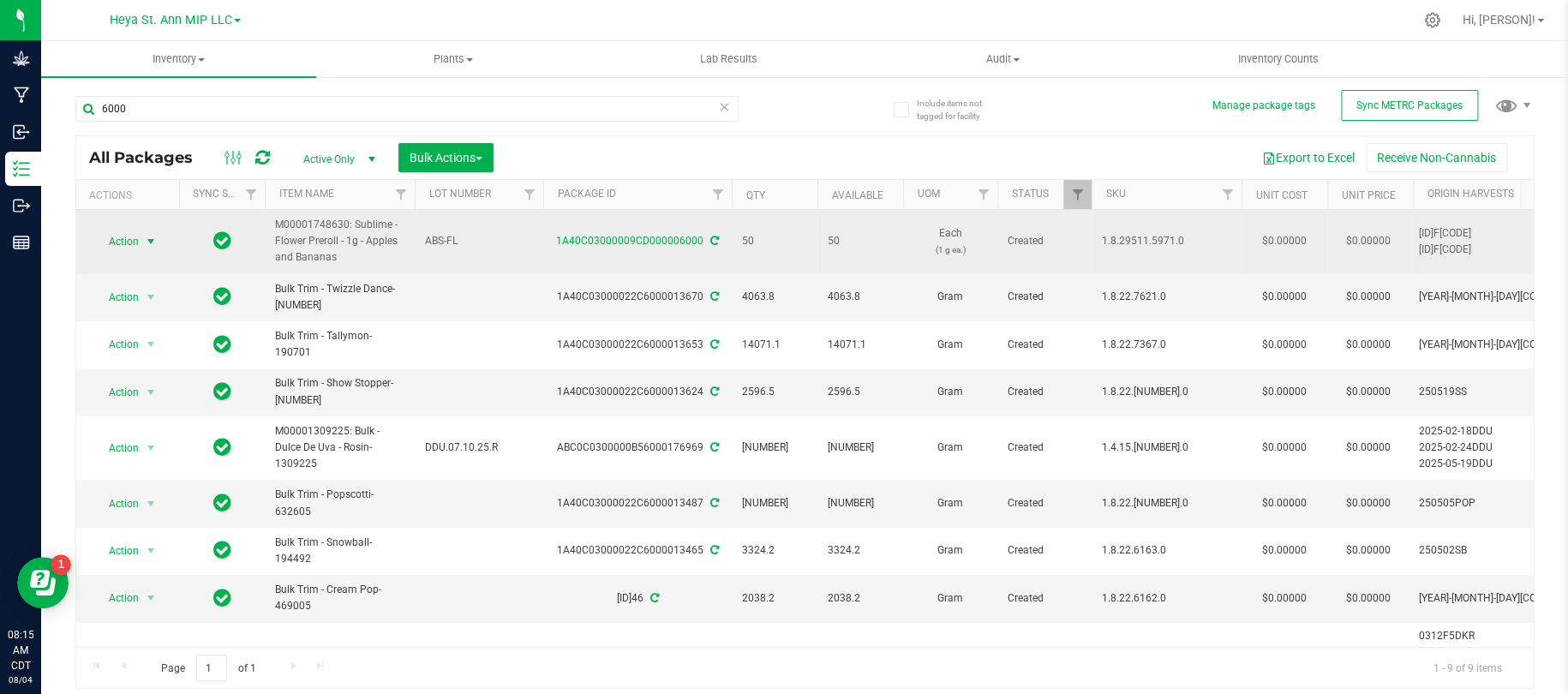 click at bounding box center [151, 242] 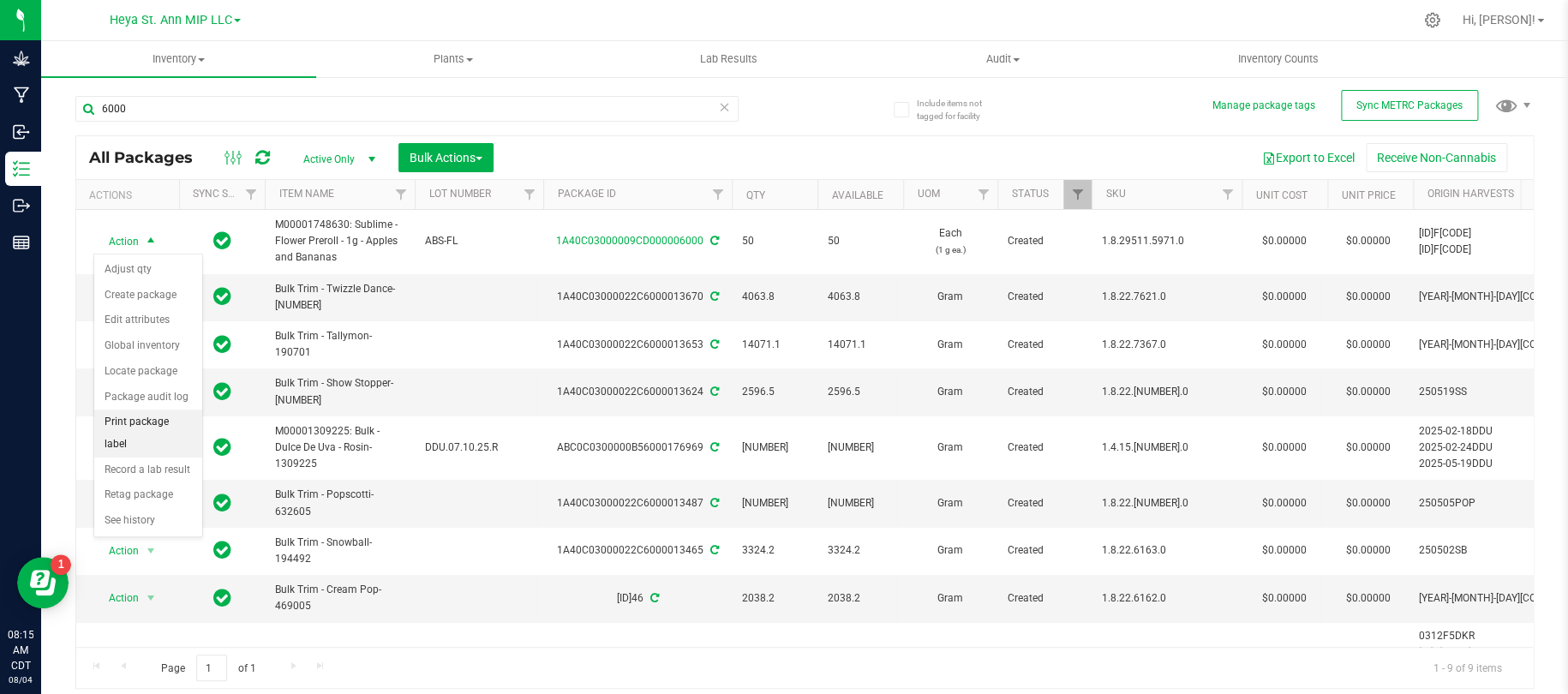 click on "Print package label" at bounding box center (148, 433) 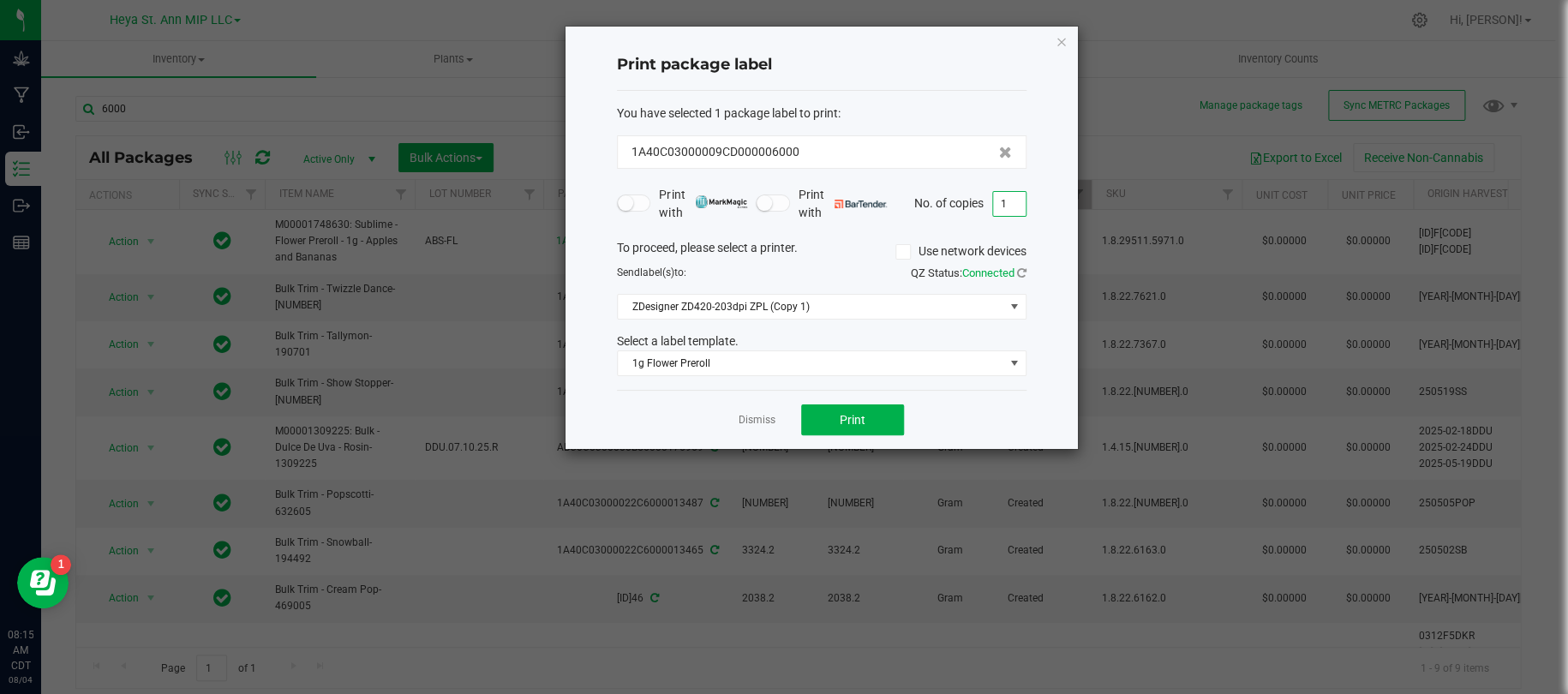 click on "1" at bounding box center [1009, 204] 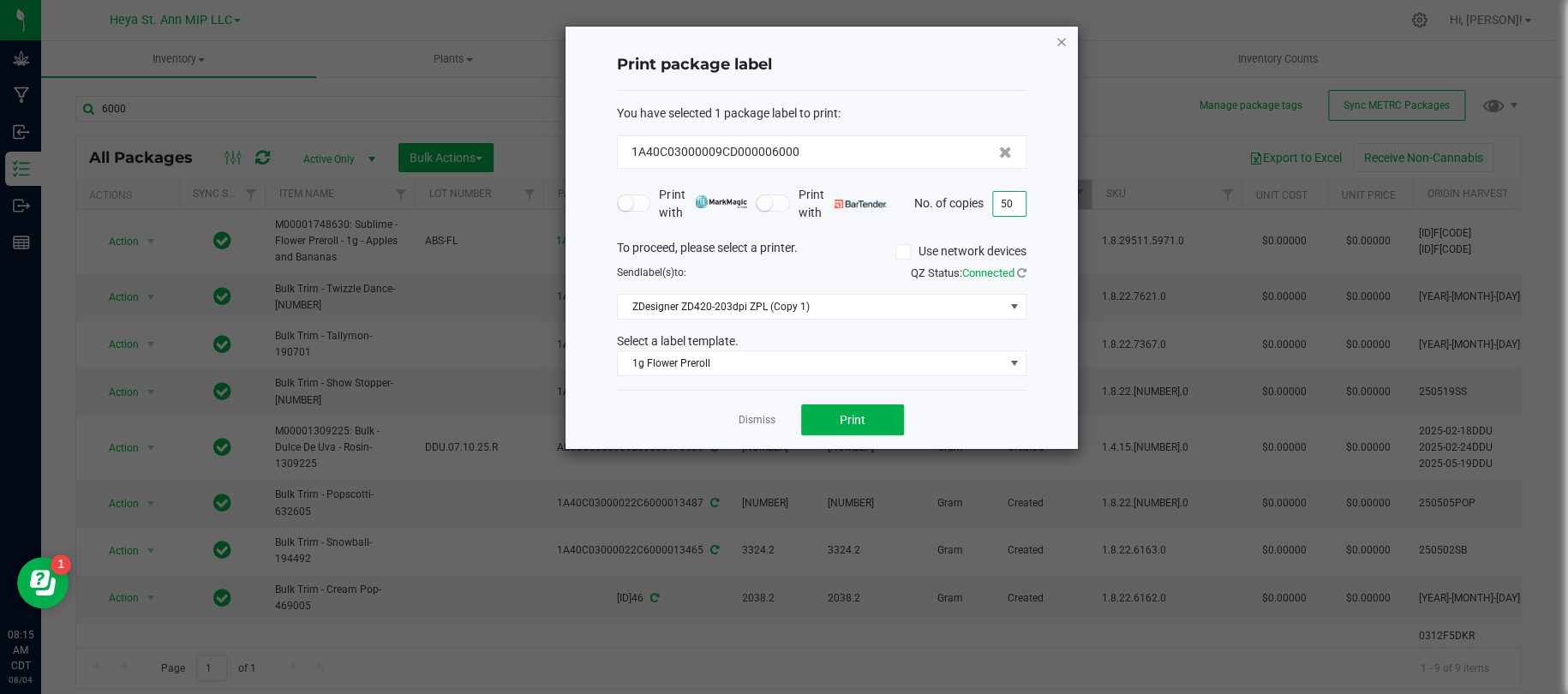 type on "50" 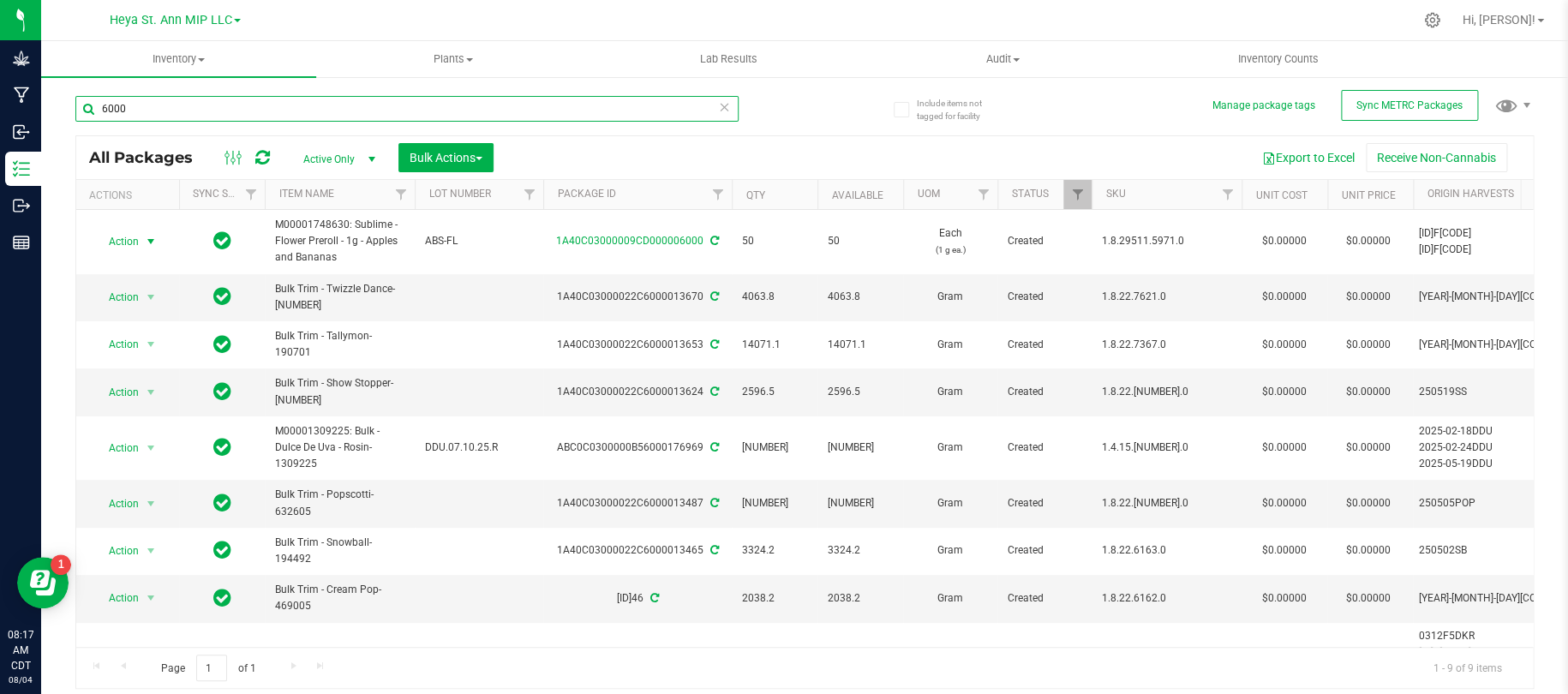click on "6000" at bounding box center [407, 109] 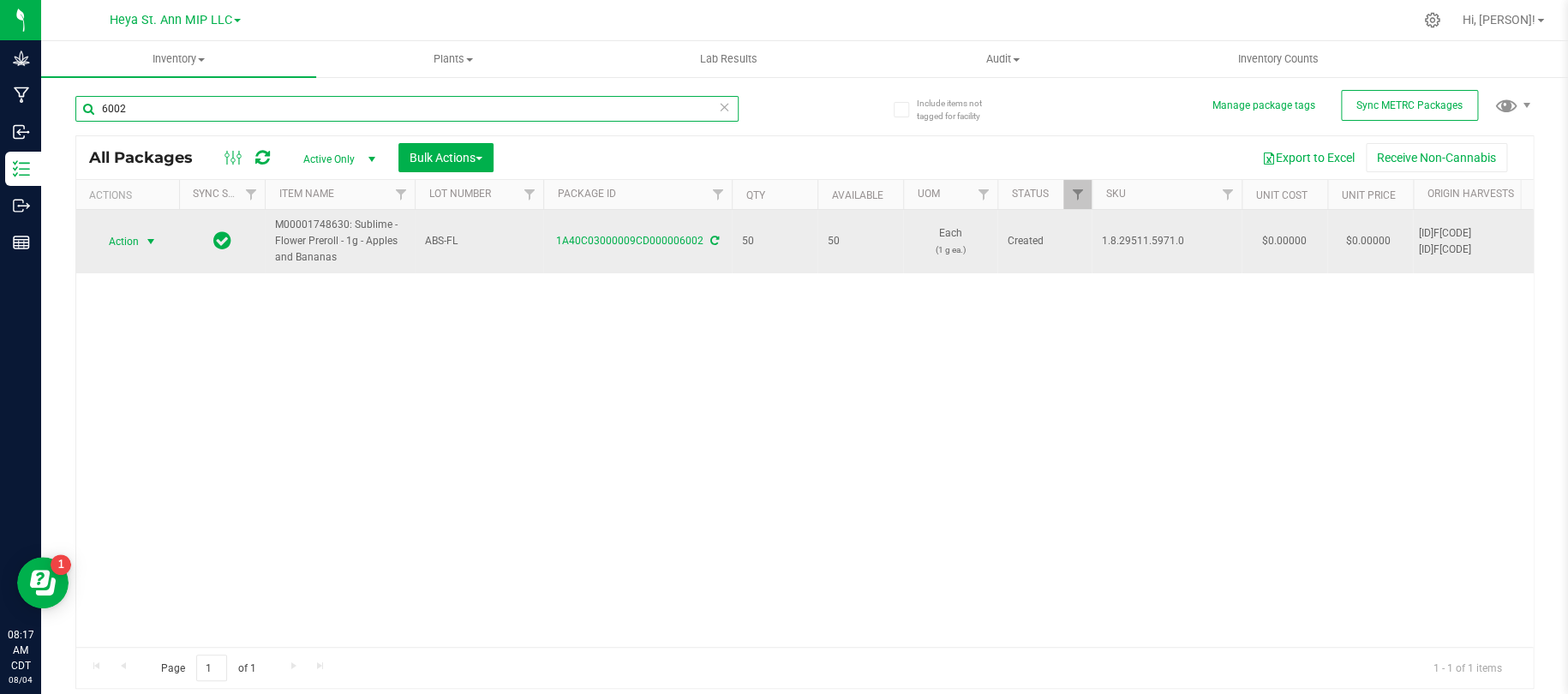 type on "6002" 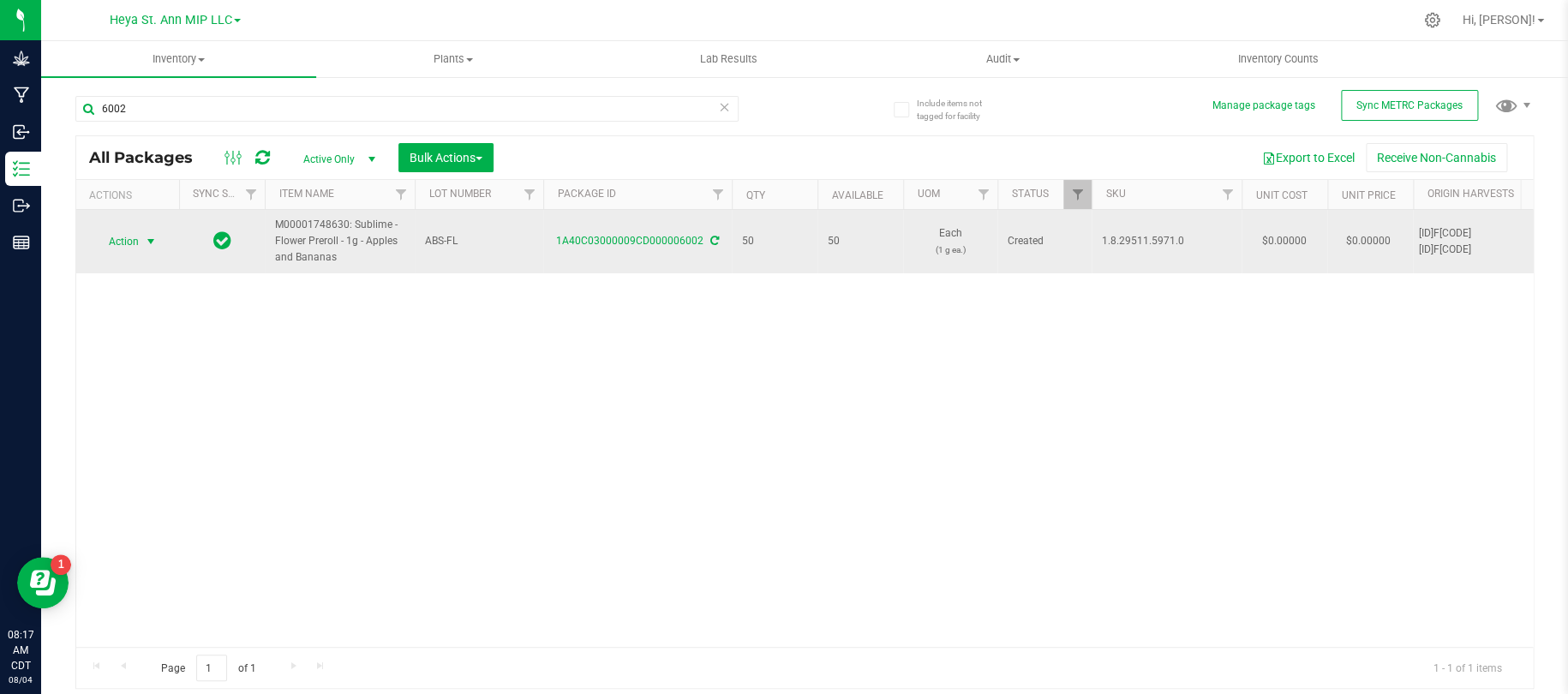 click at bounding box center [151, 242] 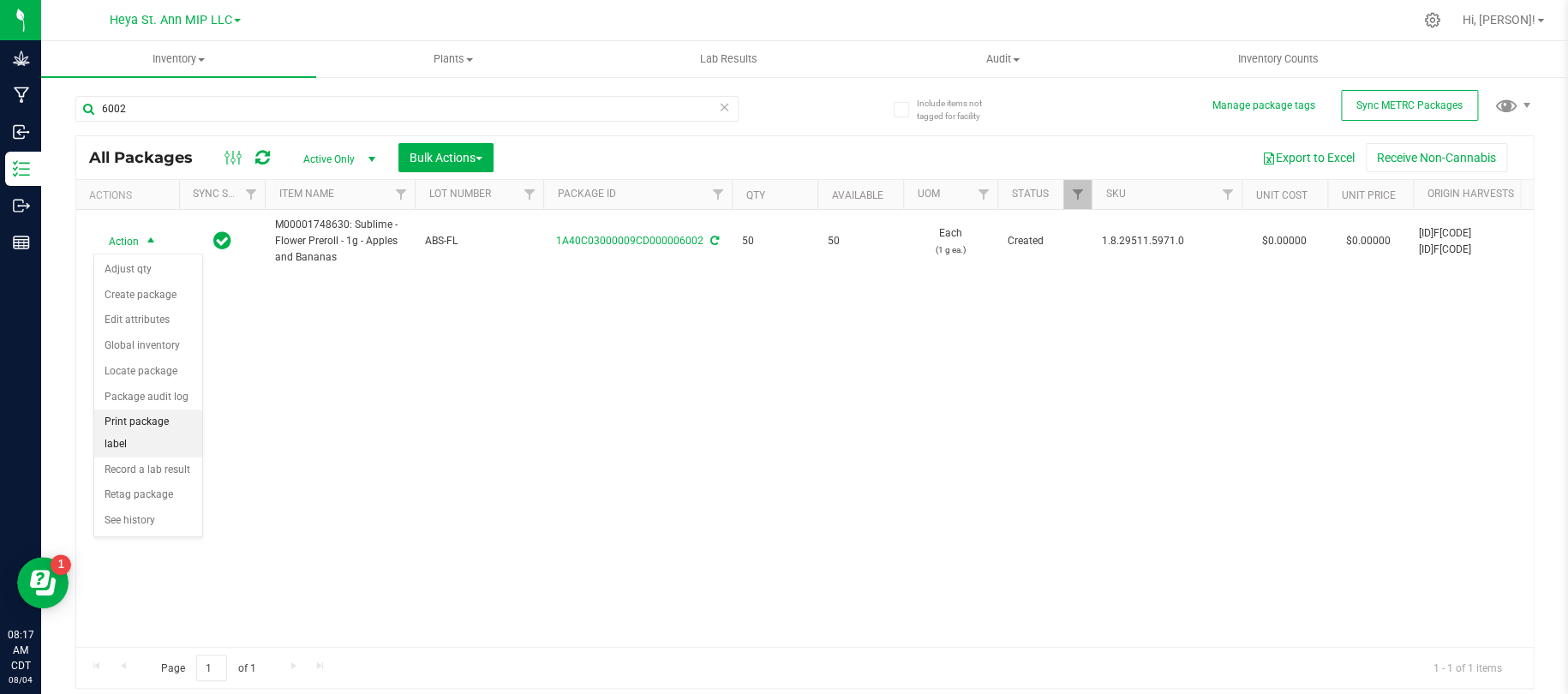 click on "Print package label" at bounding box center (148, 433) 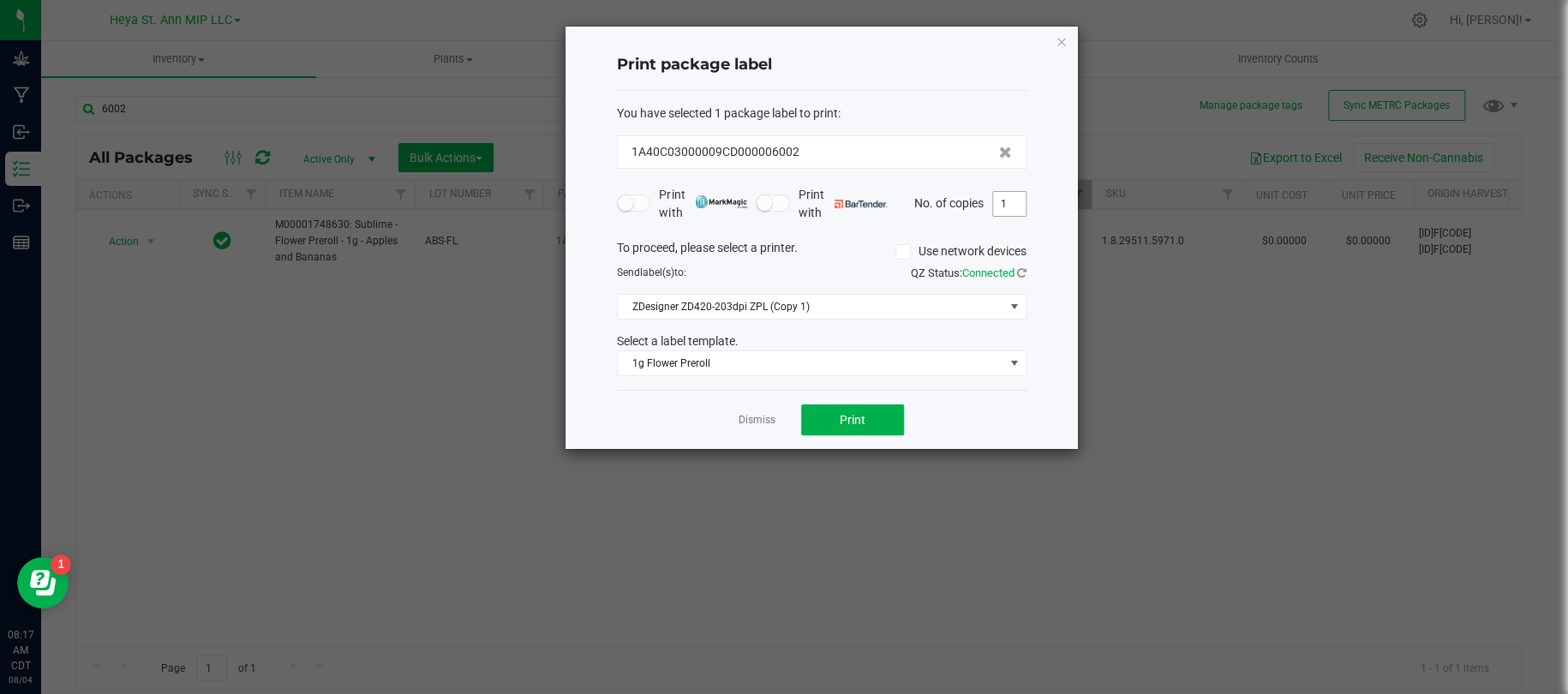click on "1" at bounding box center (1009, 204) 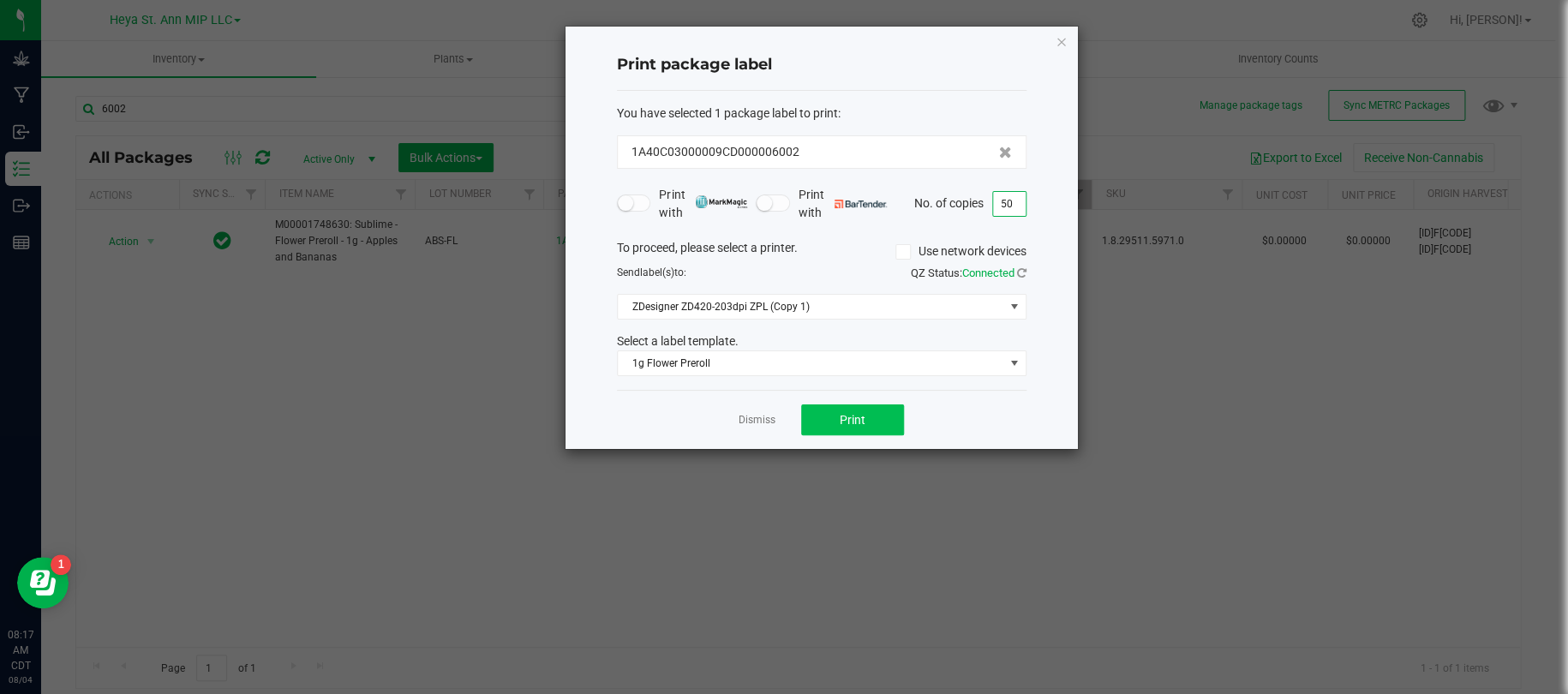 type on "50" 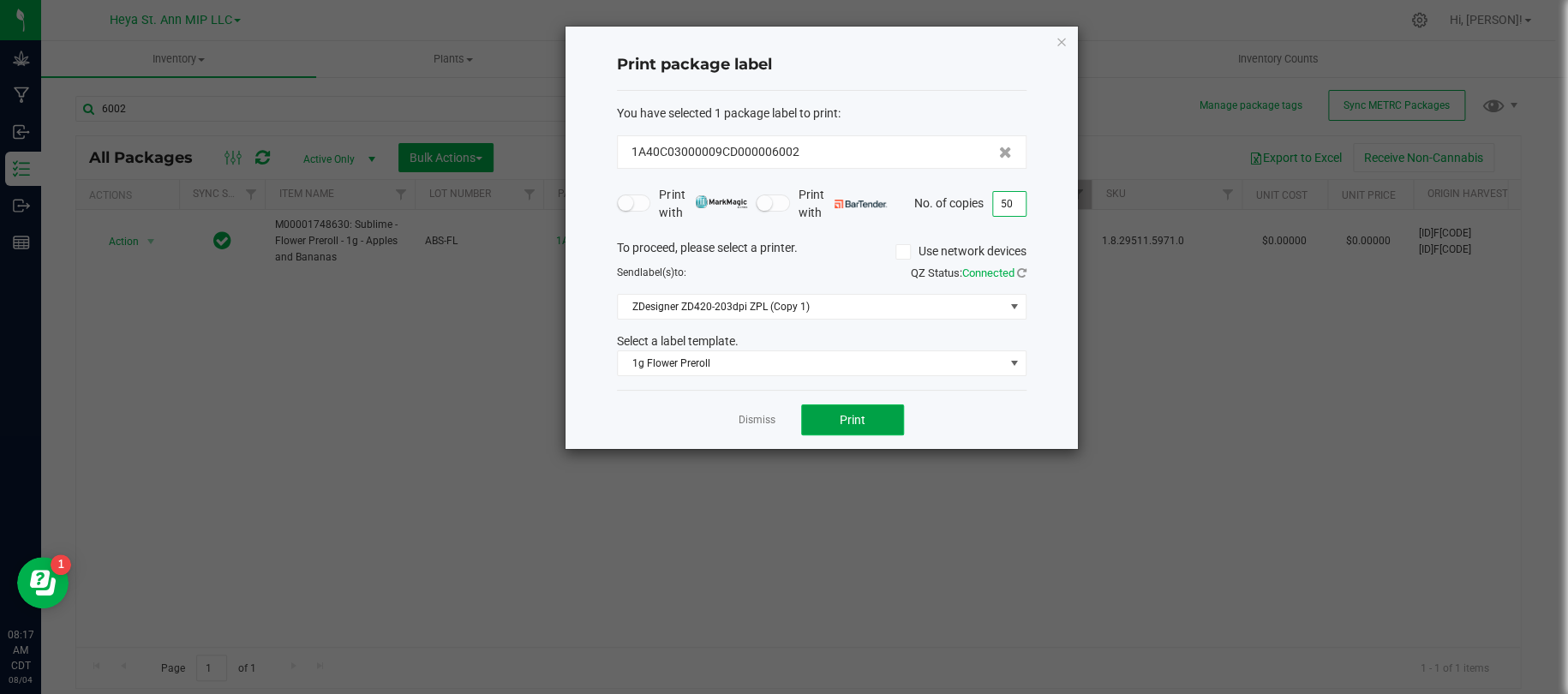 click on "Print" 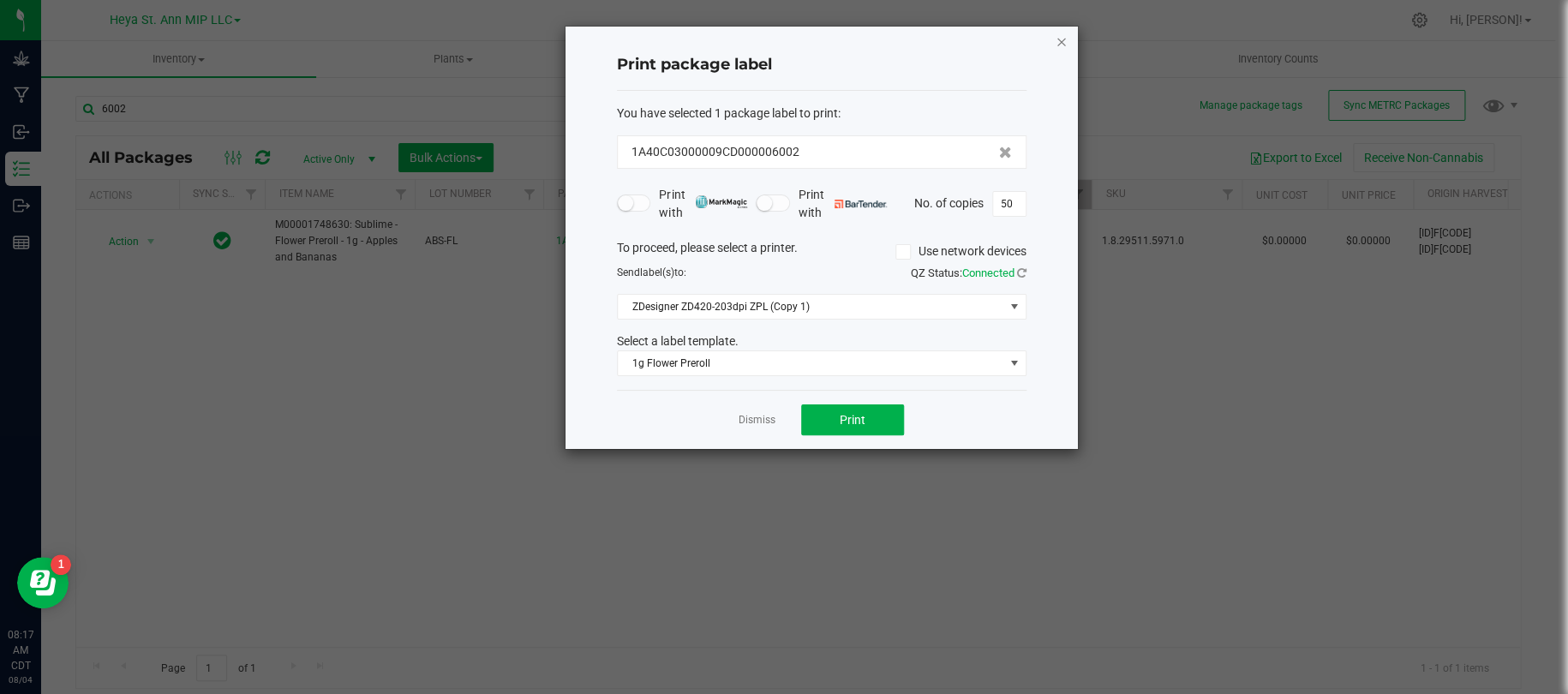 click 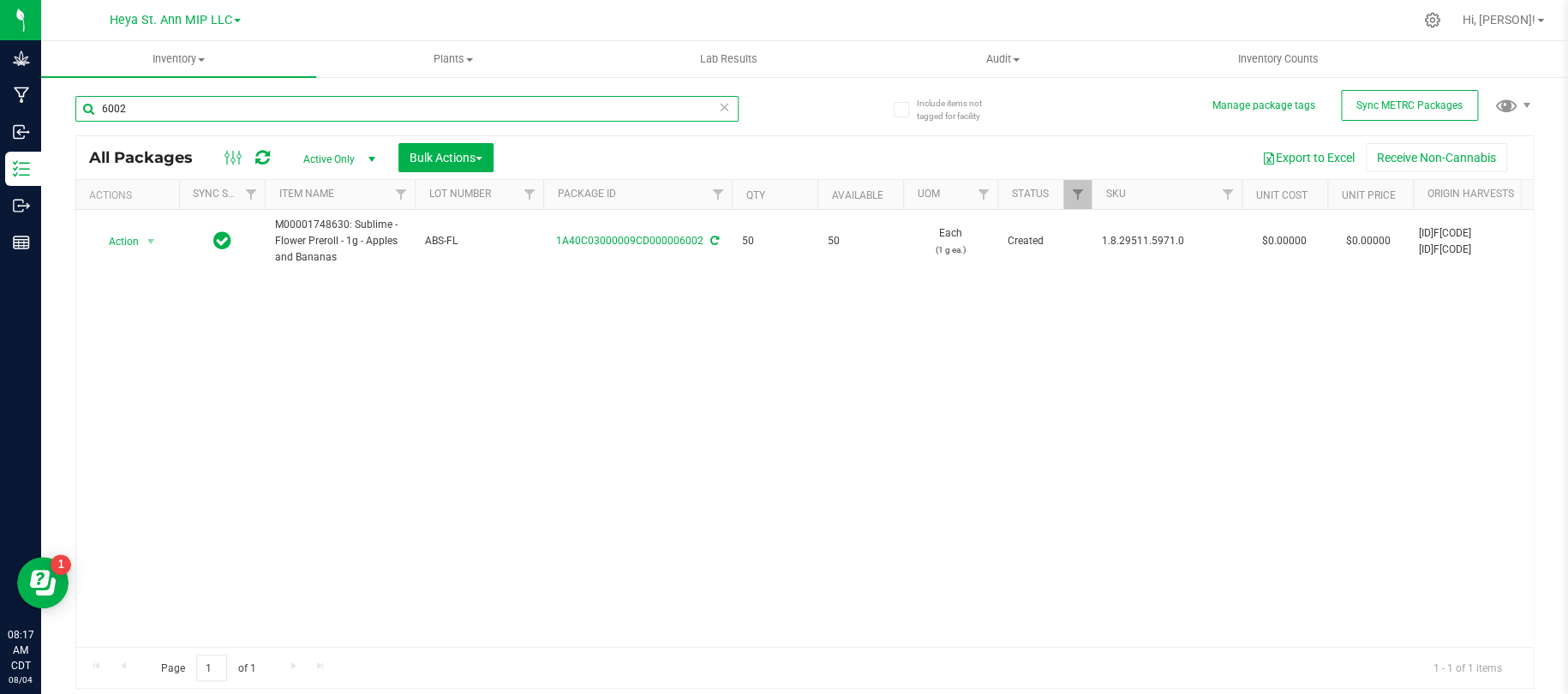 click on "6002" at bounding box center [407, 109] 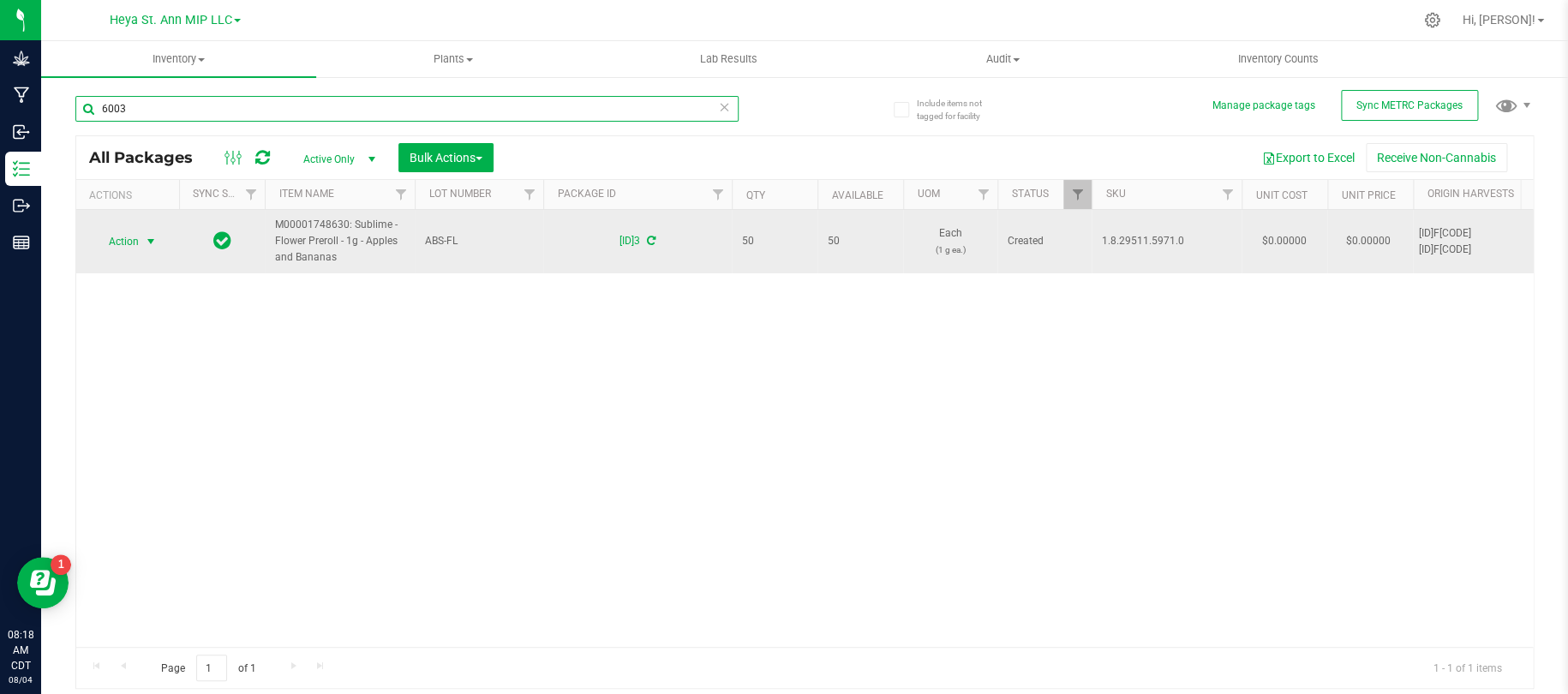 type on "6003" 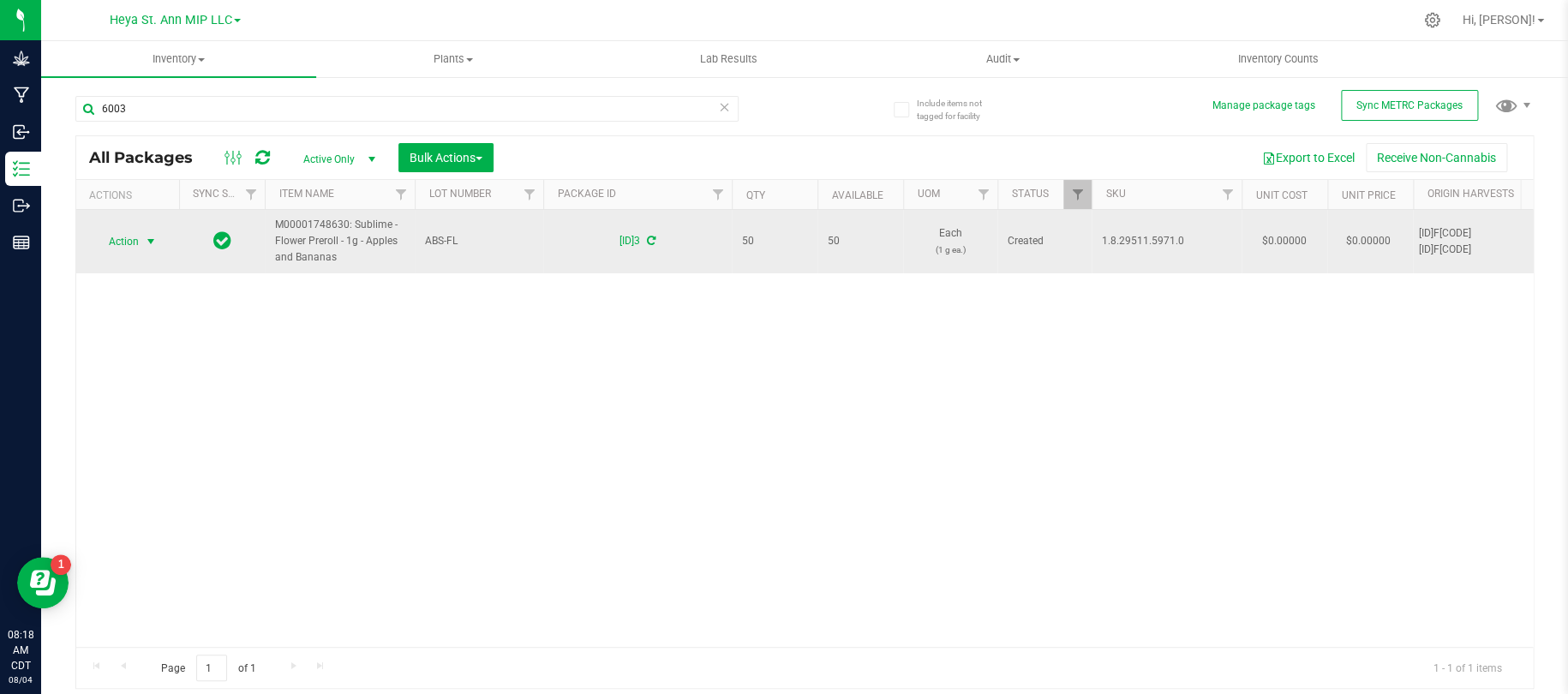 click at bounding box center [151, 242] 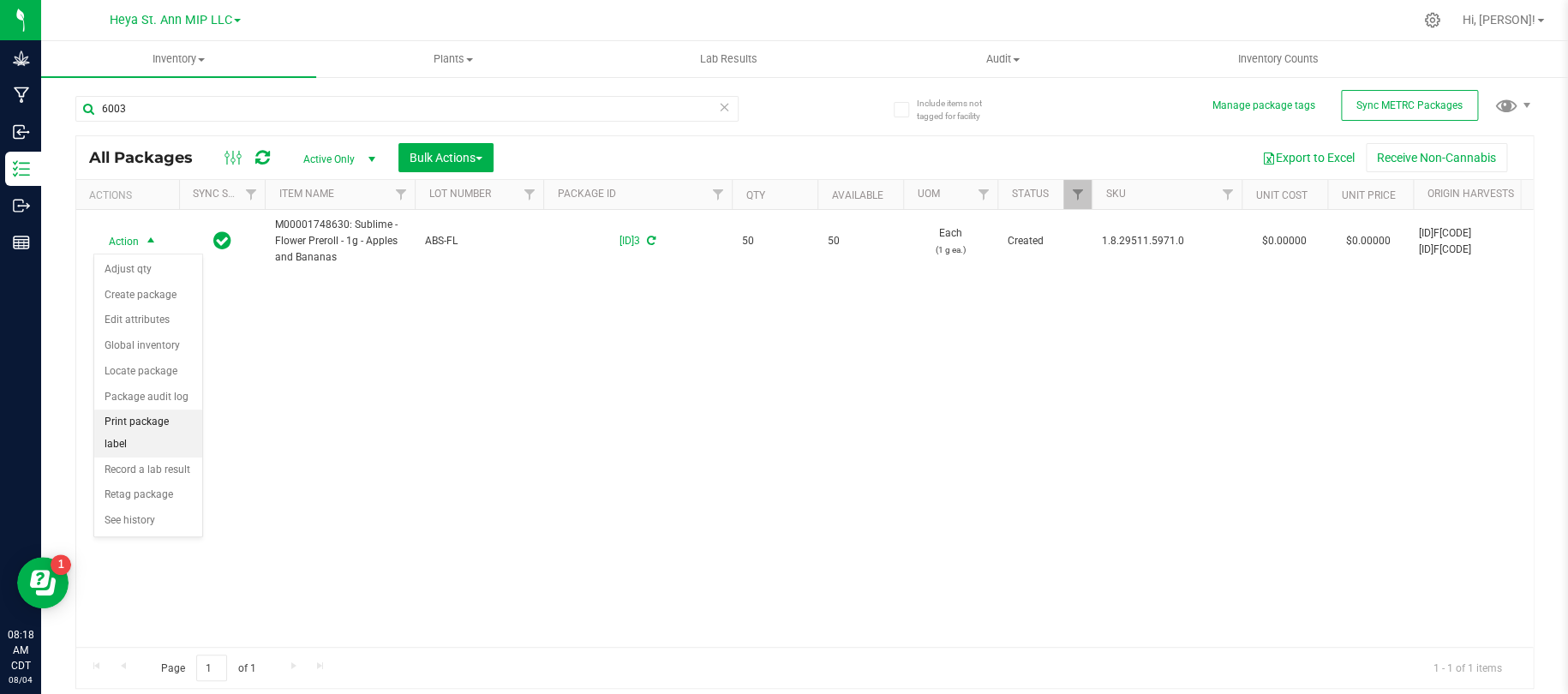 click on "Print package label" at bounding box center [148, 433] 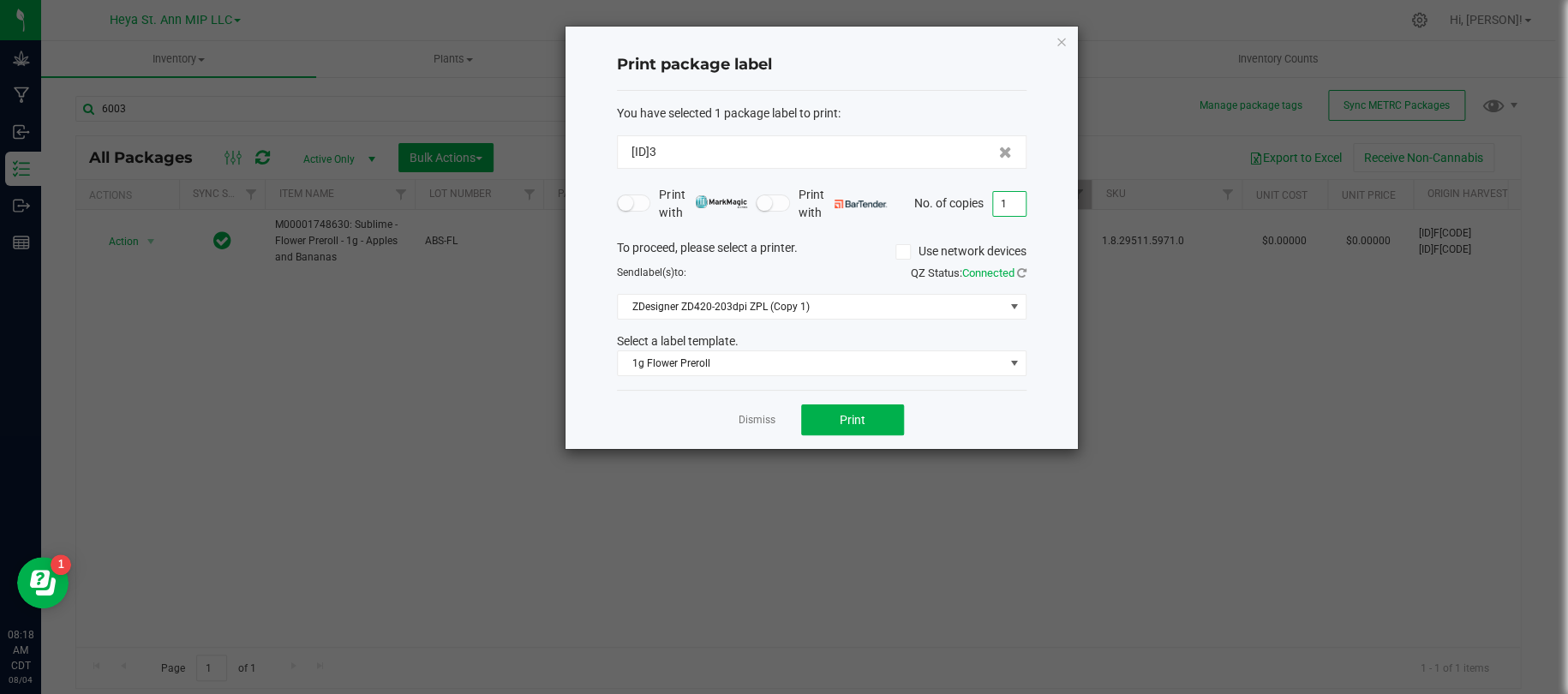 click on "1" at bounding box center [1009, 204] 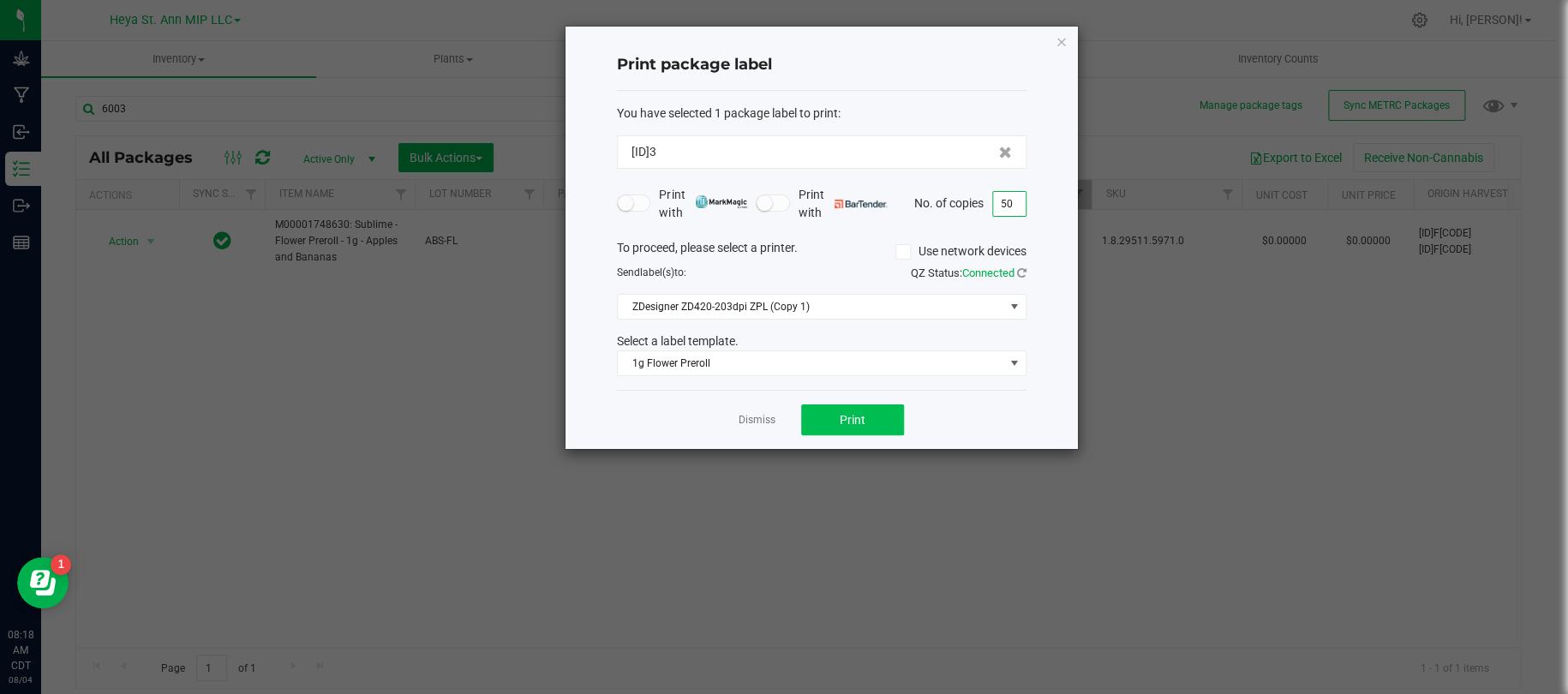 type on "50" 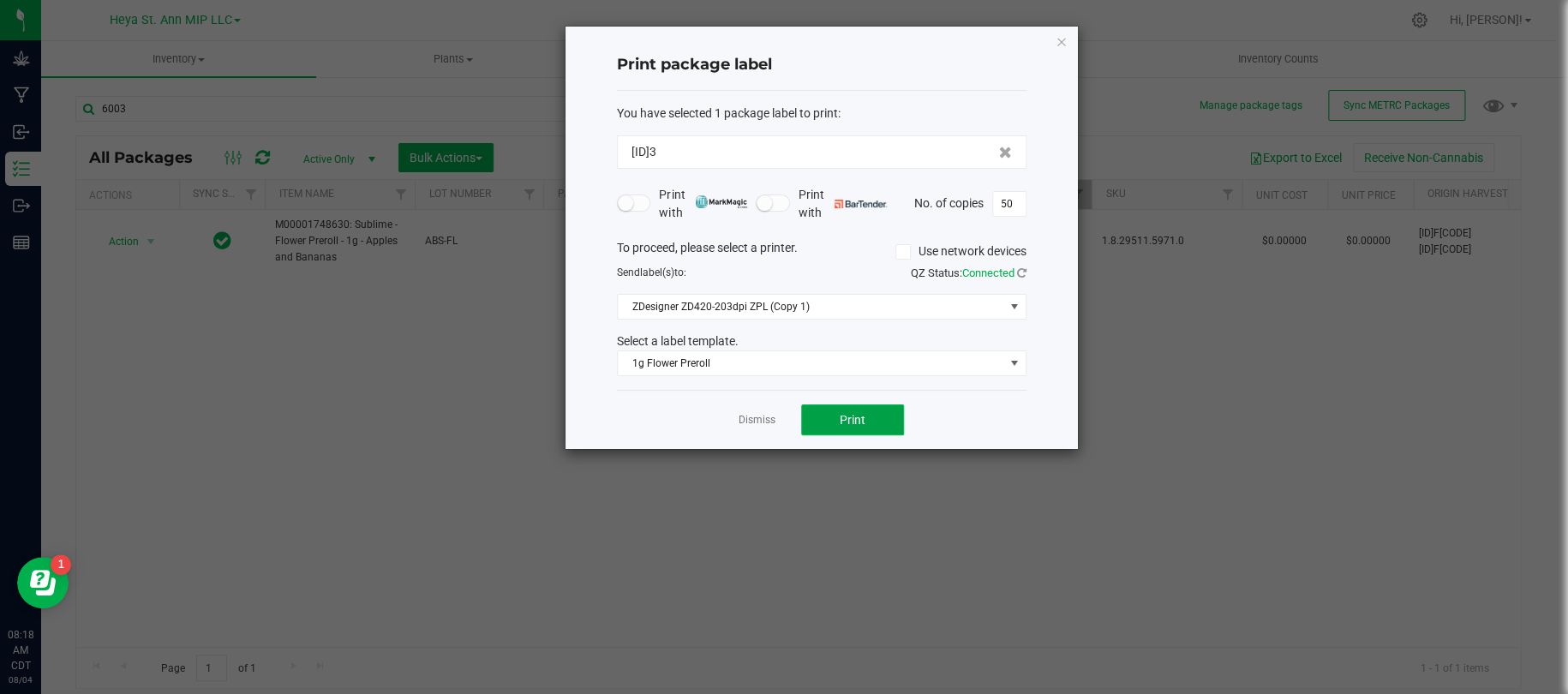 click on "Print" 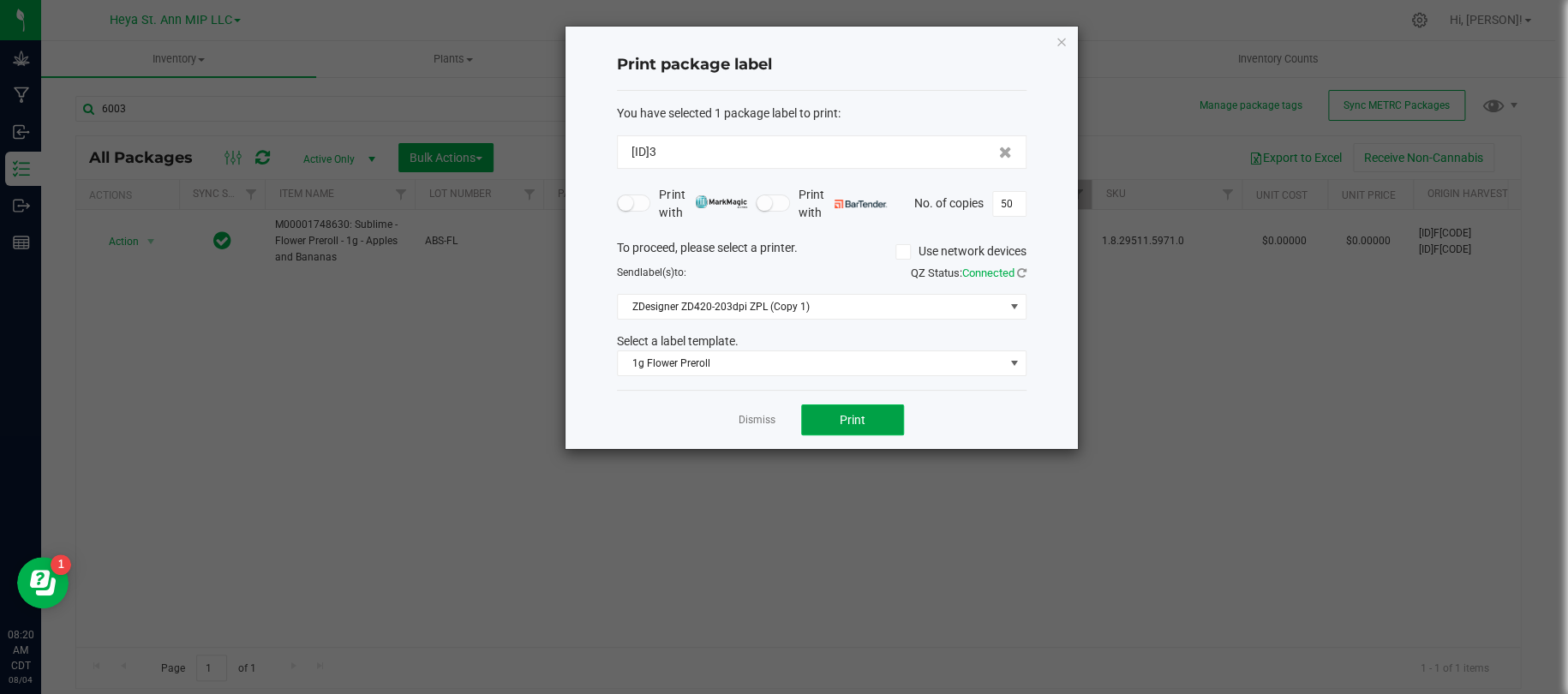 click on "Print" 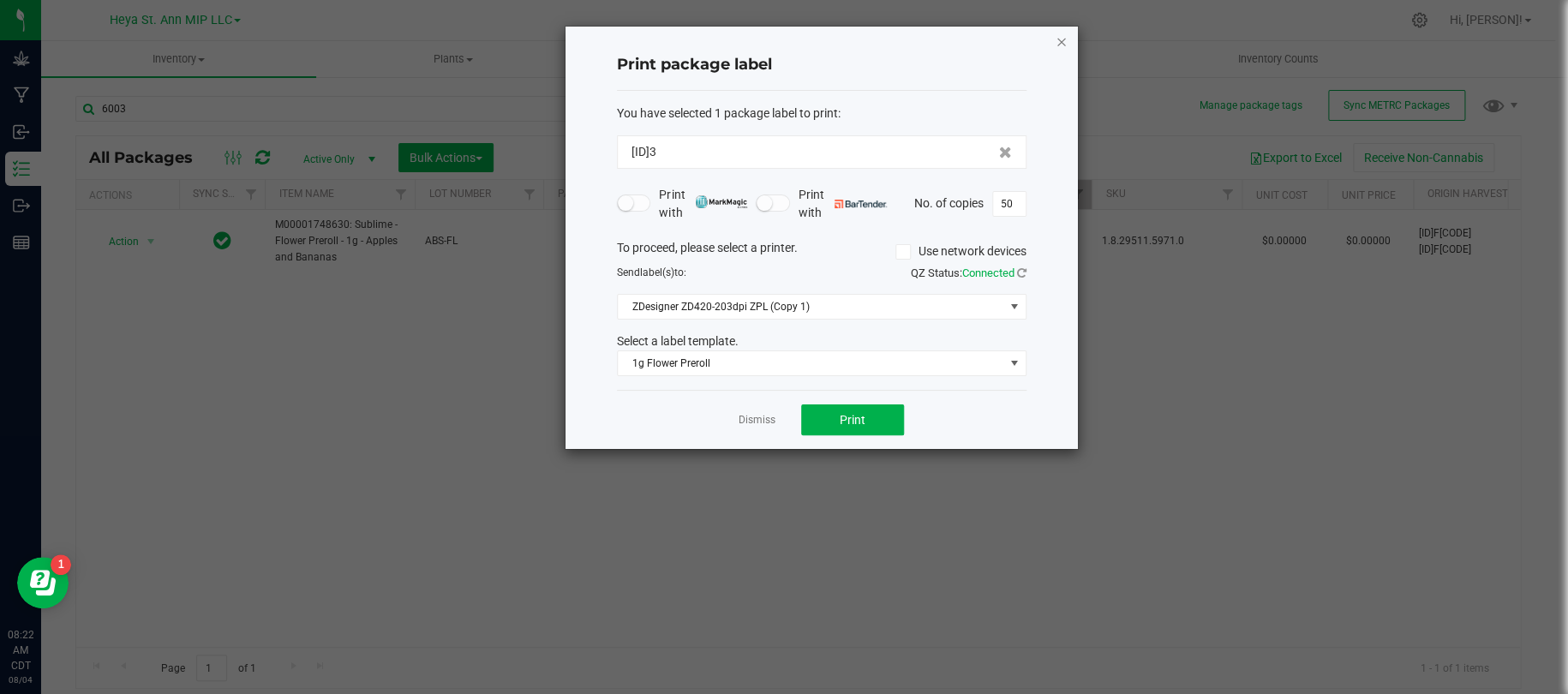 click 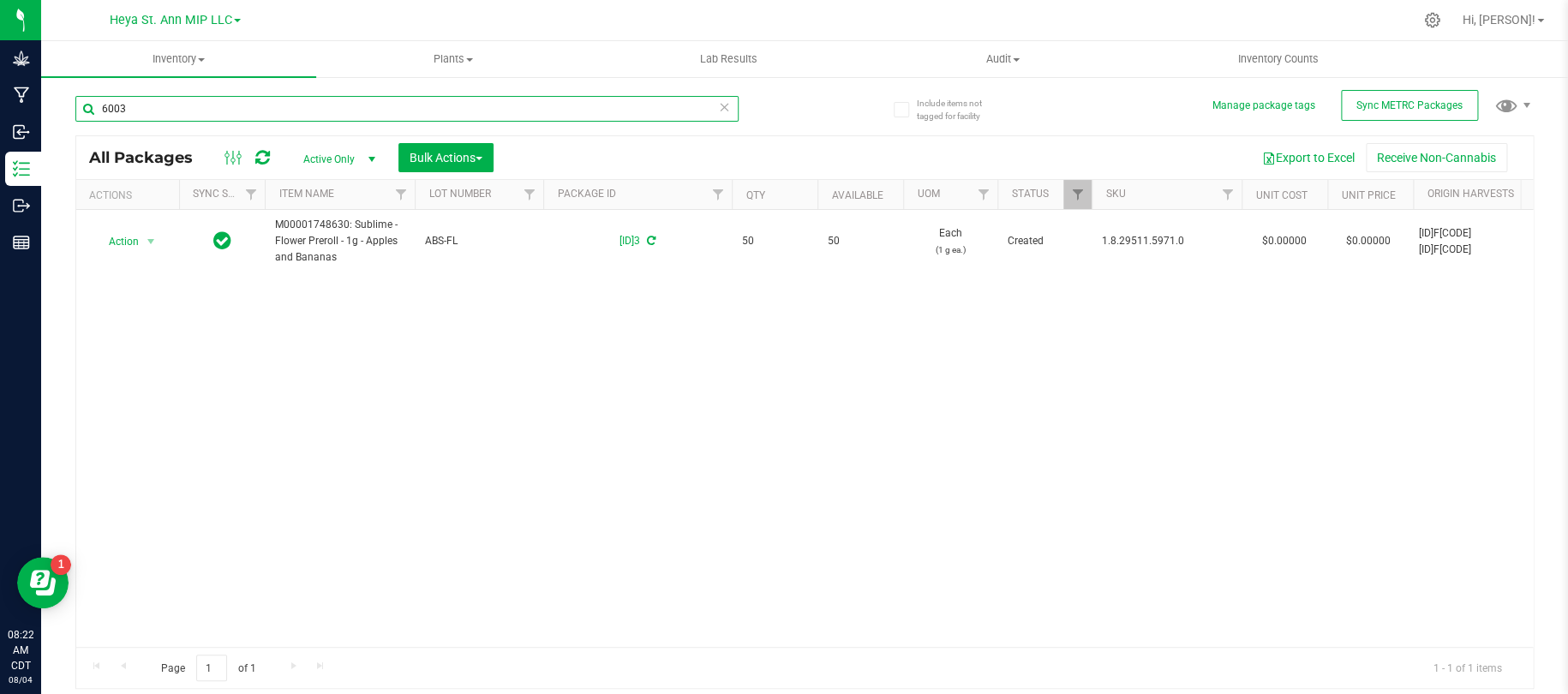 click on "6003" at bounding box center (407, 109) 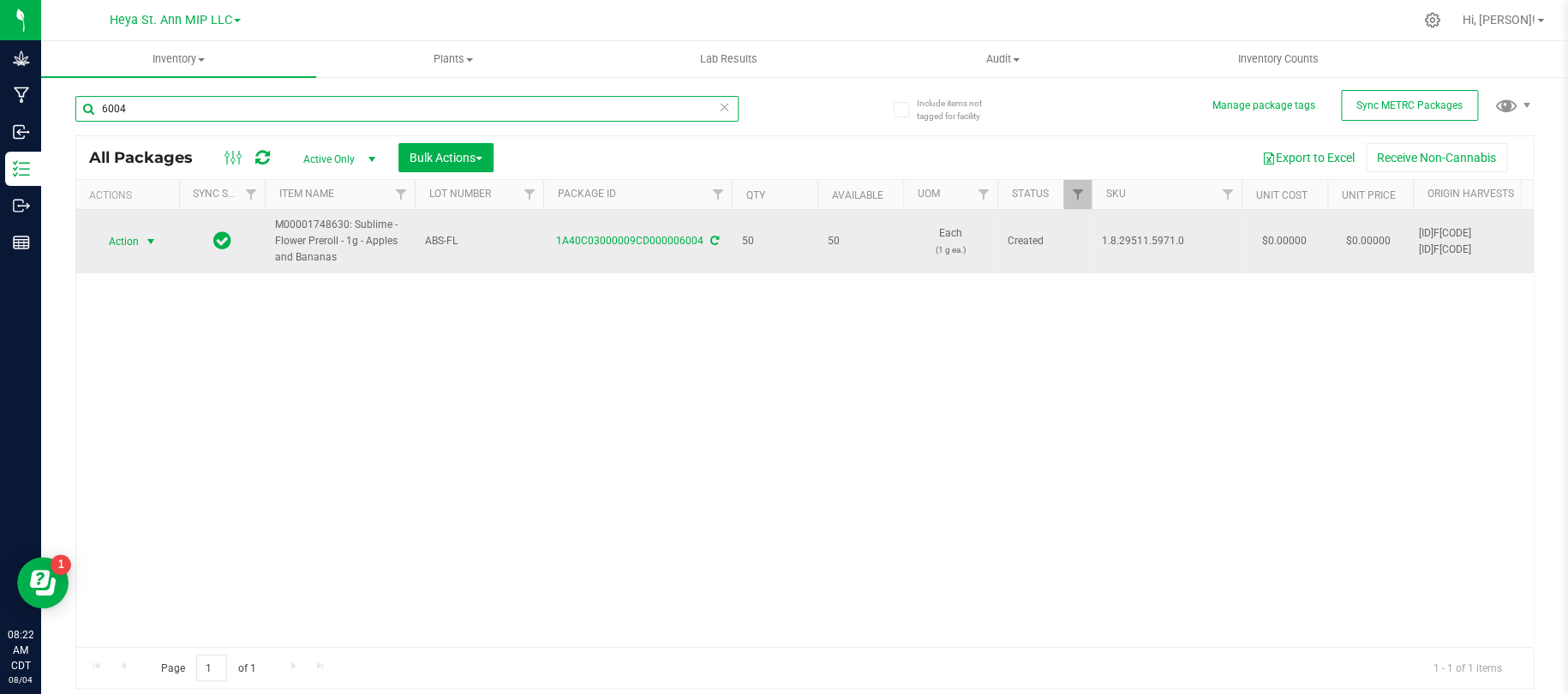 type on "6004" 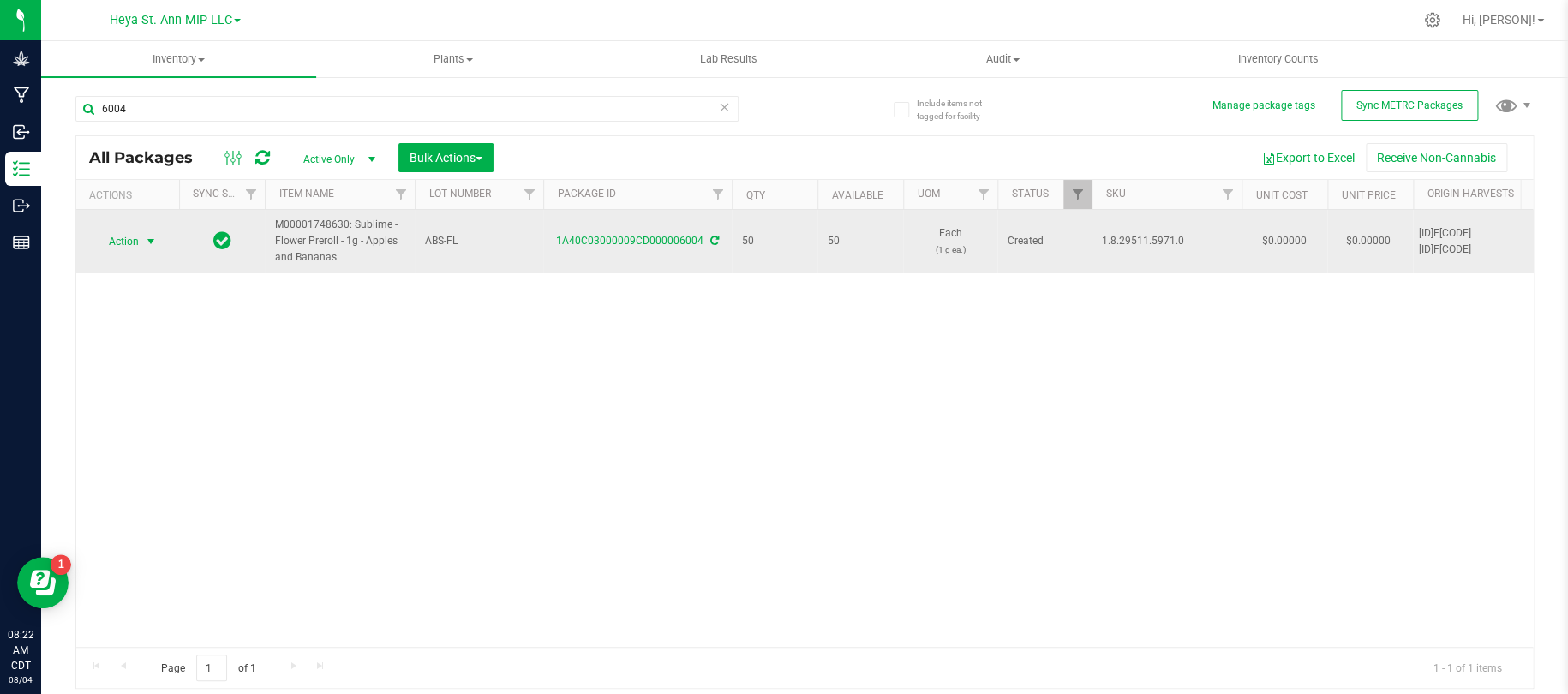 click at bounding box center [151, 242] 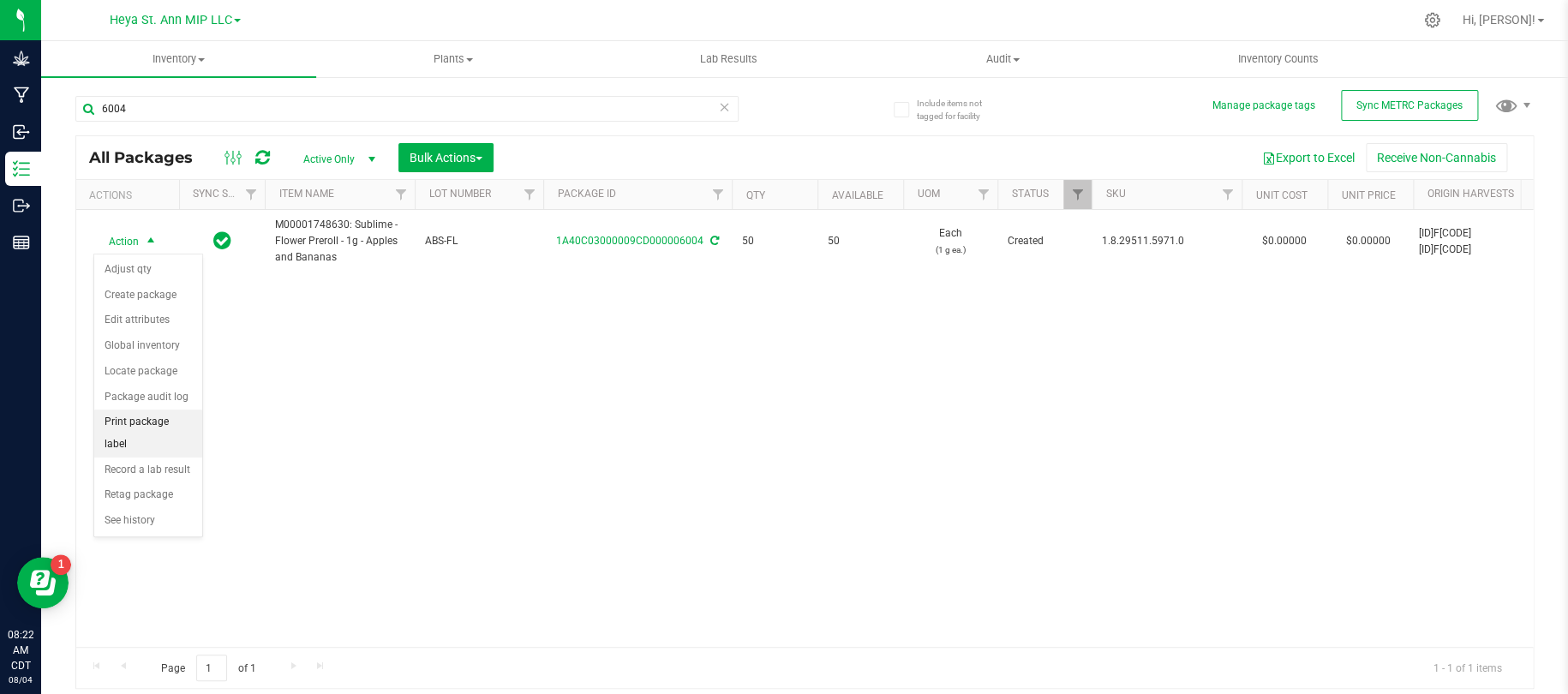 click on "Print package label" at bounding box center [148, 433] 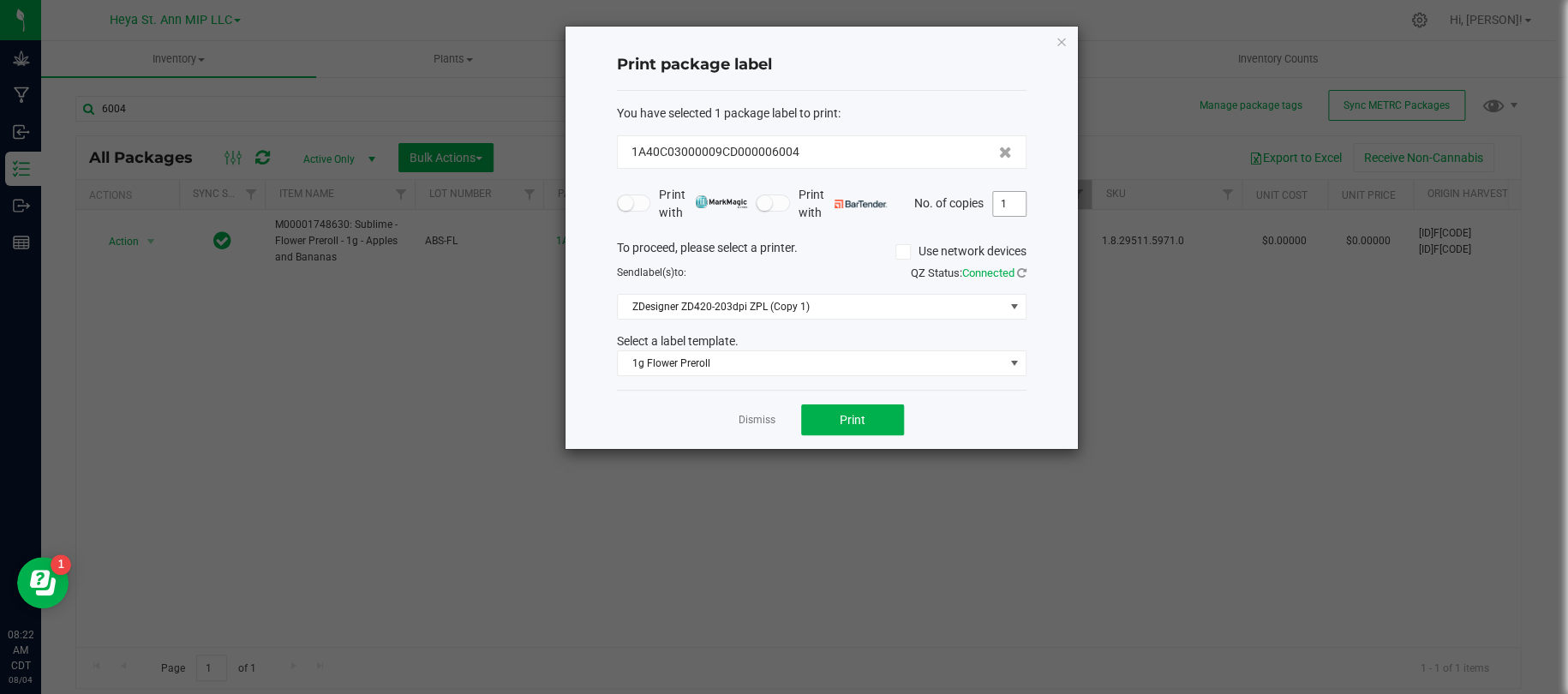 click on "1" at bounding box center (1009, 204) 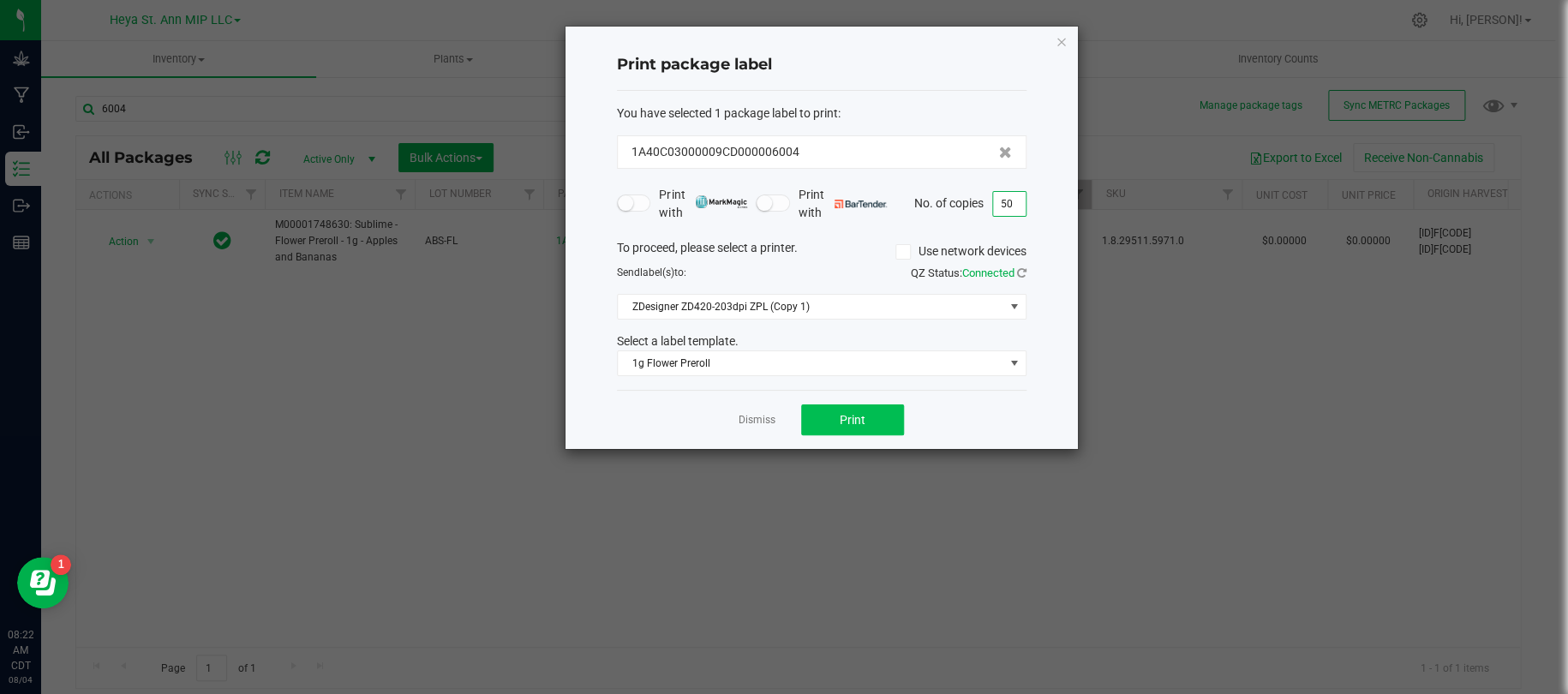 type on "50" 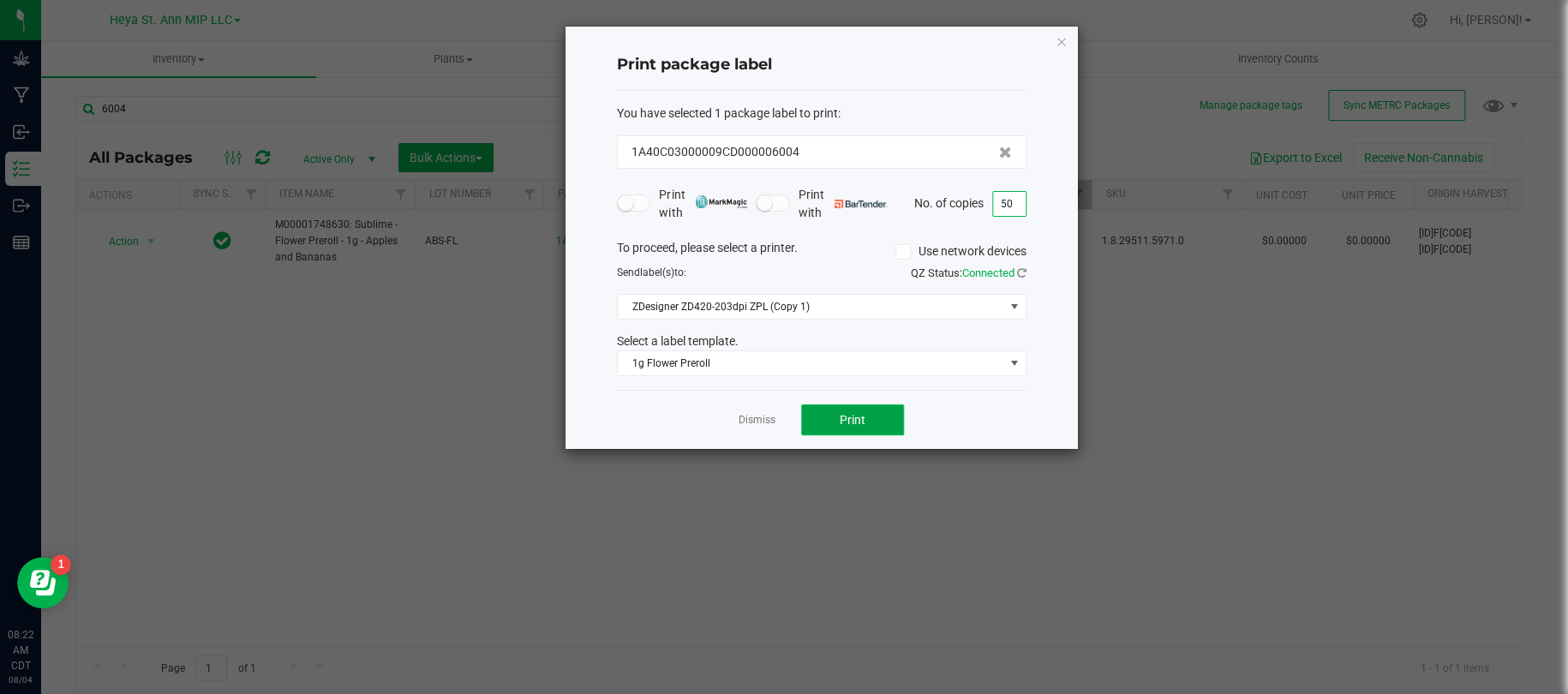 click on "Print" 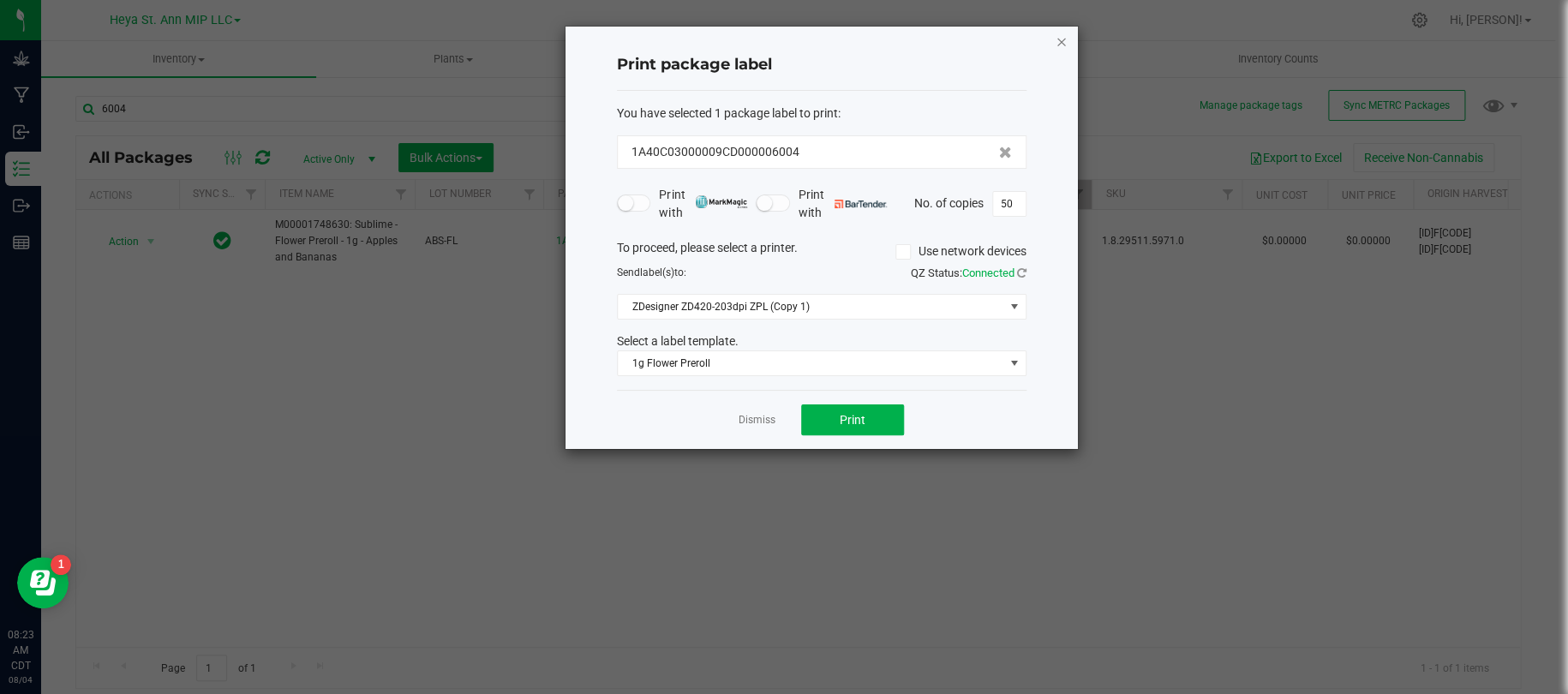 click 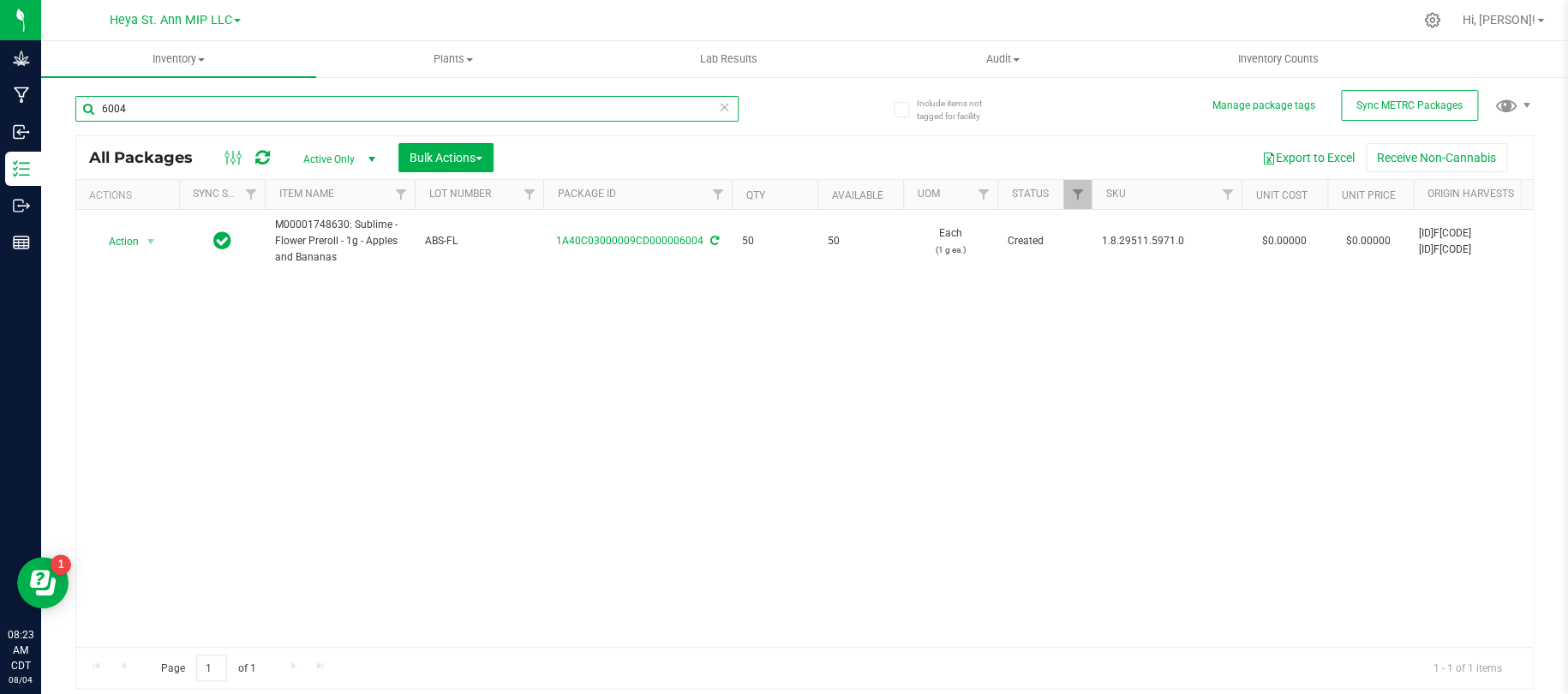 click on "6004" at bounding box center [407, 109] 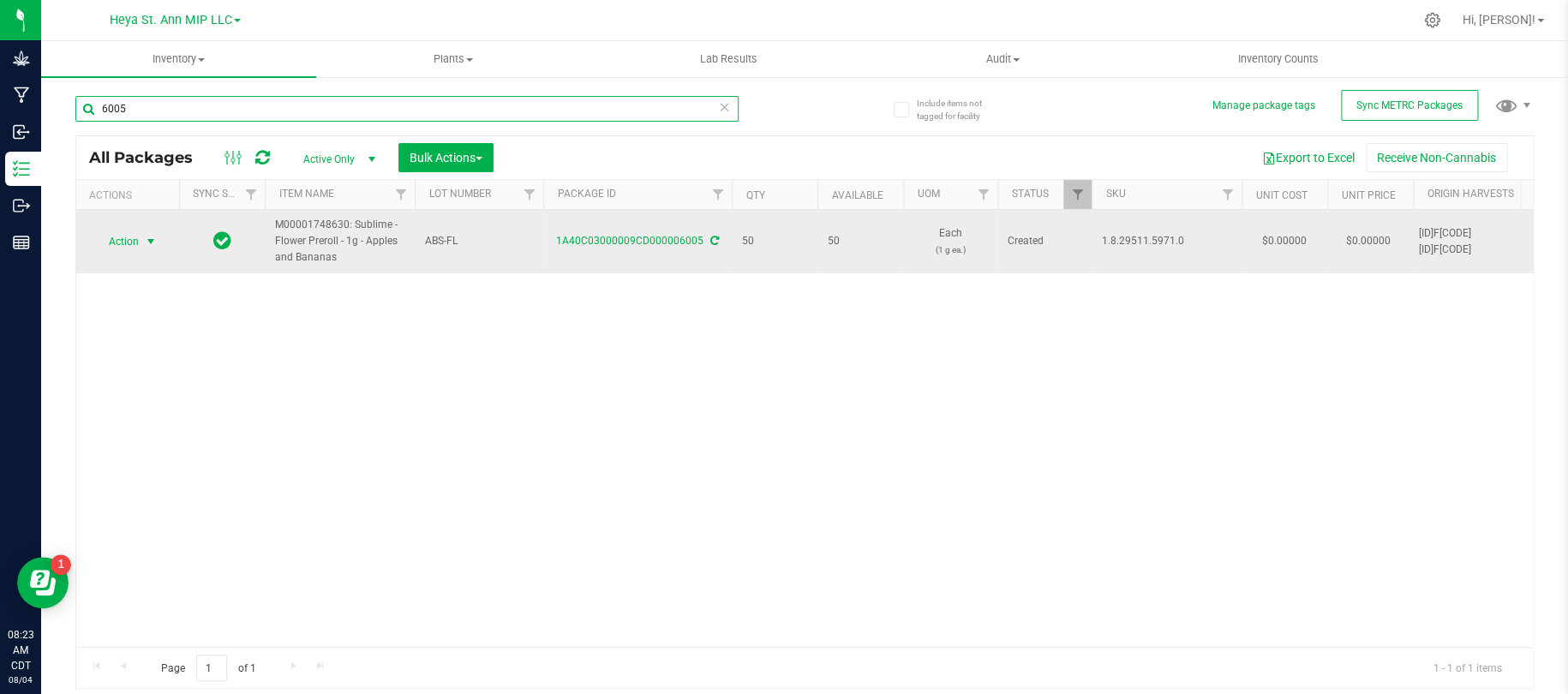type on "6005" 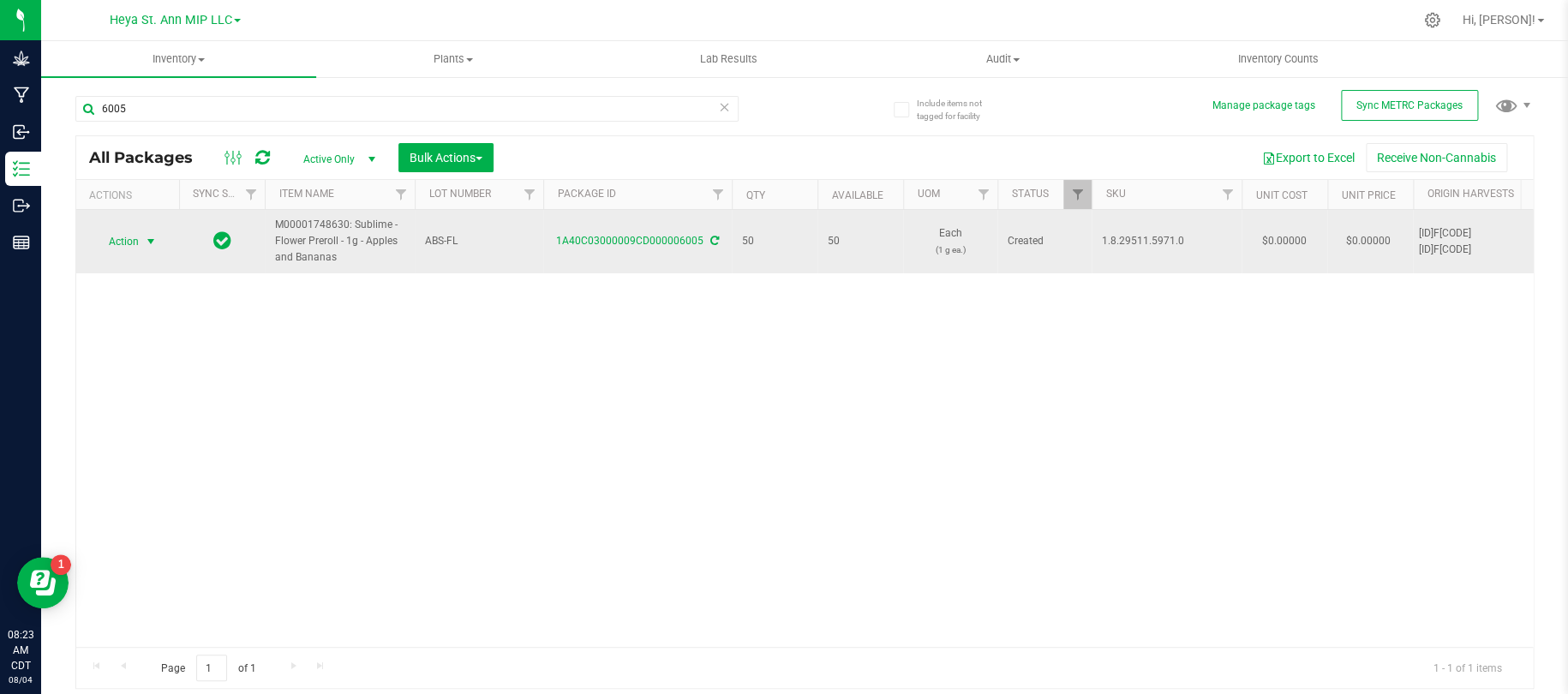 click at bounding box center [151, 242] 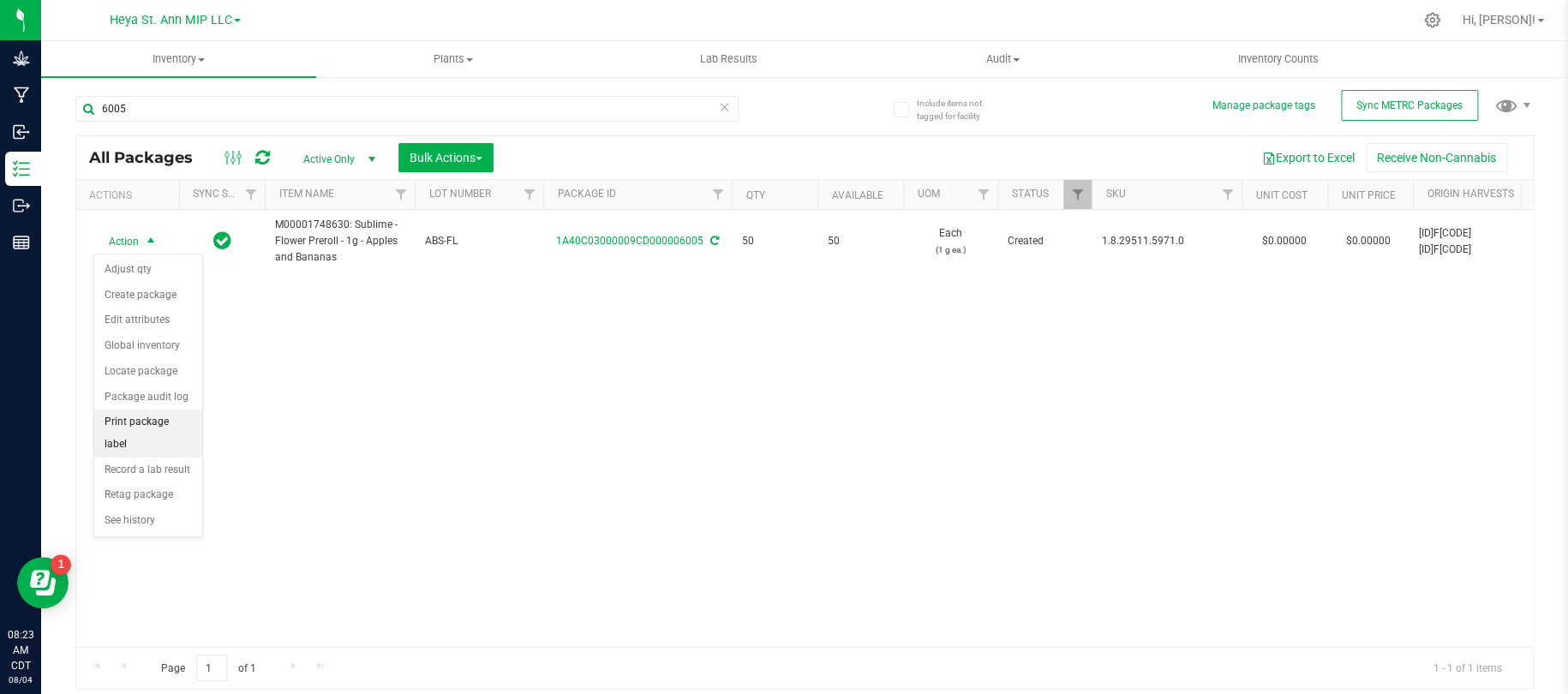click on "Print package label" at bounding box center (148, 433) 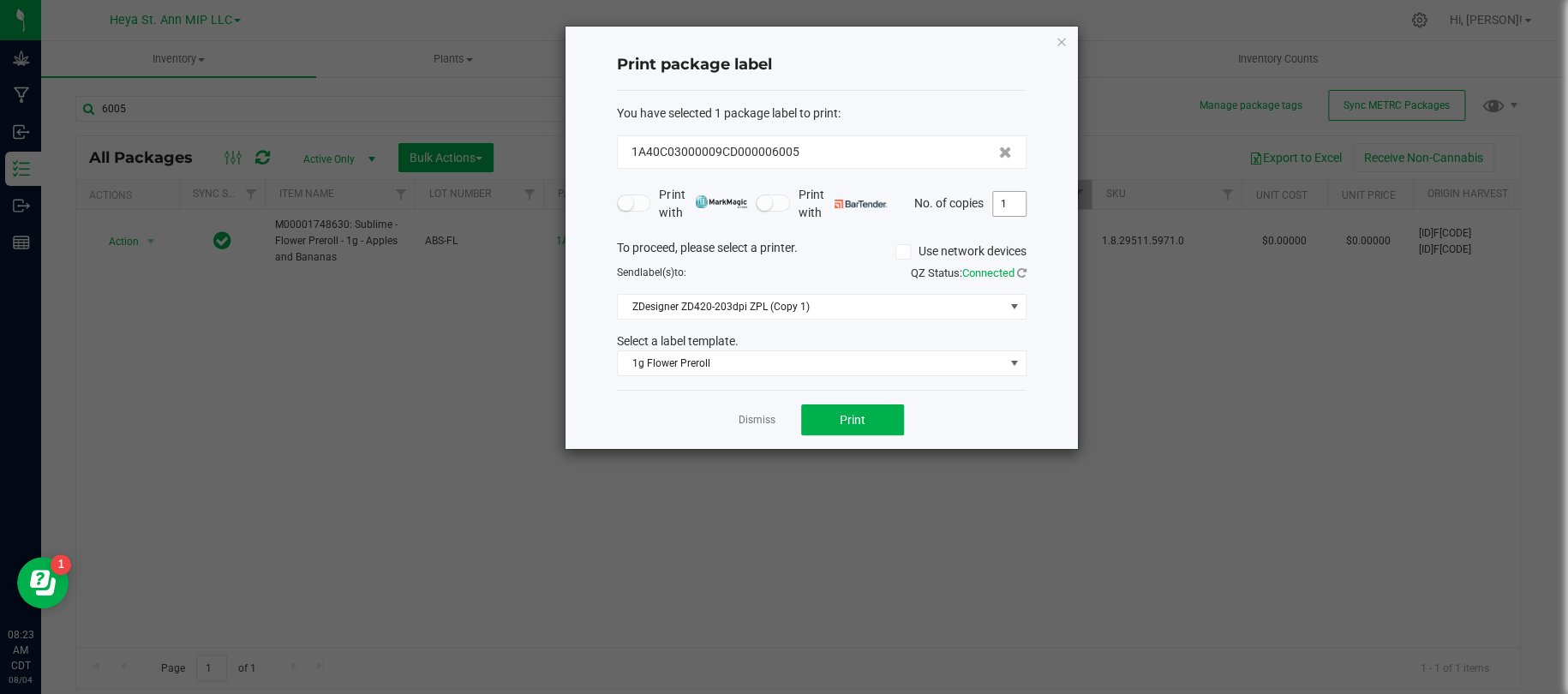 click on "1" at bounding box center [1009, 204] 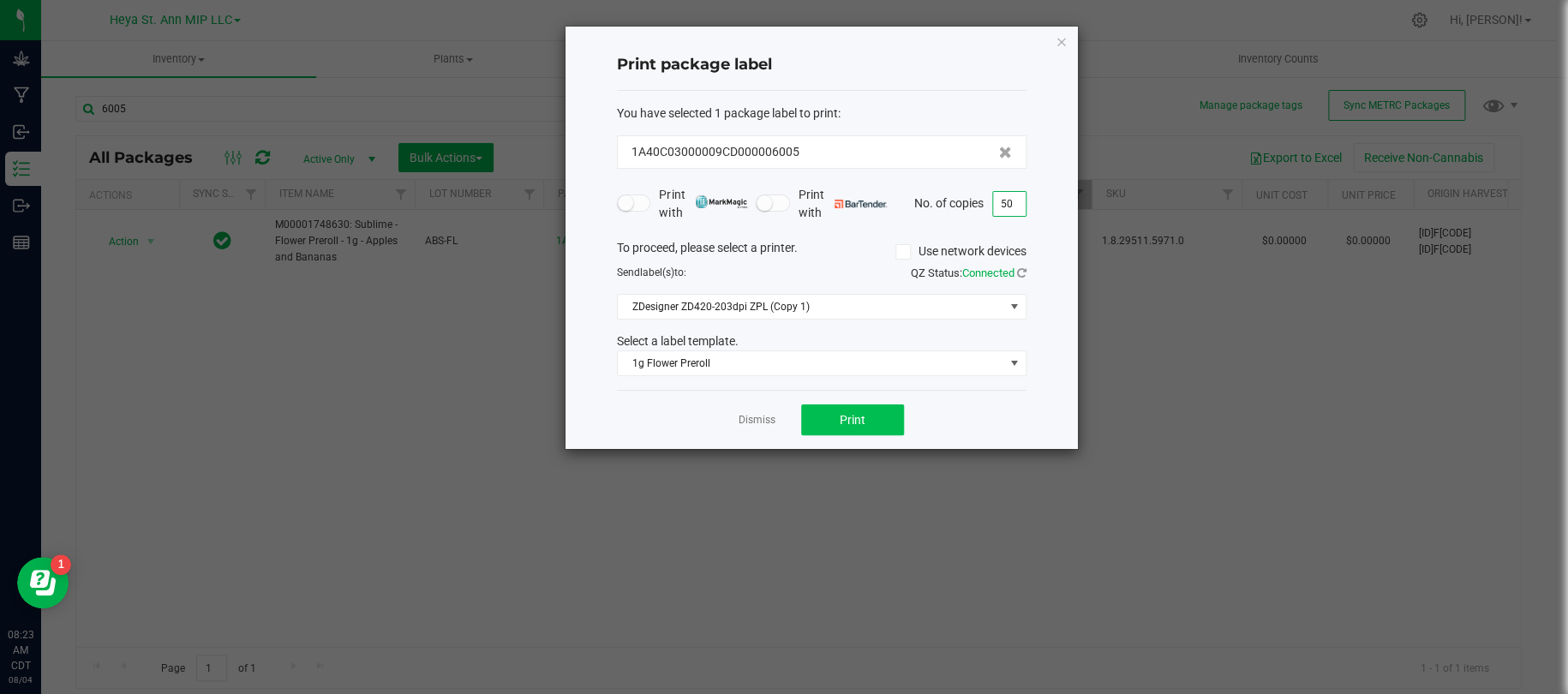 type on "50" 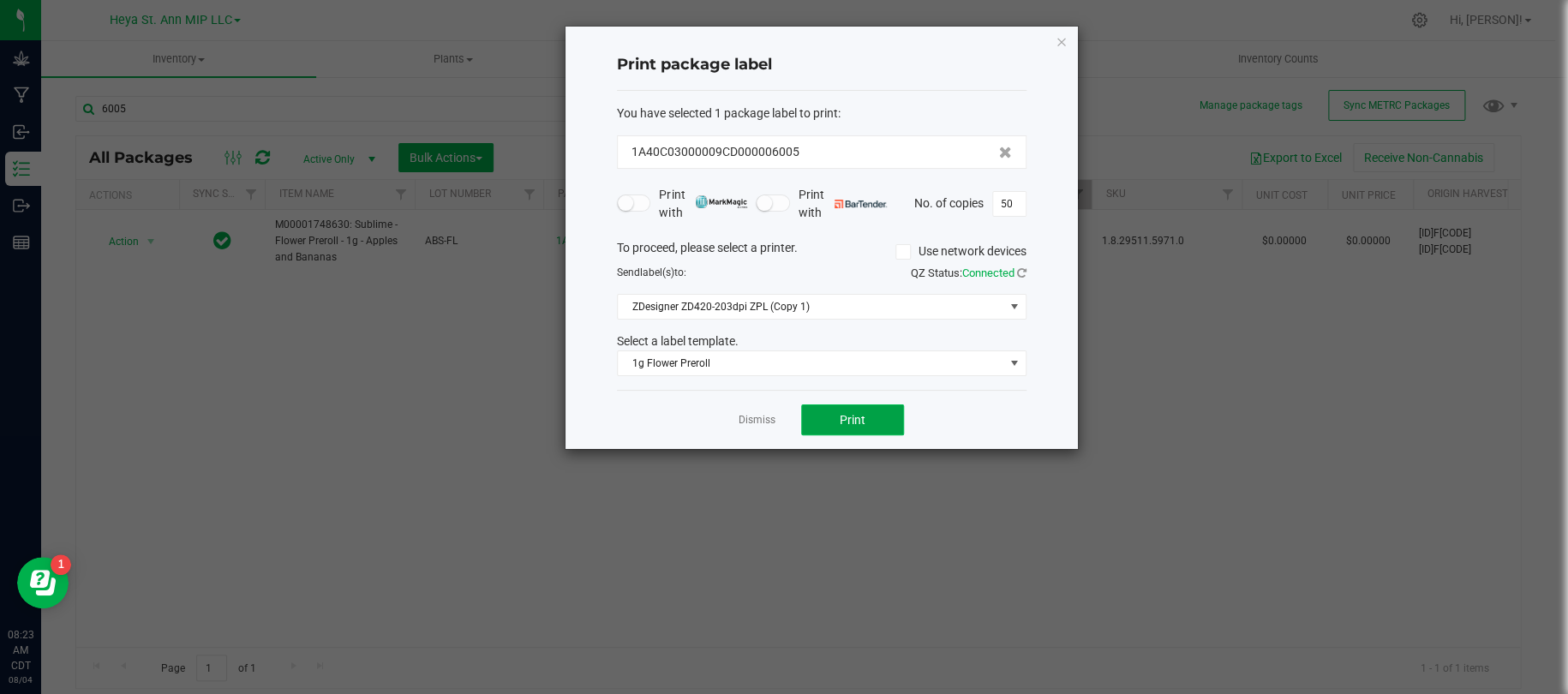 click on "Print" 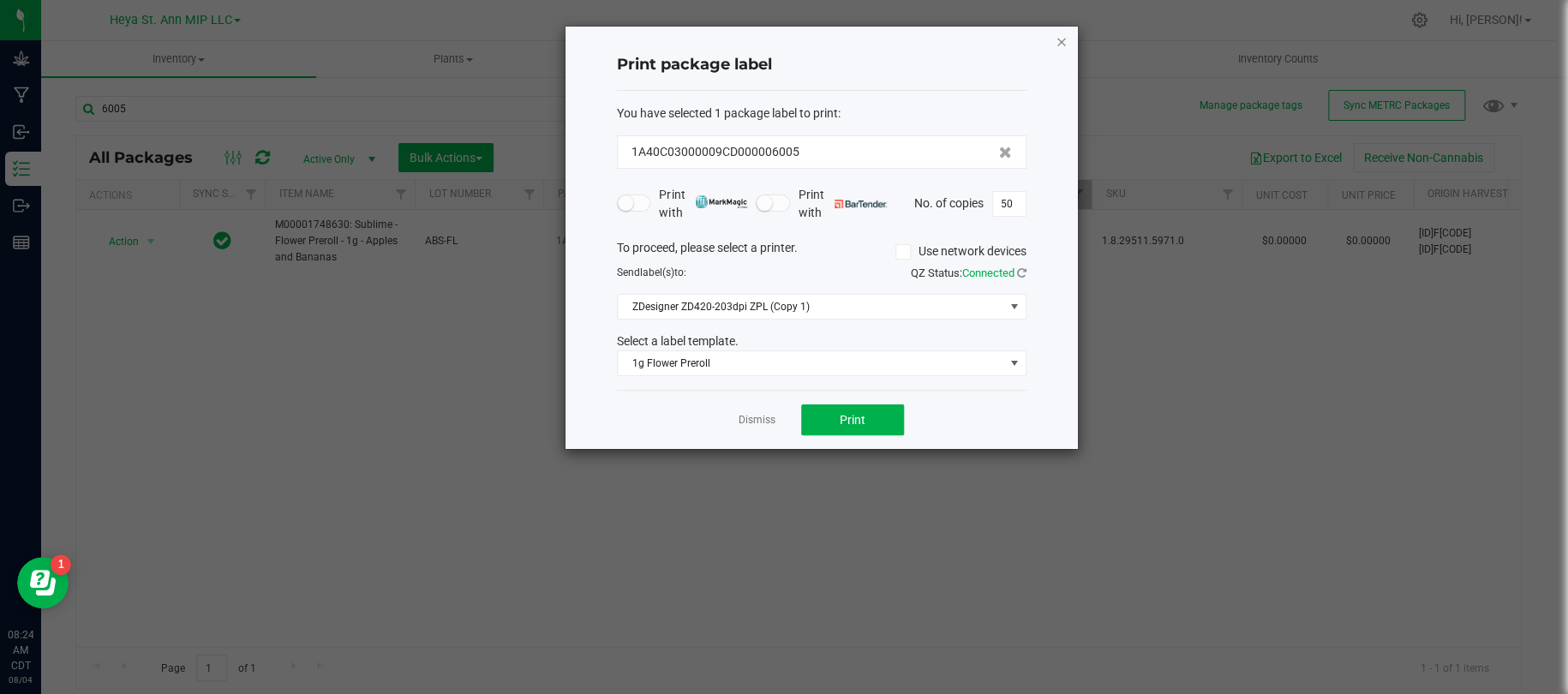 click 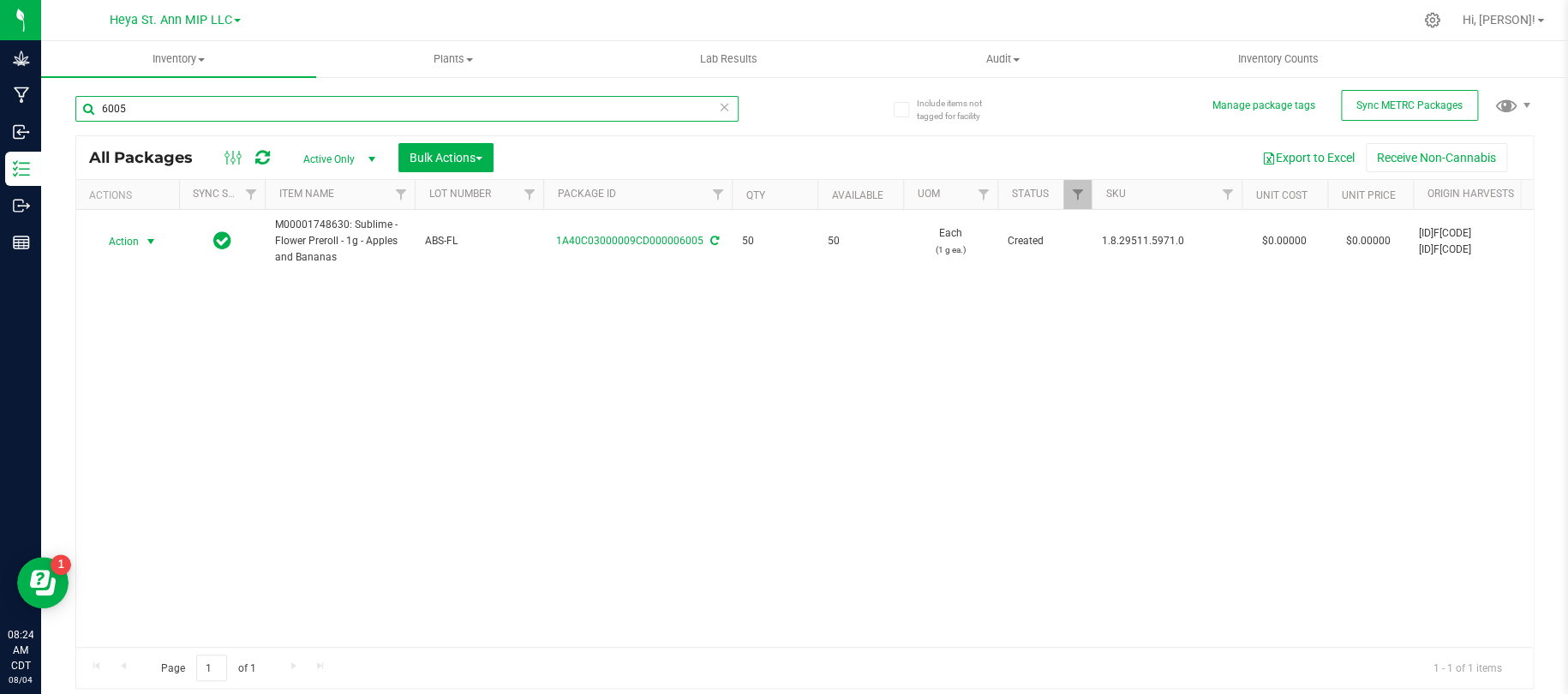 click on "6005" at bounding box center [407, 109] 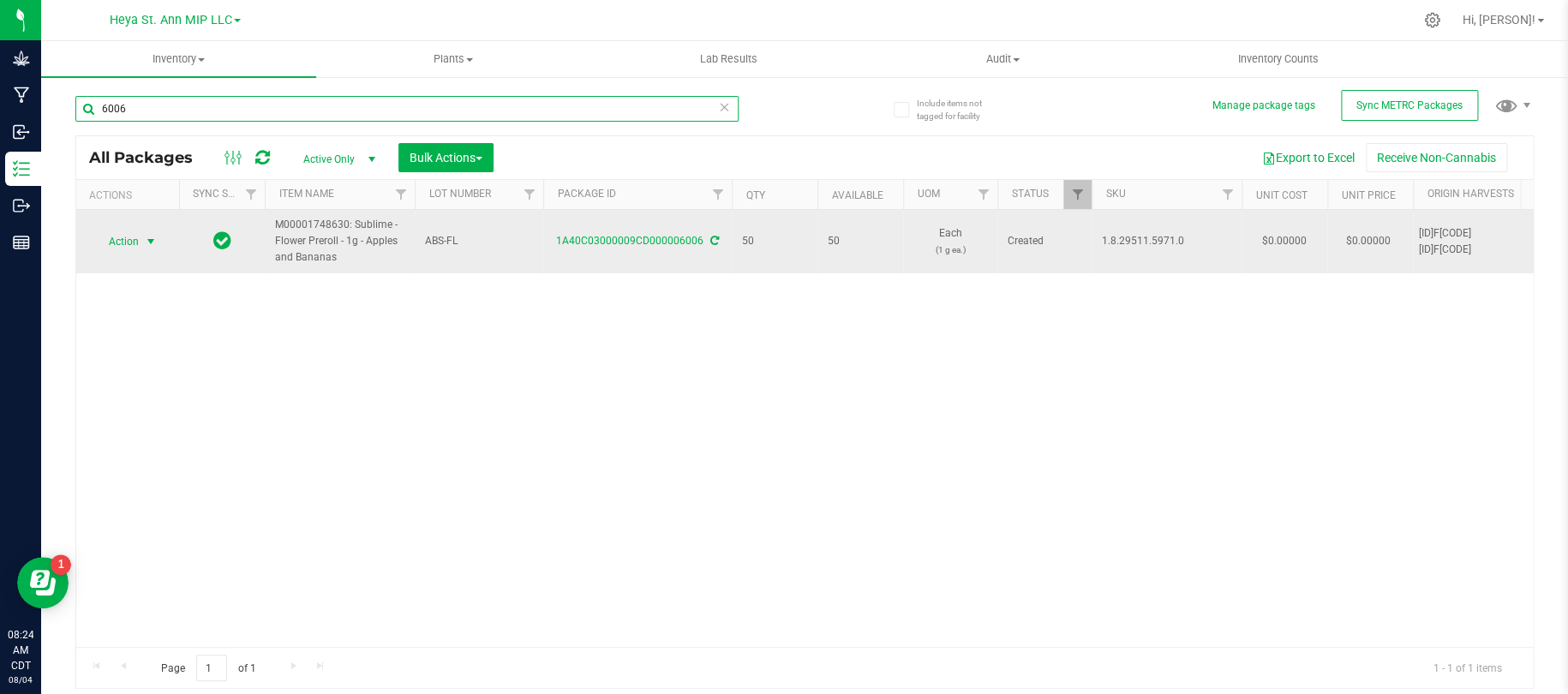 type on "6006" 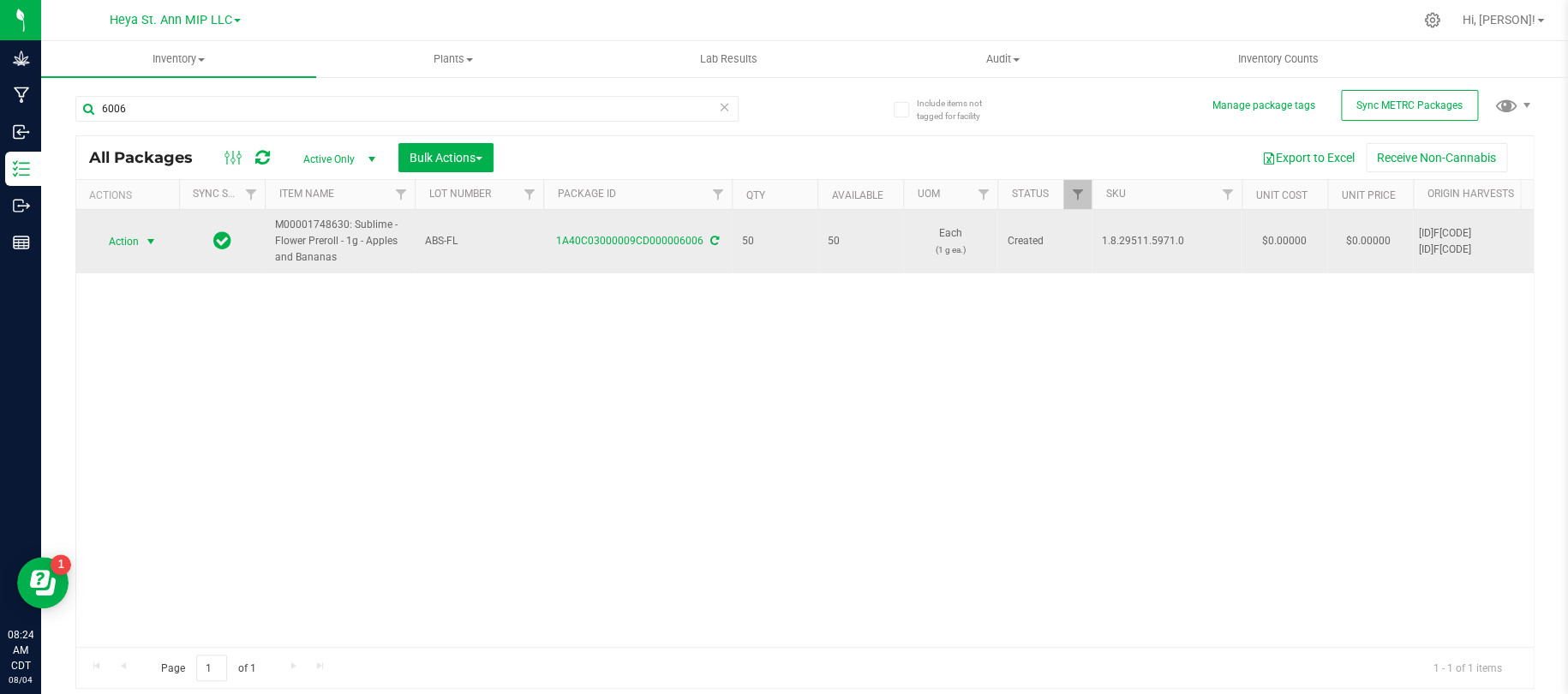 click at bounding box center [151, 242] 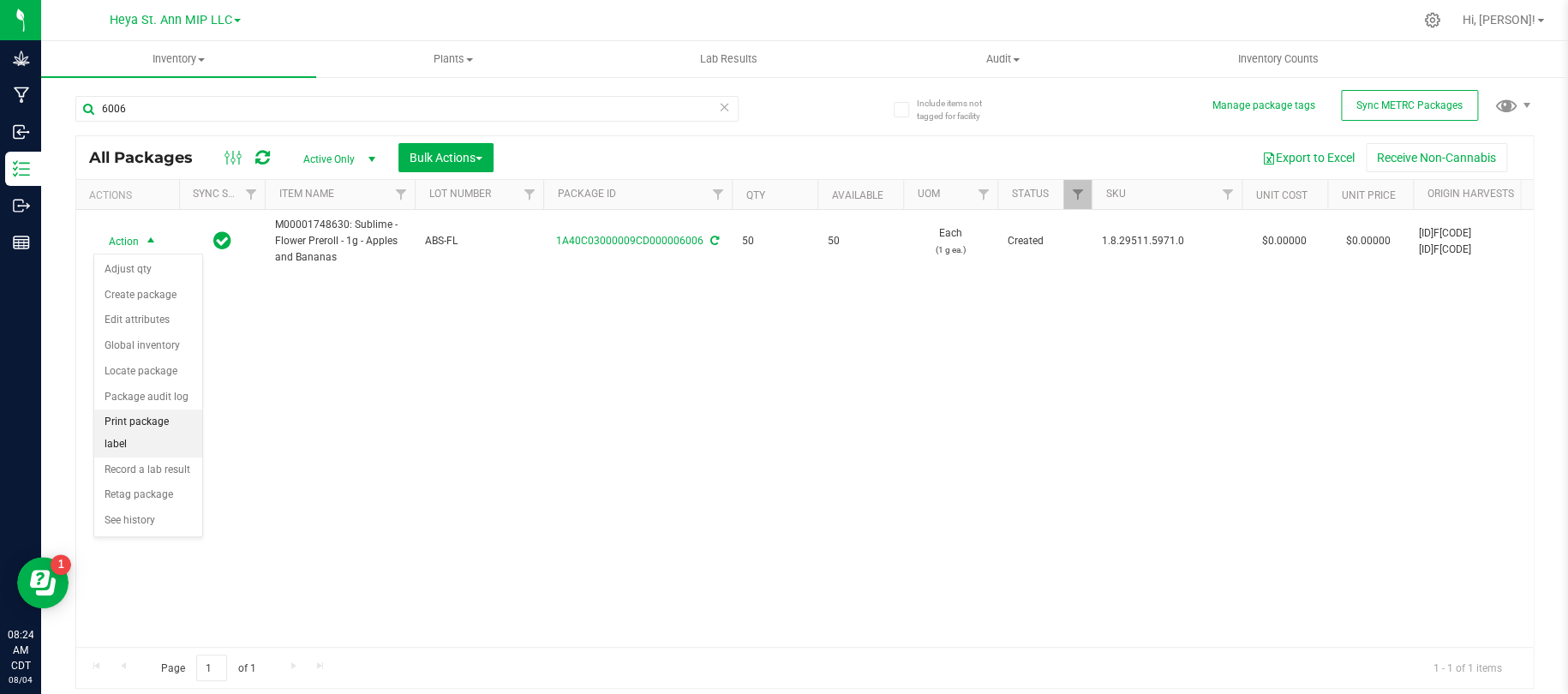 click on "Print package label" at bounding box center (148, 433) 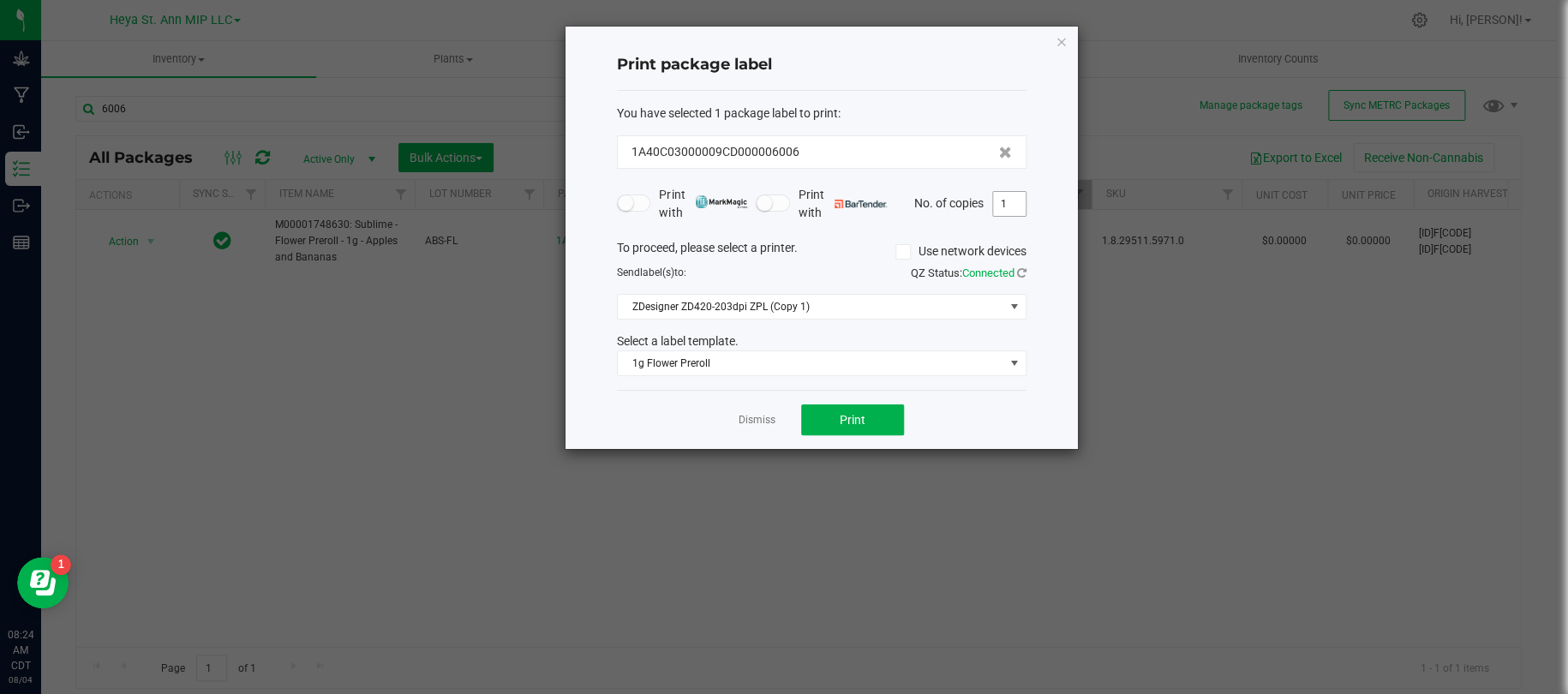 click on "1" at bounding box center [1009, 204] 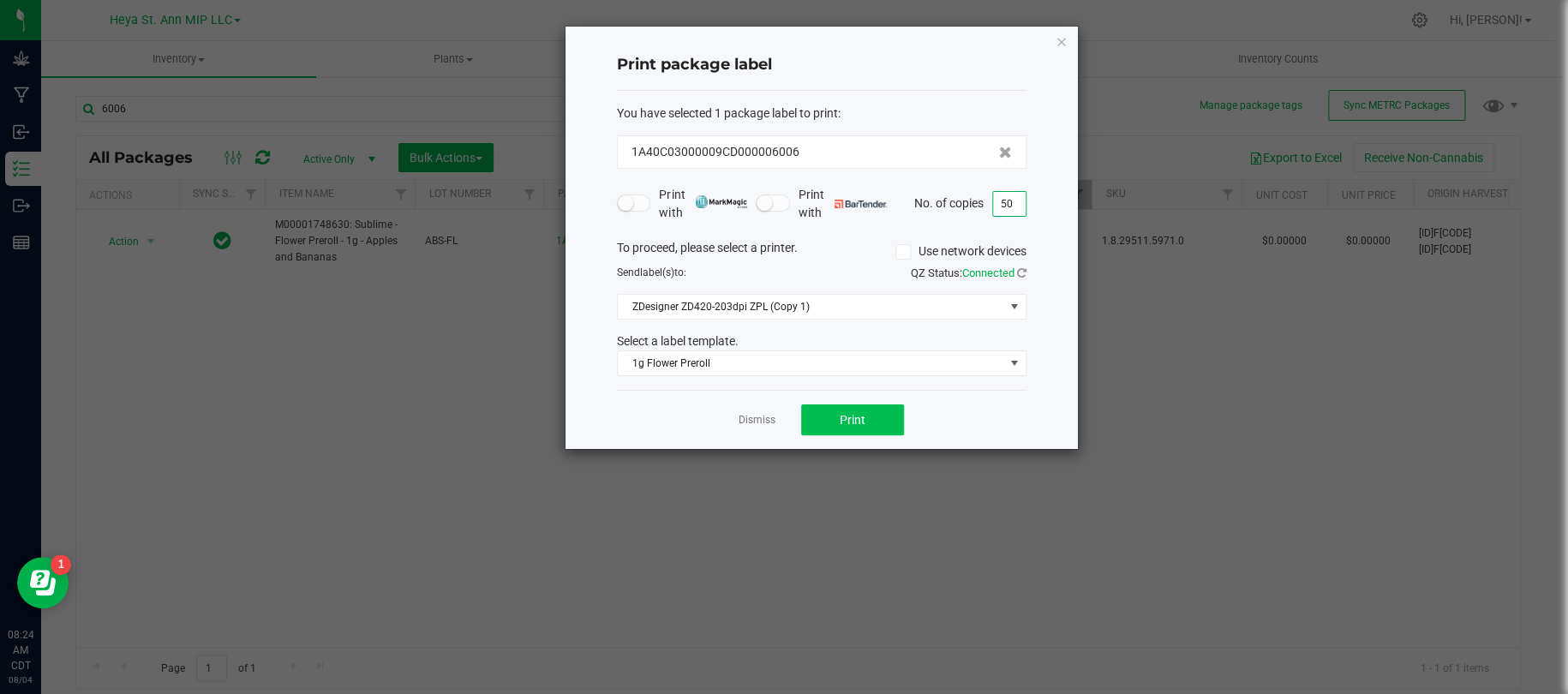 type on "50" 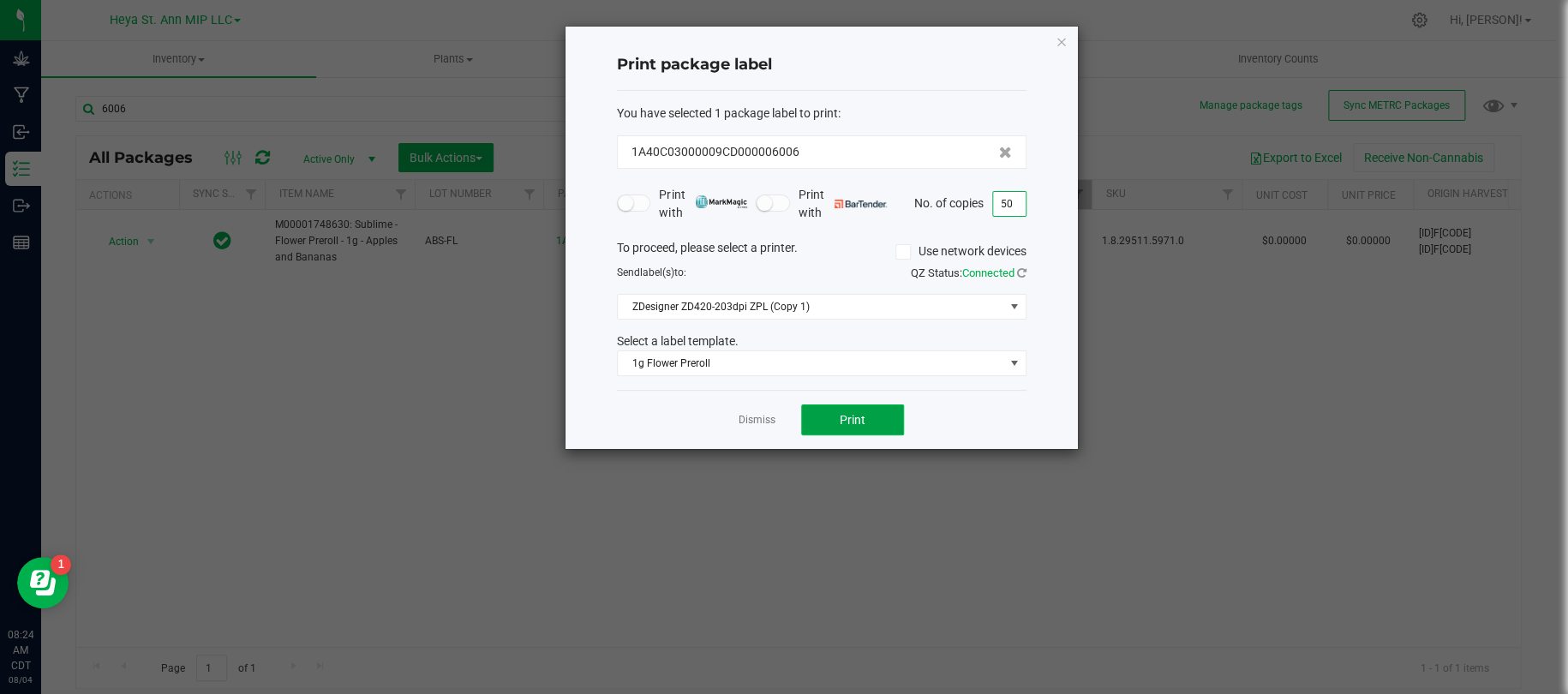 click on "Print" 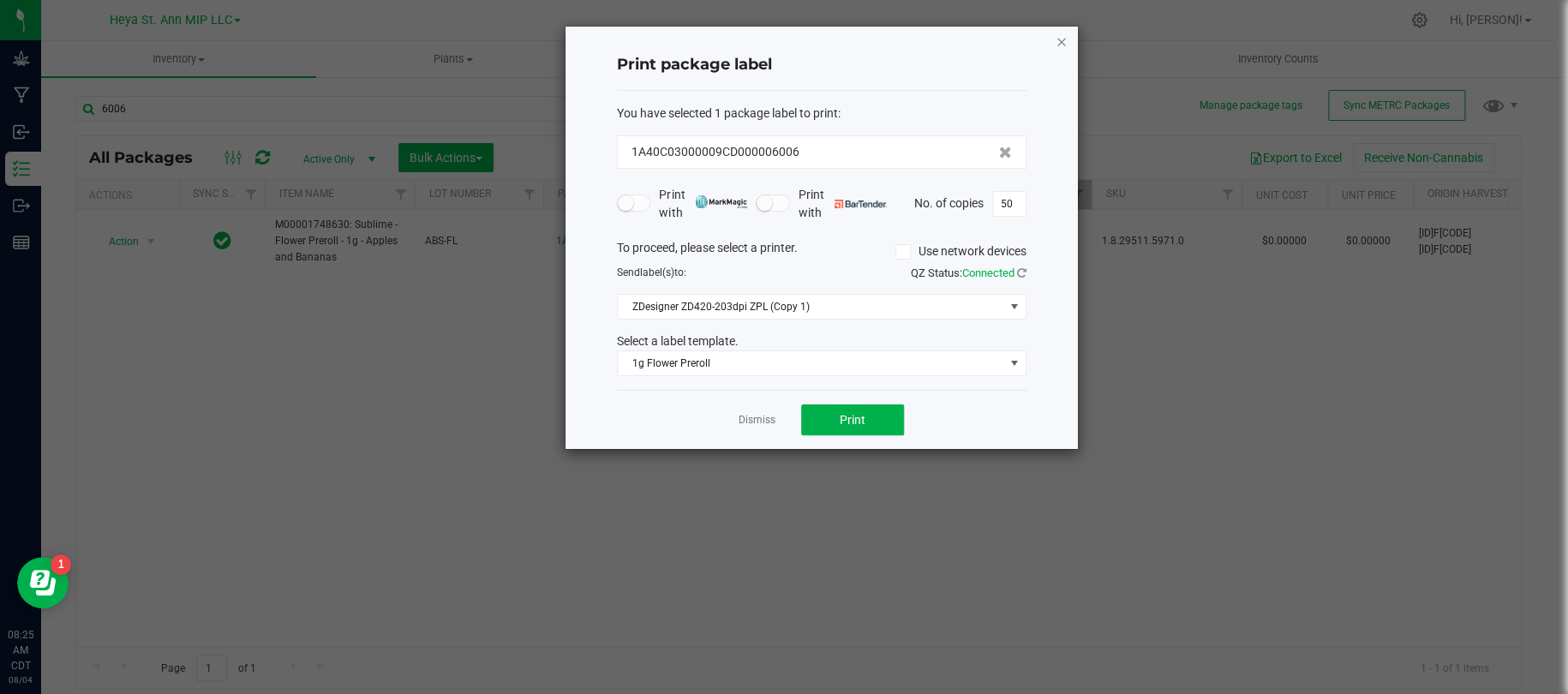 click 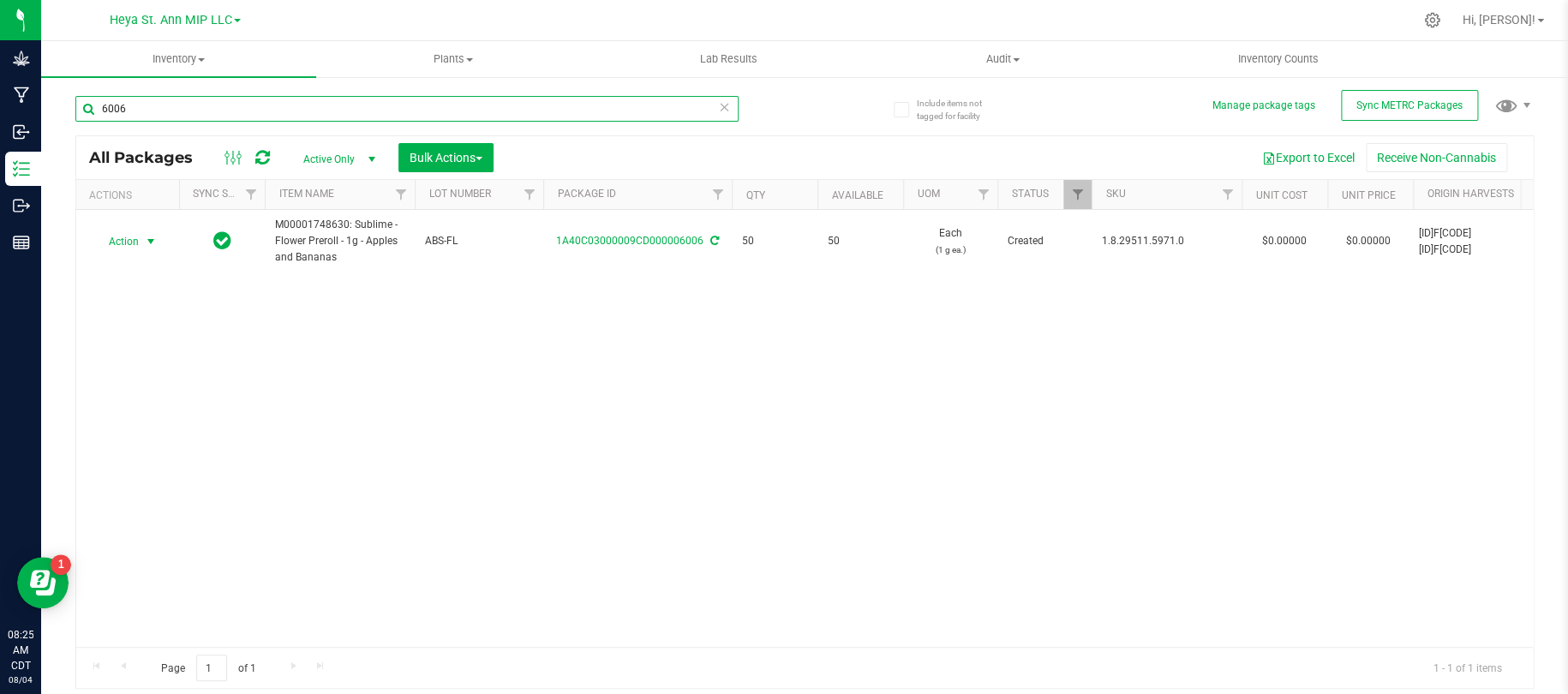 click on "6006" at bounding box center (407, 109) 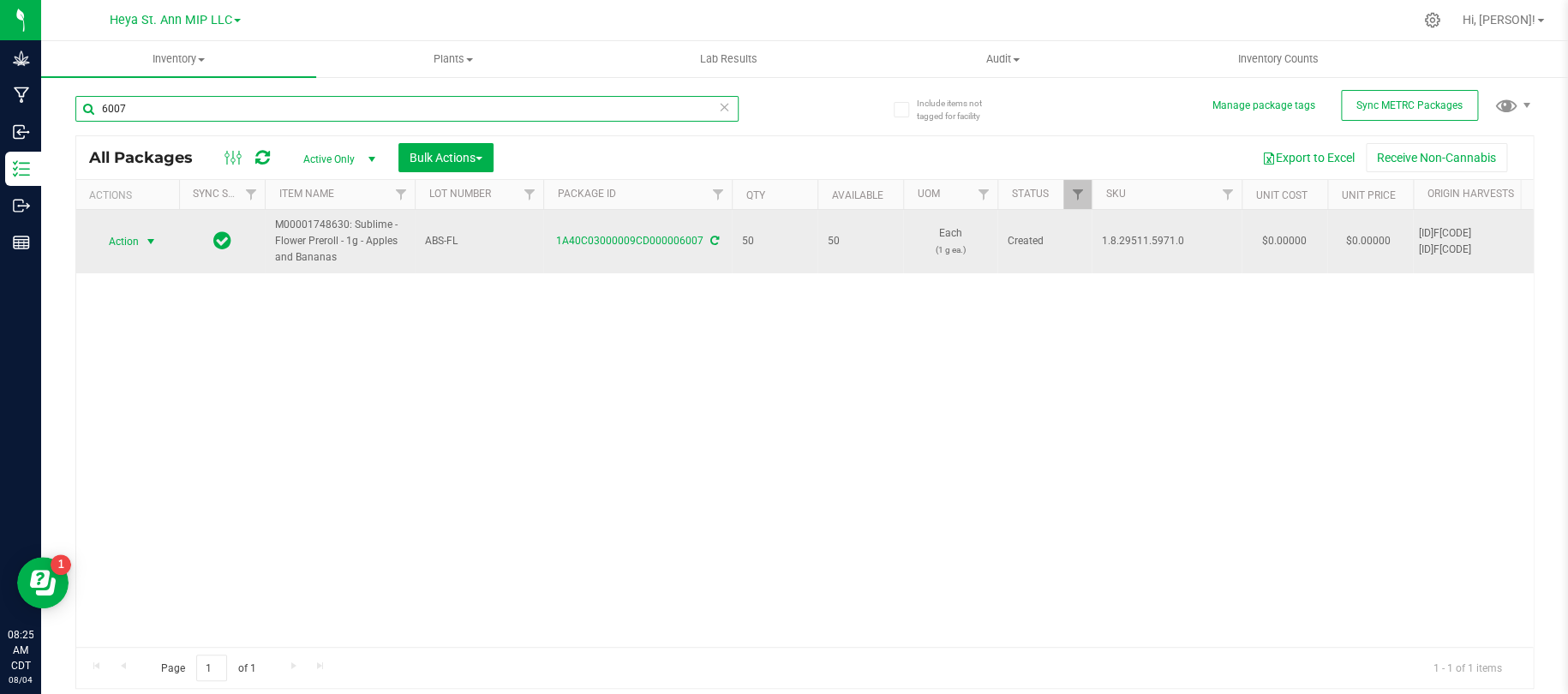type on "6007" 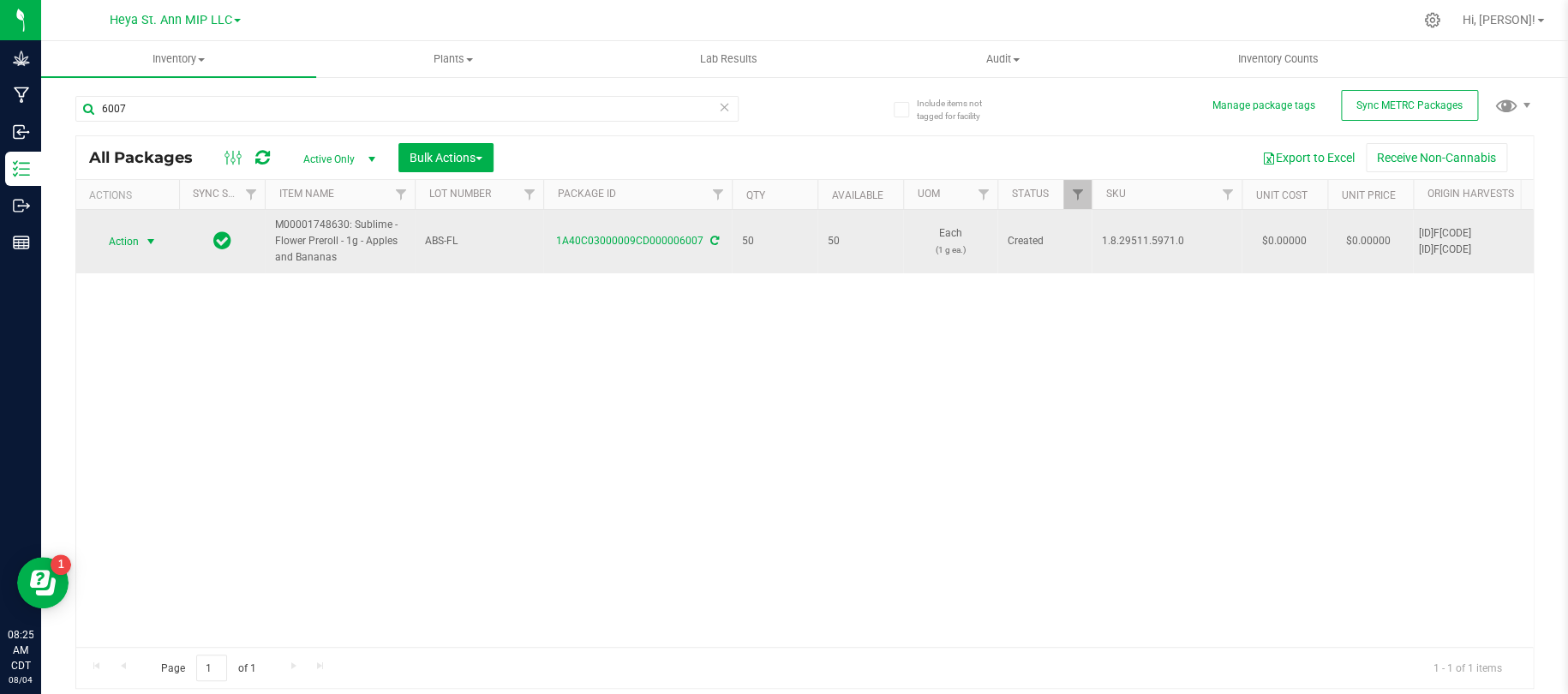 click at bounding box center [151, 242] 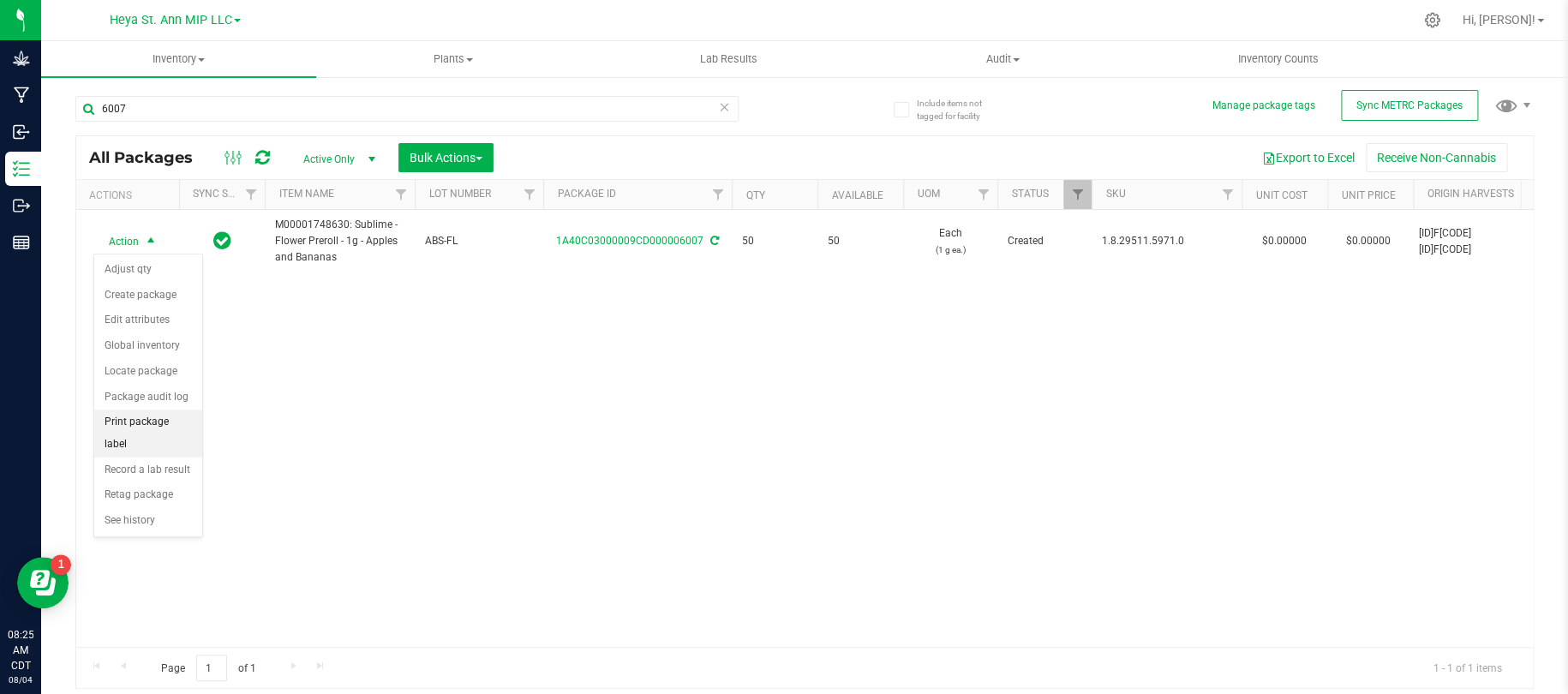 click on "Print package label" at bounding box center [148, 433] 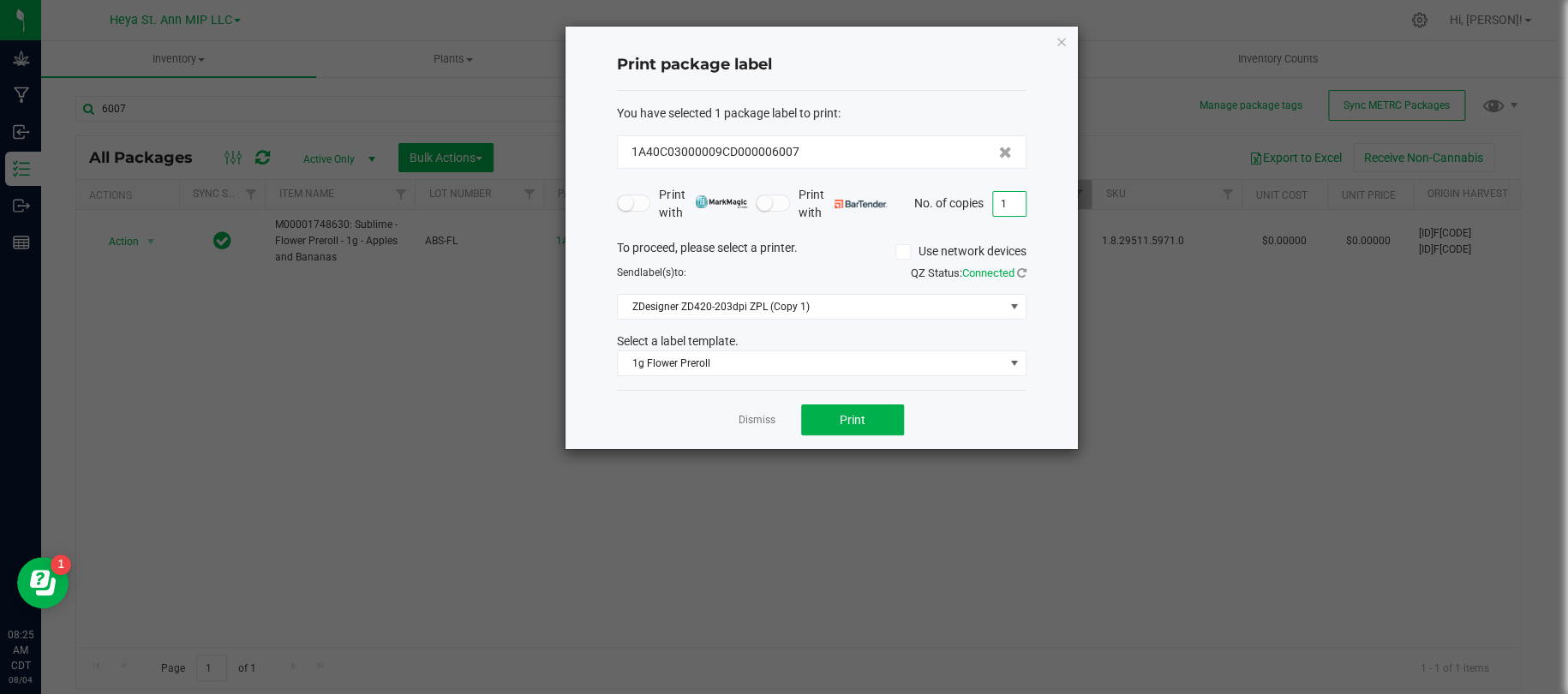 click on "1" at bounding box center [1009, 204] 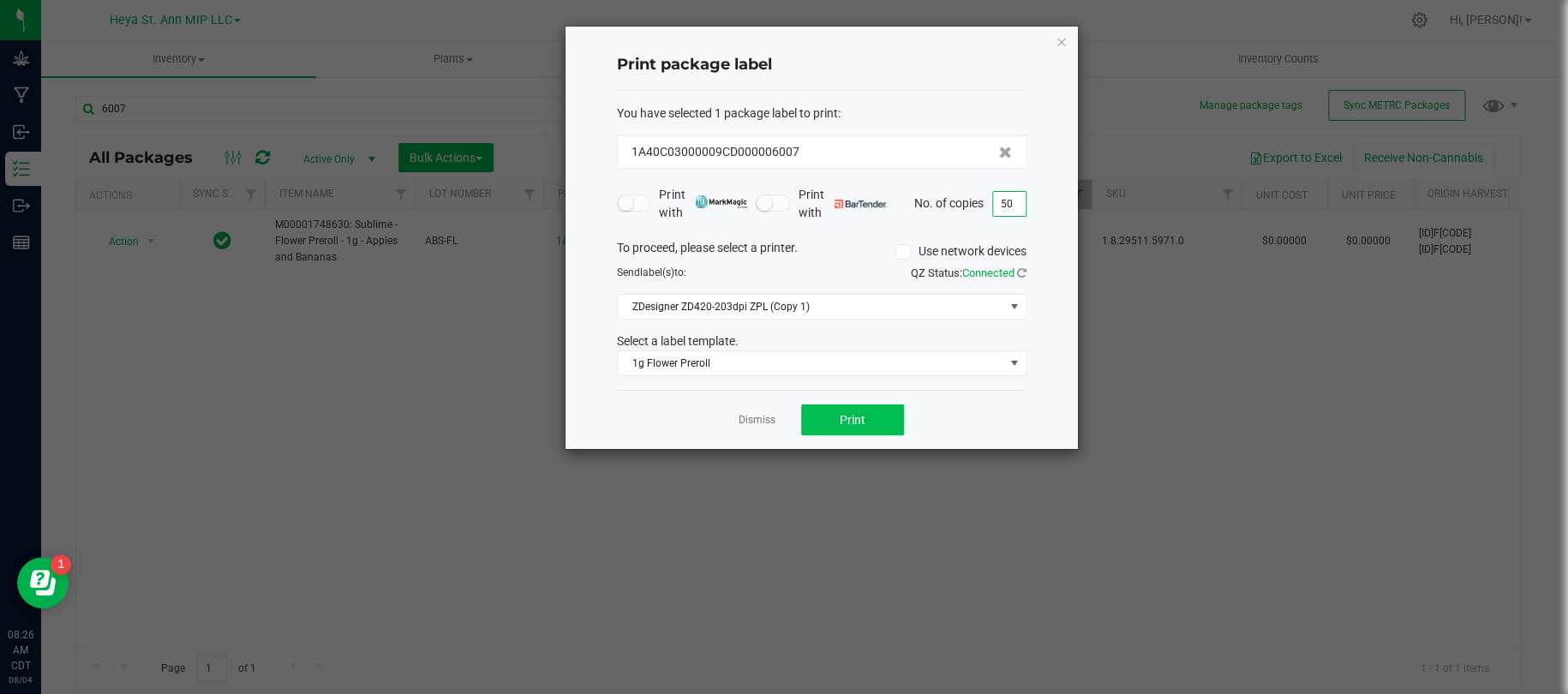 type on "50" 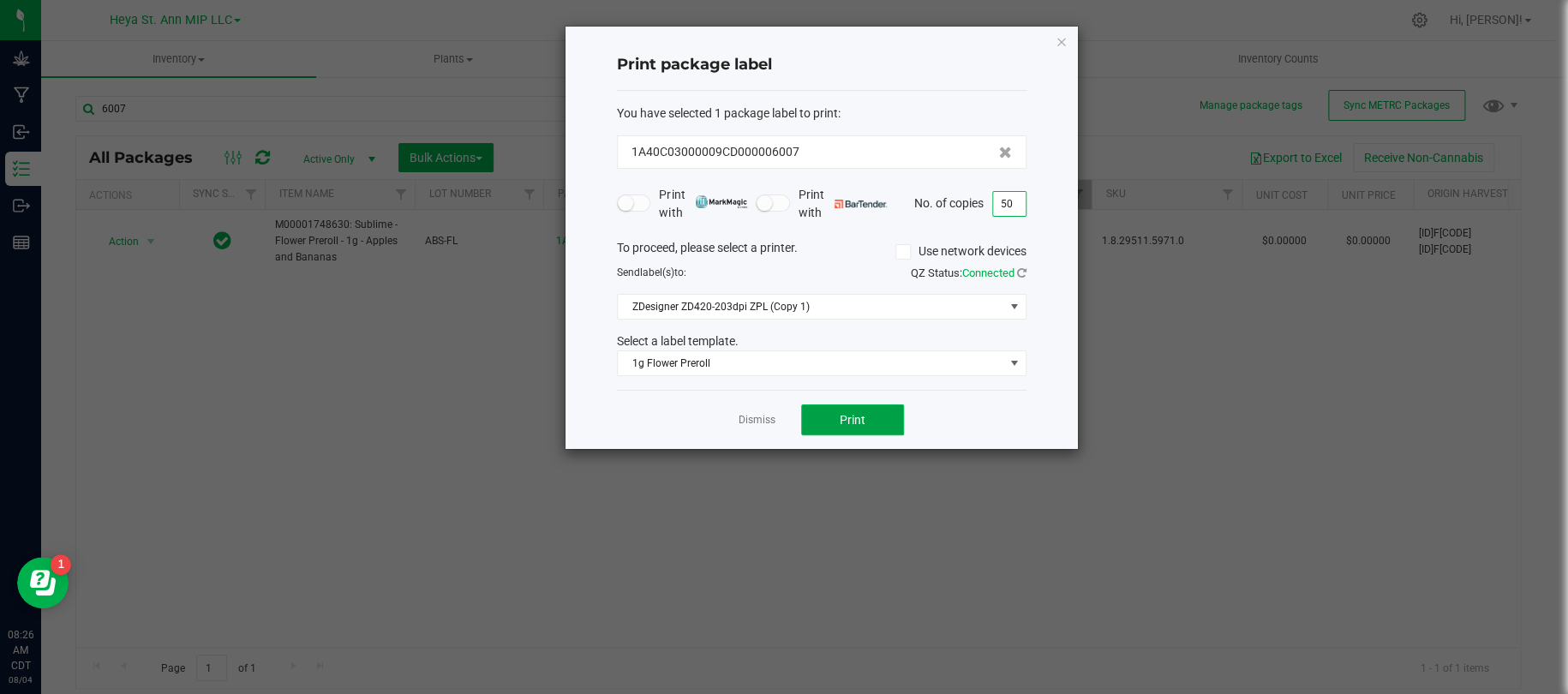 click on "Print" 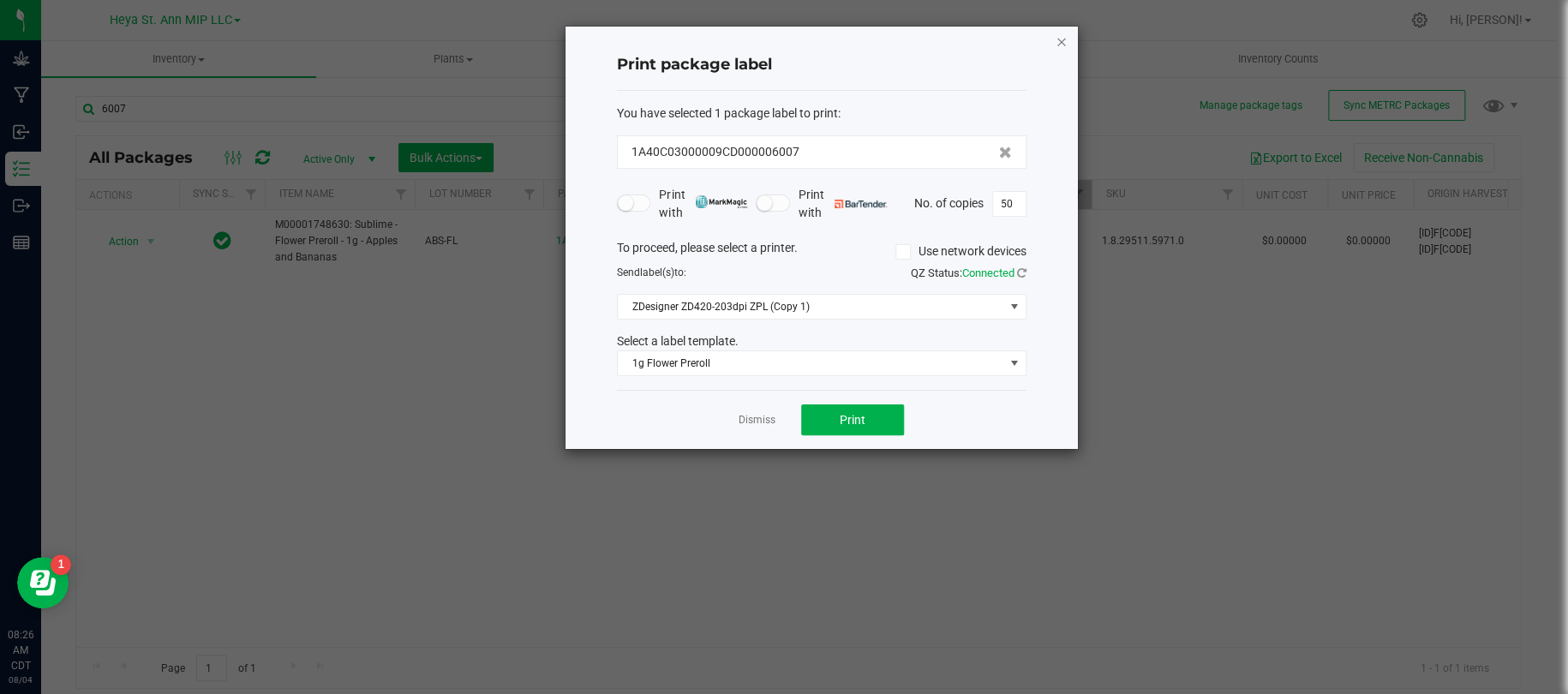click 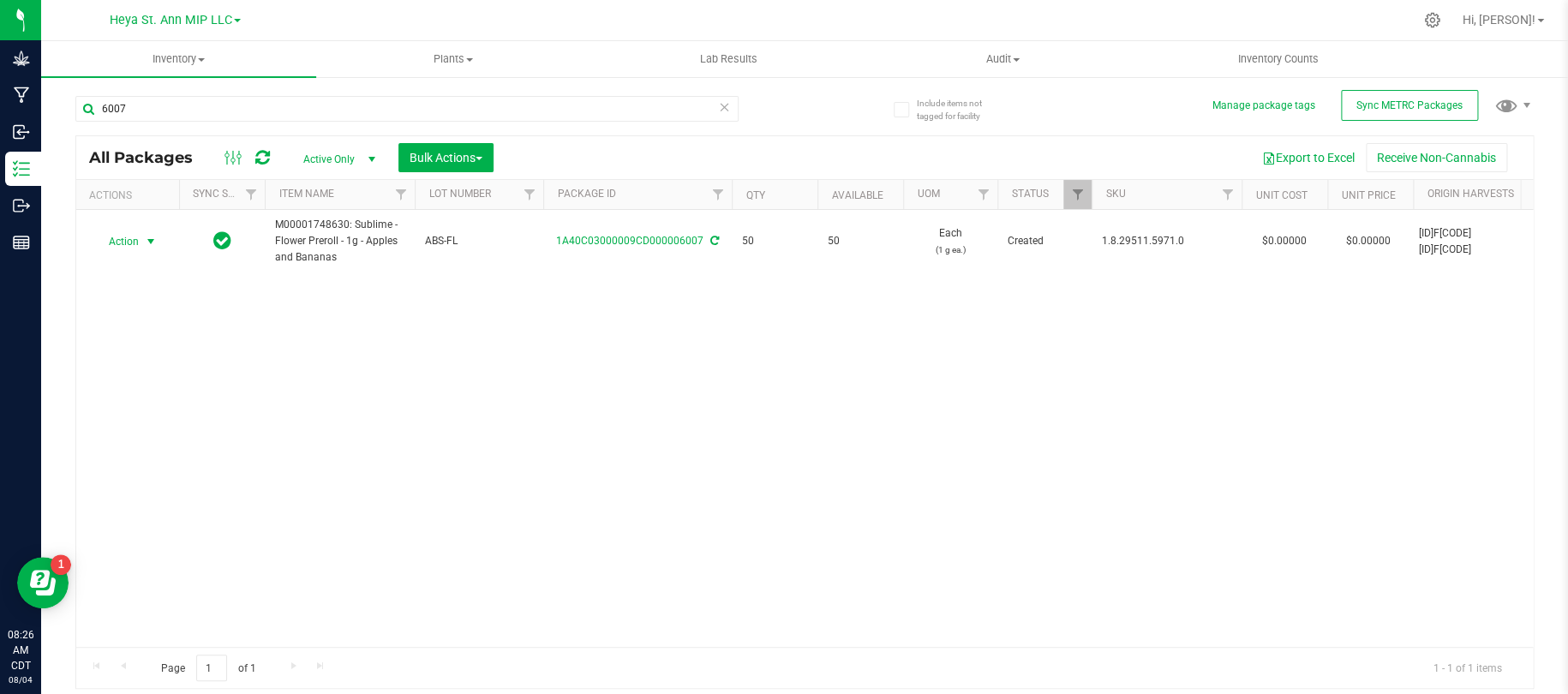 click on "6007" at bounding box center [440, 108] 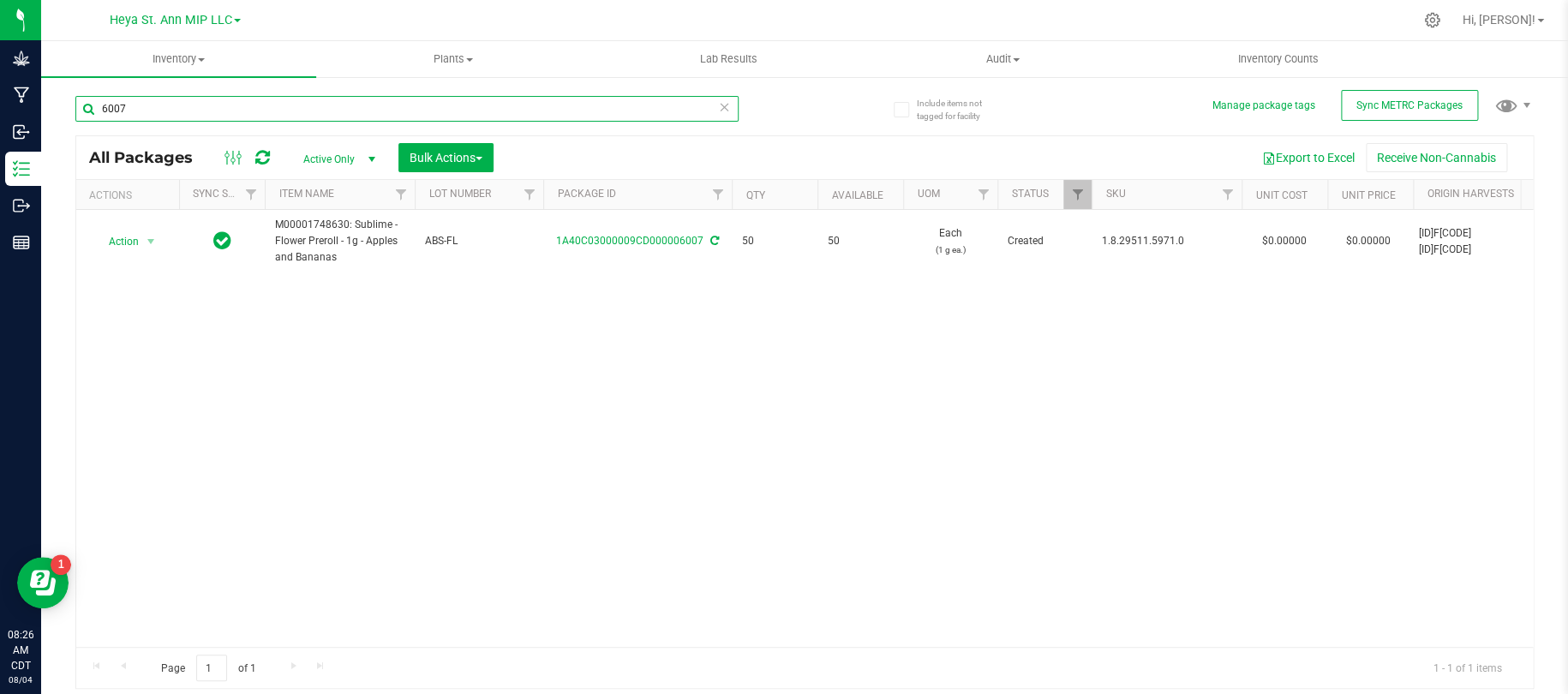 click on "6007" at bounding box center (407, 109) 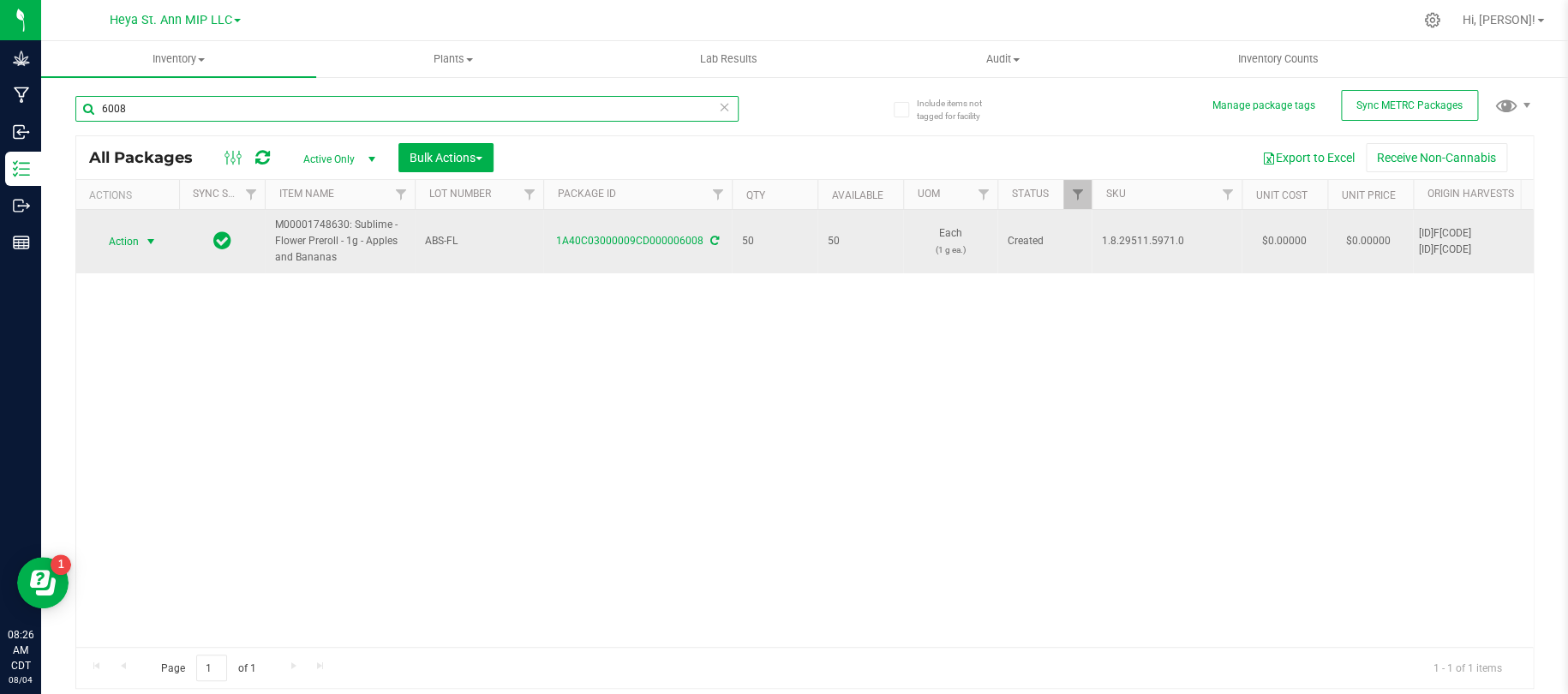 type on "6008" 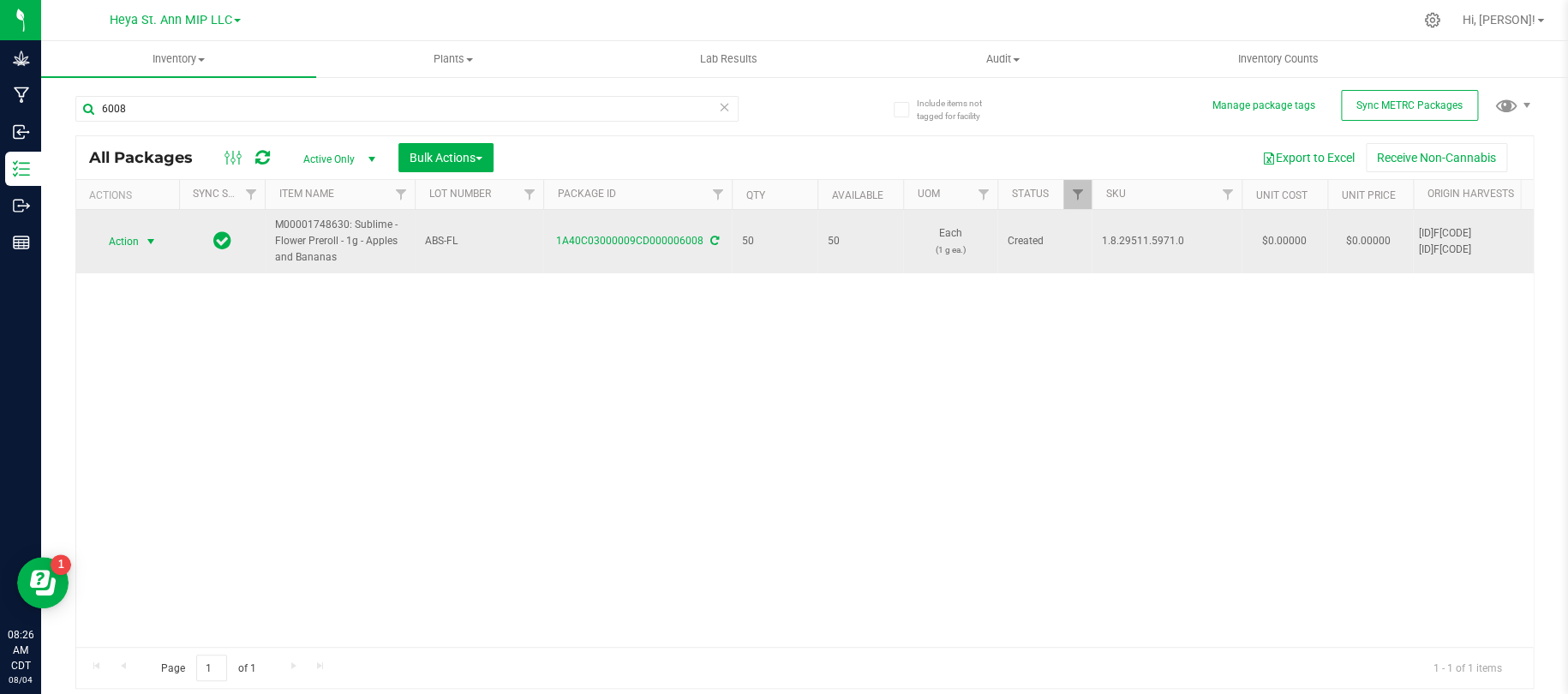 click at bounding box center [151, 242] 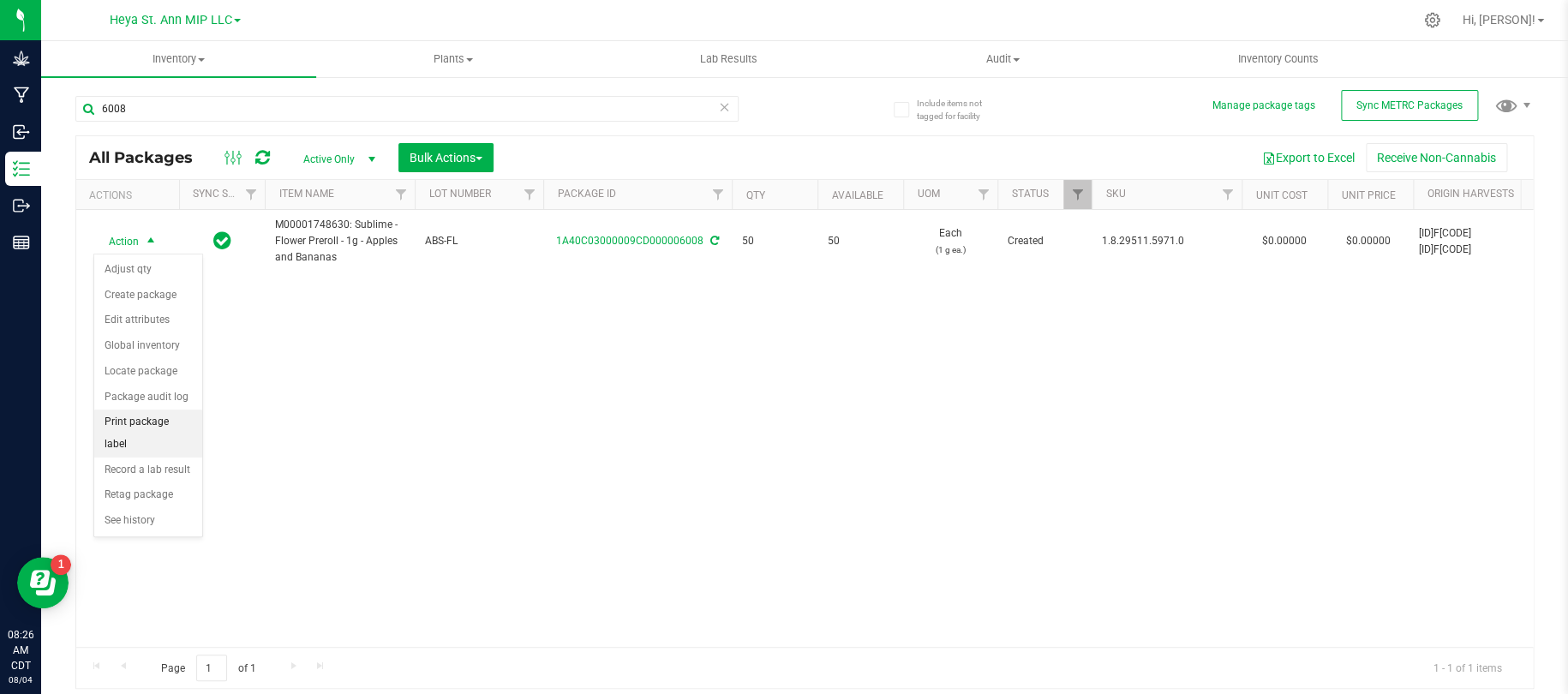 click on "Print package label" at bounding box center [148, 433] 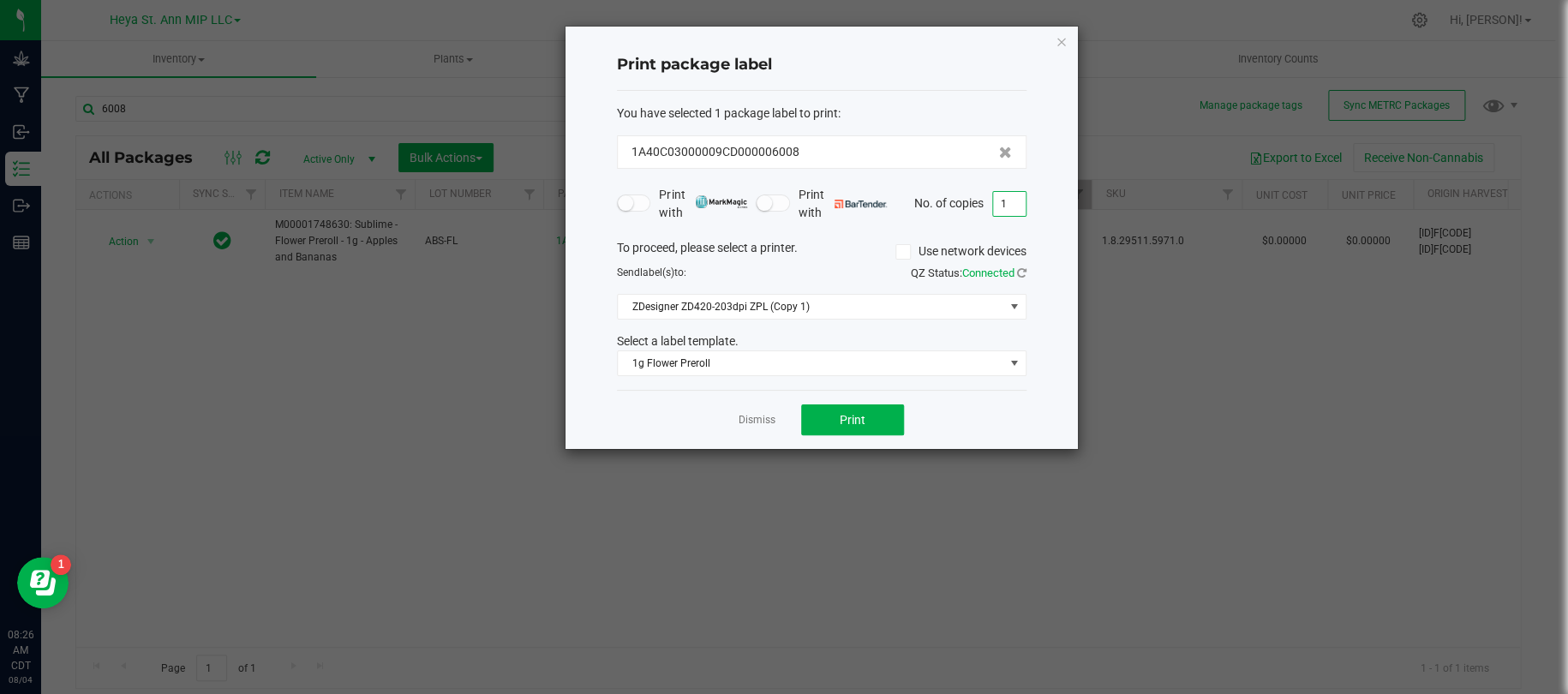 click on "1" at bounding box center (1009, 204) 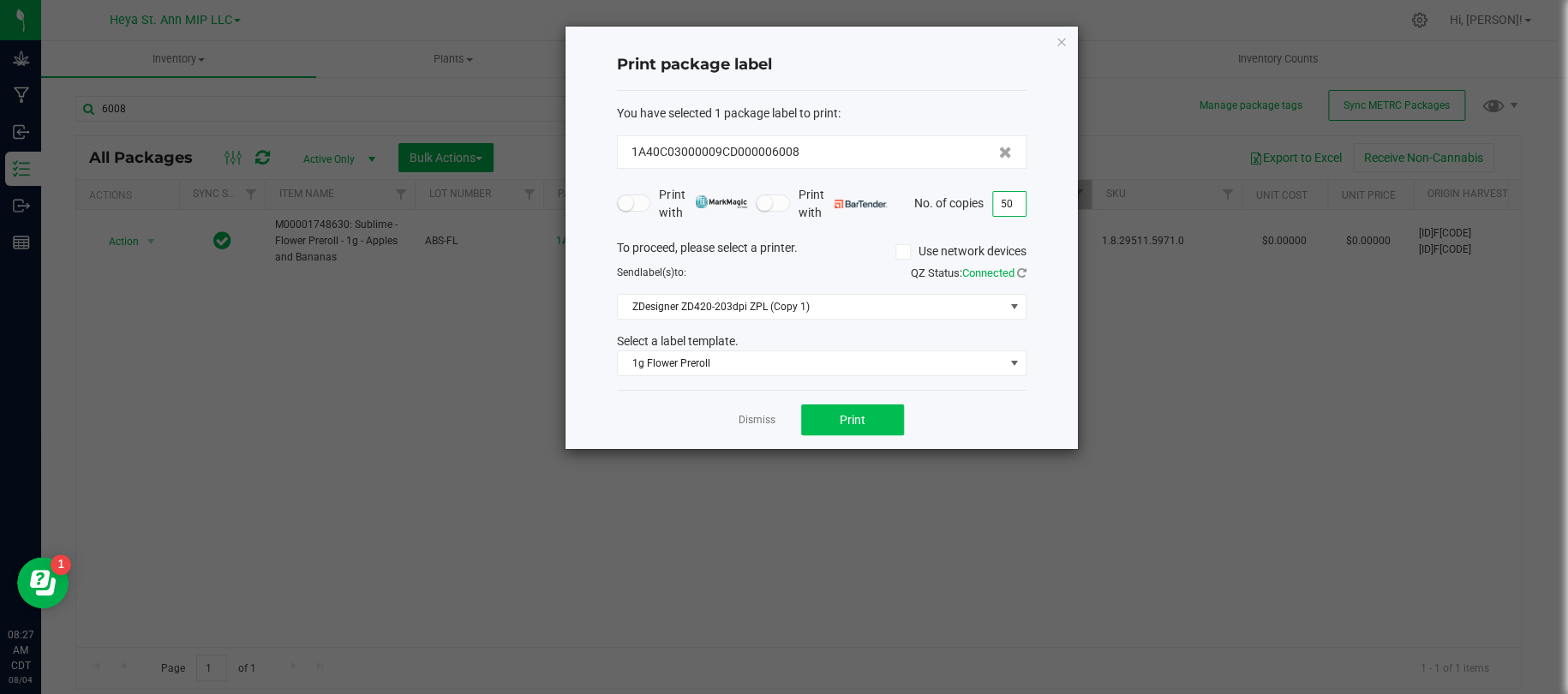 type on "50" 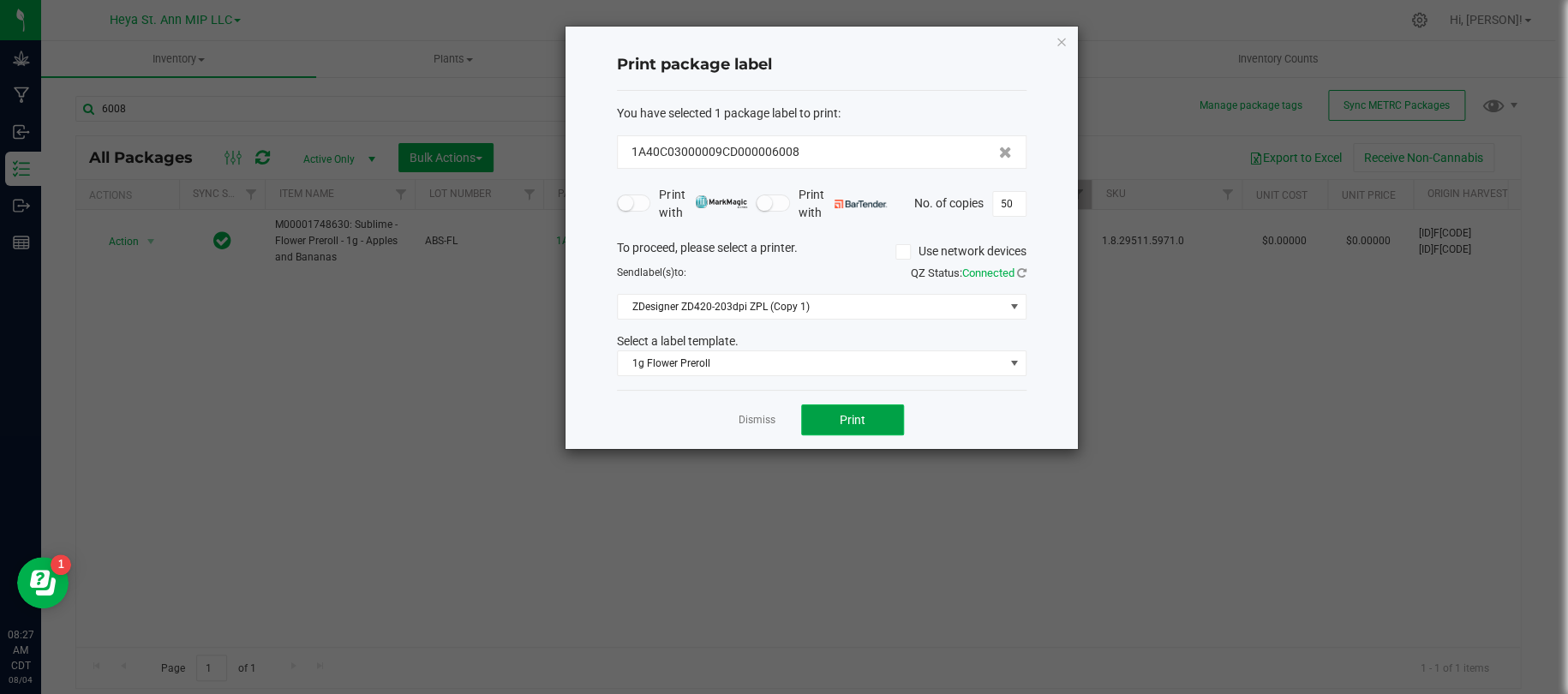 click on "Print" 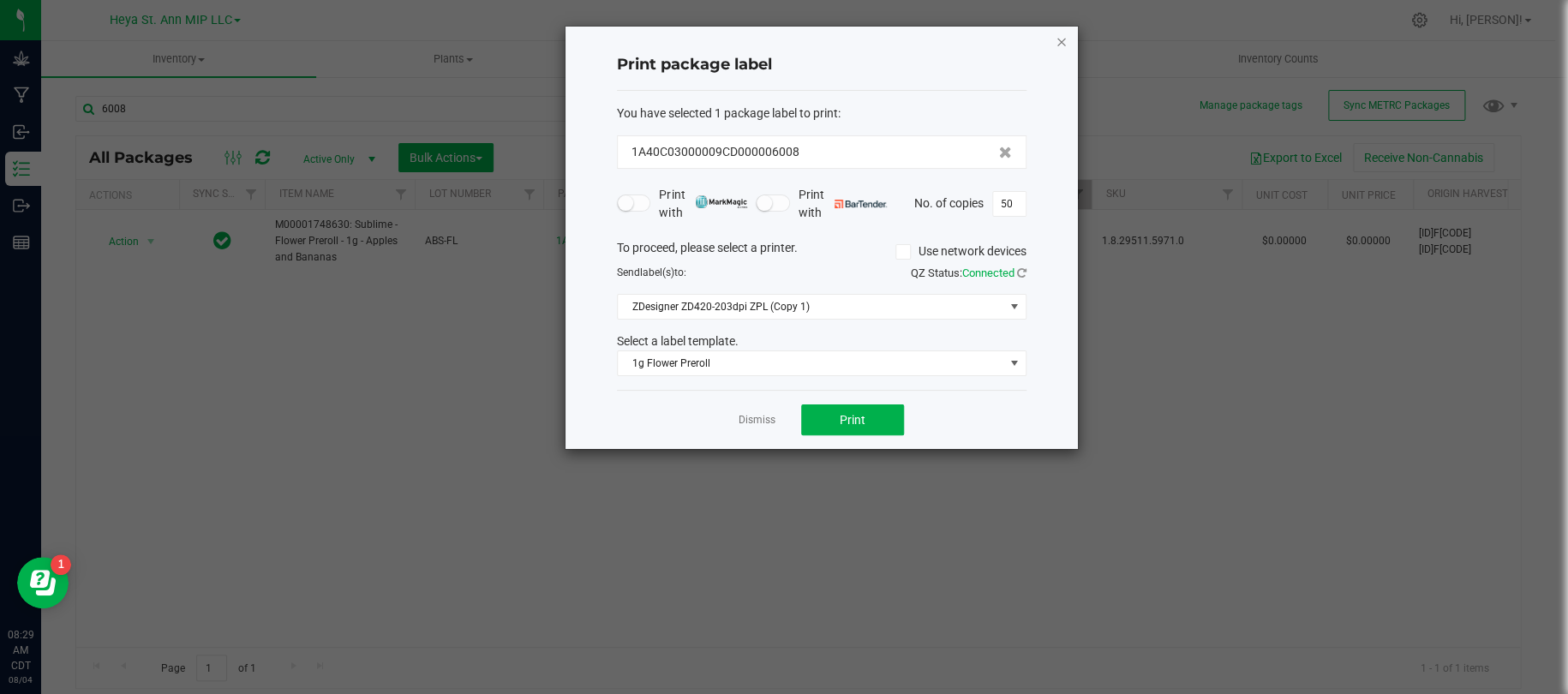 click 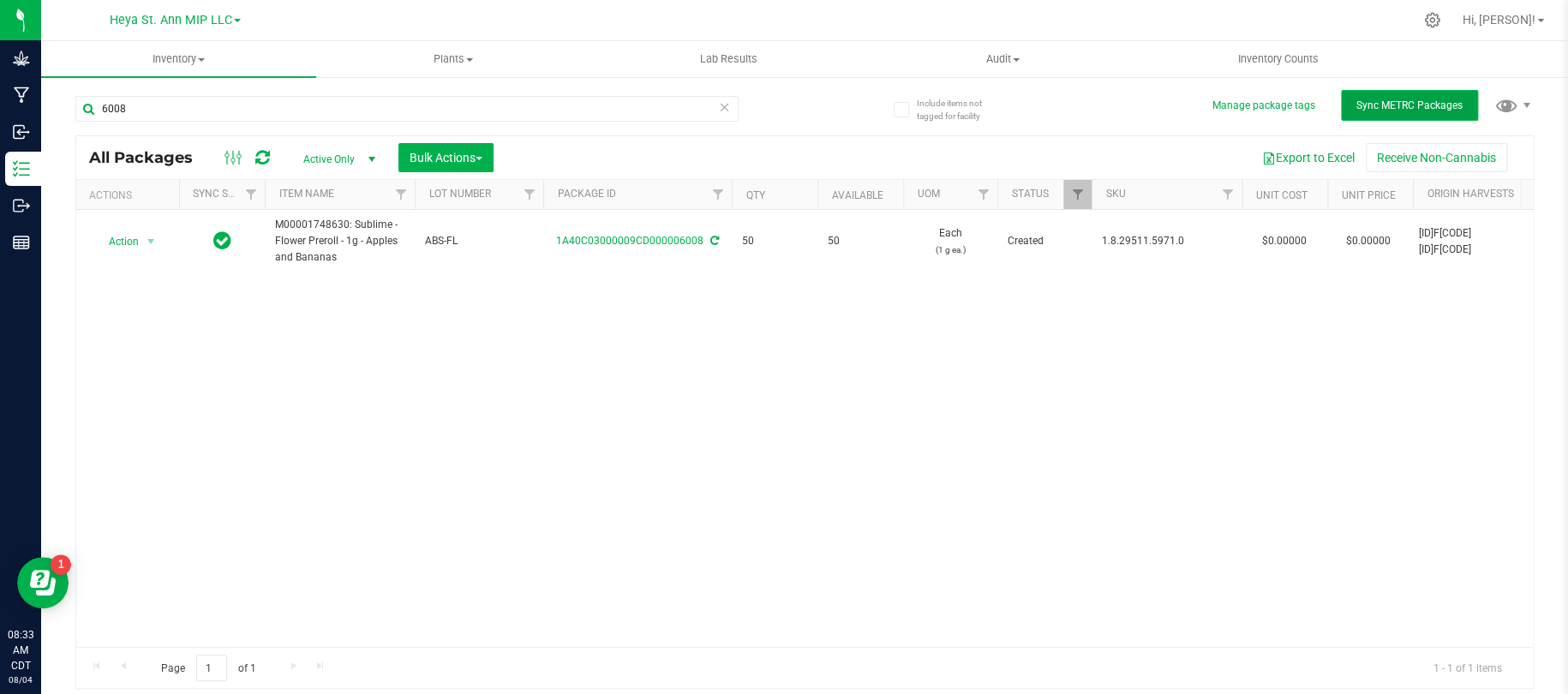 click on "Sync METRC Packages" at bounding box center (1409, 105) 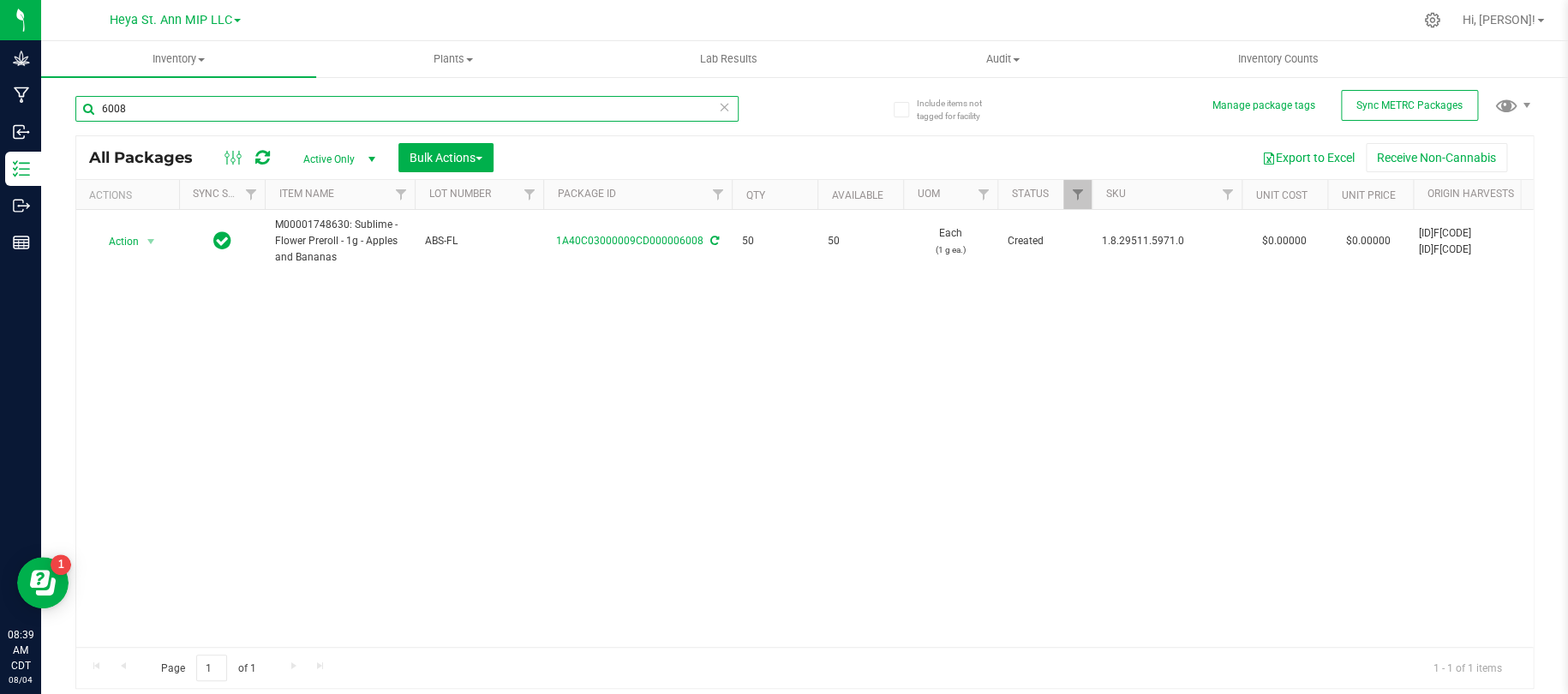 click on "6008" at bounding box center [407, 109] 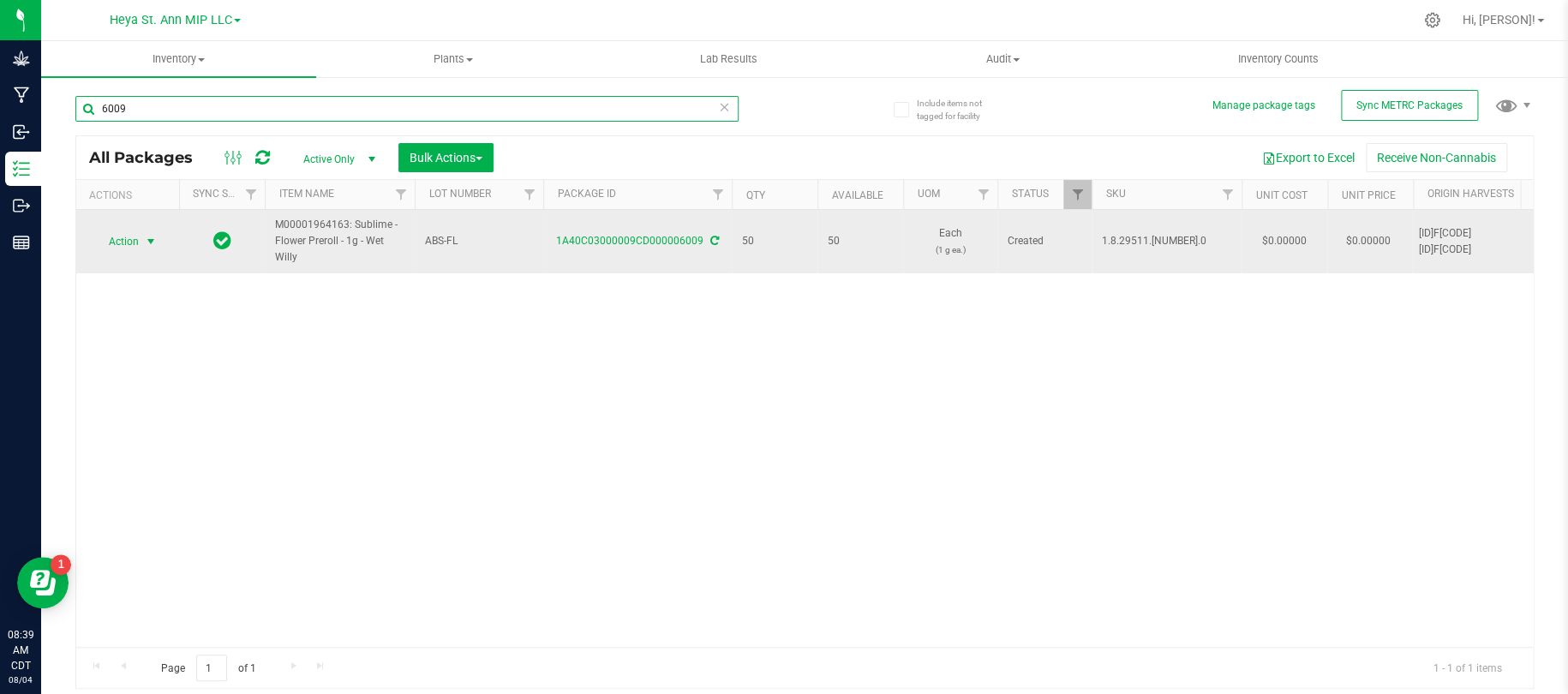 type on "6009" 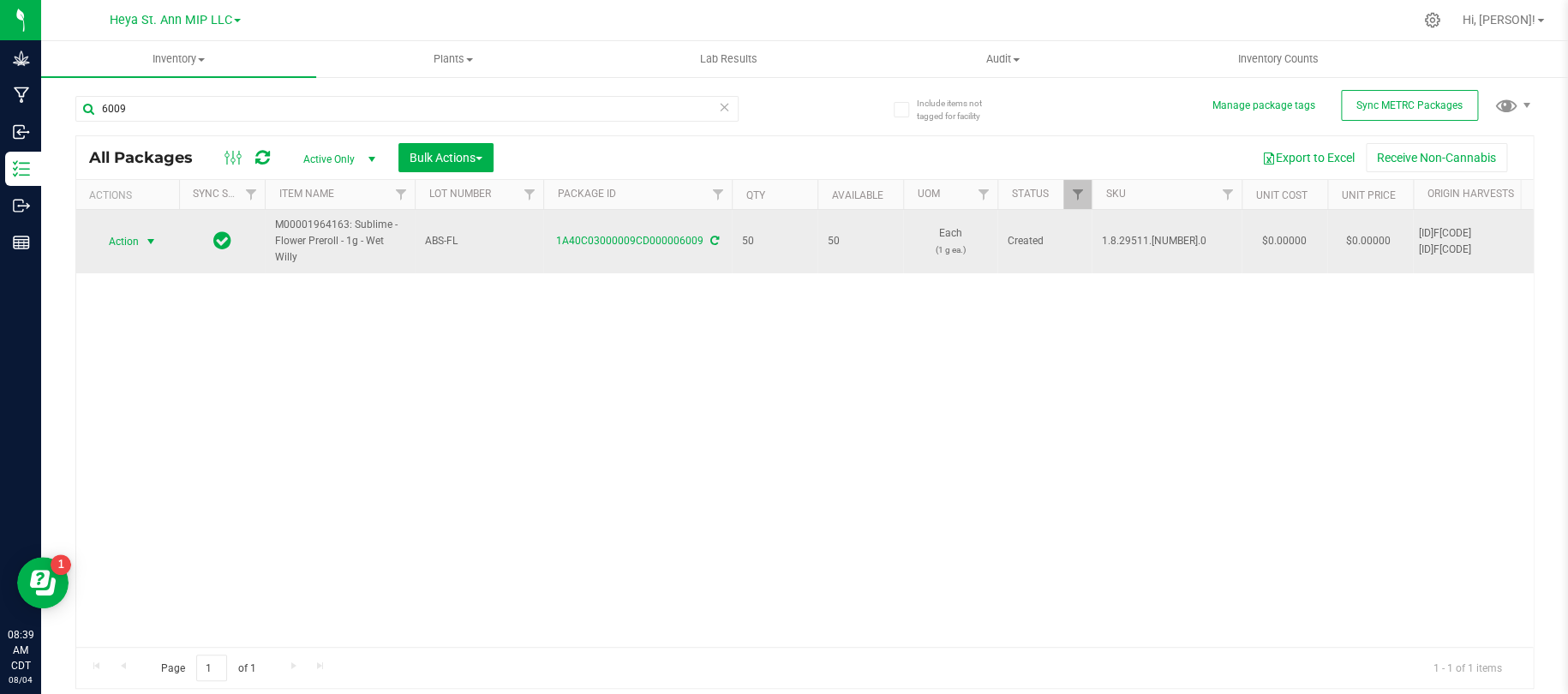 click at bounding box center [151, 242] 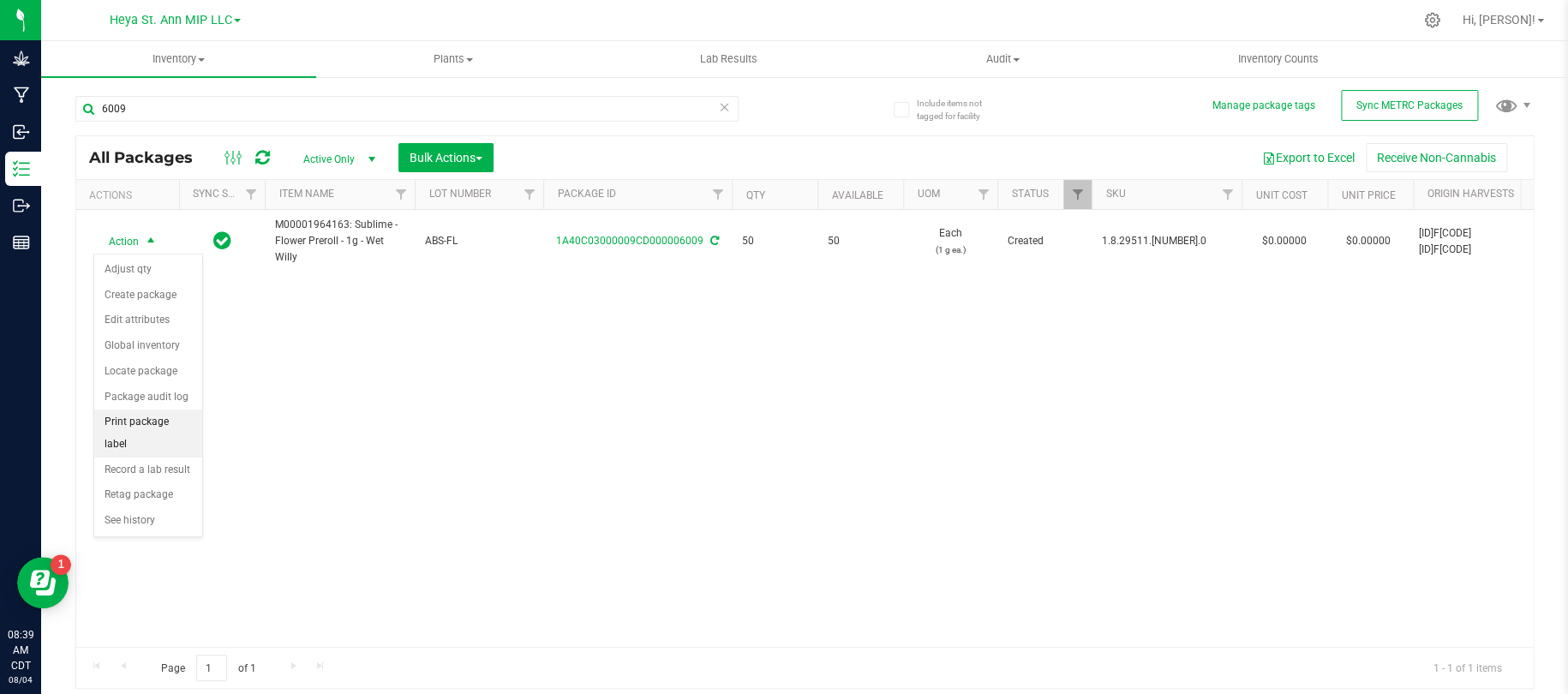 click on "Print package label" at bounding box center (148, 433) 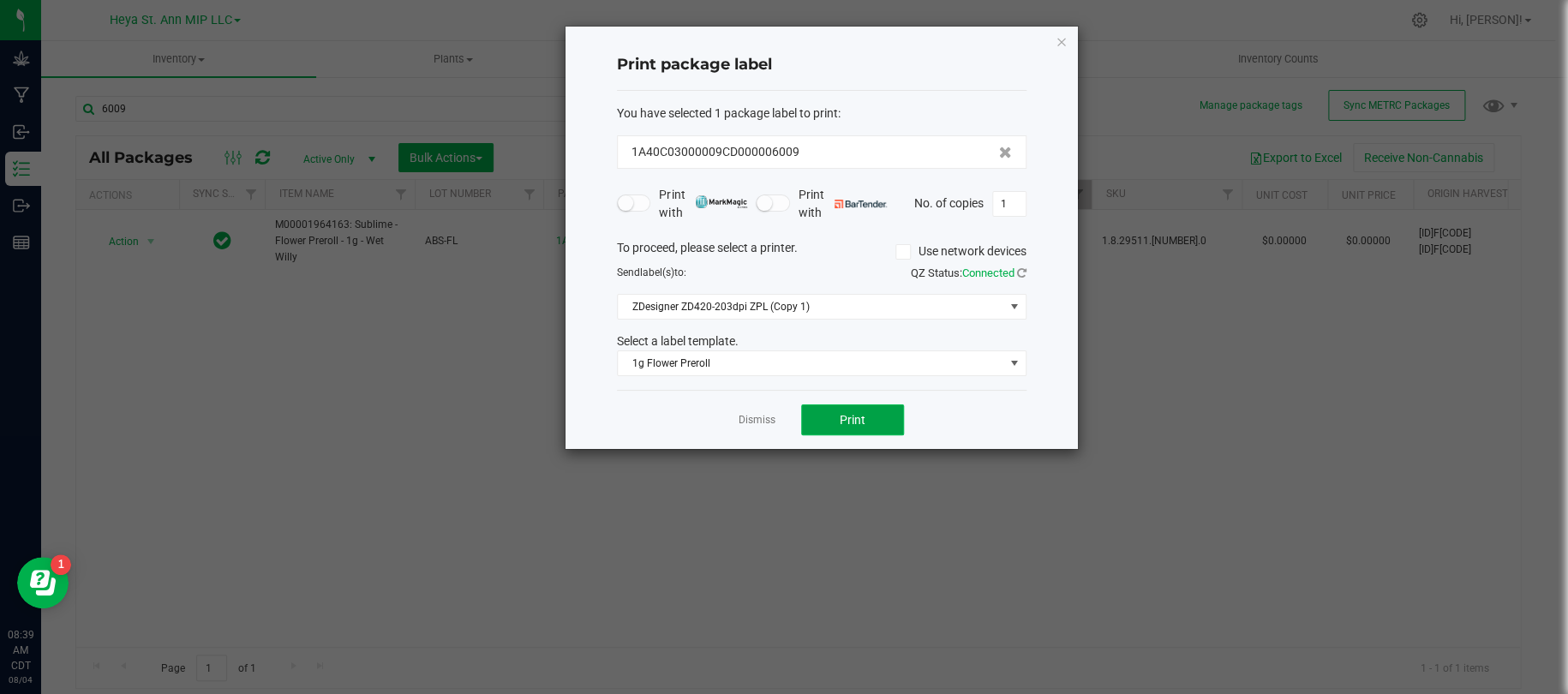 click on "Print" 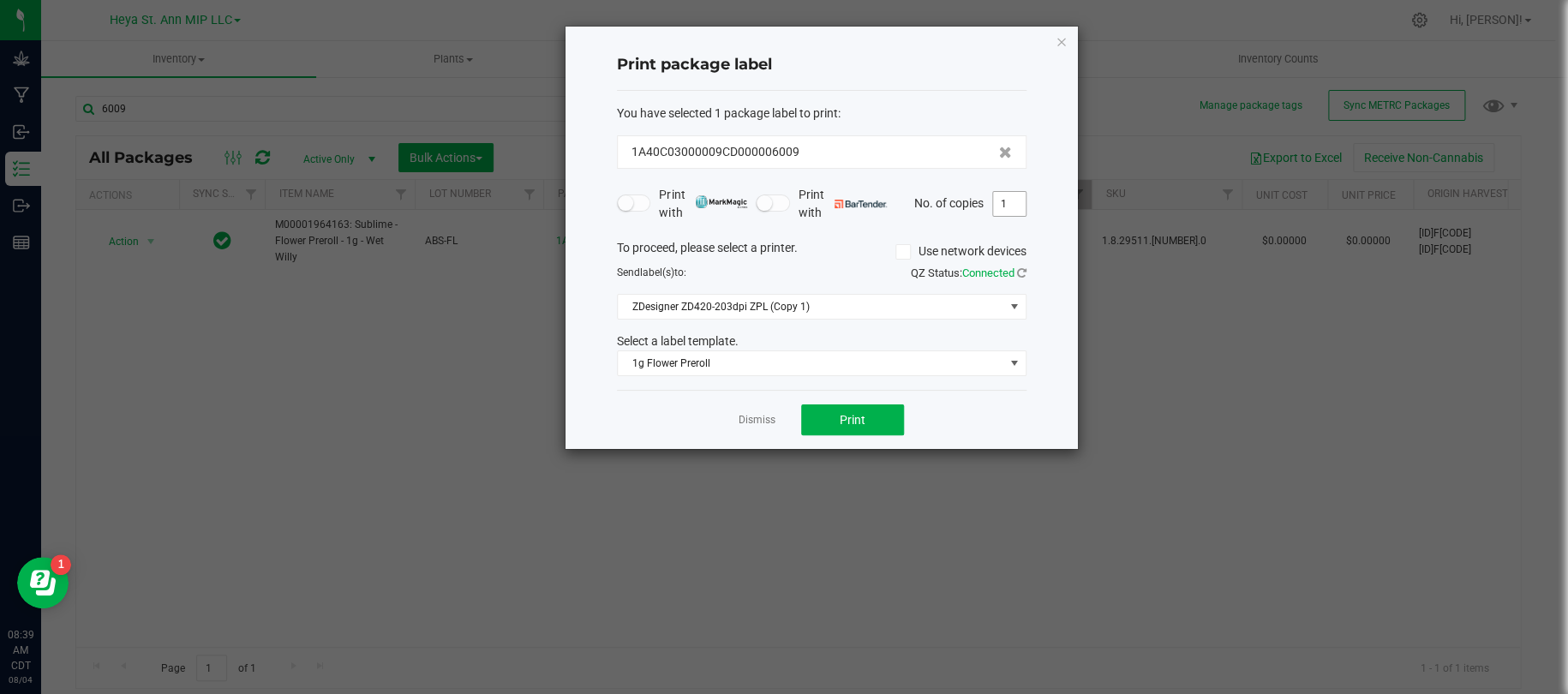 click on "1" at bounding box center (1009, 204) 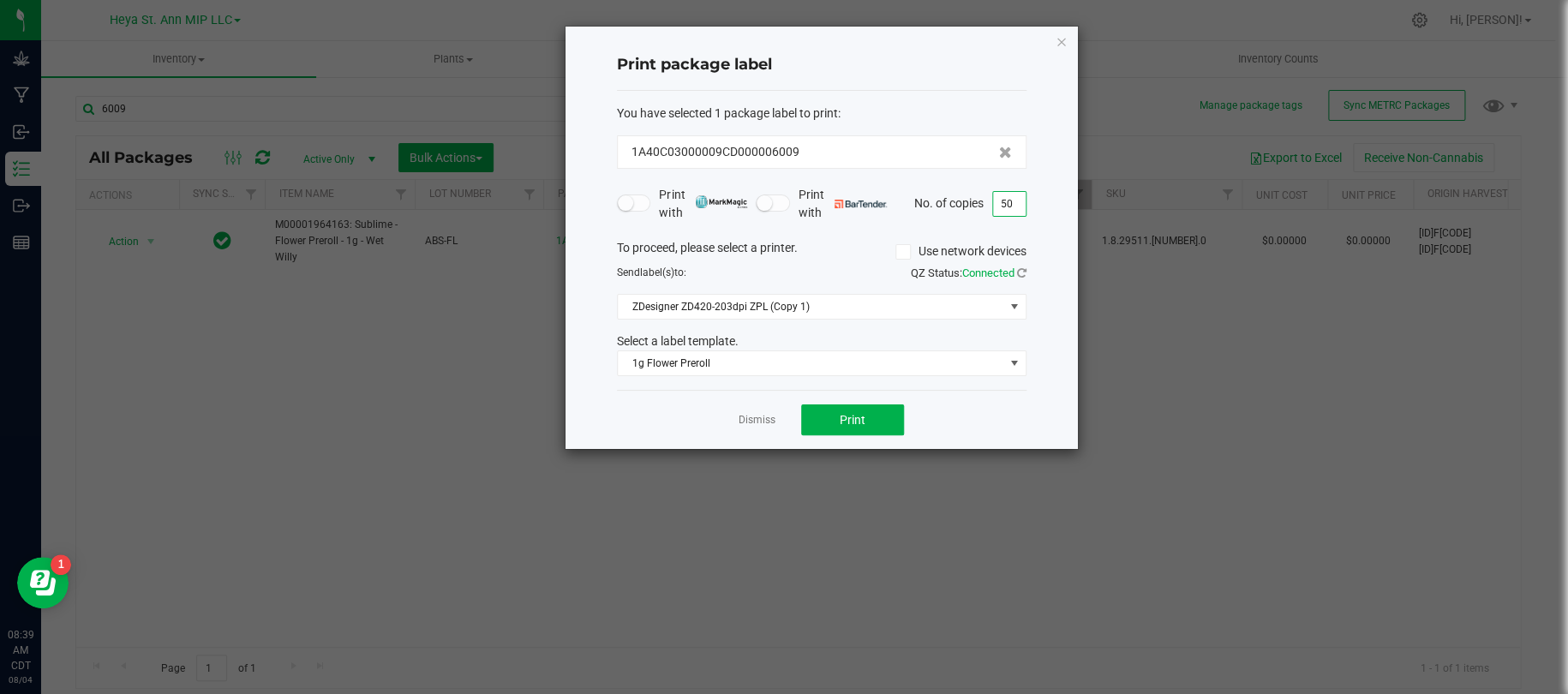 type on "5" 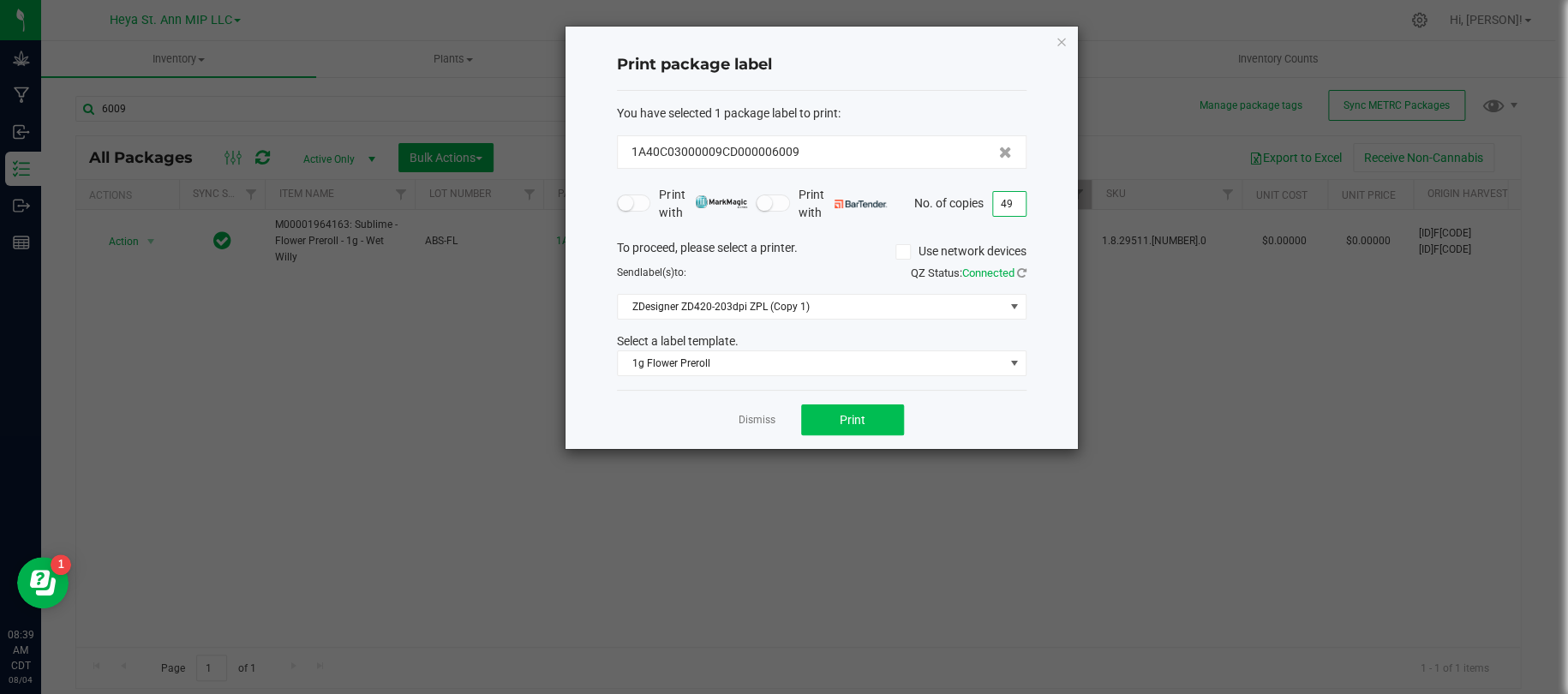 type on "49" 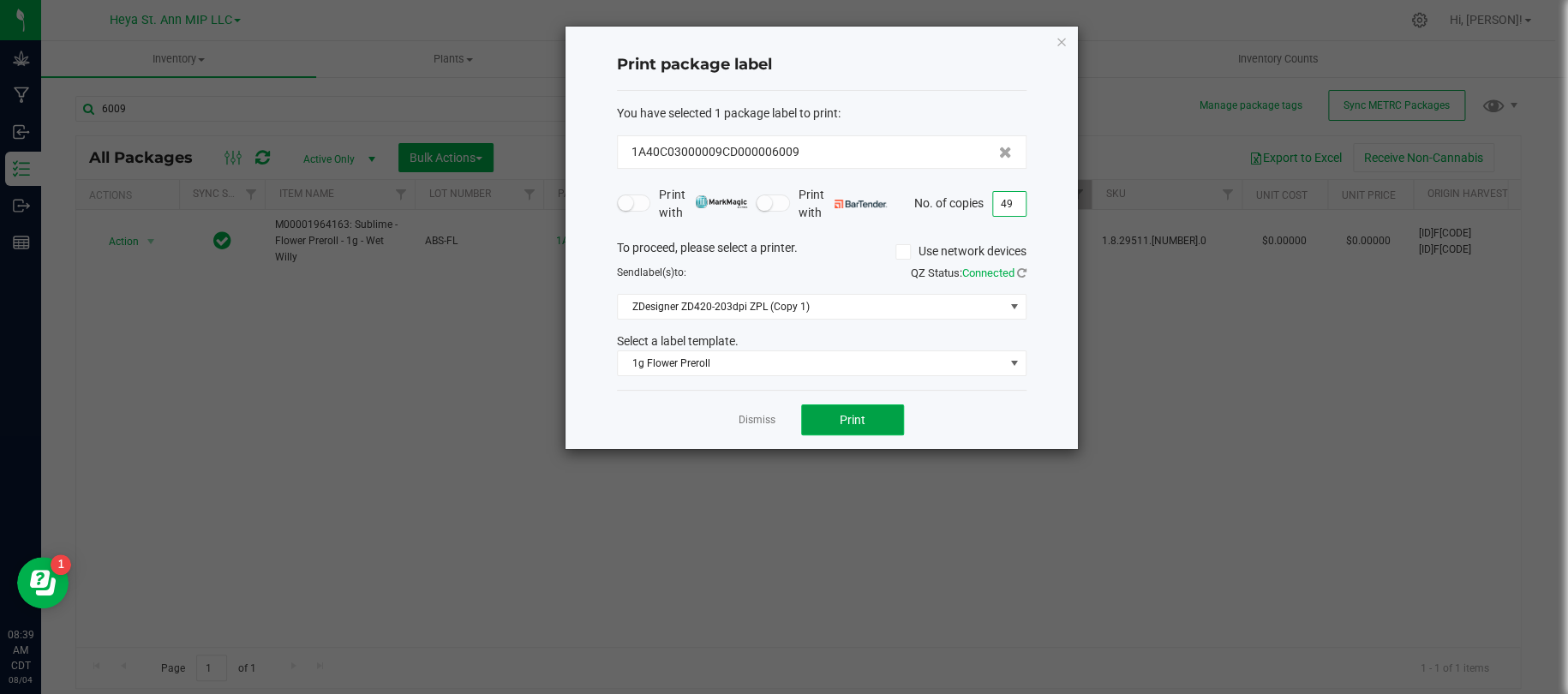 click on "Print" 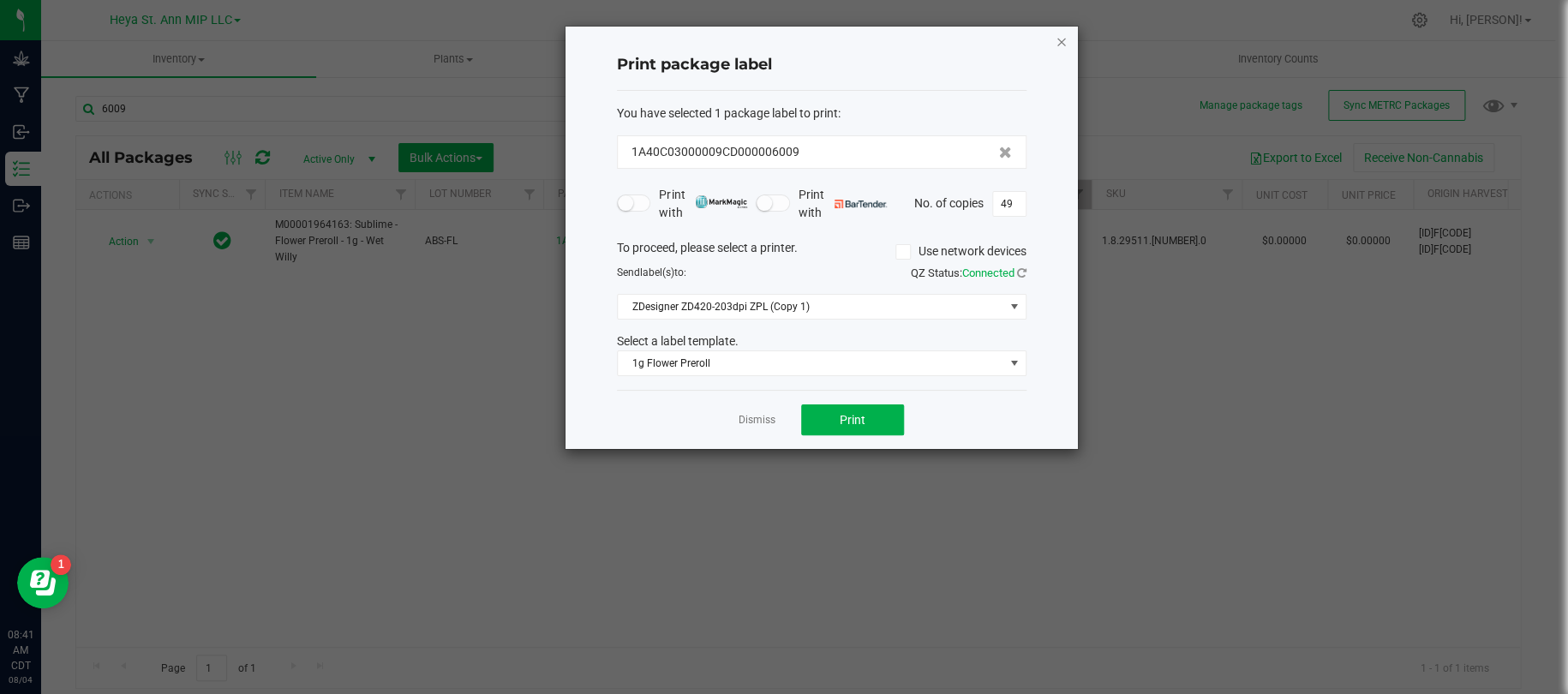 click 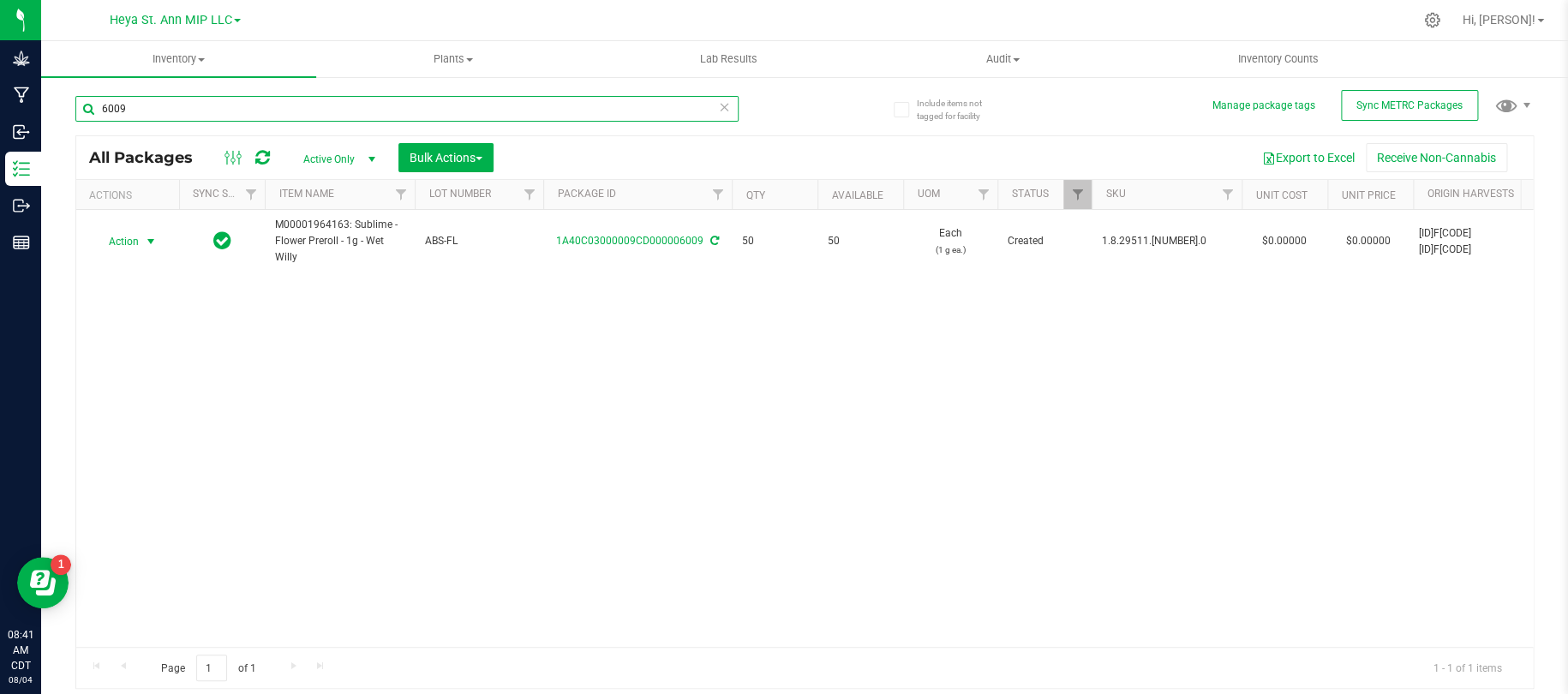 click on "6009" at bounding box center (407, 109) 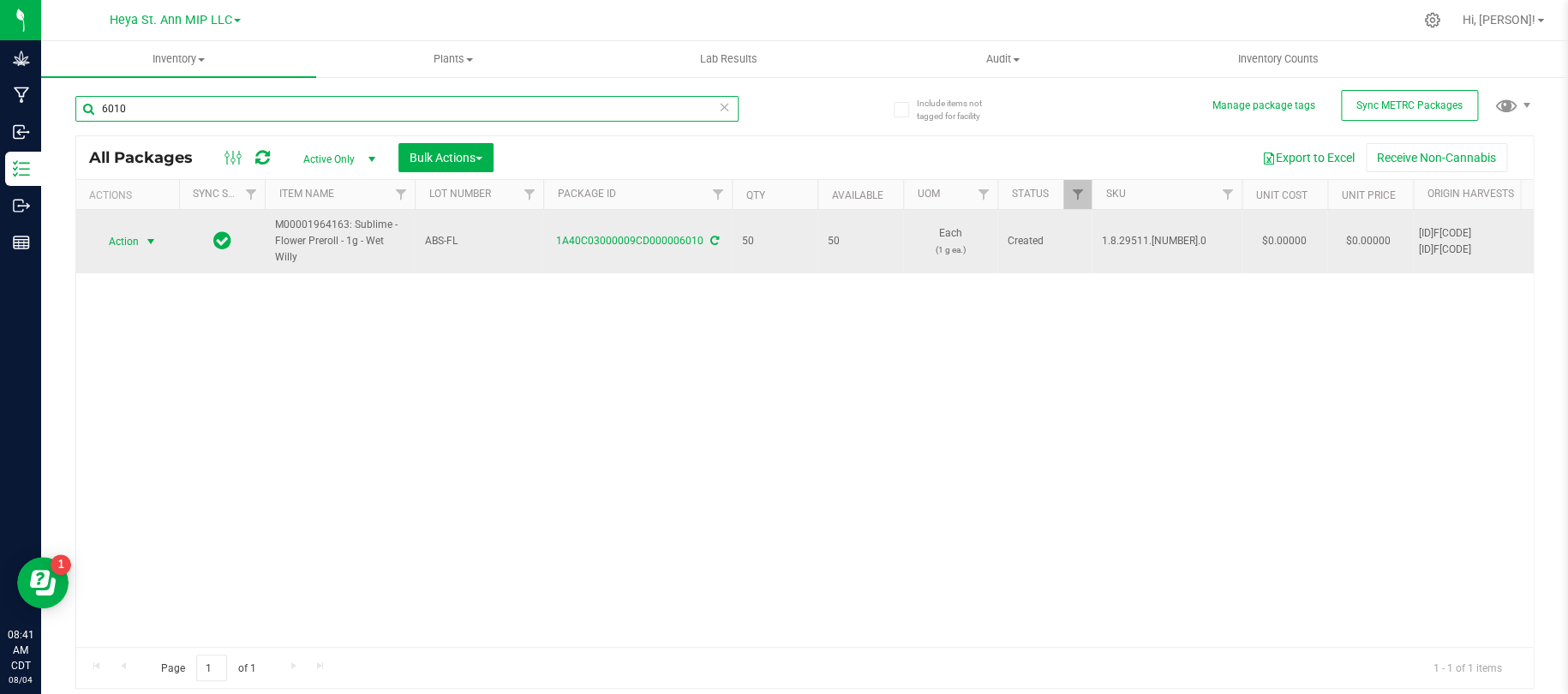 type on "6010" 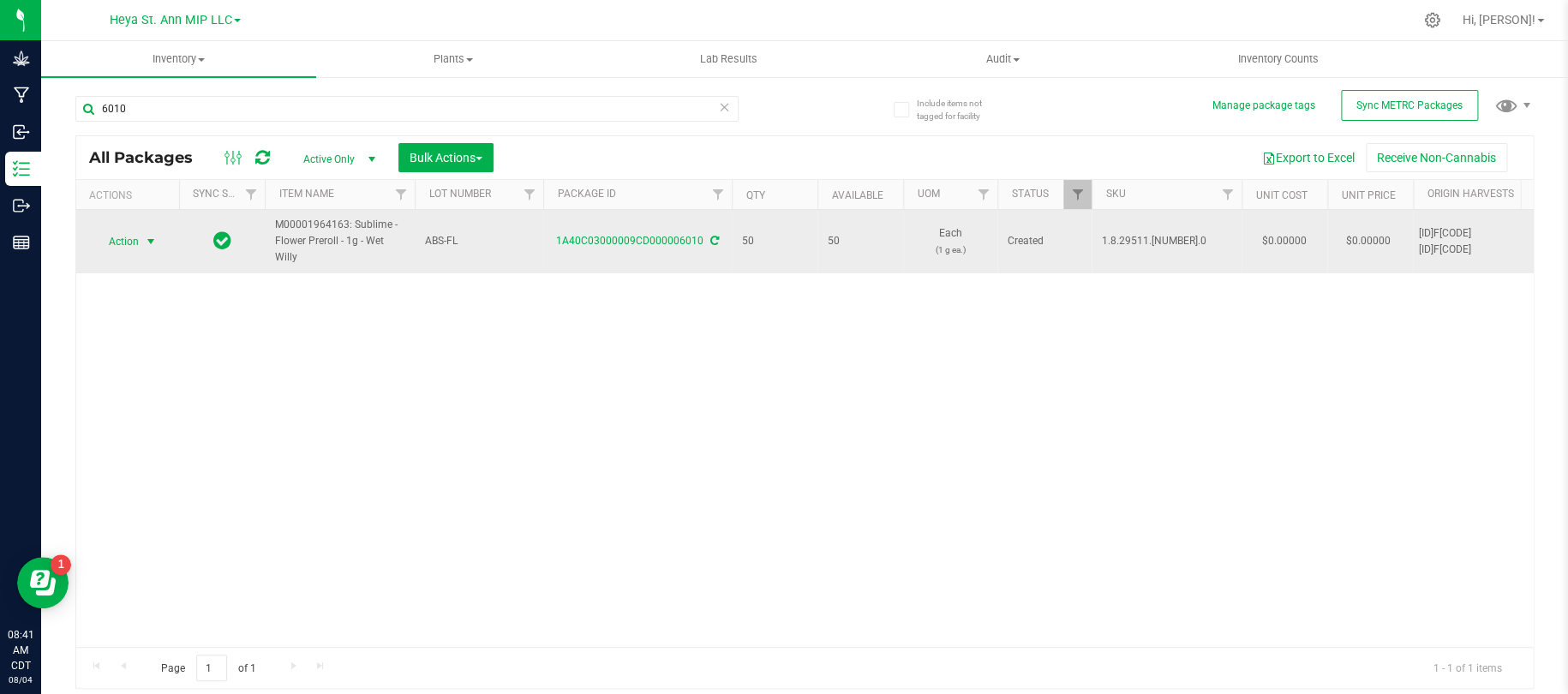 click at bounding box center [151, 242] 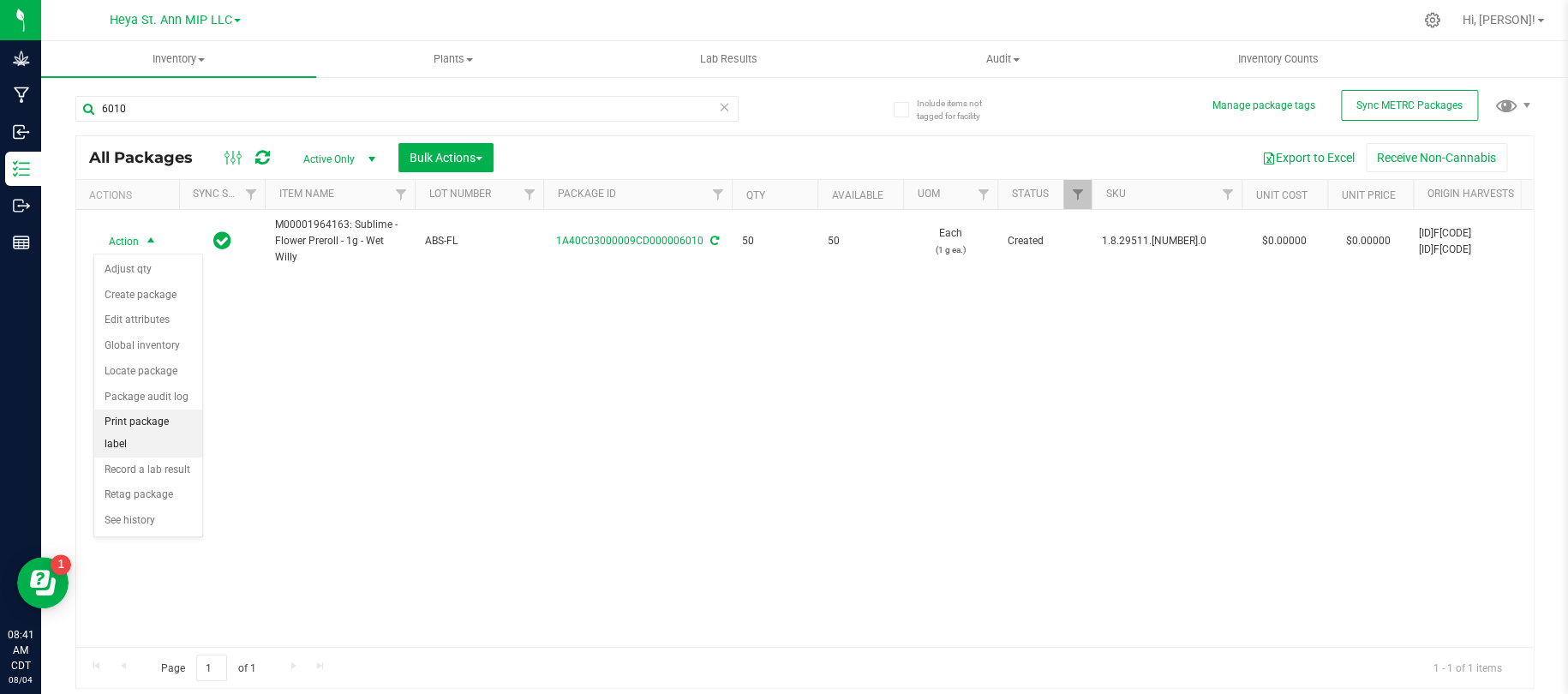 click on "Print package label" at bounding box center (148, 433) 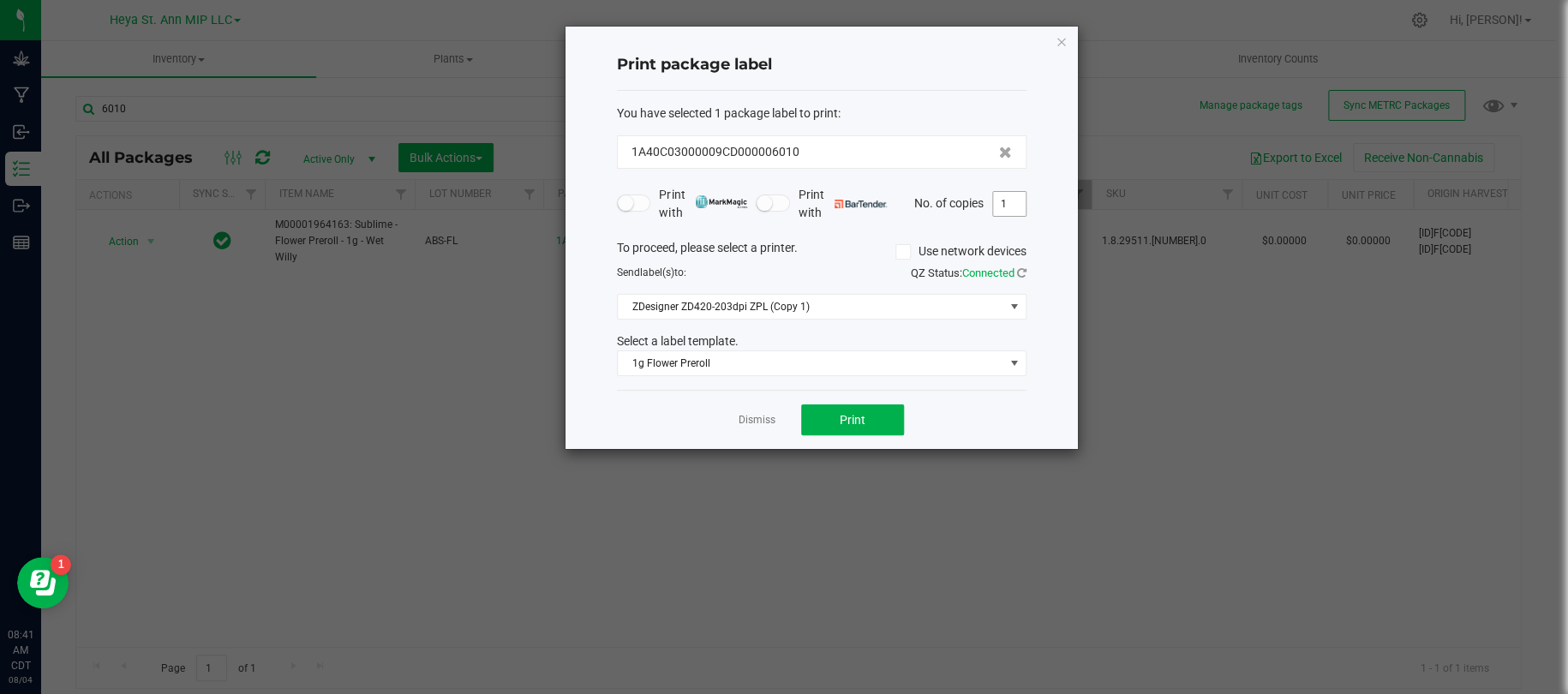 click on "1" at bounding box center (1009, 204) 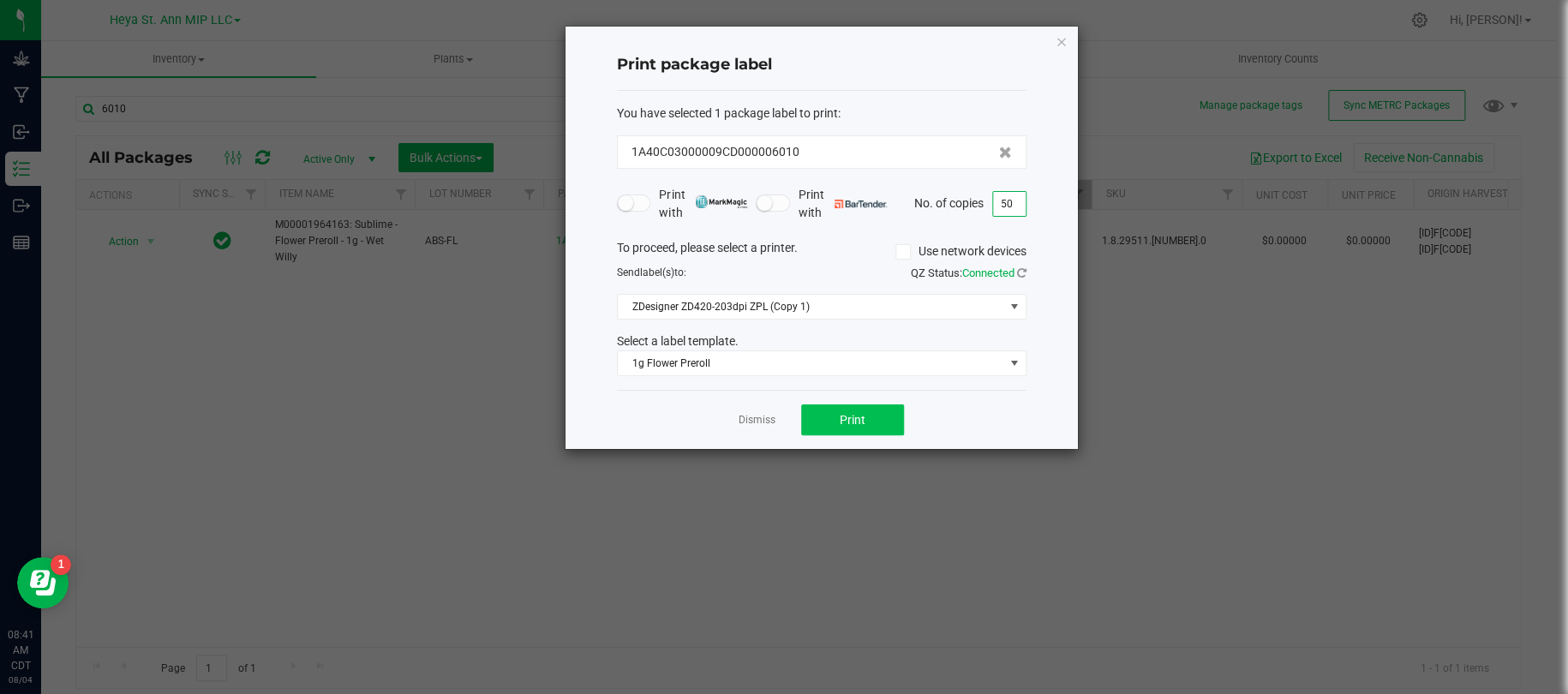 type on "50" 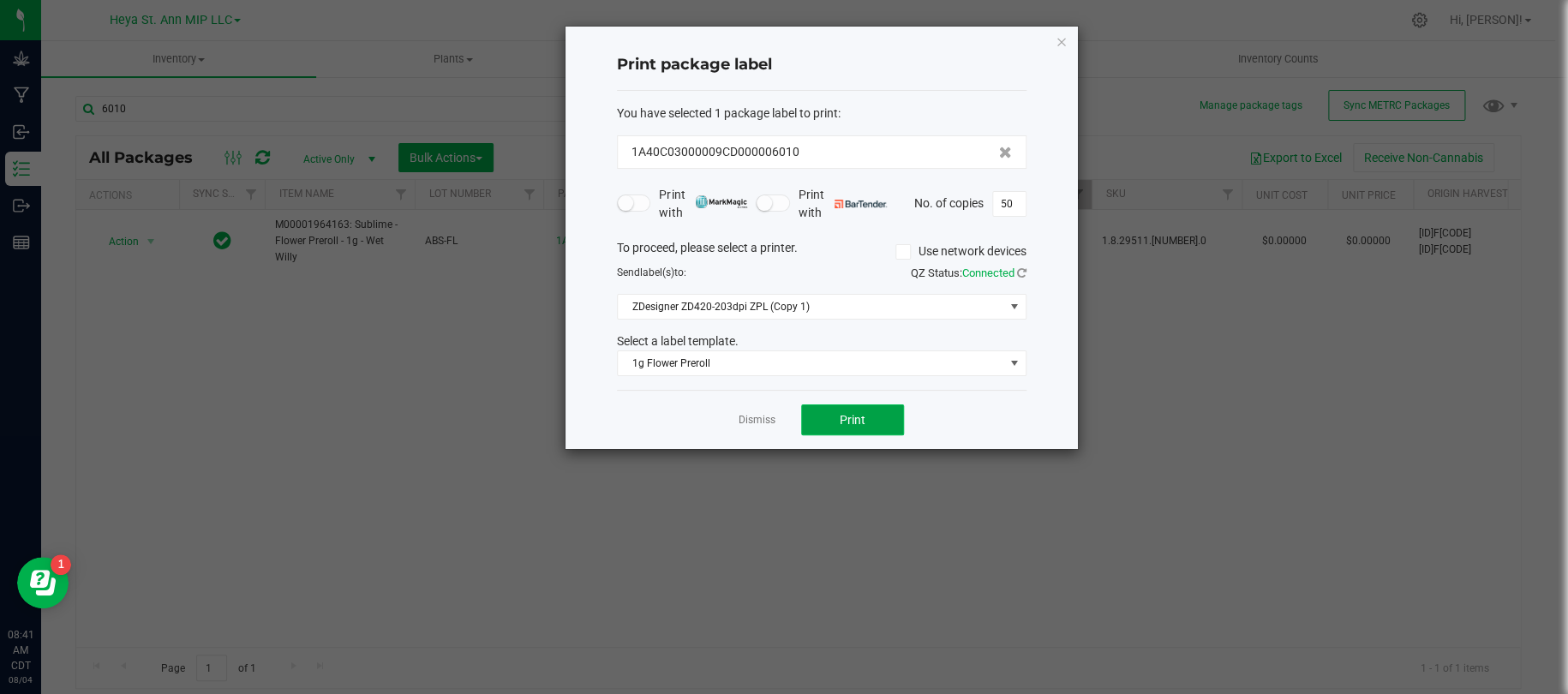 click on "Print" 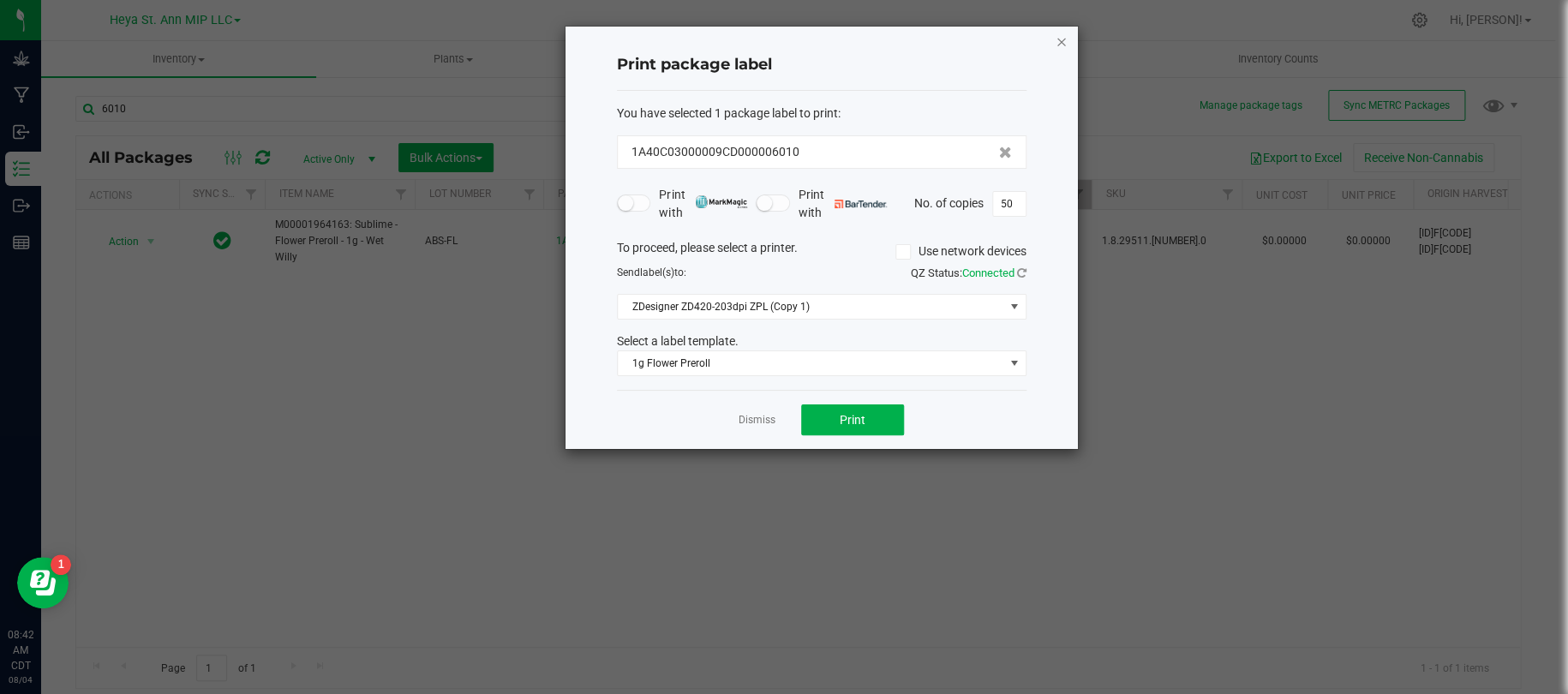 click 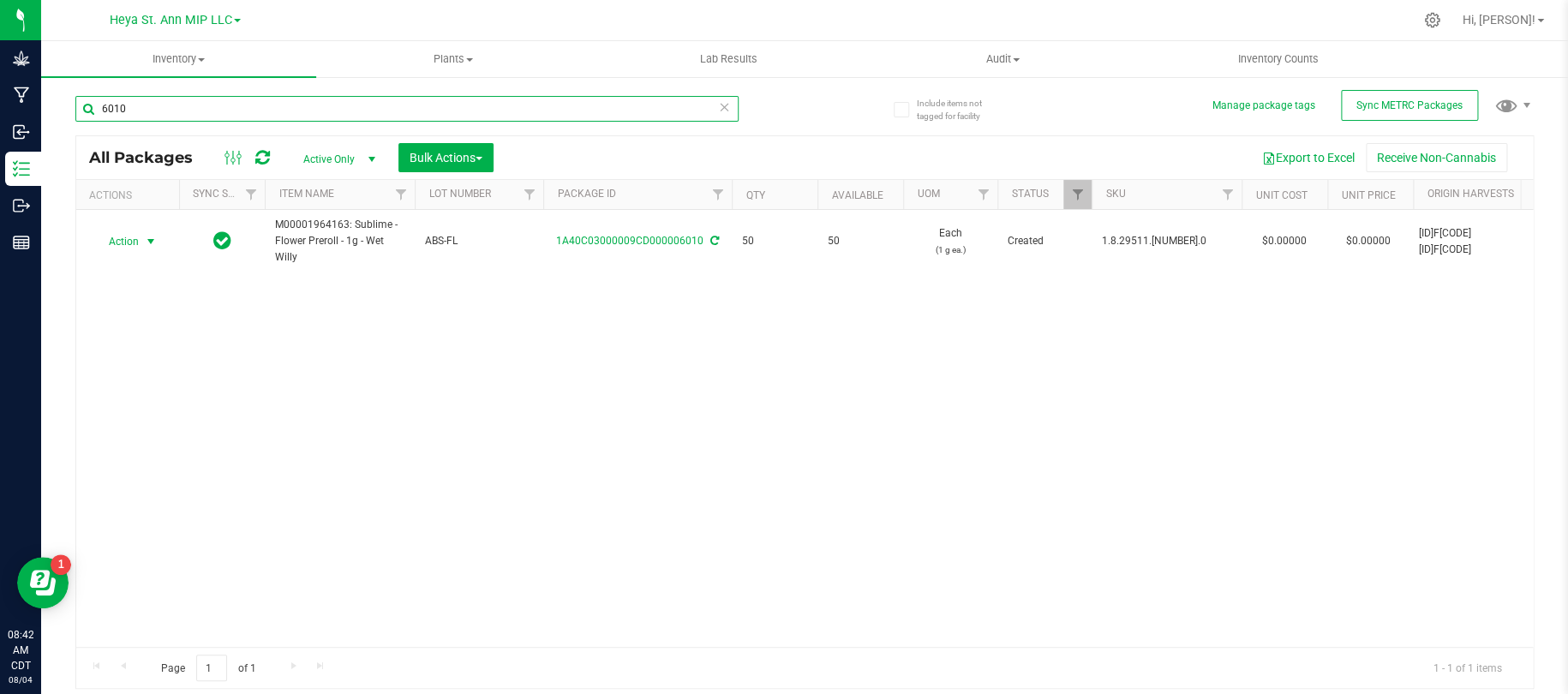 click on "6010" at bounding box center [407, 109] 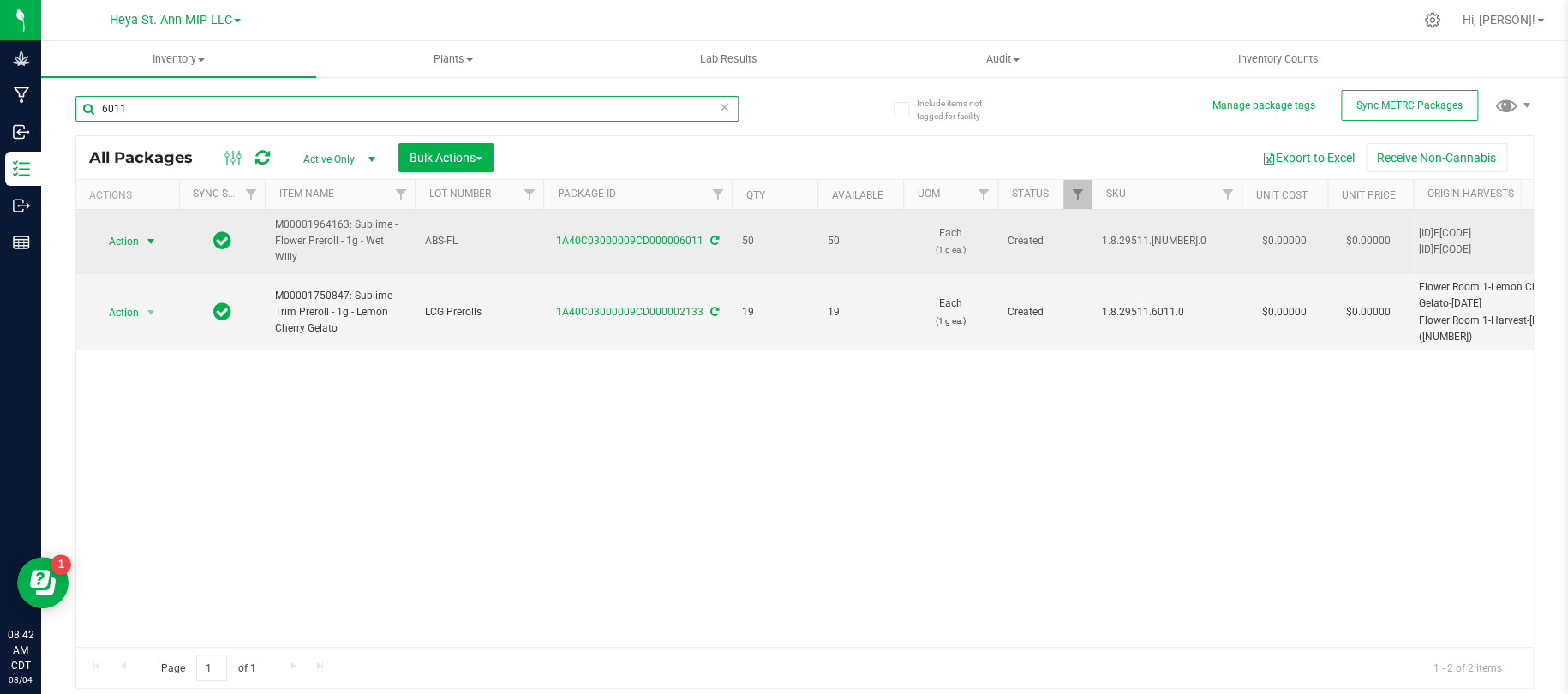 type on "6011" 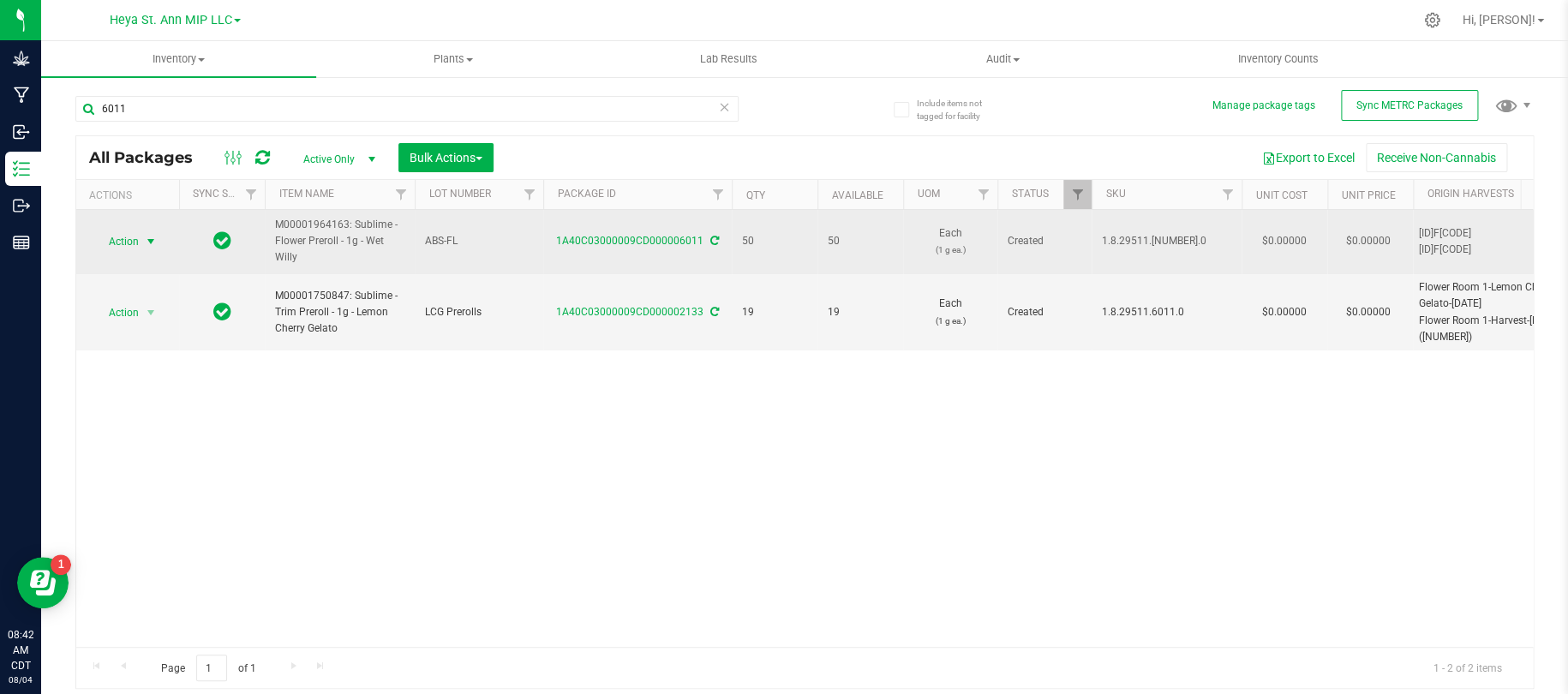 click at bounding box center (151, 242) 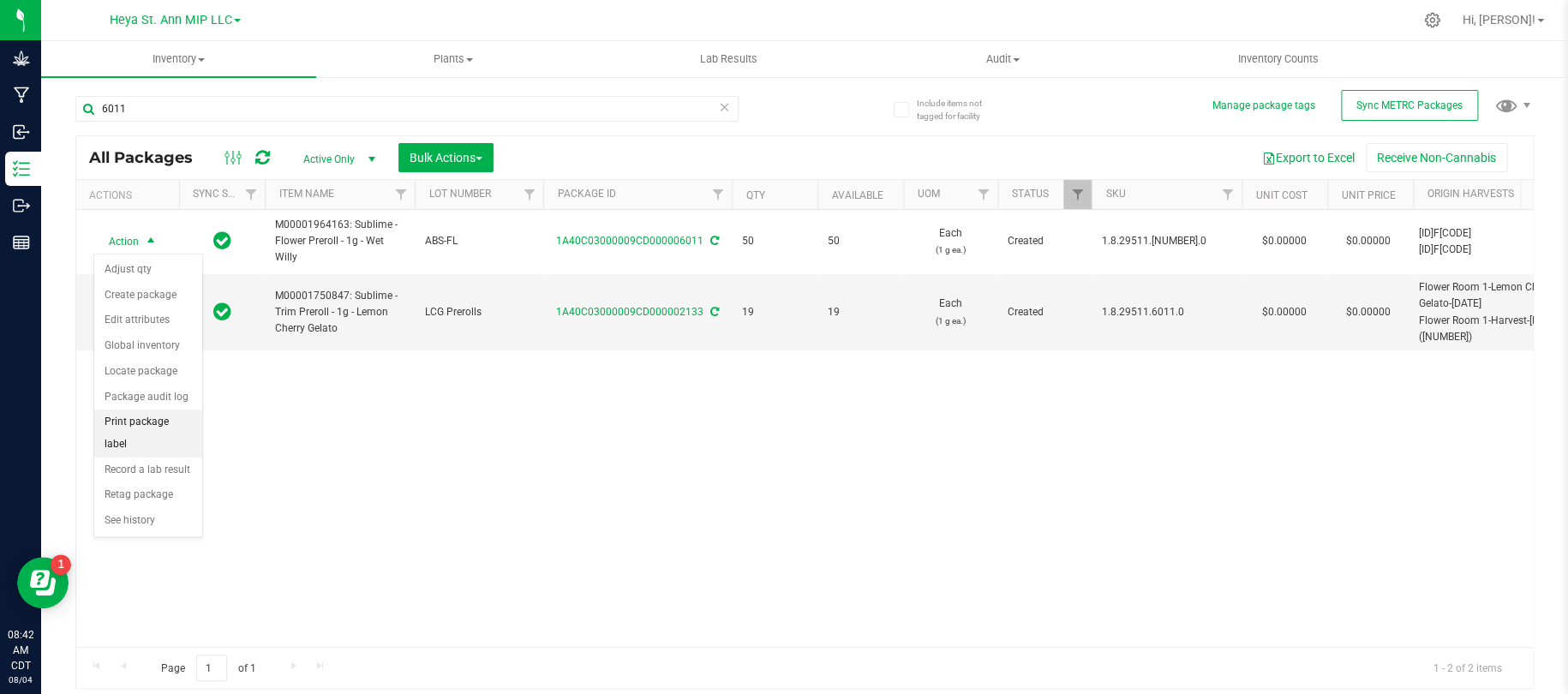 click on "Print package label" at bounding box center [148, 433] 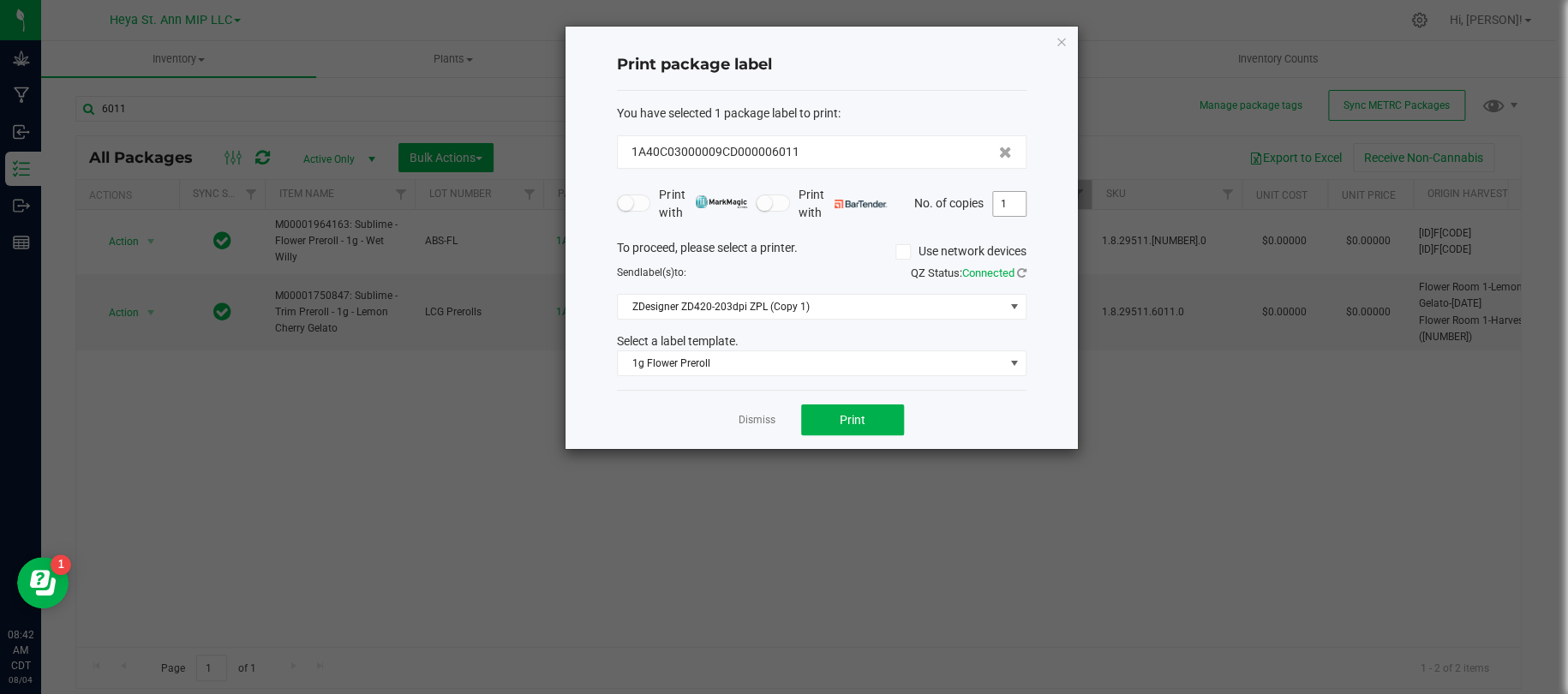 click on "1" at bounding box center [1009, 204] 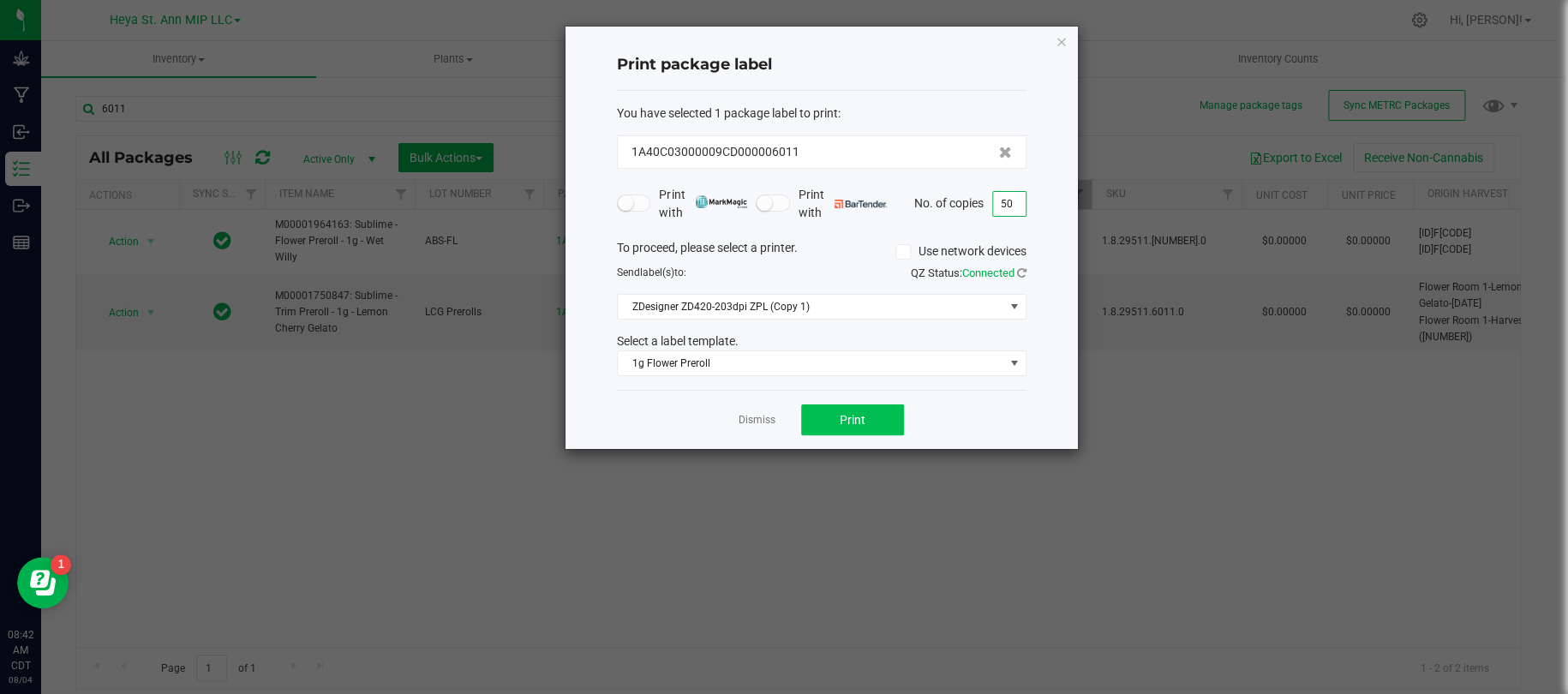 type on "50" 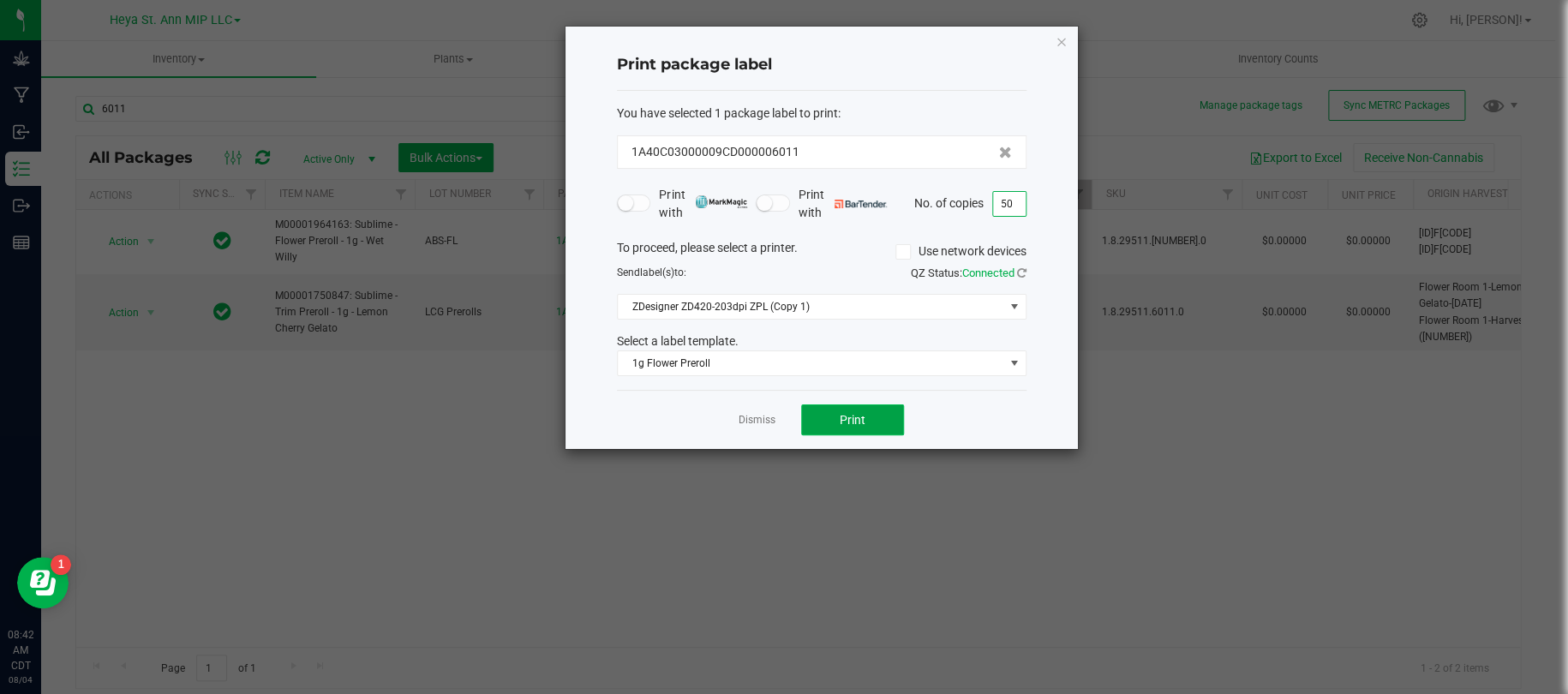 click on "Print" 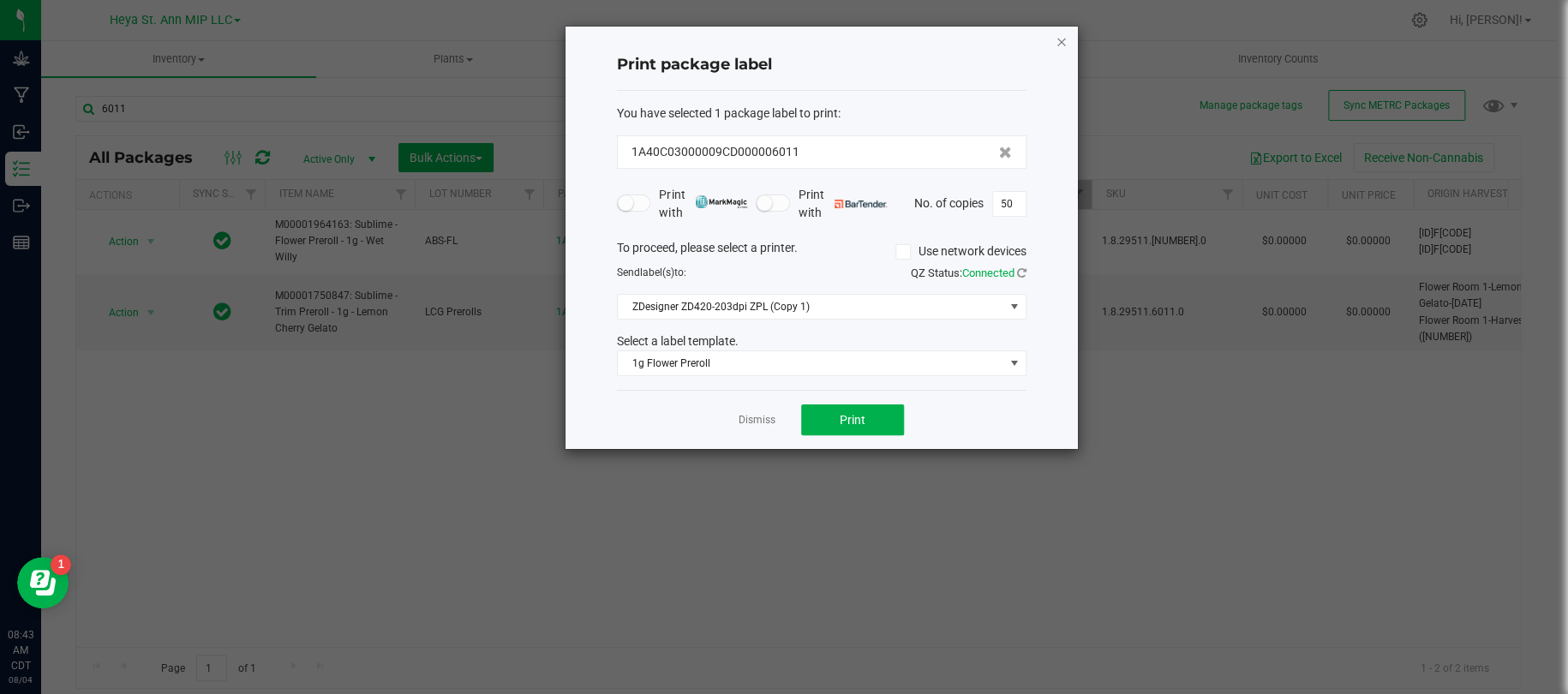 click 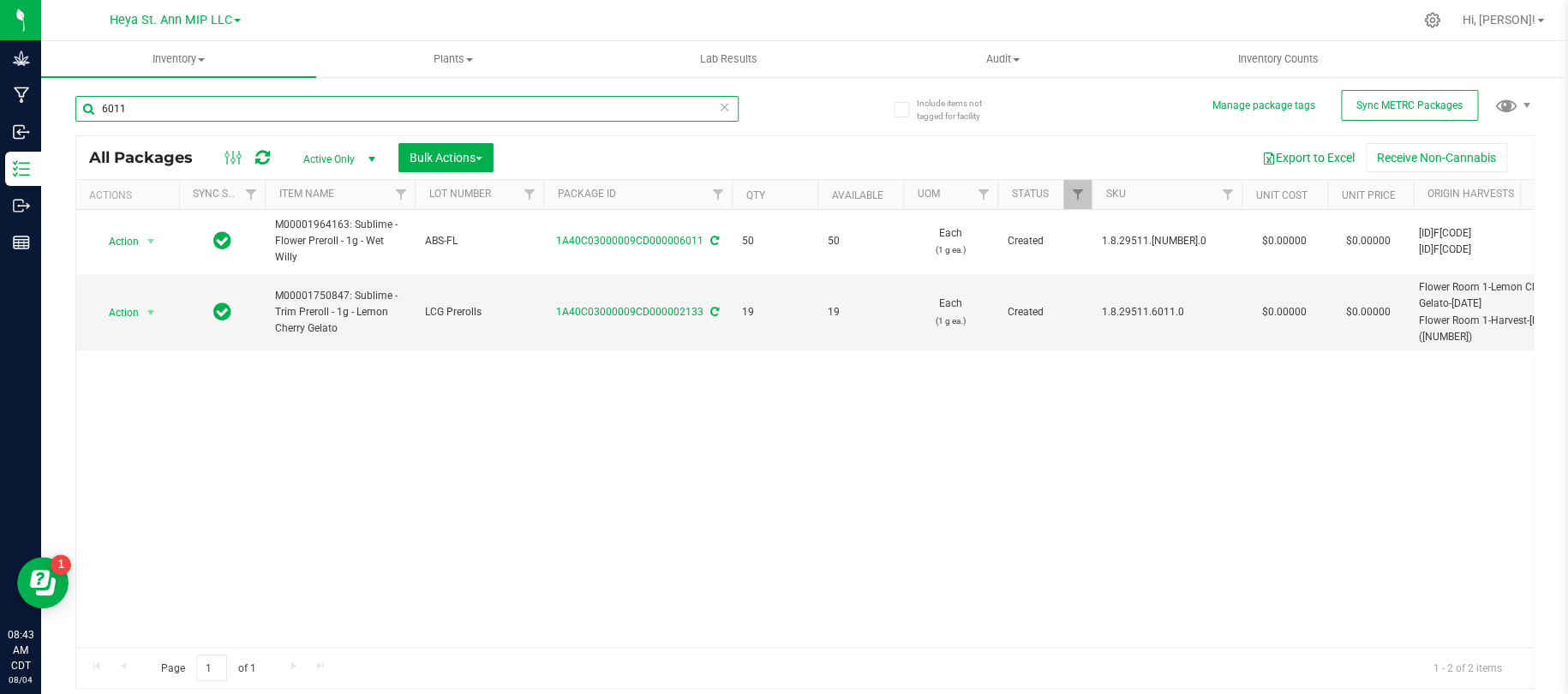 click on "6011" at bounding box center [407, 109] 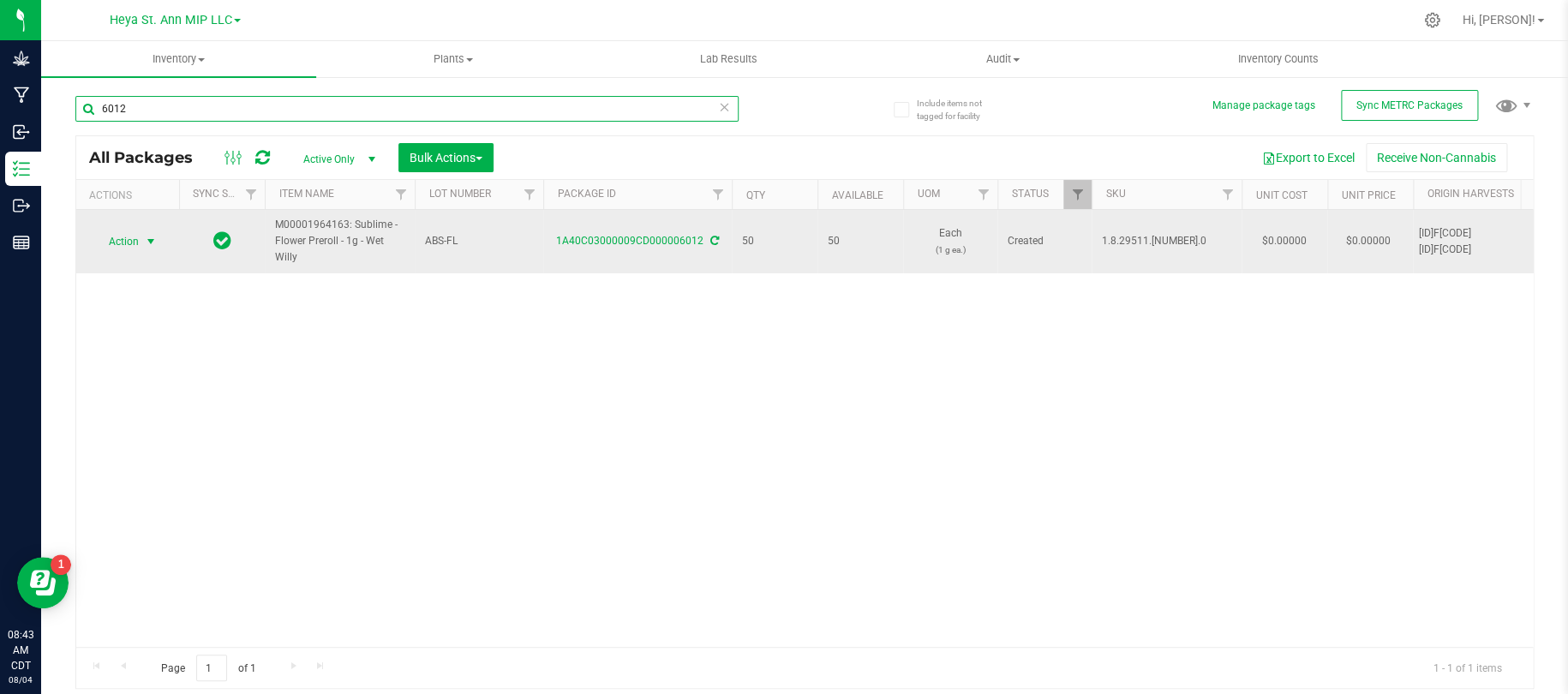 type on "6012" 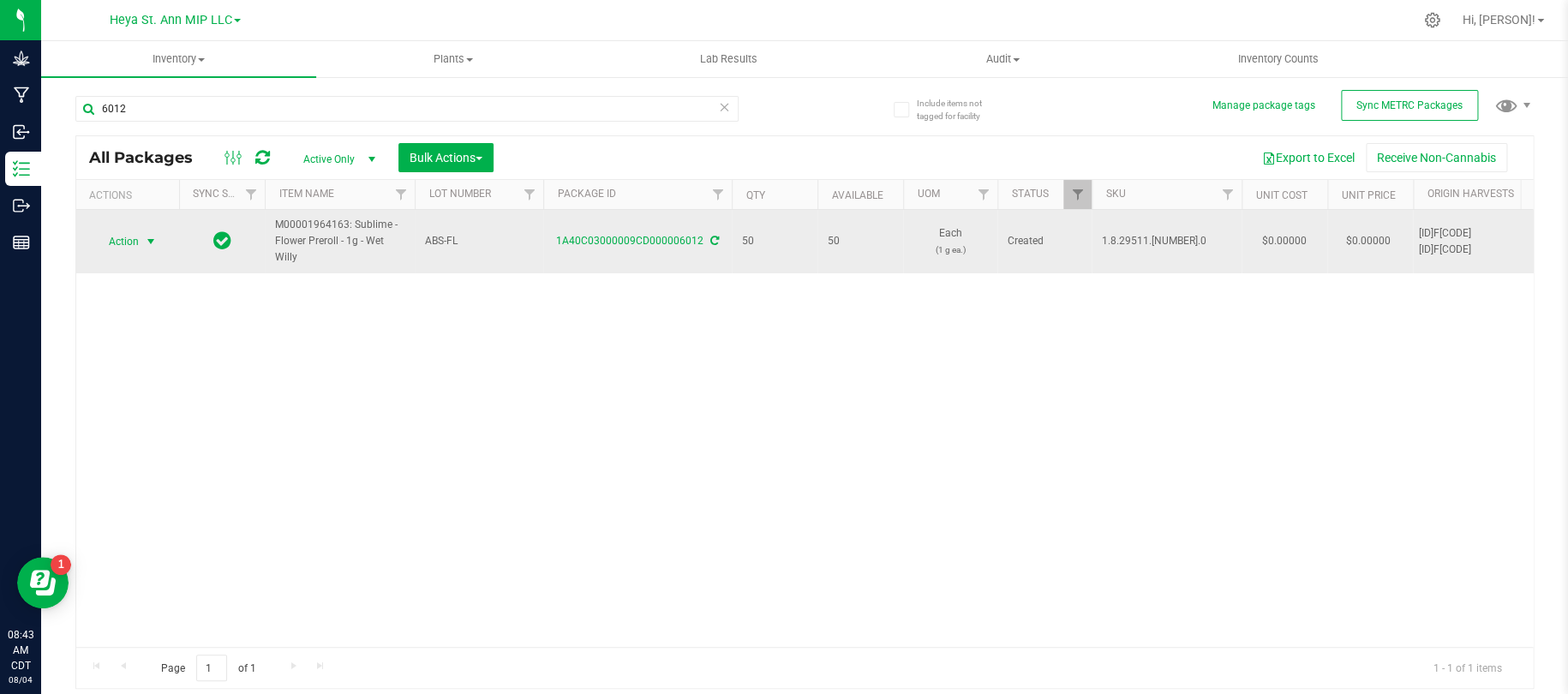 click at bounding box center [151, 242] 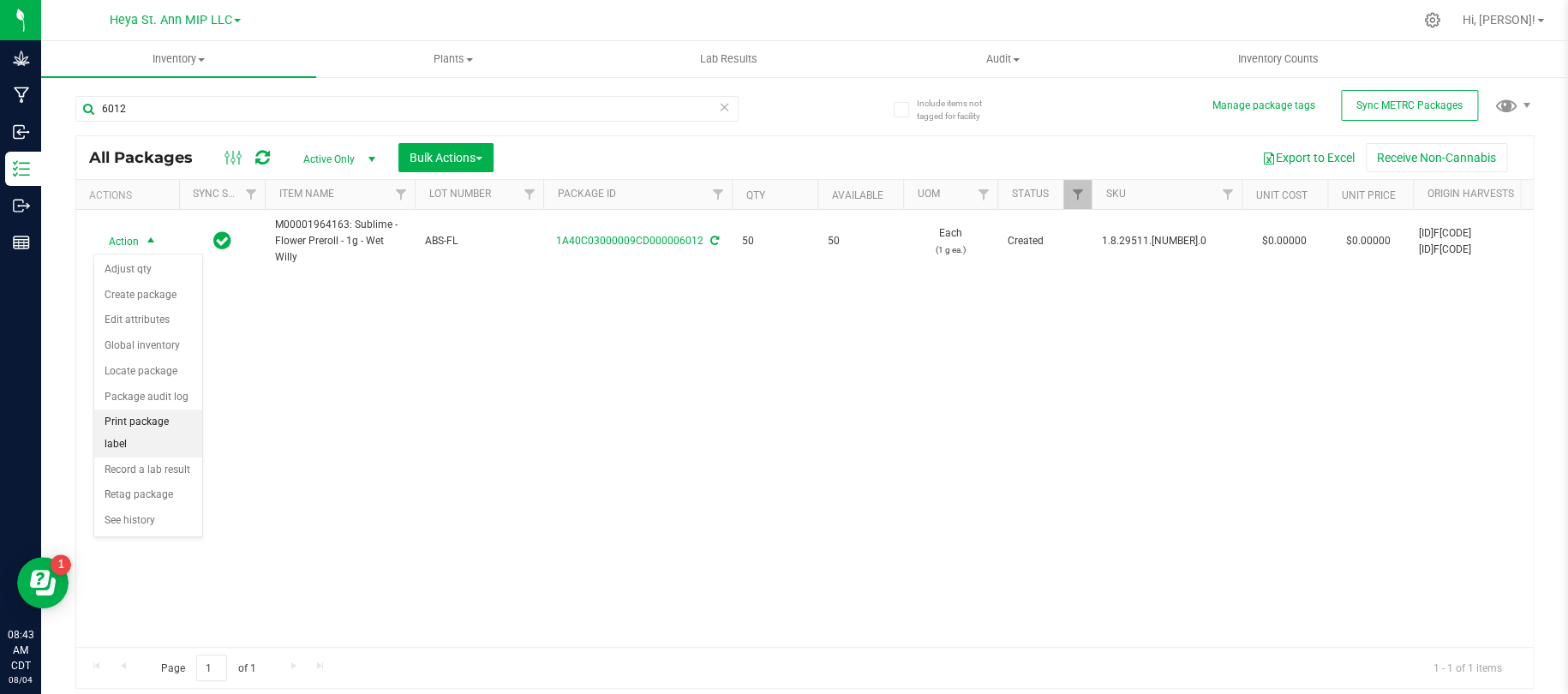 click on "Print package label" at bounding box center [148, 433] 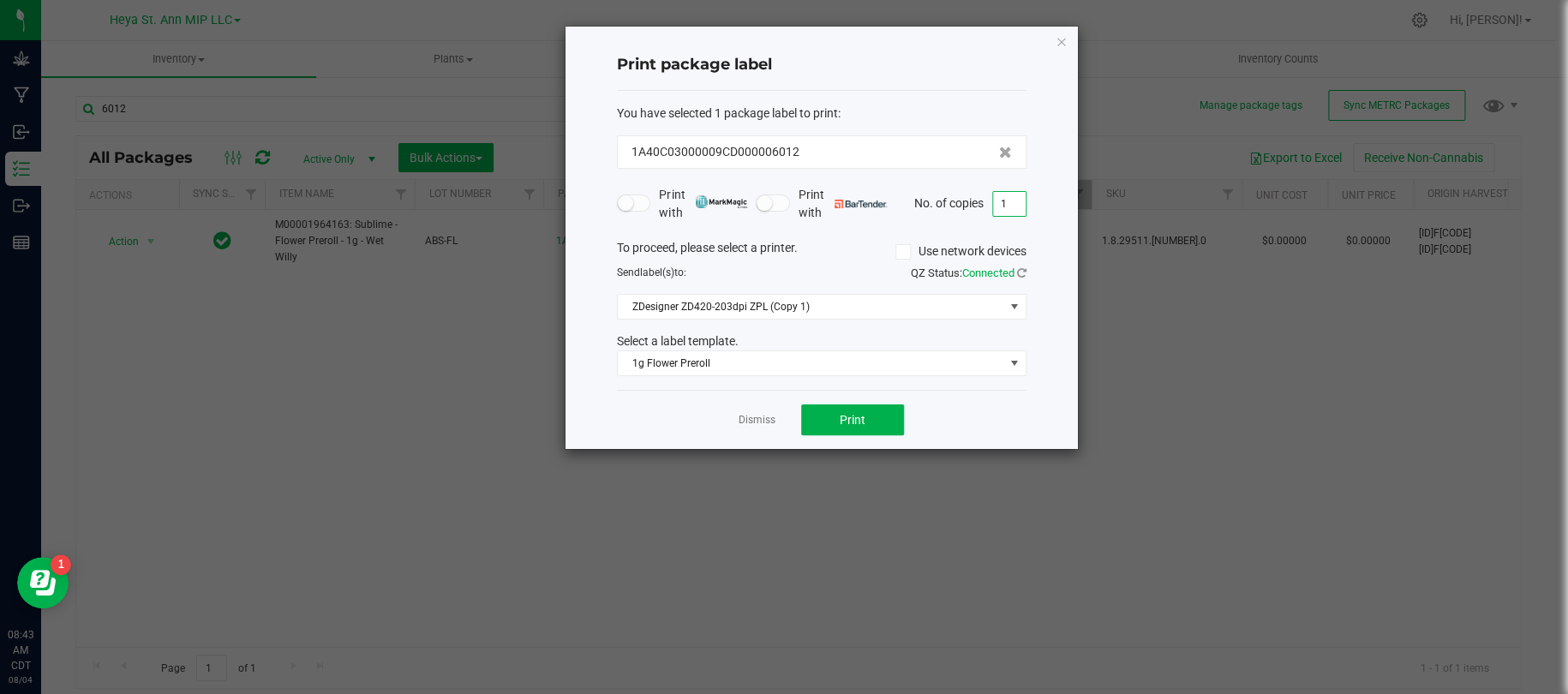click on "1" at bounding box center (1009, 204) 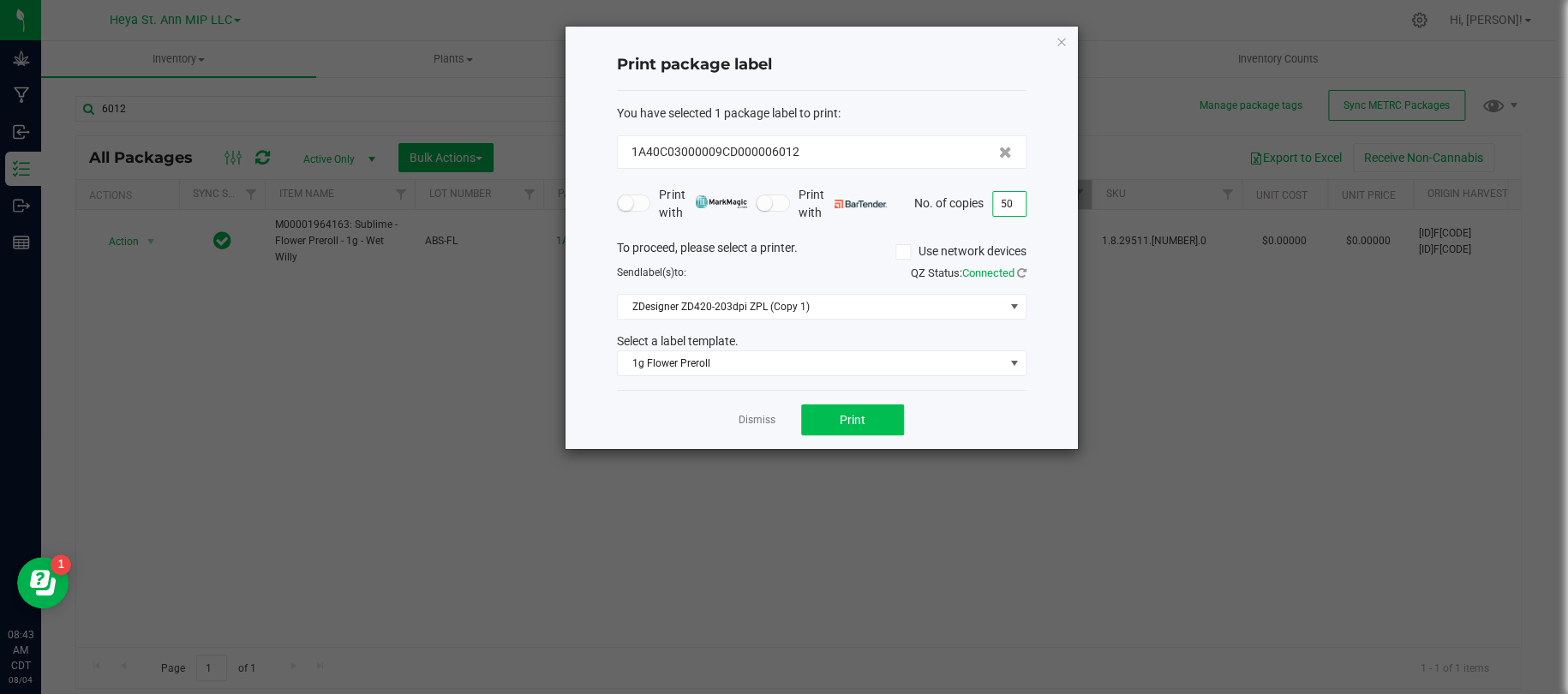 type on "50" 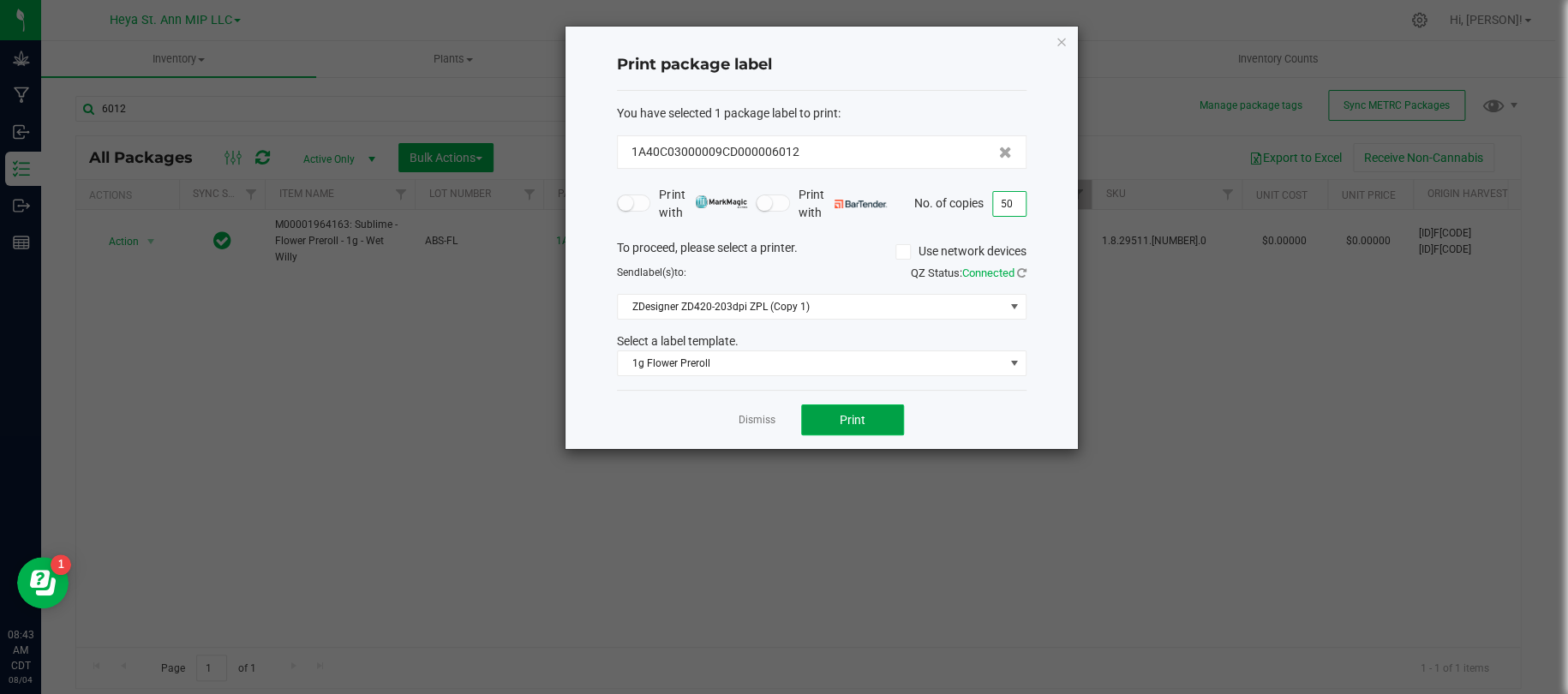 click on "Print" 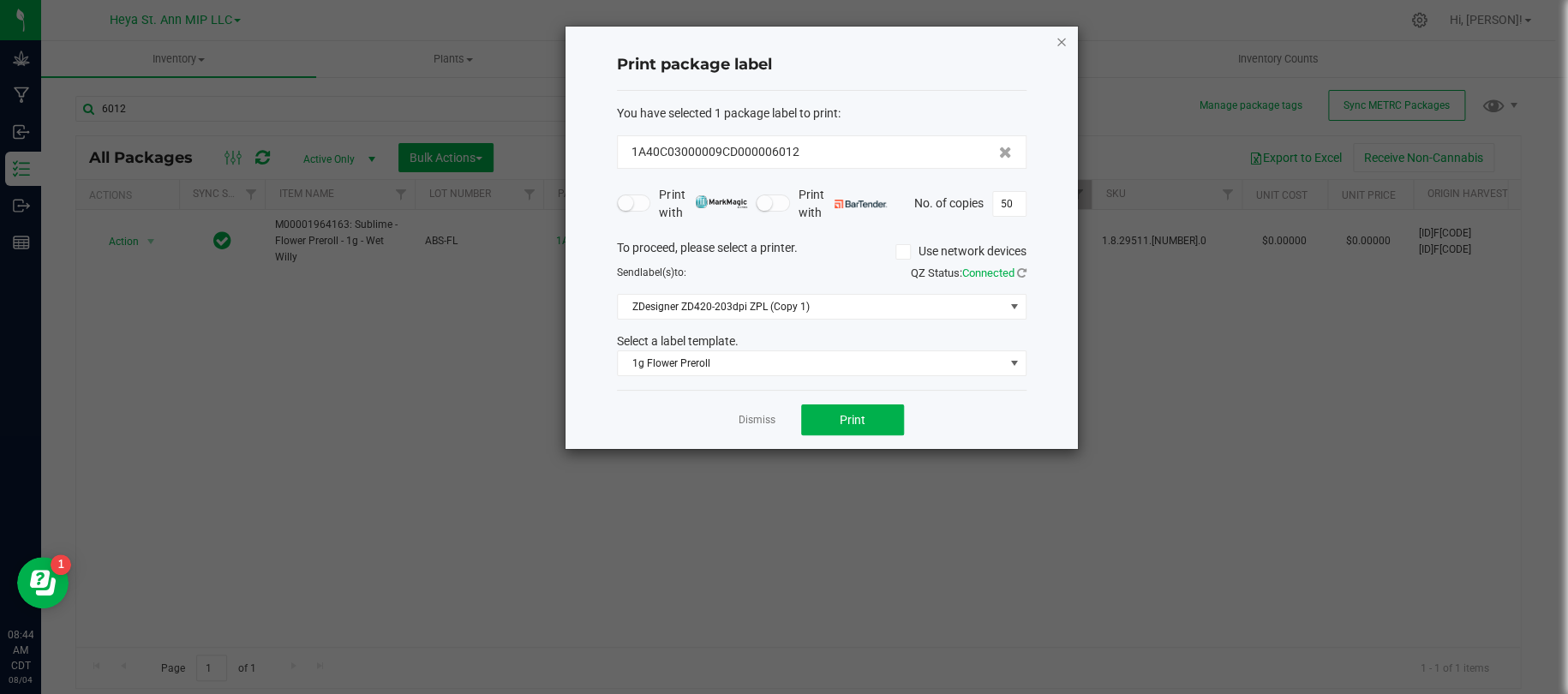 click 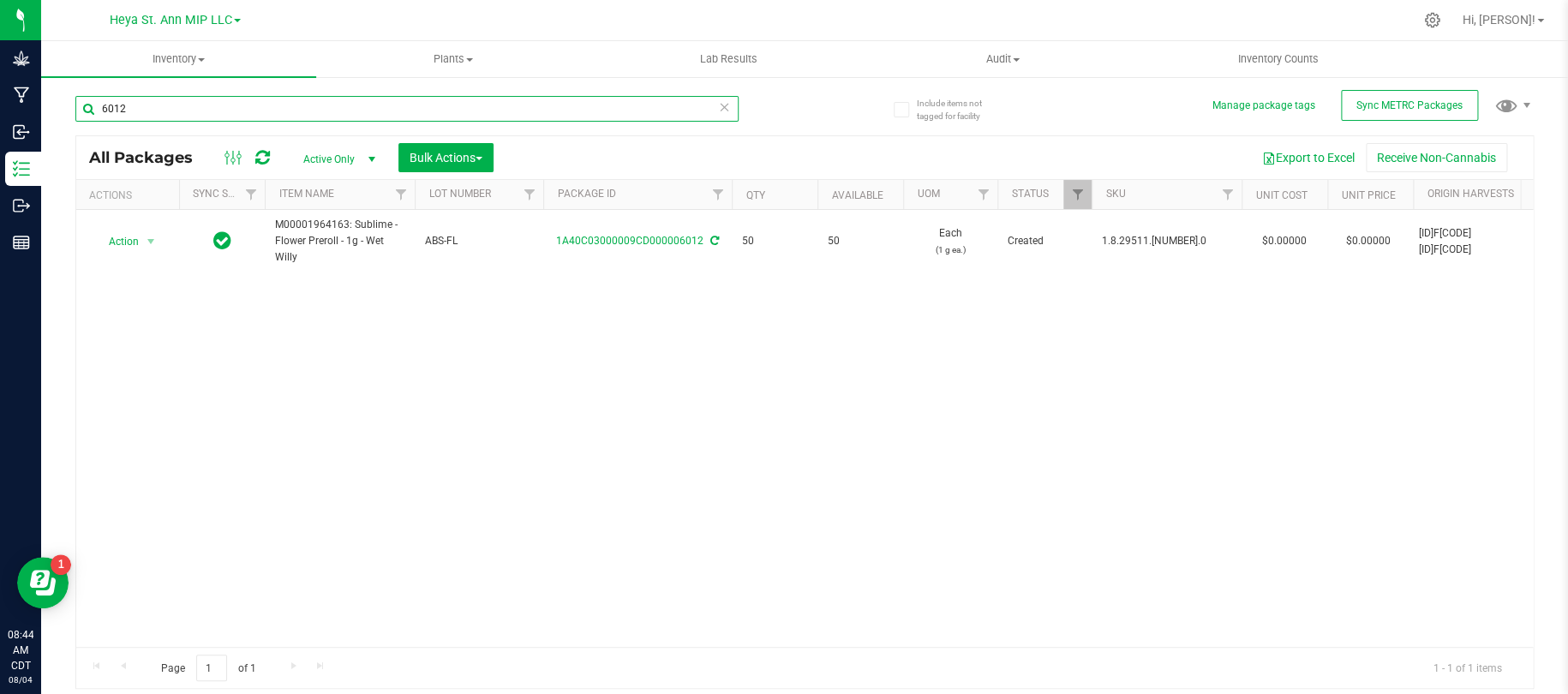 click on "6012" at bounding box center (407, 109) 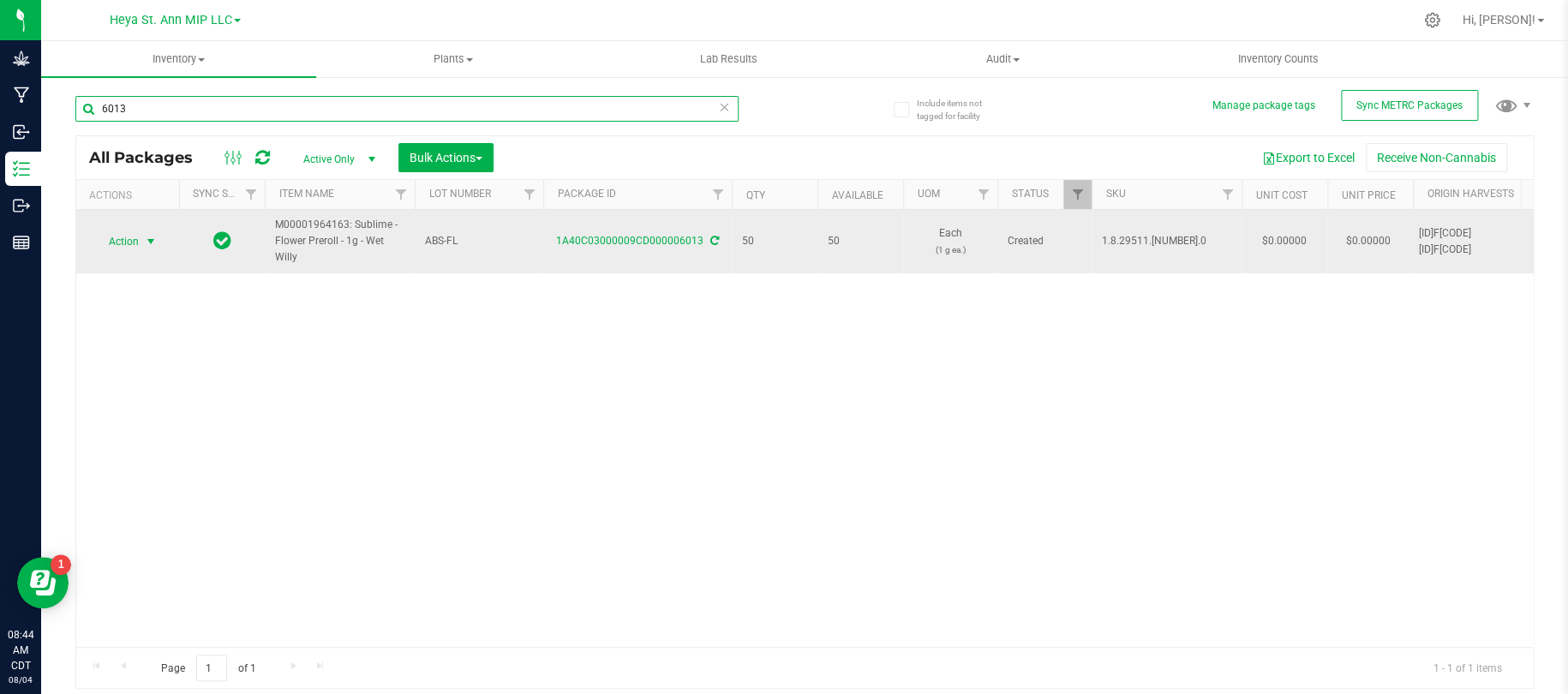 type on "6013" 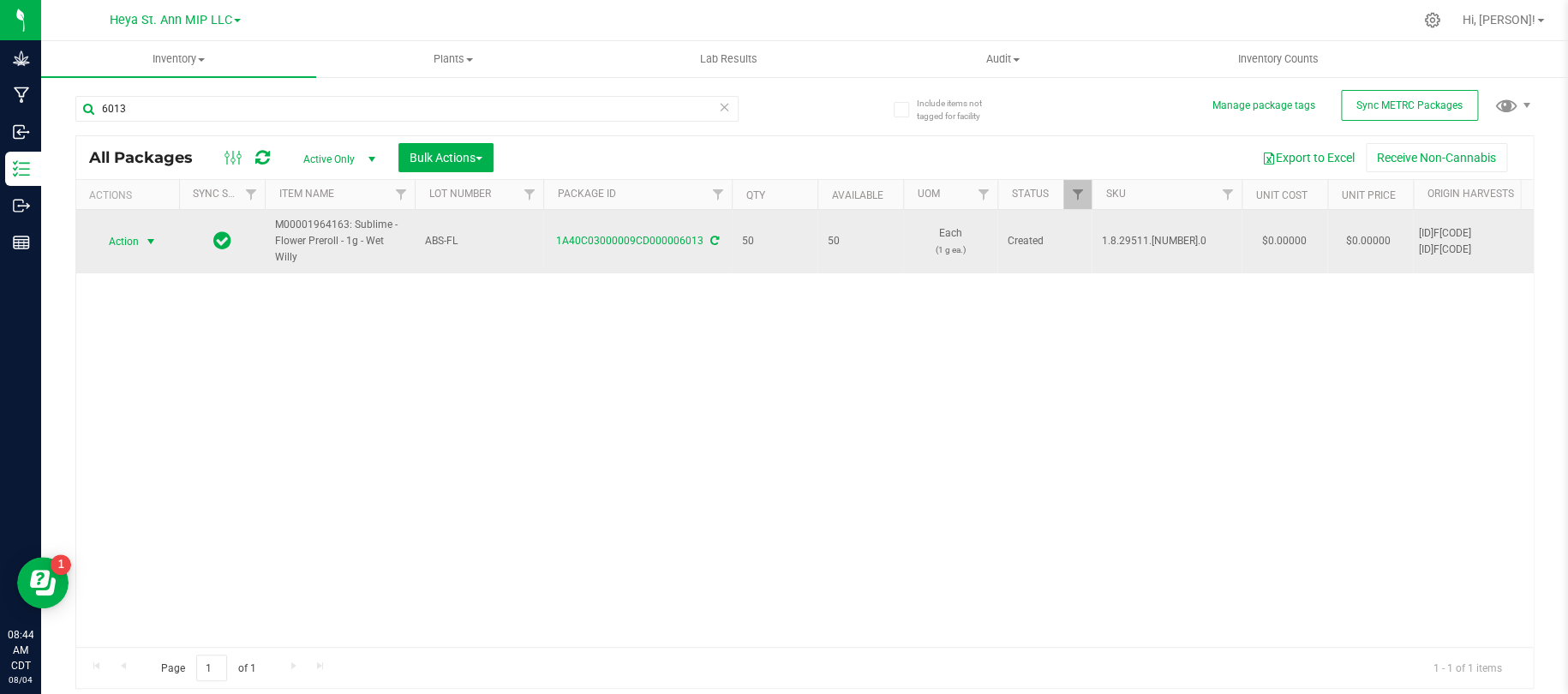 click at bounding box center (151, 242) 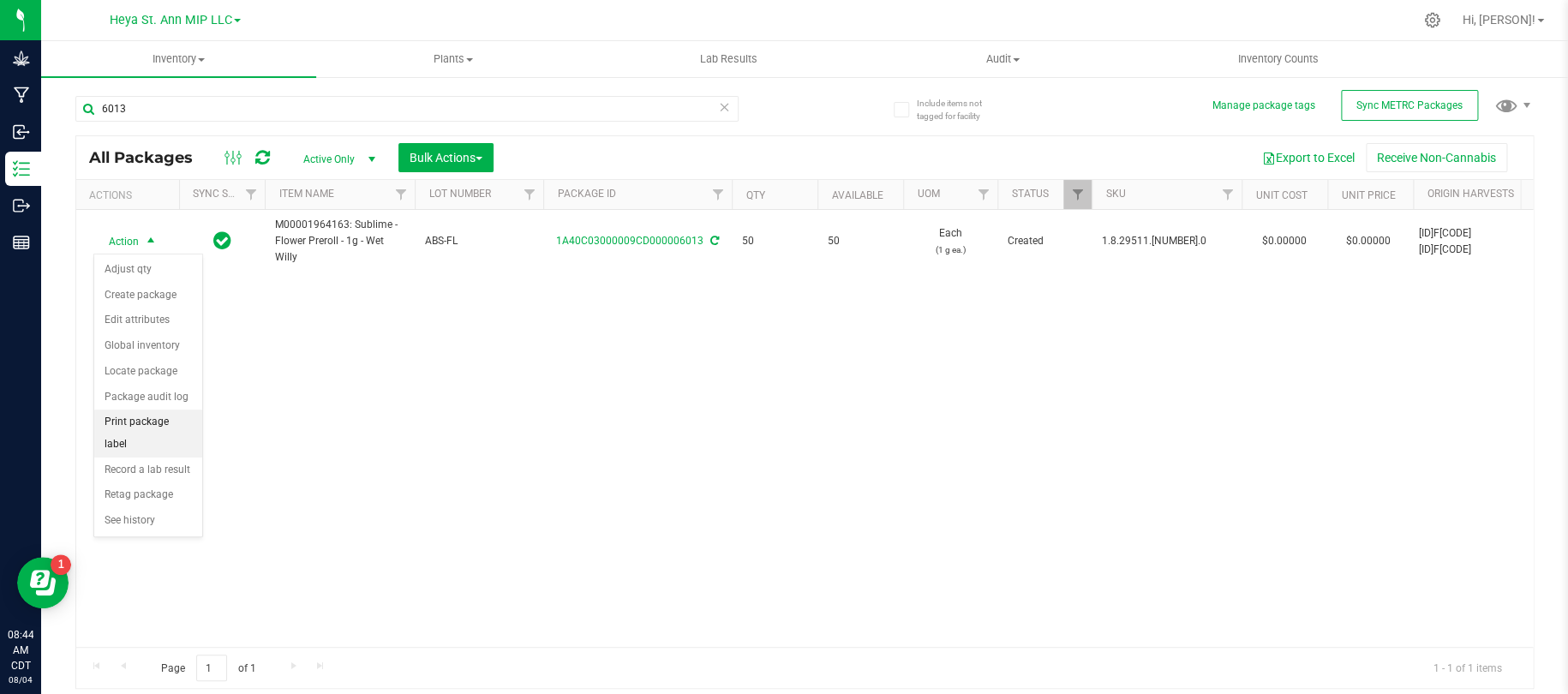 click on "Print package label" at bounding box center [148, 433] 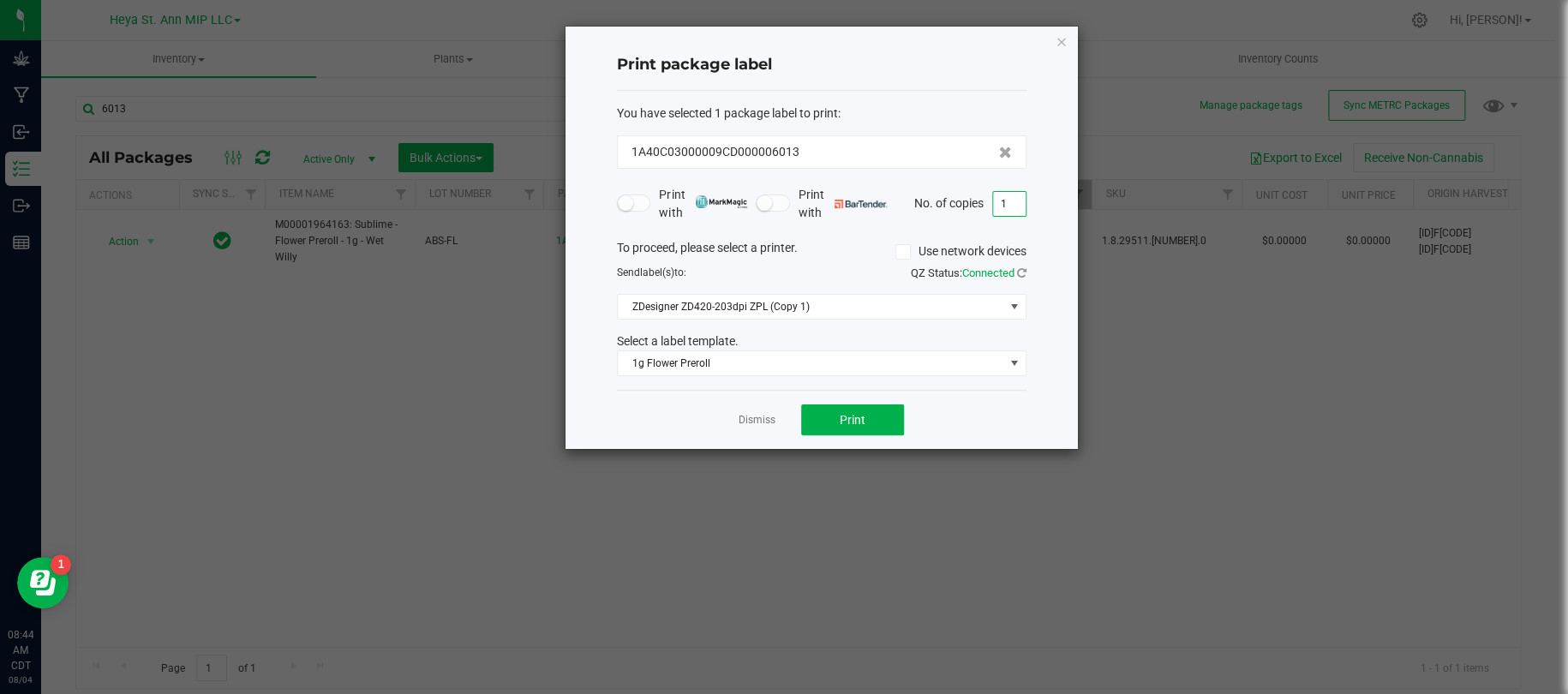 click on "1" at bounding box center (1009, 204) 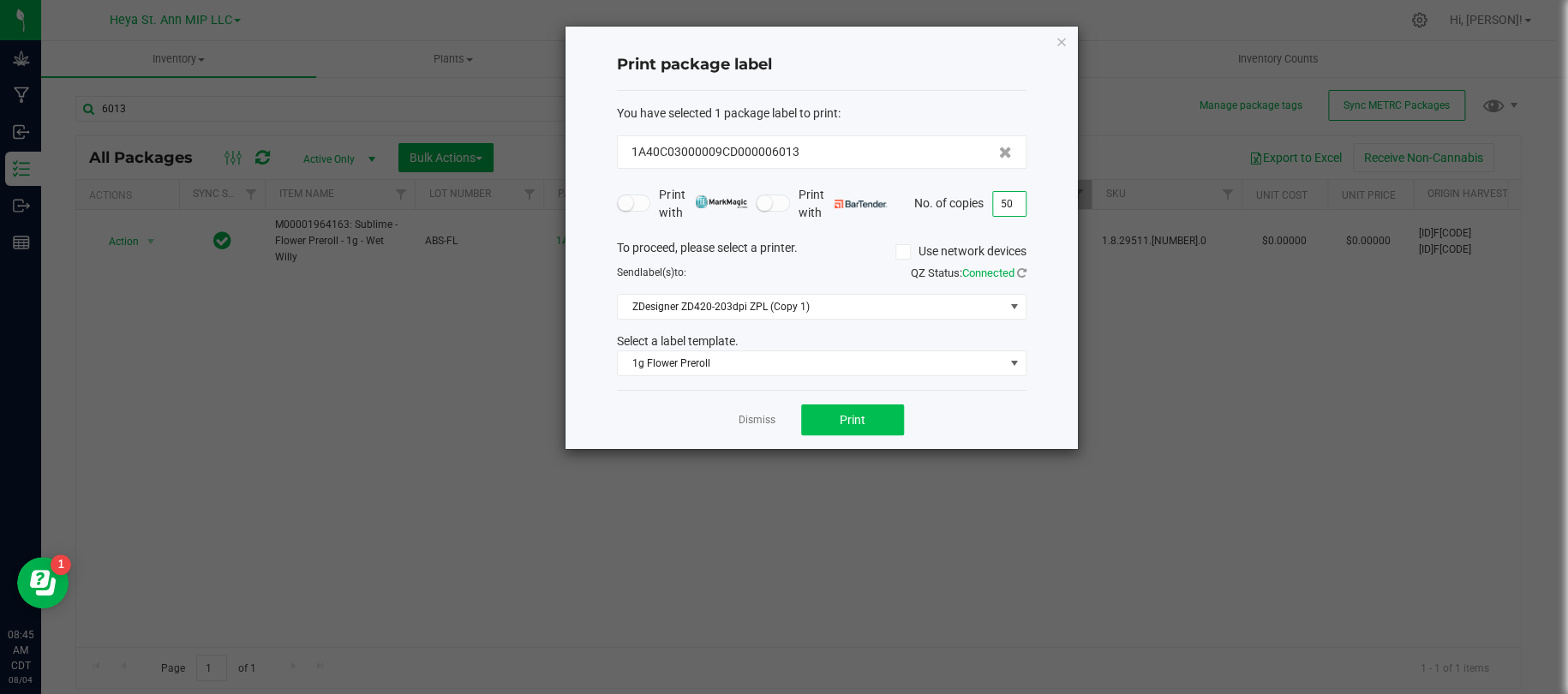 type on "50" 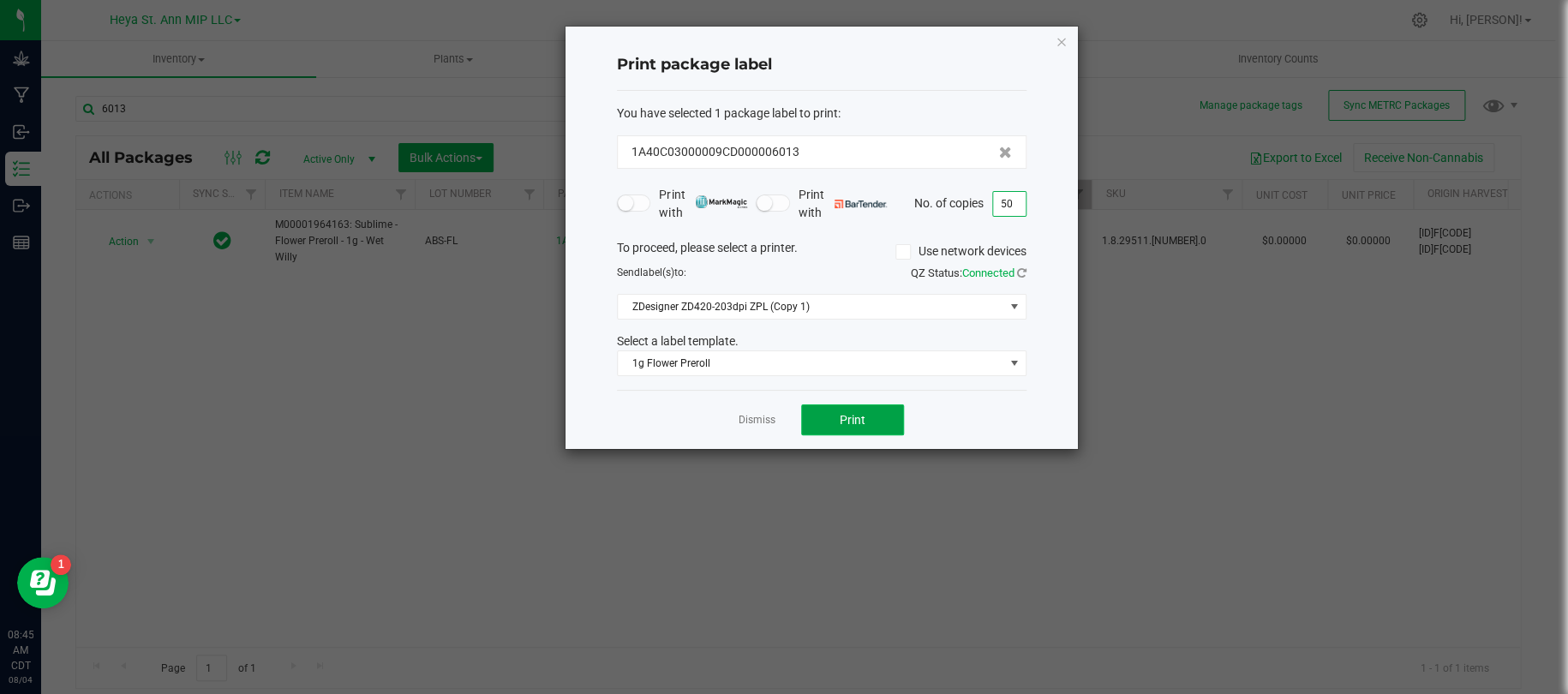 click on "Print" 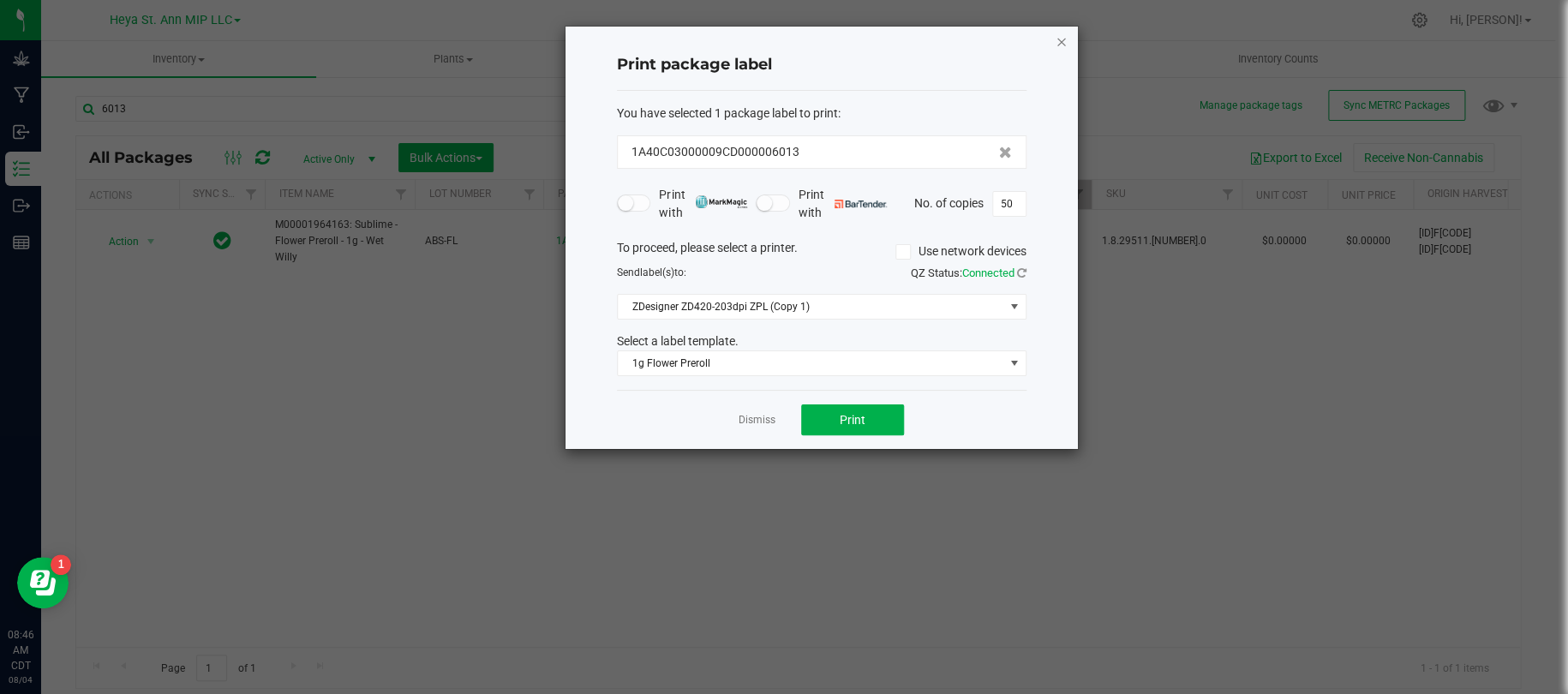 click 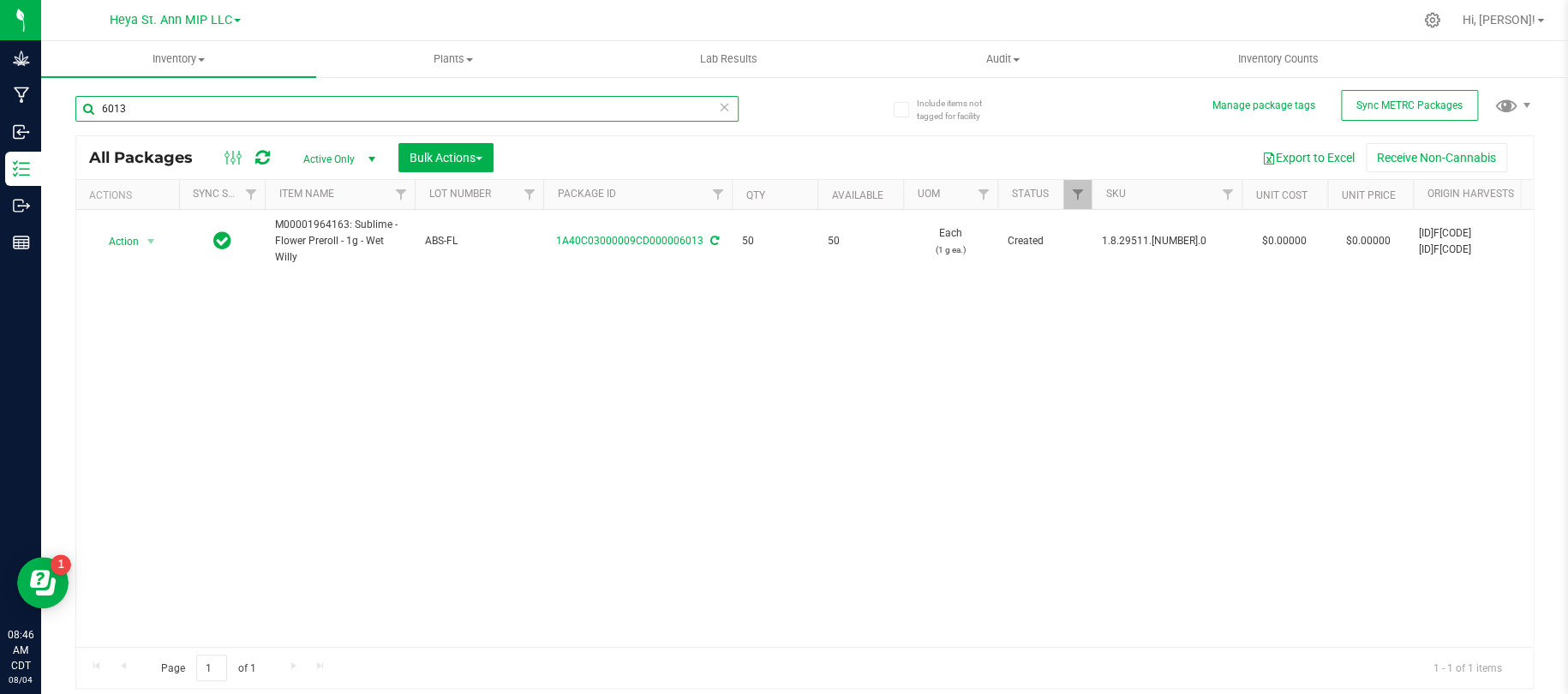 click on "6013" at bounding box center (407, 109) 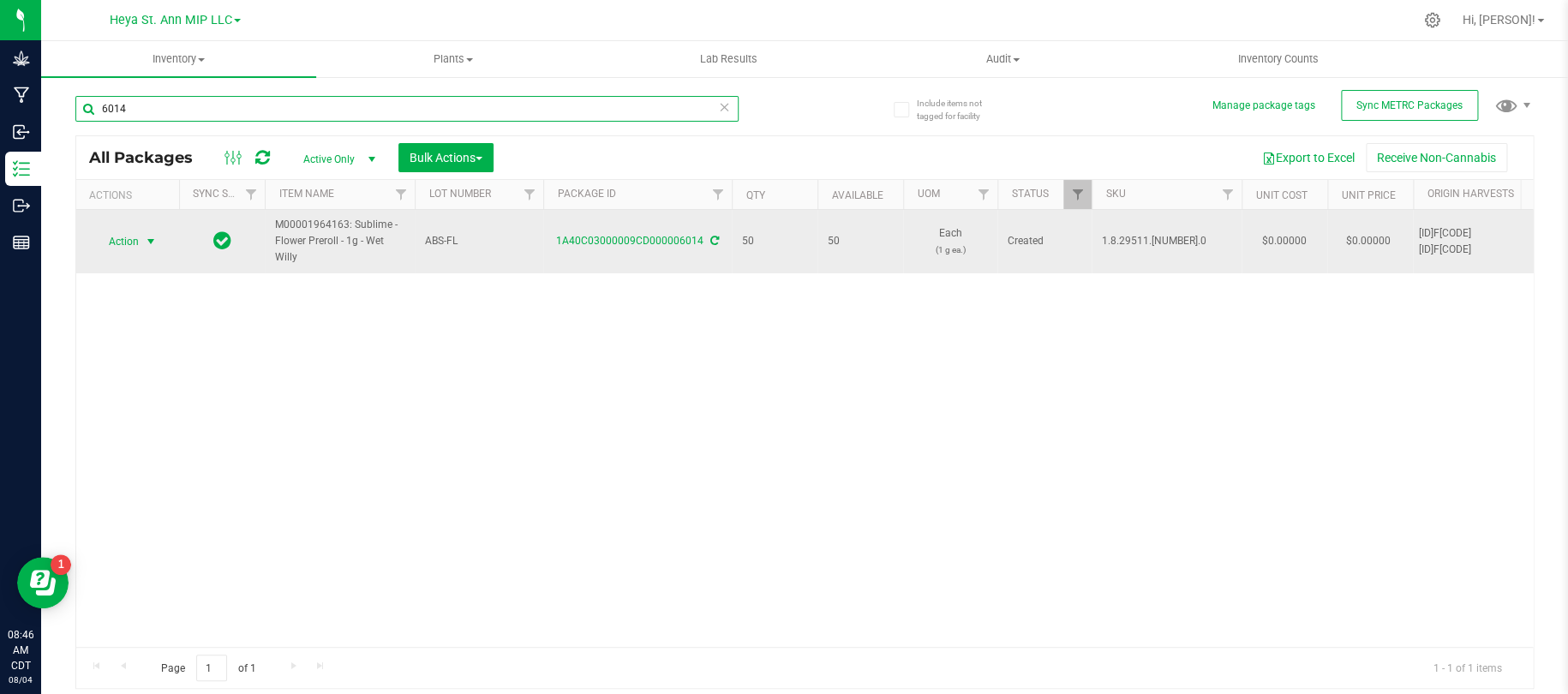 type on "6014" 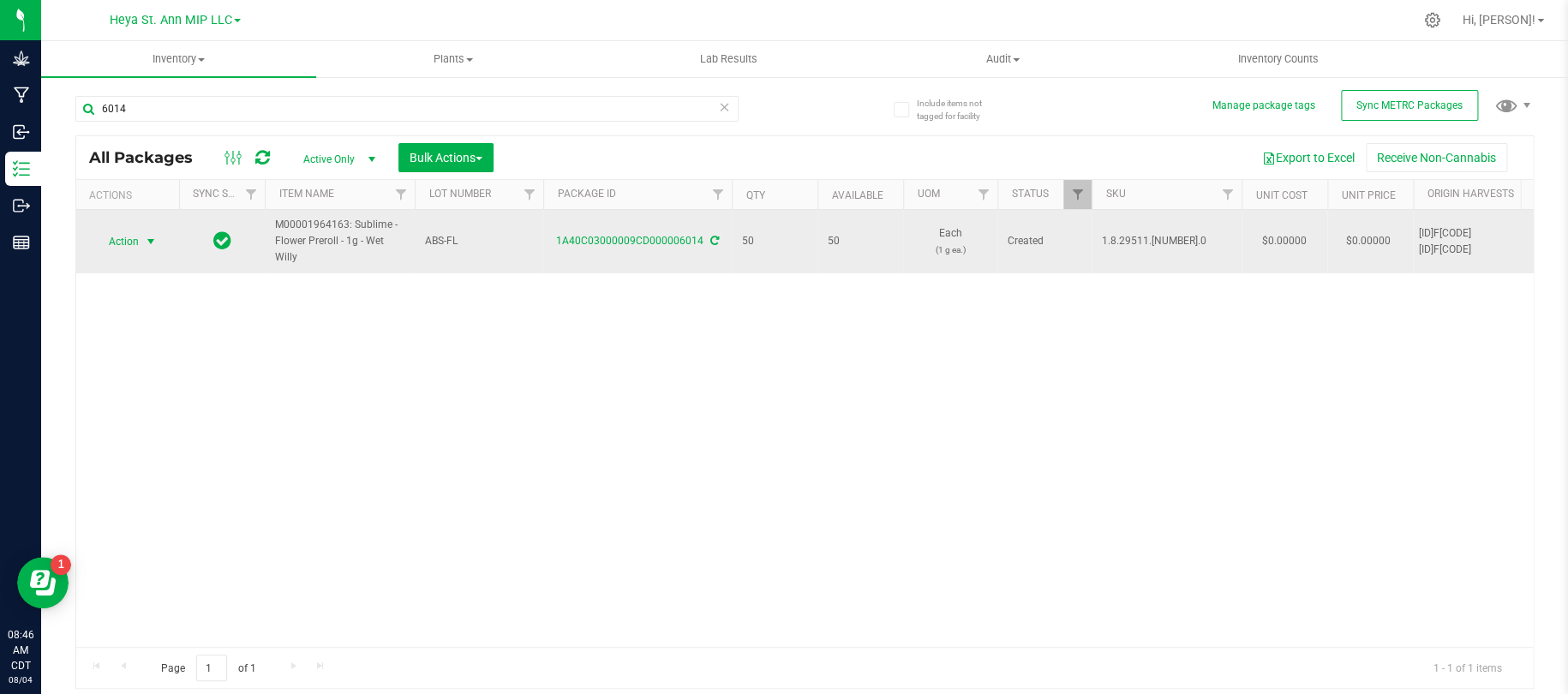 click at bounding box center [151, 242] 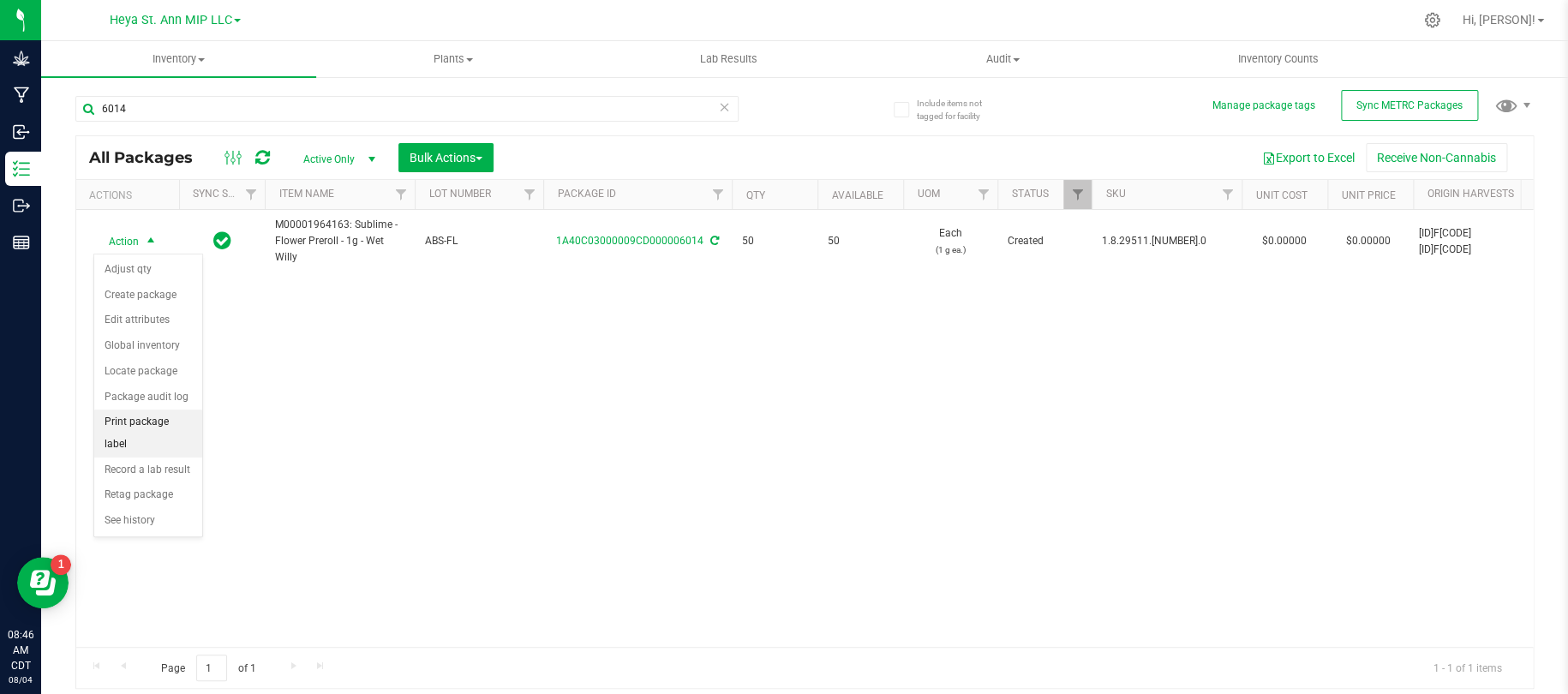 click on "Print package label" at bounding box center [148, 433] 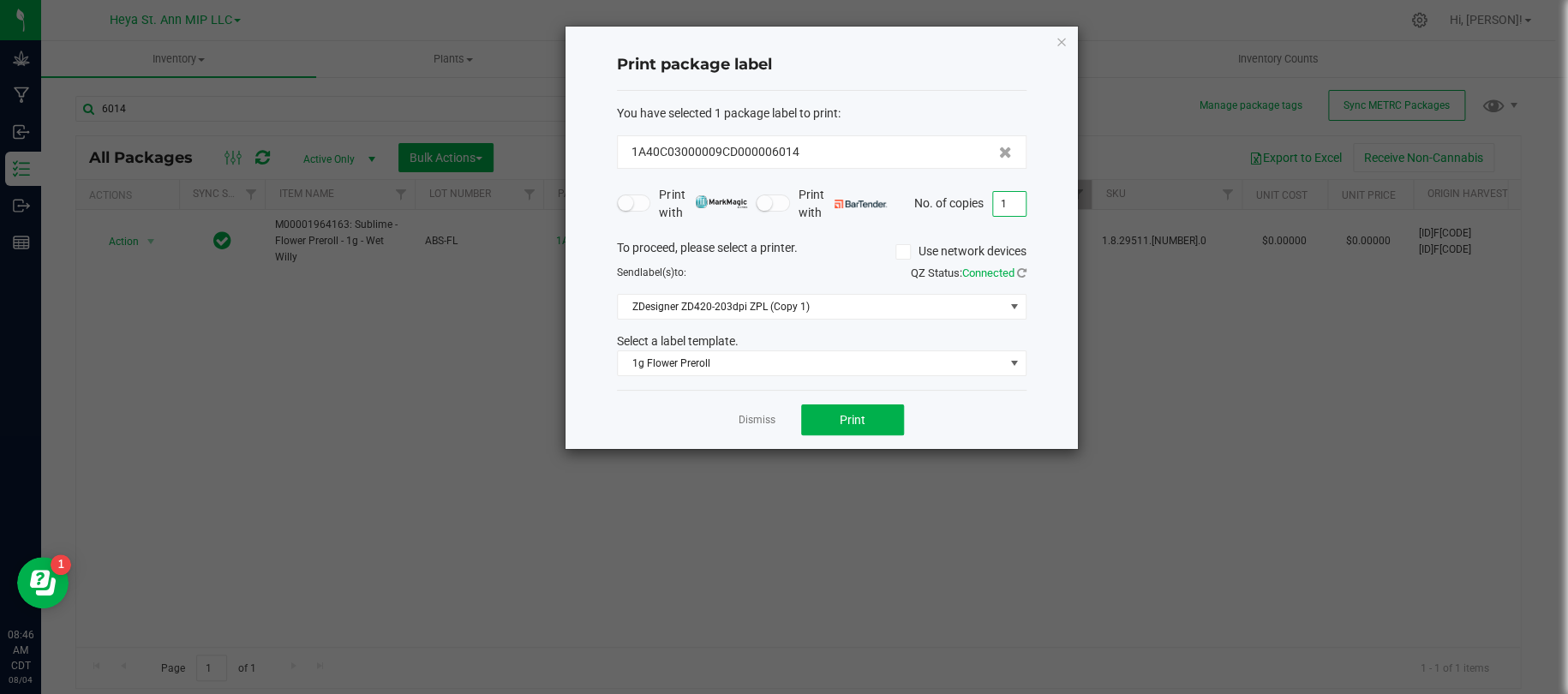 click on "1" at bounding box center [1009, 204] 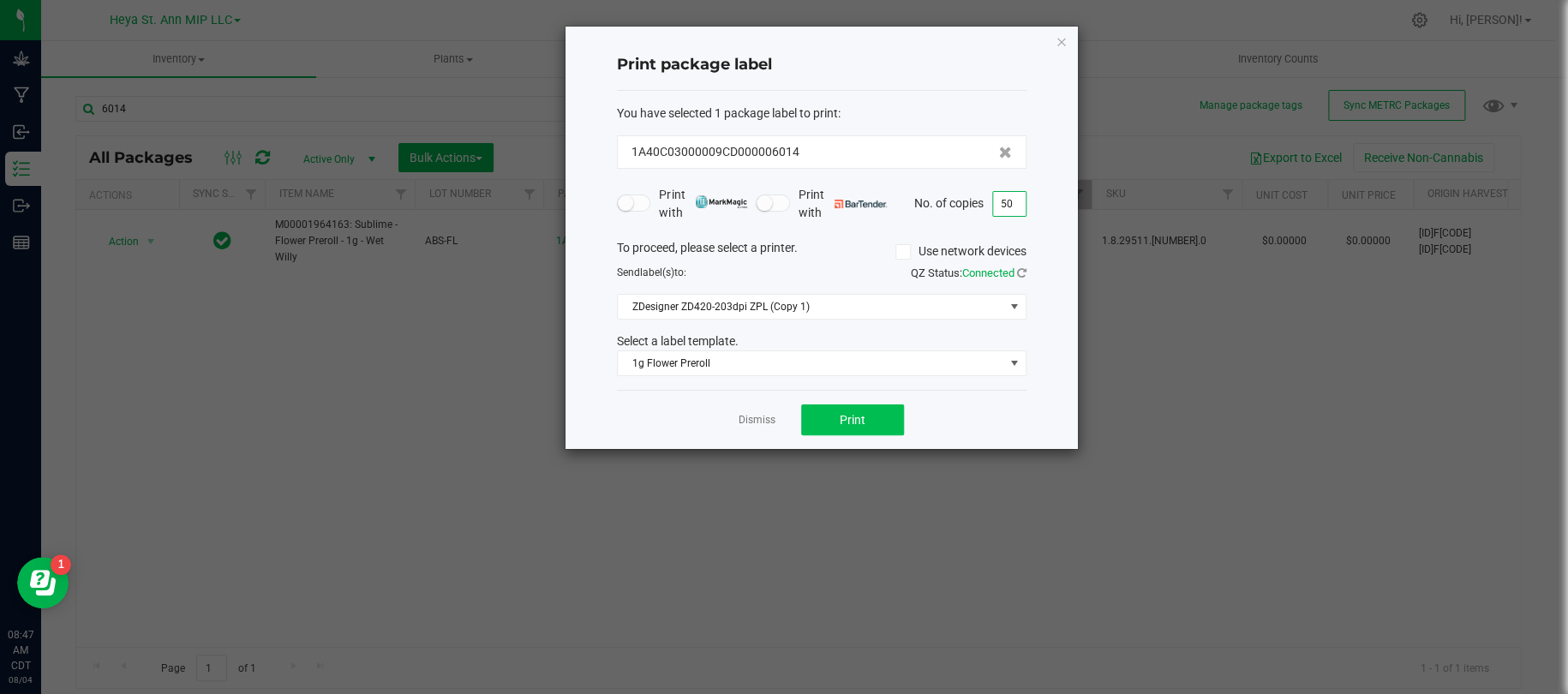 type on "50" 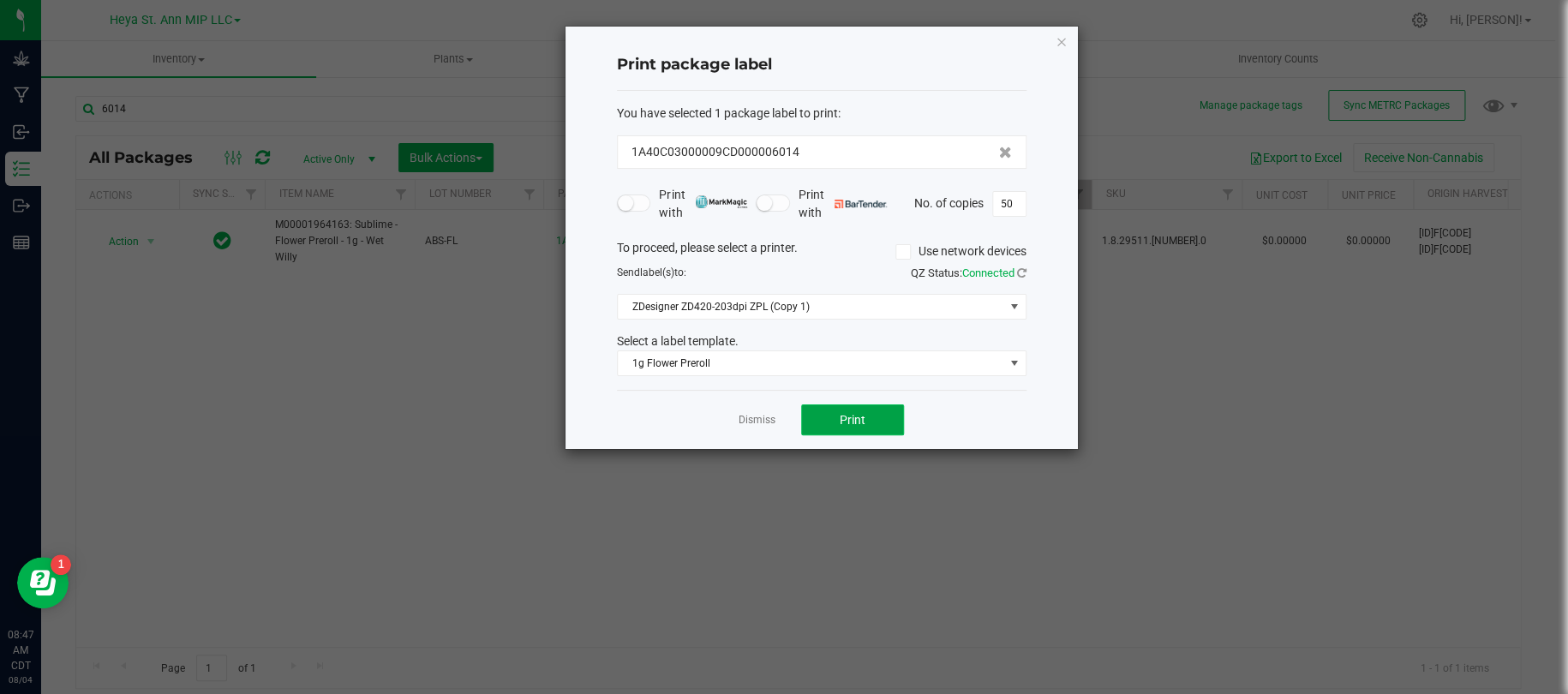 click on "Print" 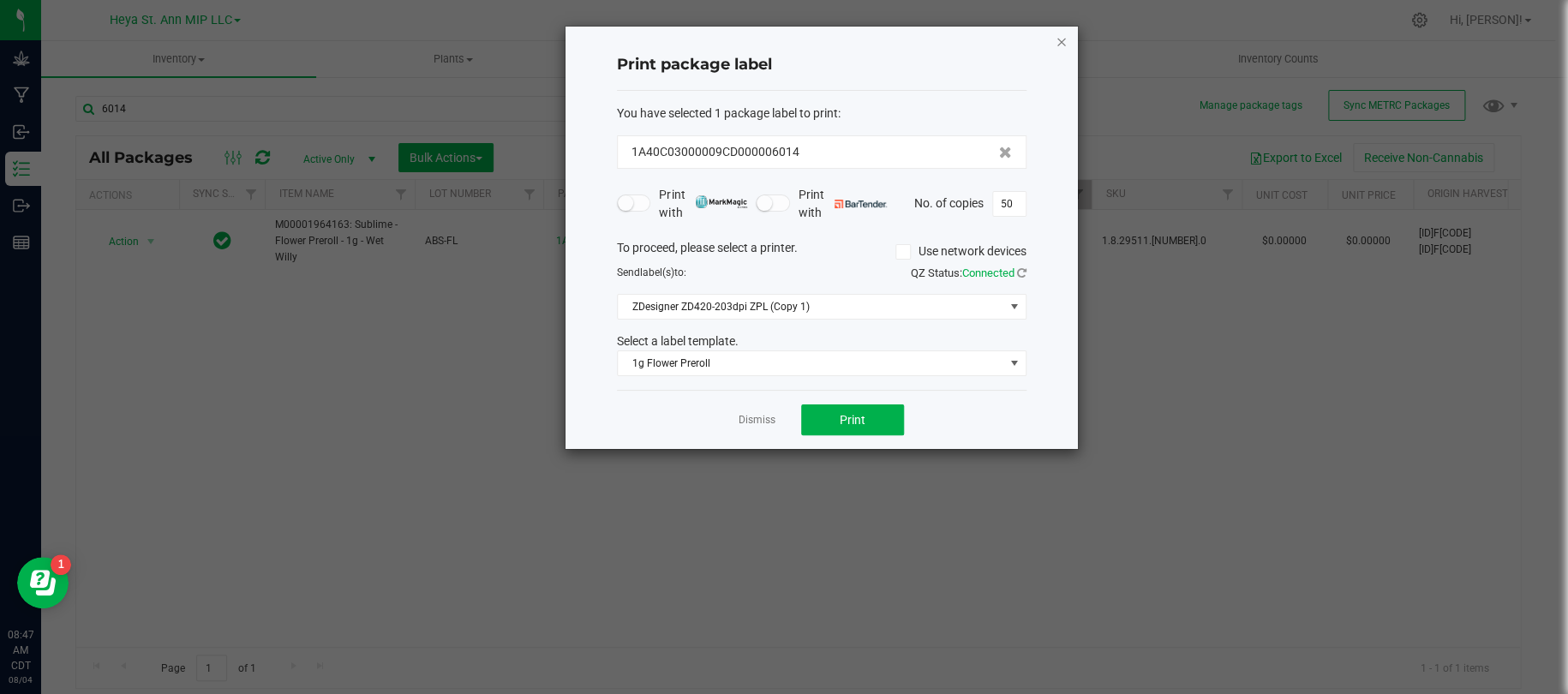 click 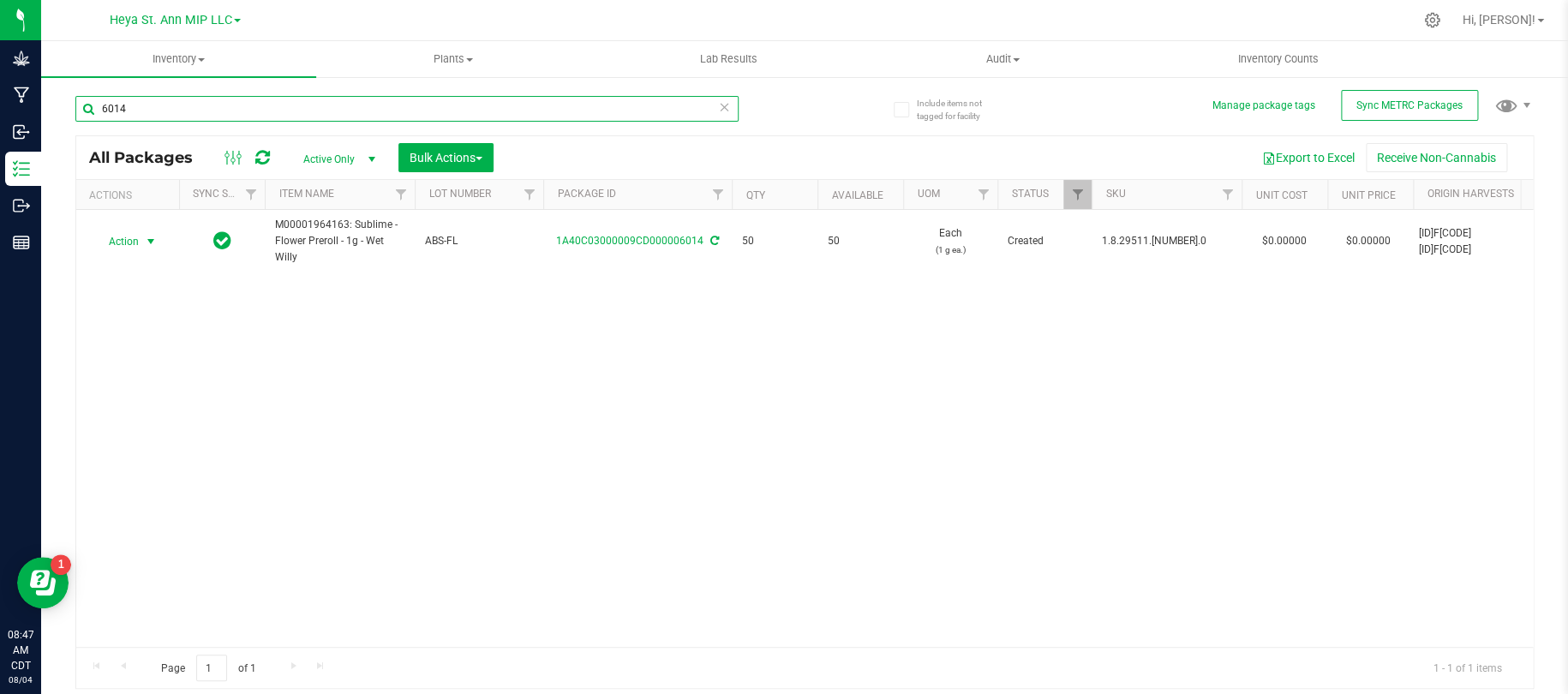 click on "6014" at bounding box center [407, 109] 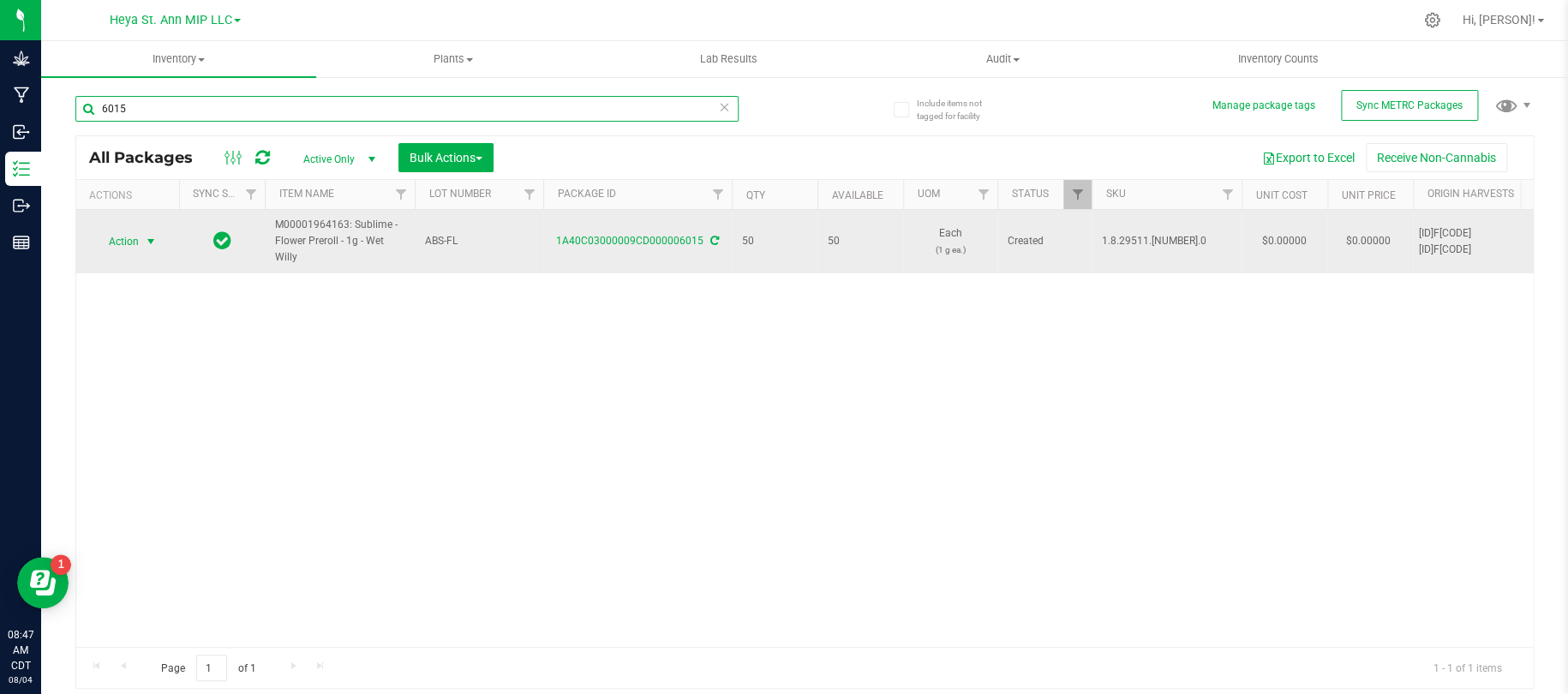 type on "6015" 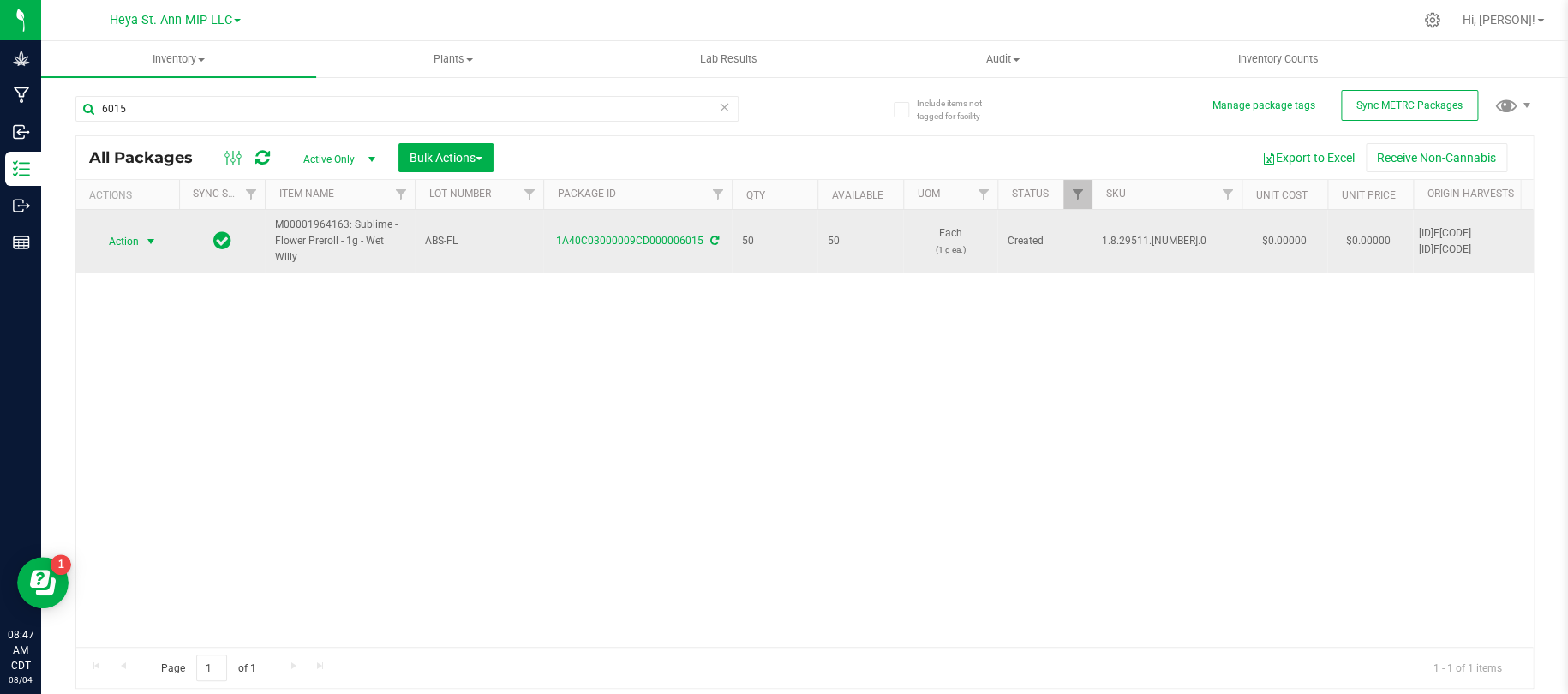 click at bounding box center [151, 242] 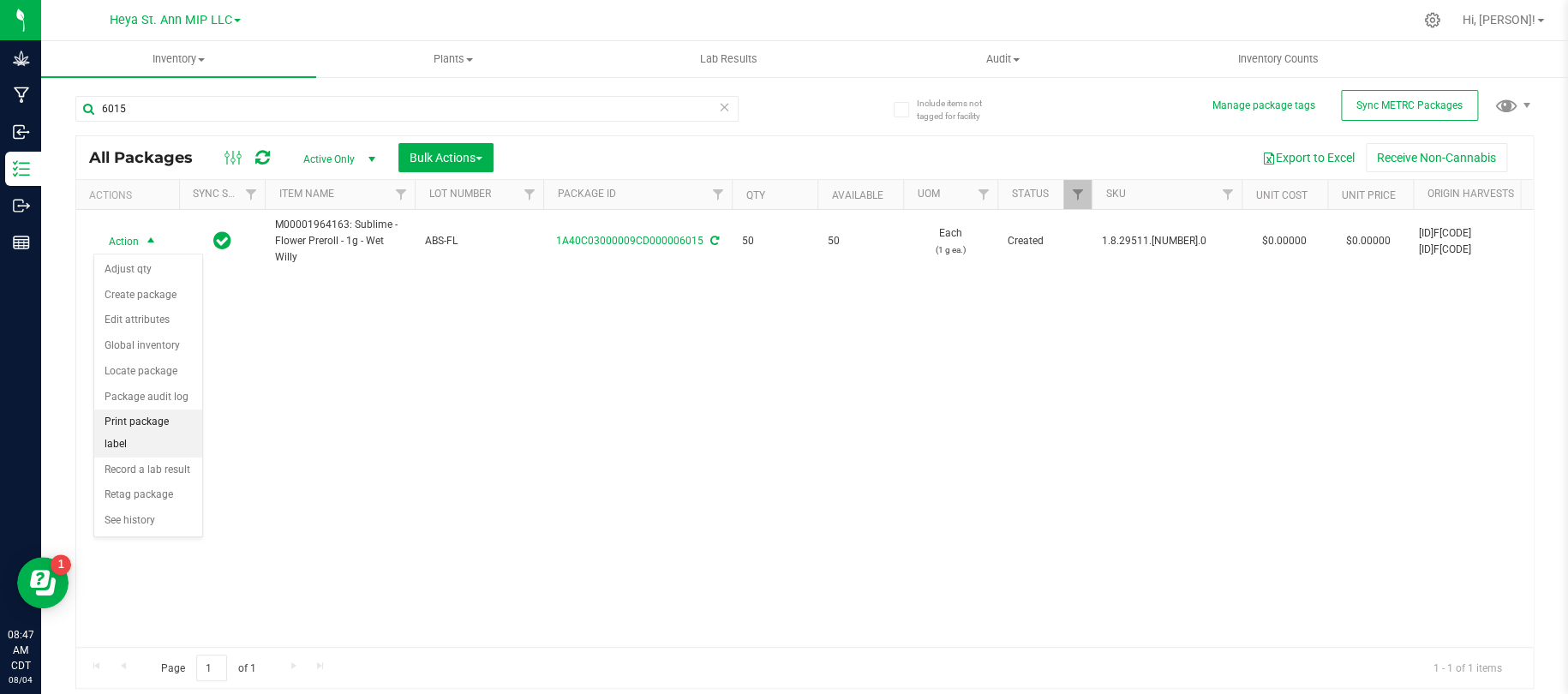 click on "Print package label" at bounding box center [148, 433] 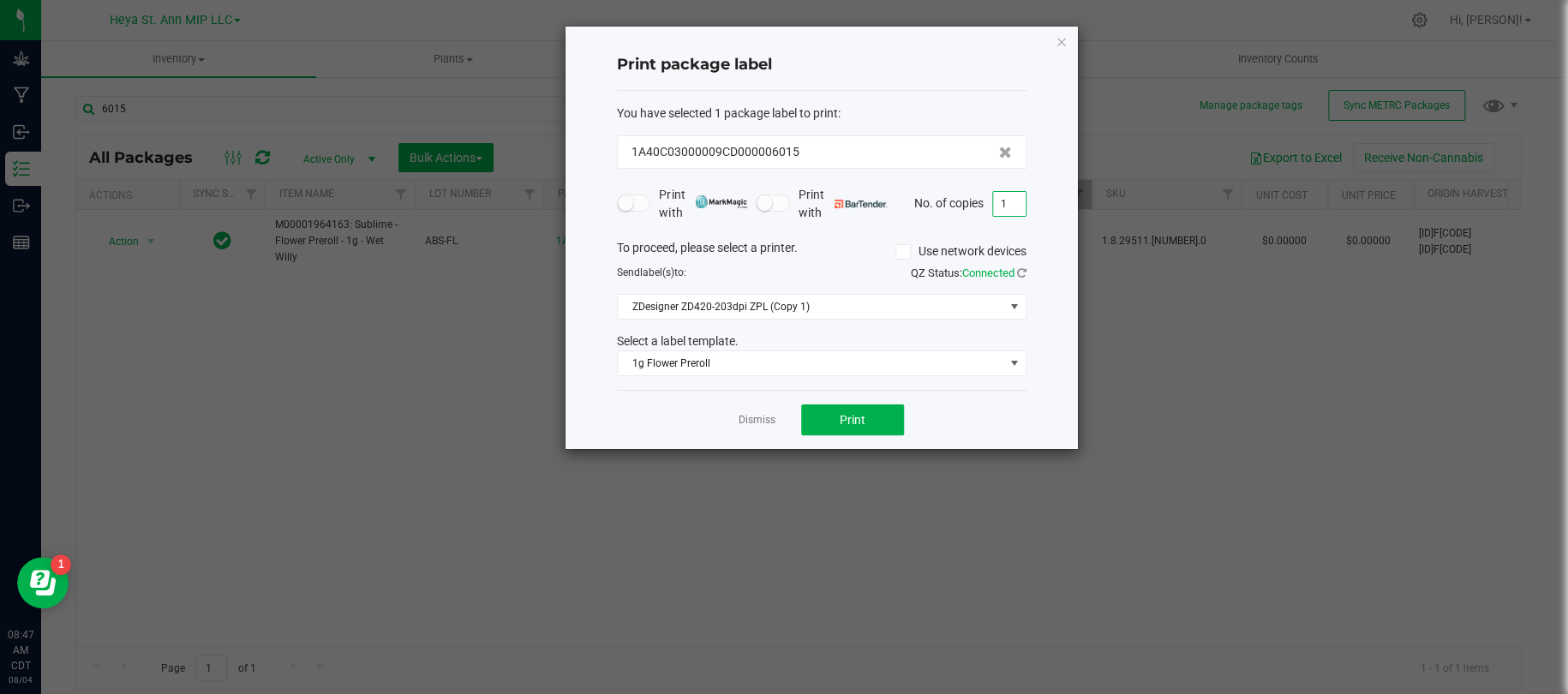 click on "1" at bounding box center [1009, 204] 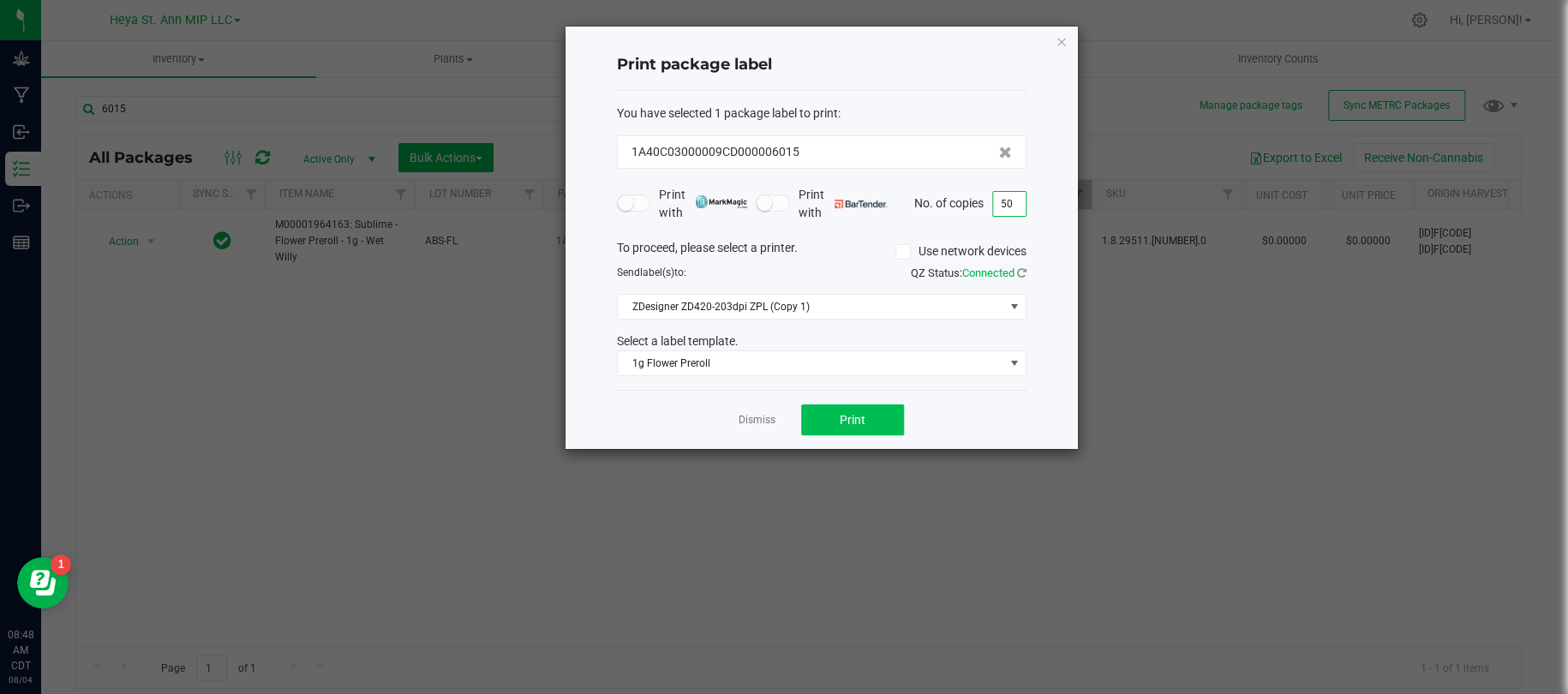 type on "50" 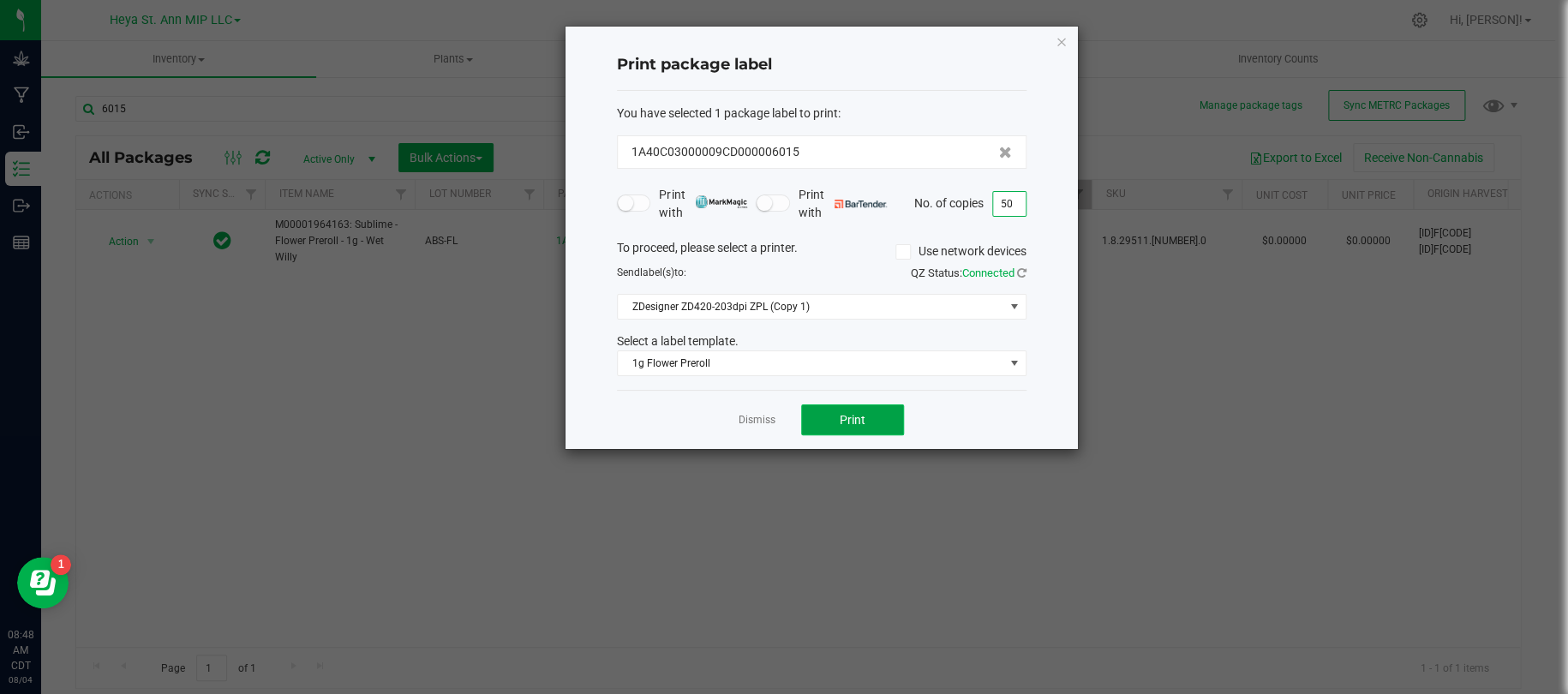 click on "Print" 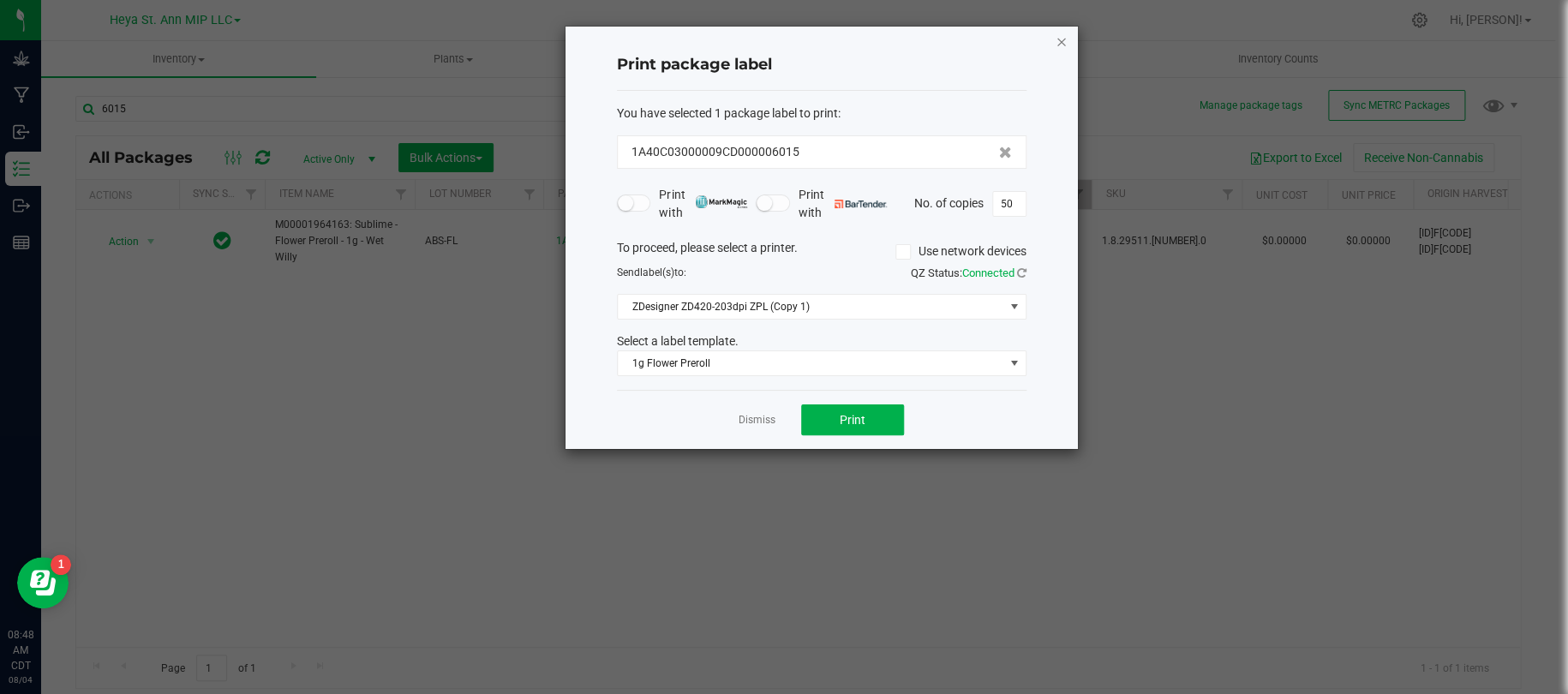click 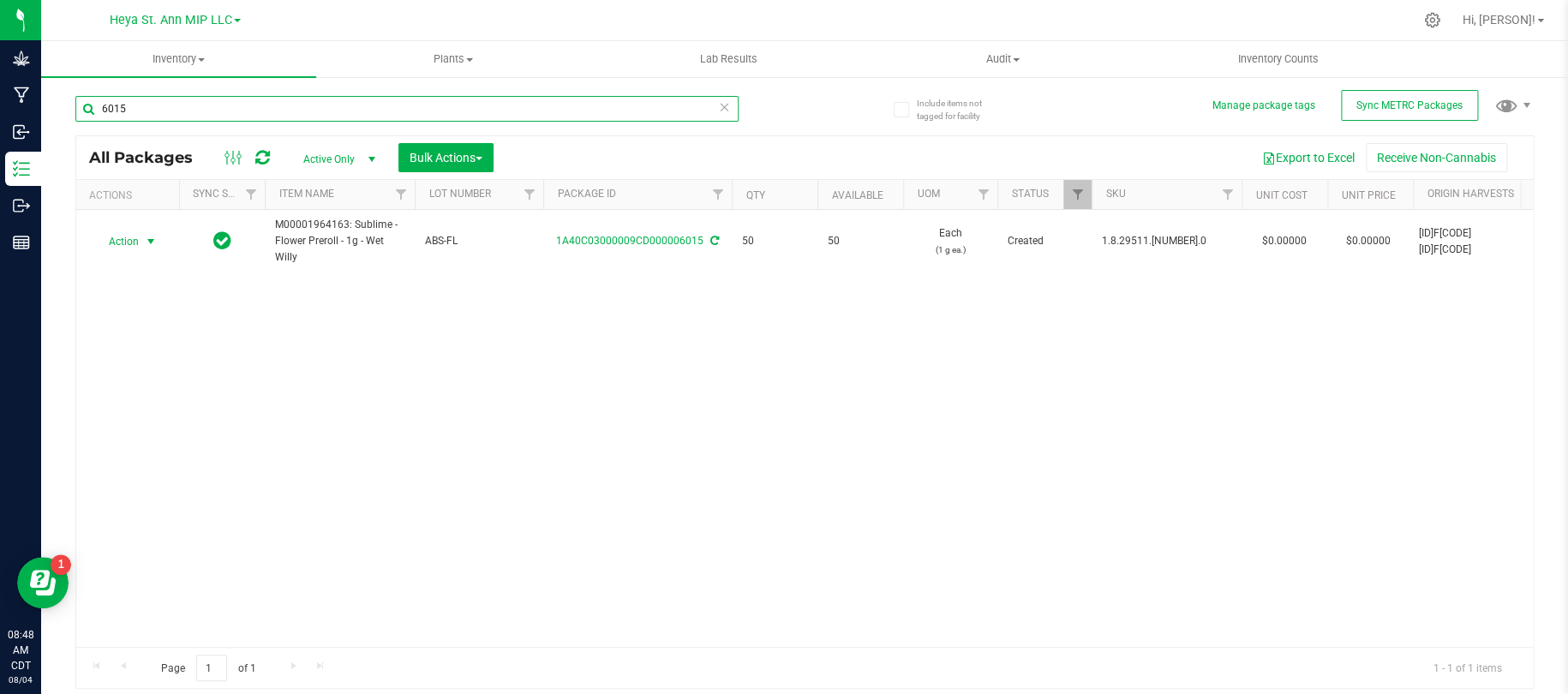 click on "6015" at bounding box center [407, 109] 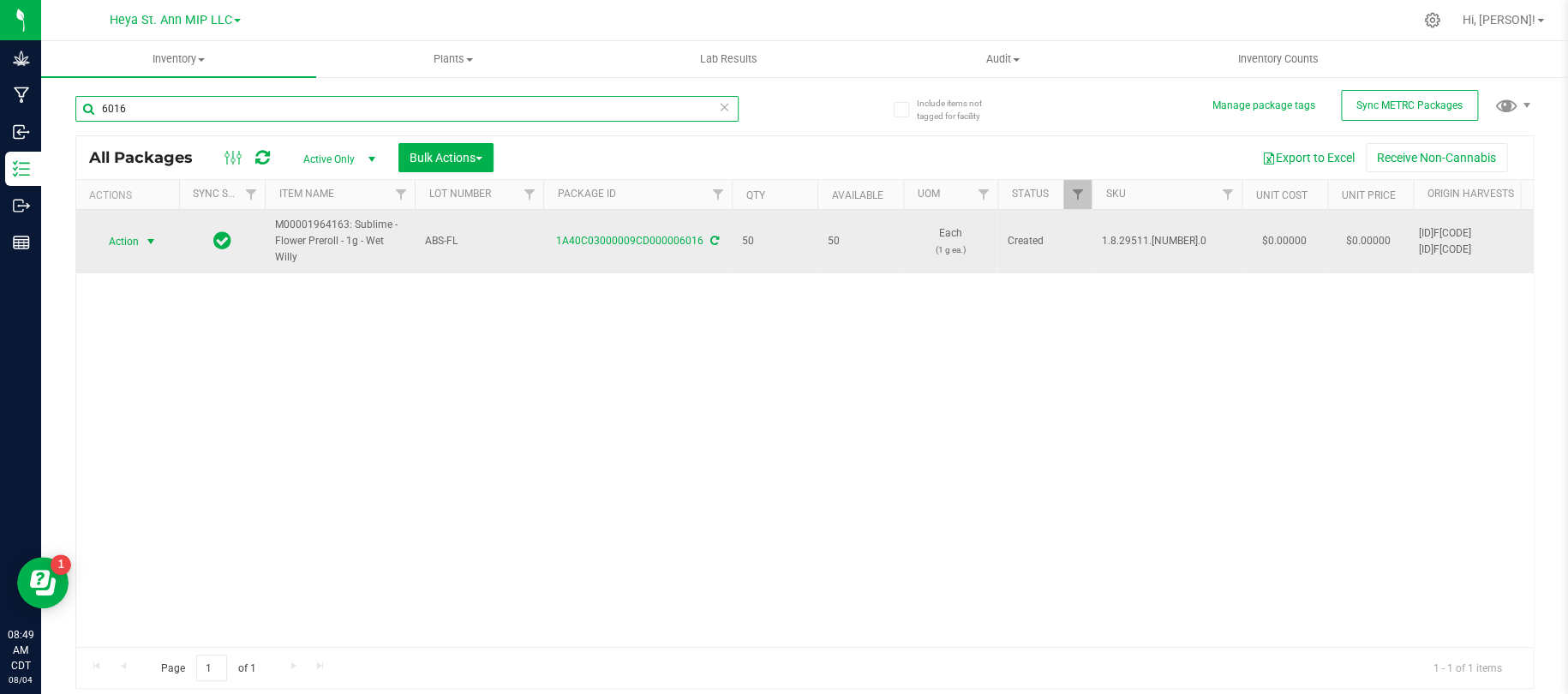 type on "6016" 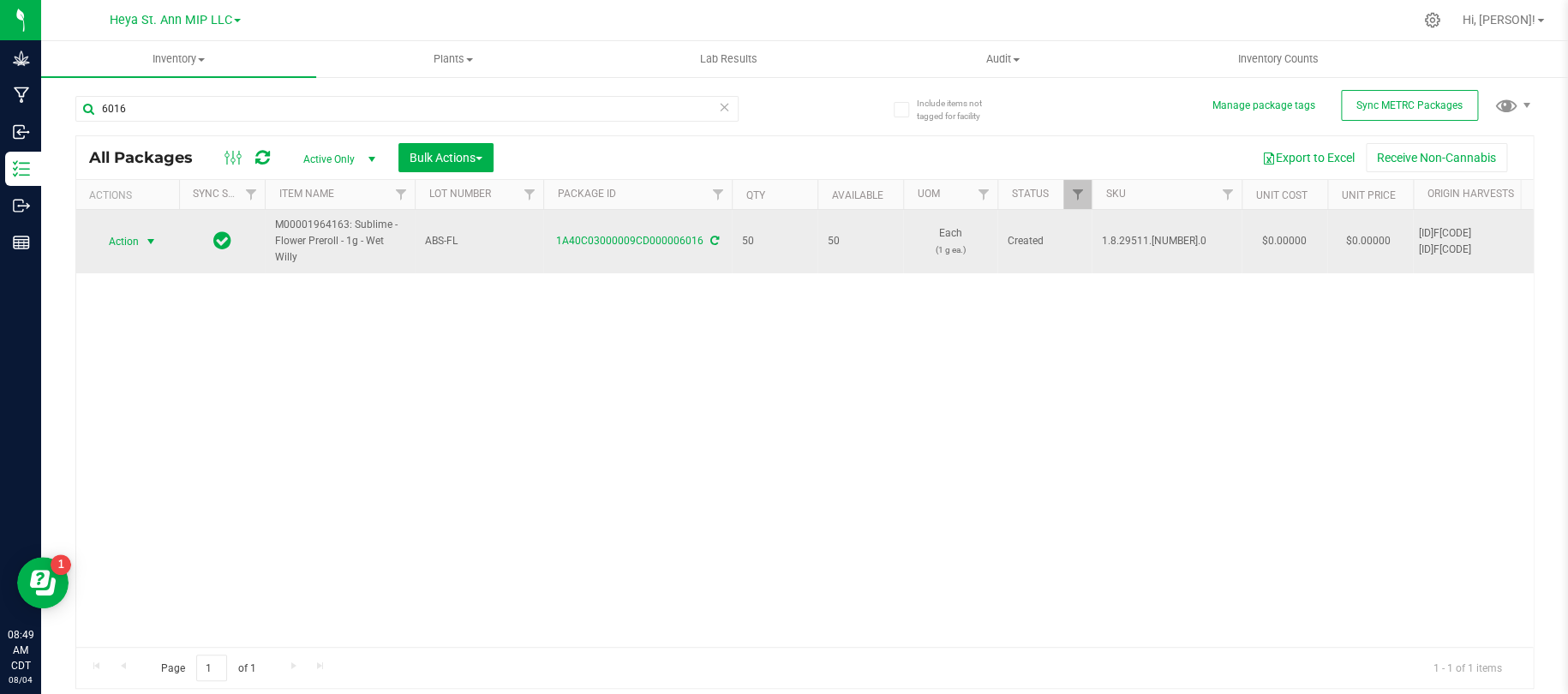 click at bounding box center [151, 242] 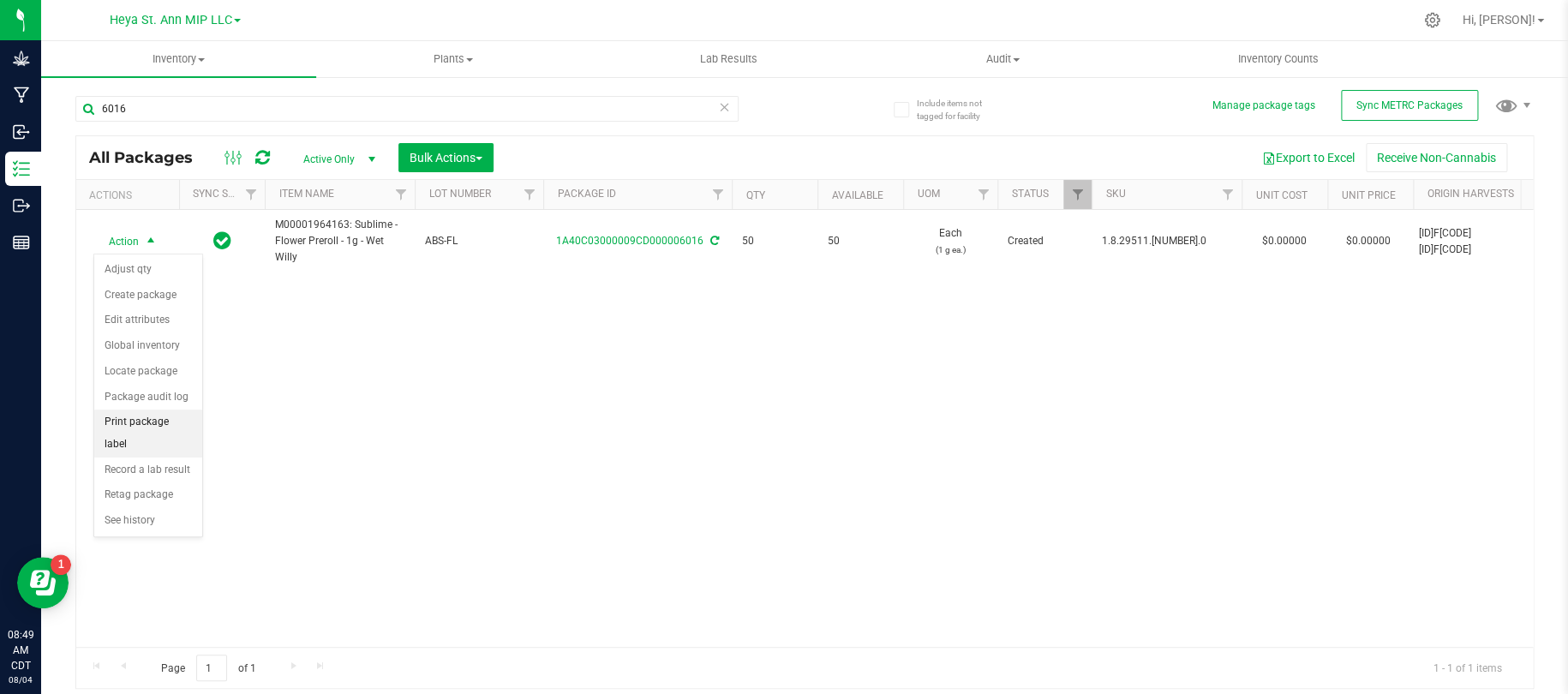 click on "Print package label" at bounding box center [148, 433] 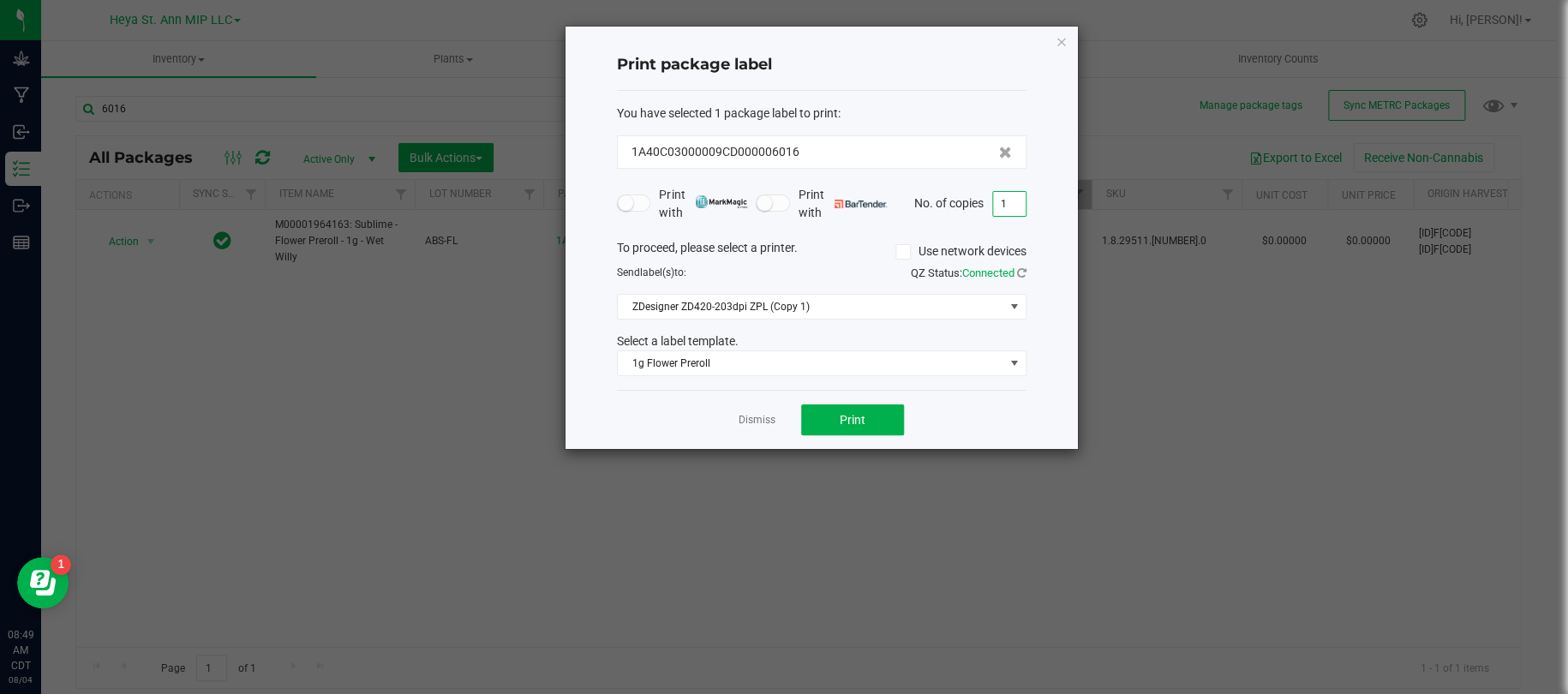 click on "1" at bounding box center [1009, 204] 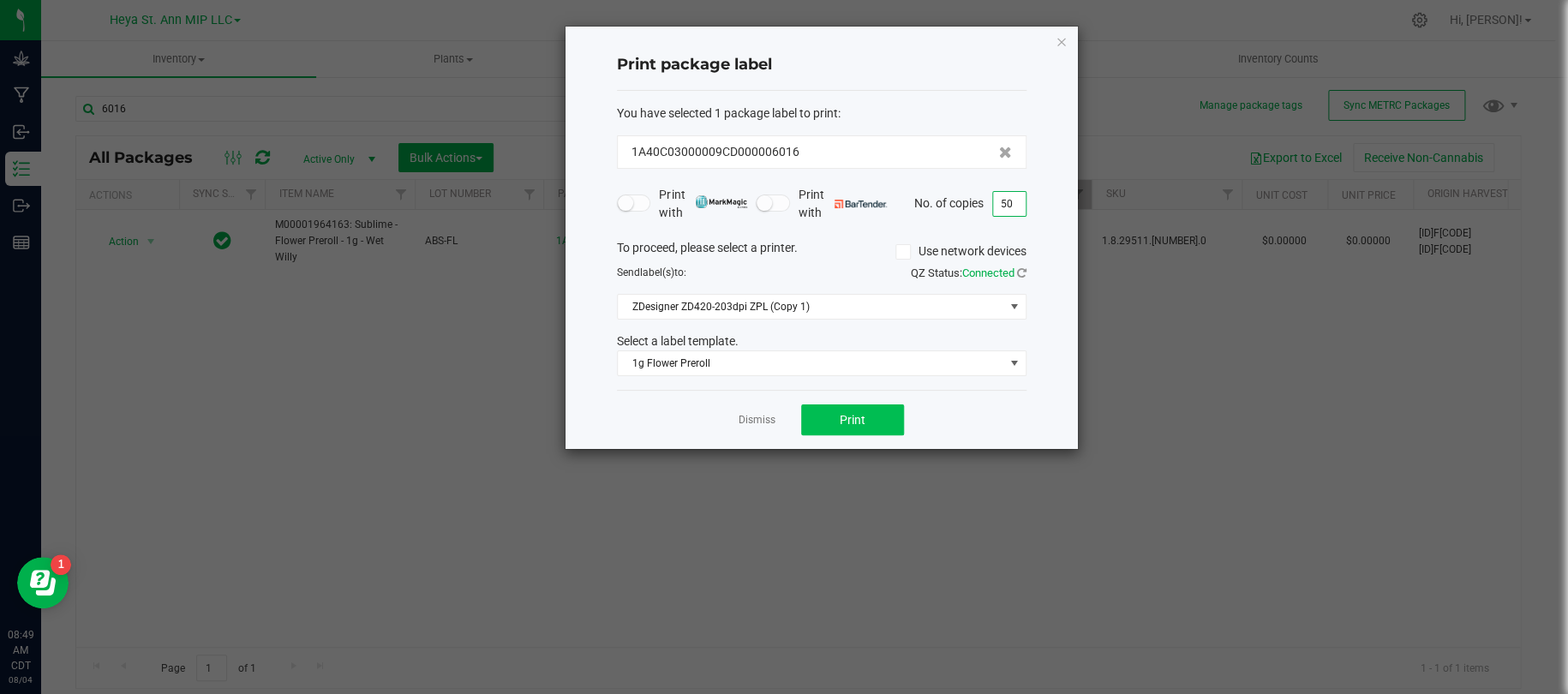 type on "50" 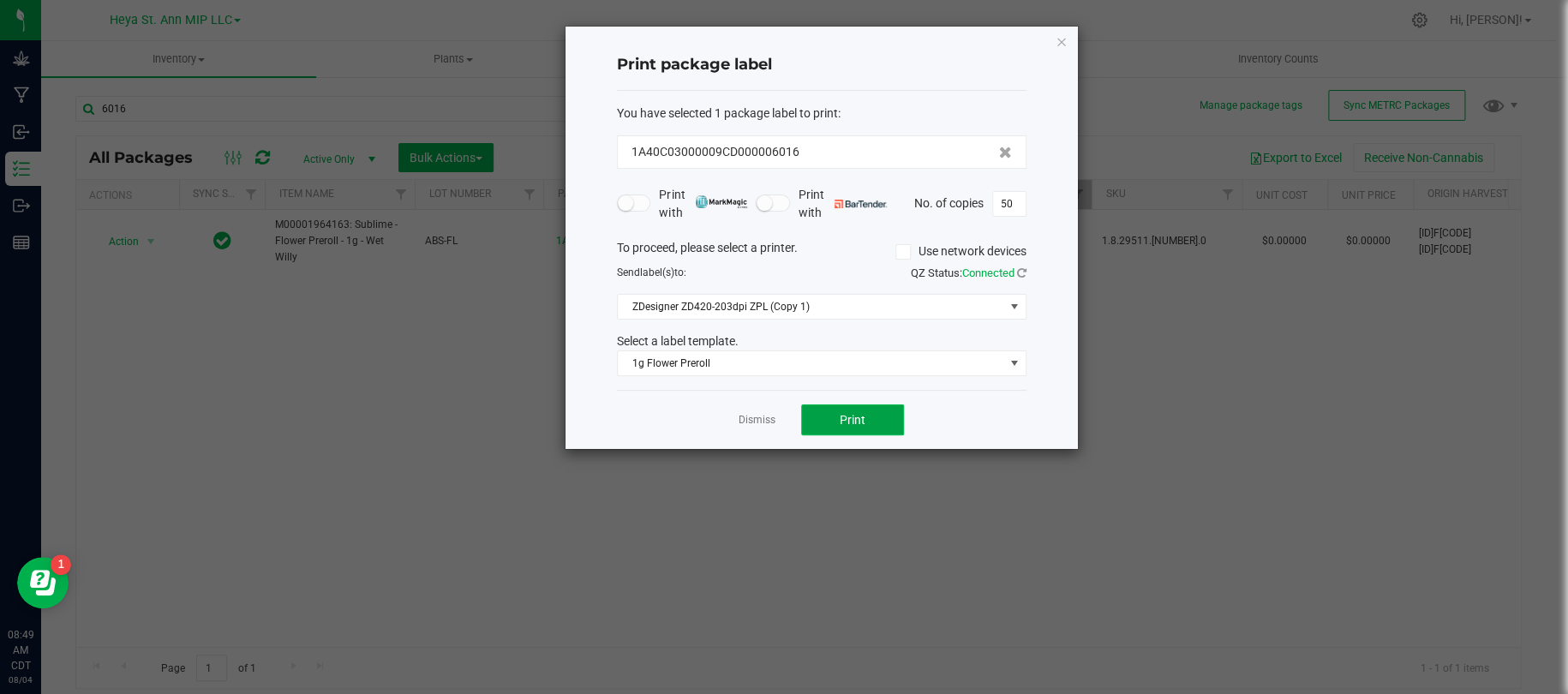 click on "Print" 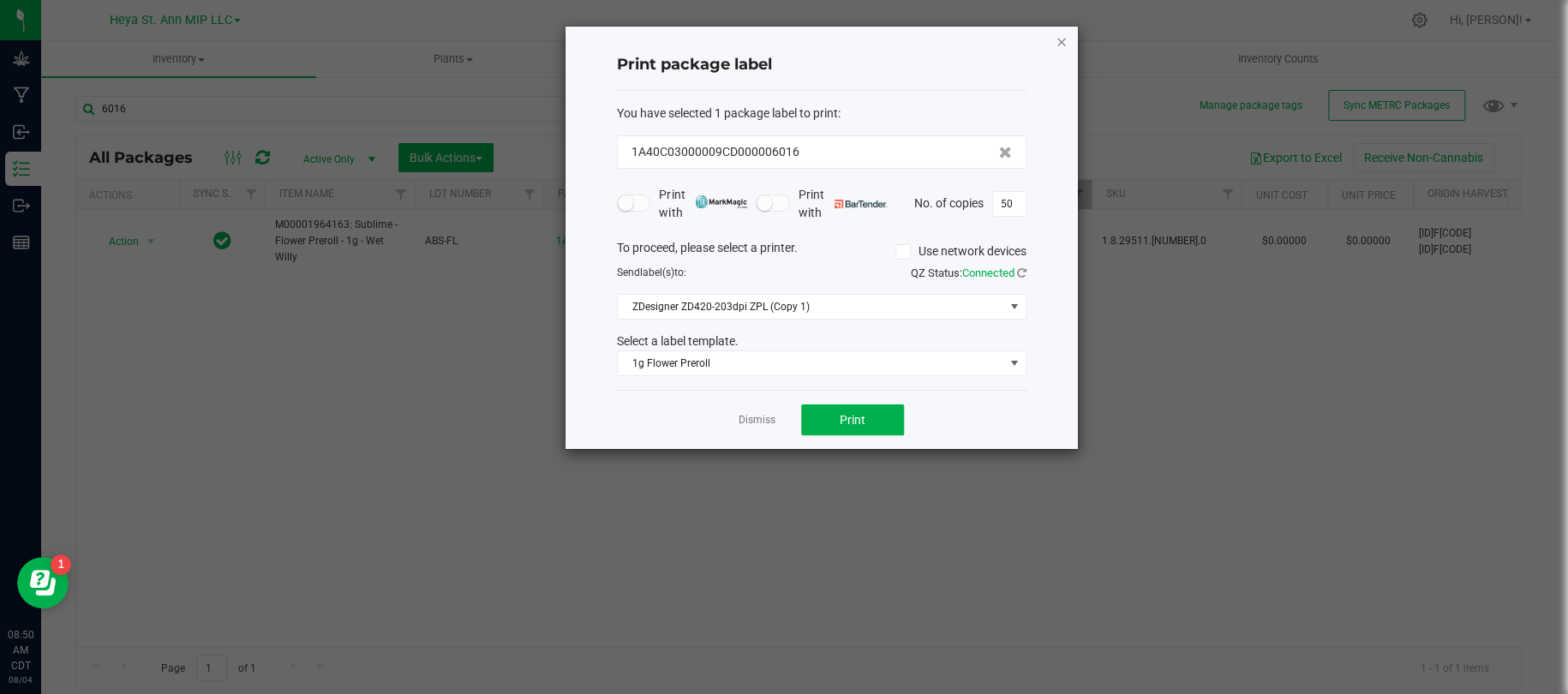 click 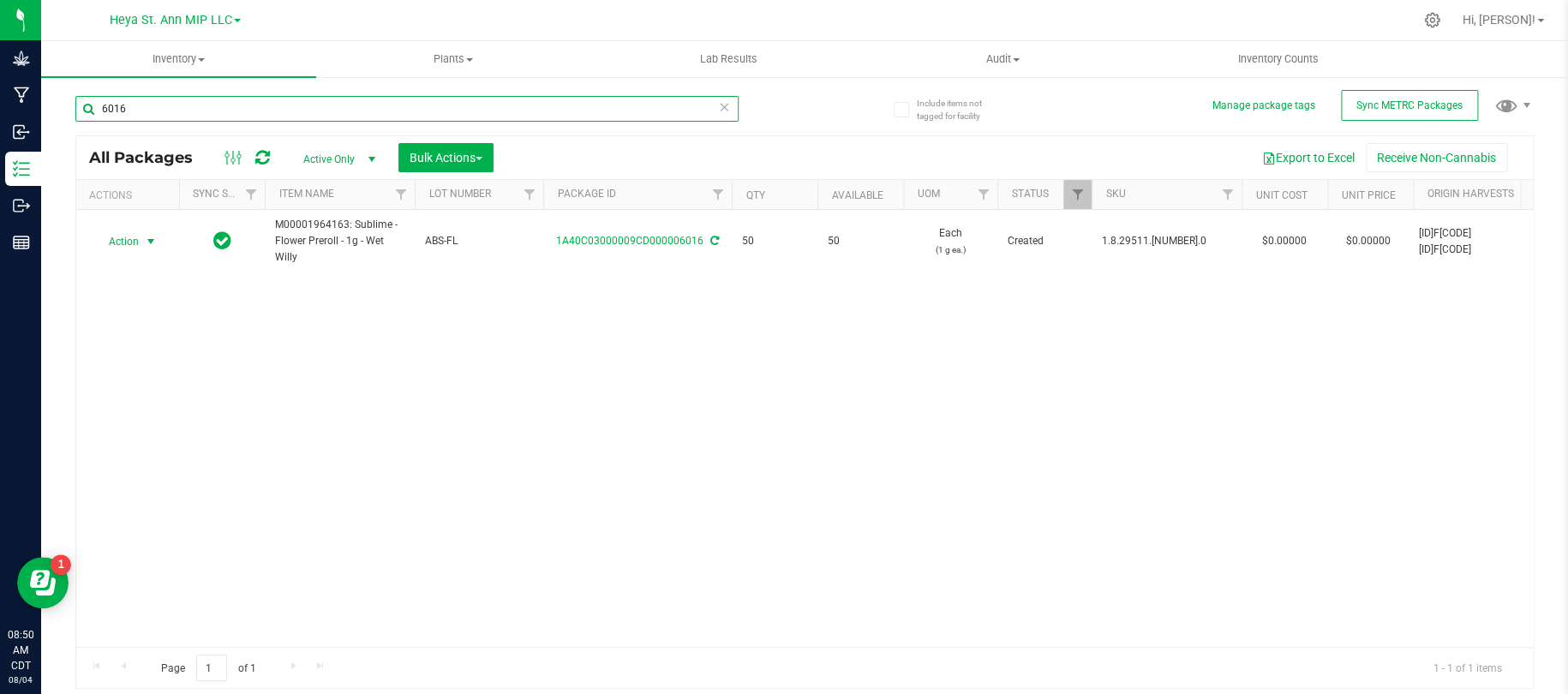 click on "6016" at bounding box center [407, 109] 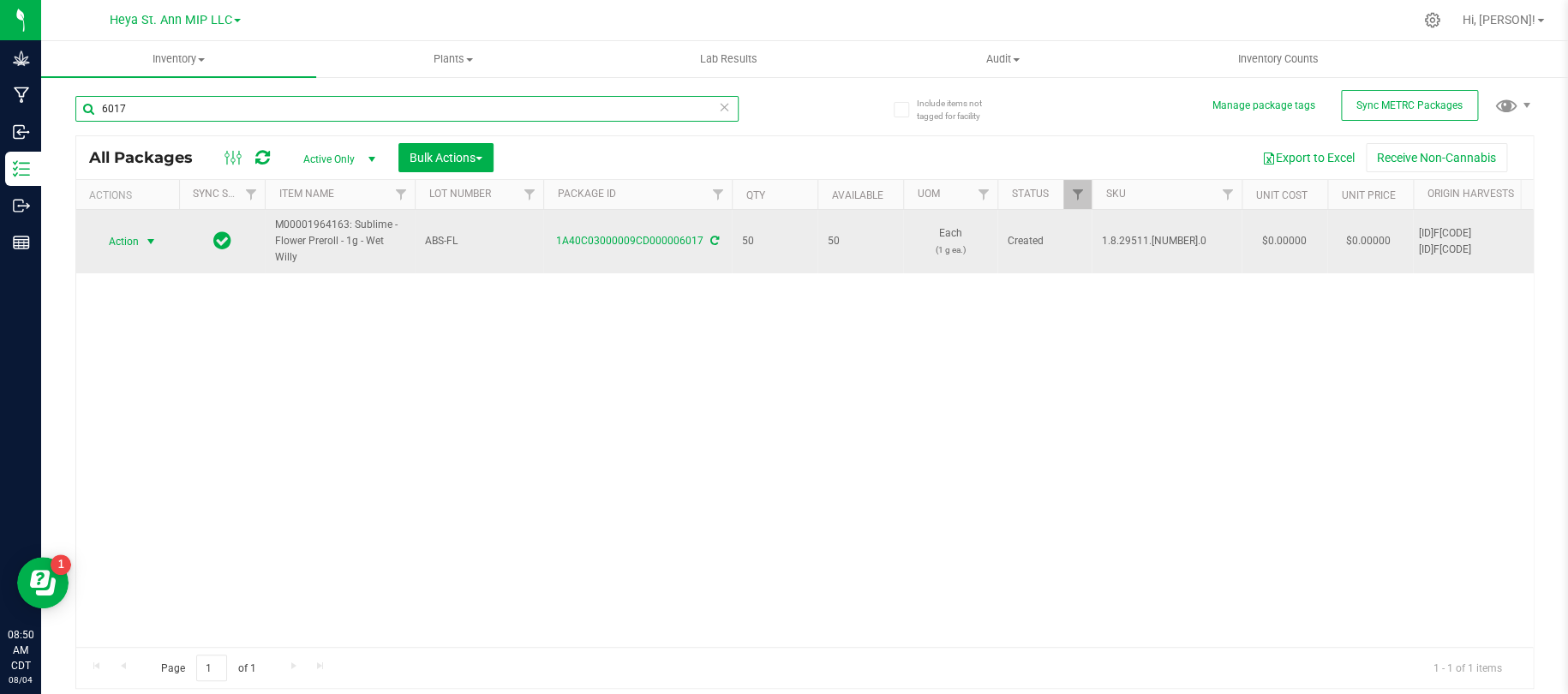 type on "6017" 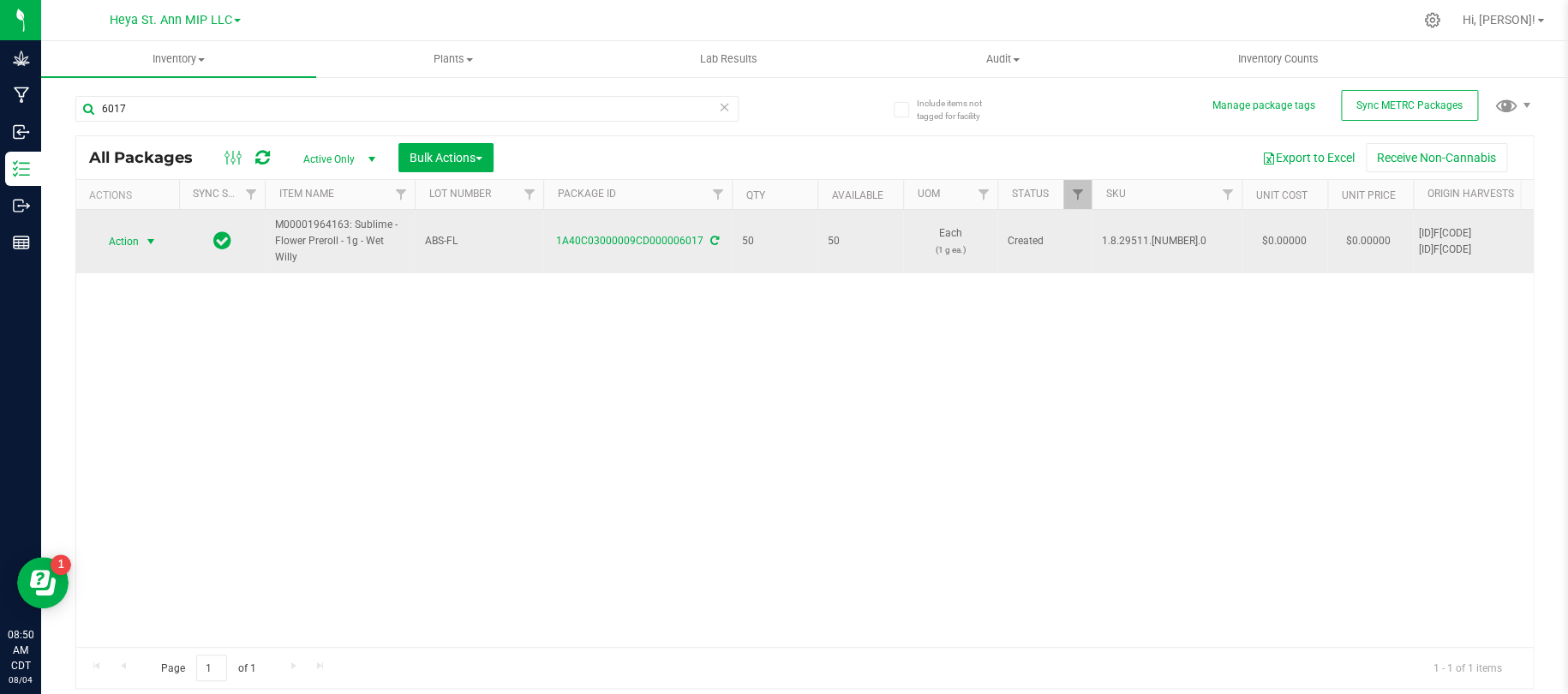 click on "Action" at bounding box center (117, 242) 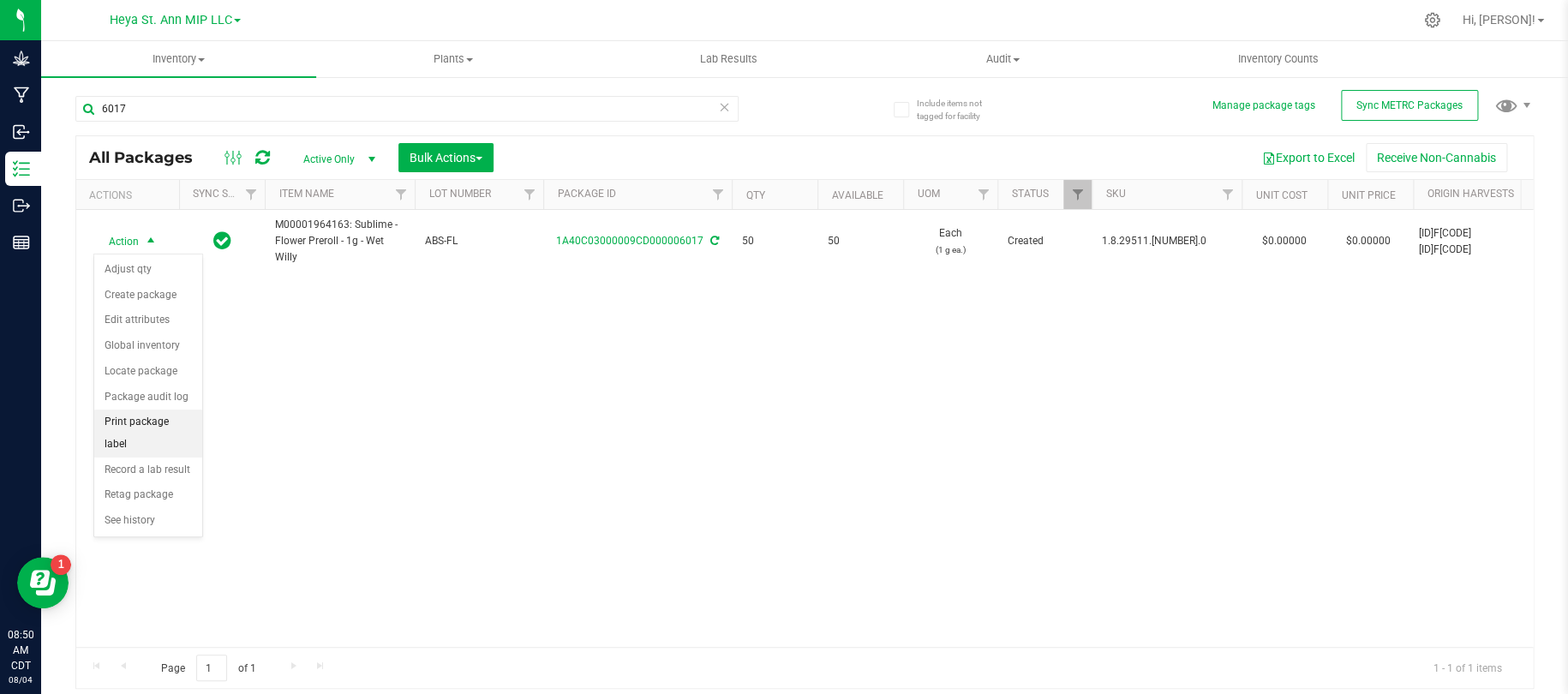click on "Print package label" at bounding box center [148, 433] 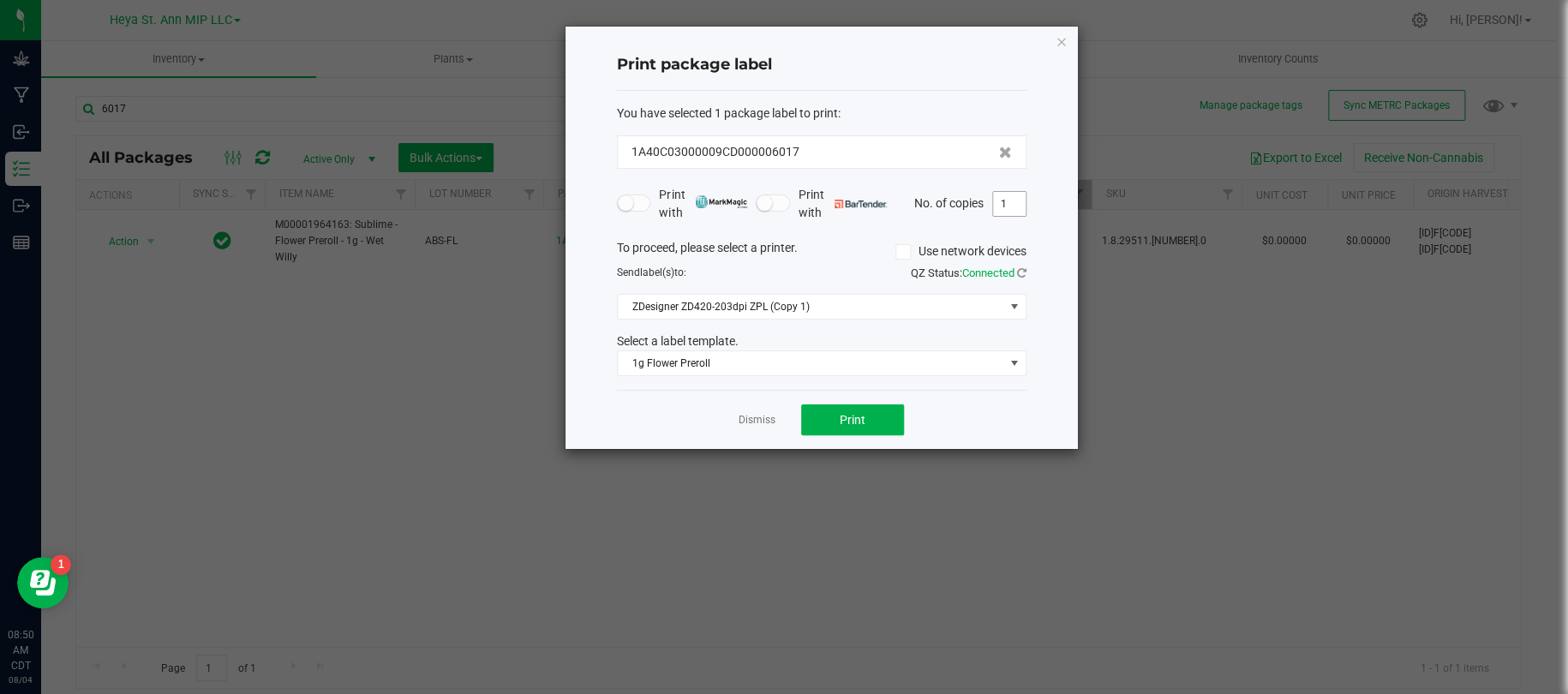 click on "1" at bounding box center [1009, 204] 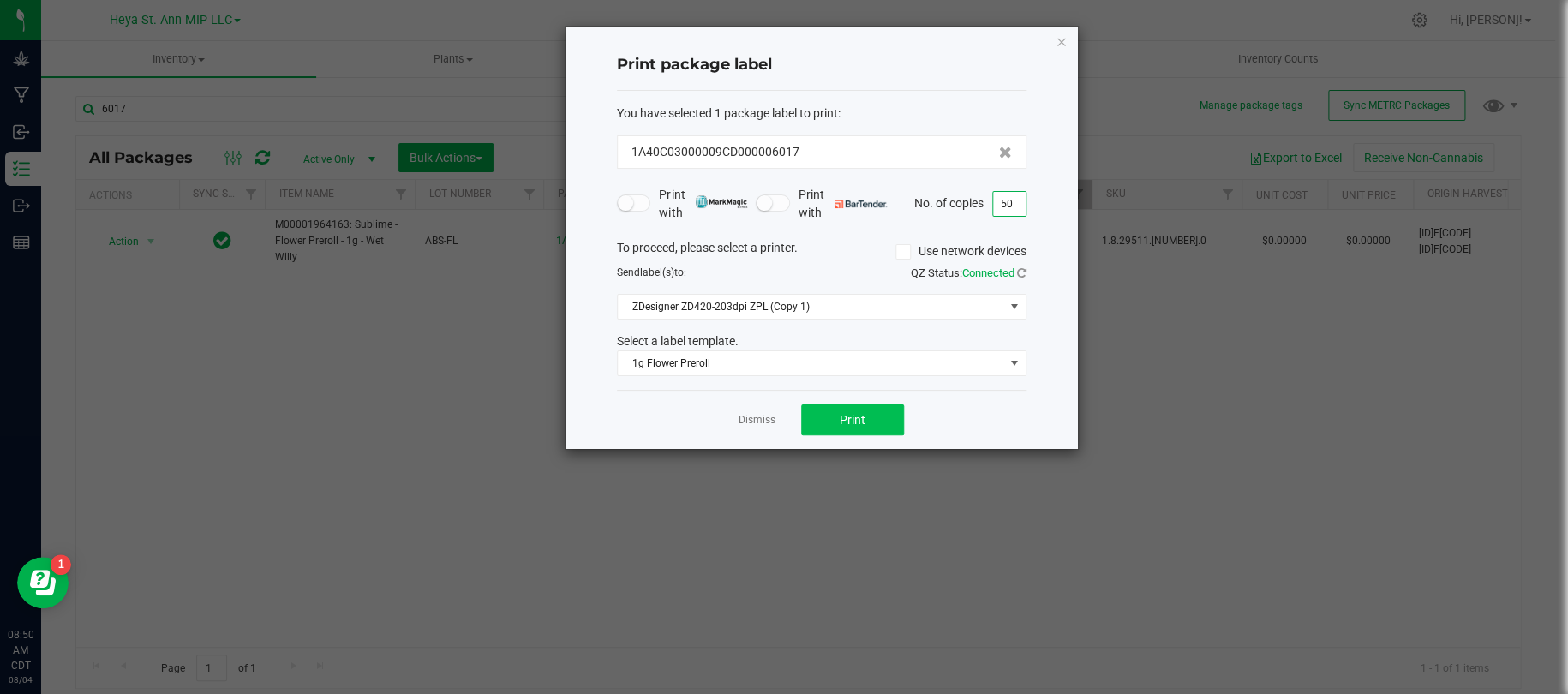 type on "50" 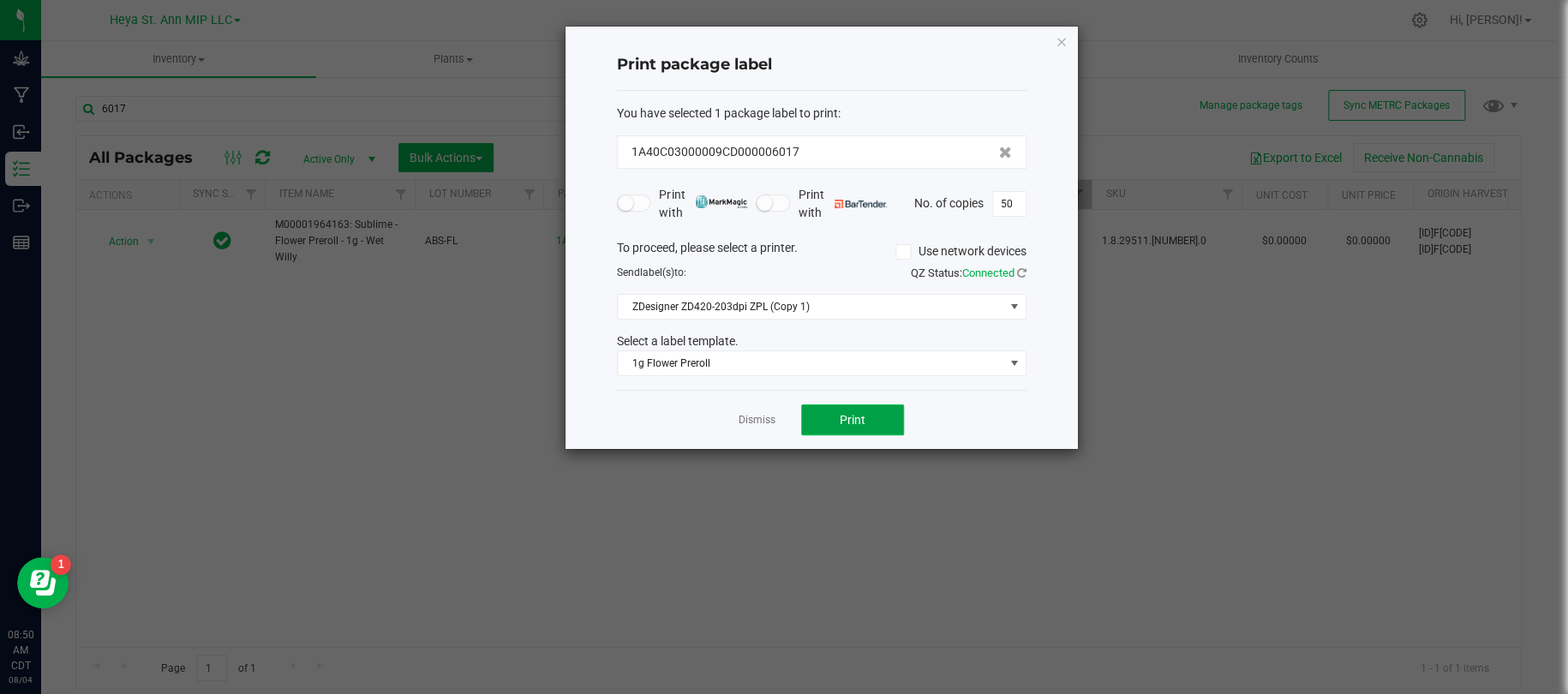 click on "Print" 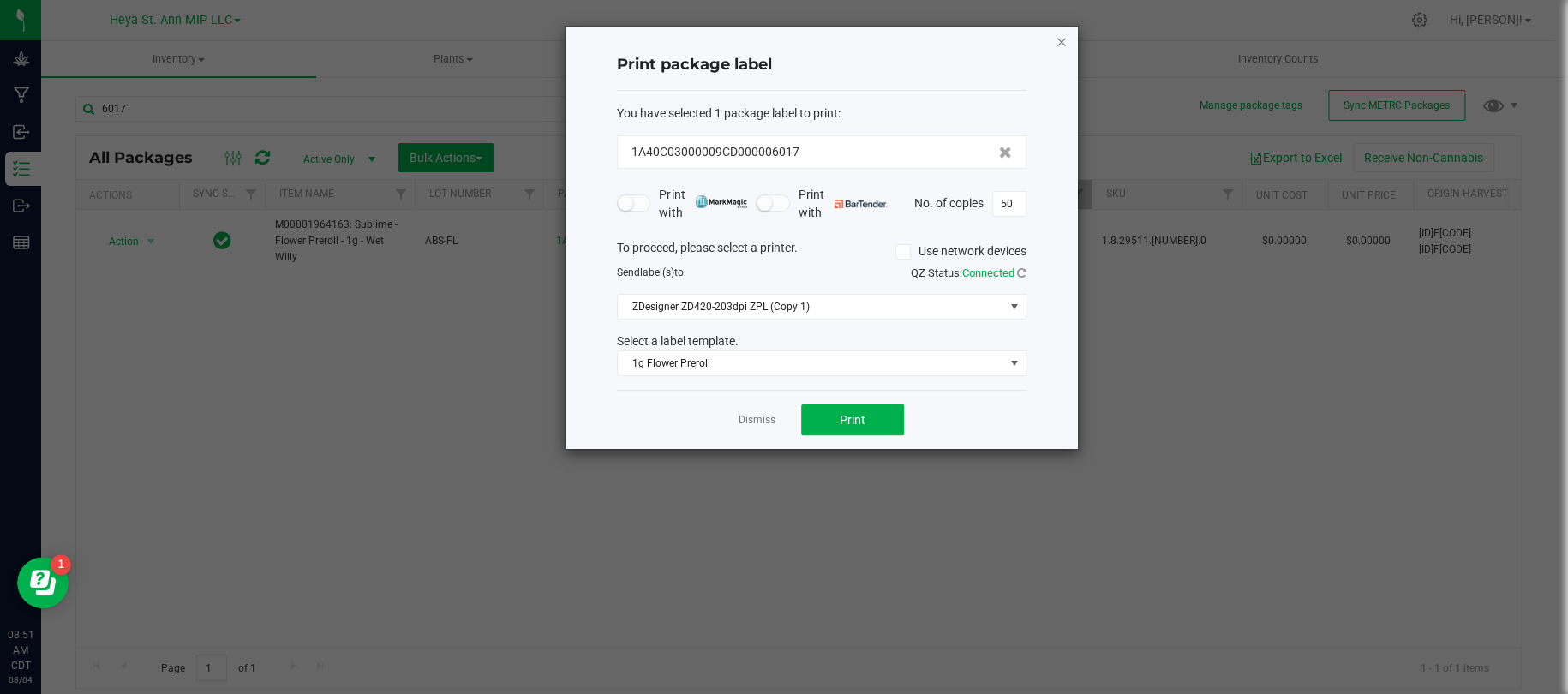 click 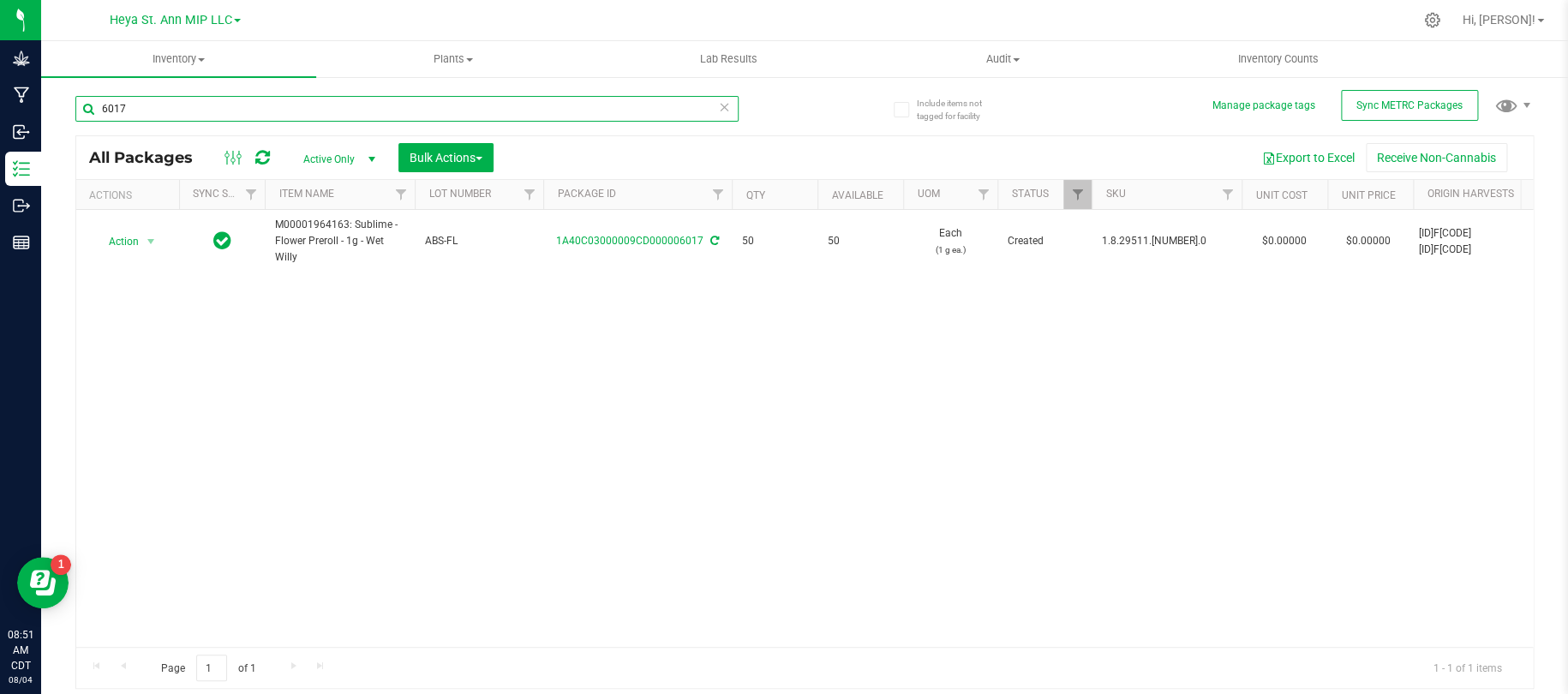 click on "6017" at bounding box center [407, 109] 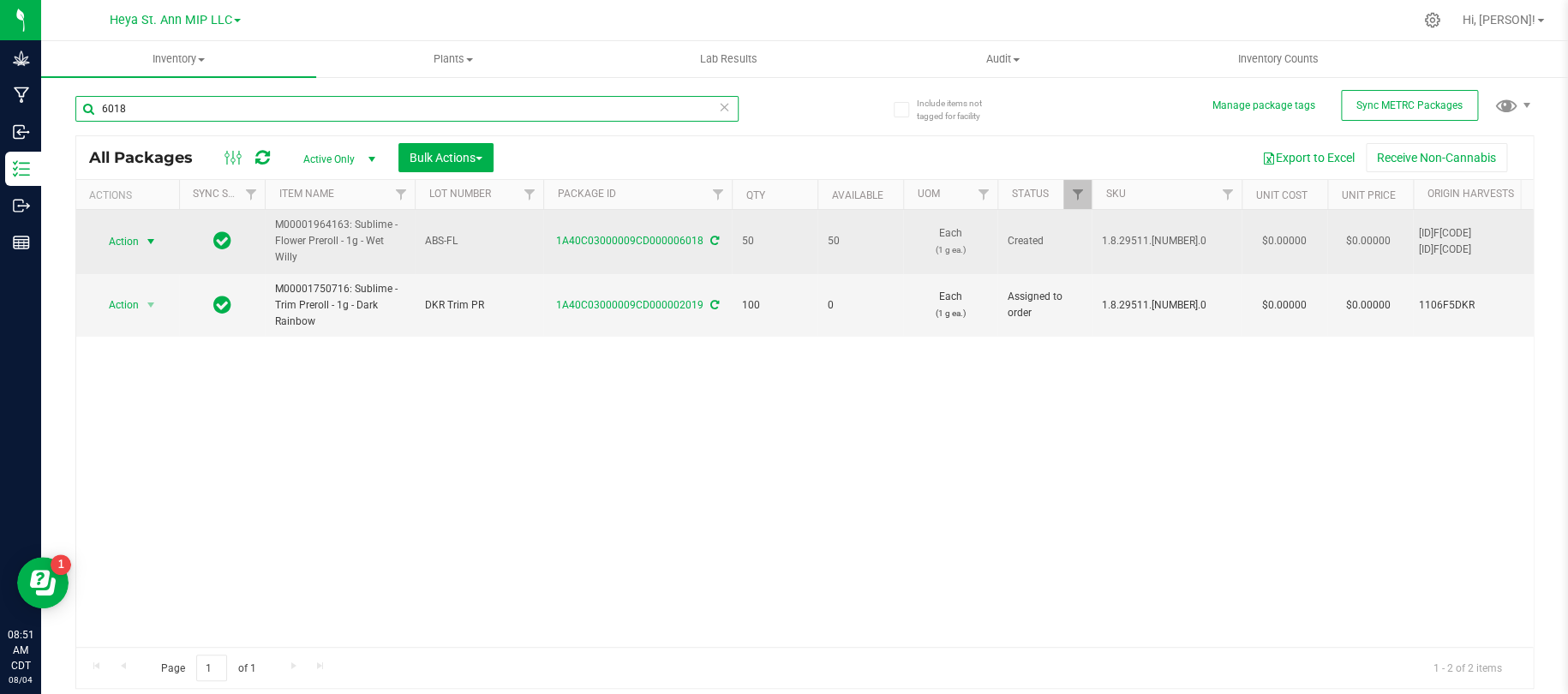 type on "6018" 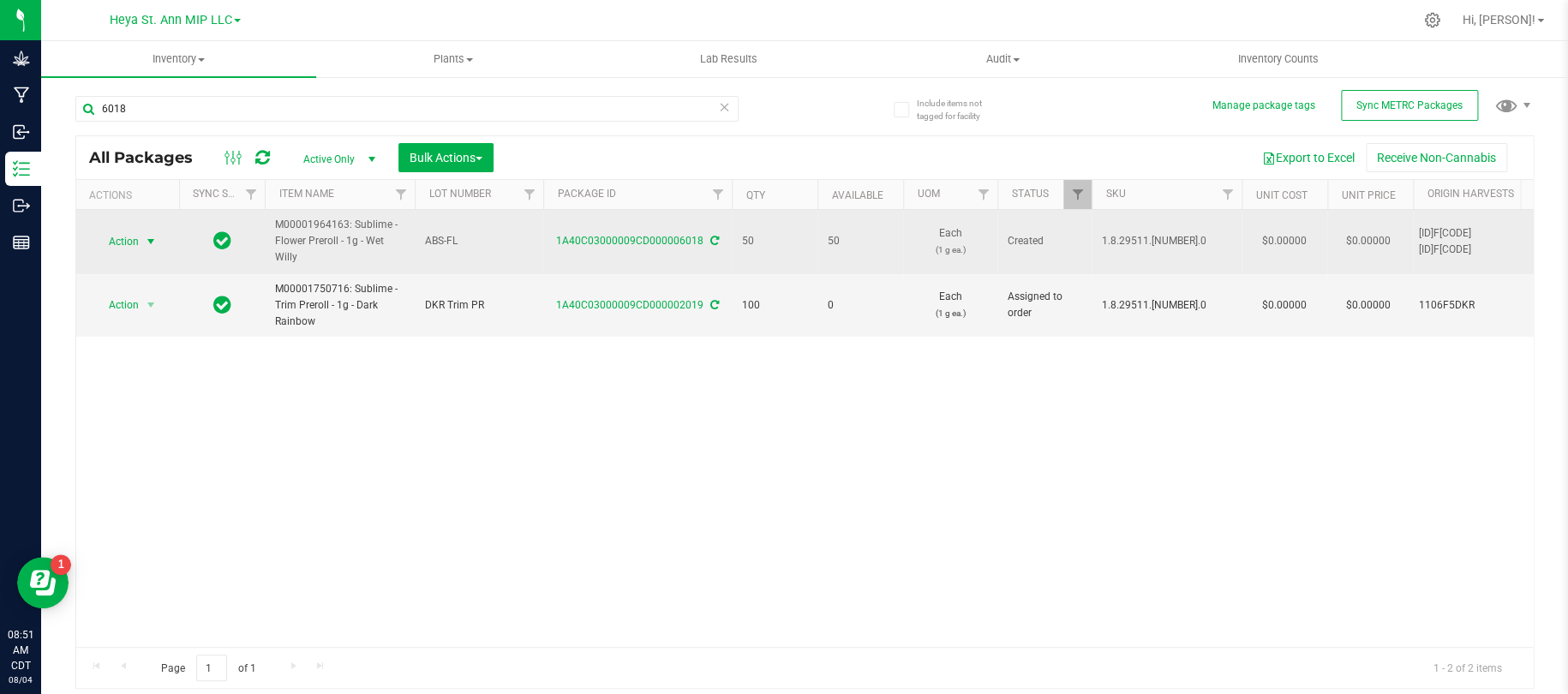 click at bounding box center (151, 242) 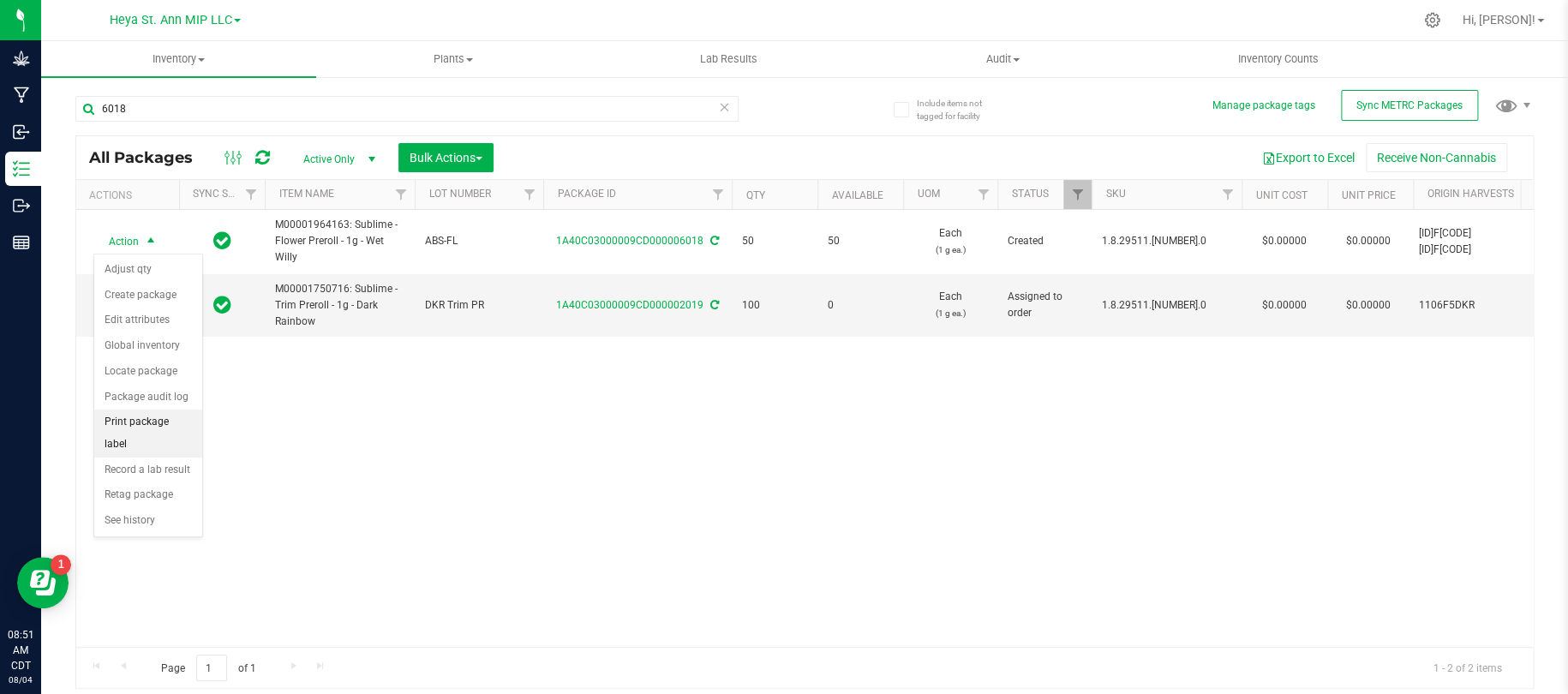 click on "Print package label" at bounding box center (148, 433) 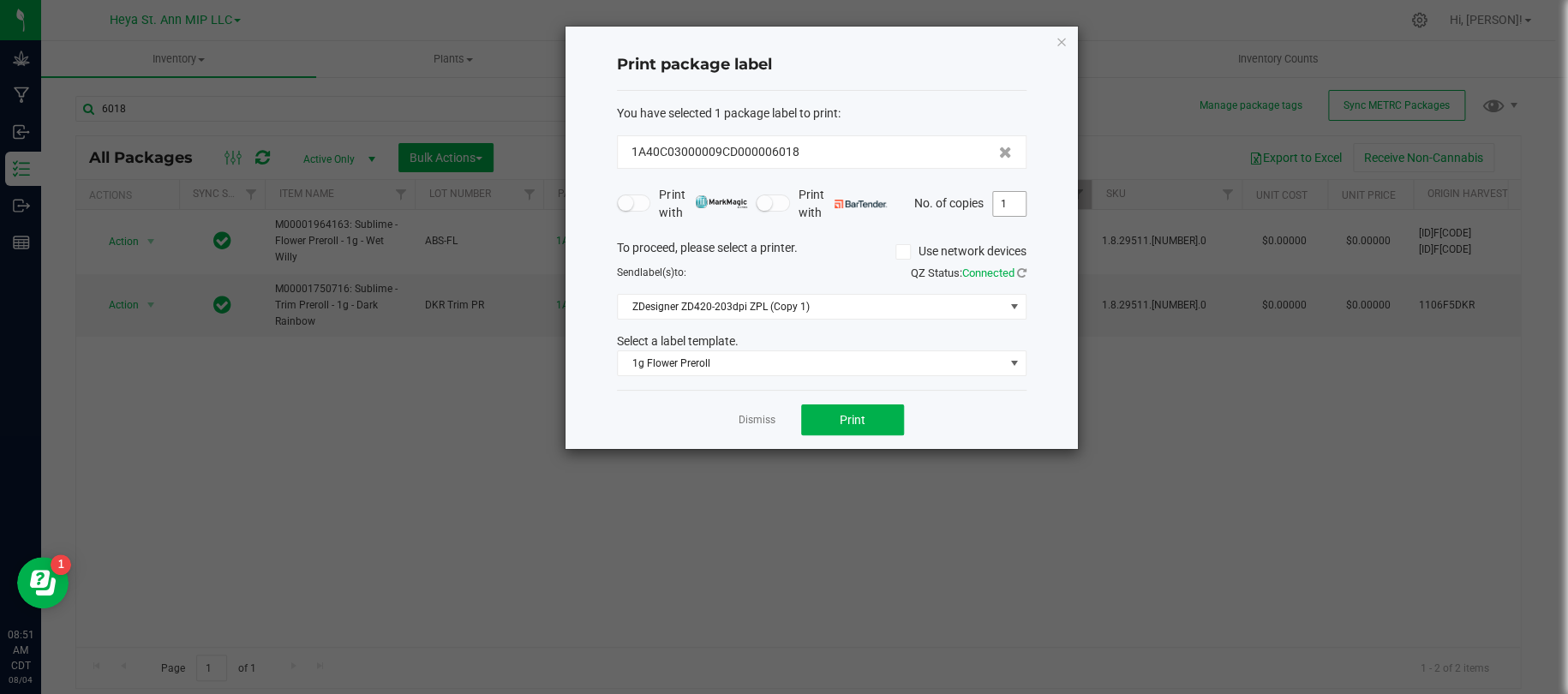 click on "1" at bounding box center [1009, 204] 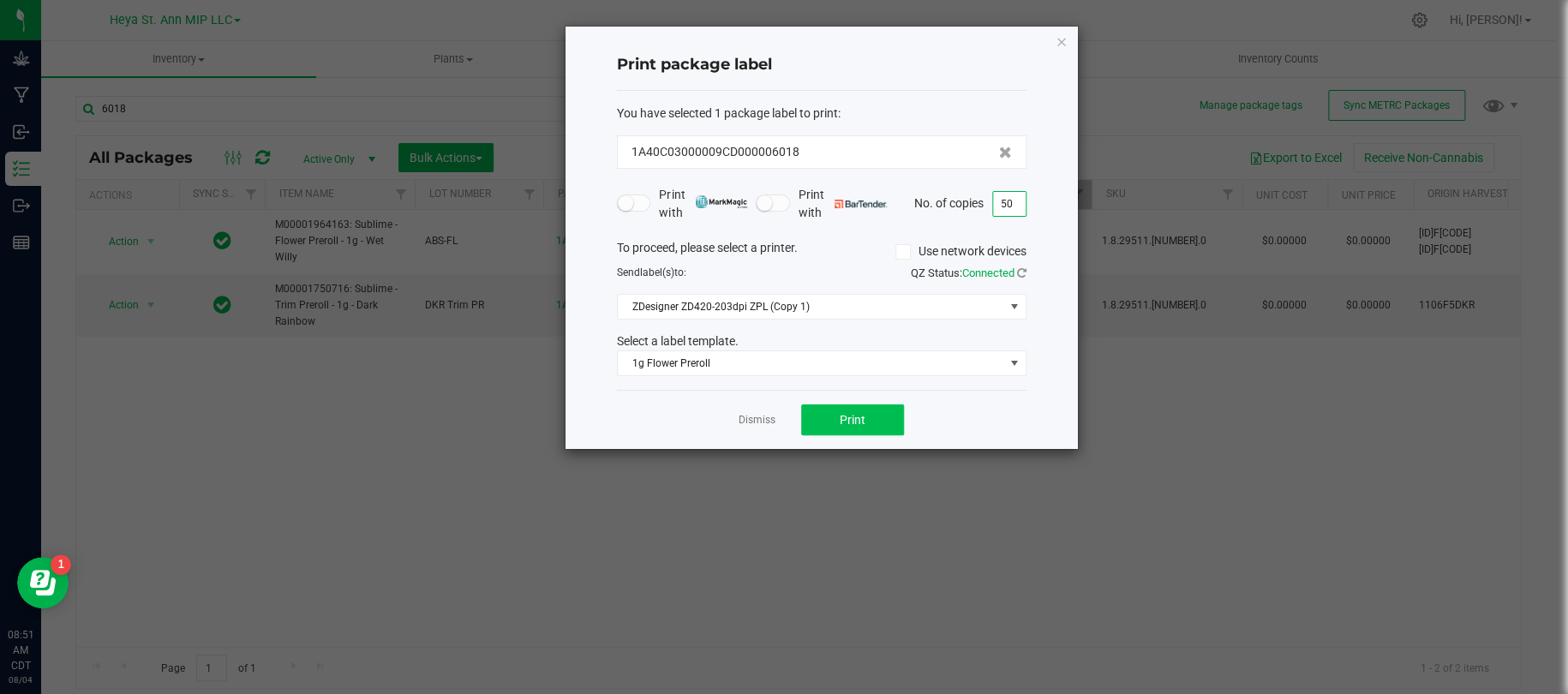 type on "50" 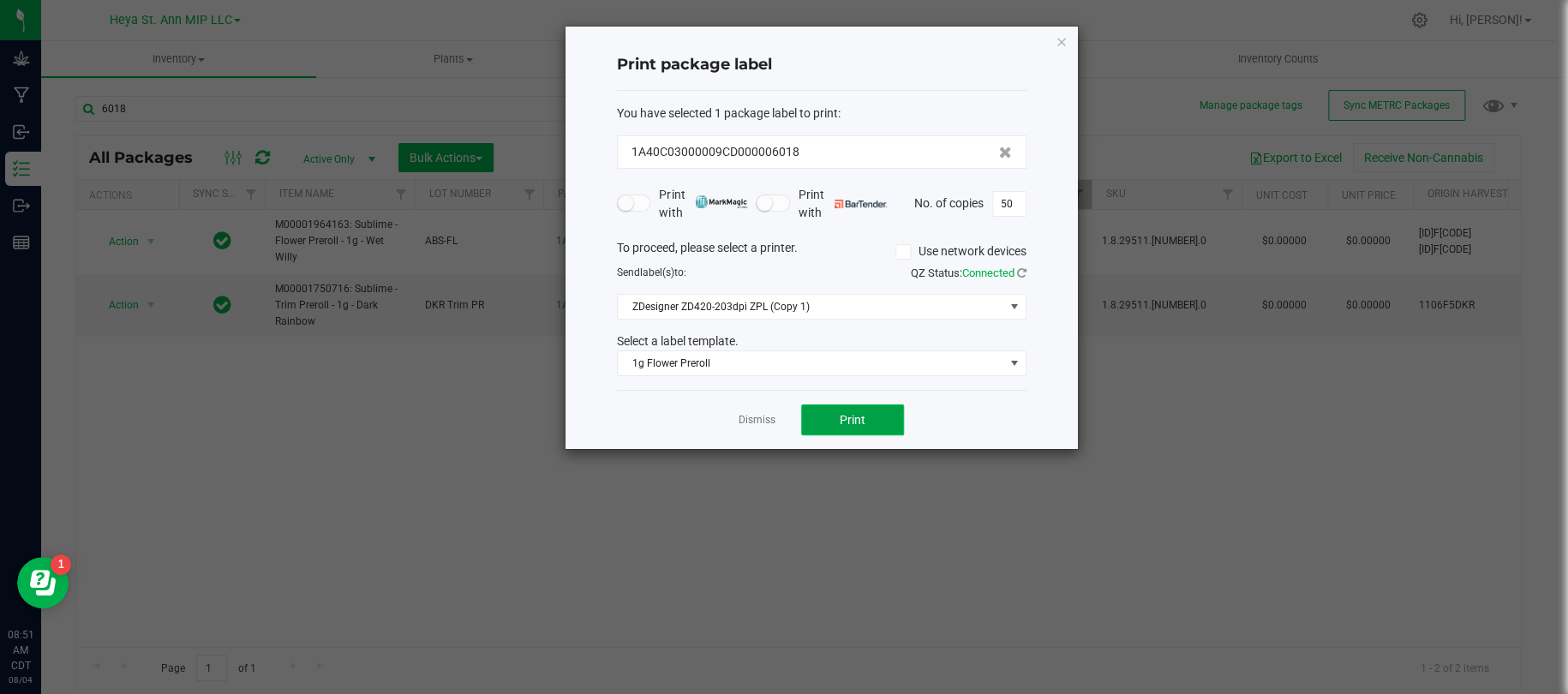 click on "Print" 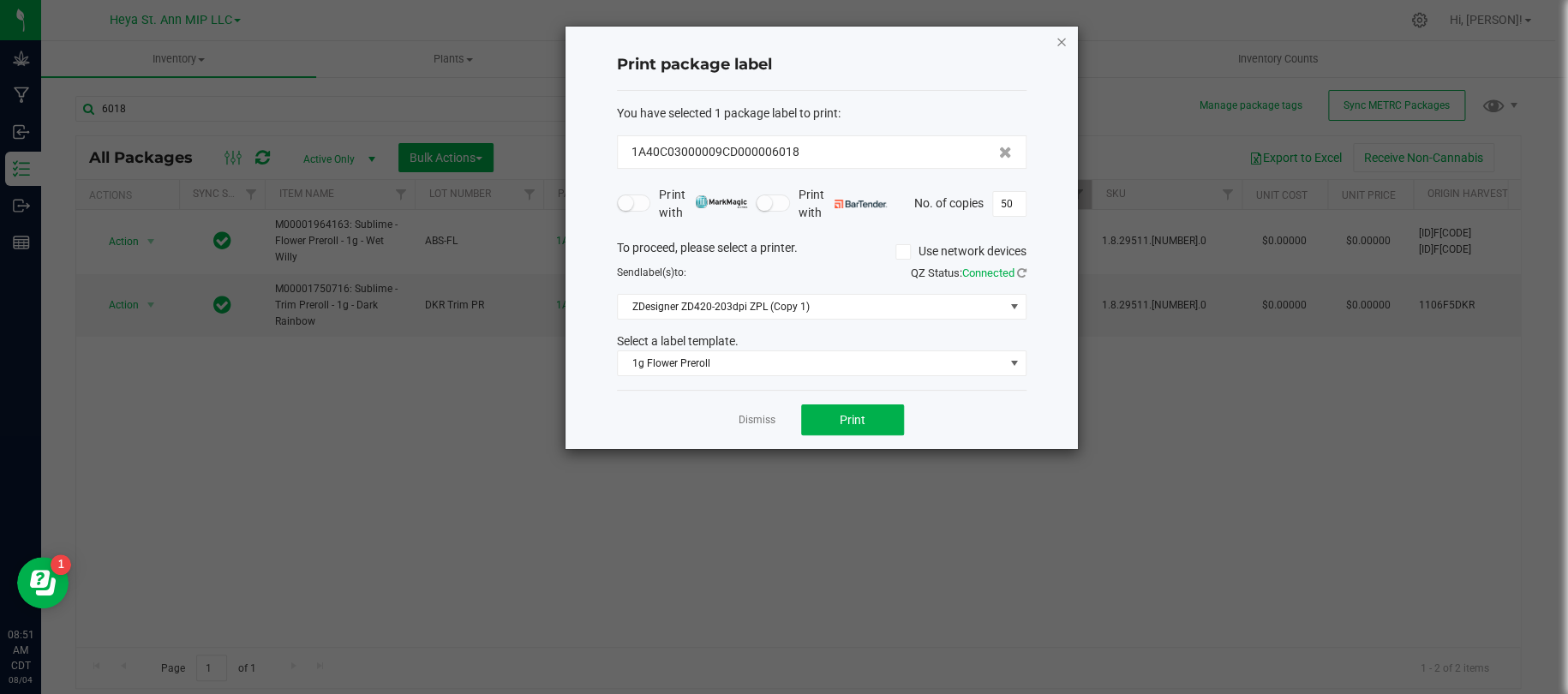 click 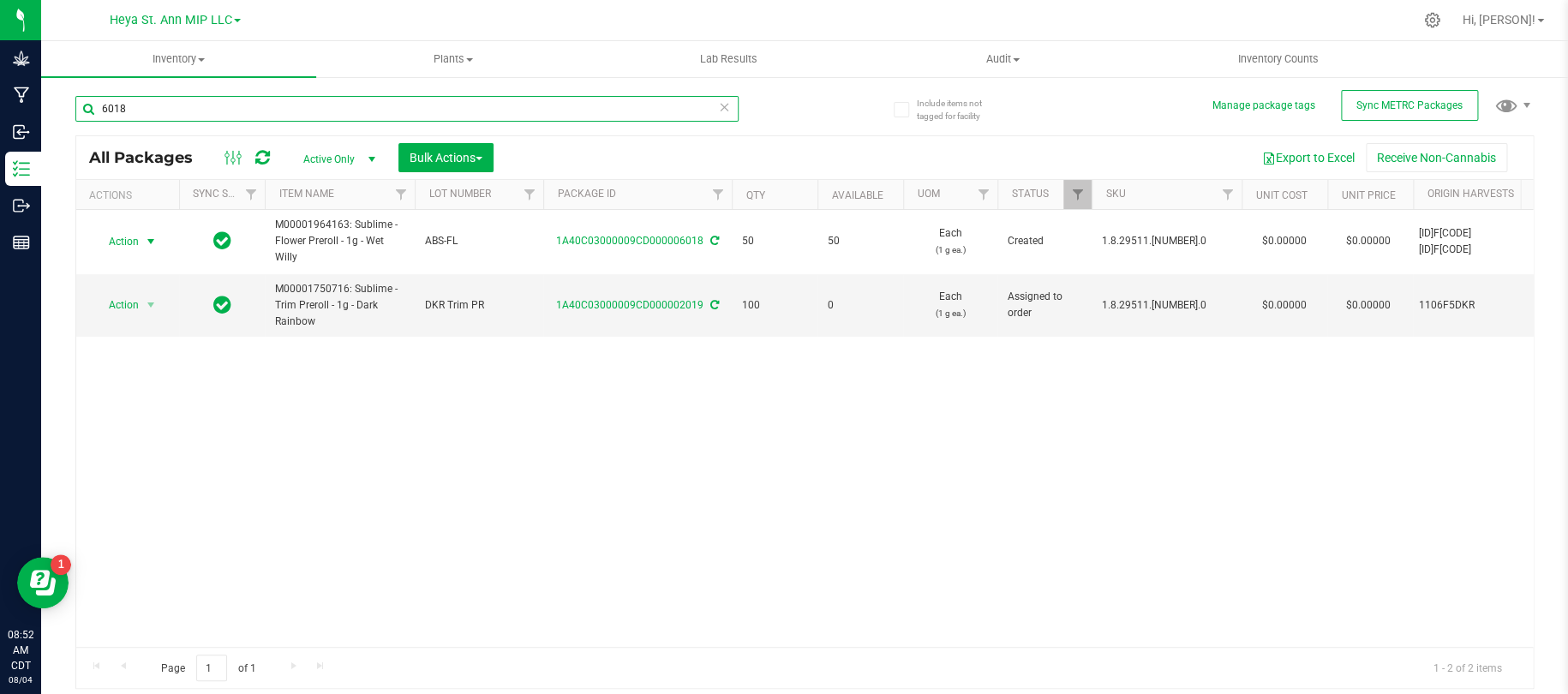 click on "6018" at bounding box center (407, 109) 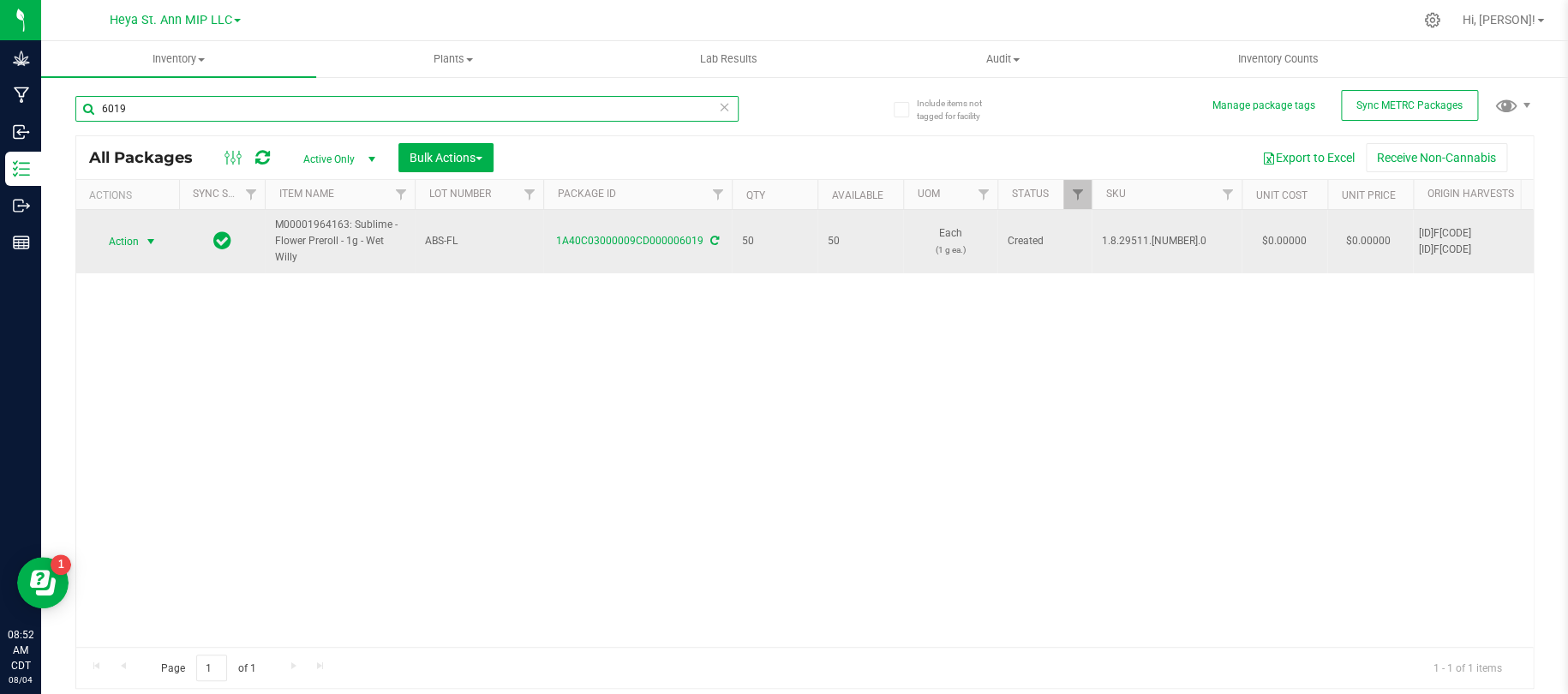 type on "6019" 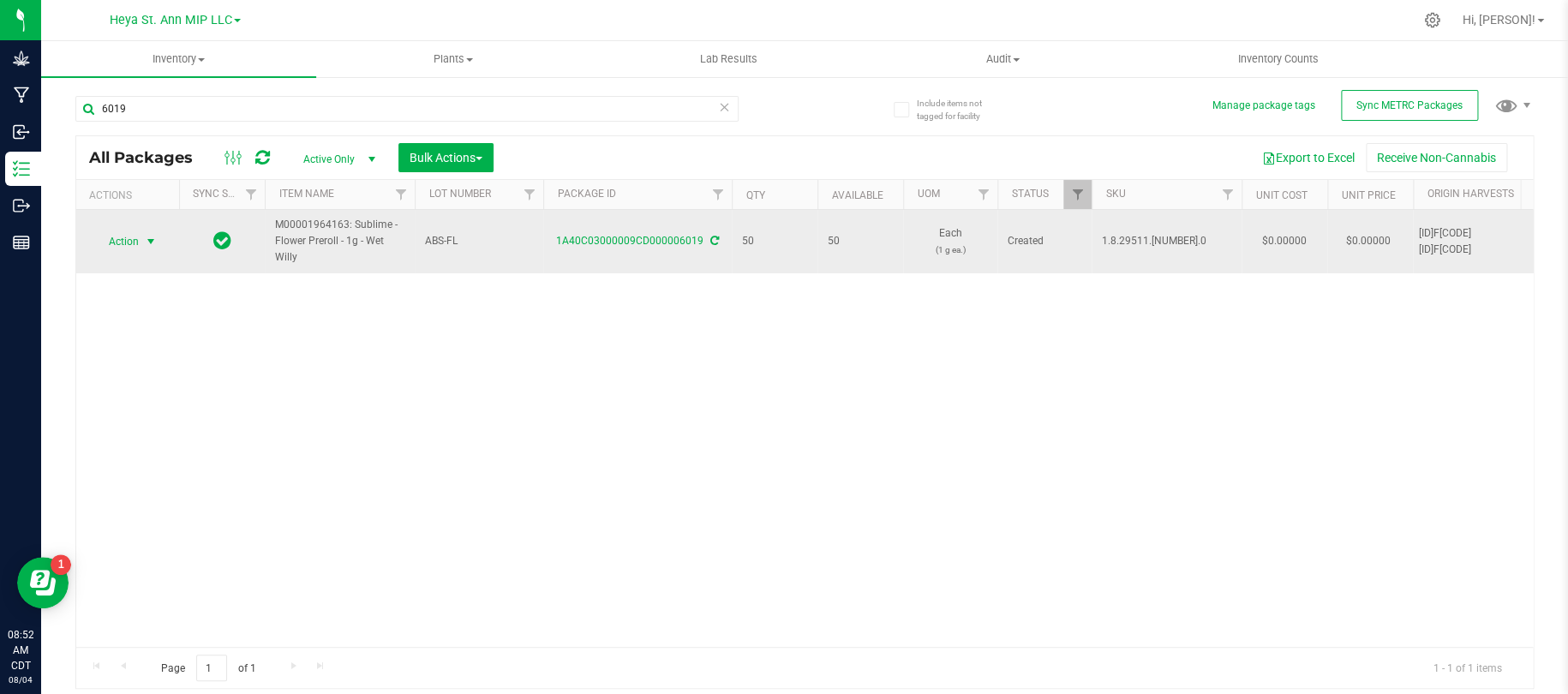 click at bounding box center [151, 242] 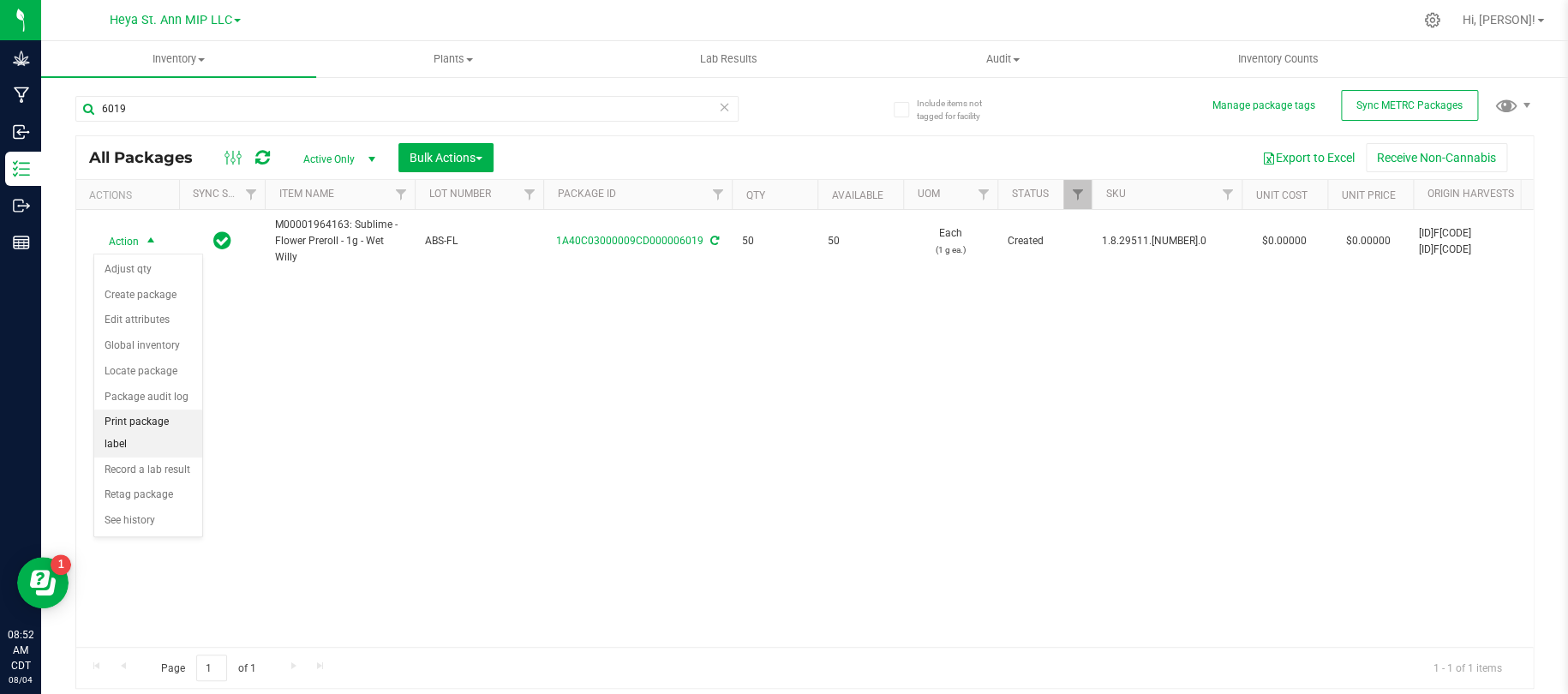click on "Print package label" at bounding box center [148, 433] 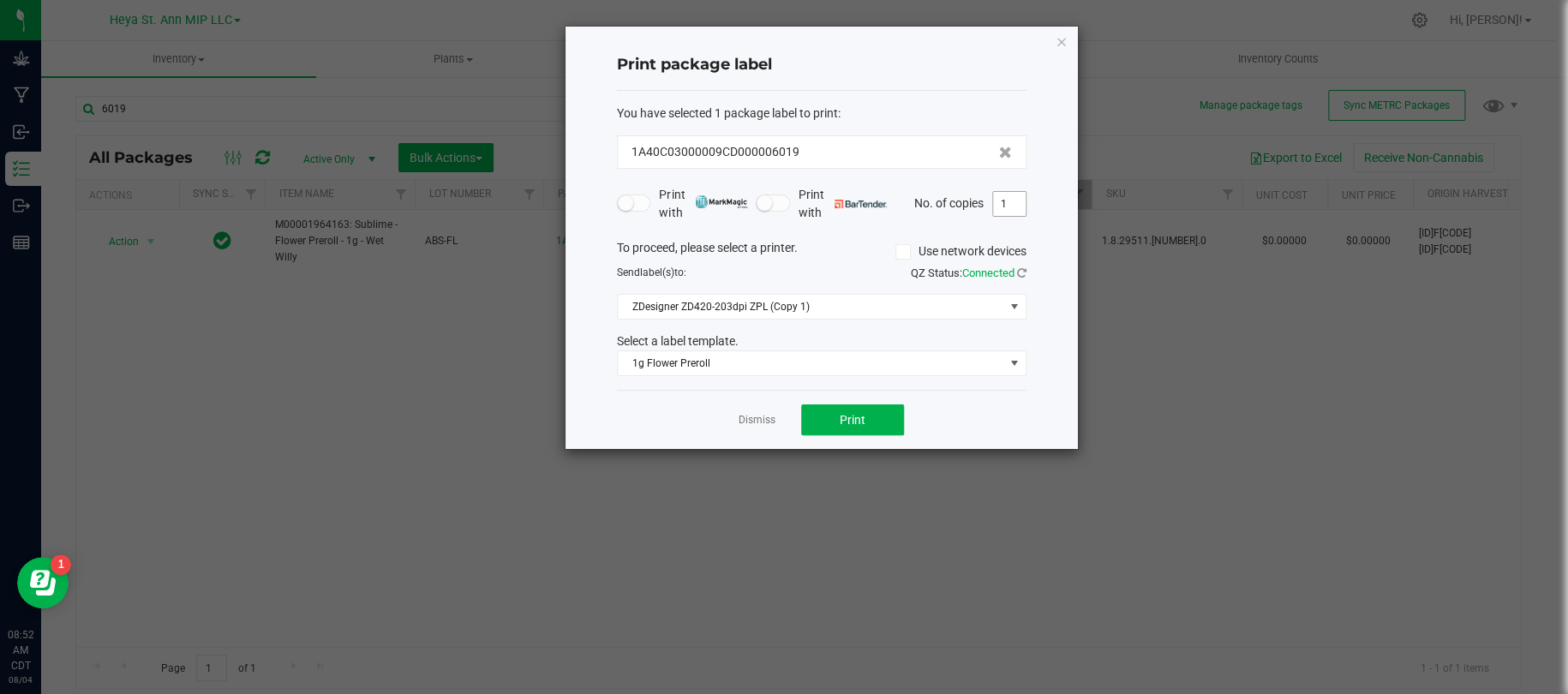 click on "1" at bounding box center [1009, 204] 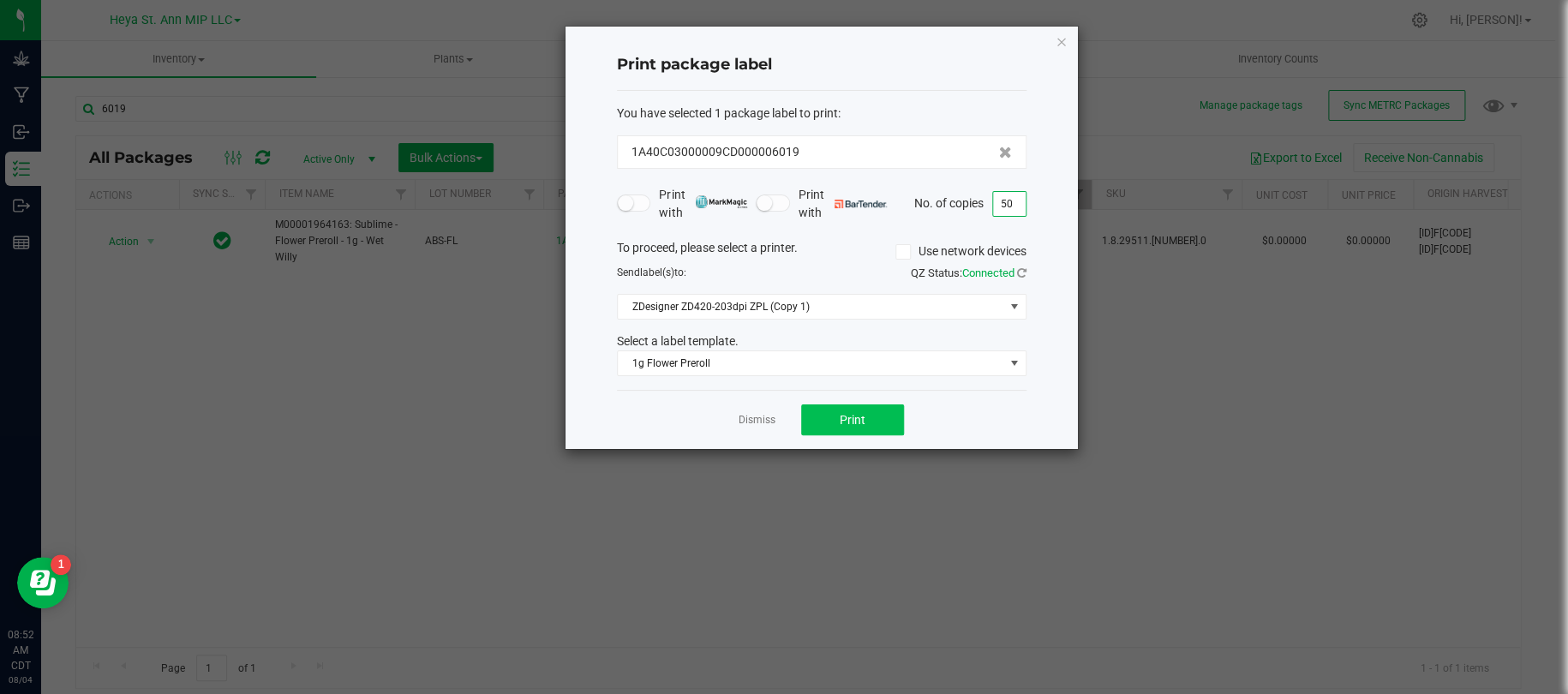 type on "50" 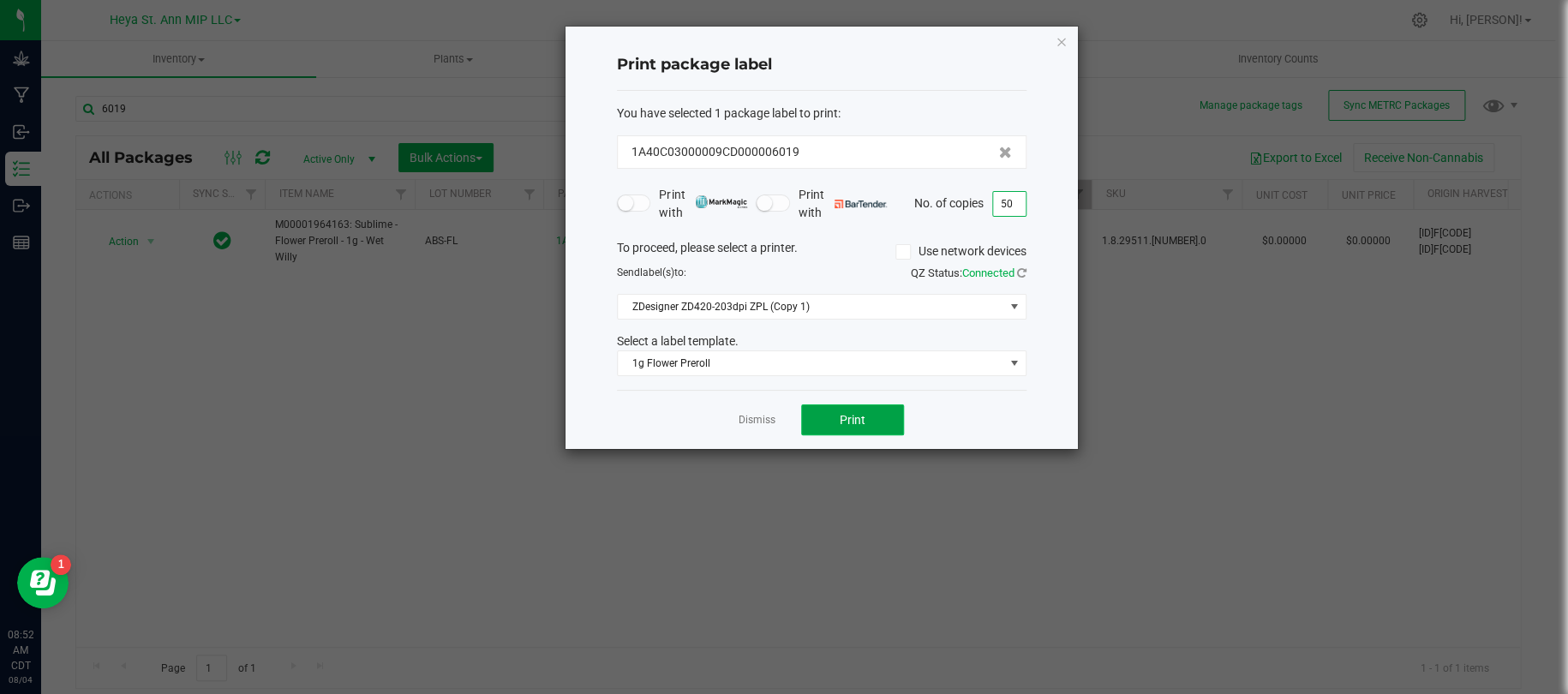 click on "Print" 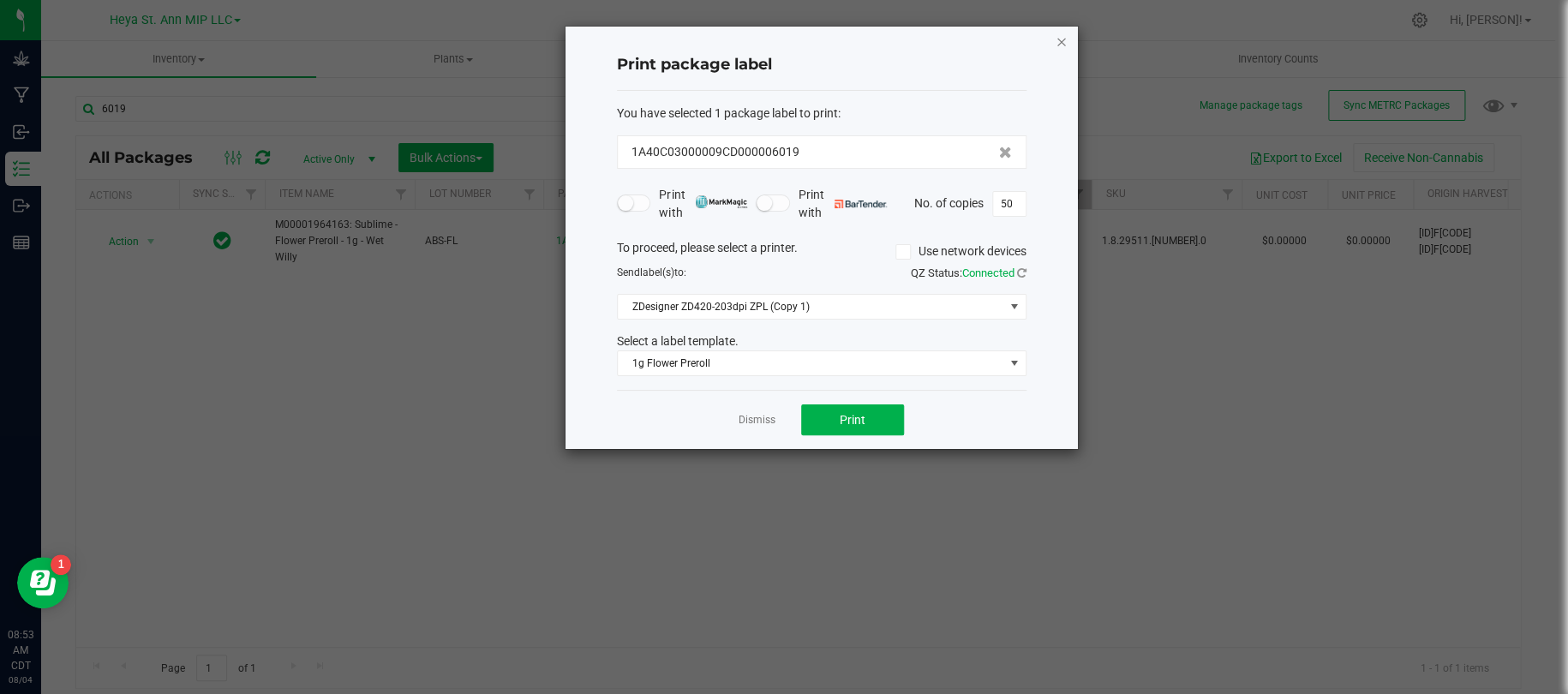 click 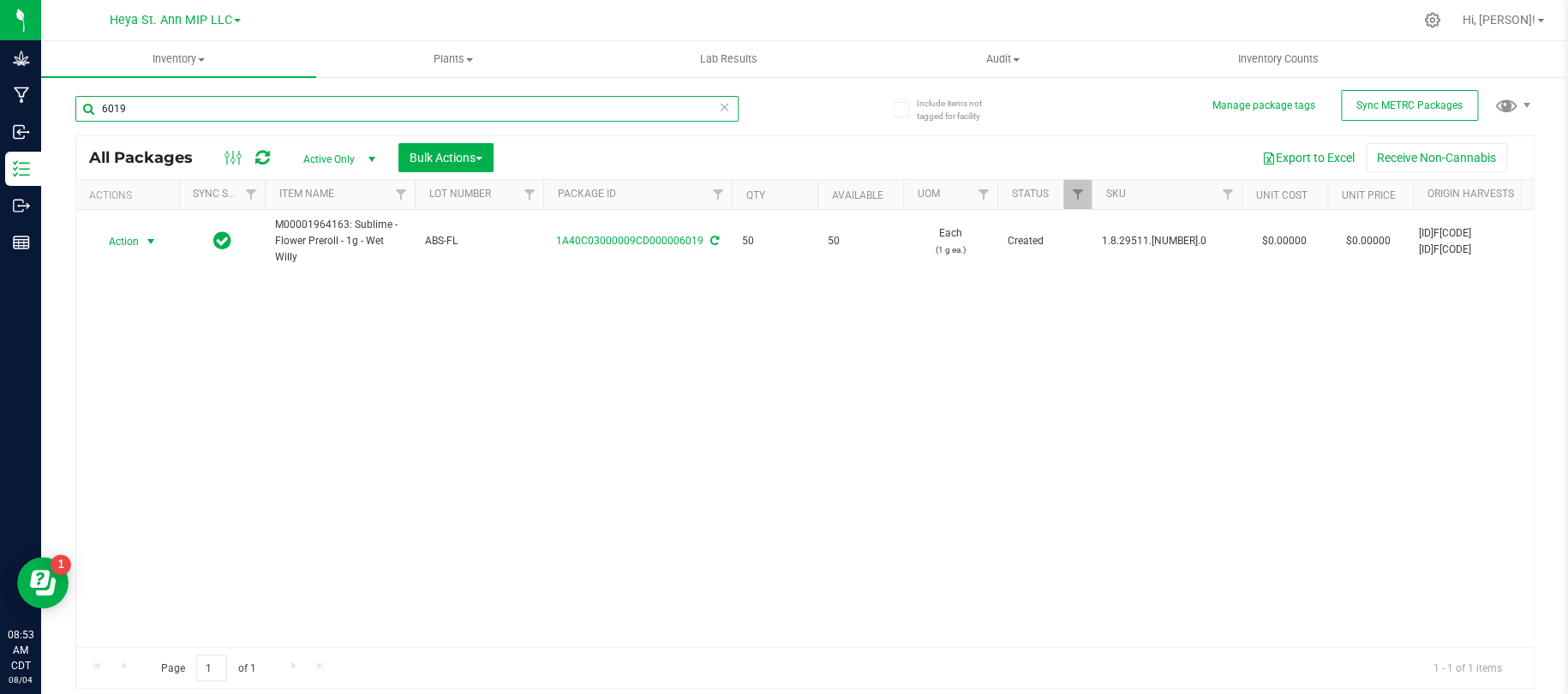 click on "6019" at bounding box center (407, 109) 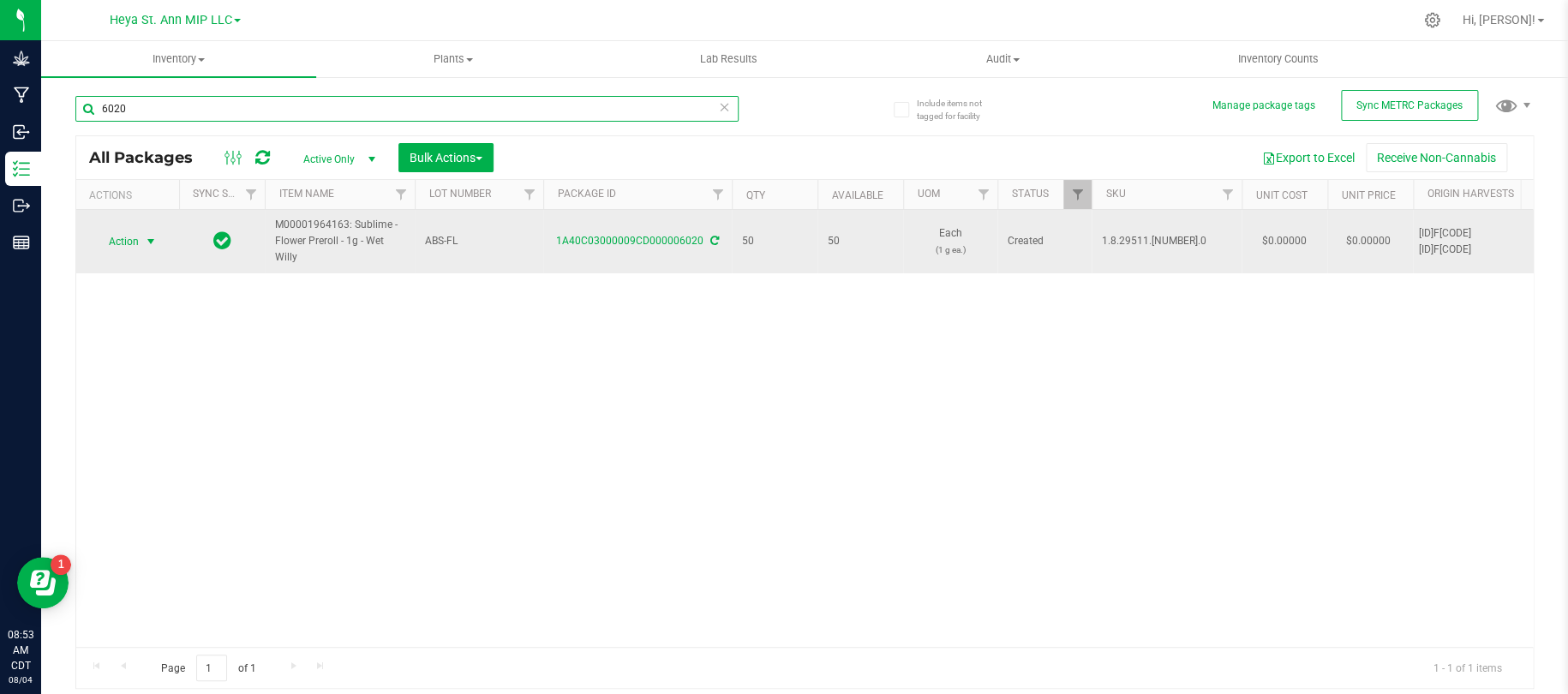 type on "6020" 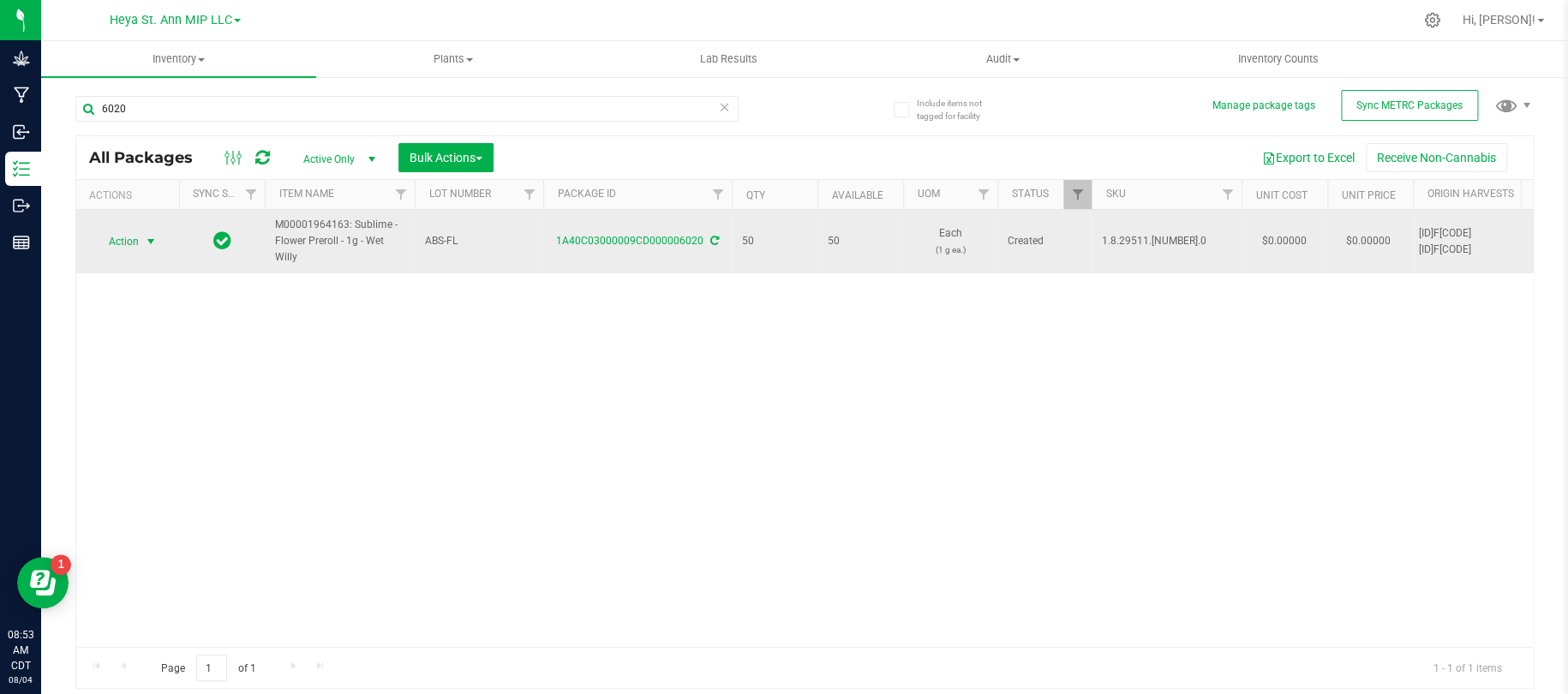 click on "Action" at bounding box center [117, 242] 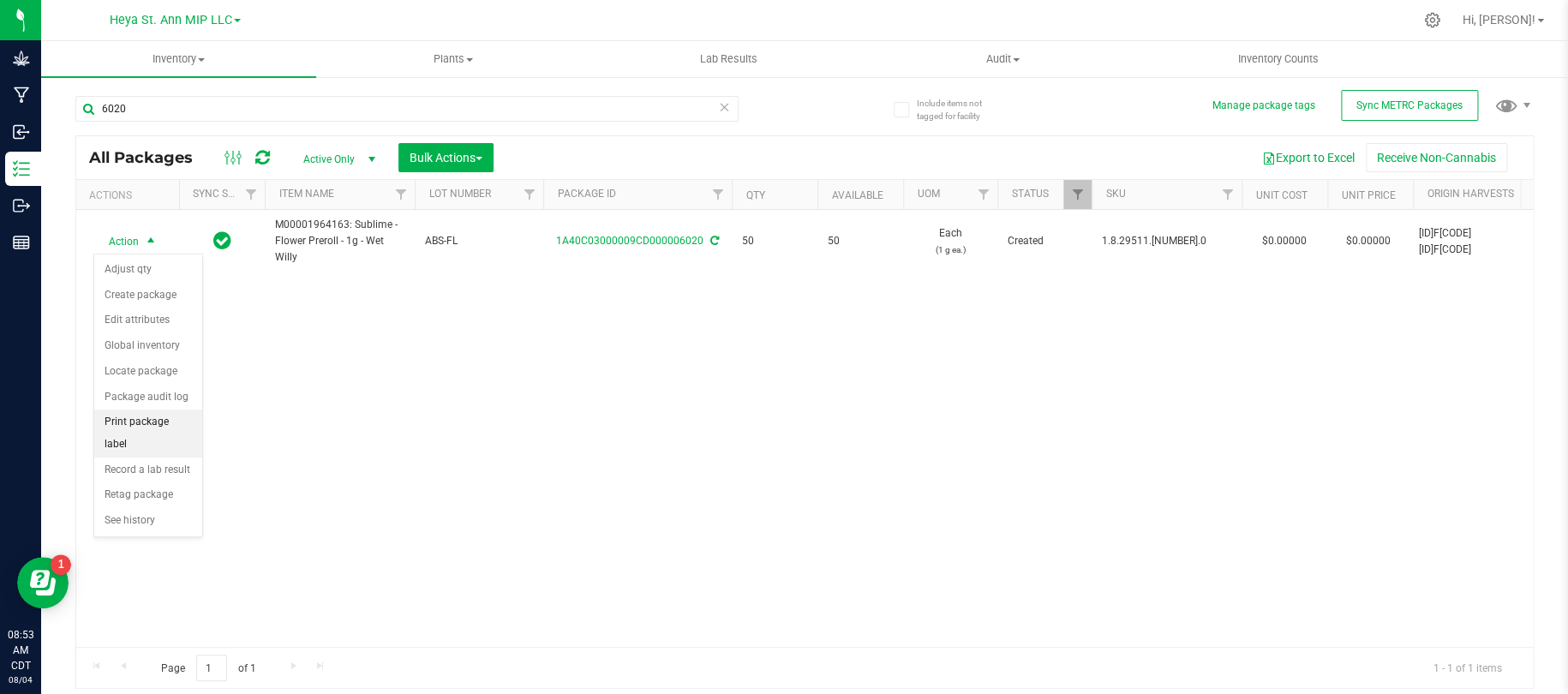 click on "Print package label" at bounding box center (148, 433) 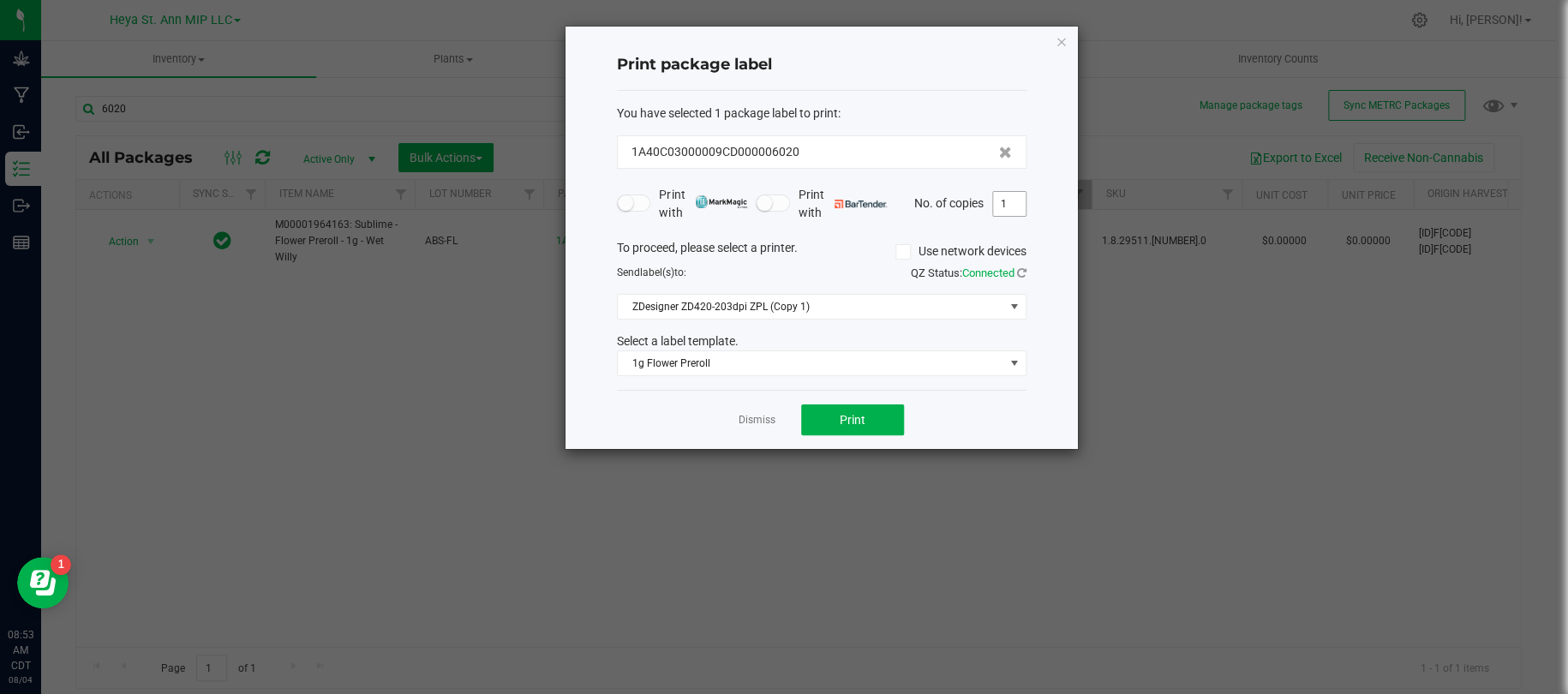 click on "1" at bounding box center (1009, 204) 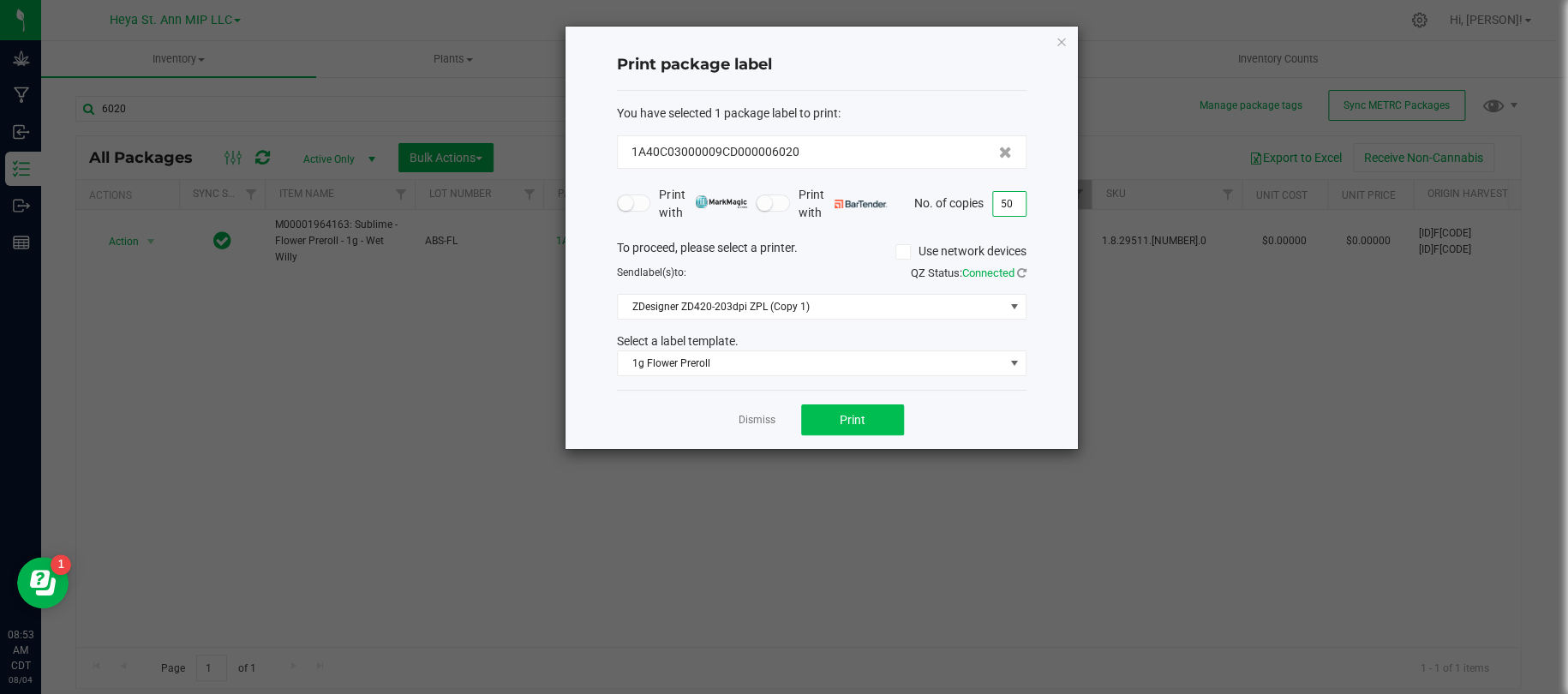 type on "50" 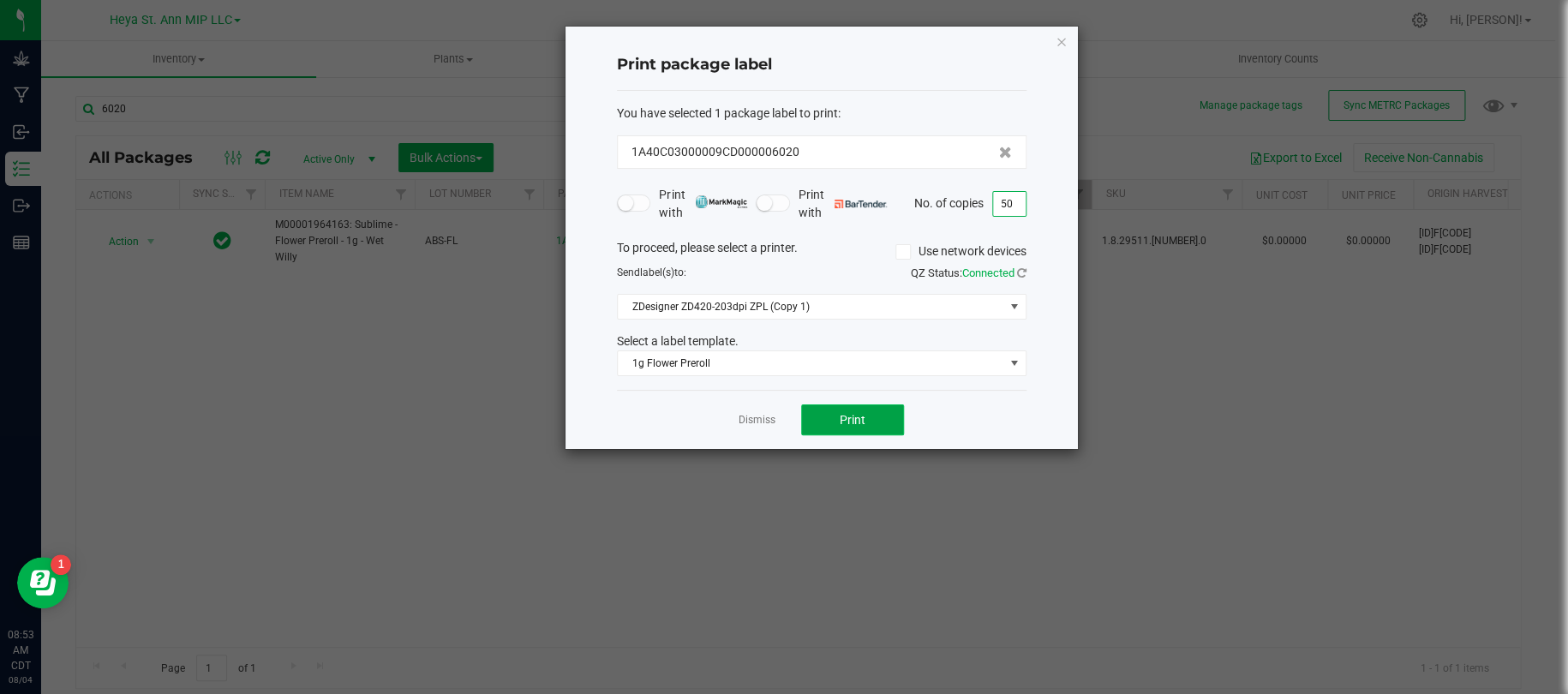click on "Print" 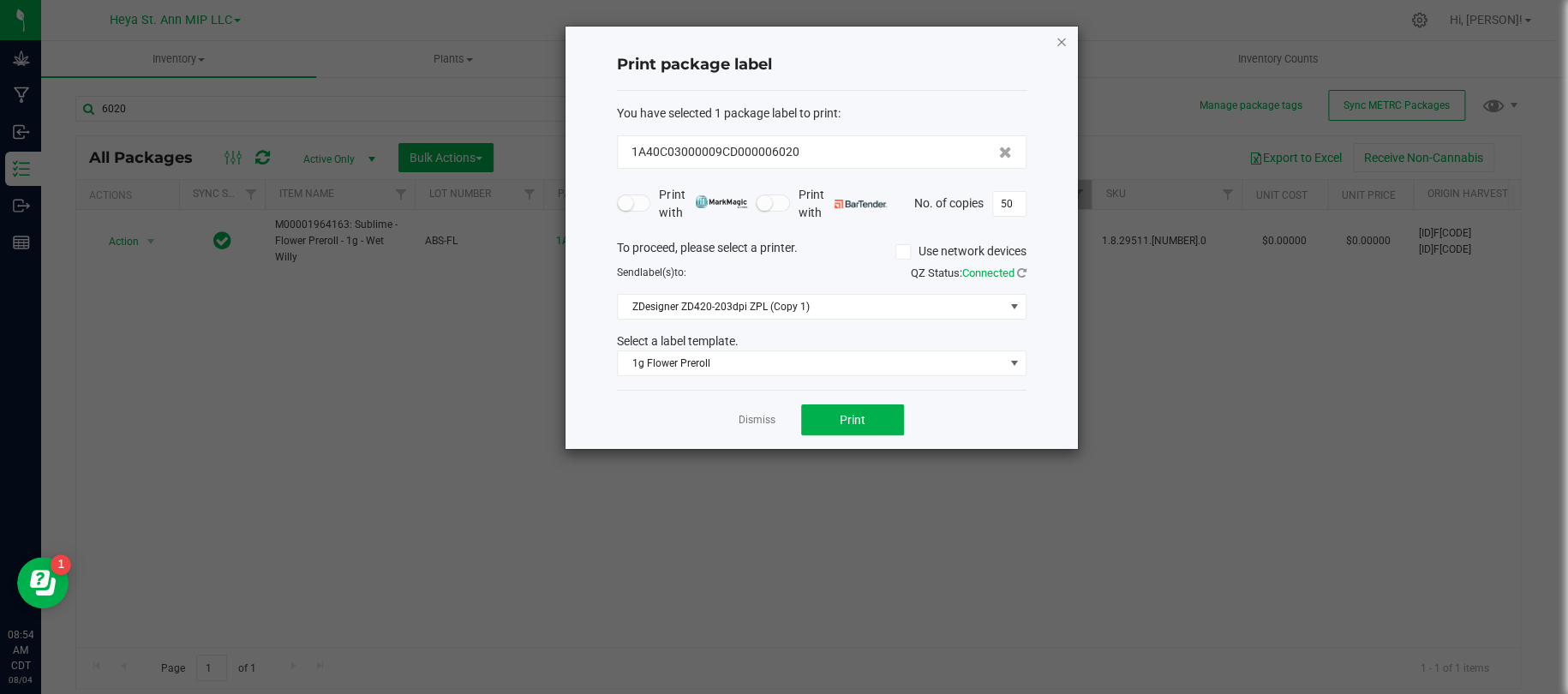 click 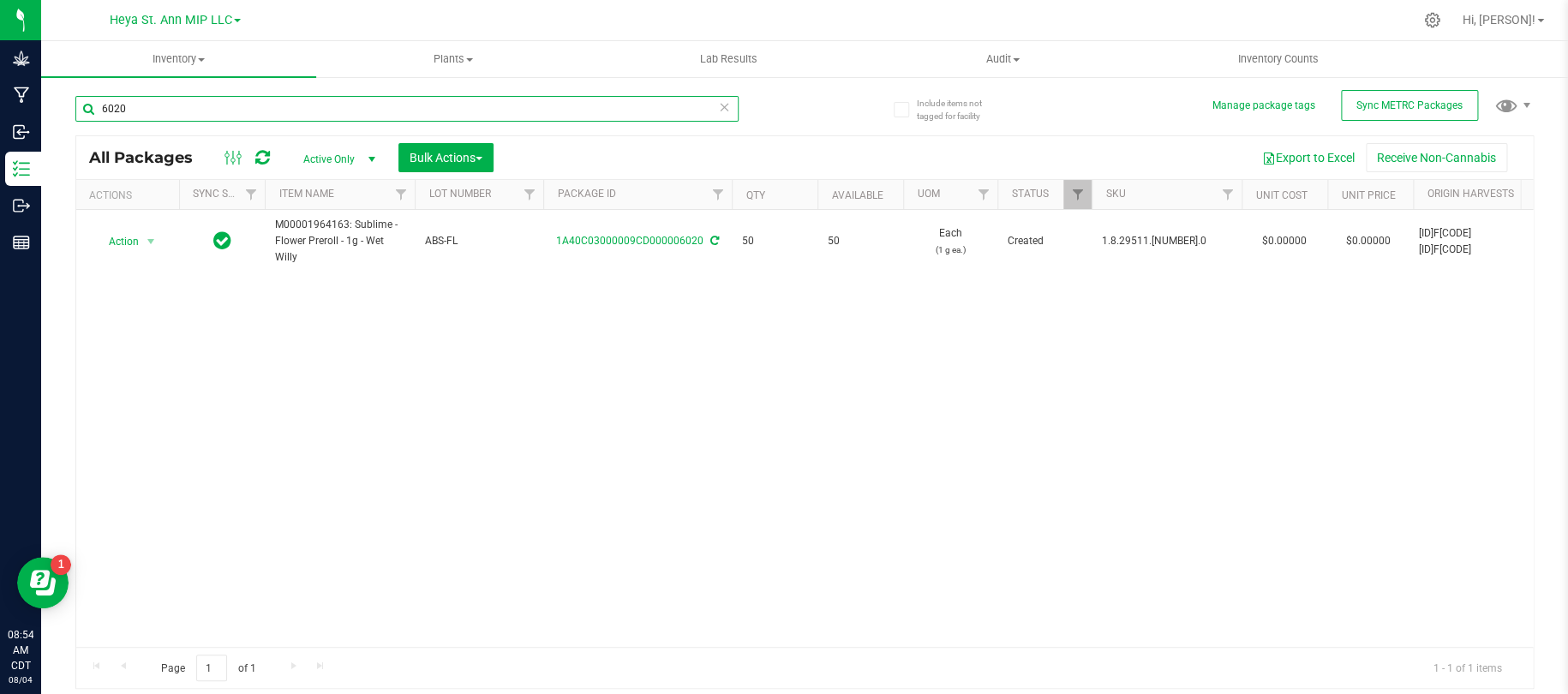 click on "6020" at bounding box center (407, 109) 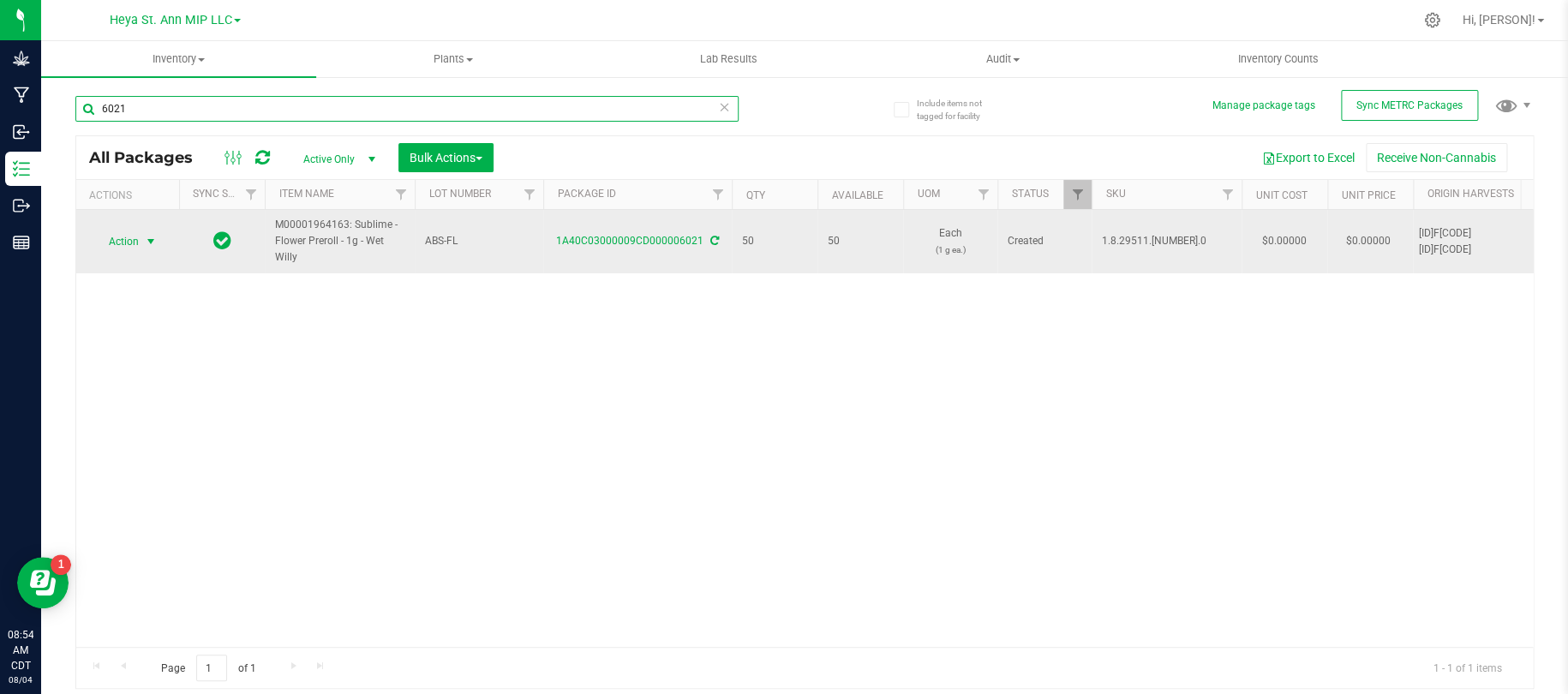 type on "6021" 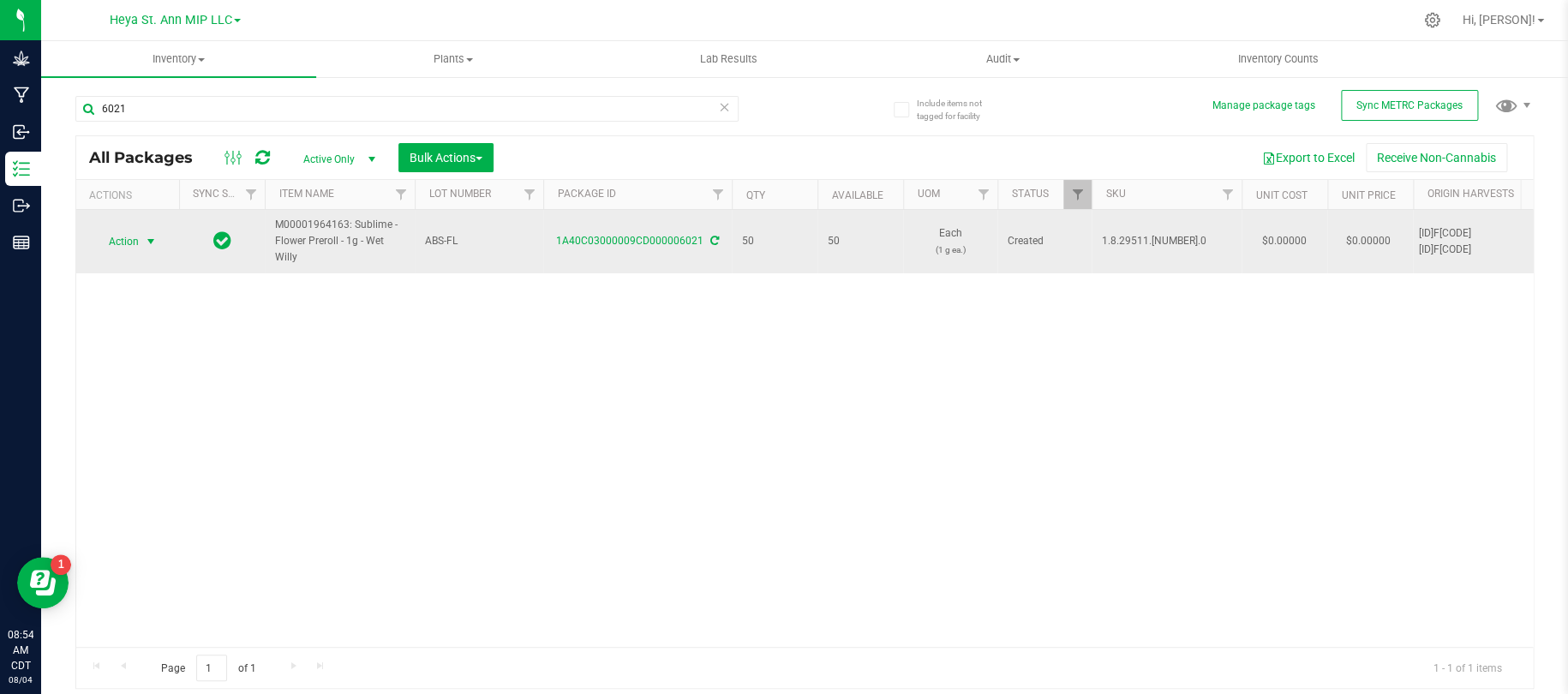 click at bounding box center (151, 242) 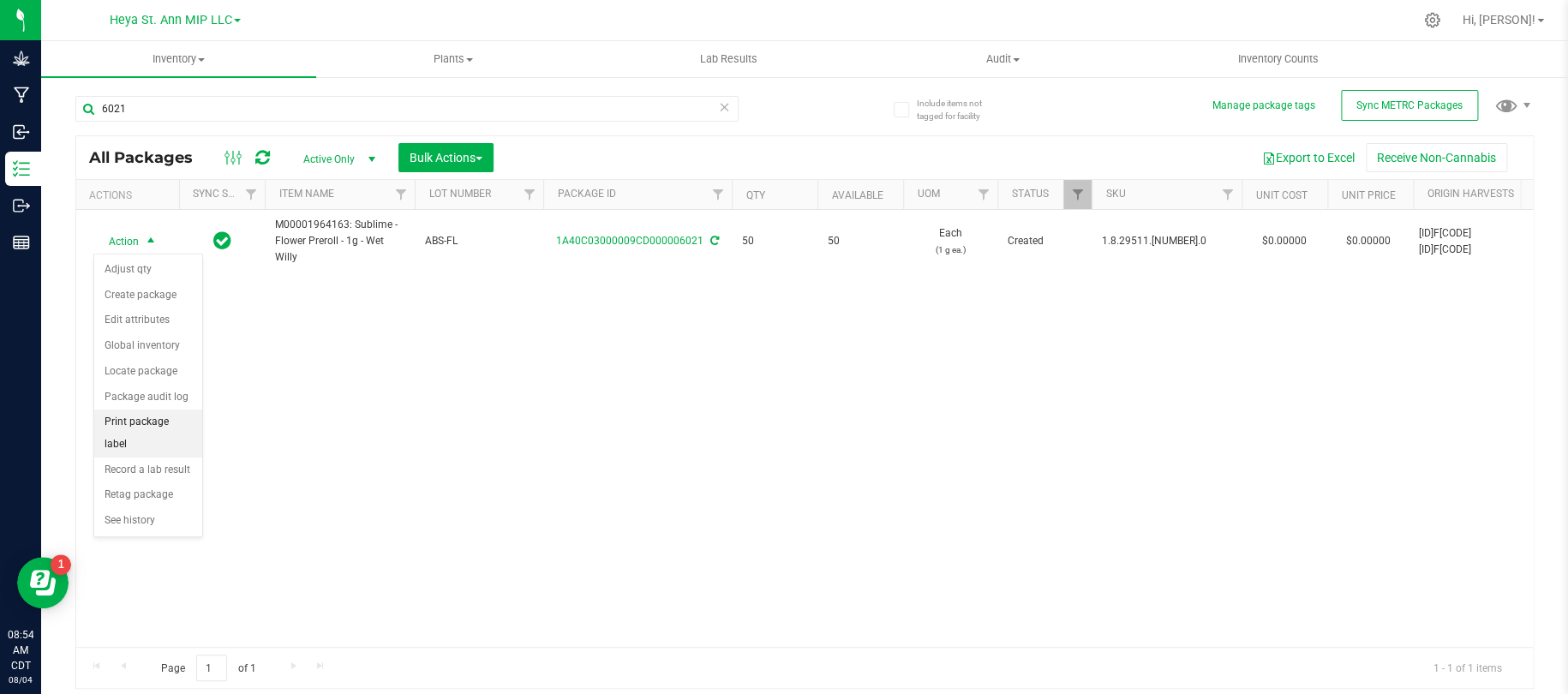 click on "Print package label" at bounding box center (148, 433) 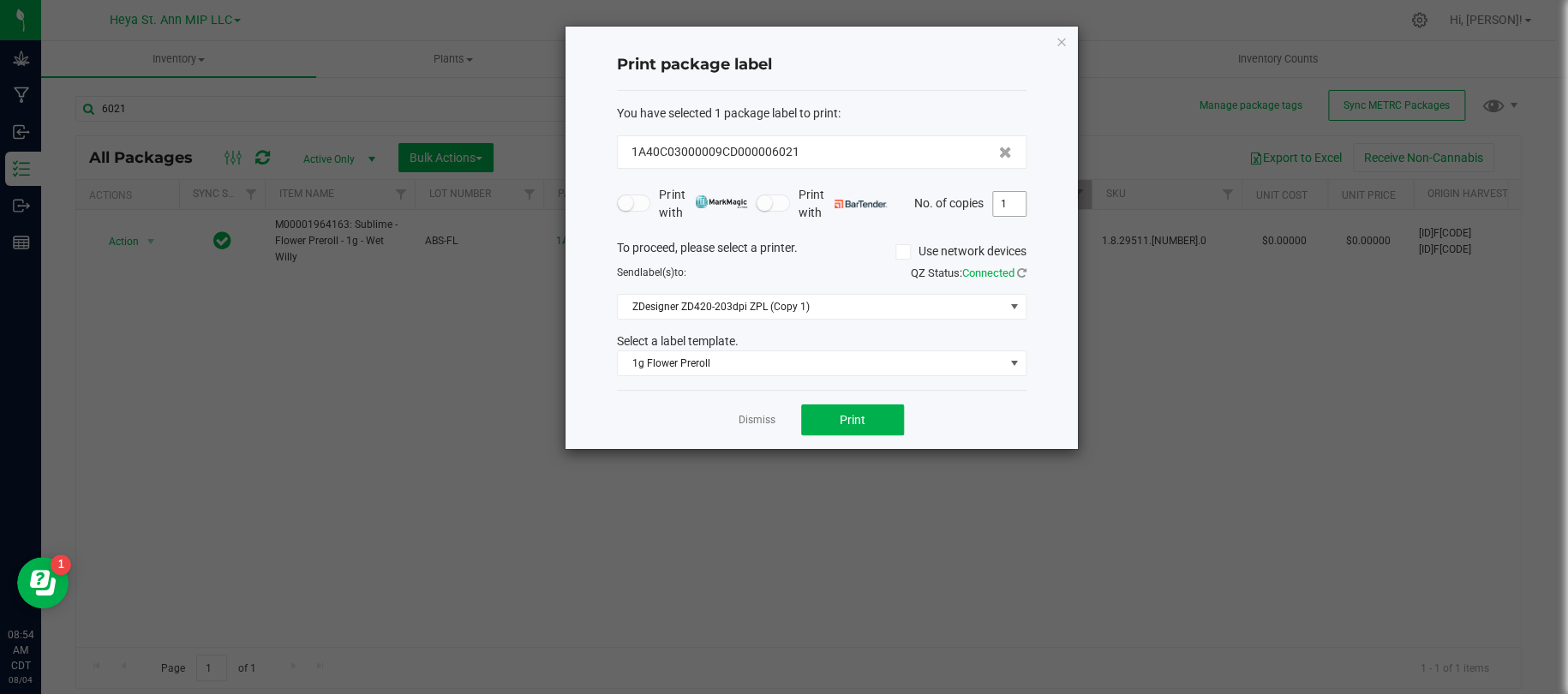 click on "1" at bounding box center [1009, 204] 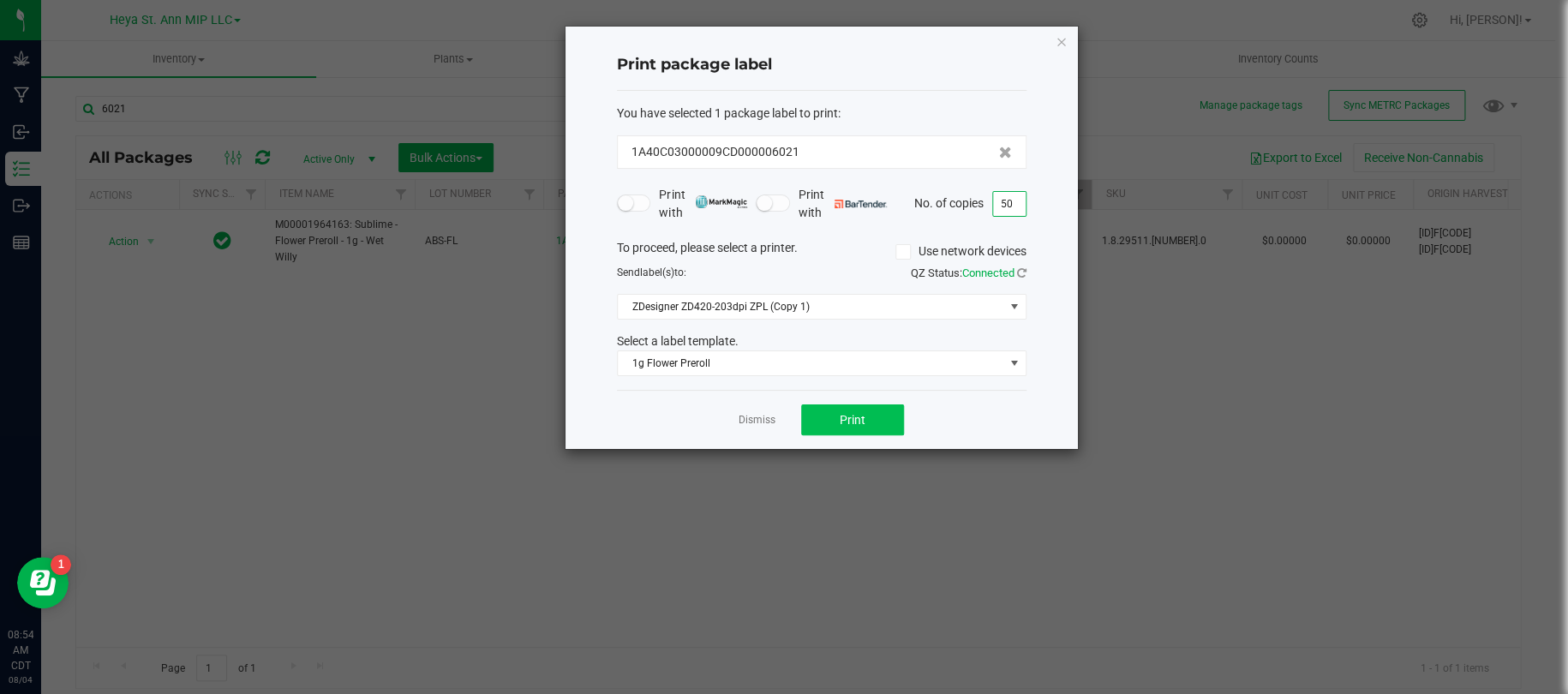 type on "50" 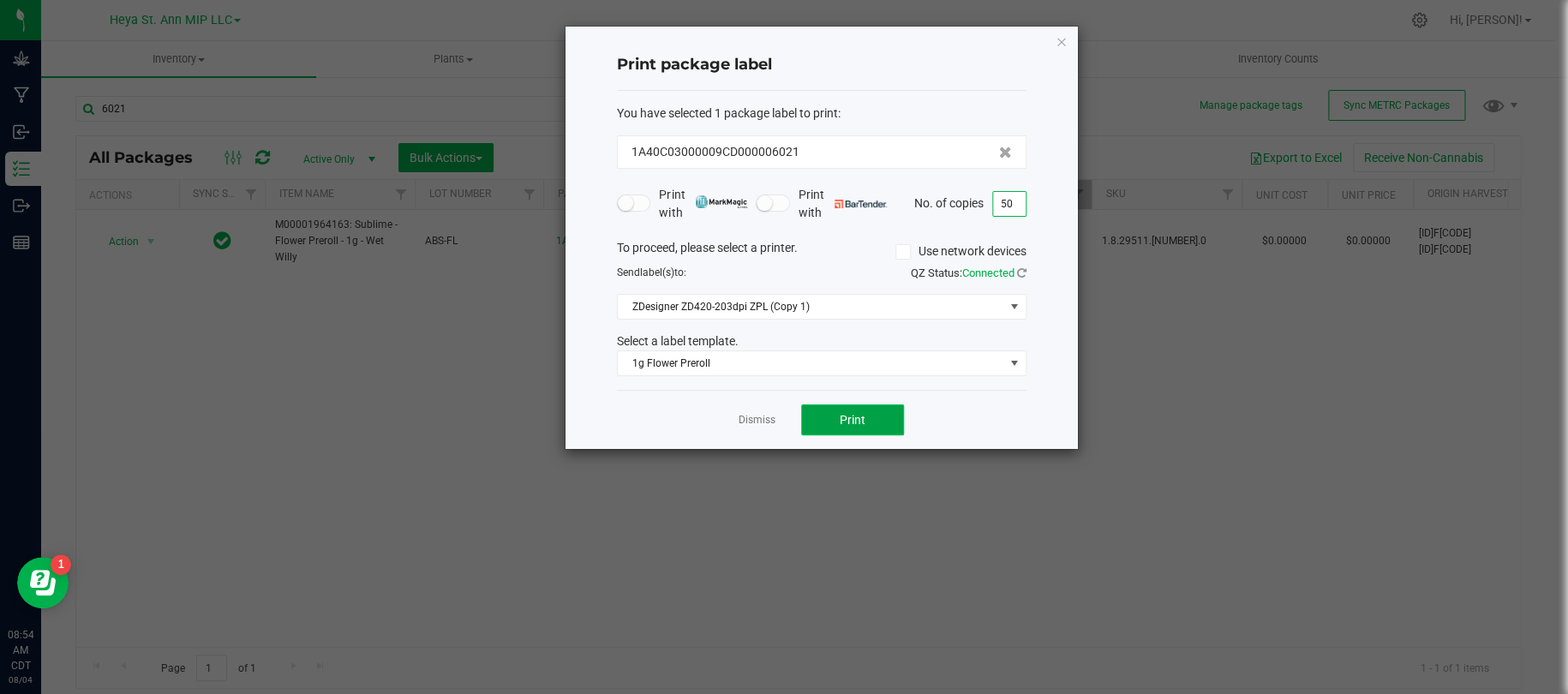 click on "Print" 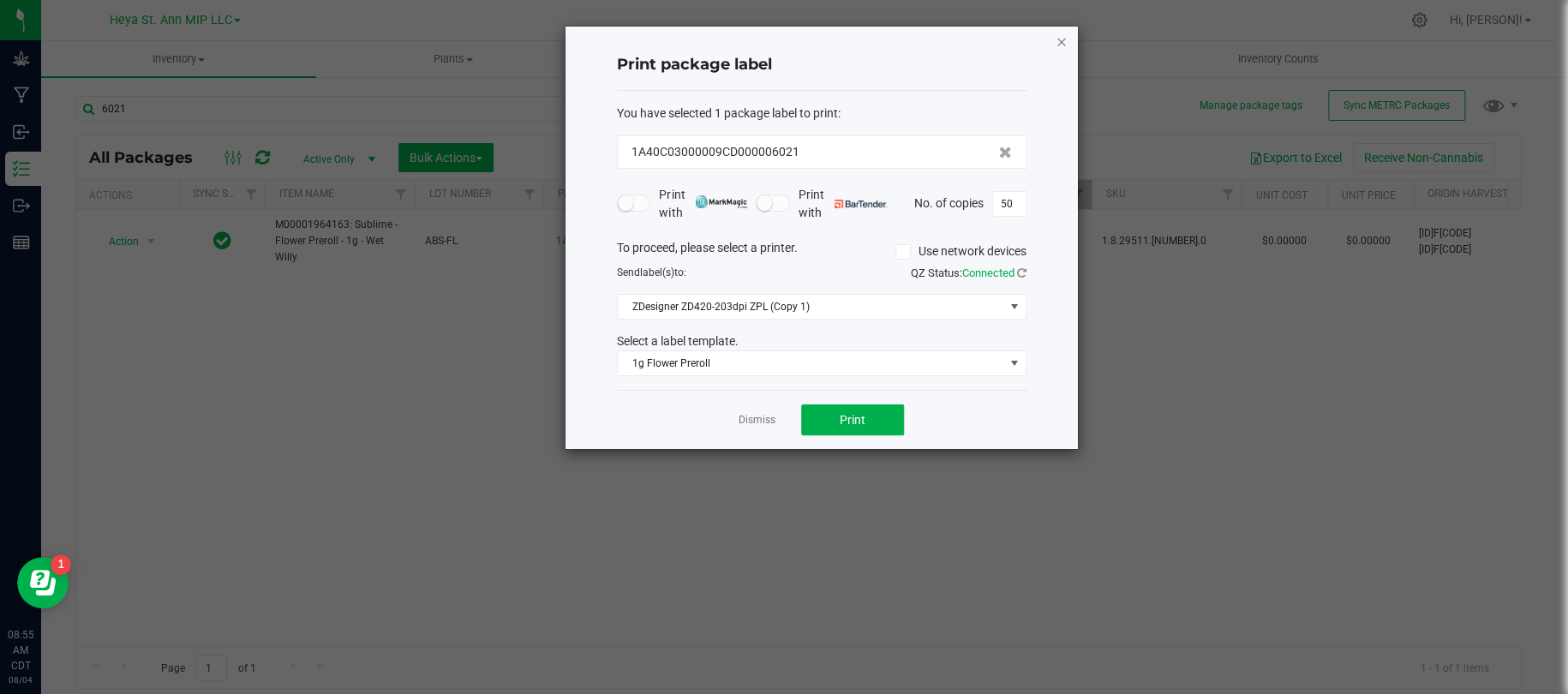 click 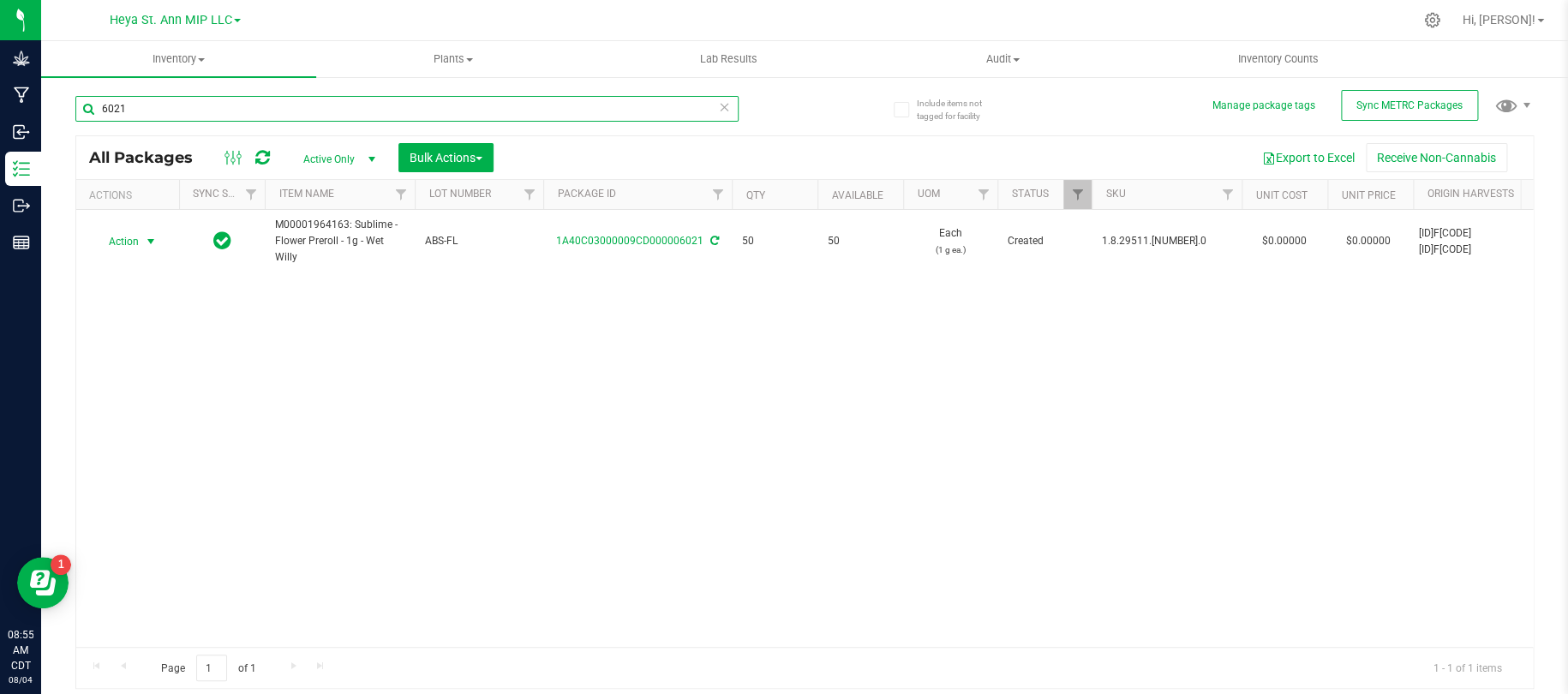 click on "6021" at bounding box center [407, 109] 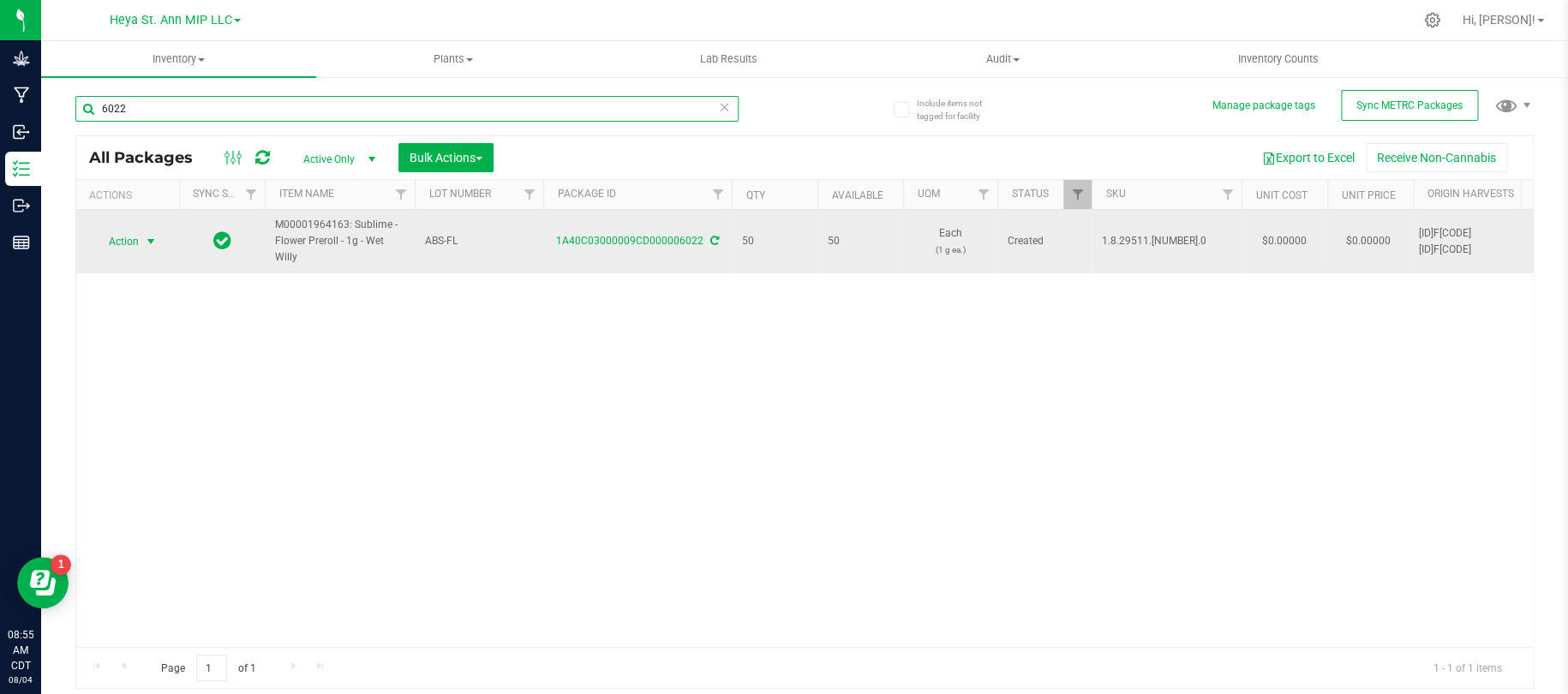 type on "6022" 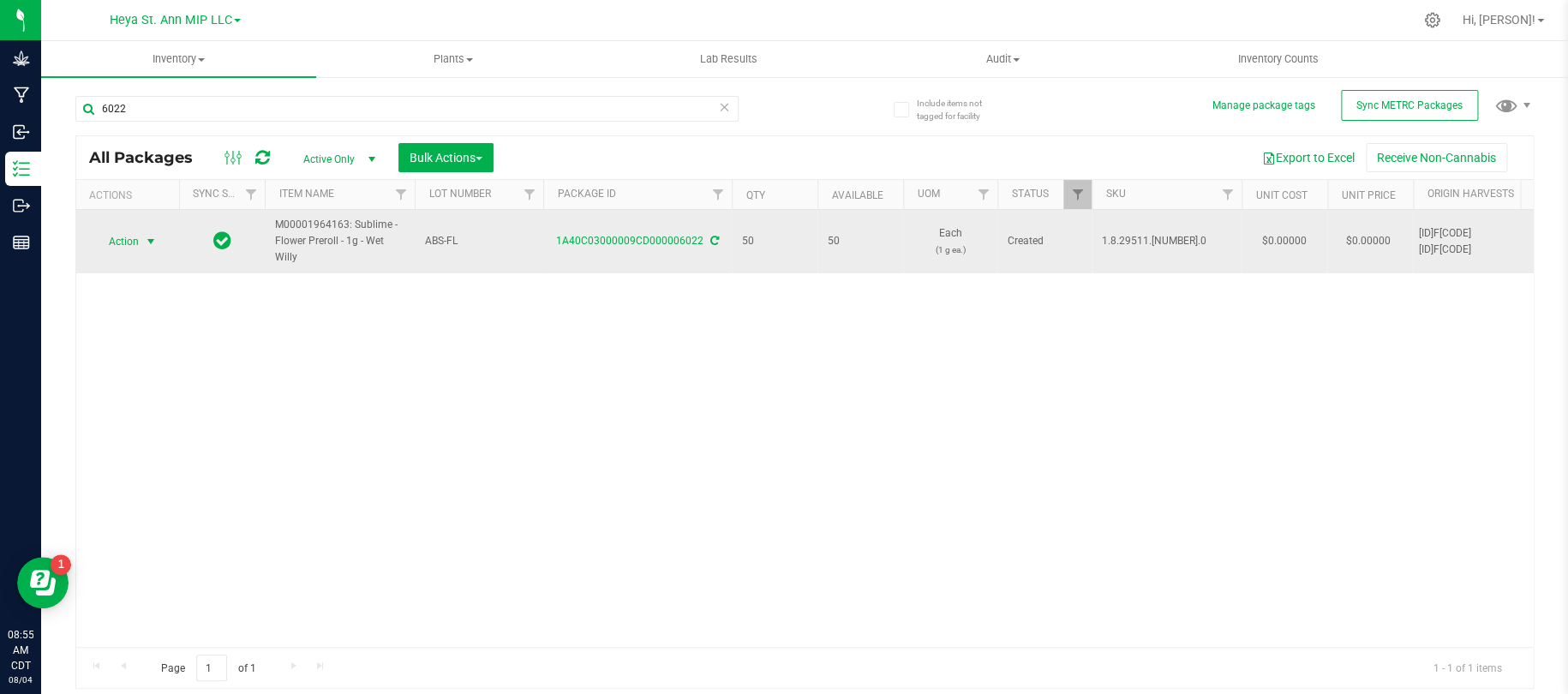 click at bounding box center (151, 242) 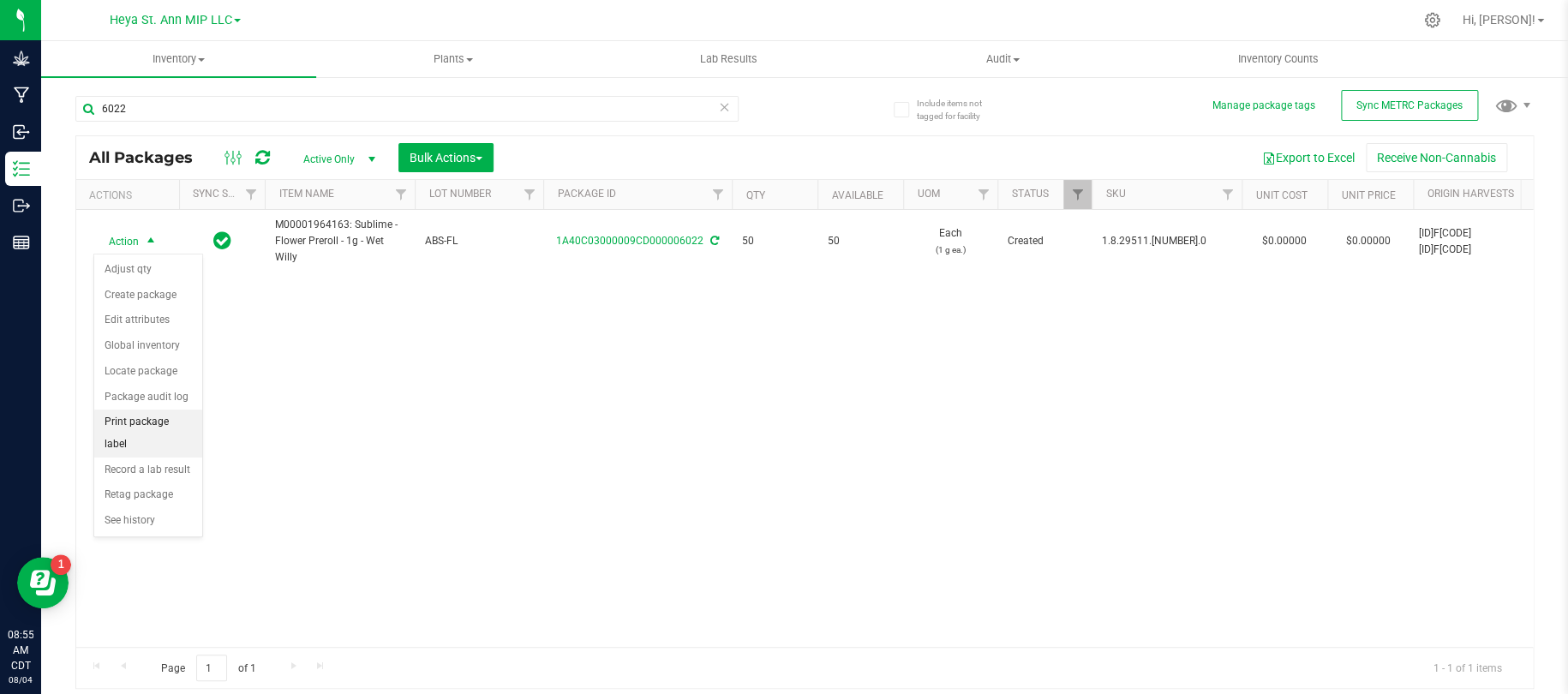 click on "Print package label" at bounding box center [148, 433] 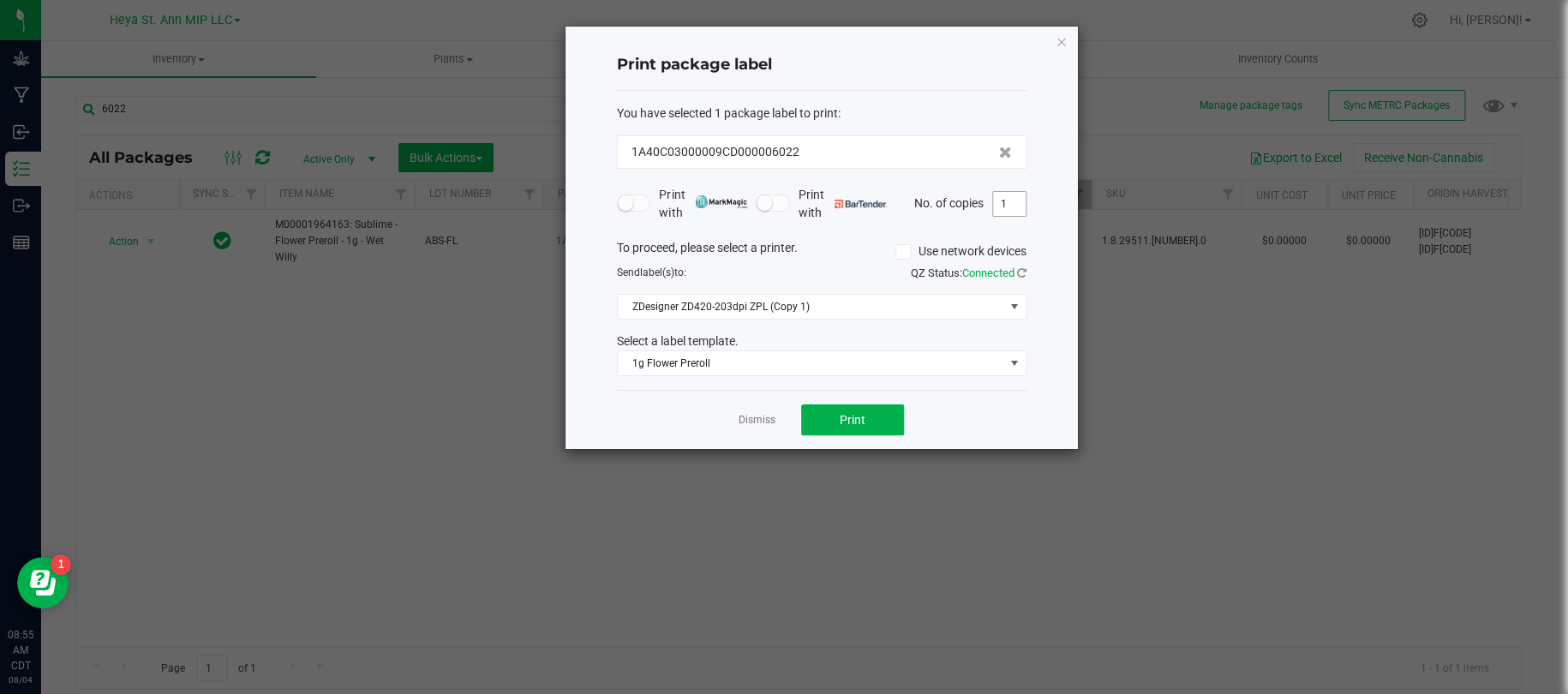 click on "1" at bounding box center [1009, 204] 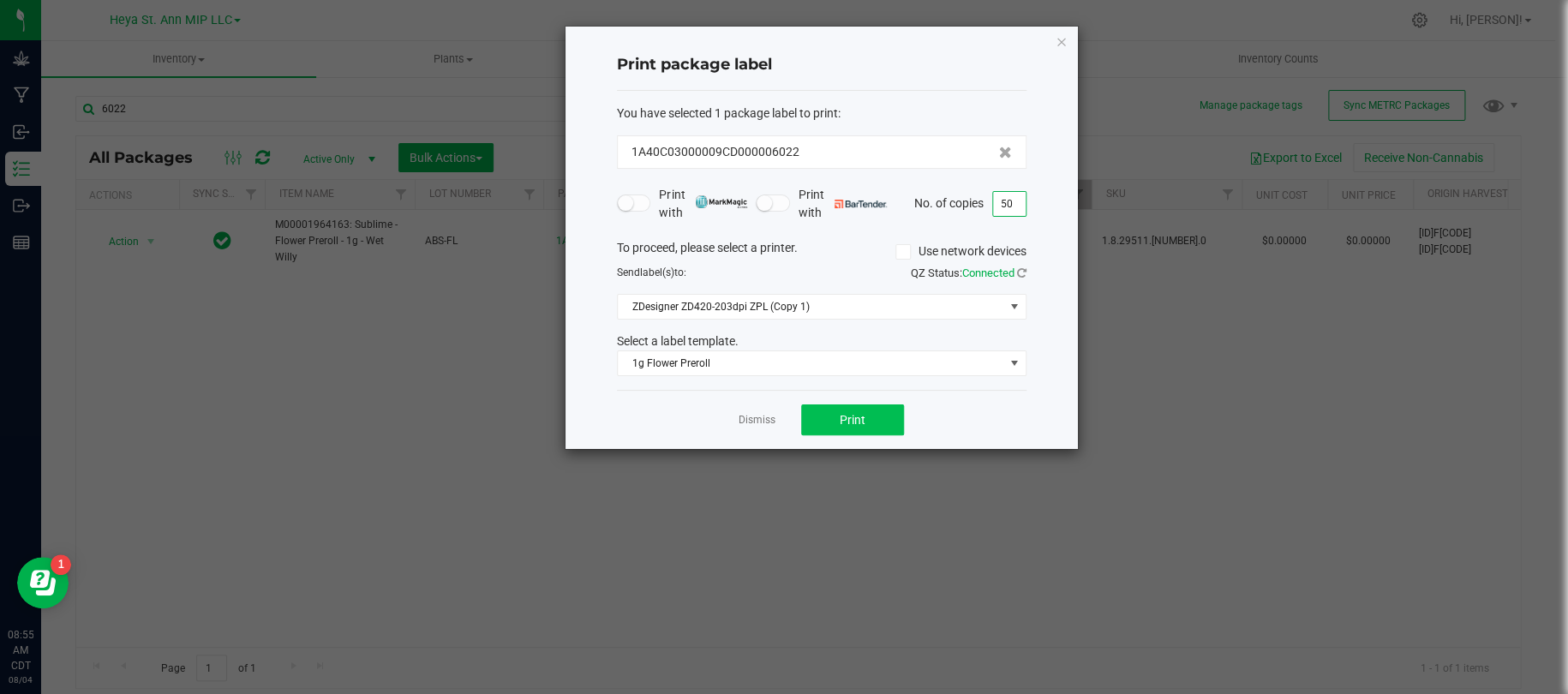 type on "50" 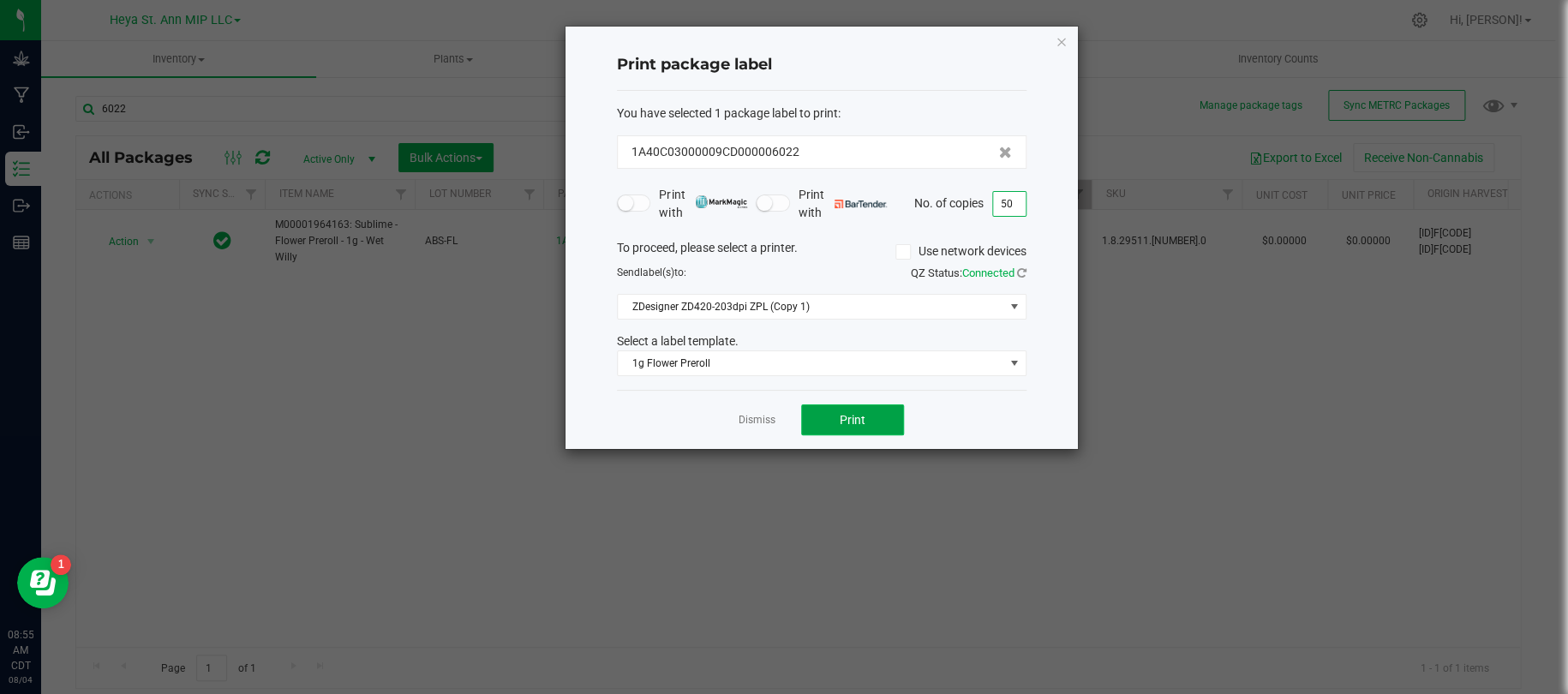 click on "Print" 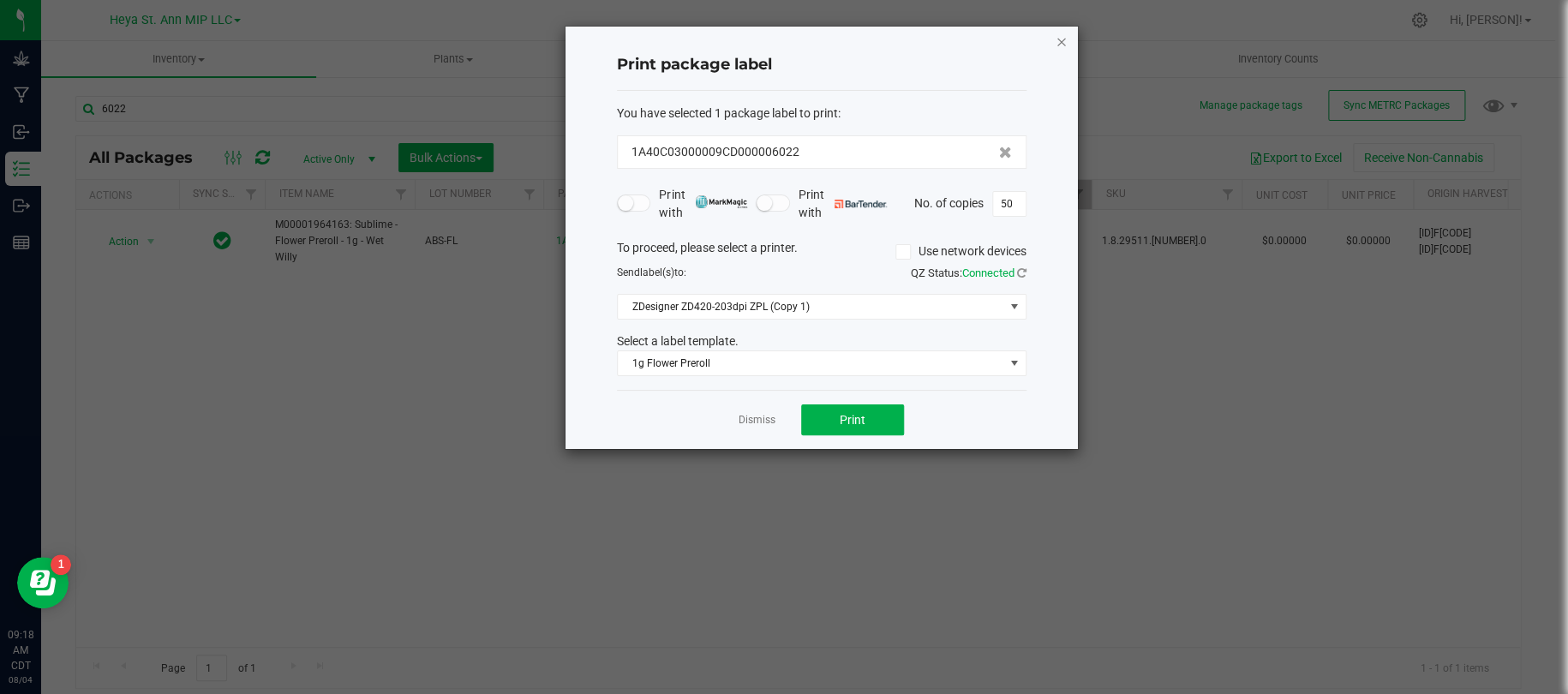 click 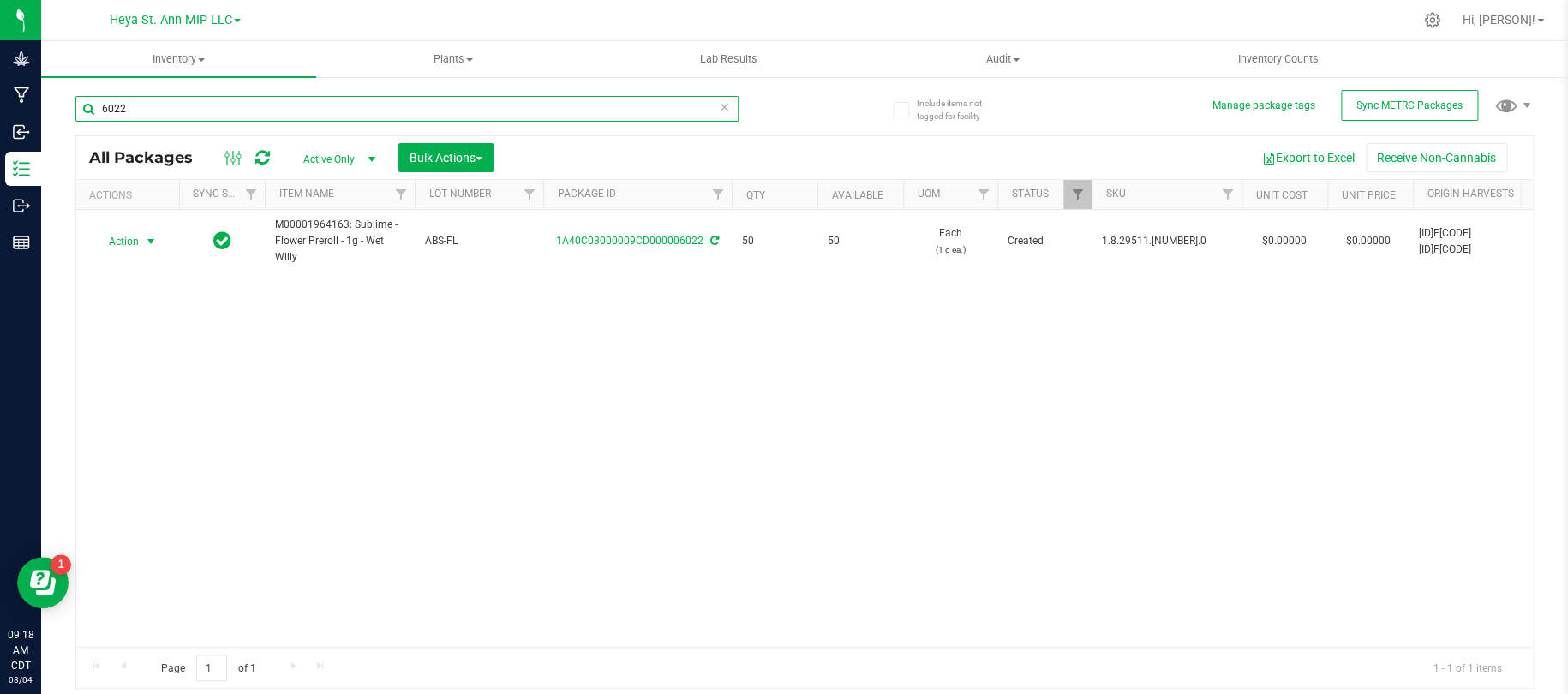 click on "6022" at bounding box center [407, 109] 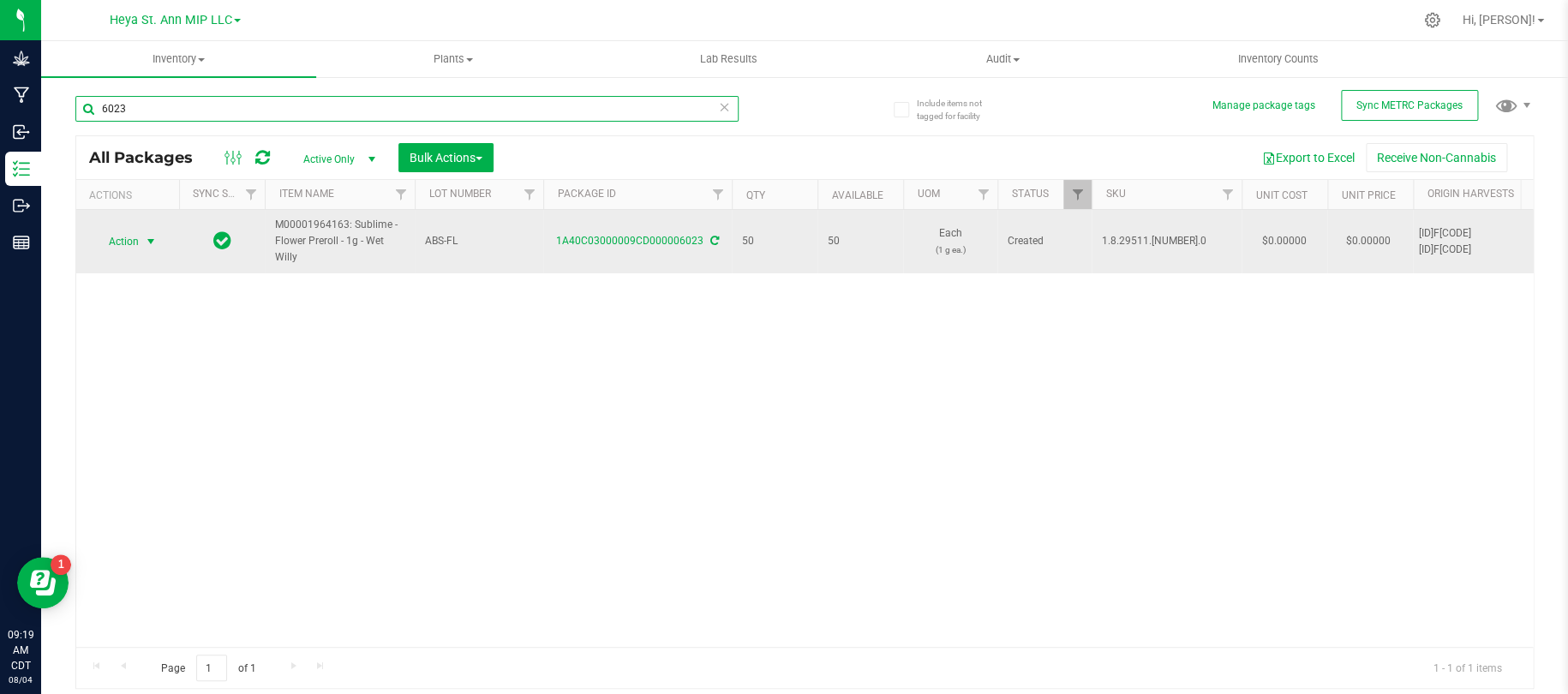 type on "6023" 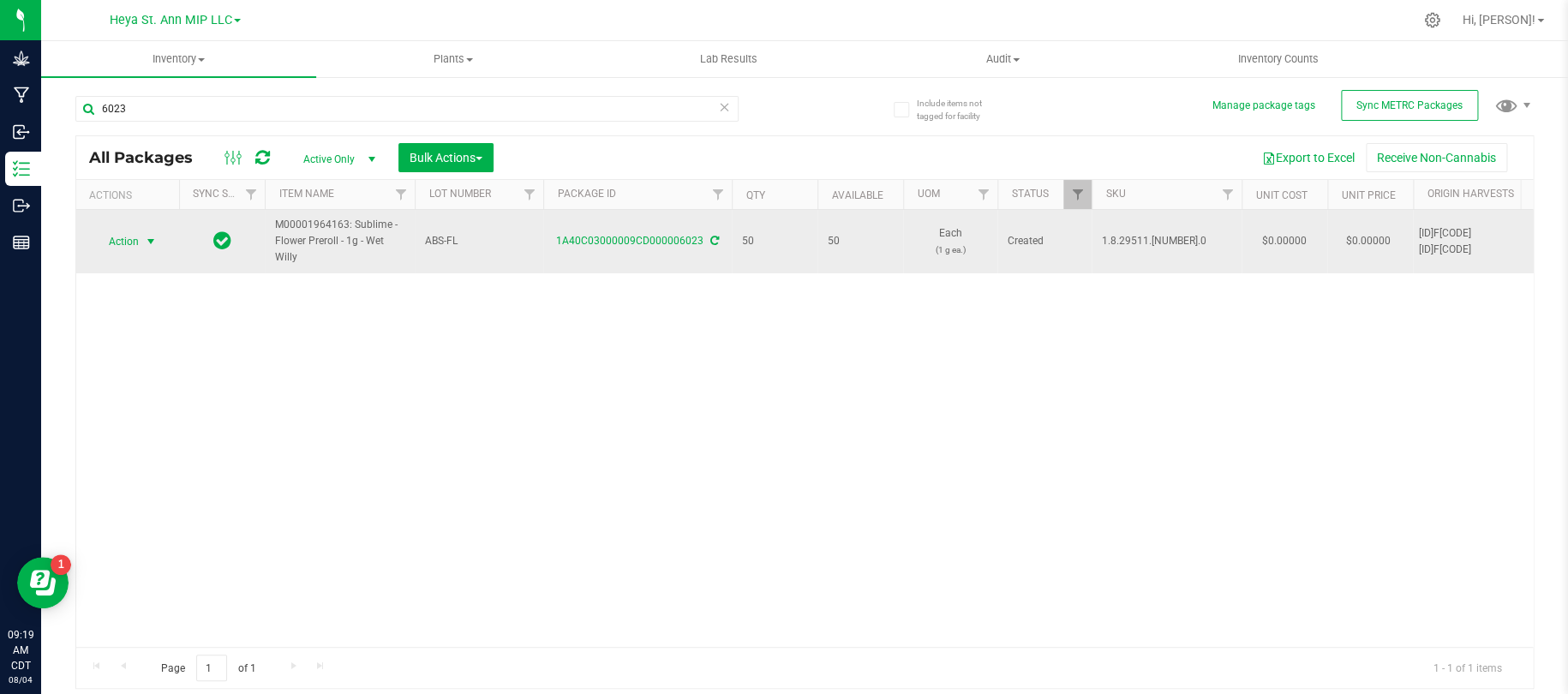click at bounding box center [151, 242] 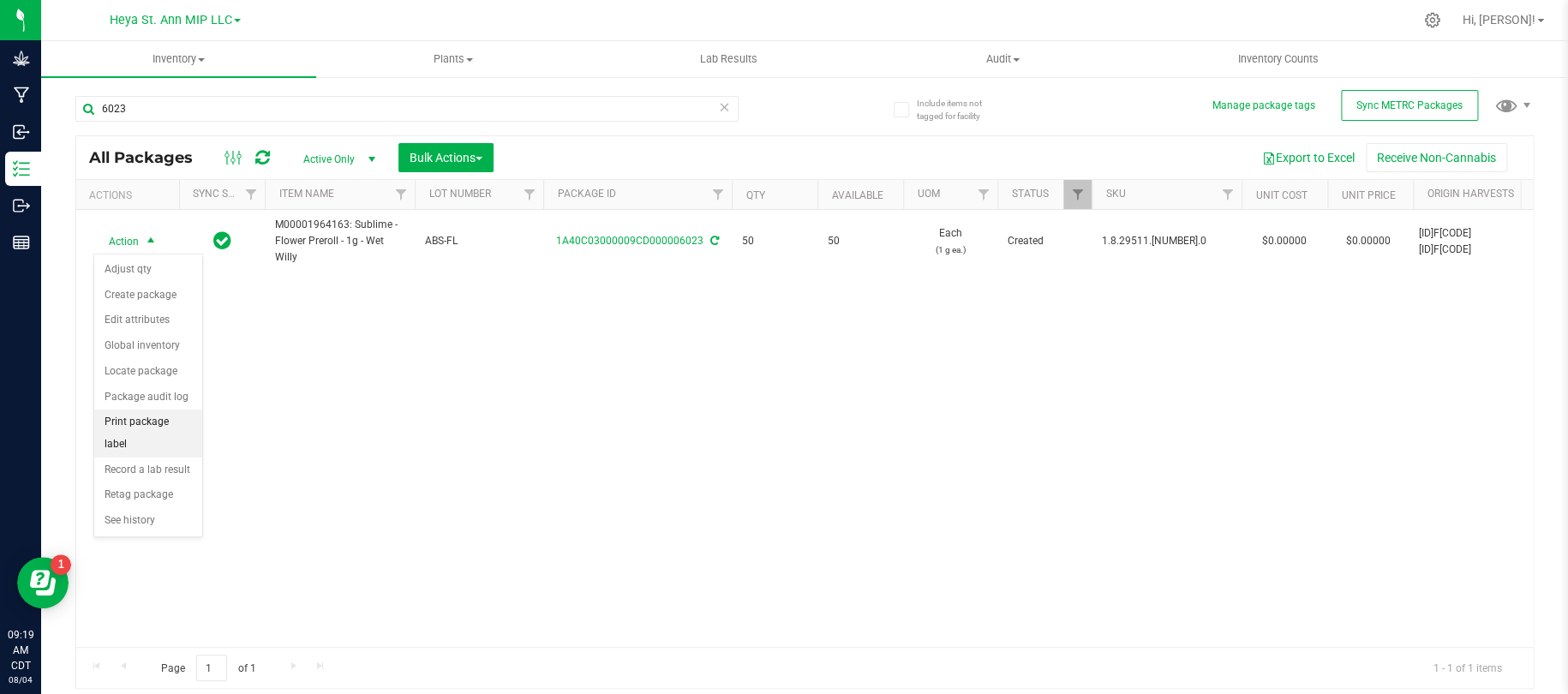 click on "Print package label" at bounding box center [148, 433] 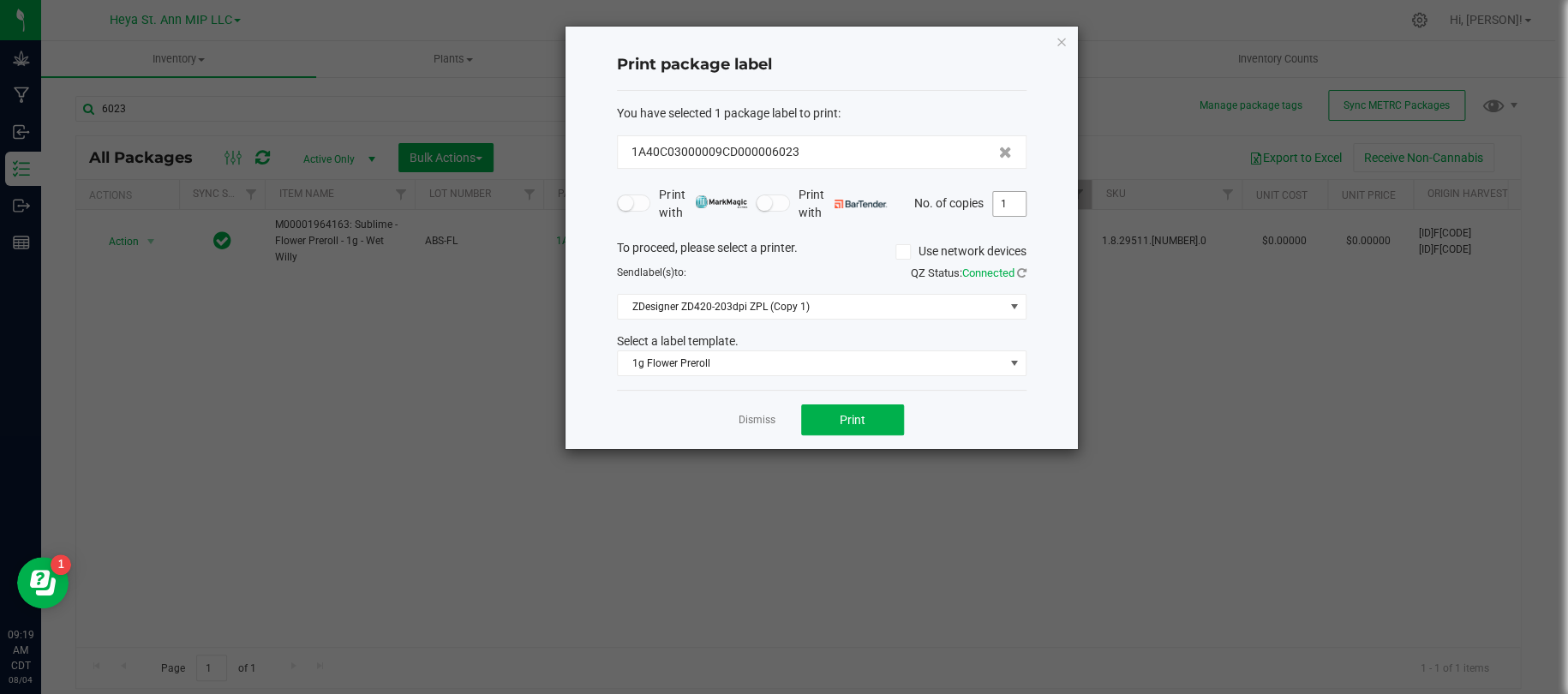 click on "1" at bounding box center (1009, 204) 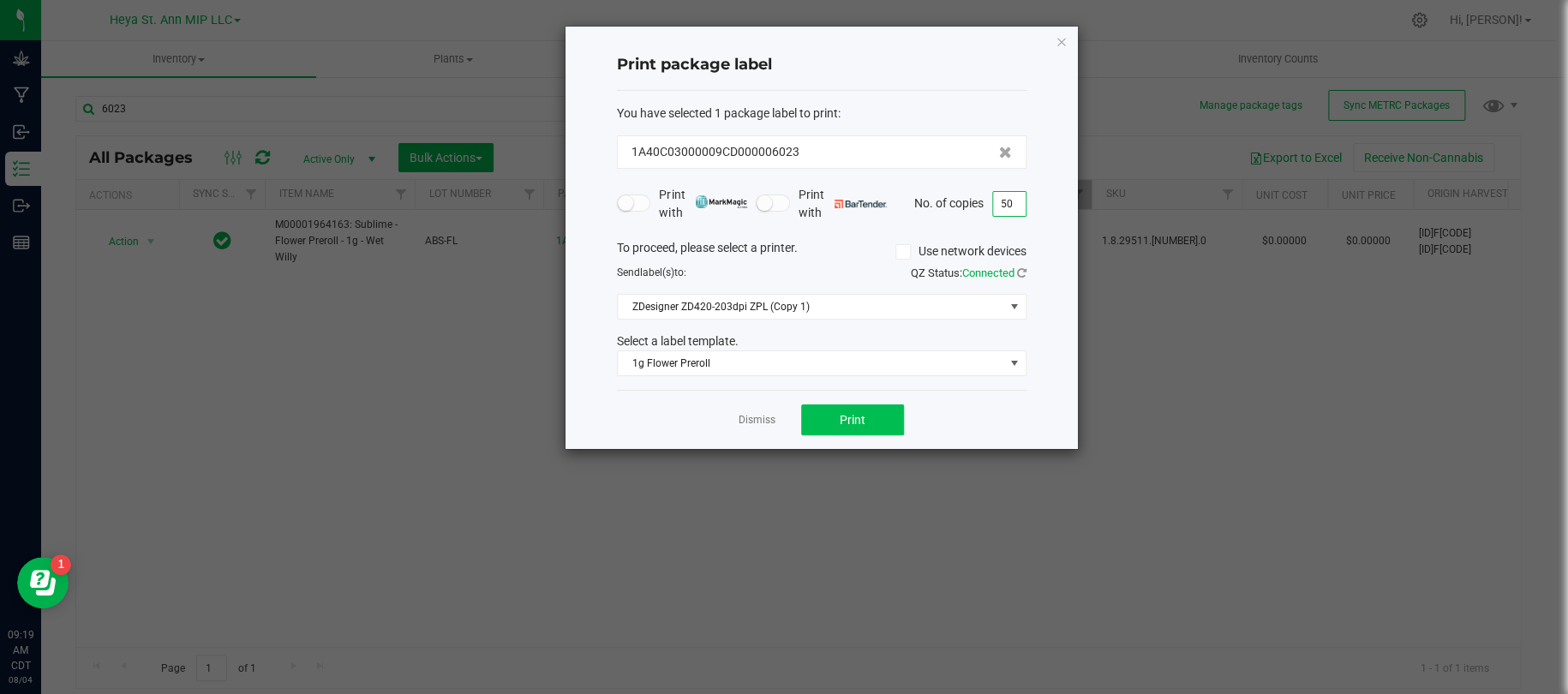 type on "50" 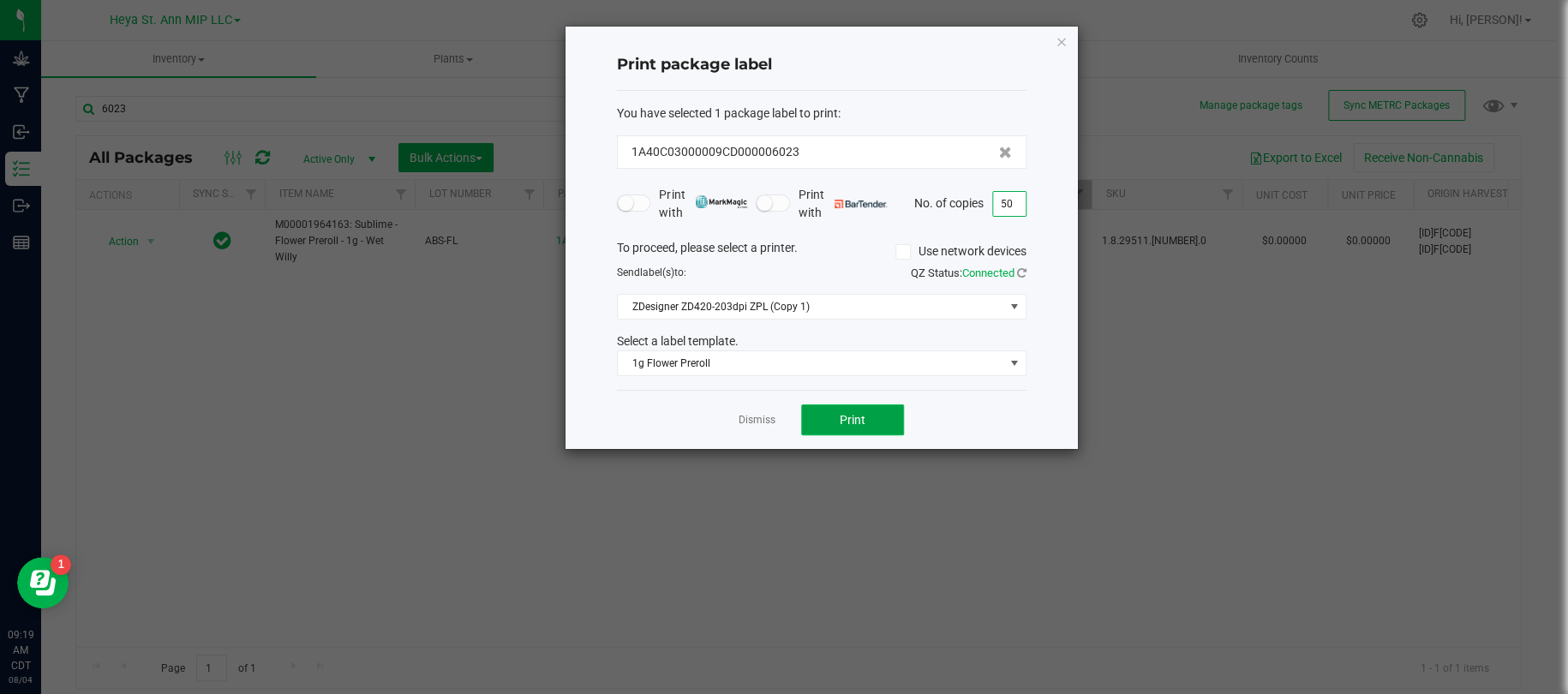 click on "Print" 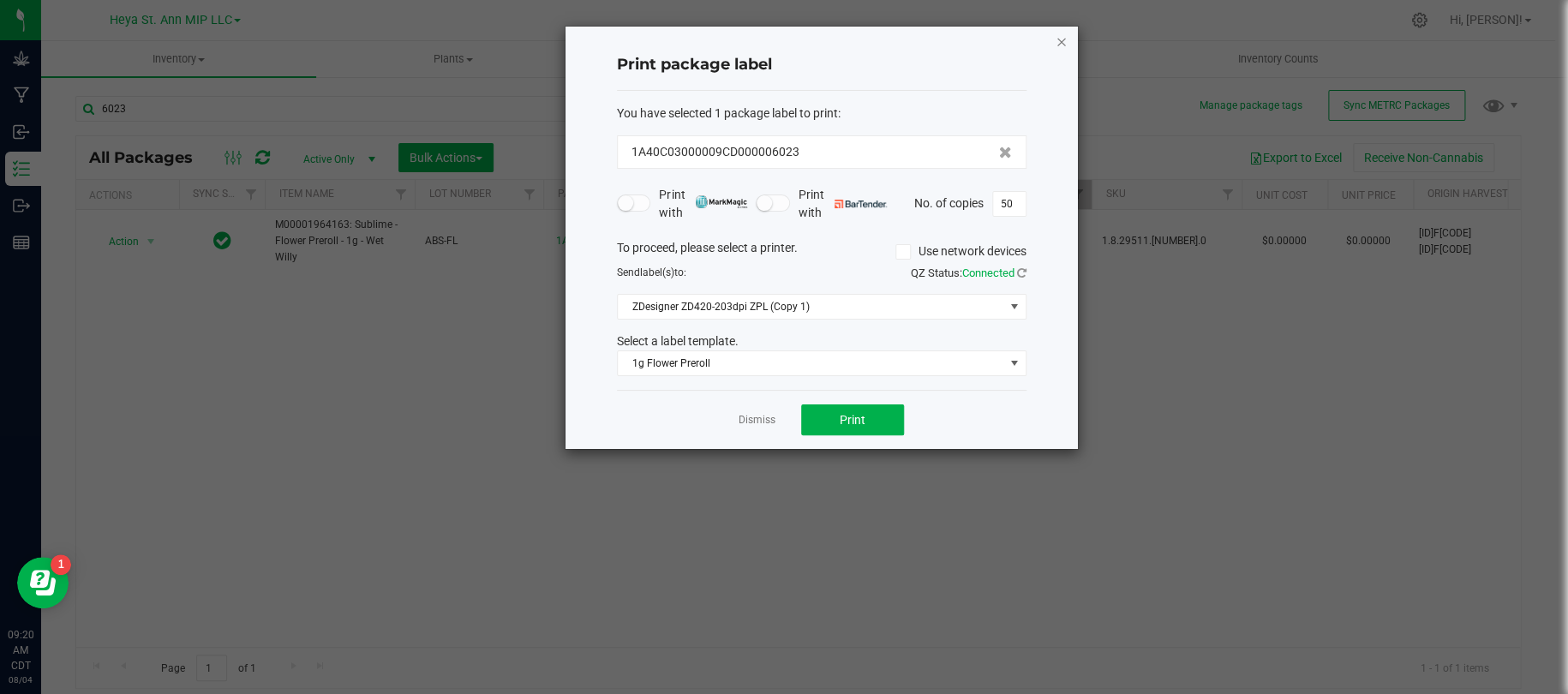 click 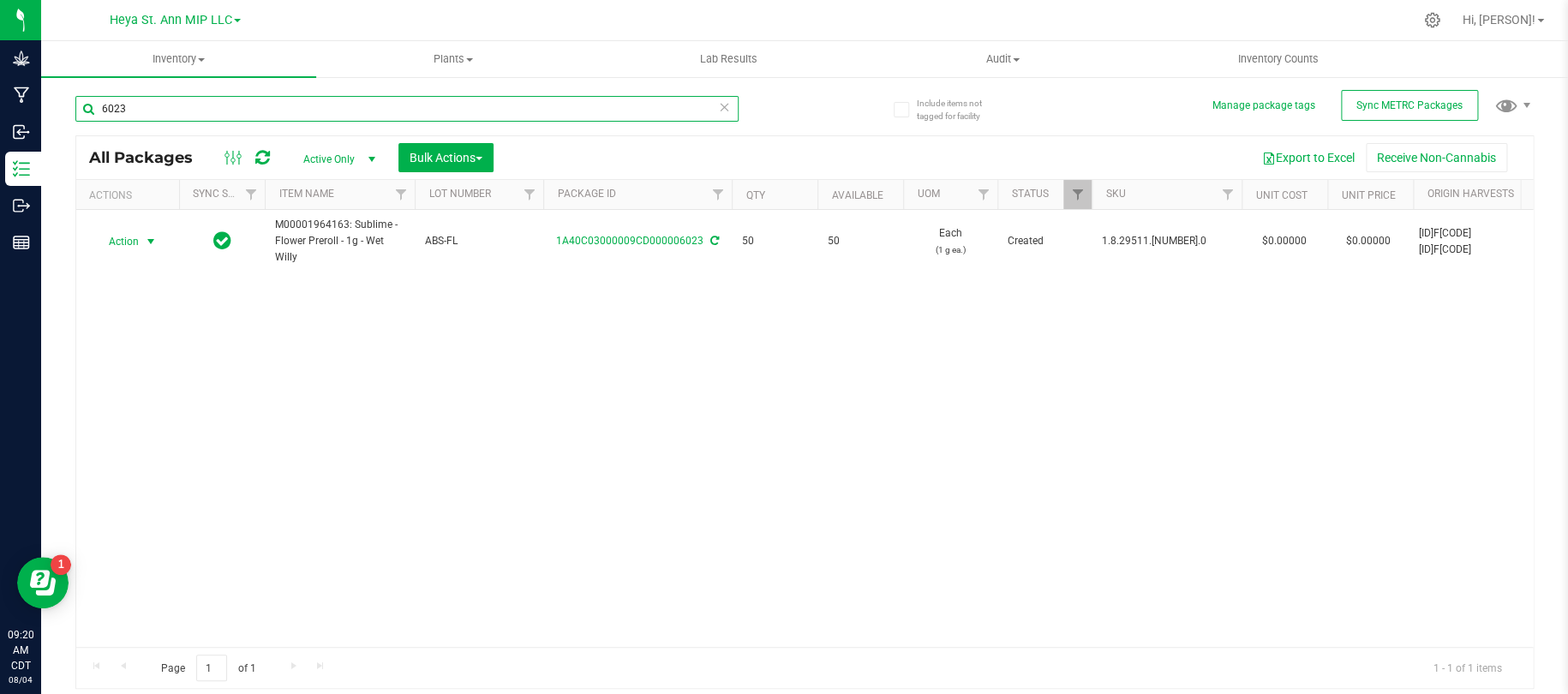 click on "6023" at bounding box center (407, 109) 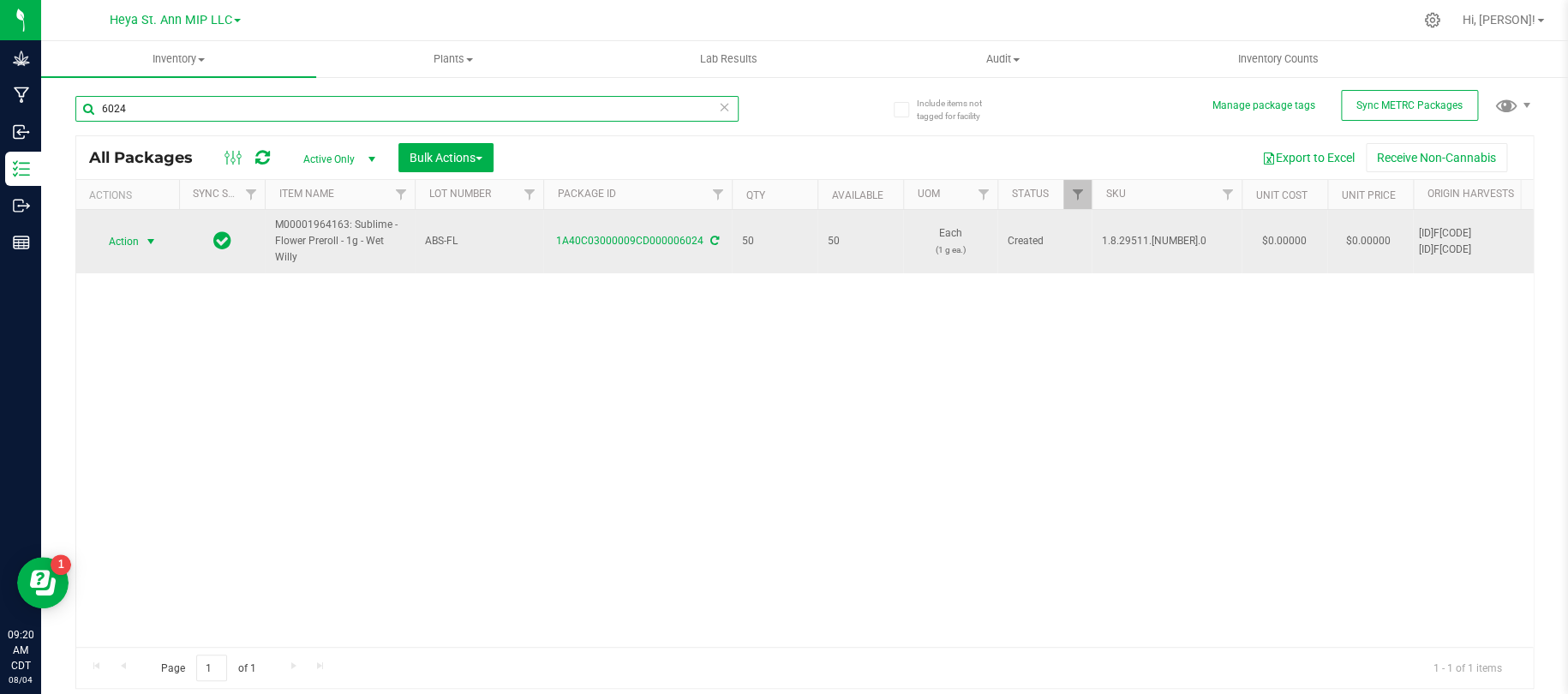 type on "6024" 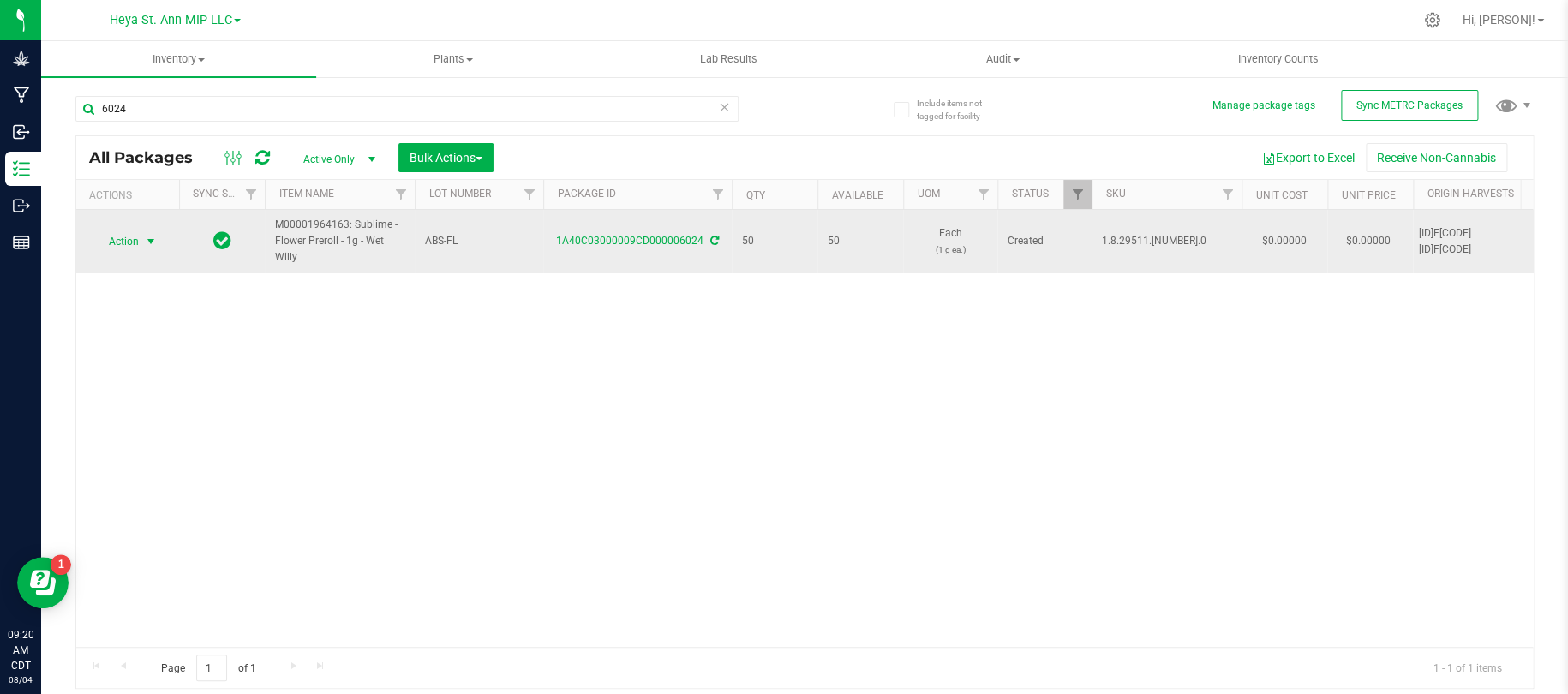 click at bounding box center (151, 242) 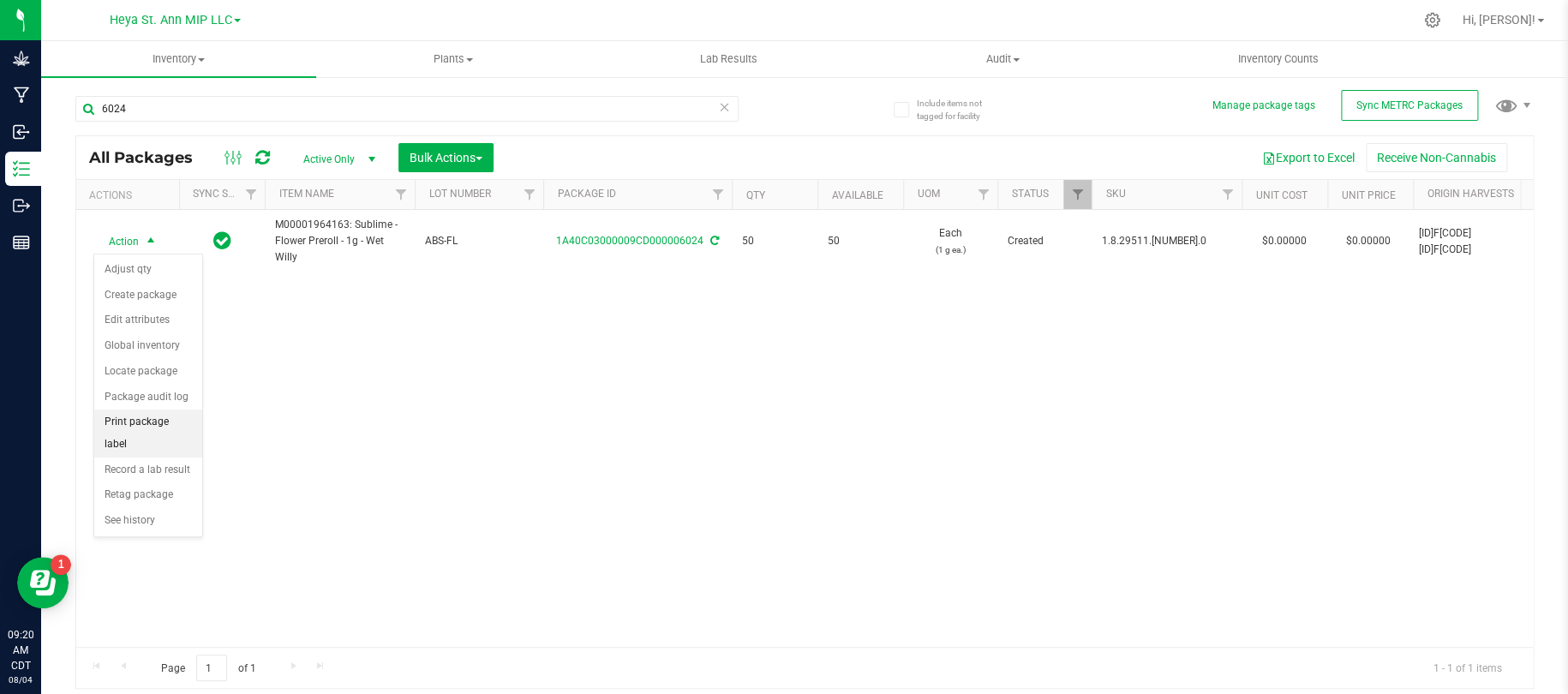click on "Print package label" at bounding box center [148, 433] 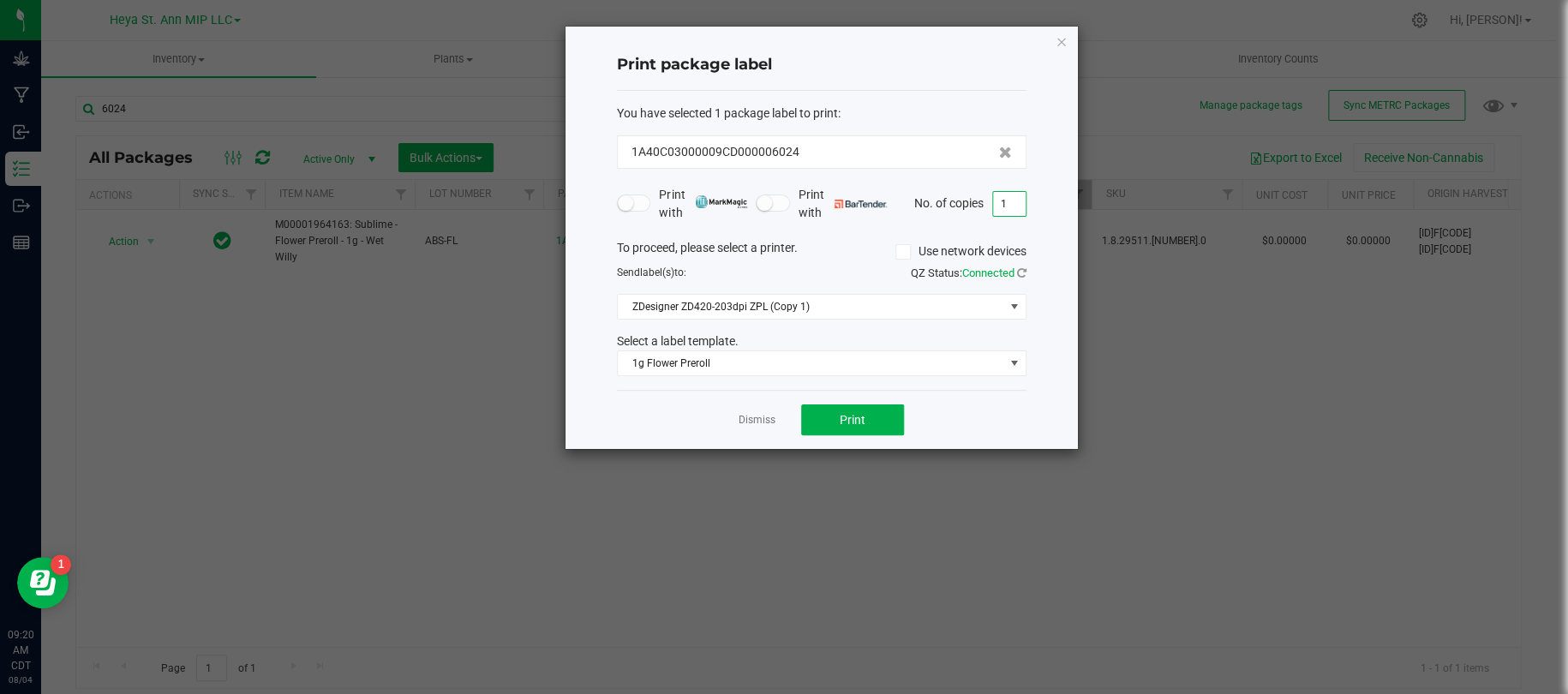 click on "1" at bounding box center (1009, 204) 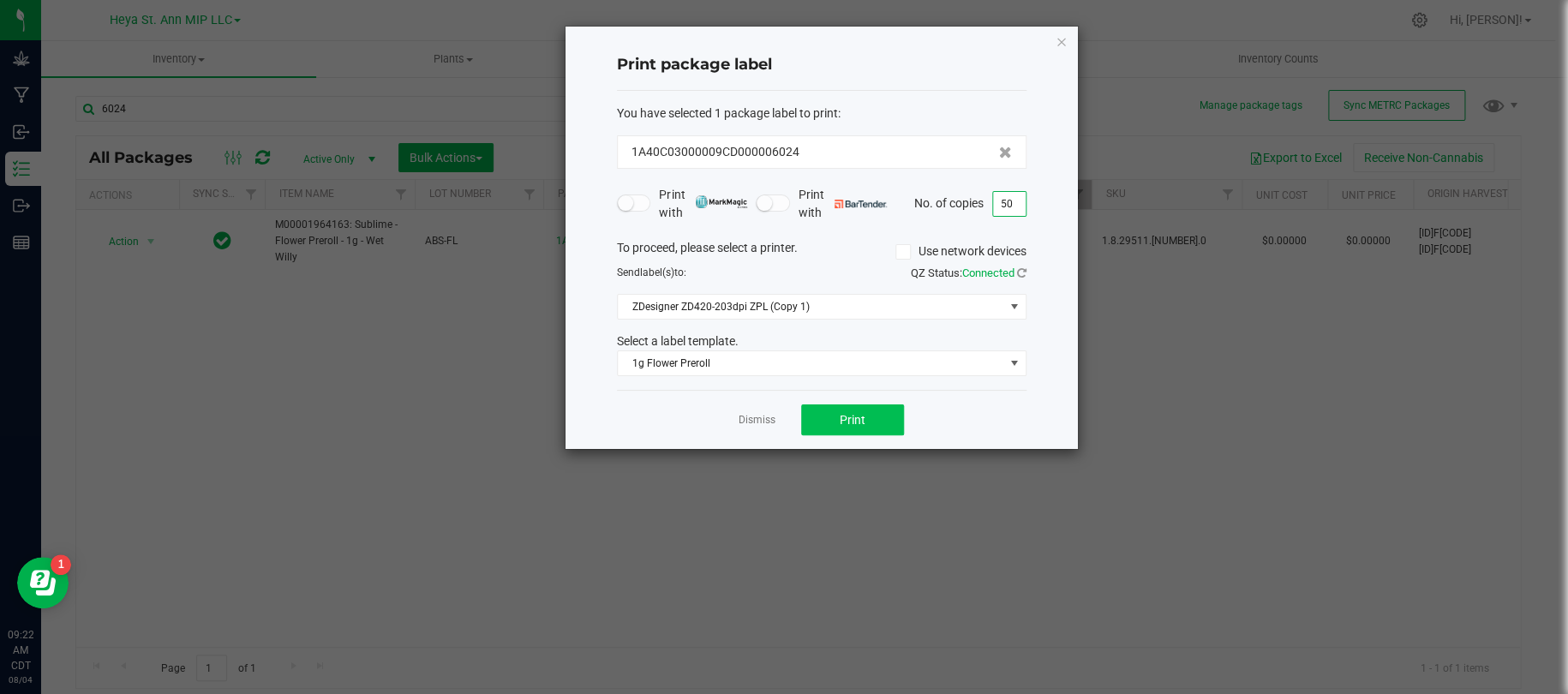 type on "50" 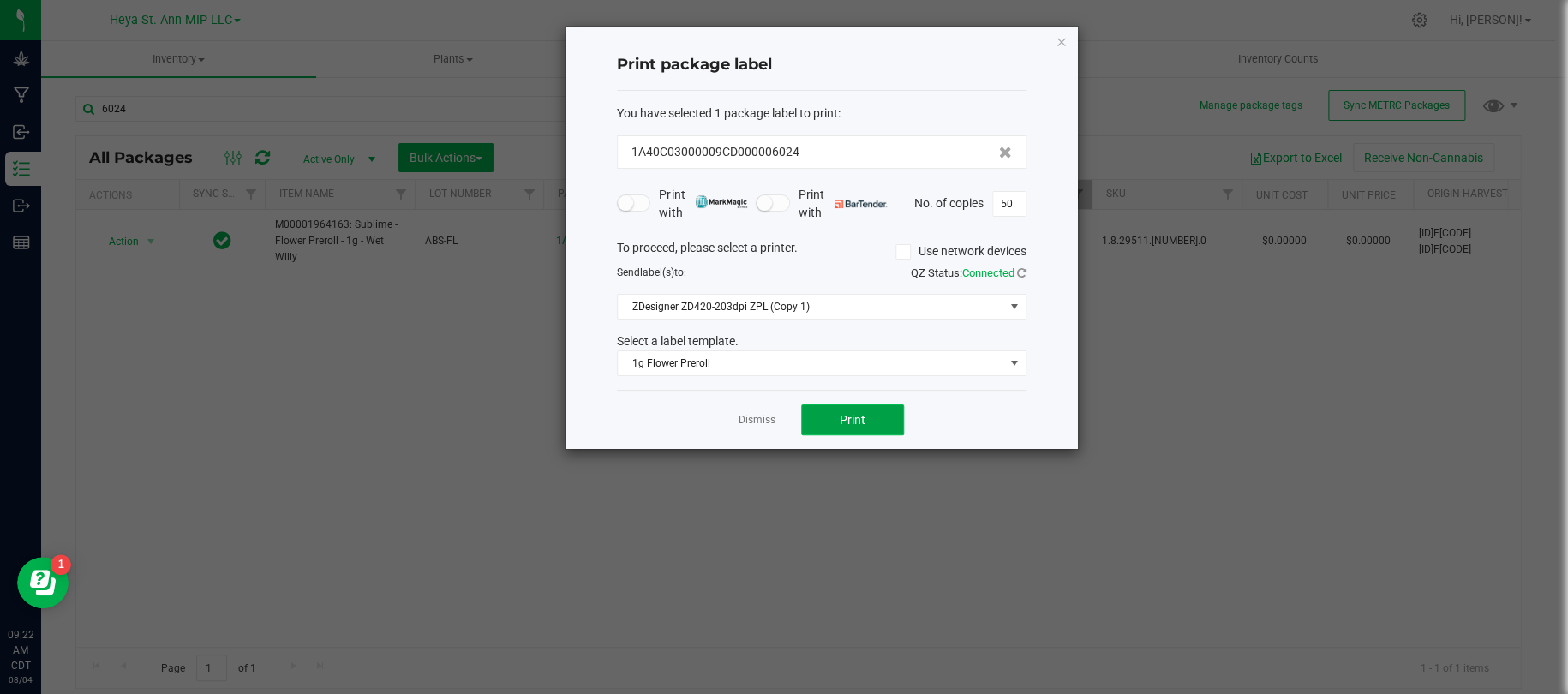 click on "Print" 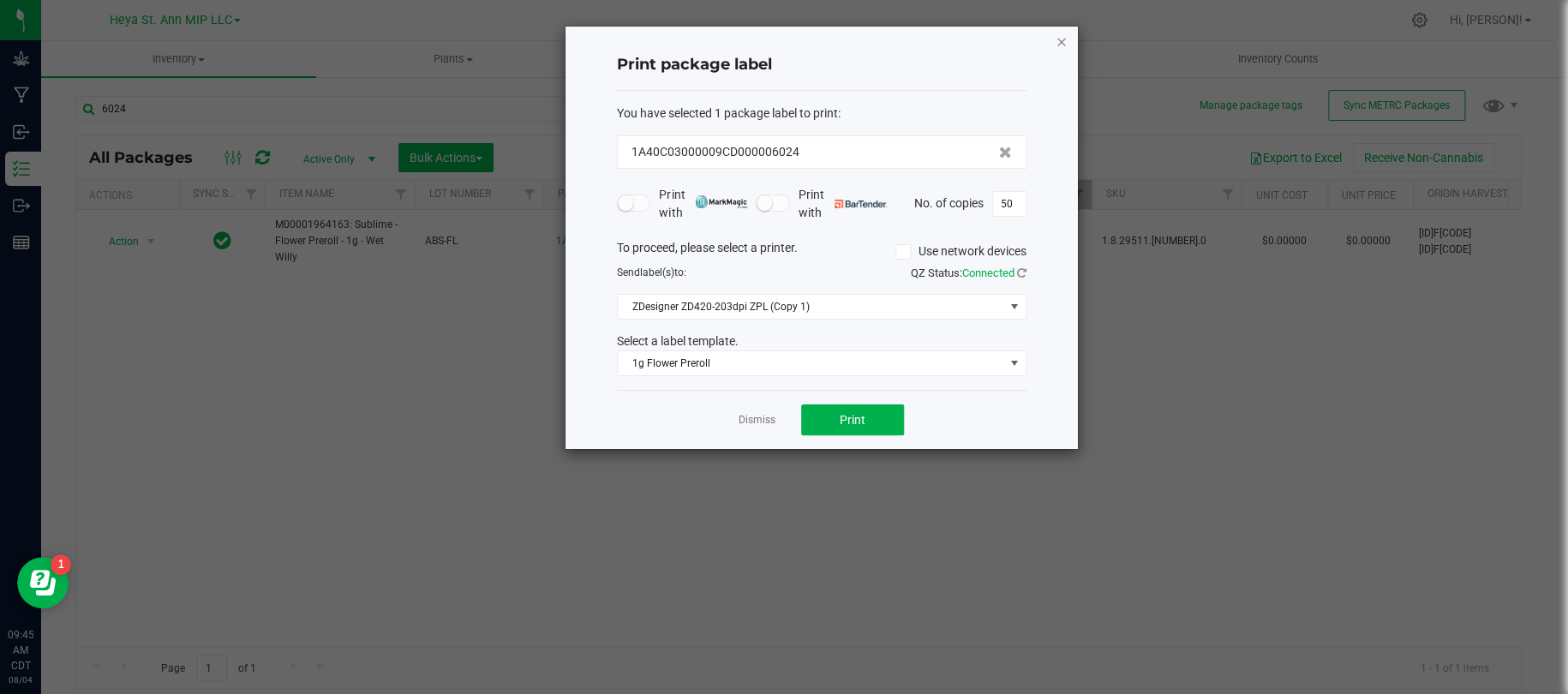 click 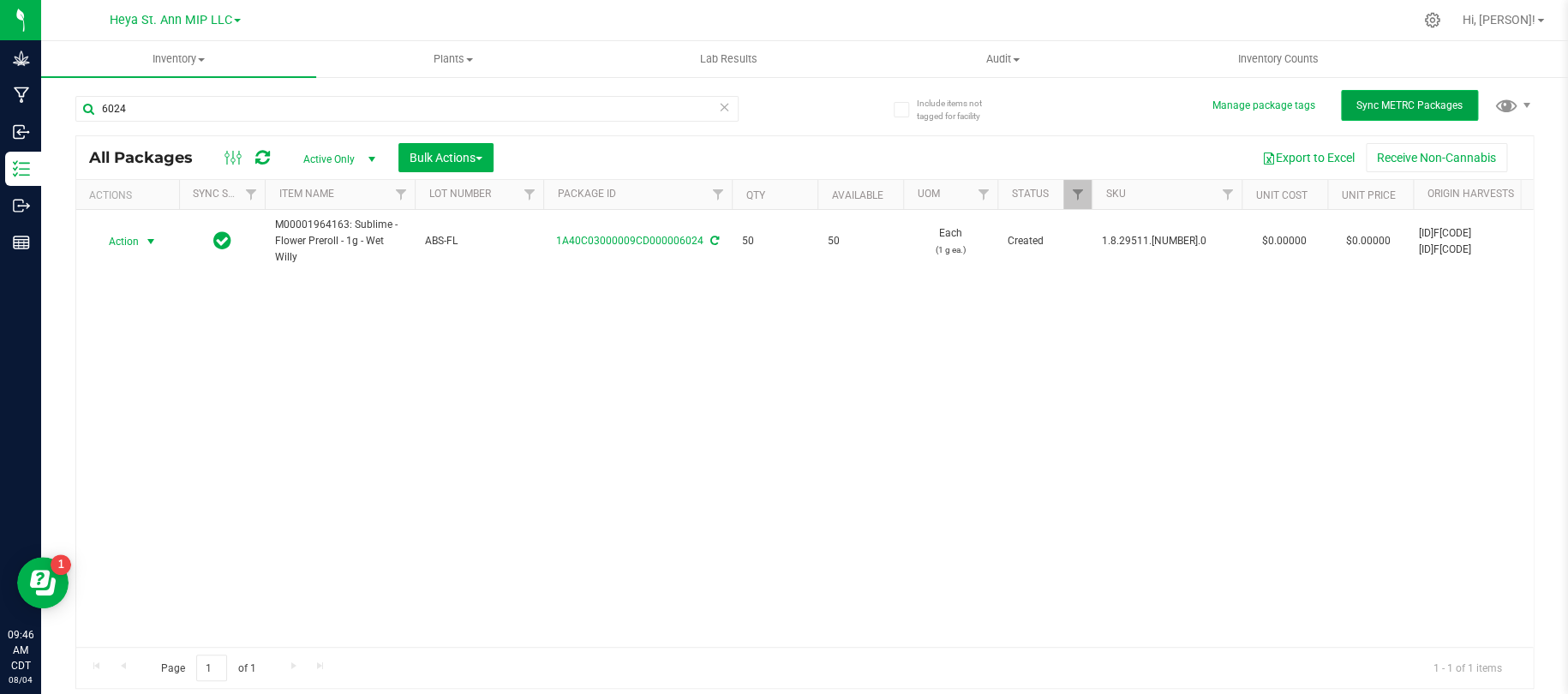 click on "Sync METRC Packages" at bounding box center (1409, 105) 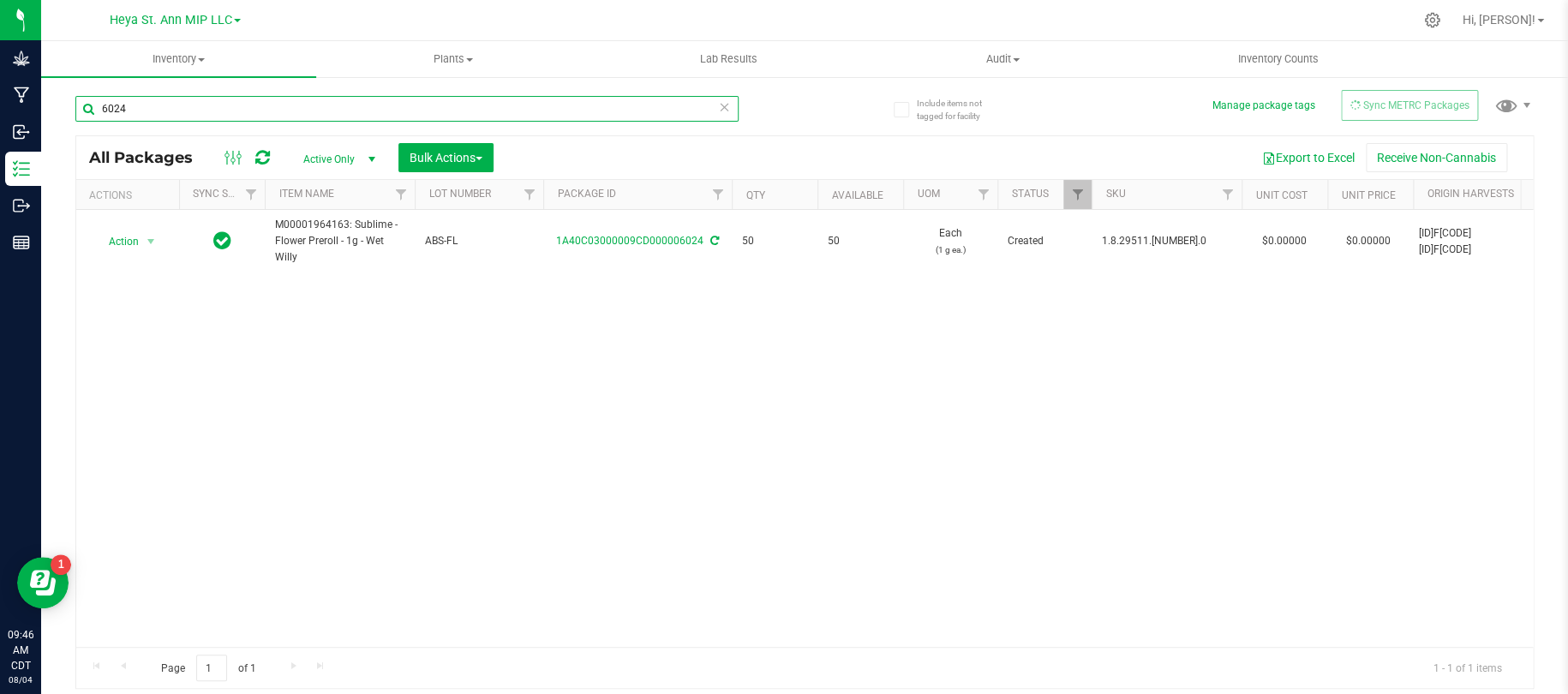 click on "6024" at bounding box center (407, 109) 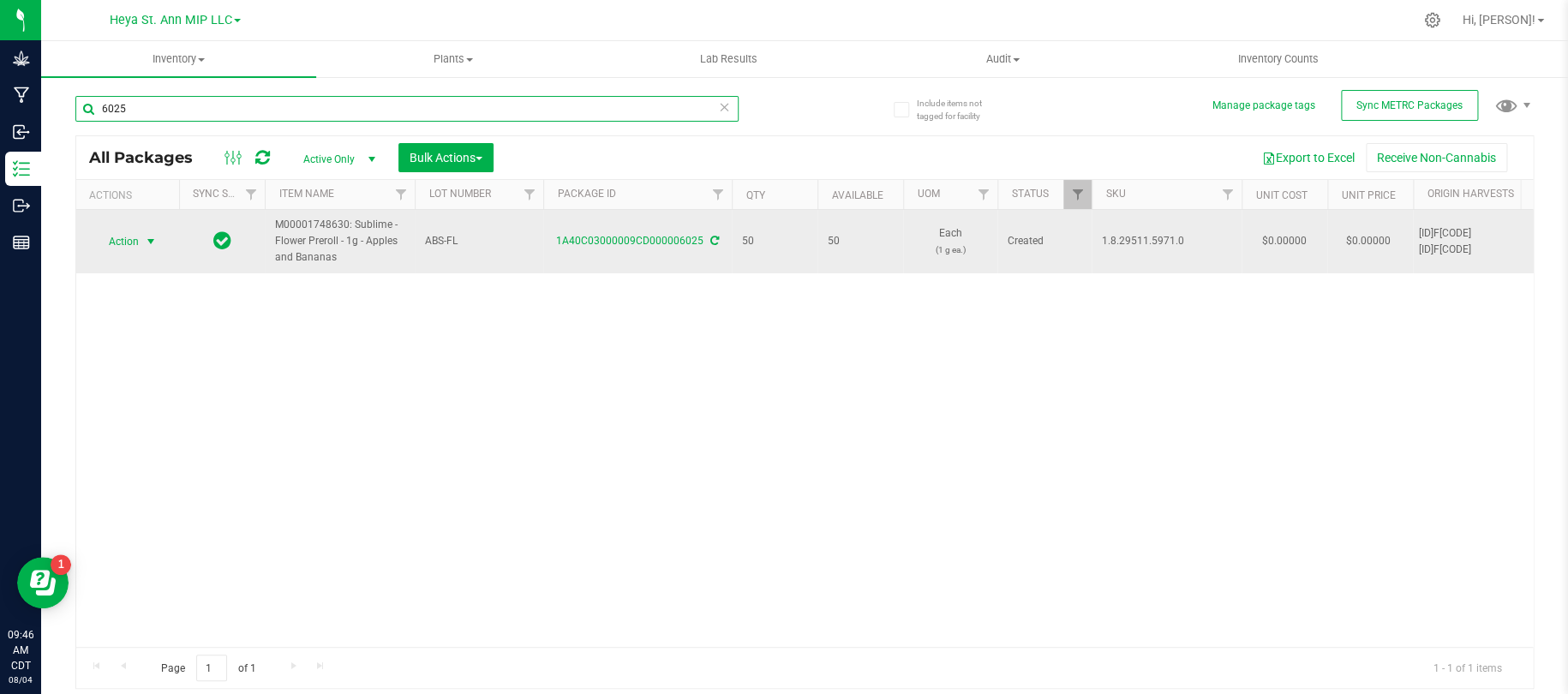 type on "6025" 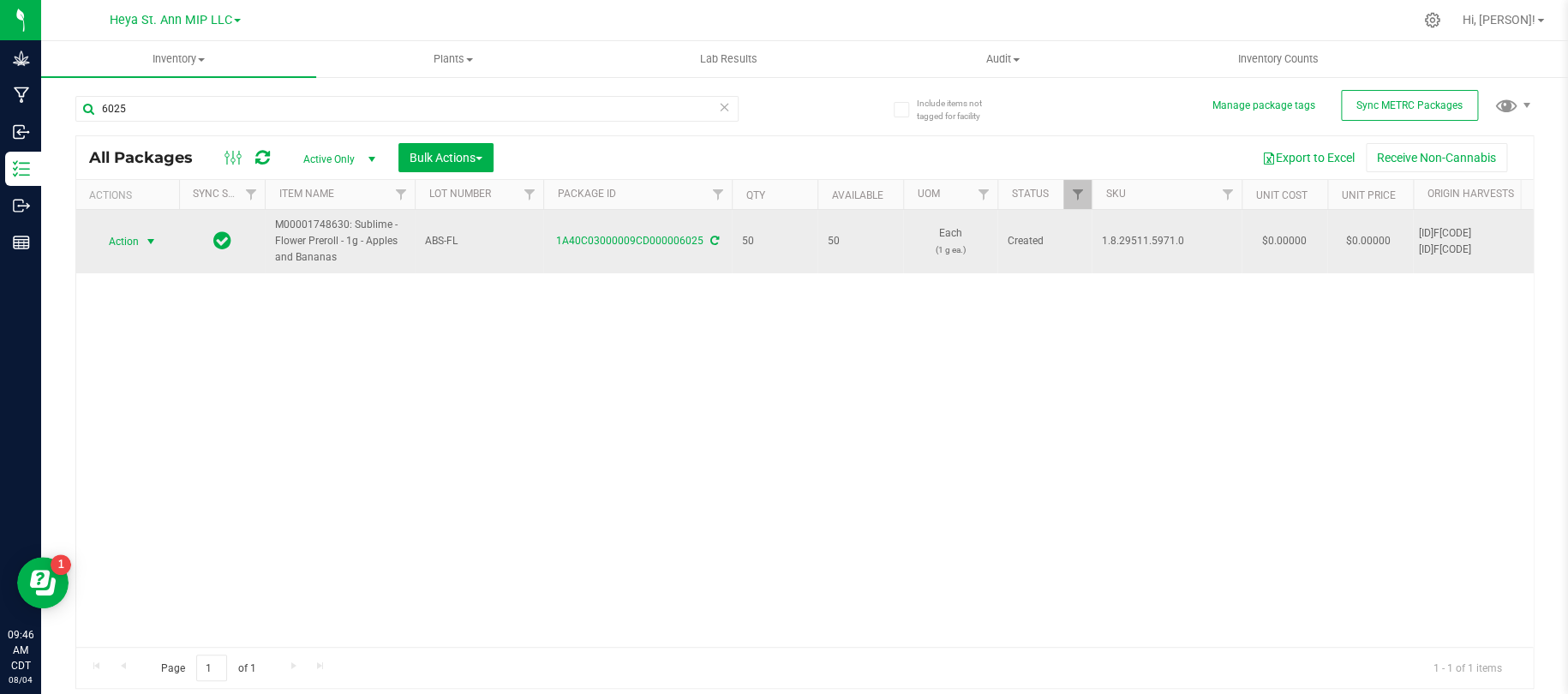 click at bounding box center [151, 242] 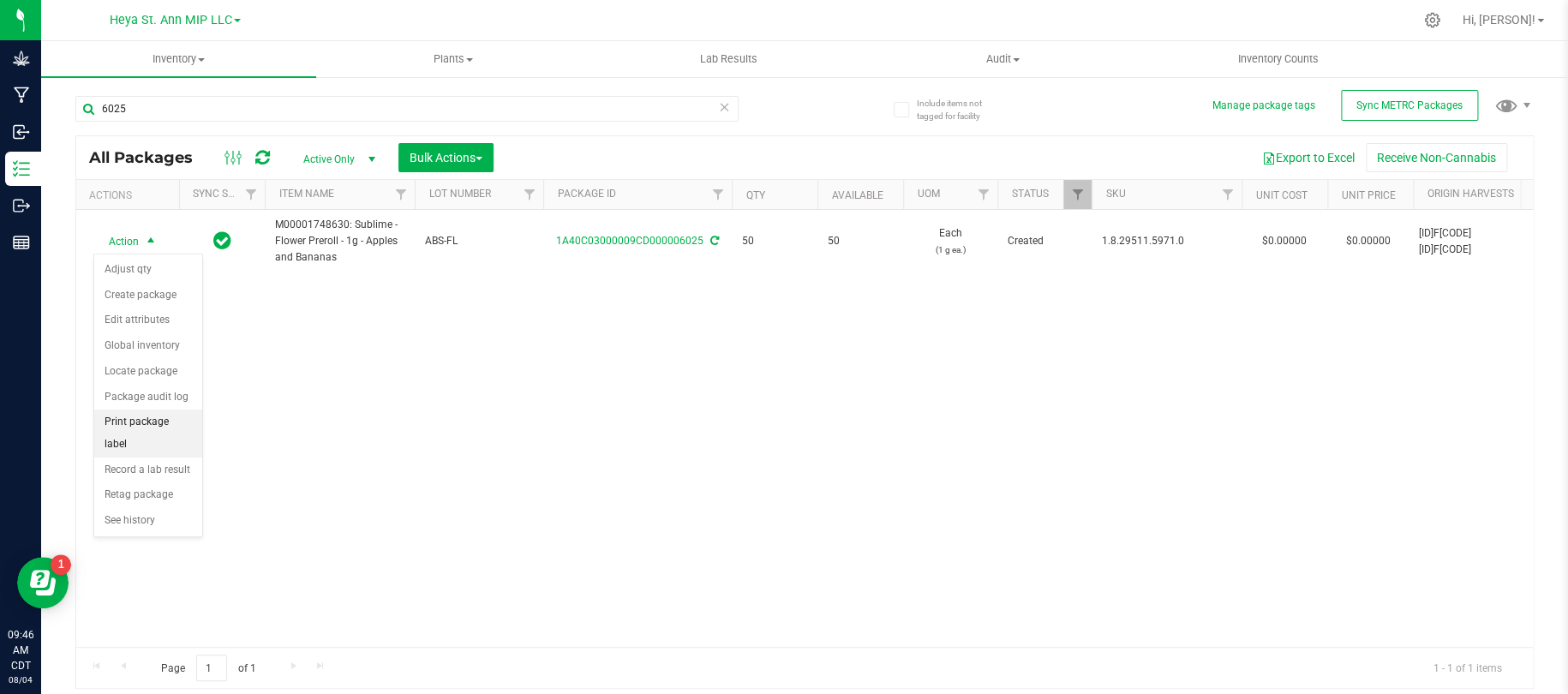 click on "Print package label" at bounding box center [148, 433] 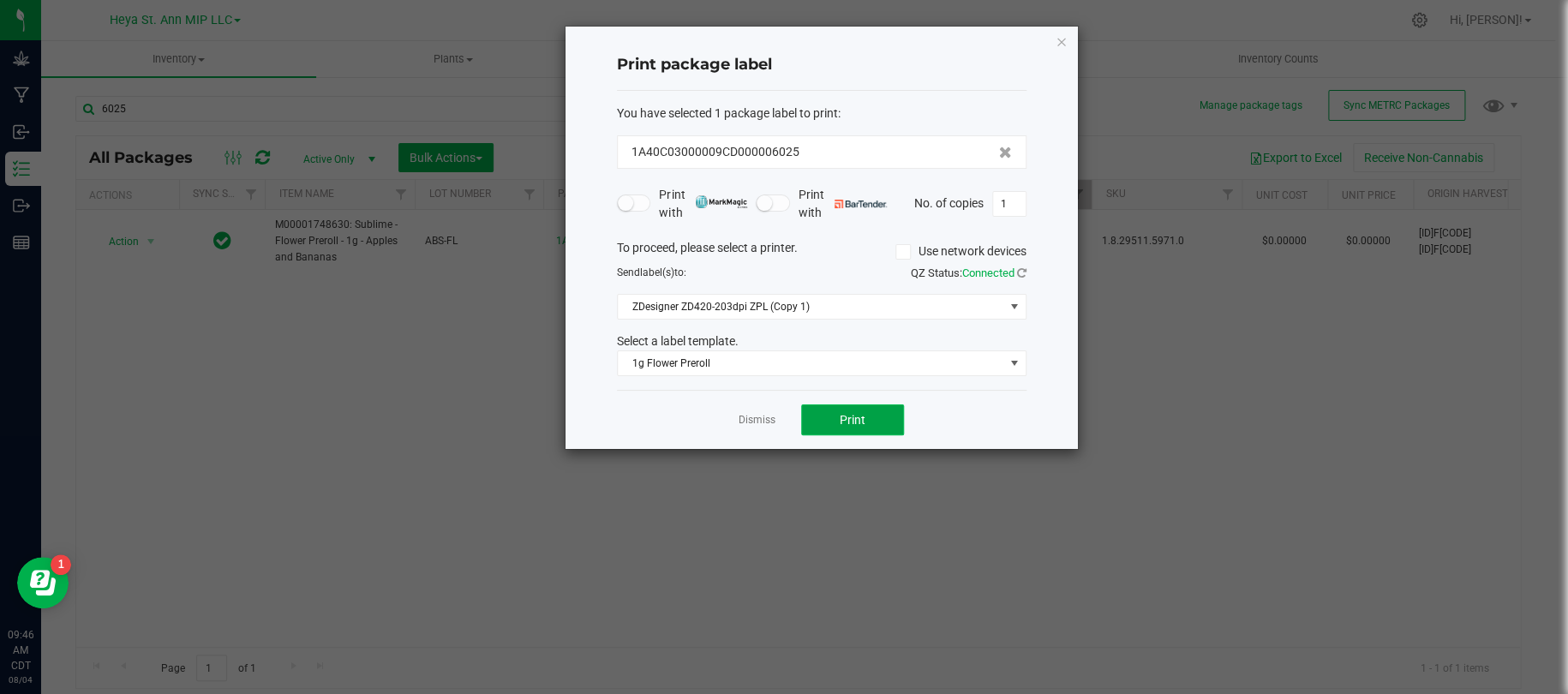 click on "Print" 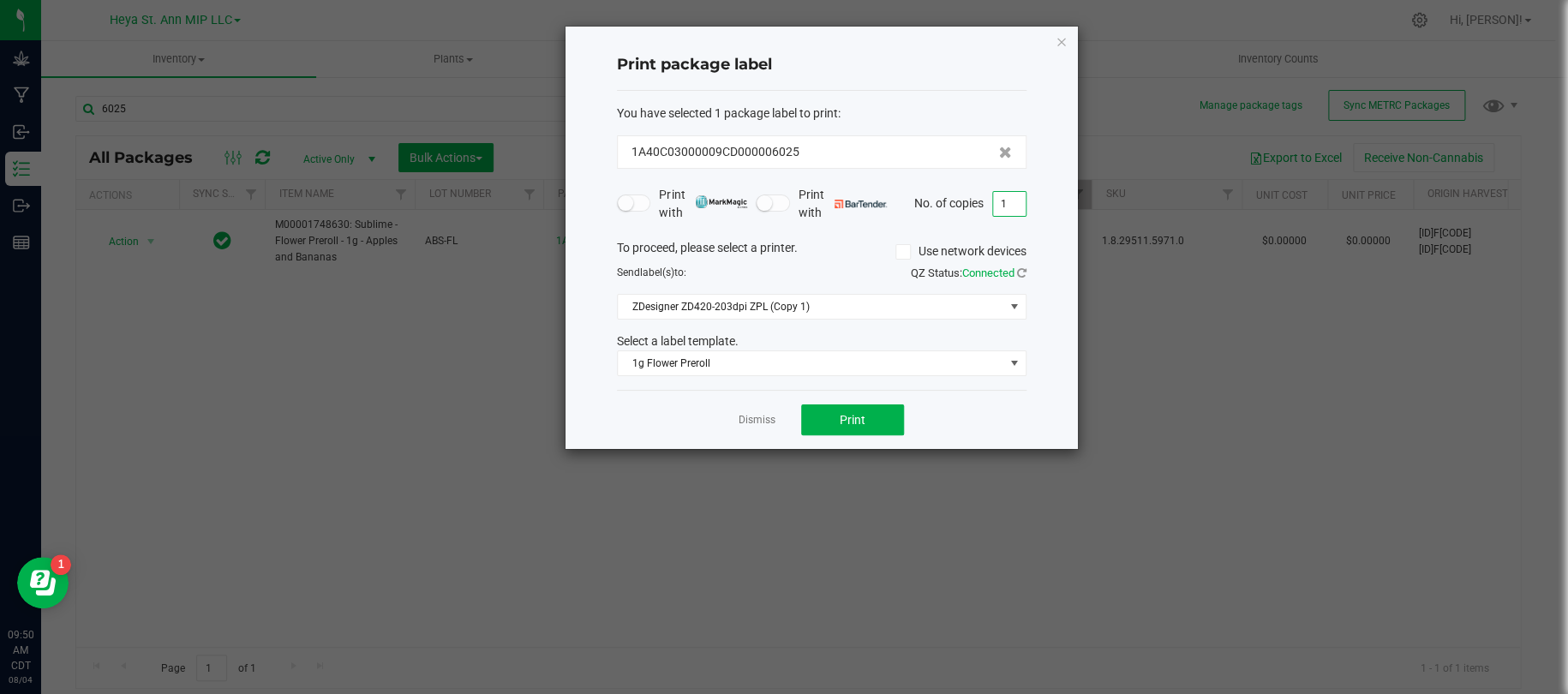 click on "1" at bounding box center [1009, 204] 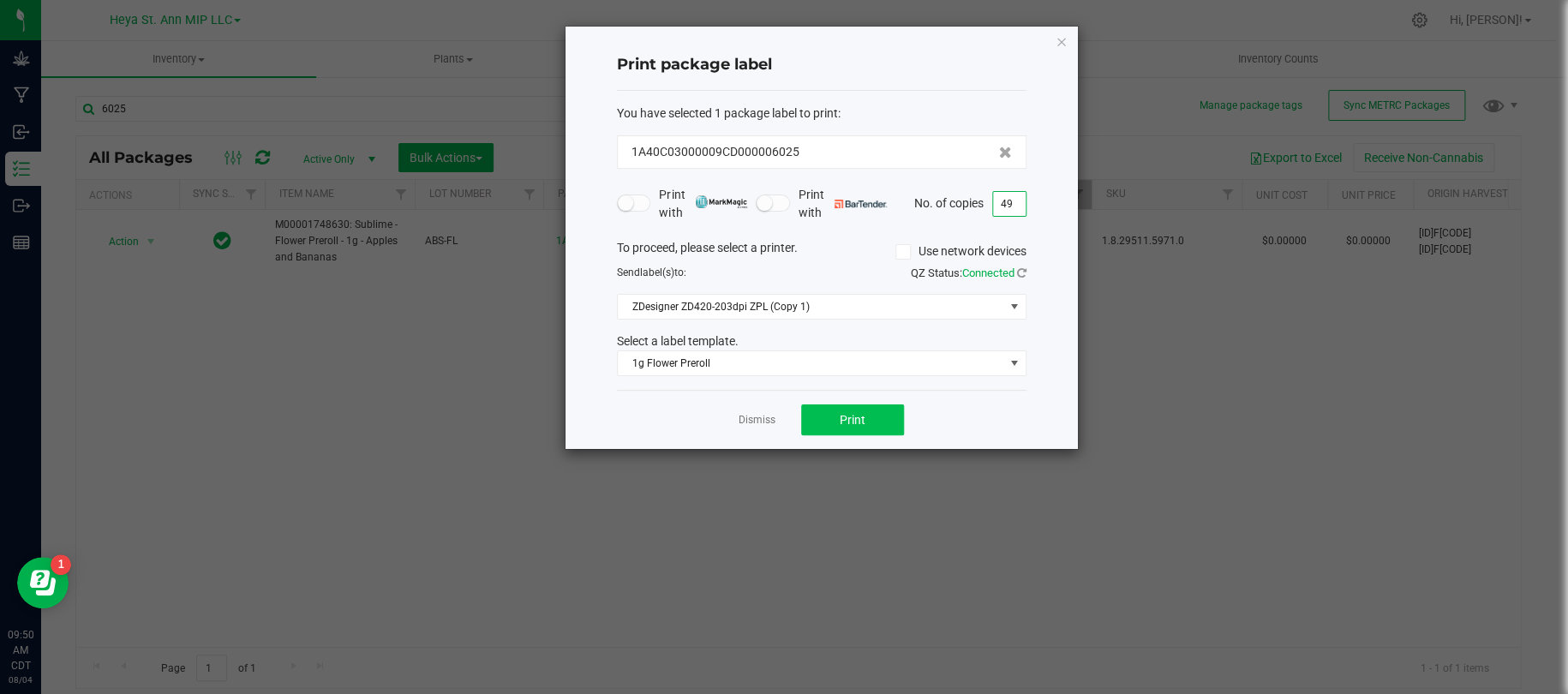 type on "49" 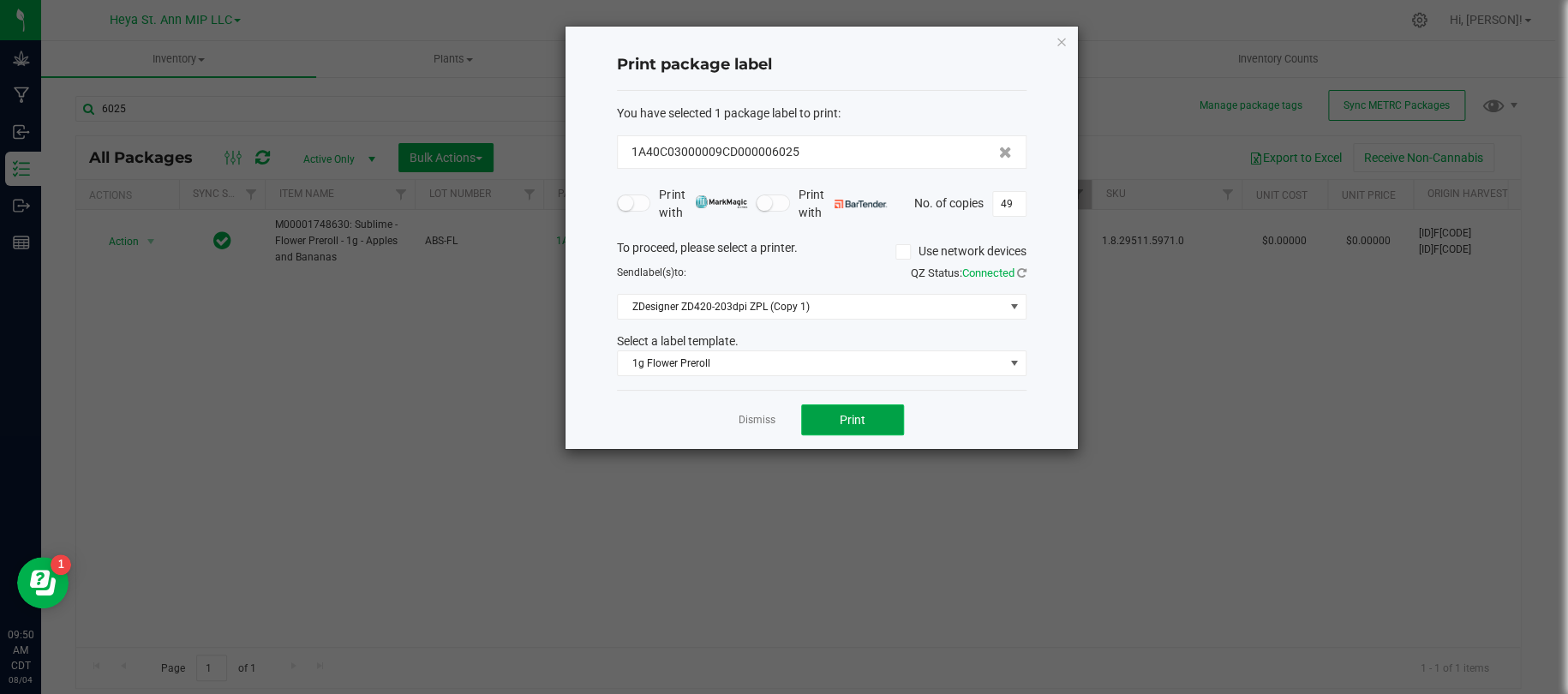 click on "Print" 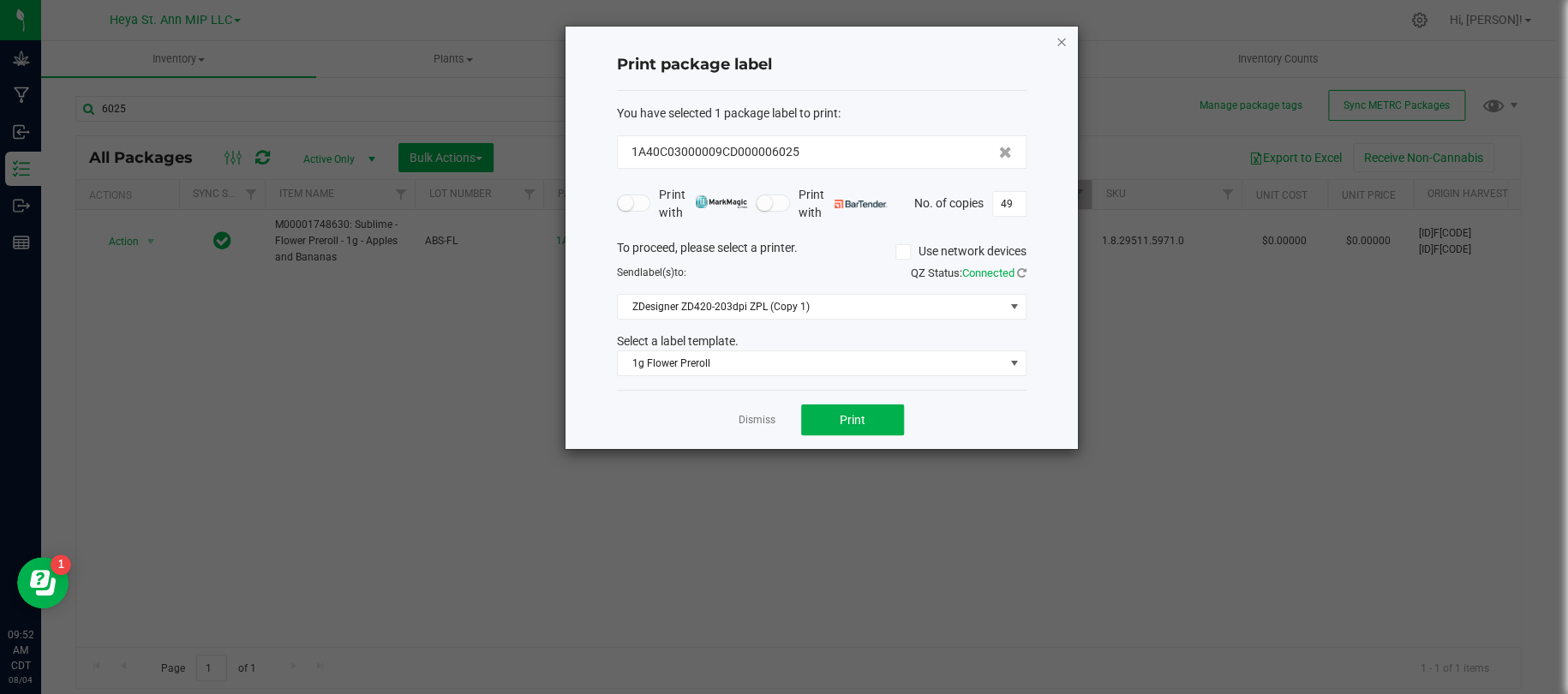 click 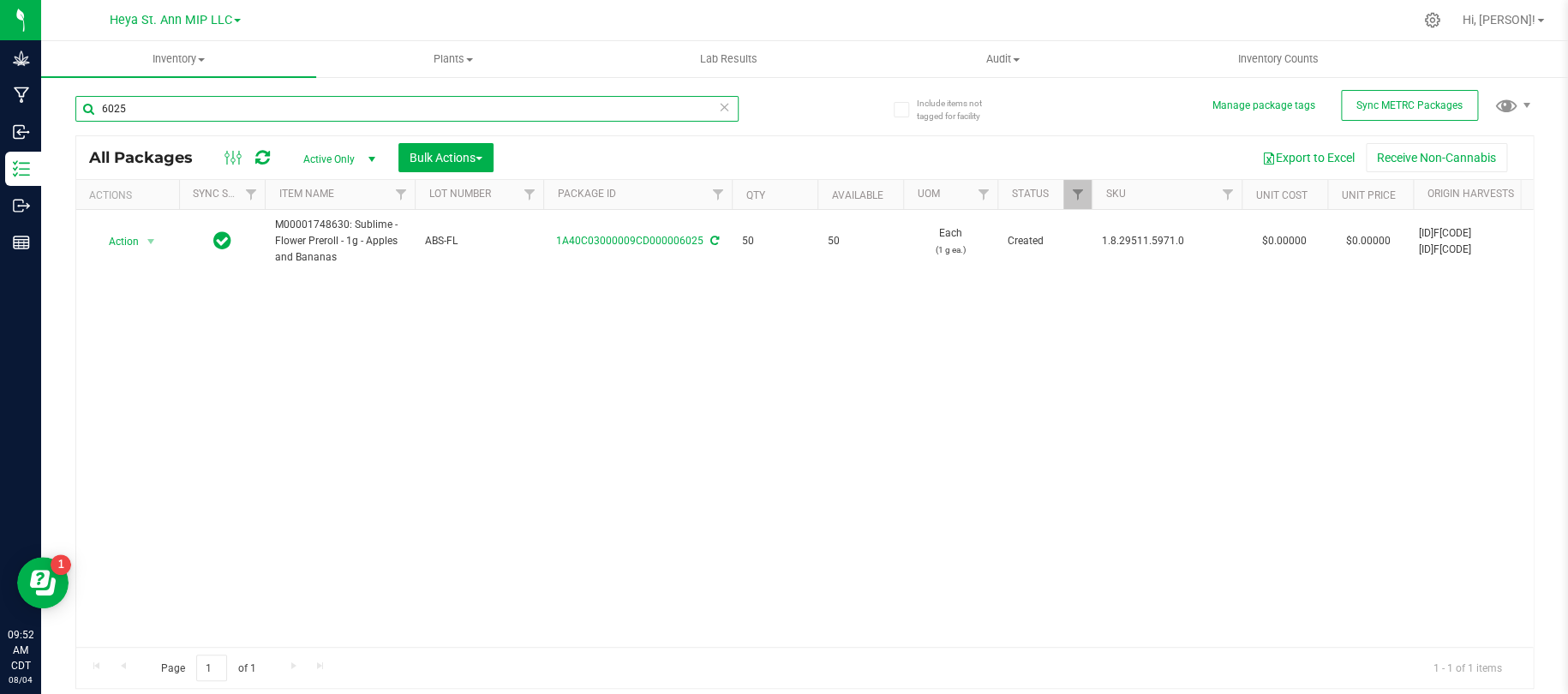 click on "6025" at bounding box center (407, 109) 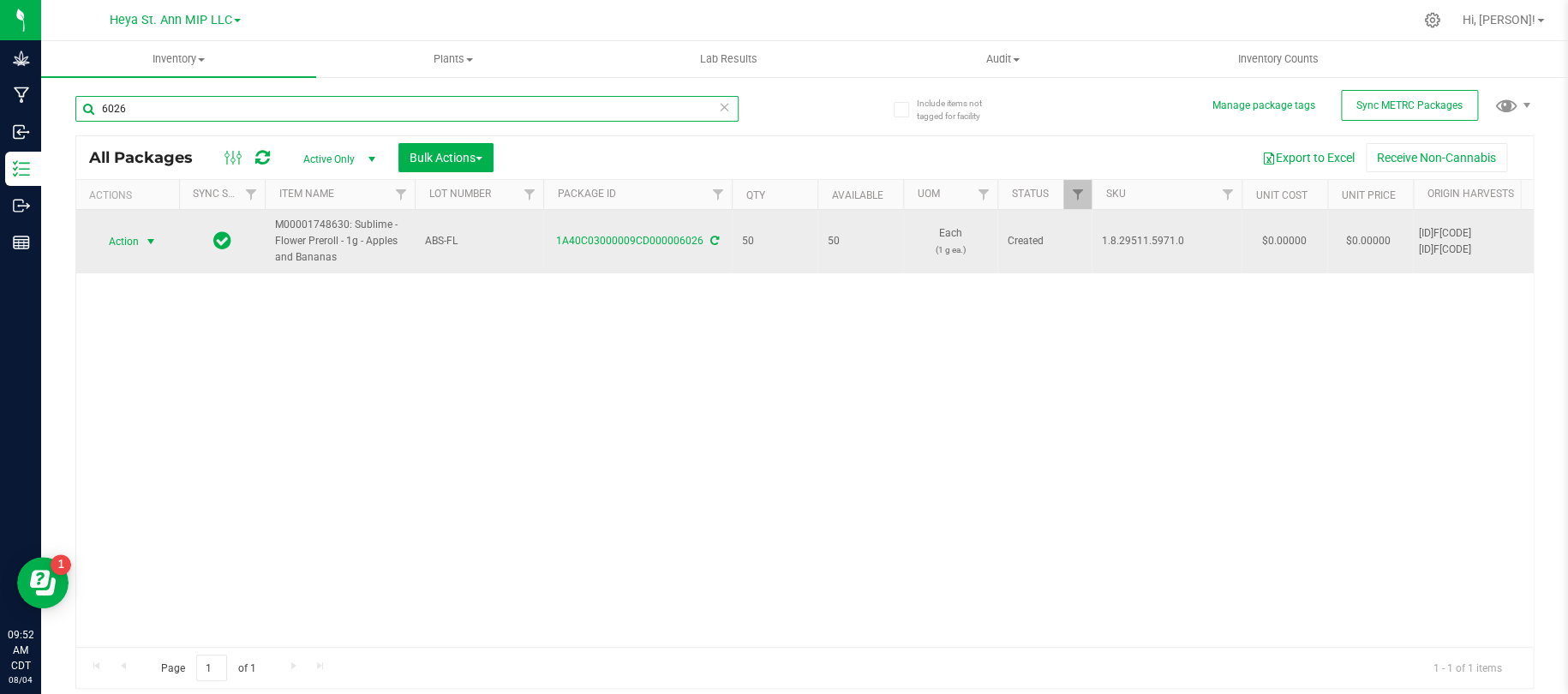 type on "6026" 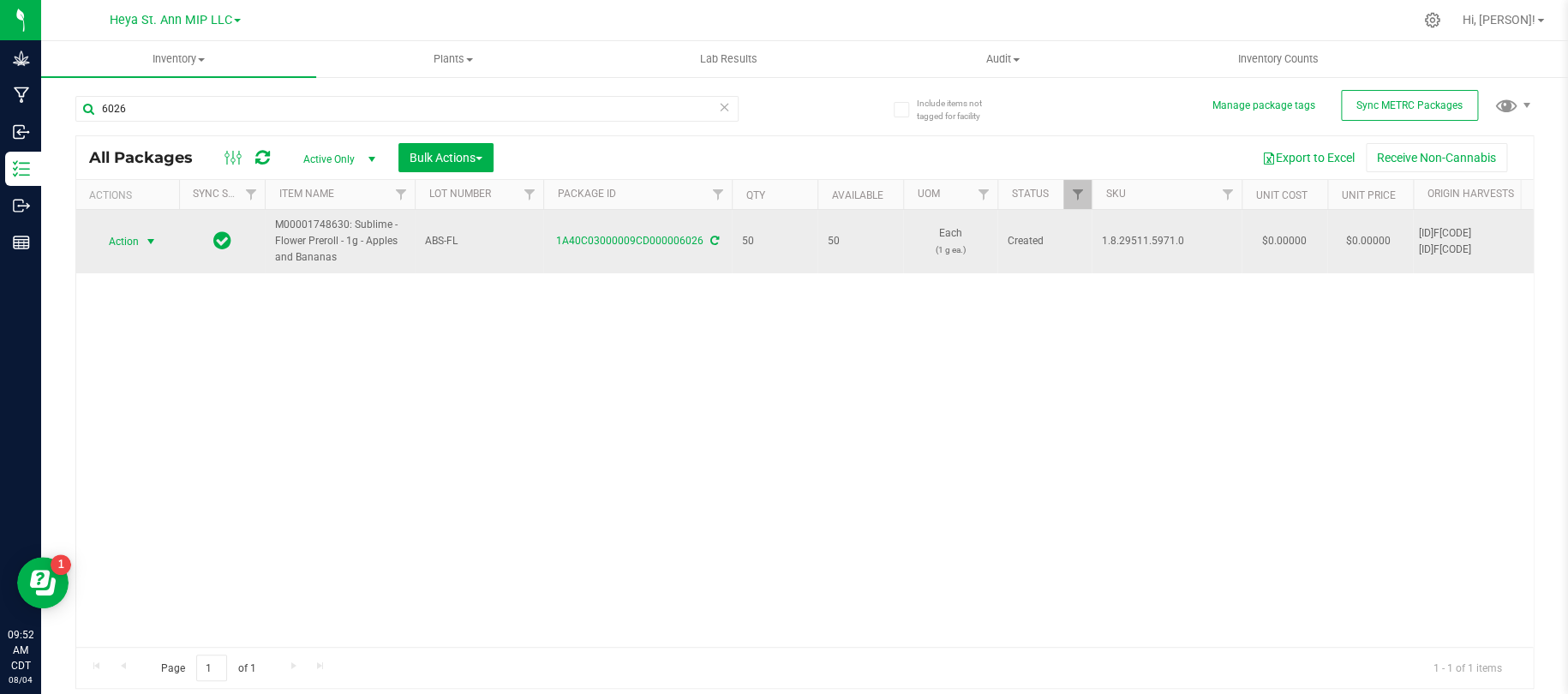 click at bounding box center [151, 242] 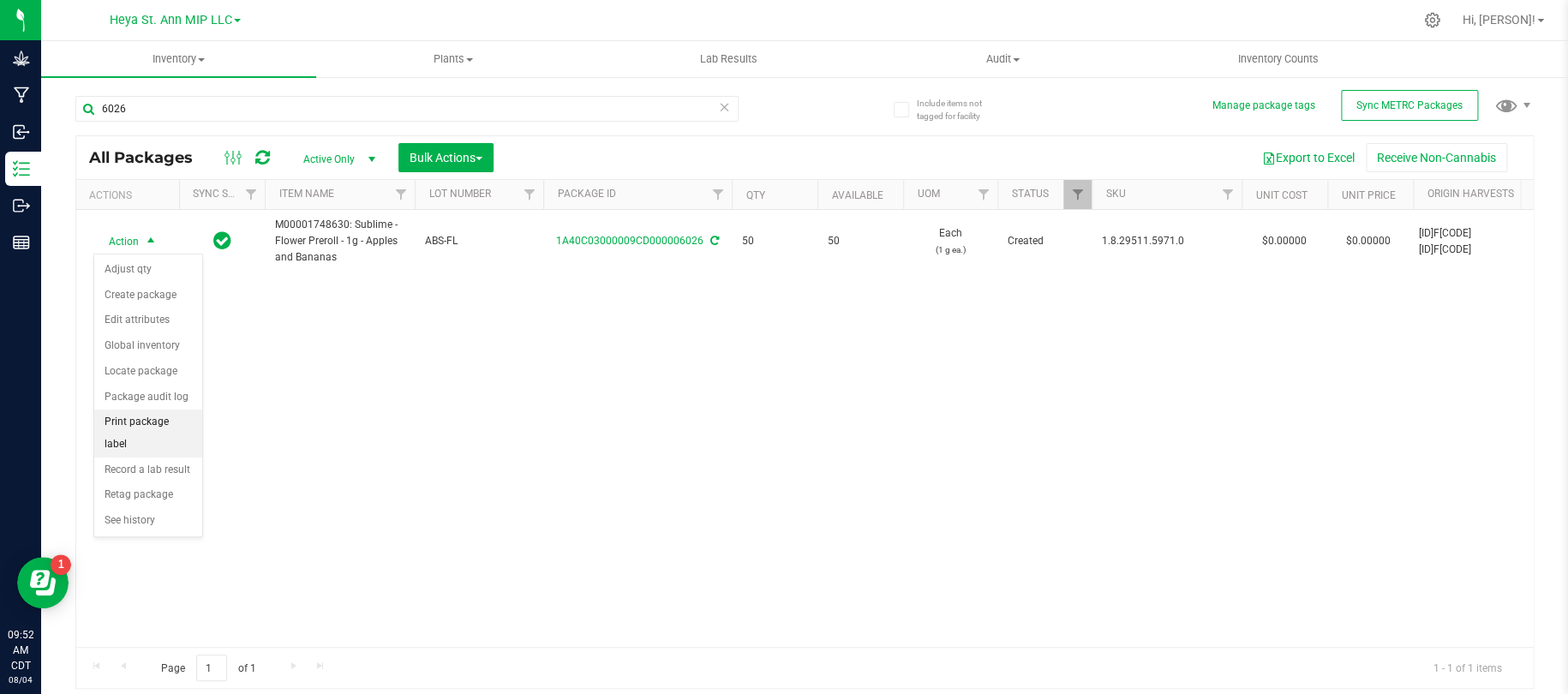 click on "Print package label" at bounding box center (148, 433) 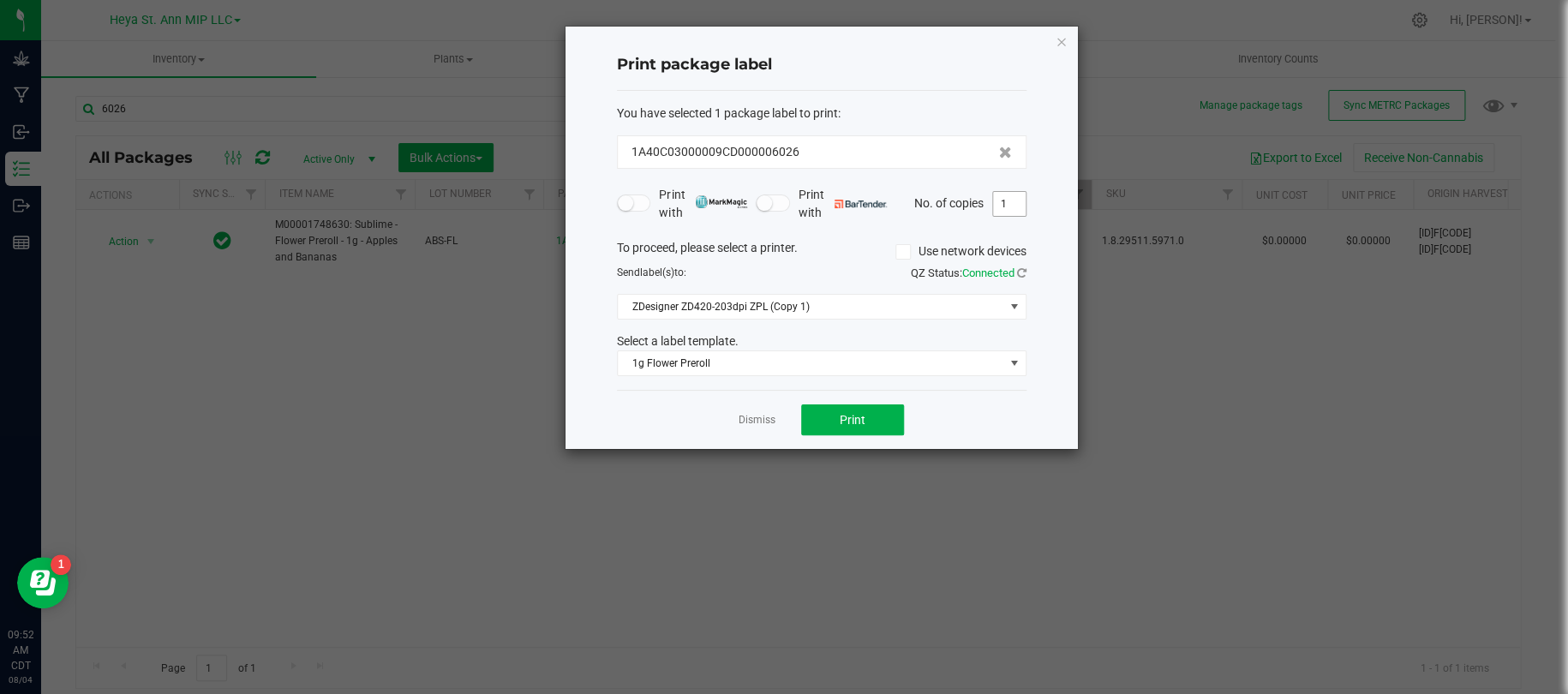 click on "1" at bounding box center (1009, 204) 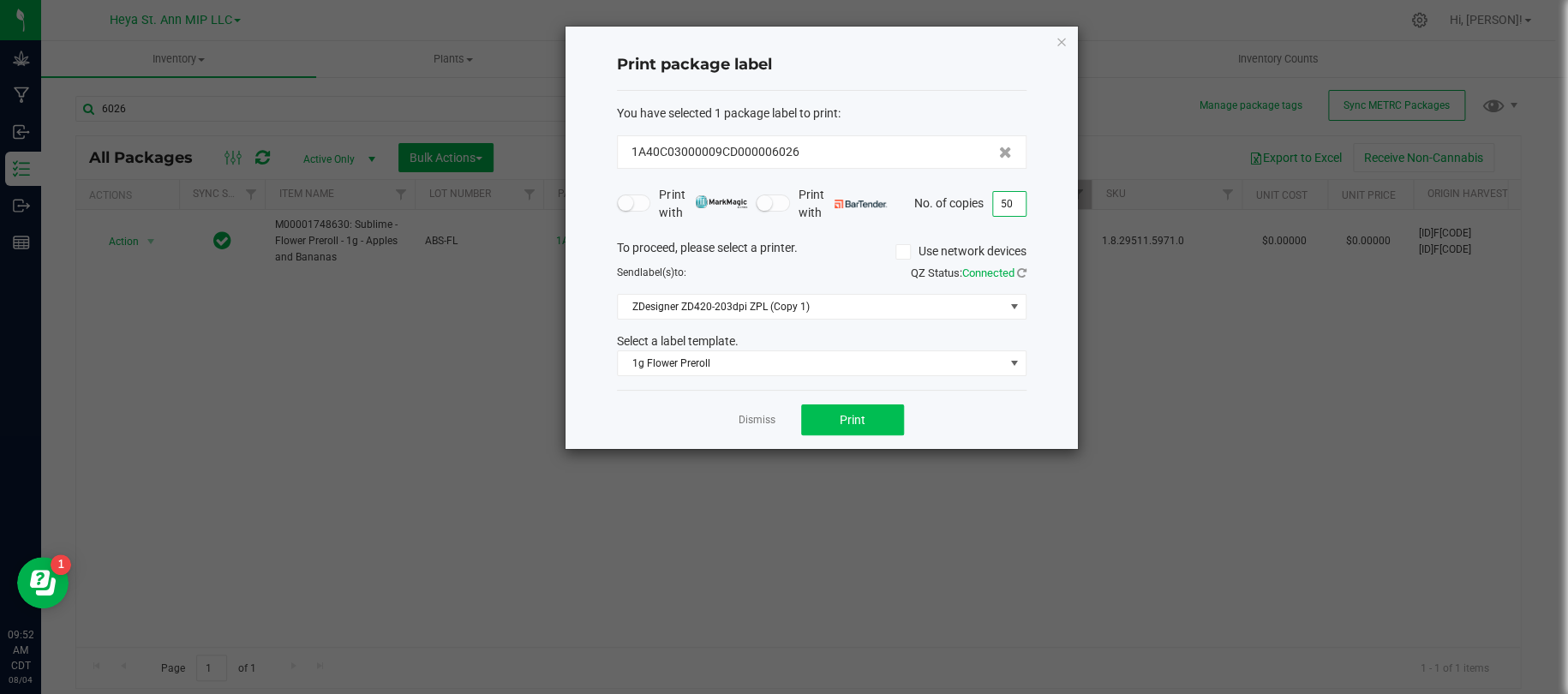 type on "50" 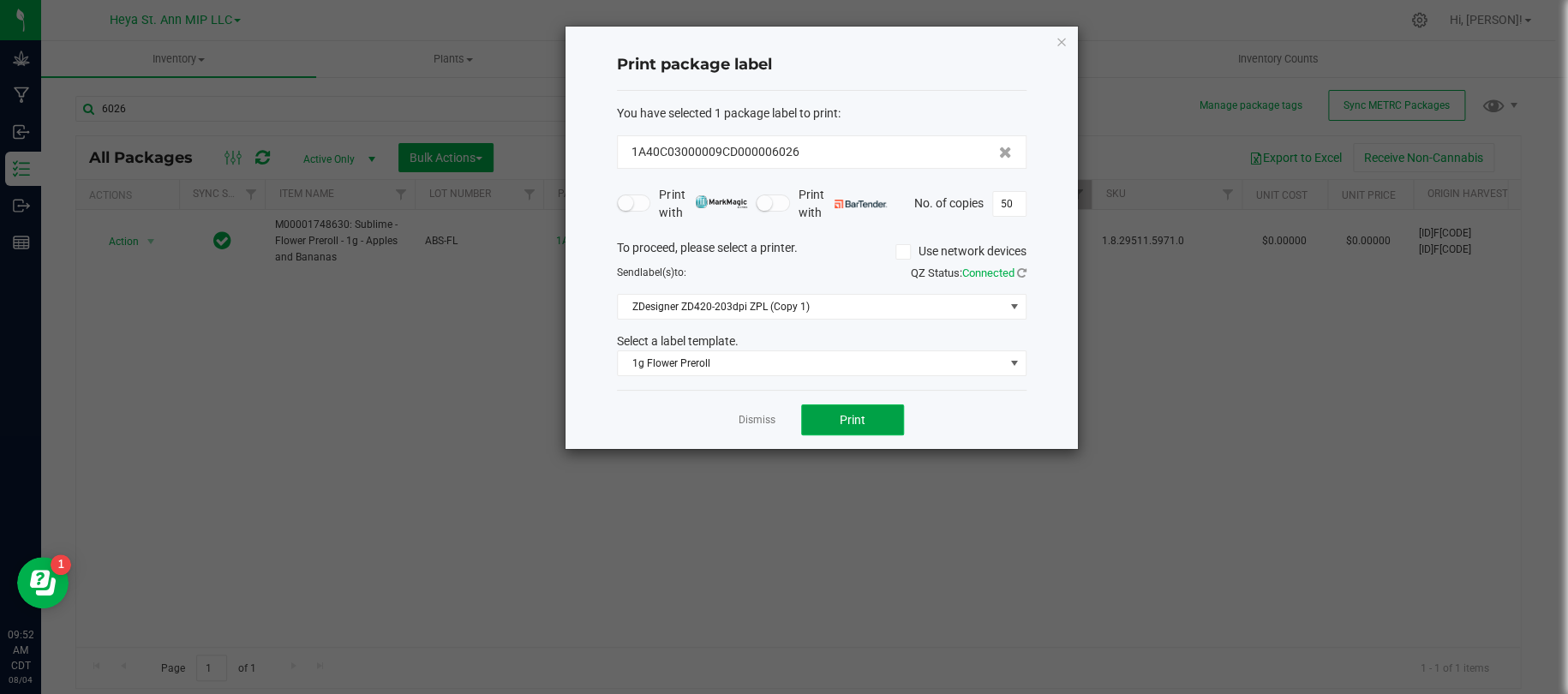 click on "Print" 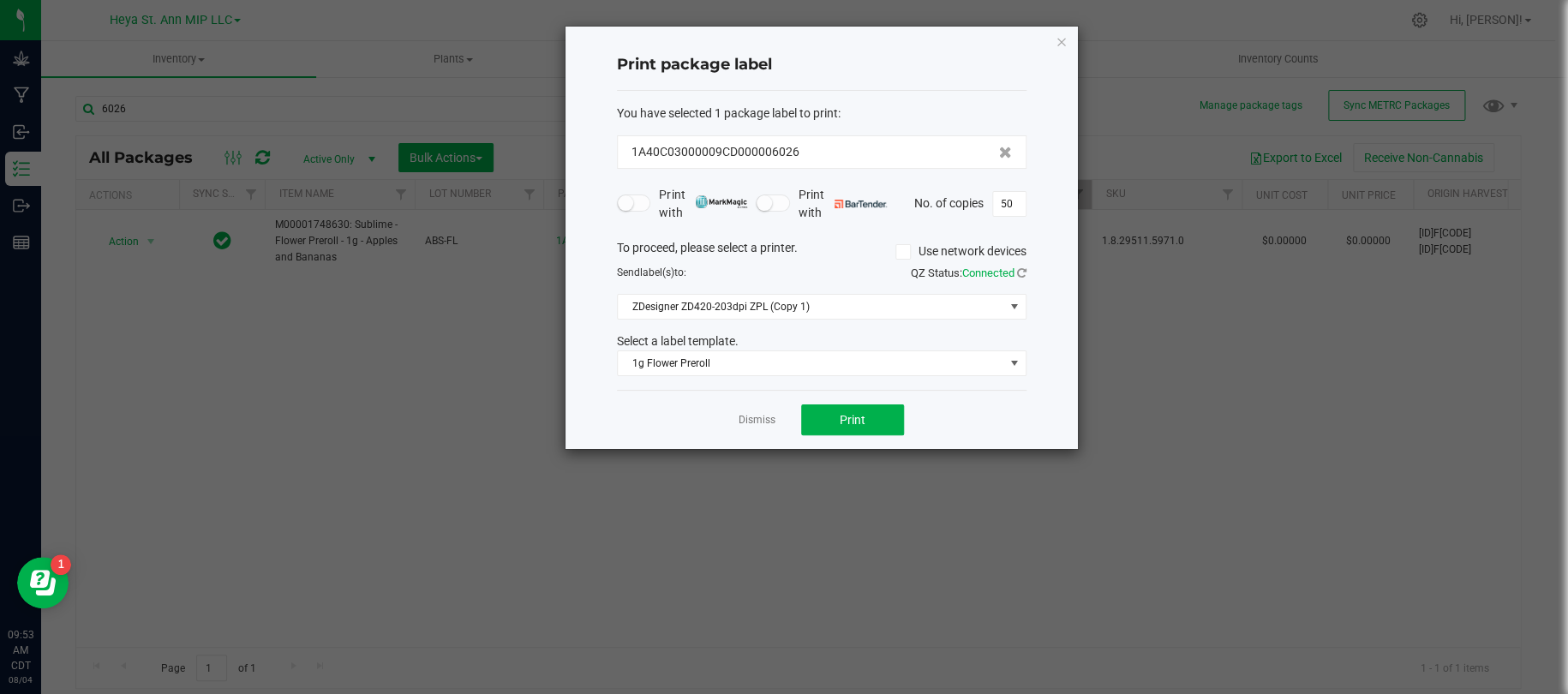 click on "Print package label  You have selected 1 package label to print  :   1A40C03000009CD000006026   Print with   Print with   No. of copies  50  To proceed, please select a printer.   Use network devices  Send  label(s)  to:  QZ Status:   Connected  ZDesigner ZD420-203dpi ZPL (Copy 1)  Select a label template.  1g Flower Preroll  Dismiss   Print" 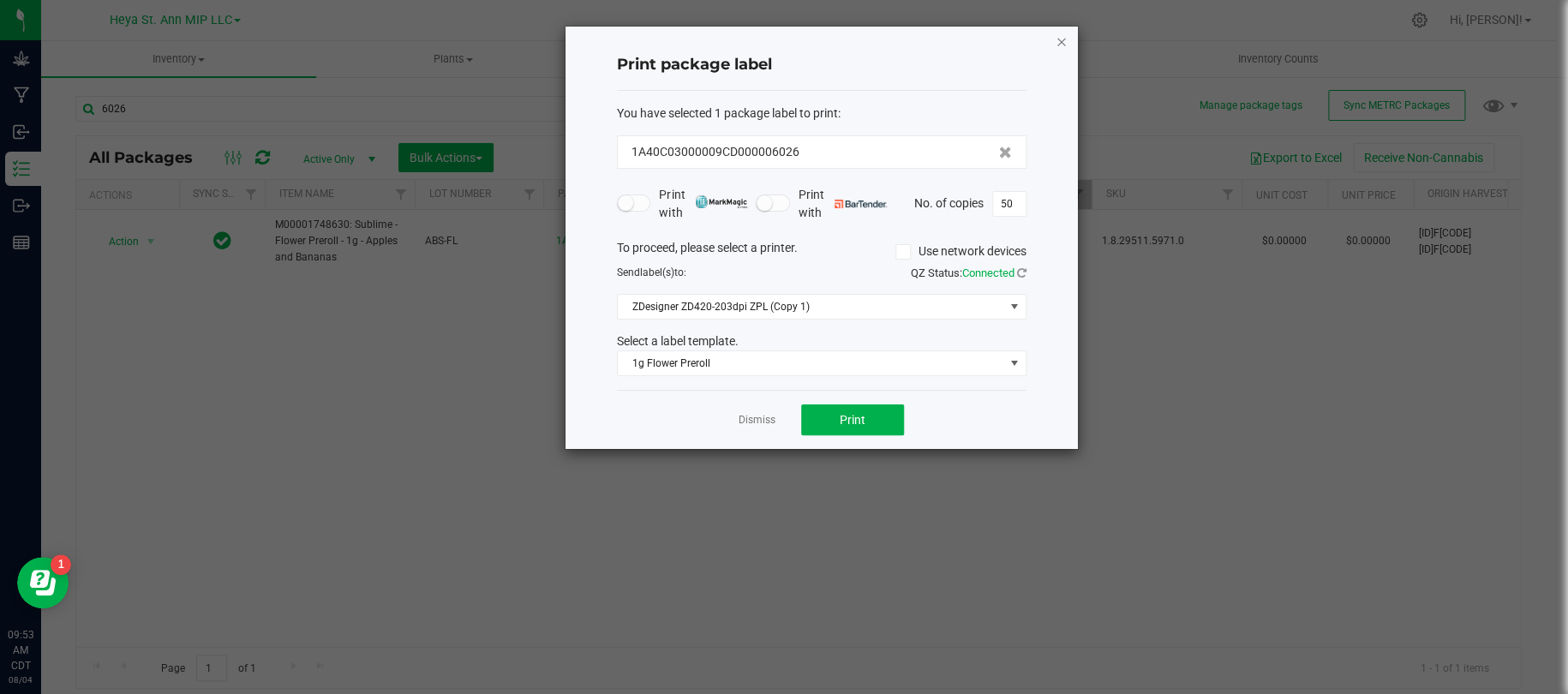 click 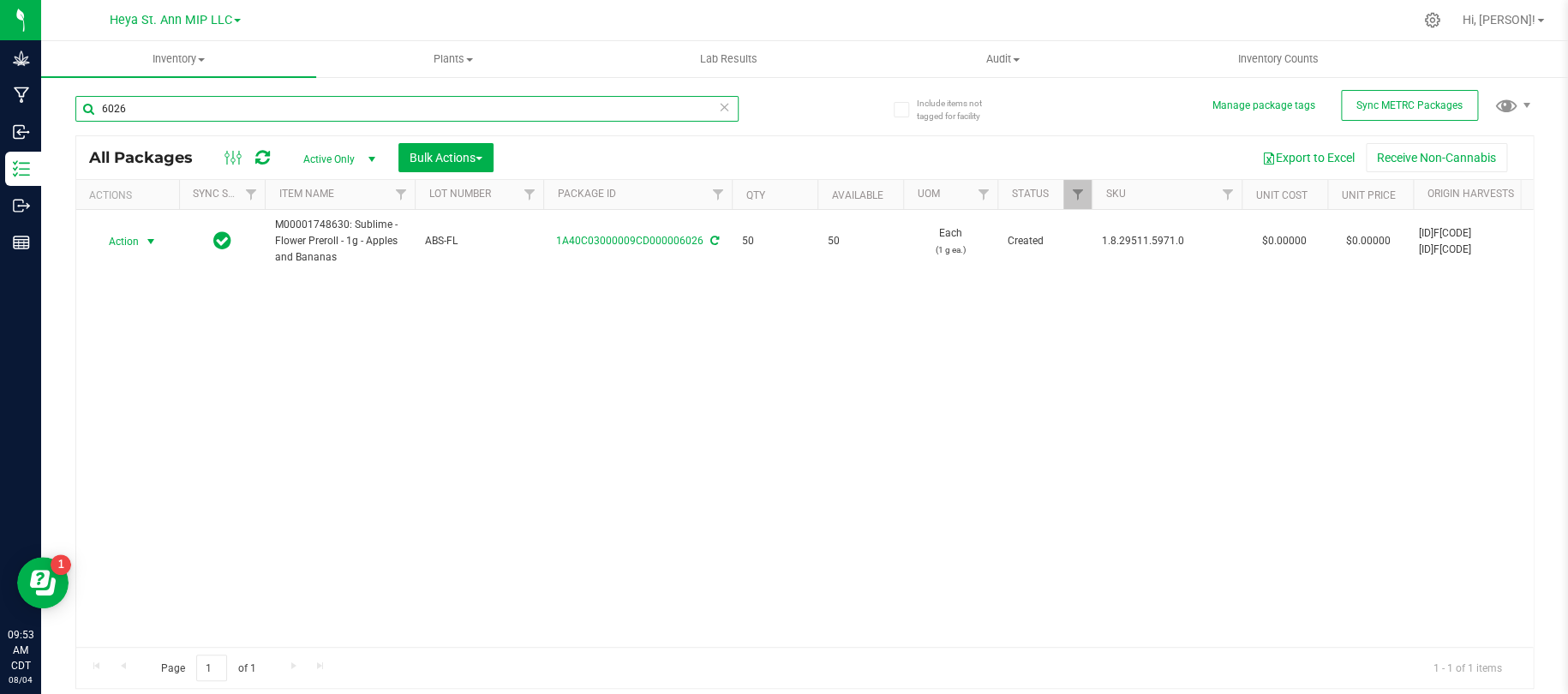click on "6026" at bounding box center (407, 109) 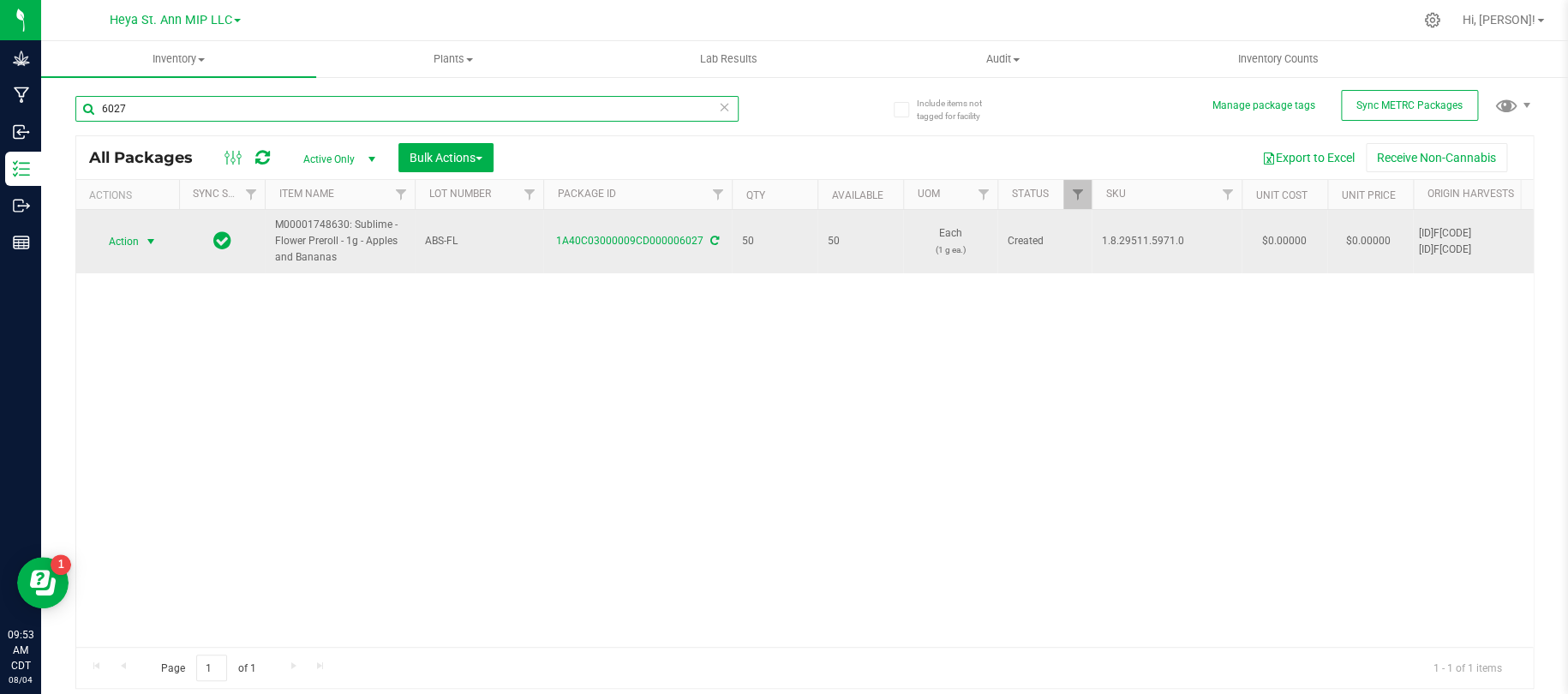 type on "6027" 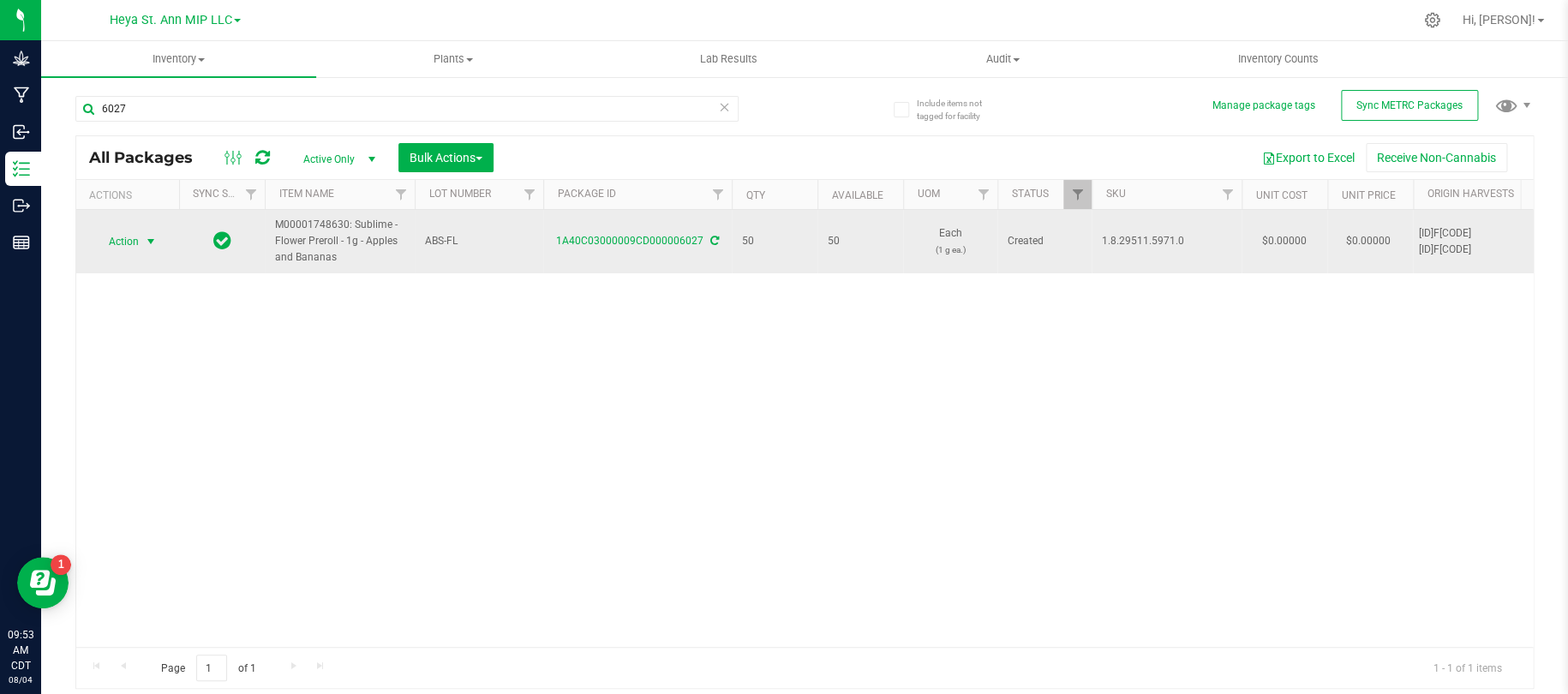 click at bounding box center (151, 242) 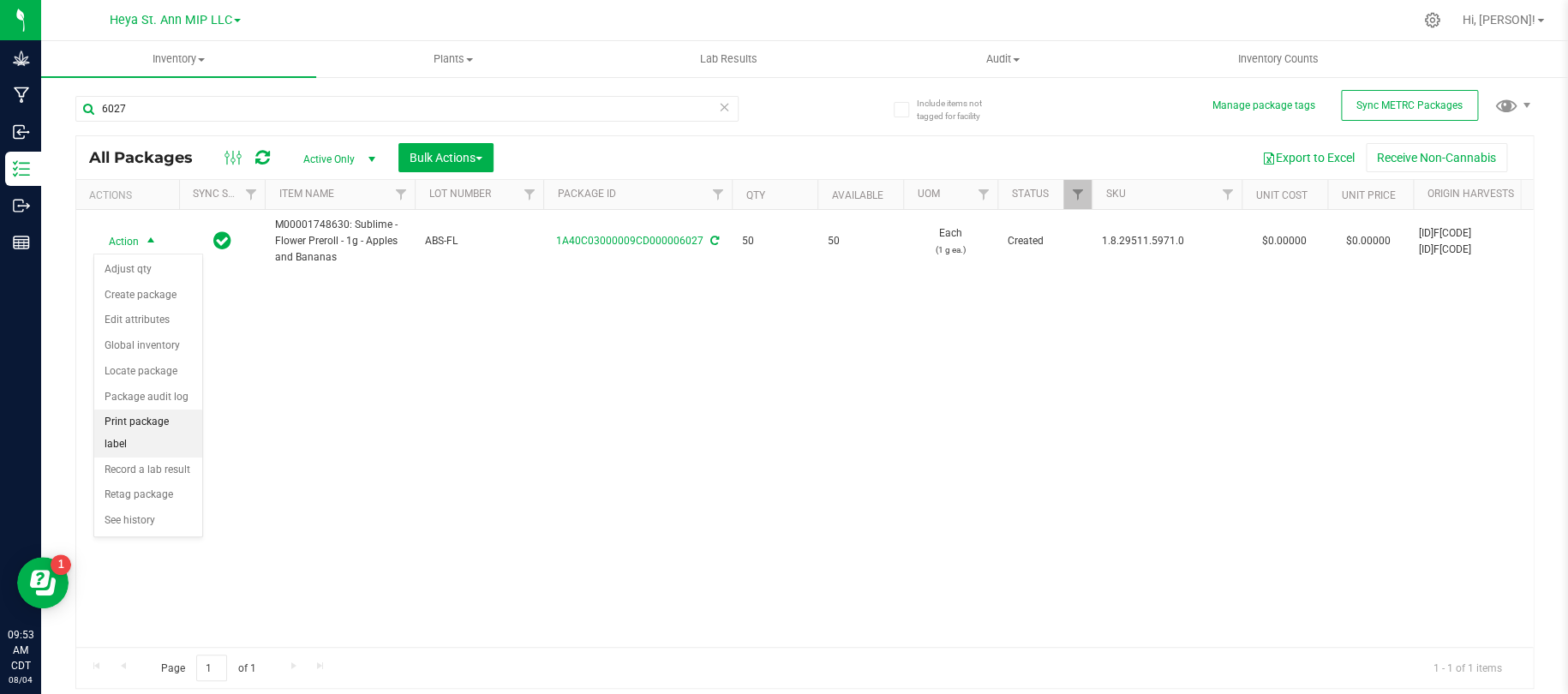 click on "Print package label" at bounding box center (148, 433) 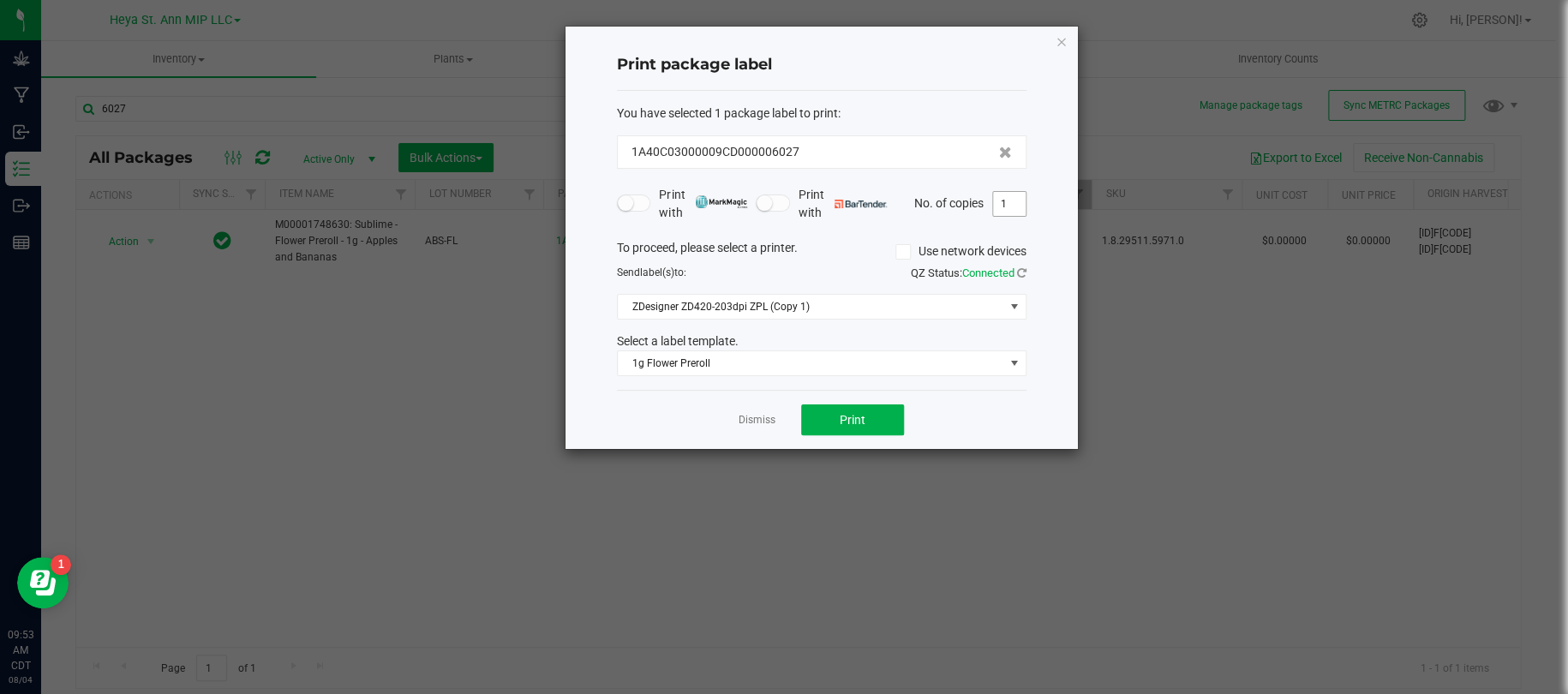 click on "1" at bounding box center (1009, 204) 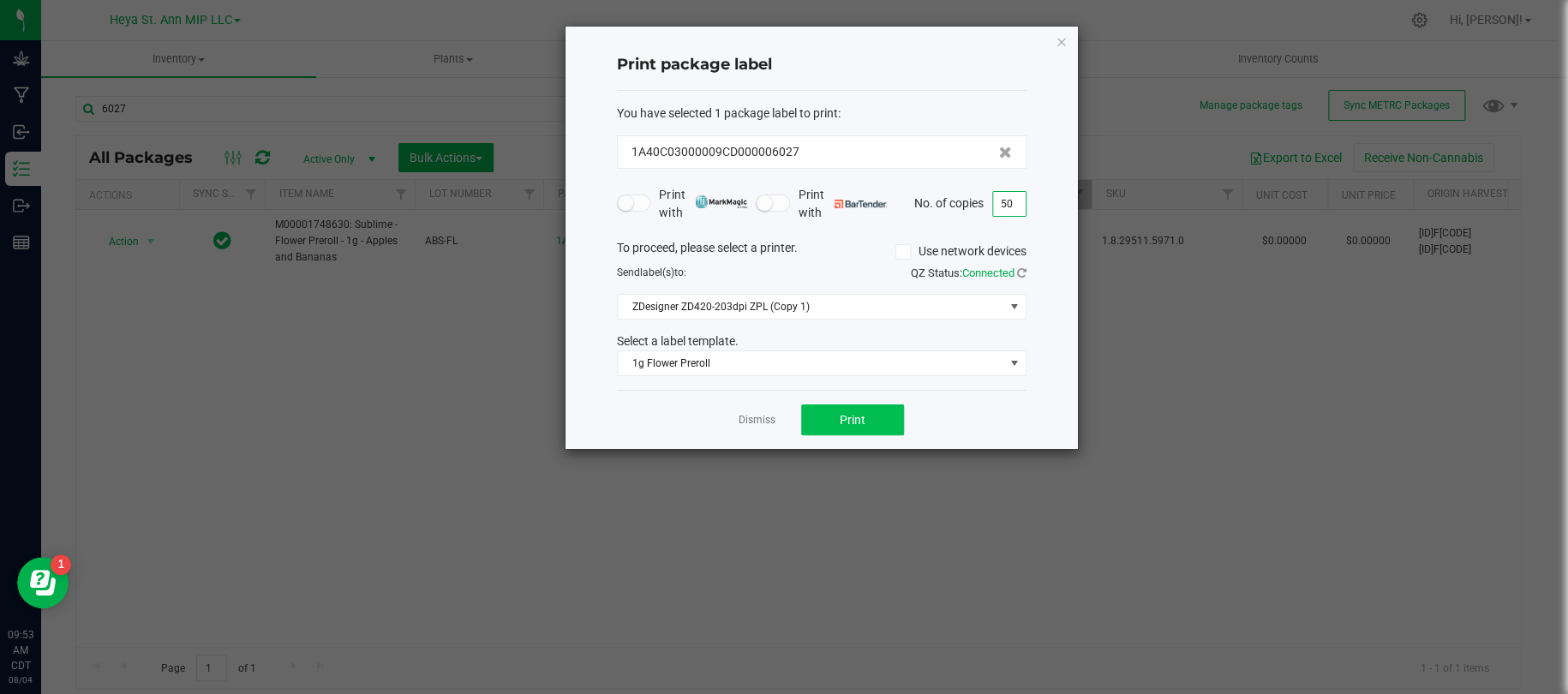 type on "50" 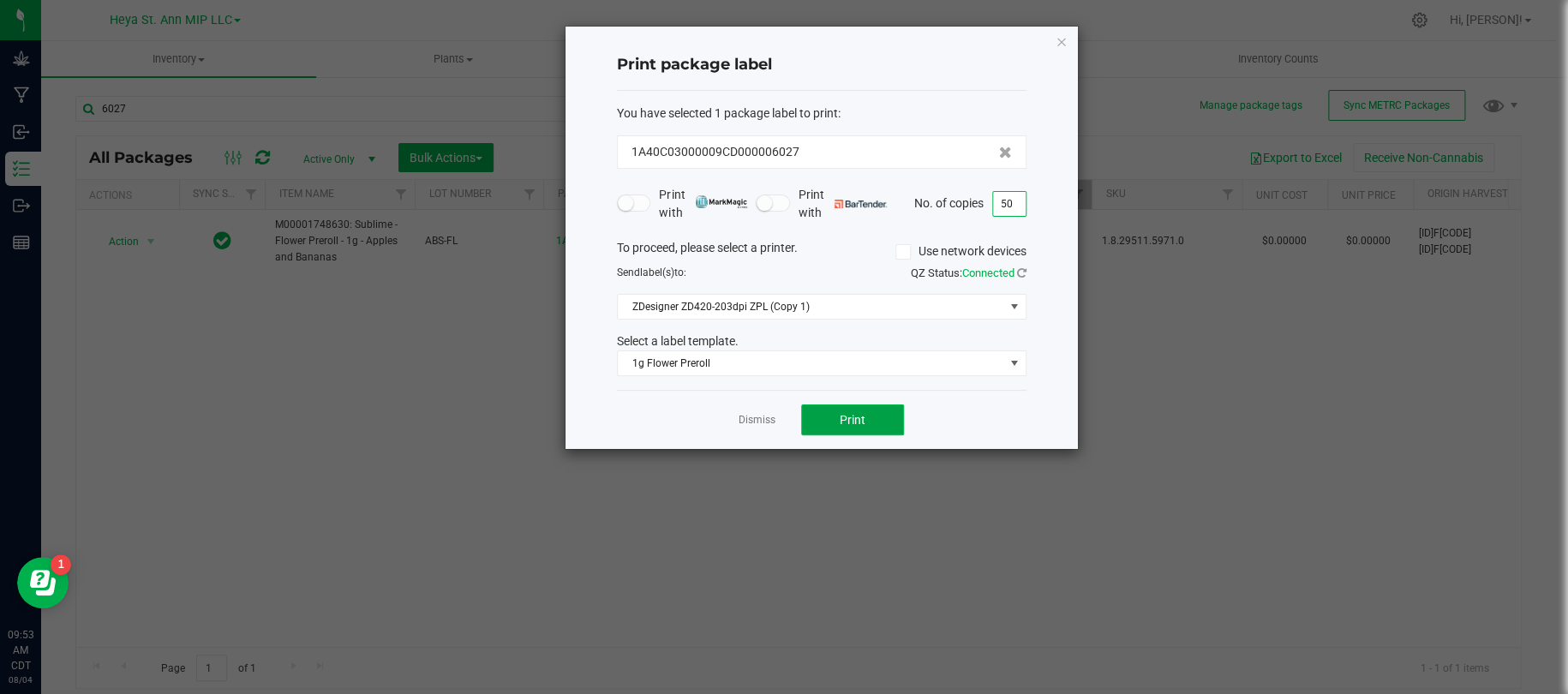 click on "Print" 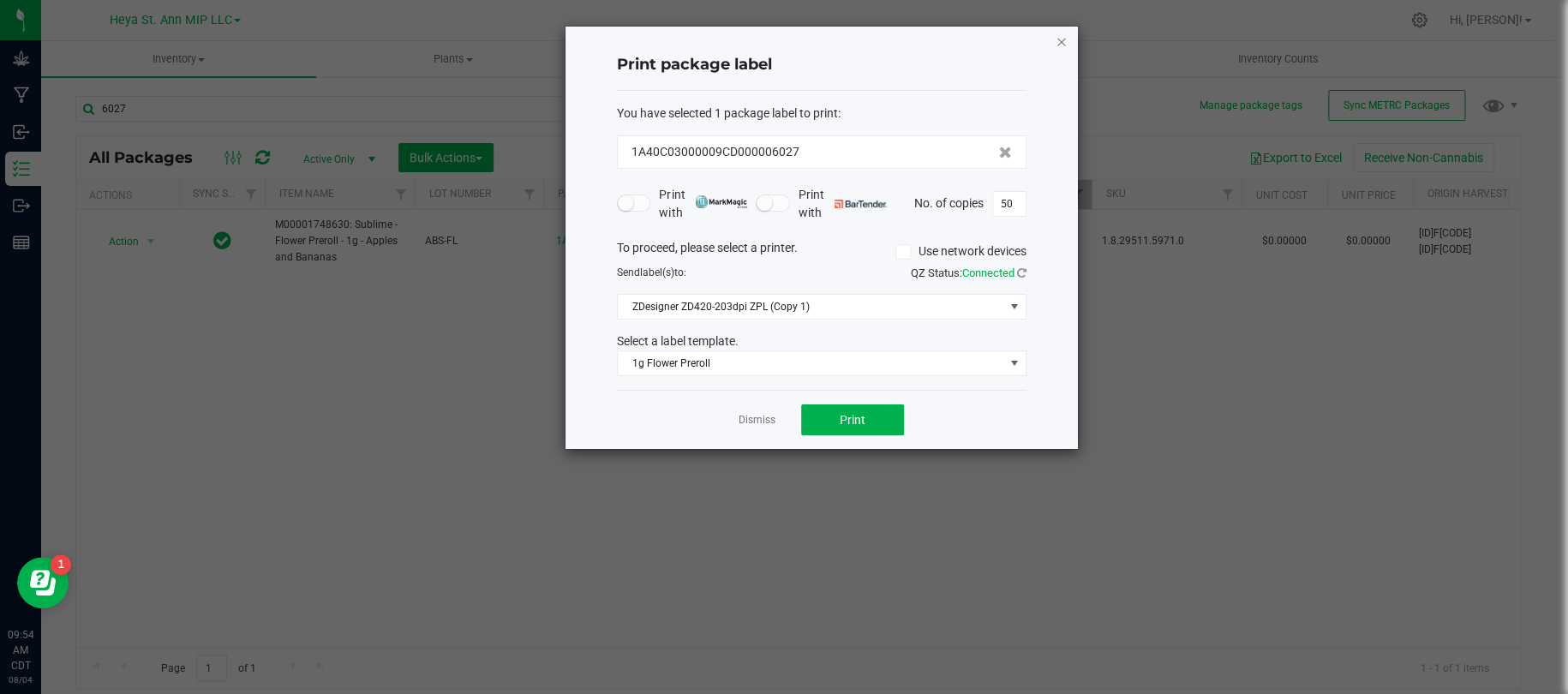 click 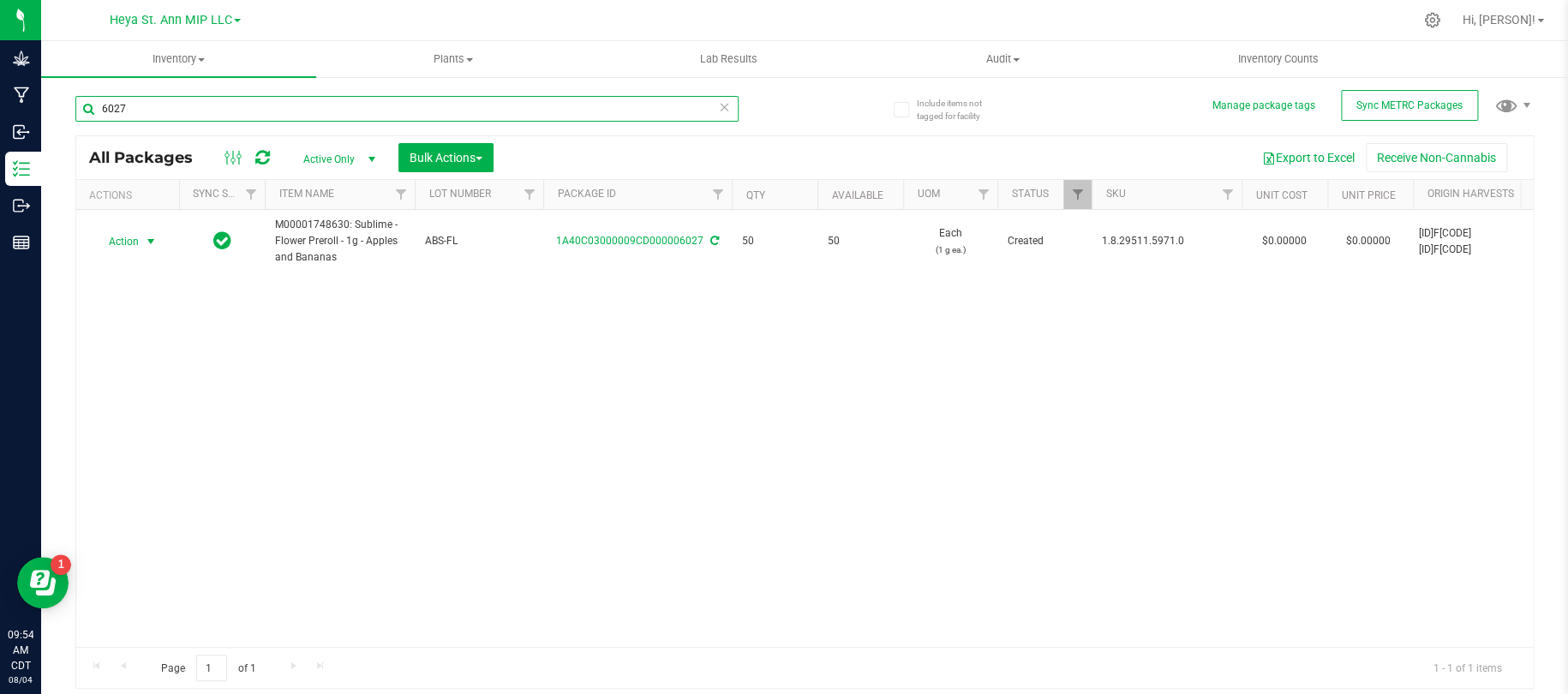 click on "6027" at bounding box center (407, 109) 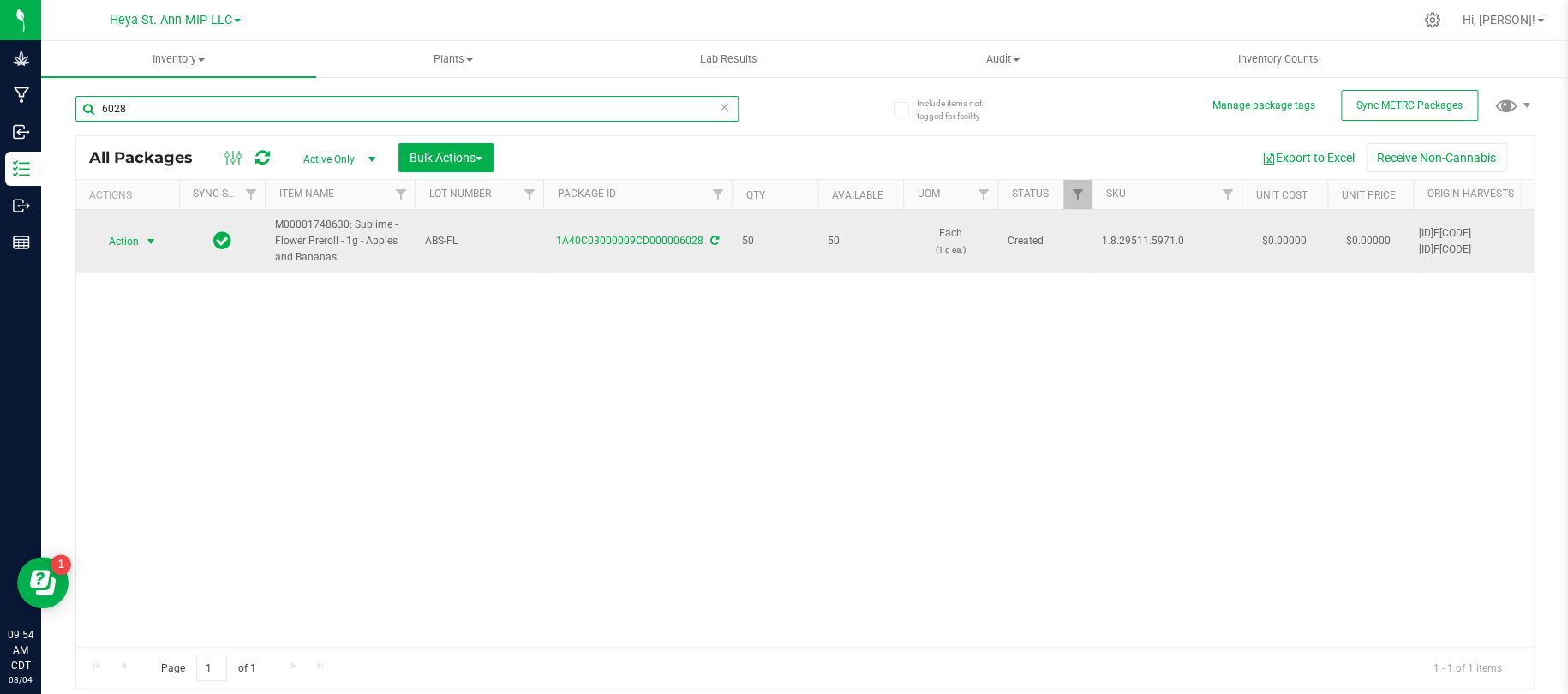 type on "6028" 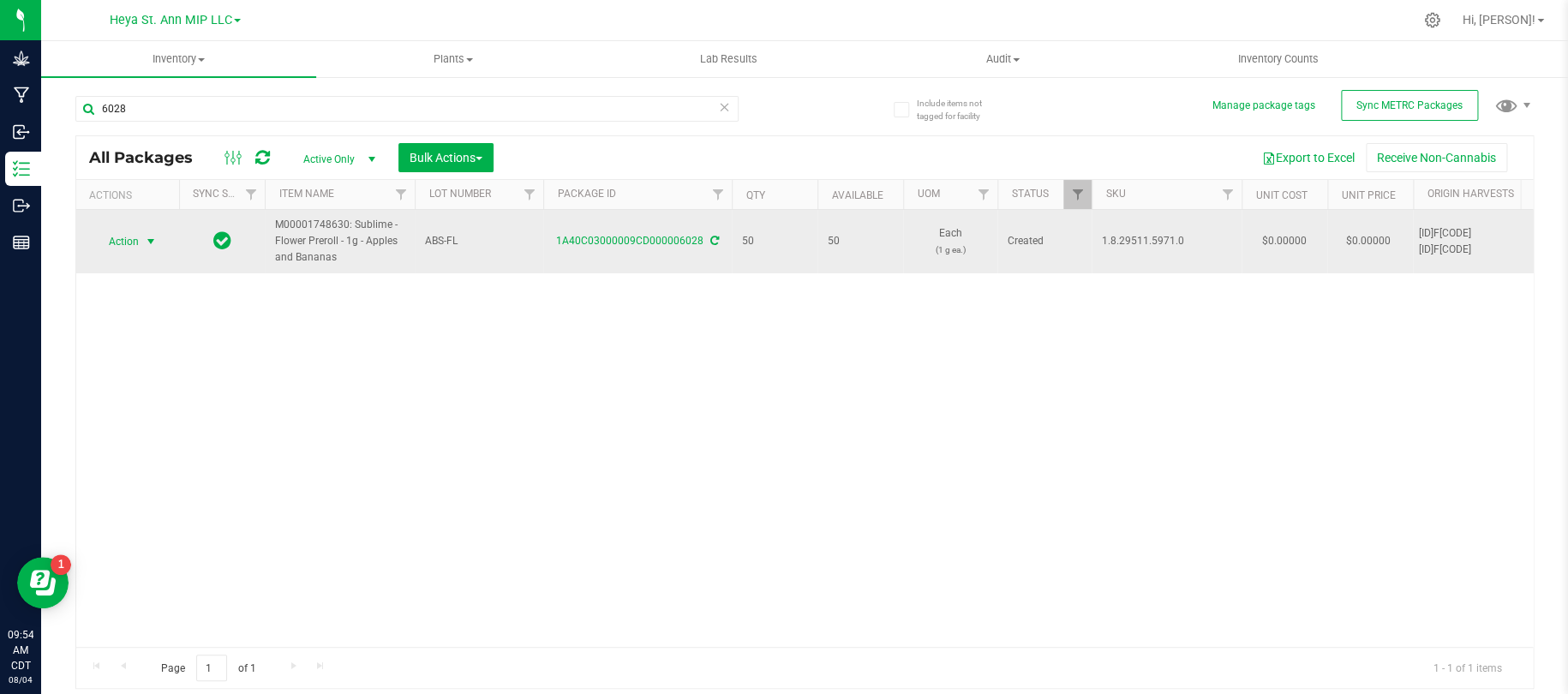 click at bounding box center (151, 242) 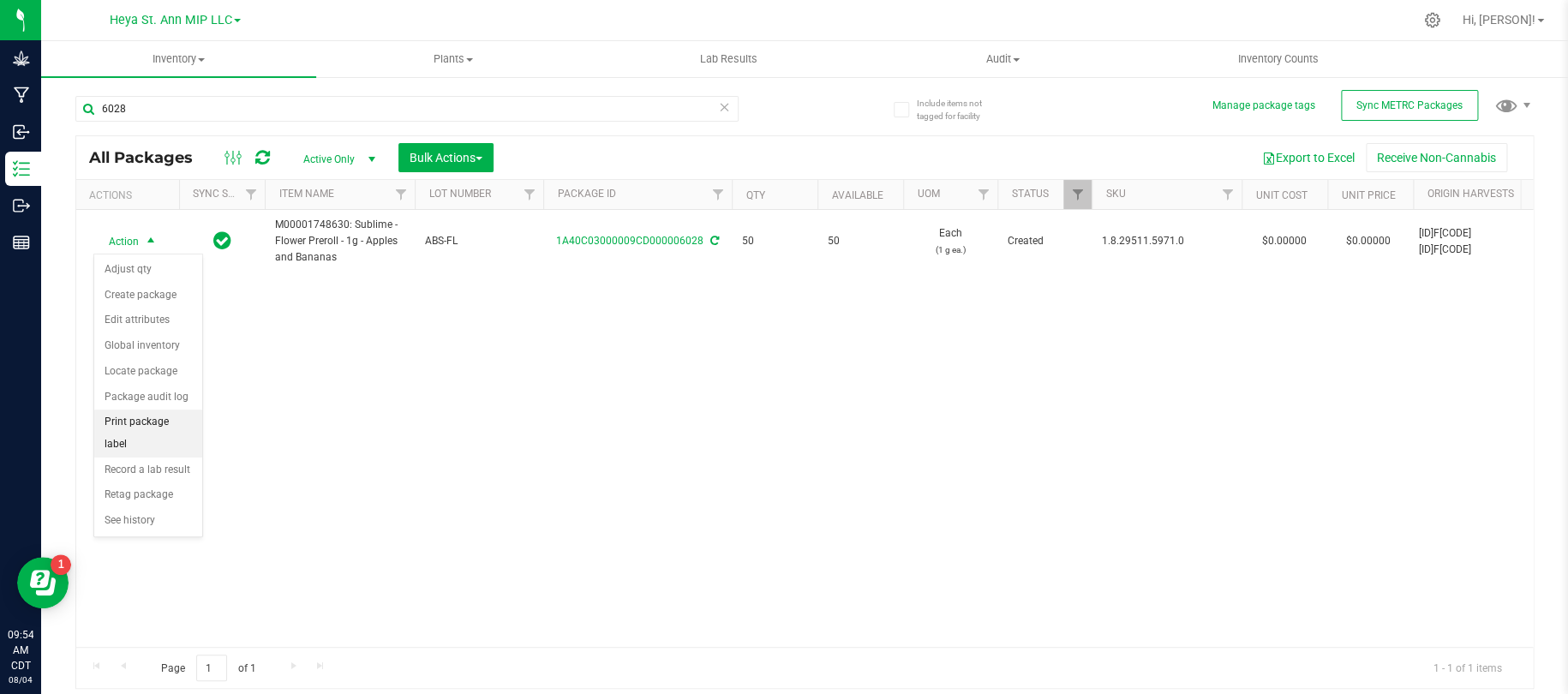 click on "Print package label" at bounding box center (148, 433) 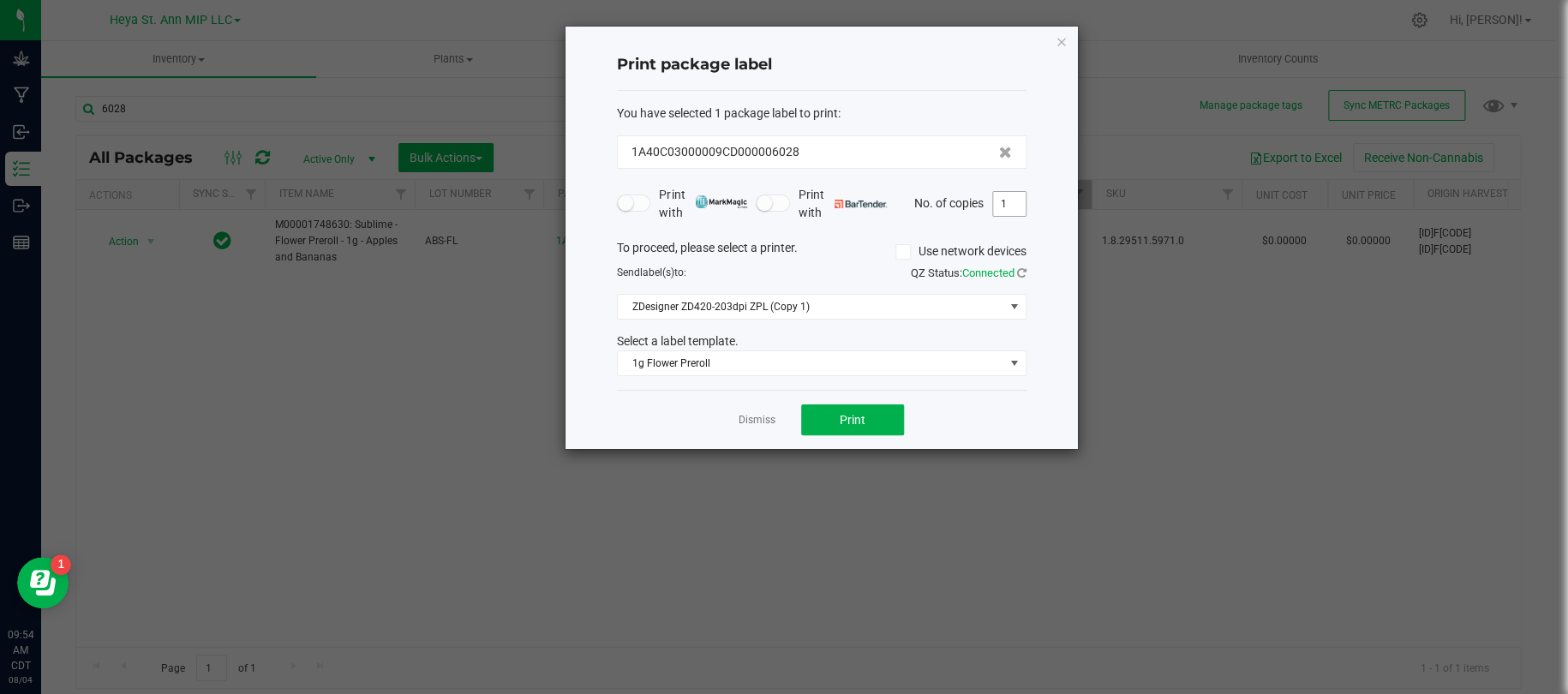 click on "1" at bounding box center (1009, 204) 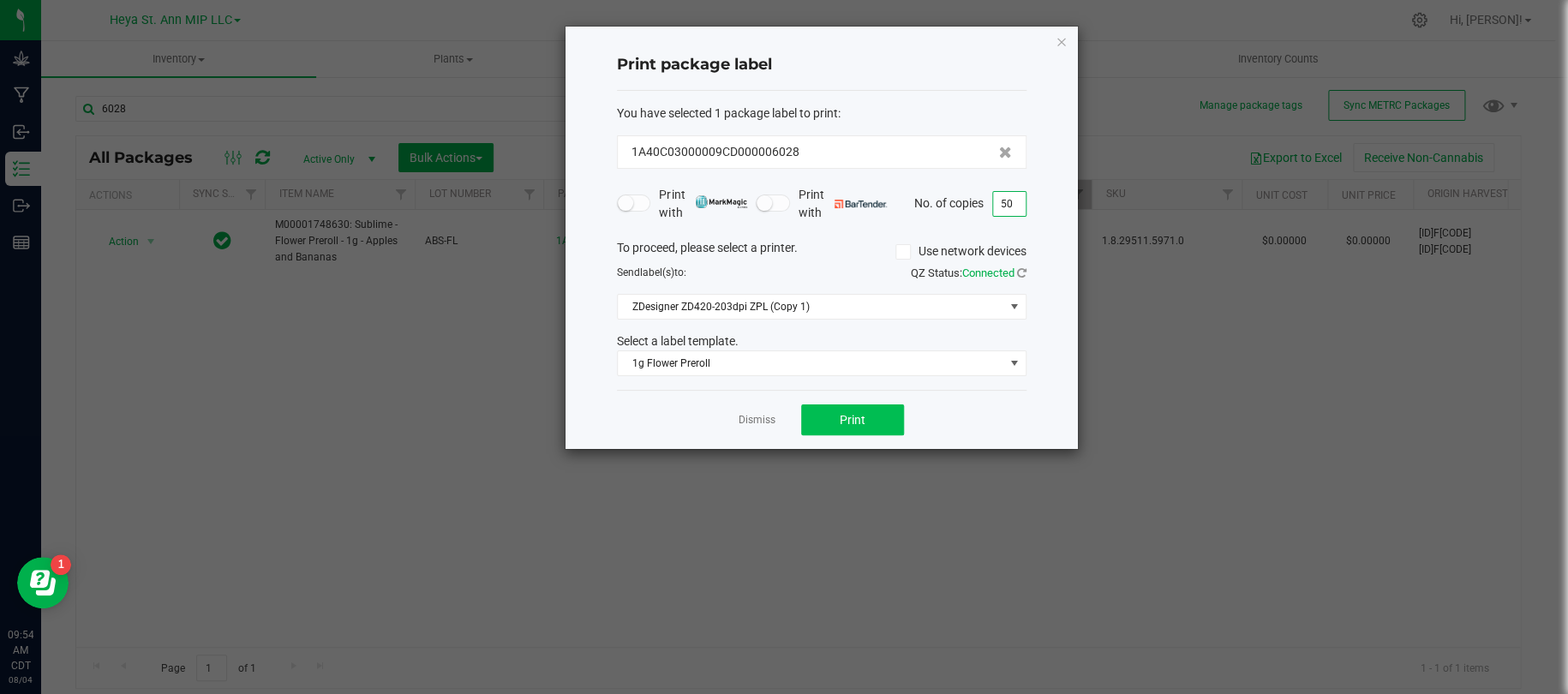 type on "50" 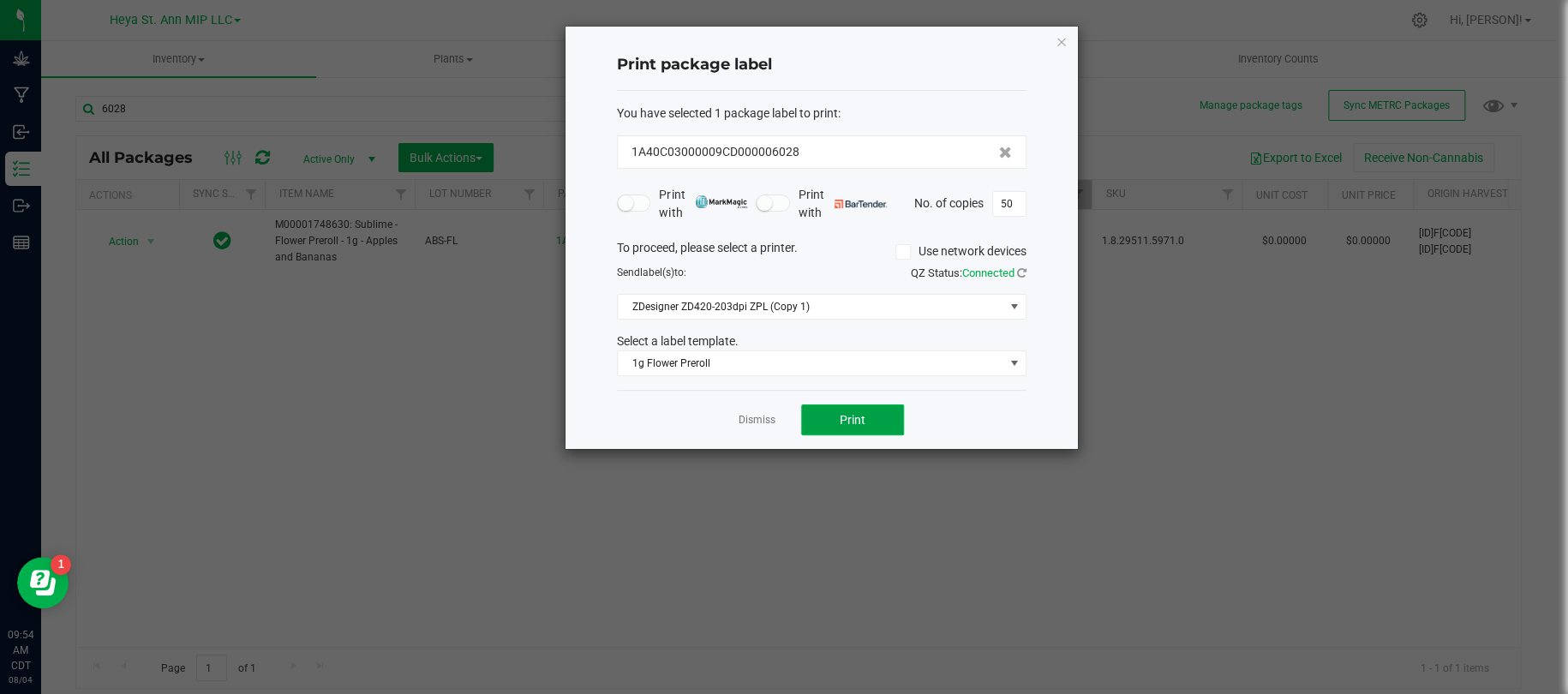 click on "Print" 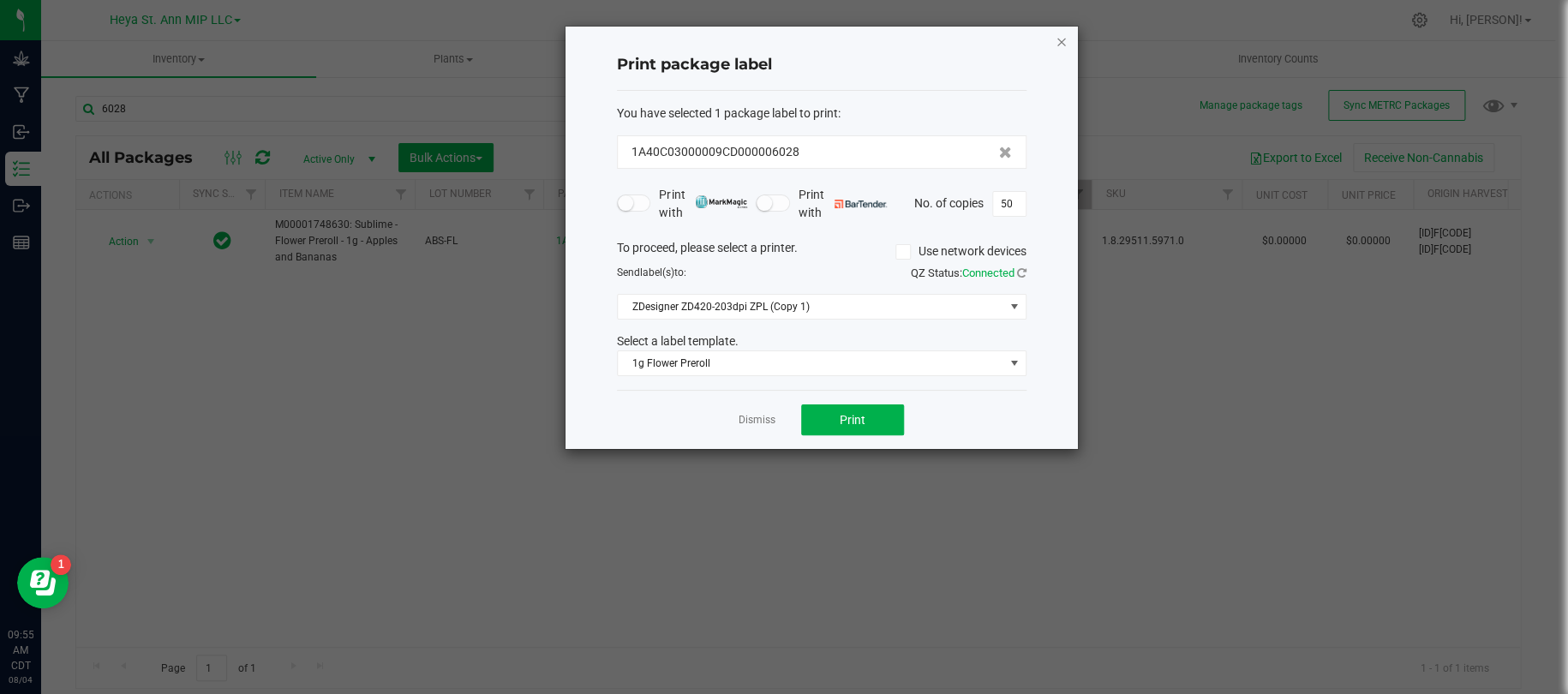 click 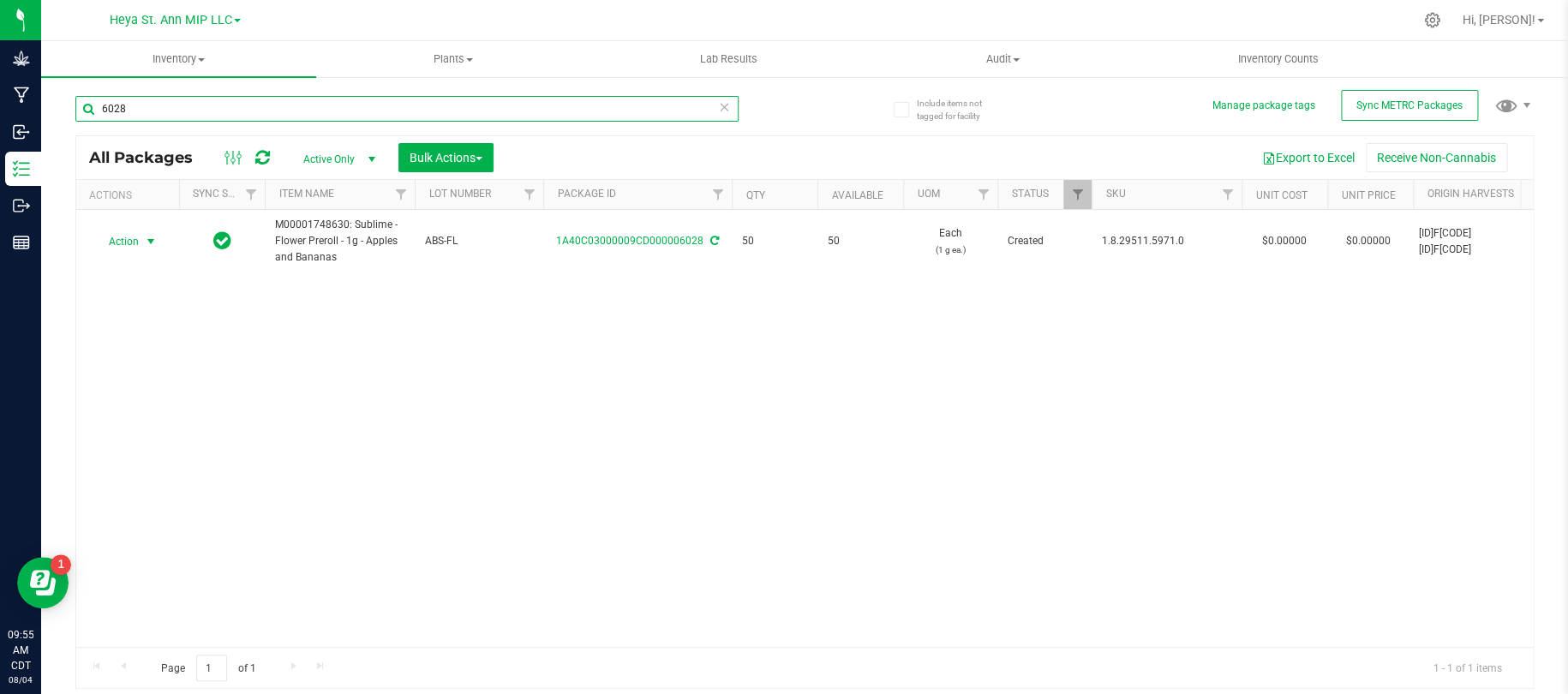 click on "6028" at bounding box center (407, 109) 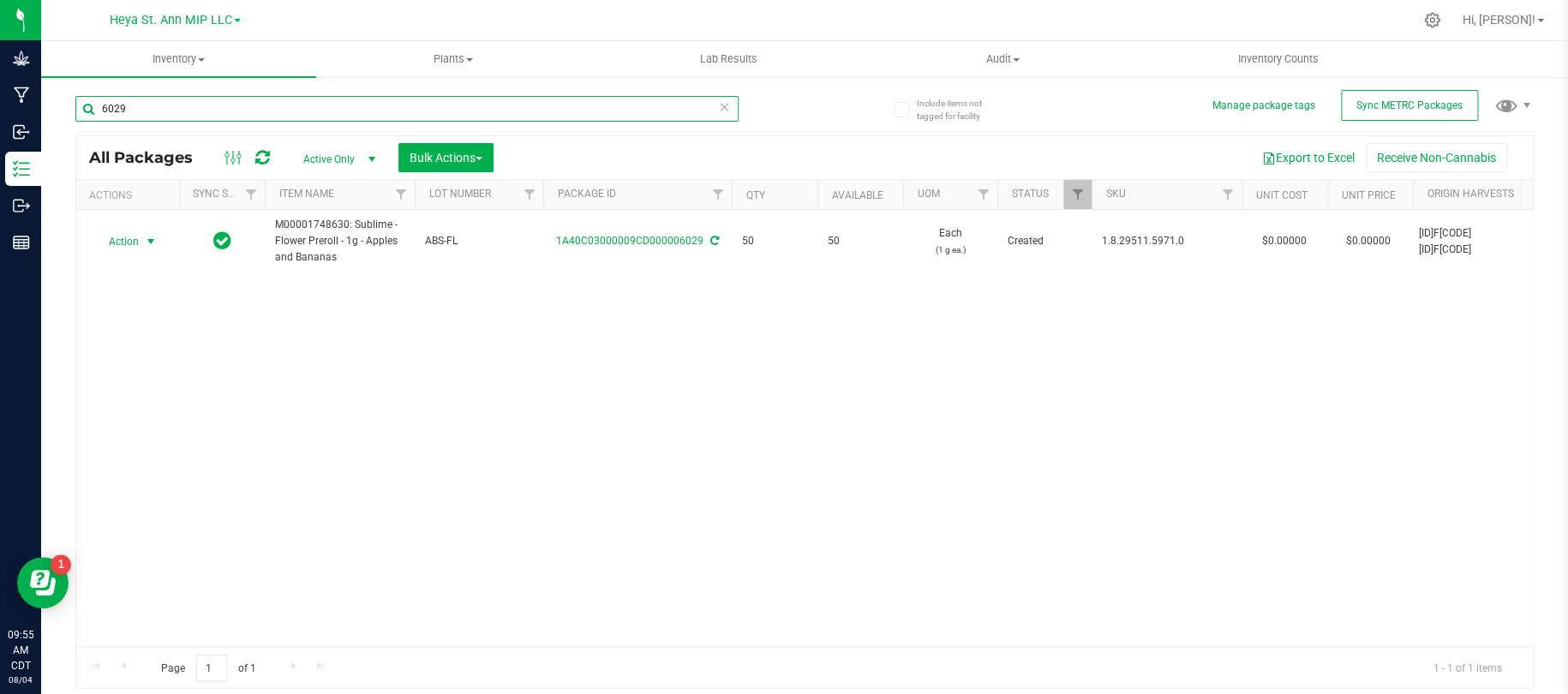 type on "6029" 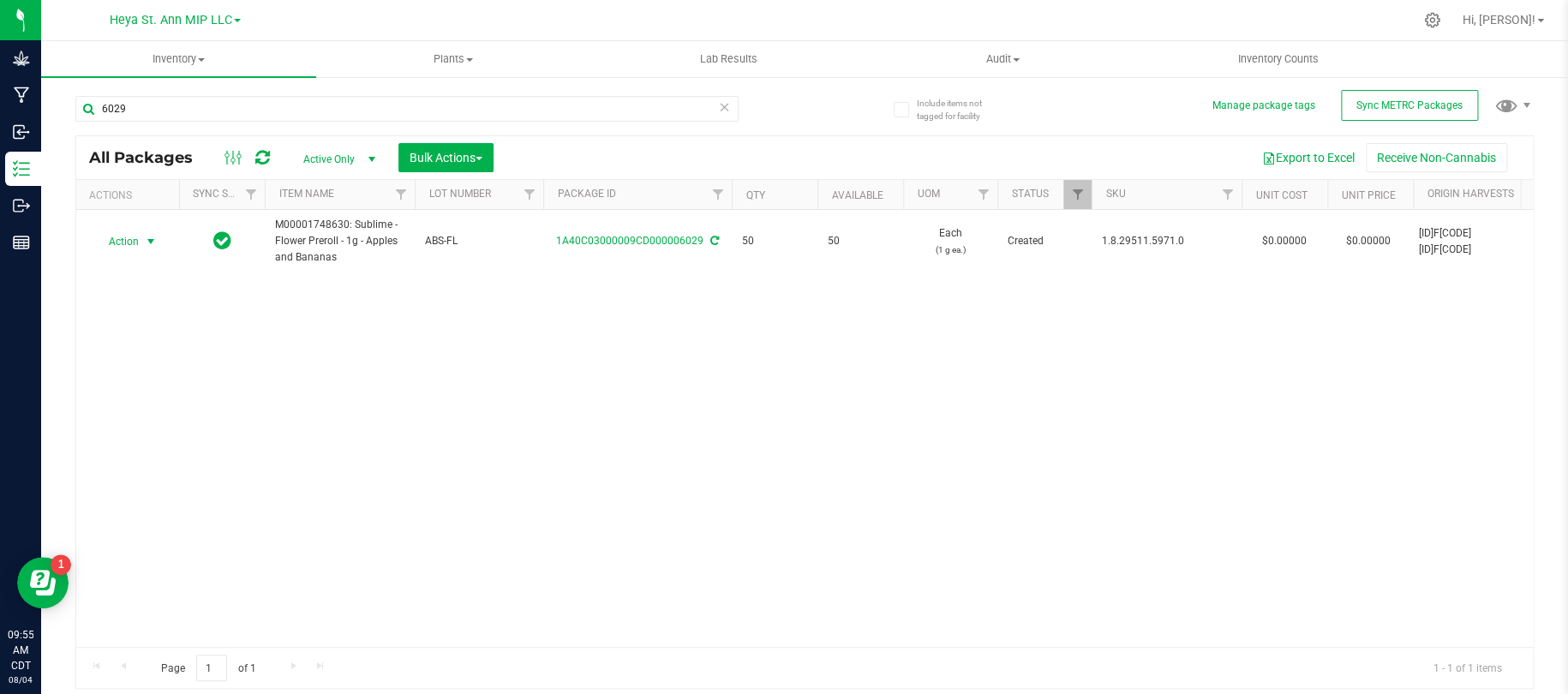 click at bounding box center [151, 242] 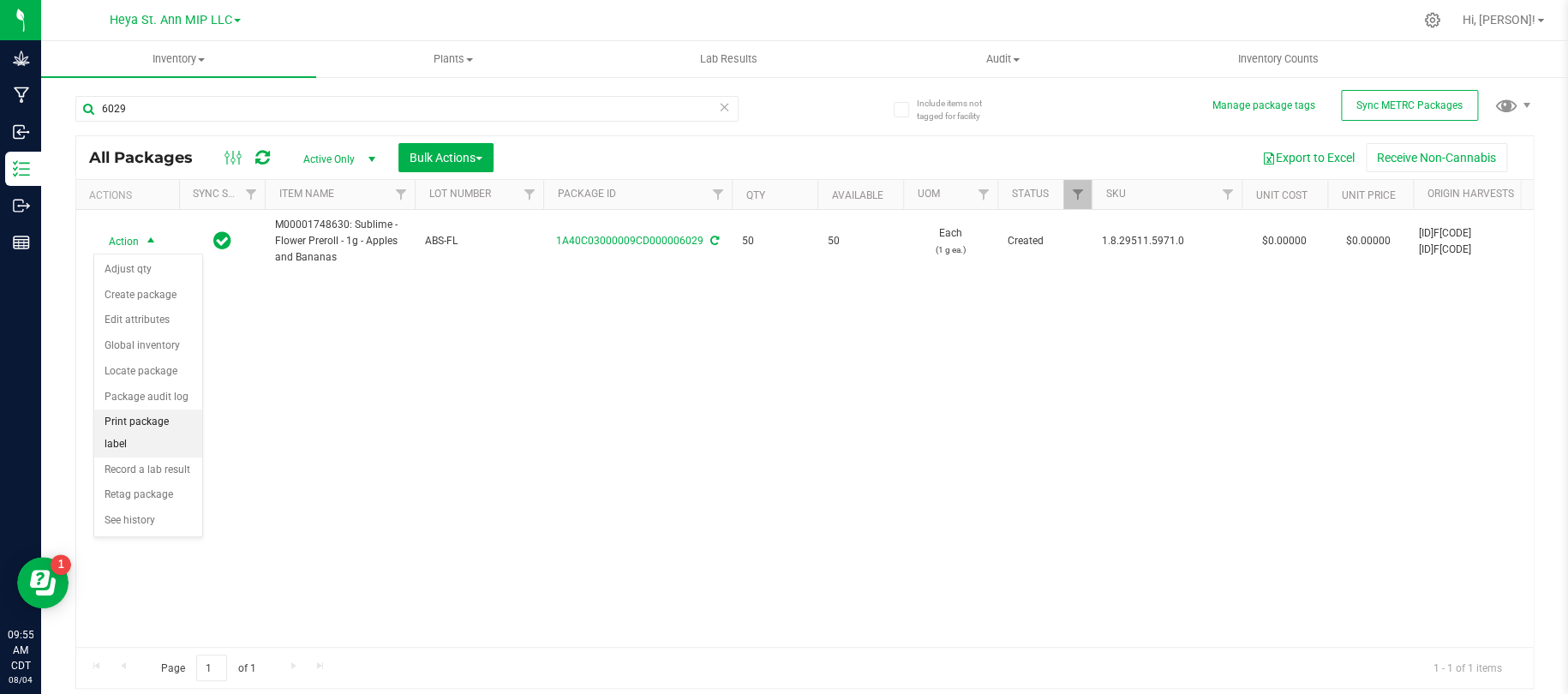 click on "Print package label" at bounding box center [148, 433] 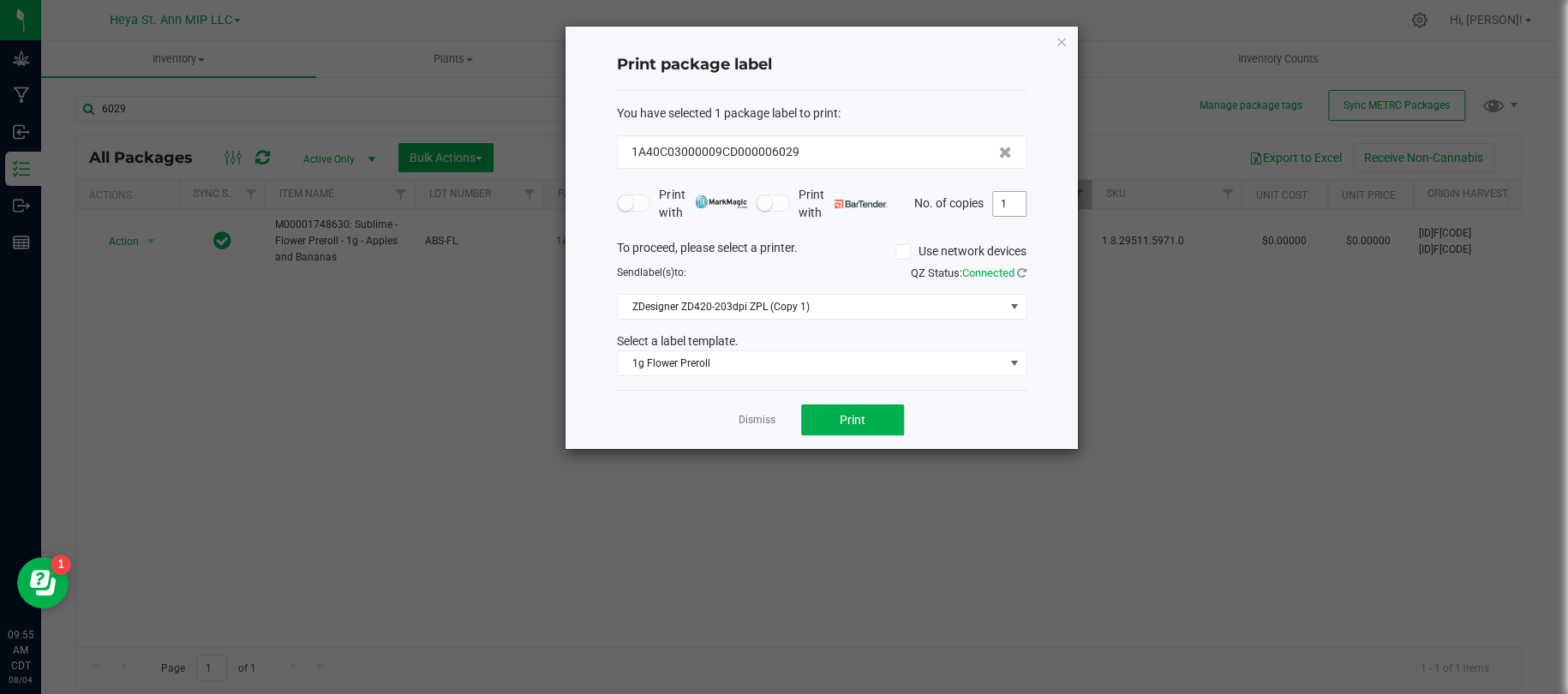 click on "1" at bounding box center [1009, 204] 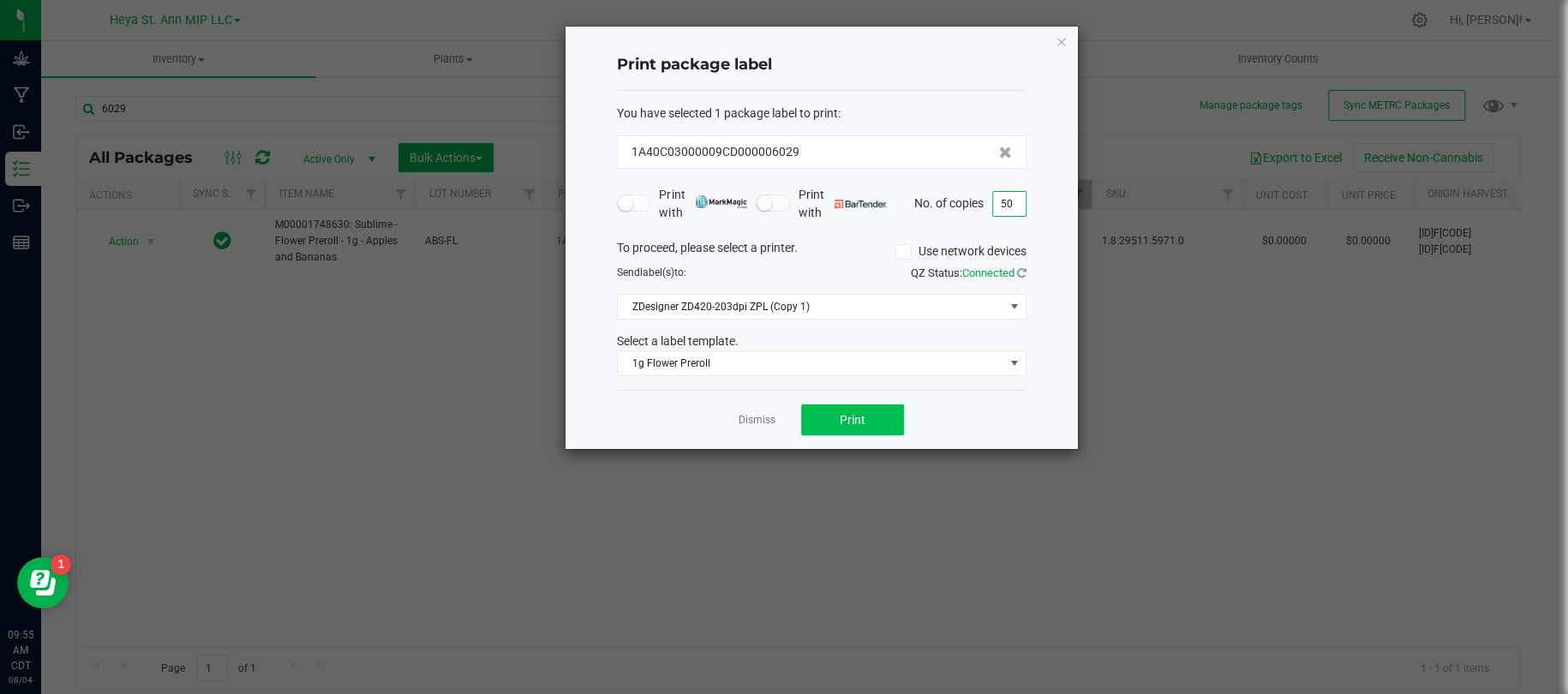 type on "50" 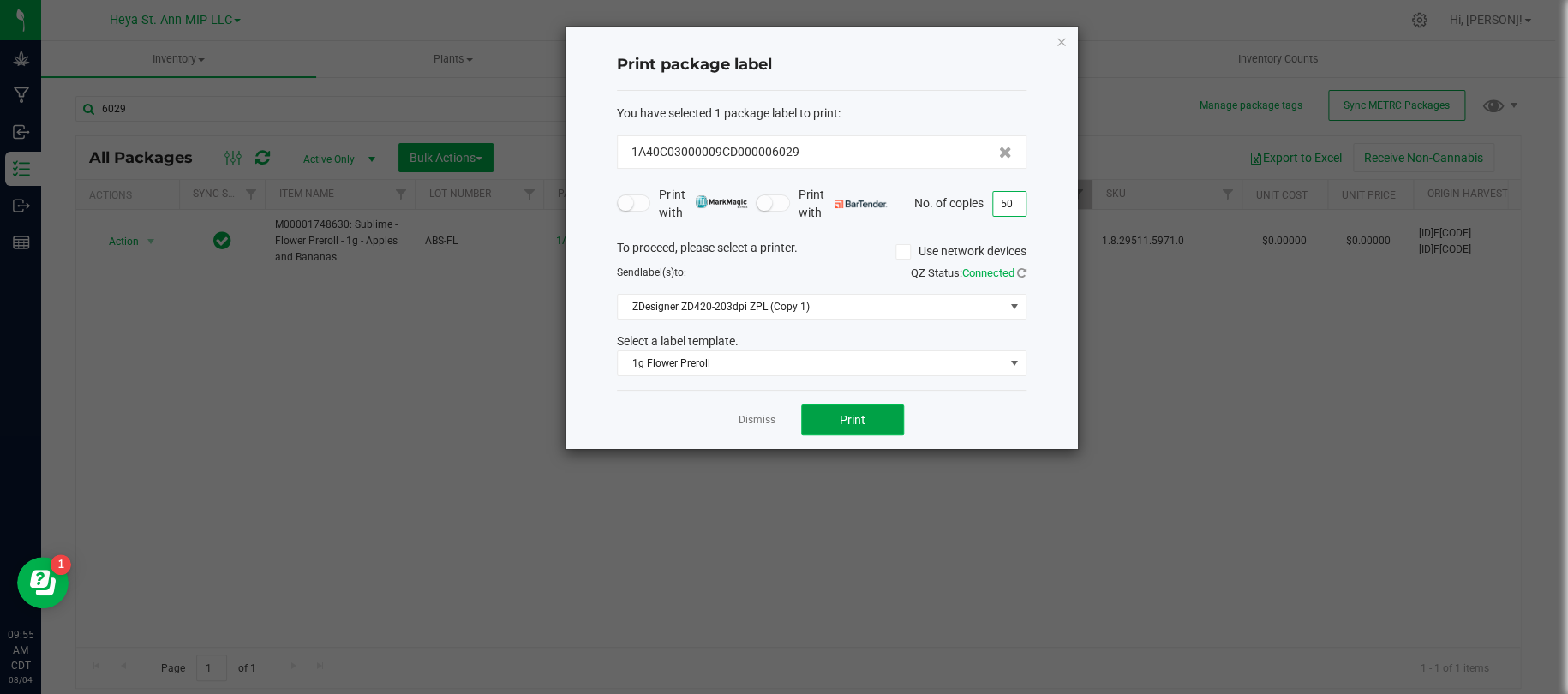 click on "Print" 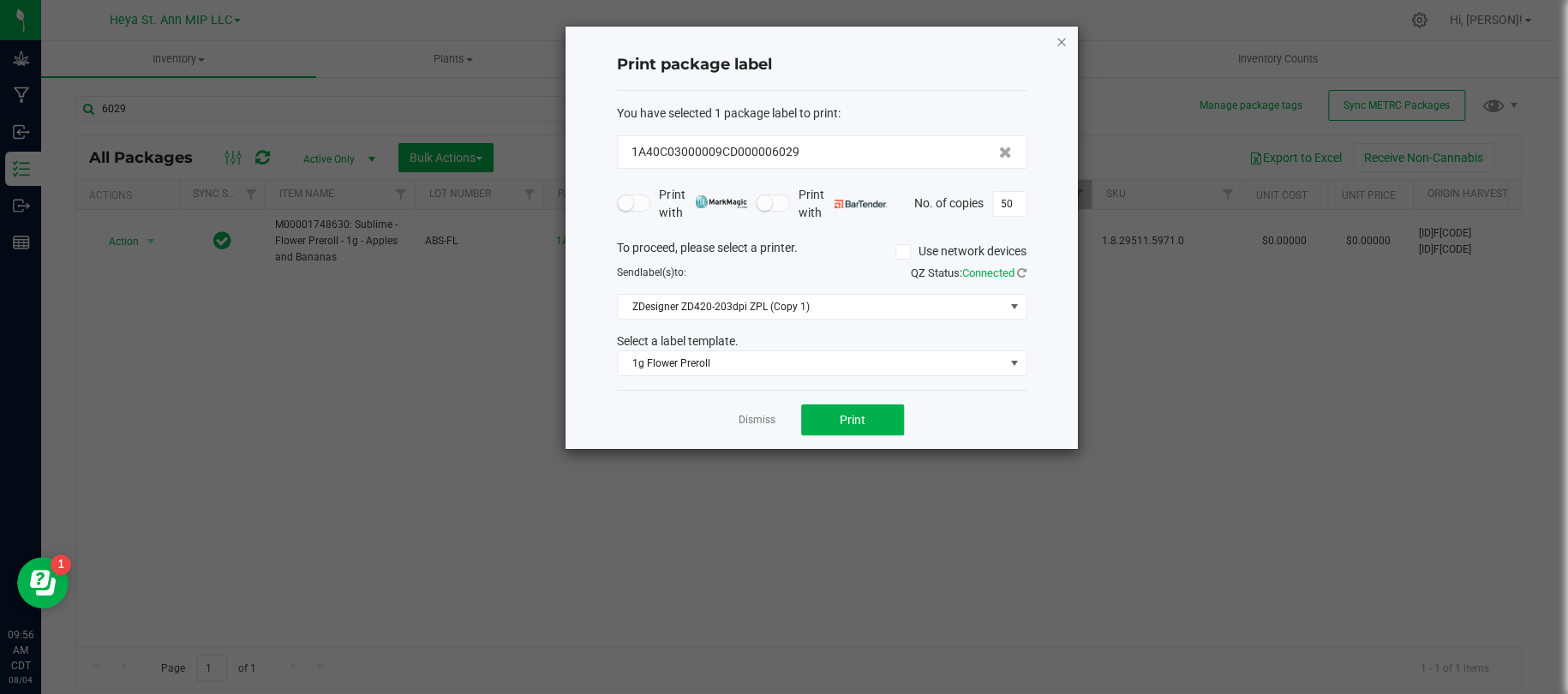 click 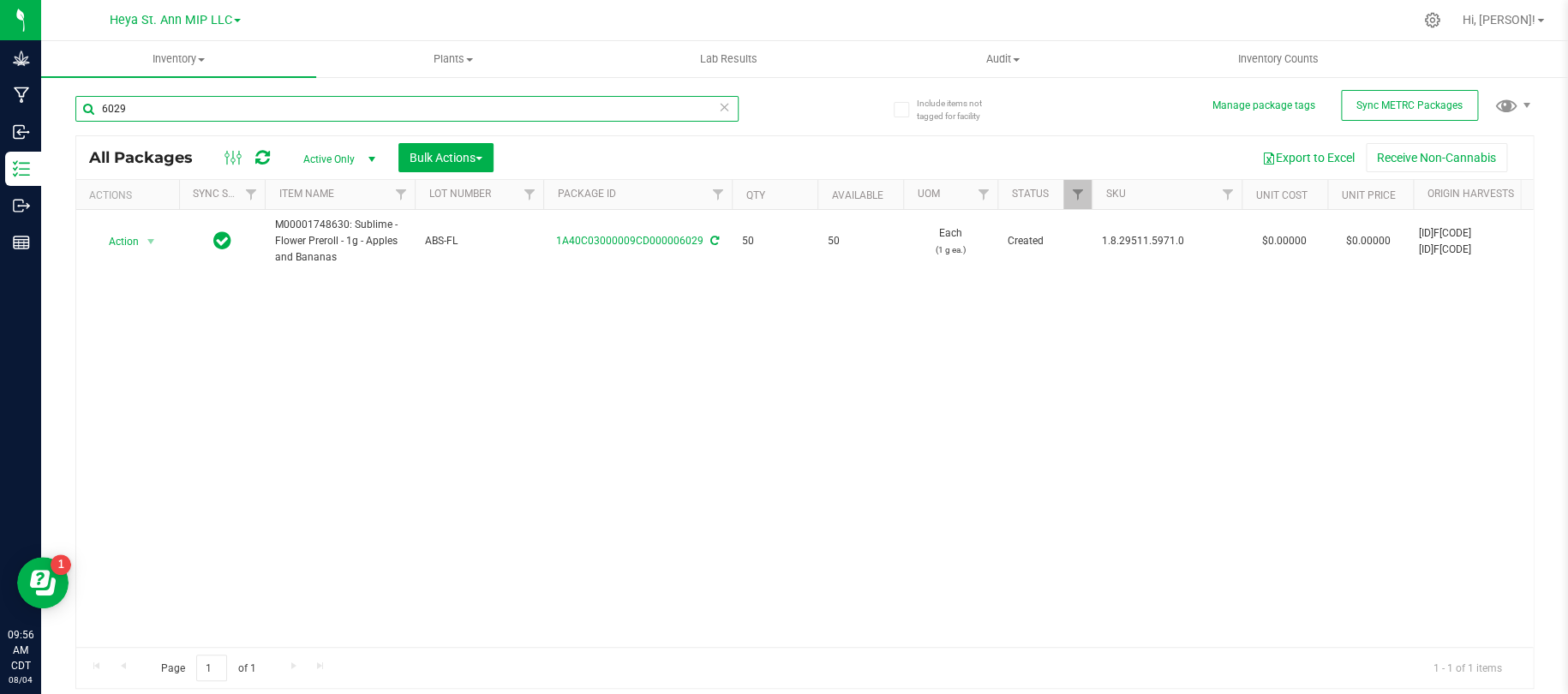 click on "6029" at bounding box center (407, 109) 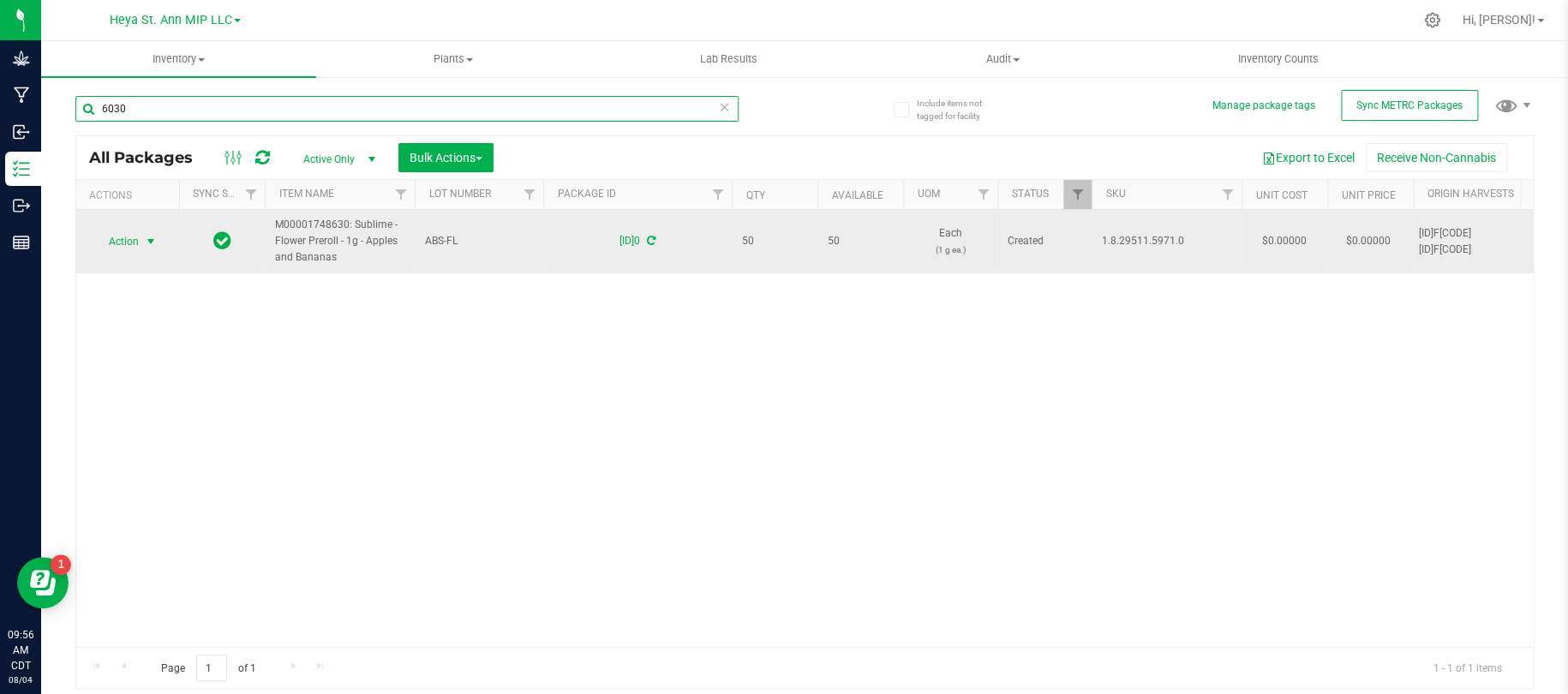 type on "6030" 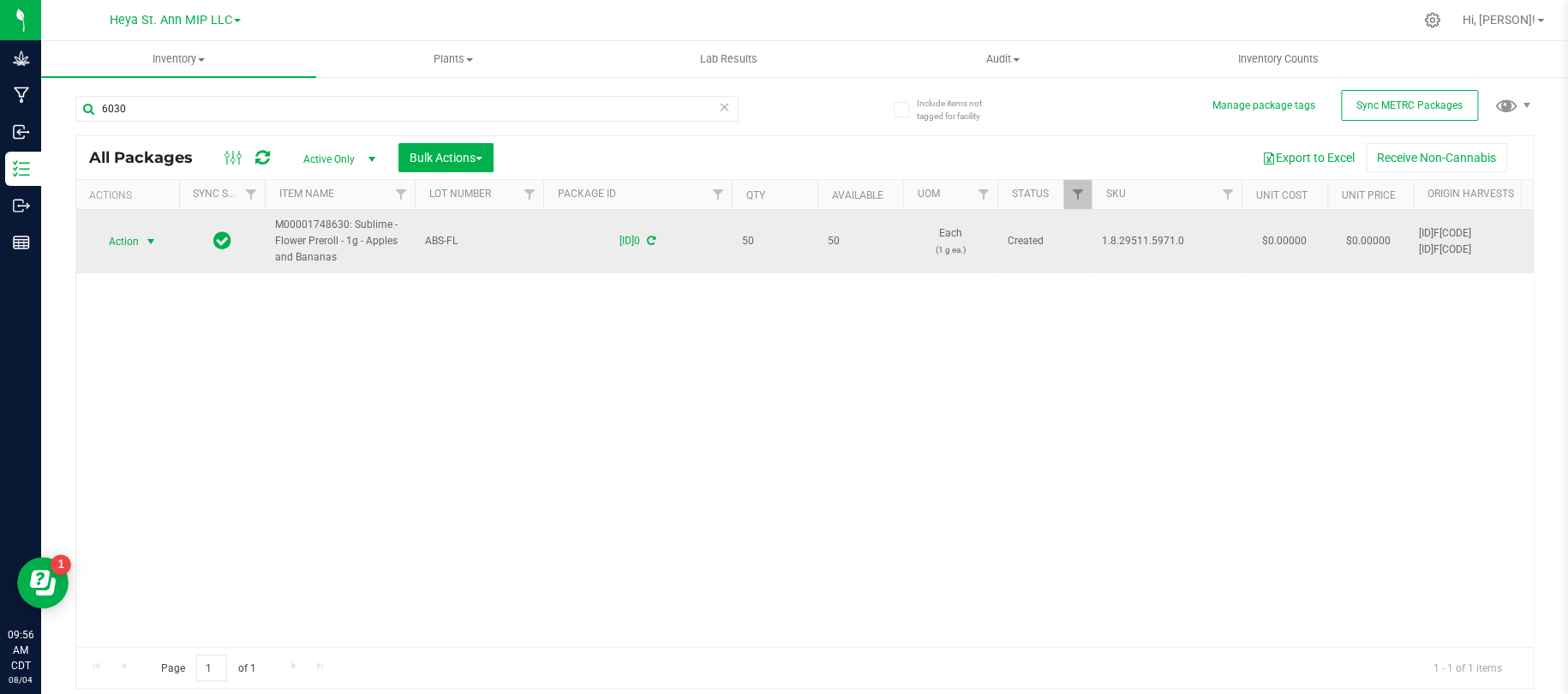 click at bounding box center [151, 242] 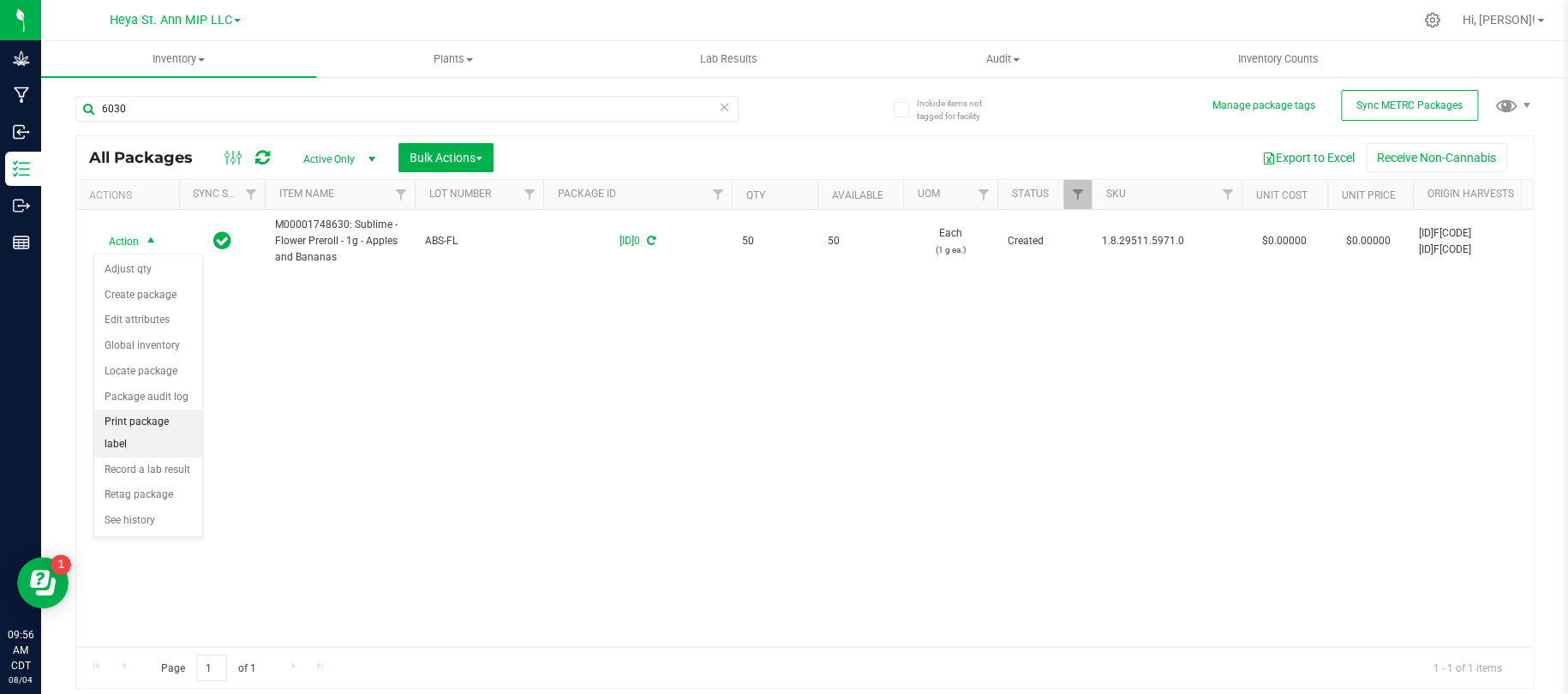 click on "Print package label" at bounding box center [148, 433] 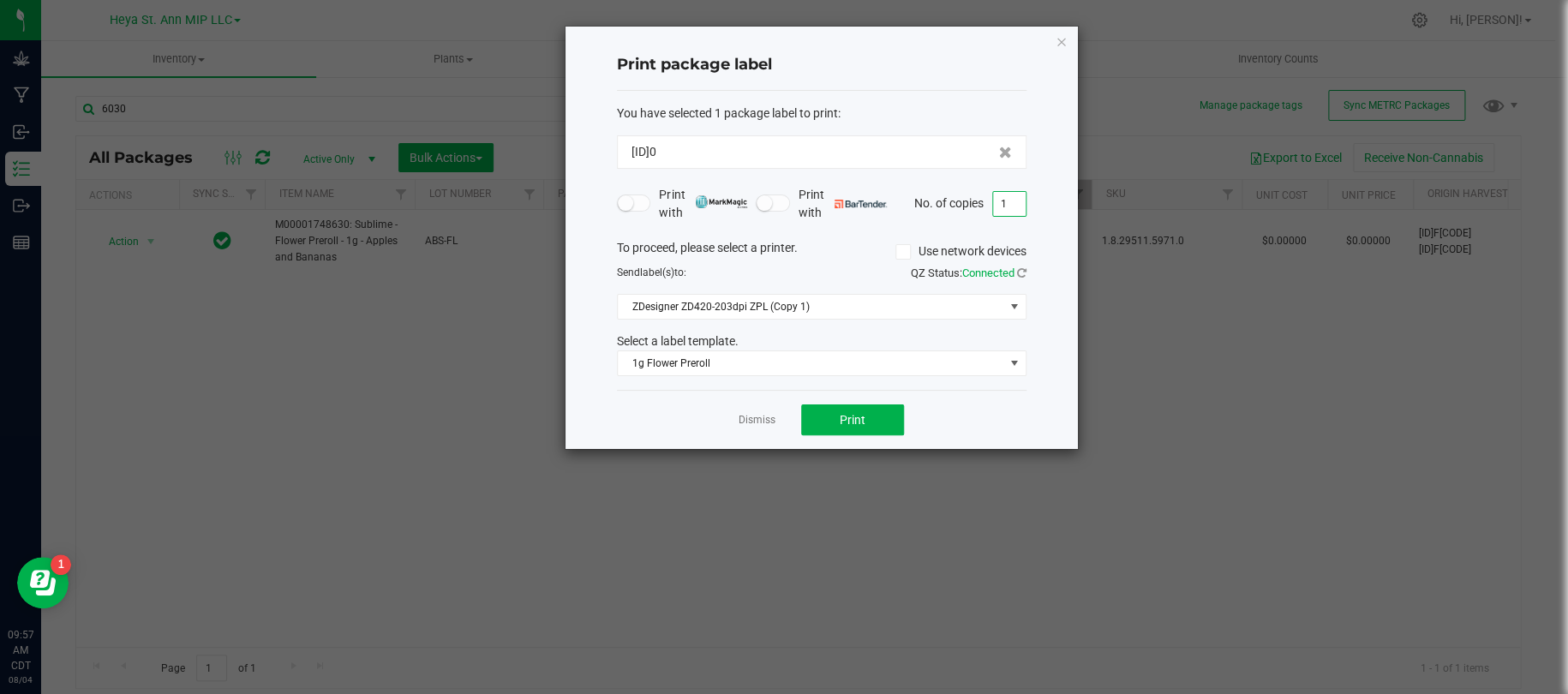 click on "1" at bounding box center (1009, 204) 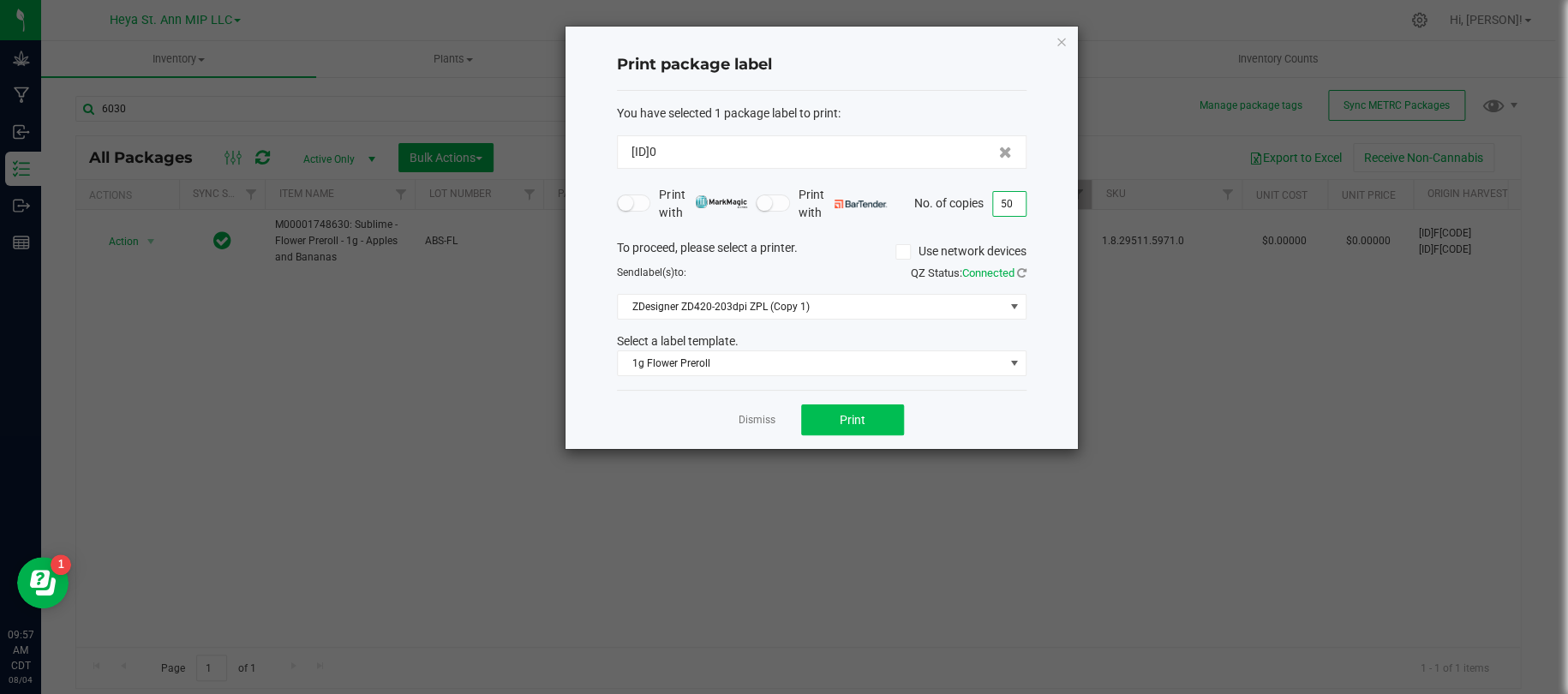 type on "50" 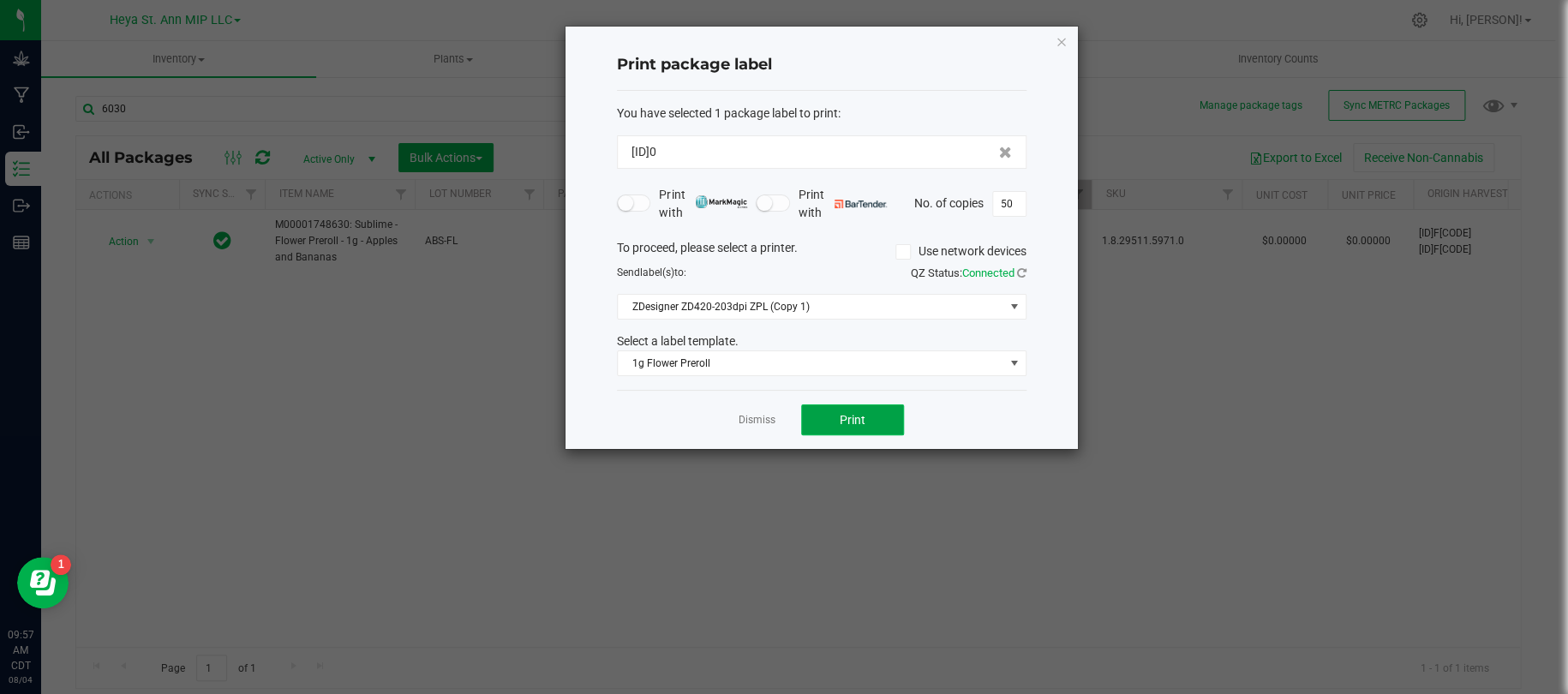 click on "Print" 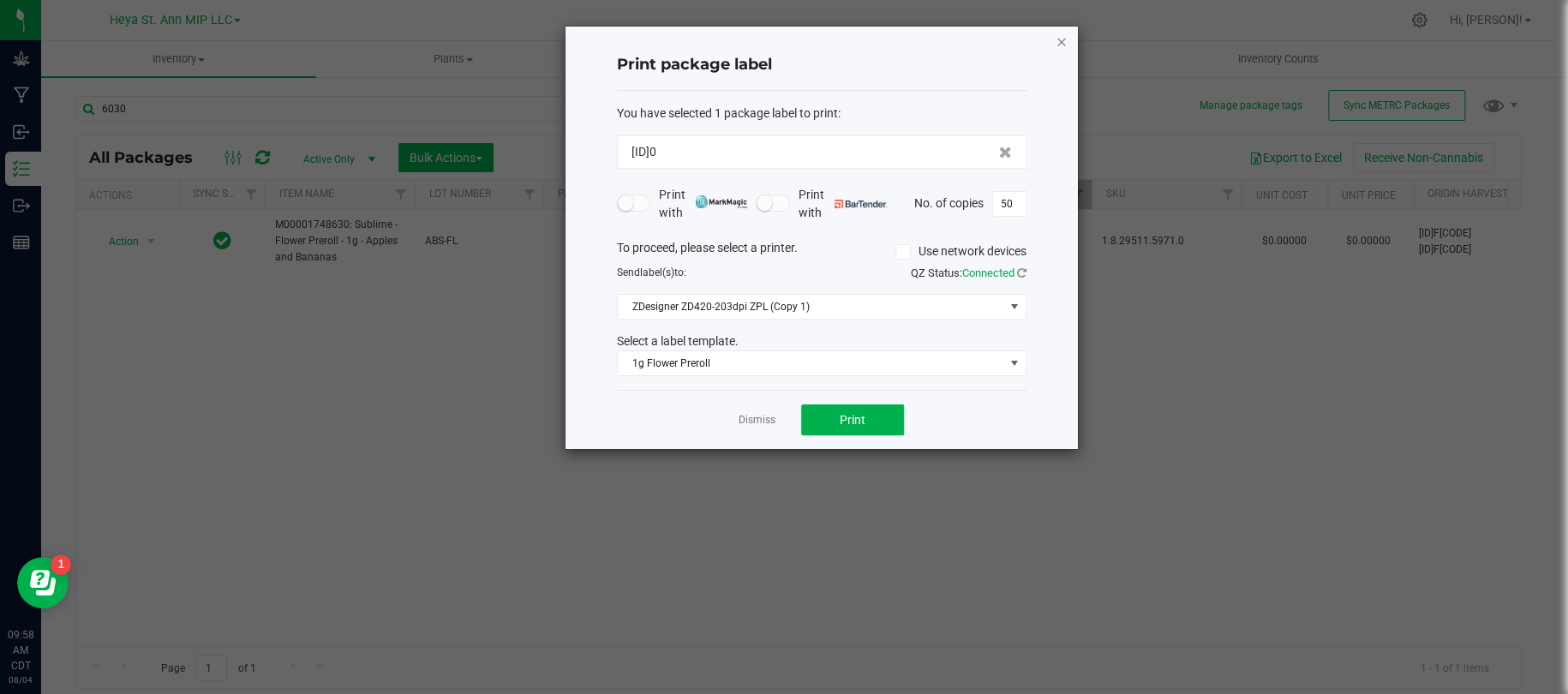 click 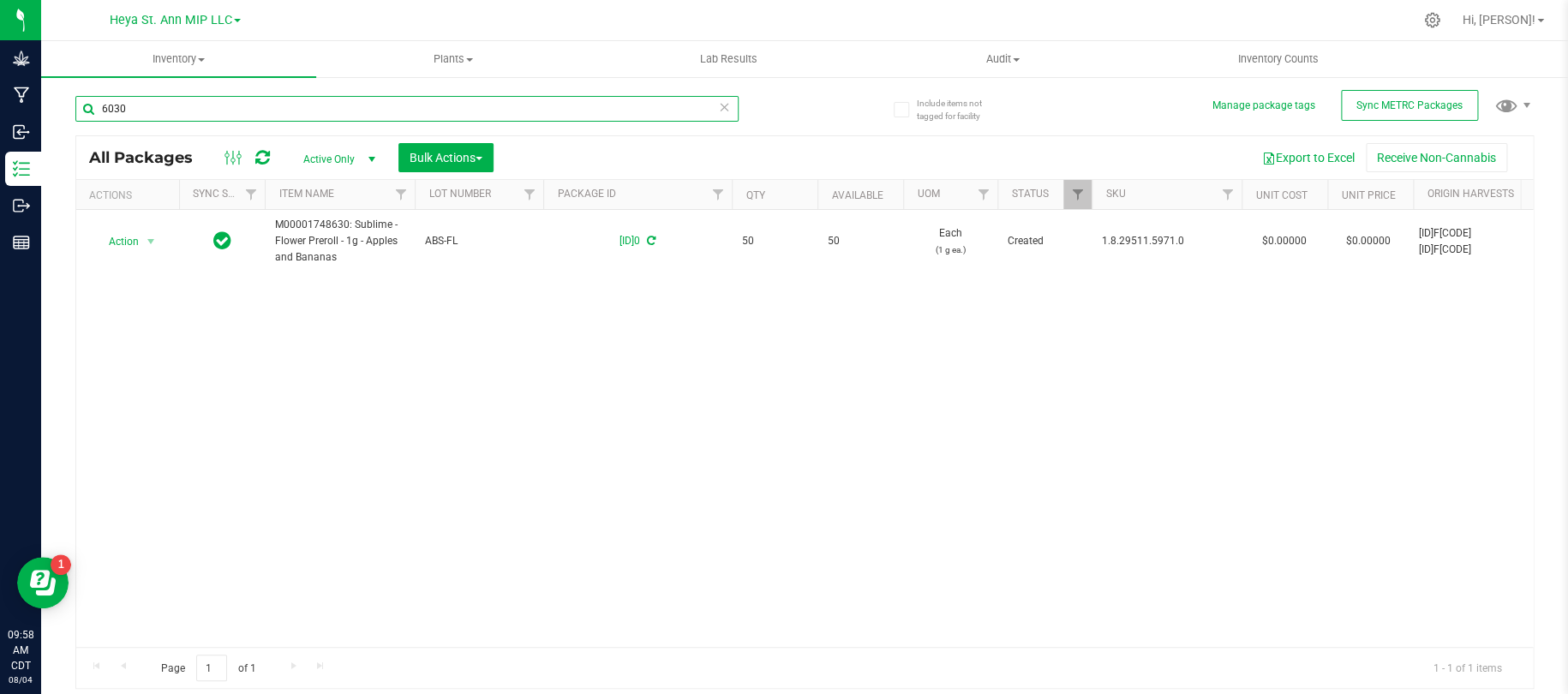 click on "6030" at bounding box center (407, 109) 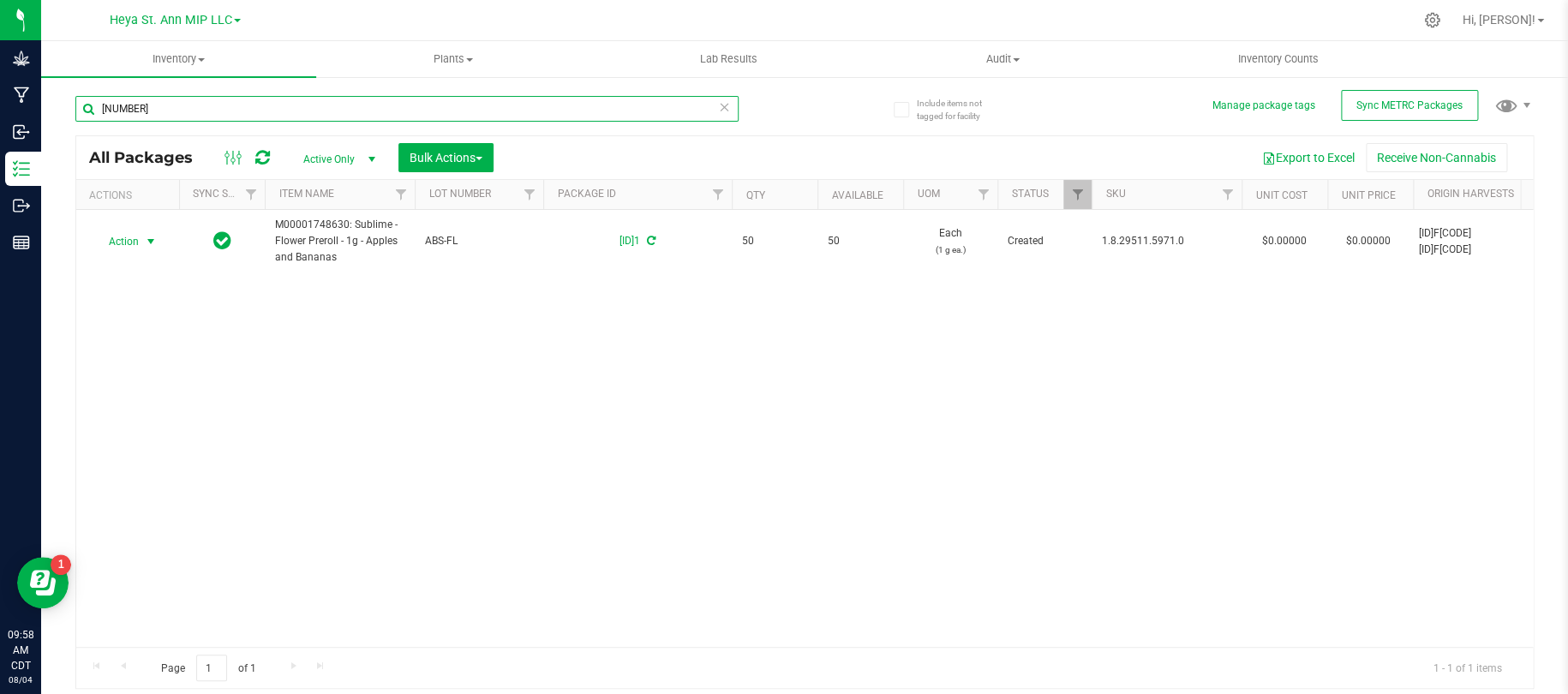 type on "6031" 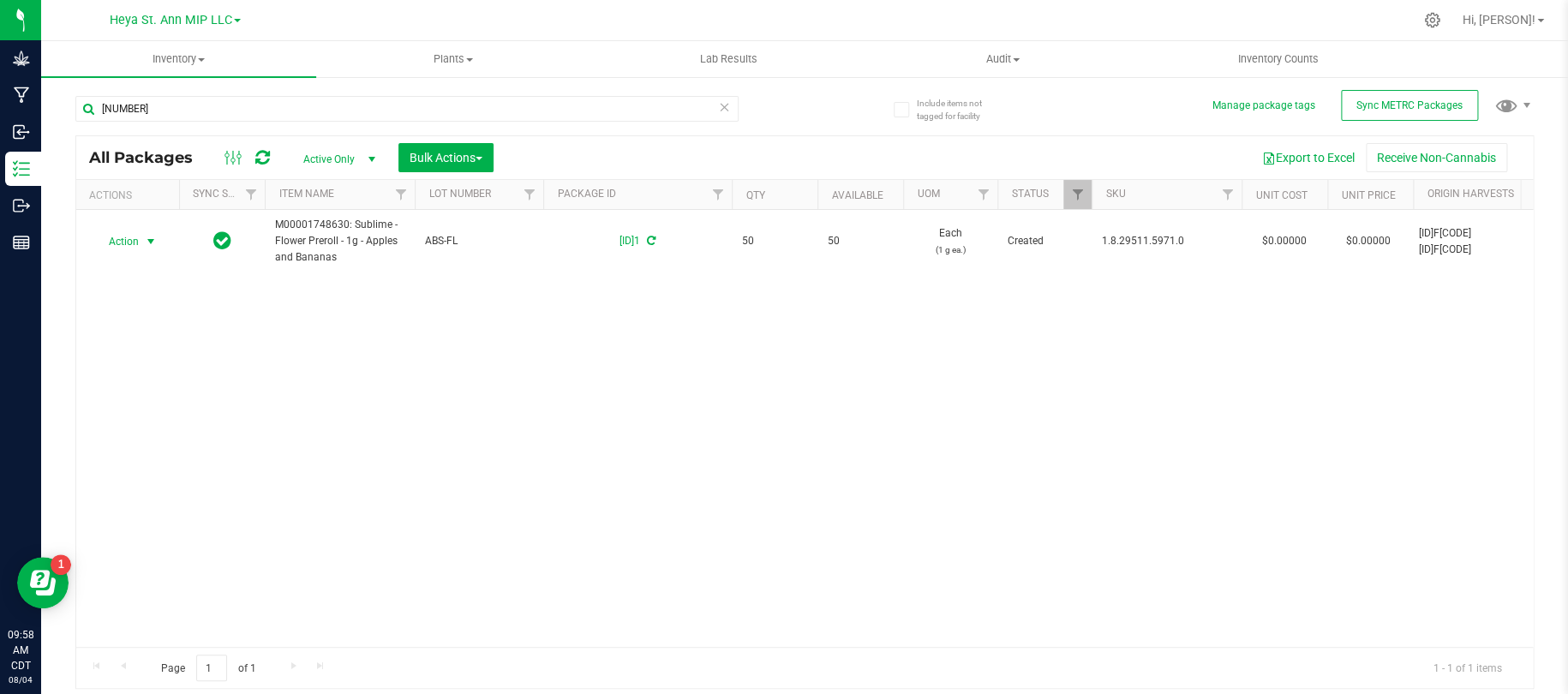 click at bounding box center [151, 242] 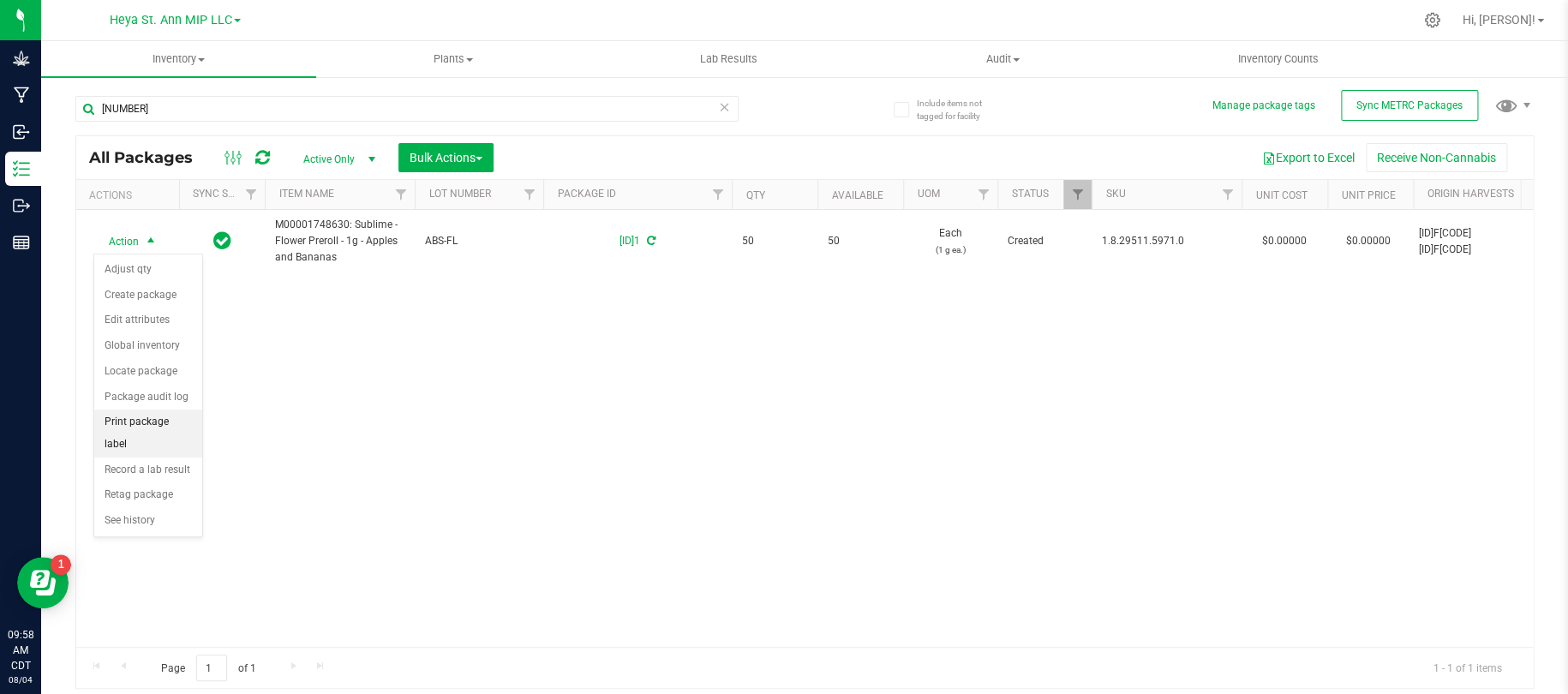 click on "Print package label" at bounding box center [148, 433] 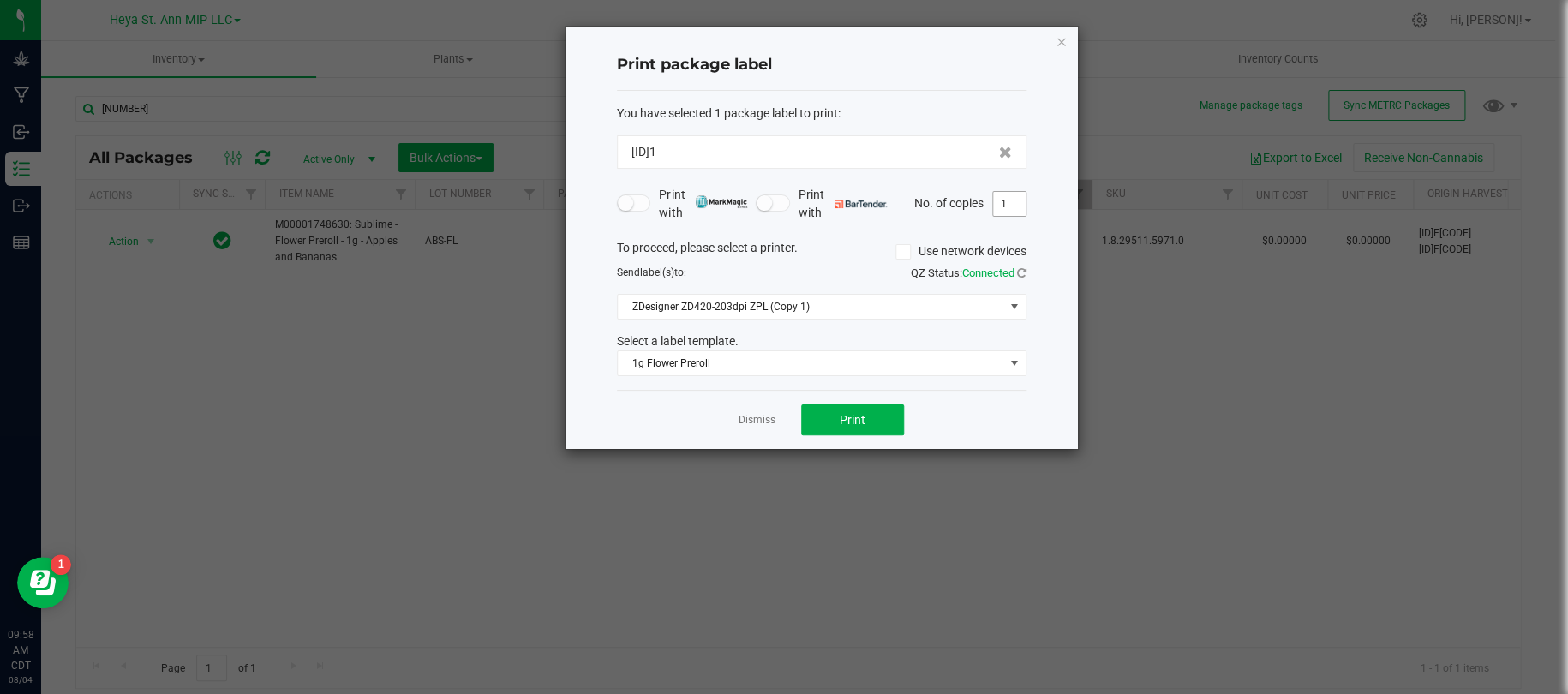 click on "1" at bounding box center [1009, 204] 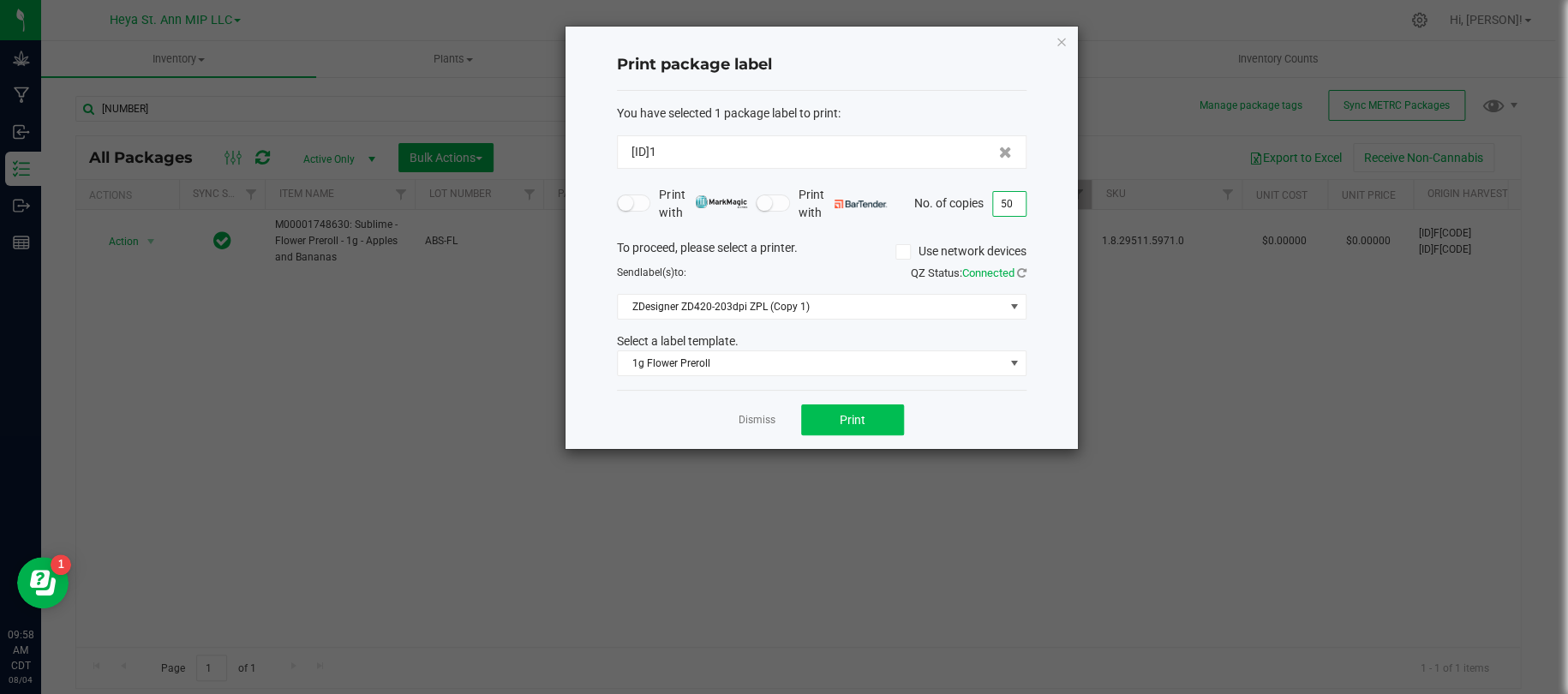 type on "50" 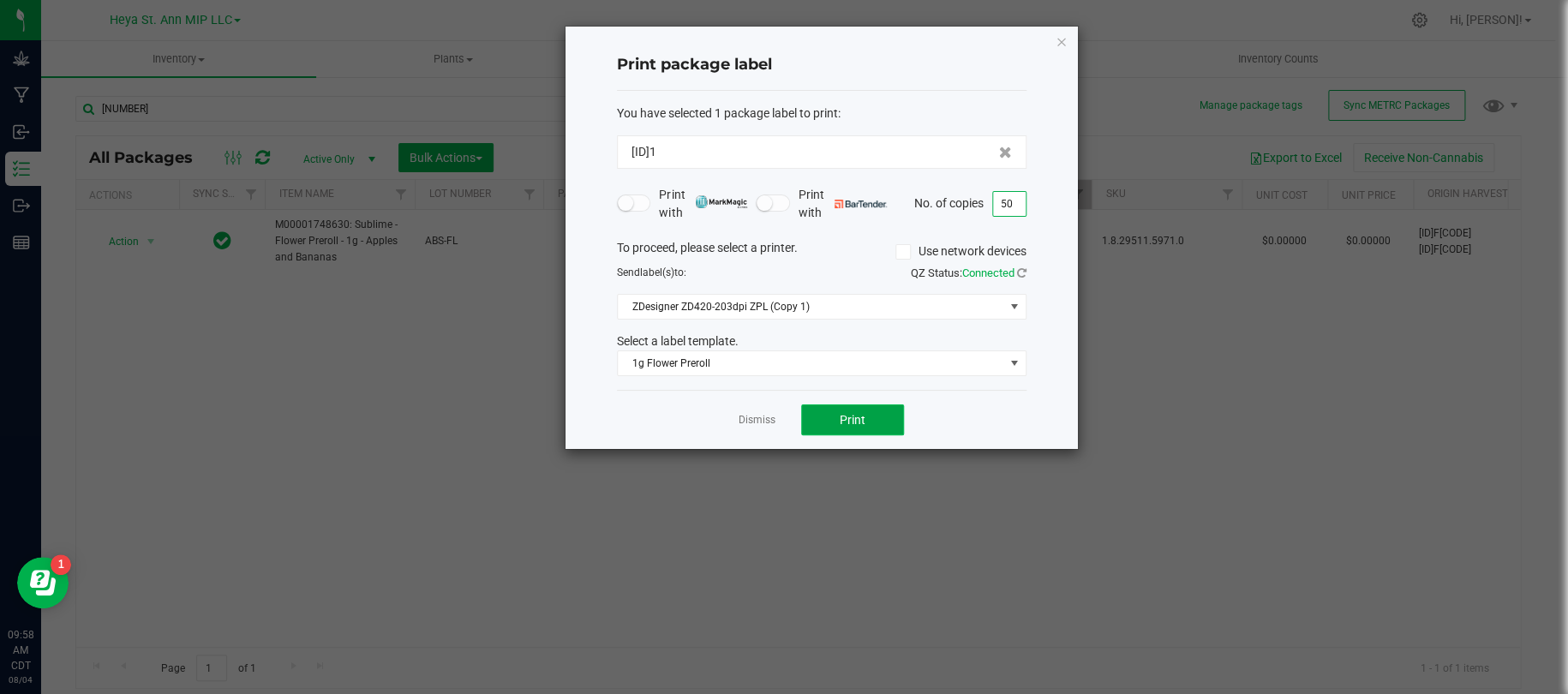 click on "Print" 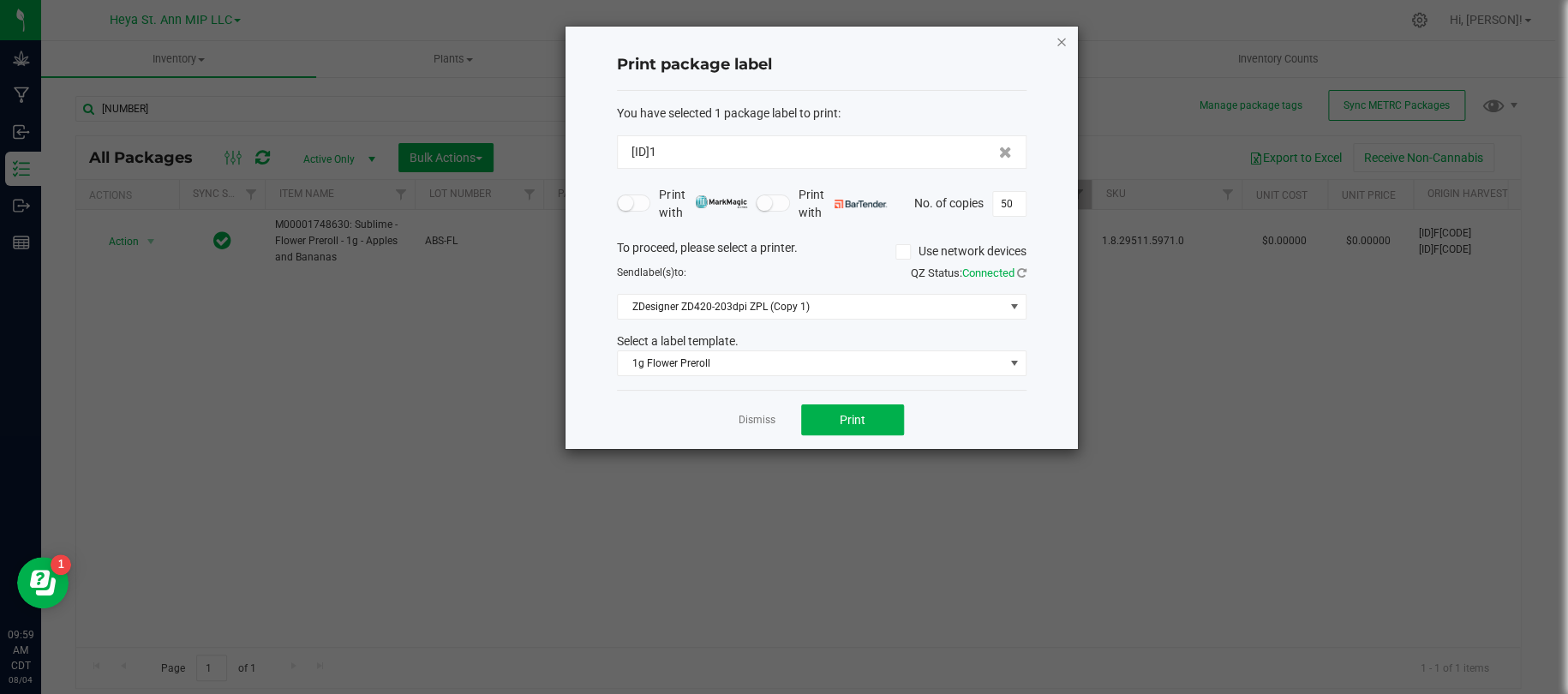 click 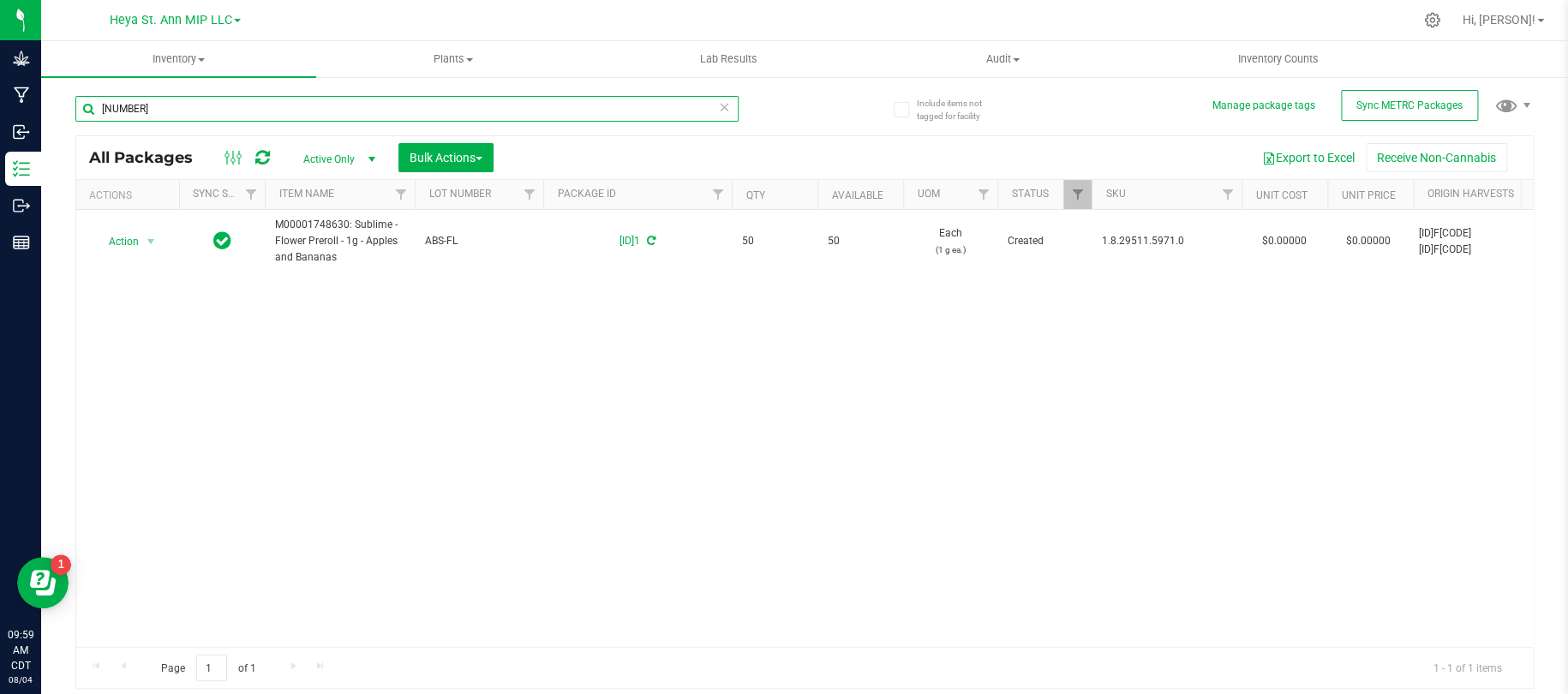 click on "6031" at bounding box center [407, 109] 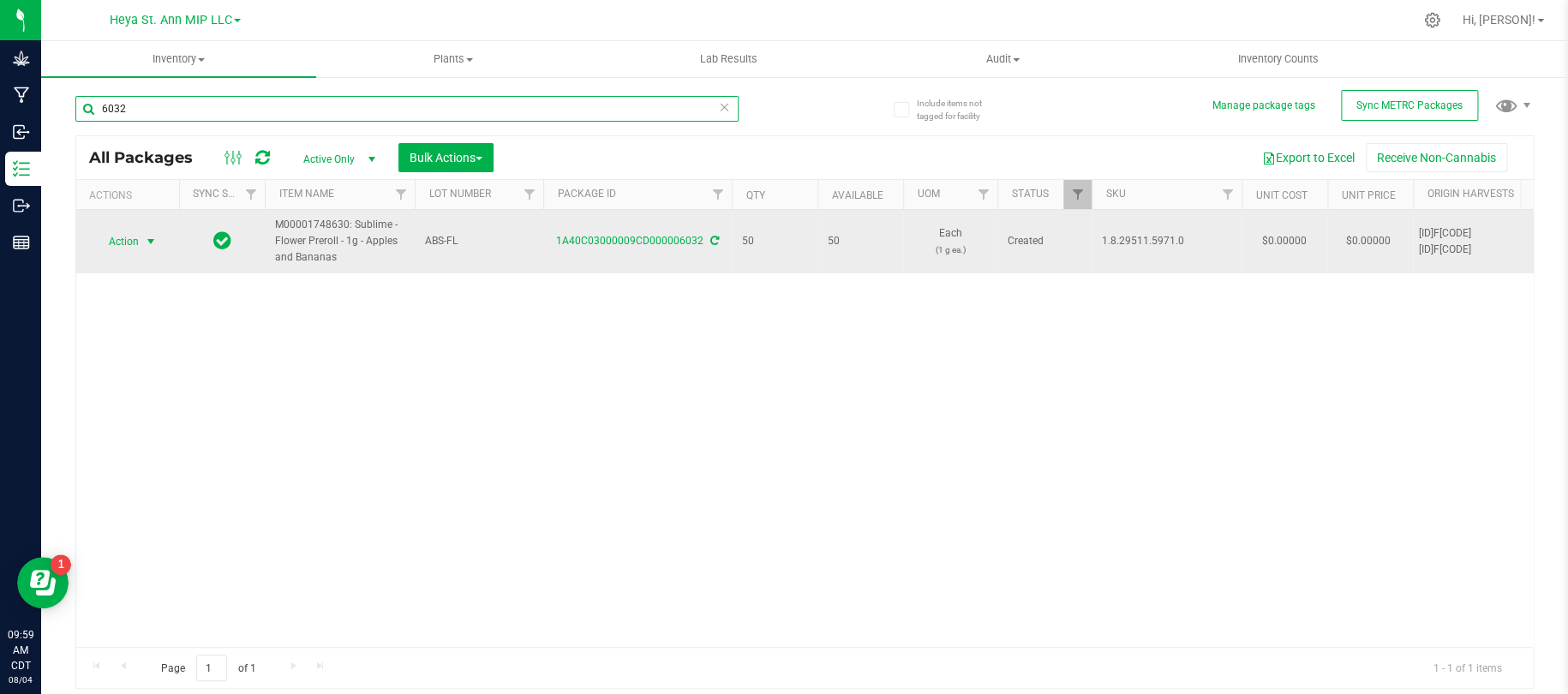 type on "6032" 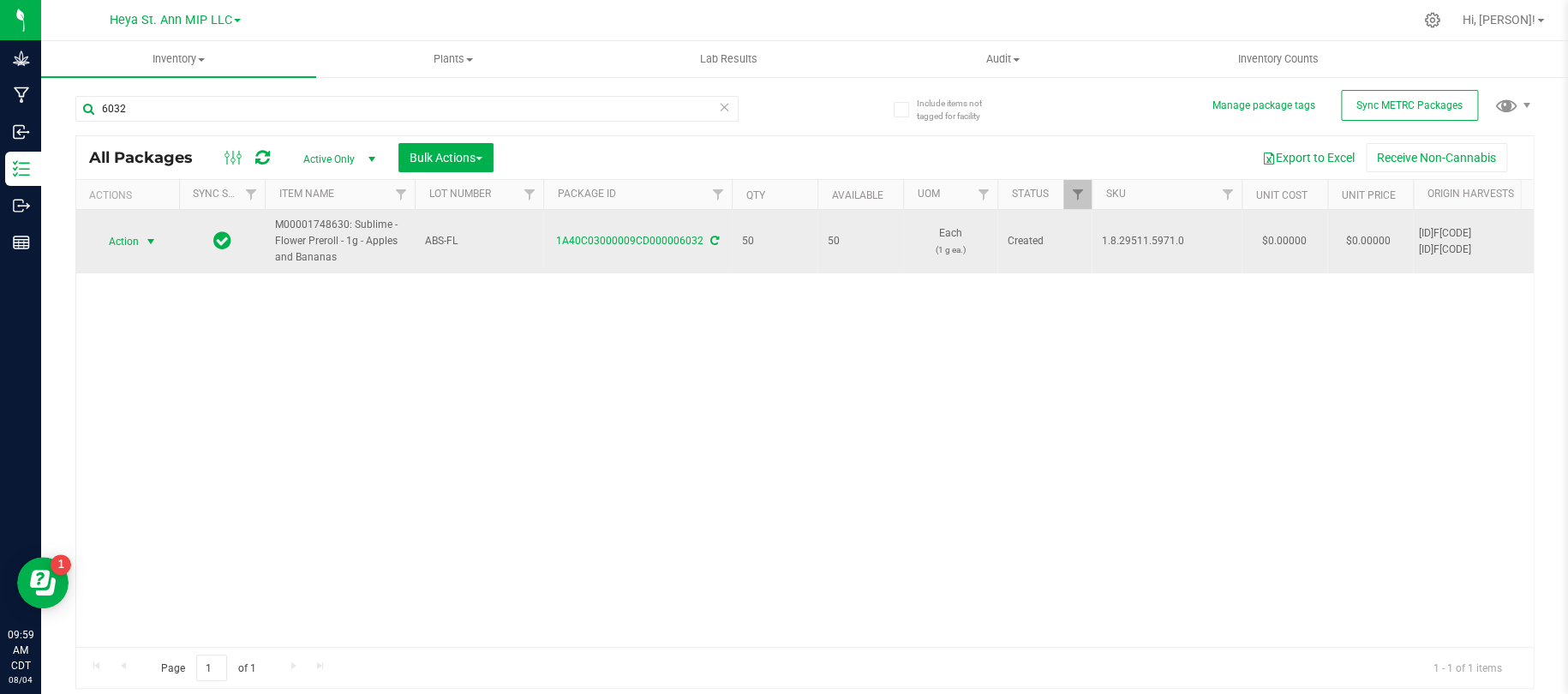click at bounding box center [151, 242] 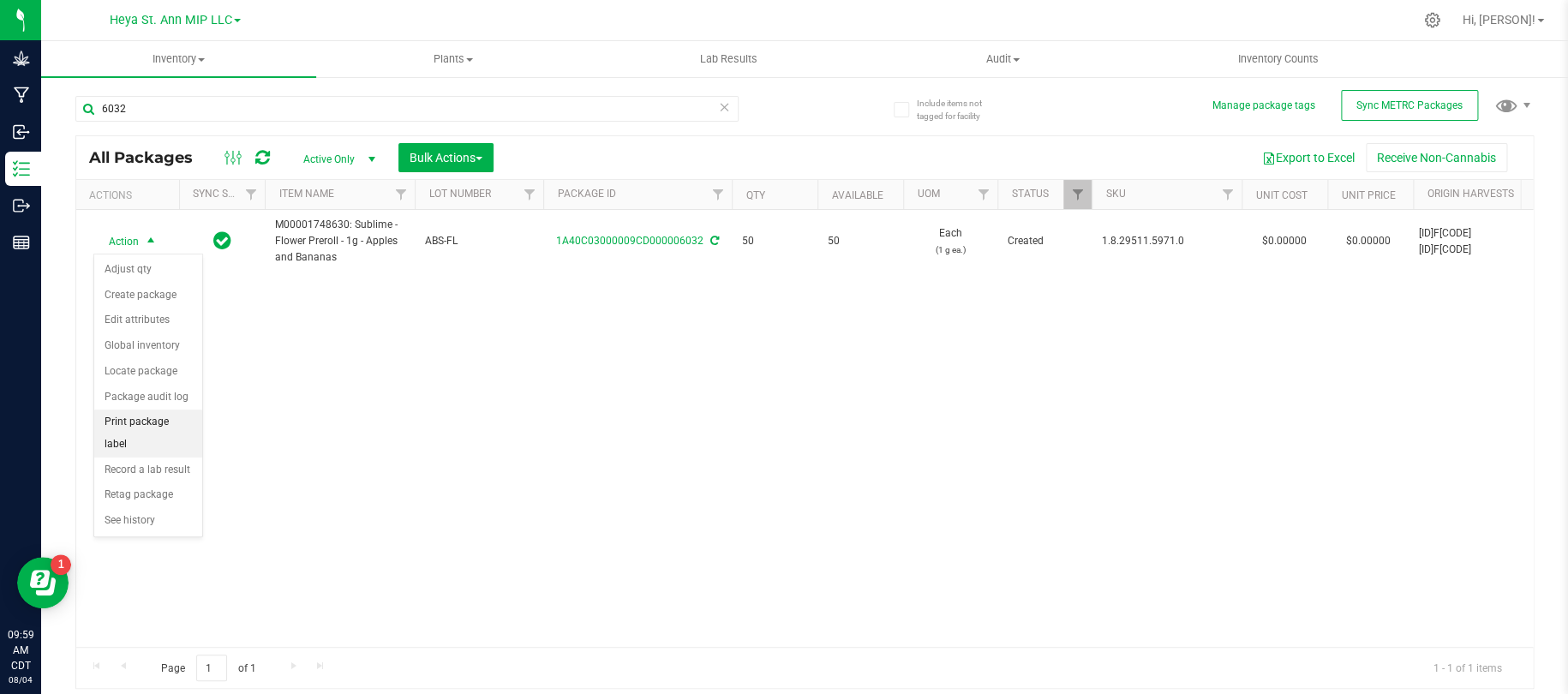 click on "Print package label" at bounding box center (148, 433) 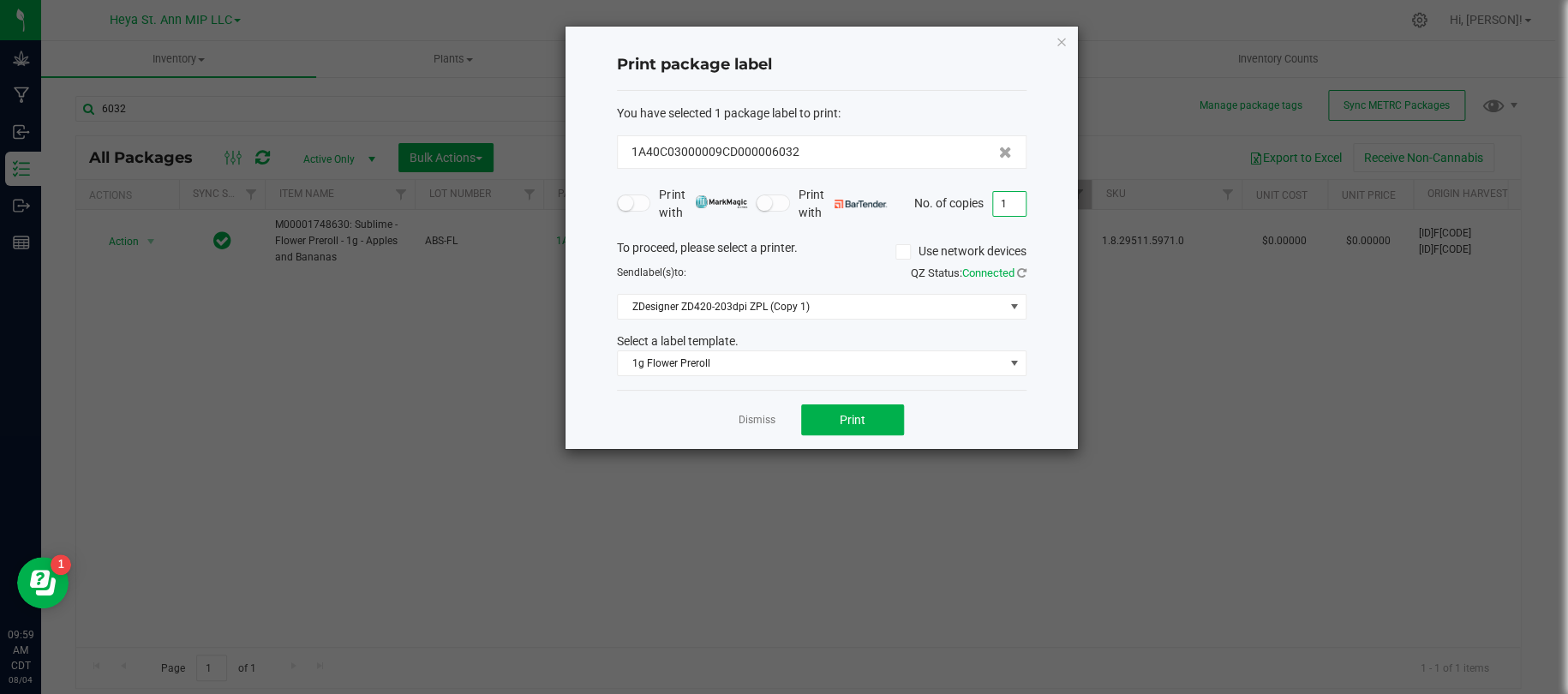 click on "1" at bounding box center [1009, 204] 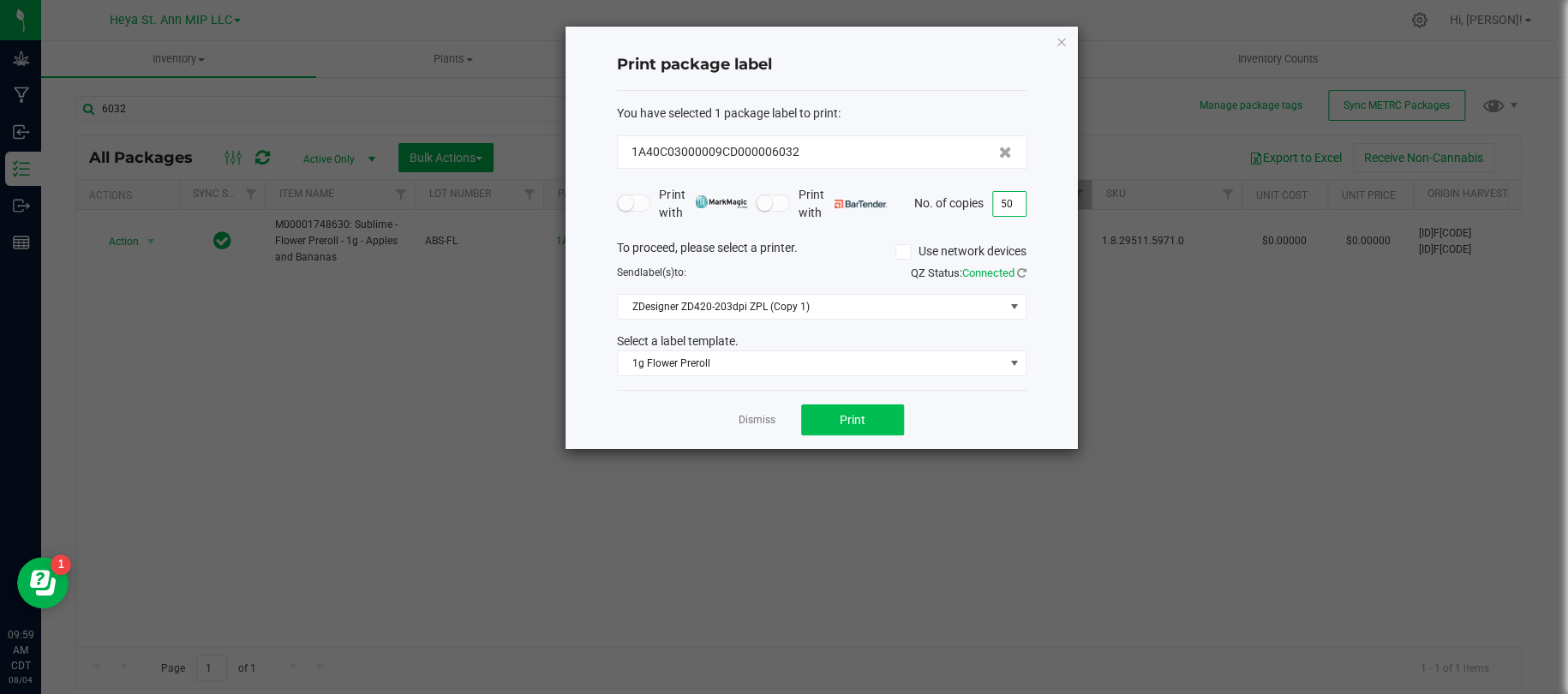 type on "50" 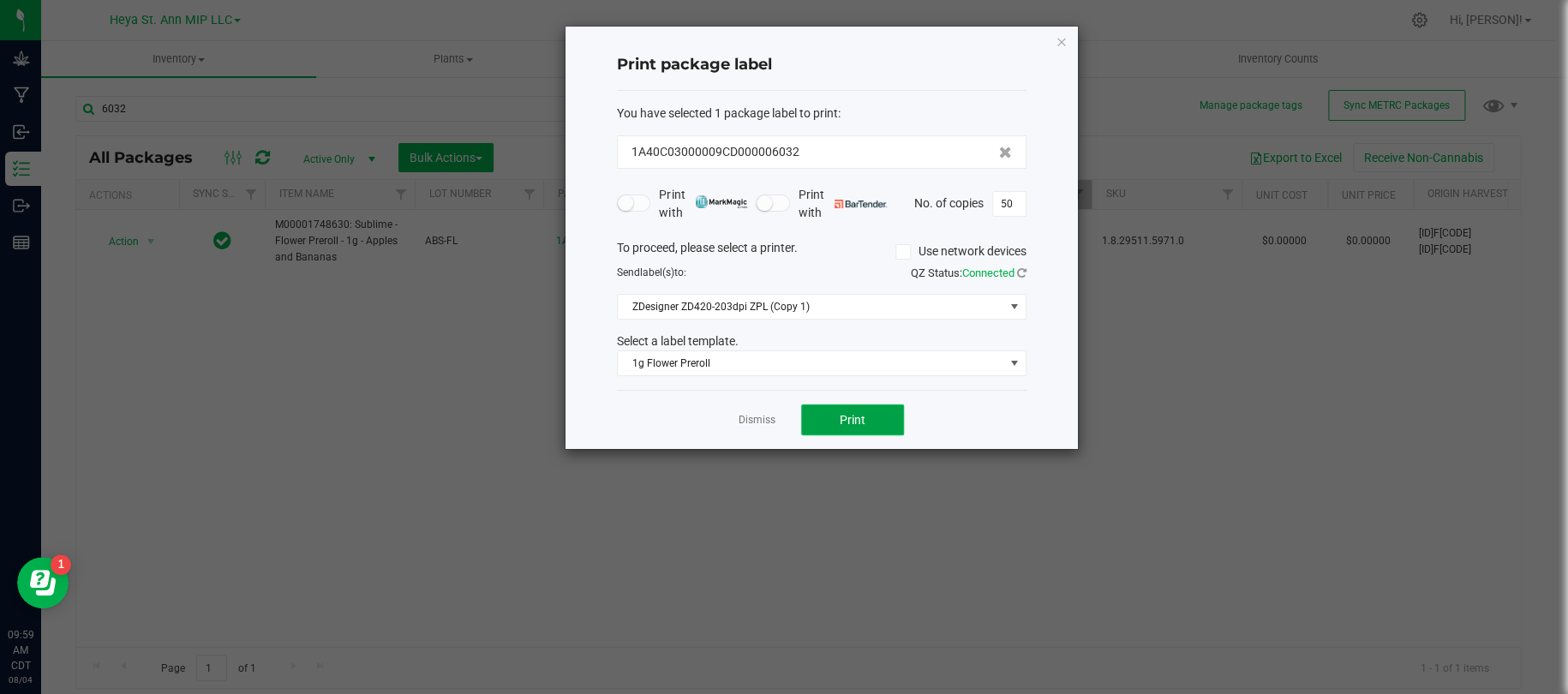 click on "Print" 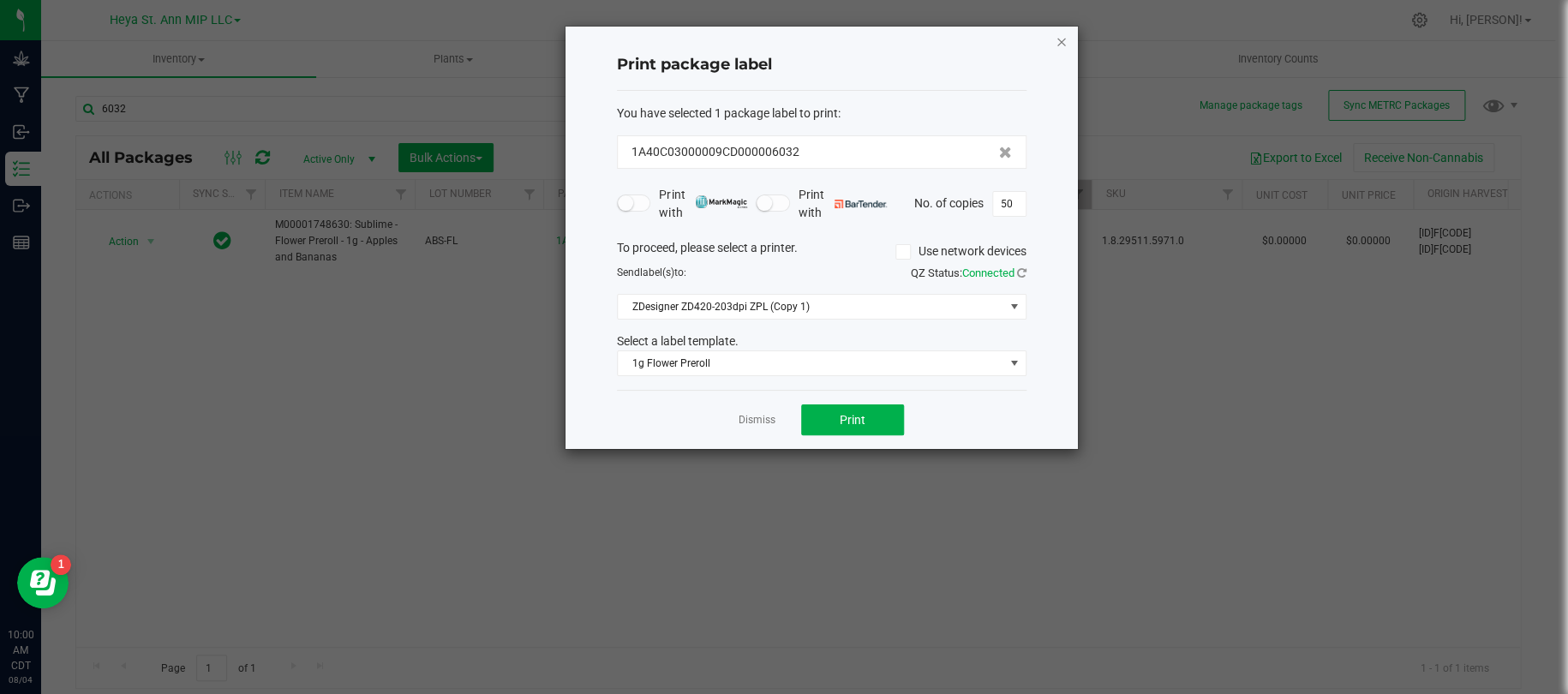 click 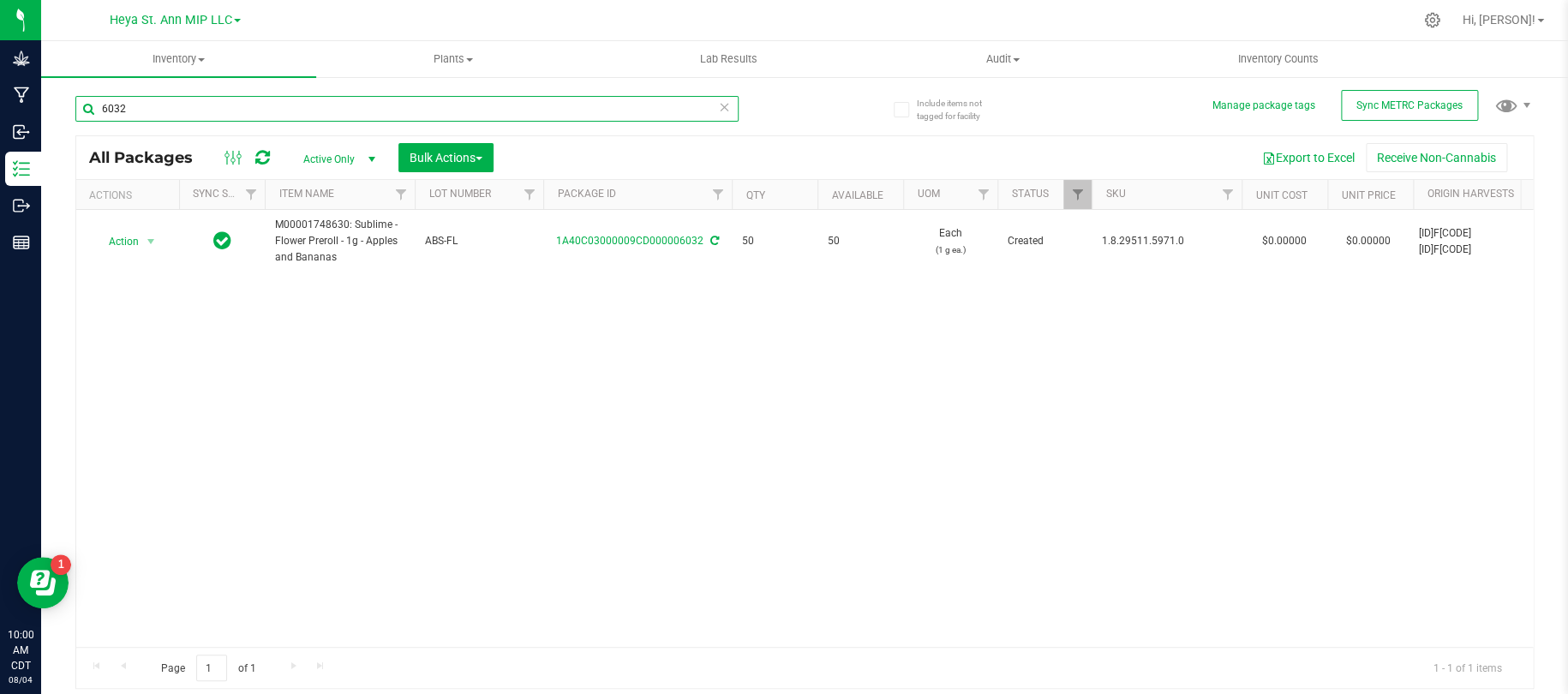 click on "6032" at bounding box center [407, 109] 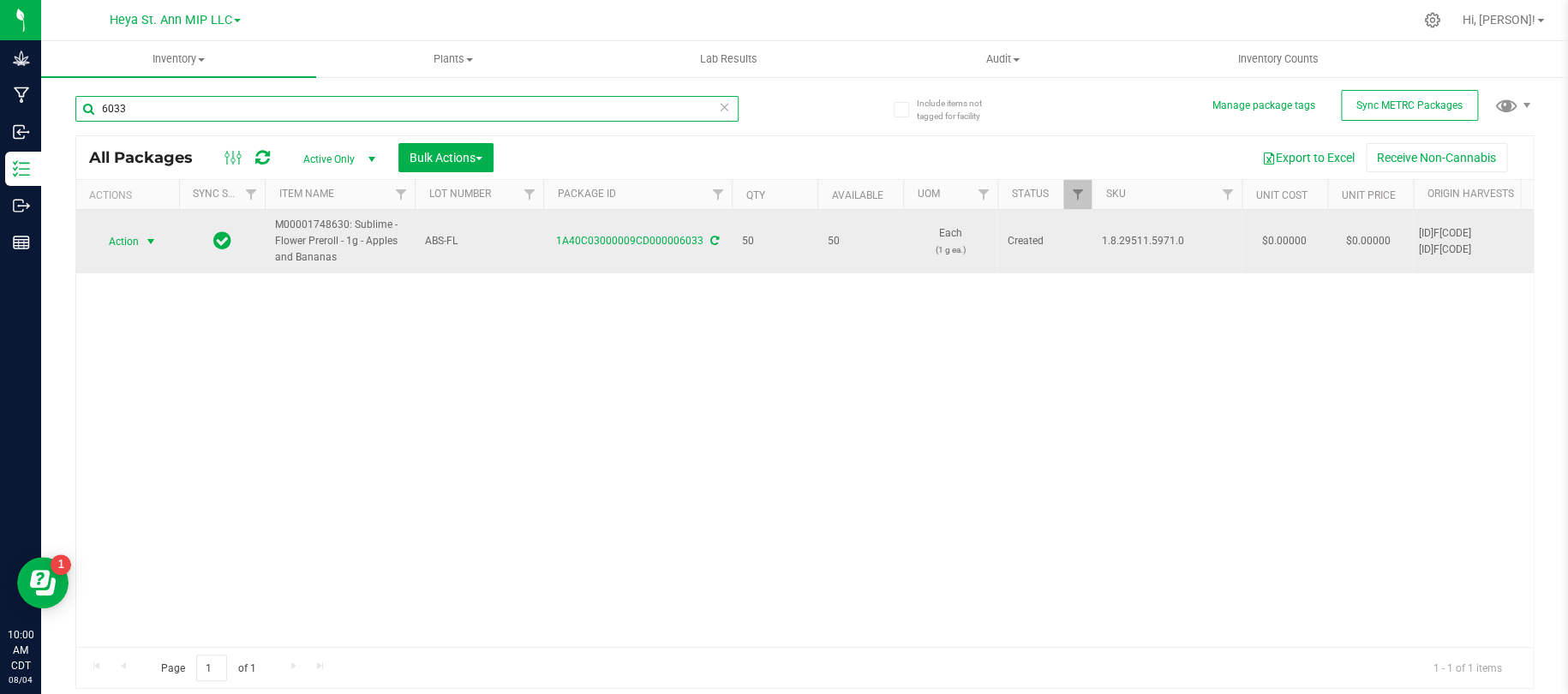 type on "6033" 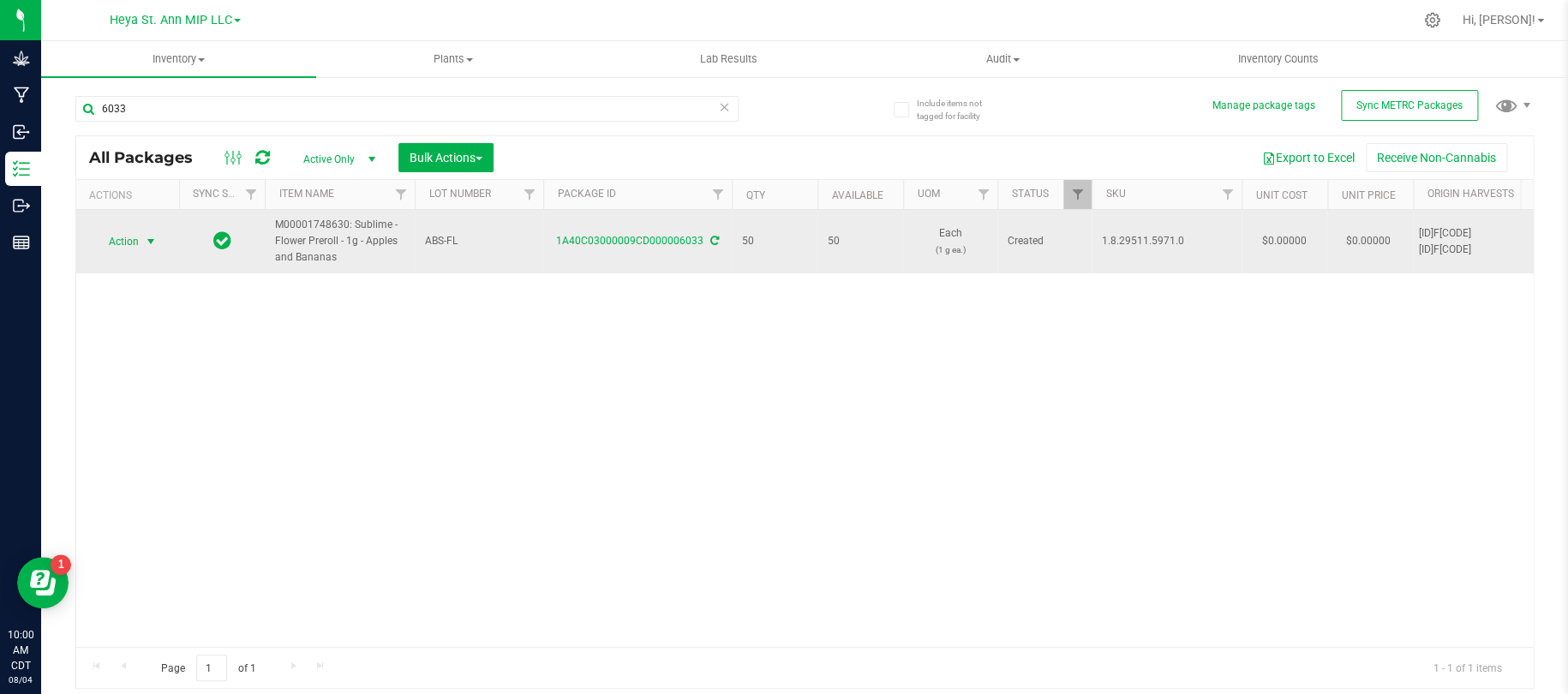 click at bounding box center [151, 242] 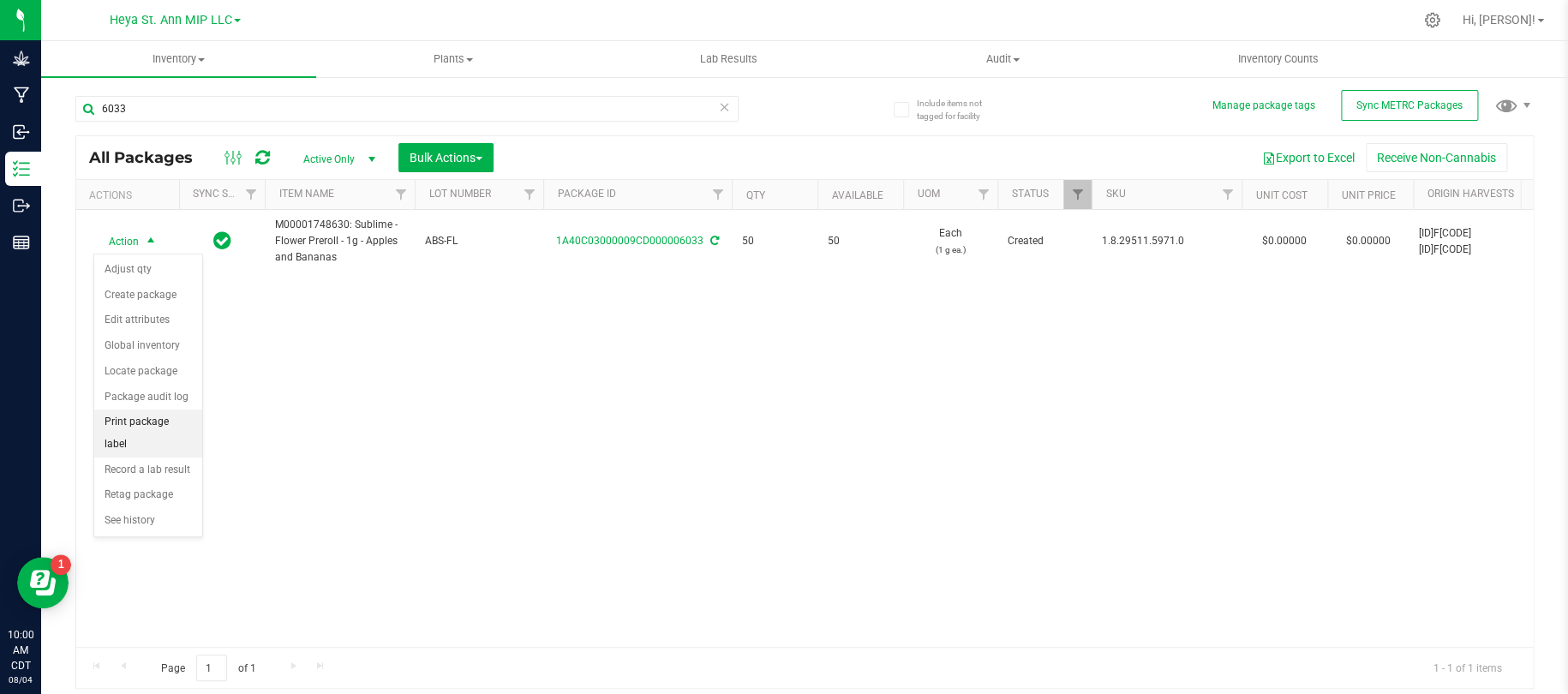 click on "Print package label" at bounding box center (148, 433) 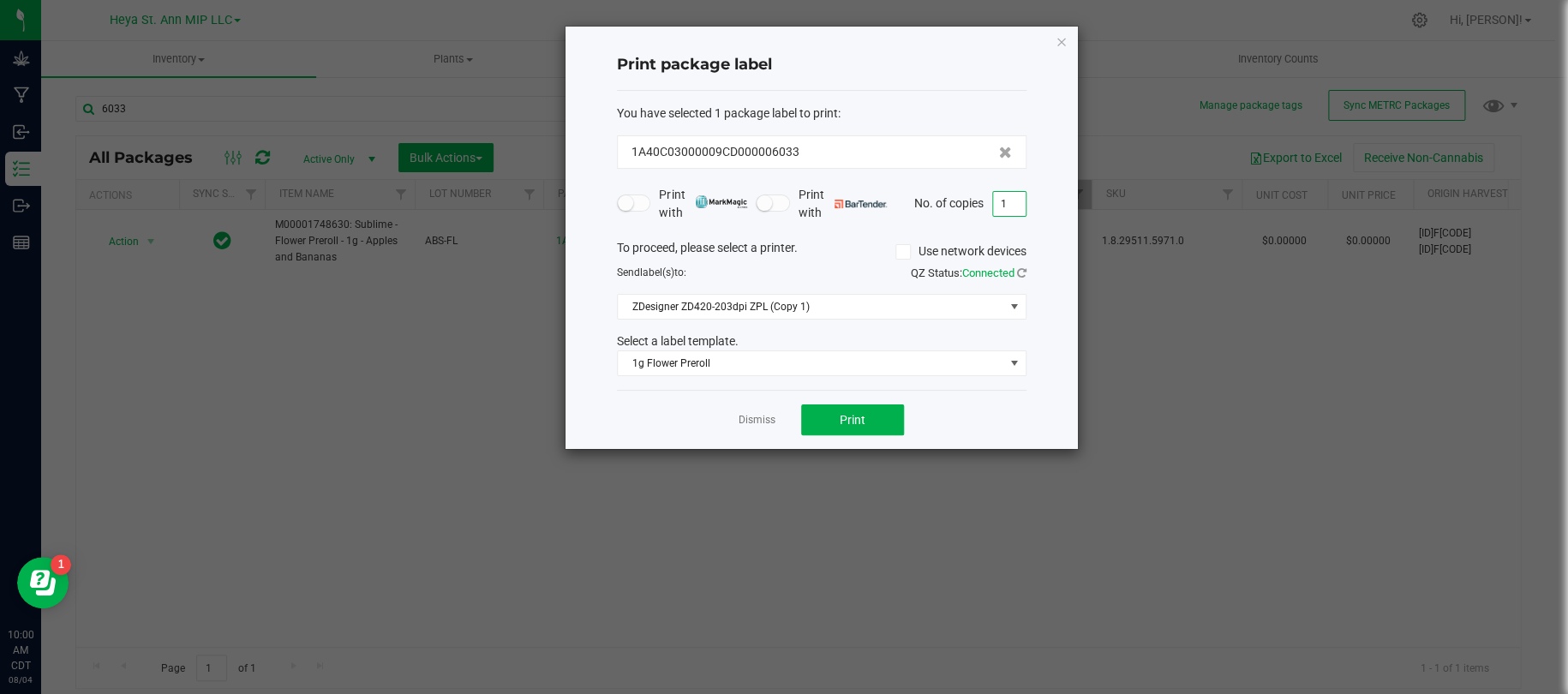 click on "1" at bounding box center [1009, 204] 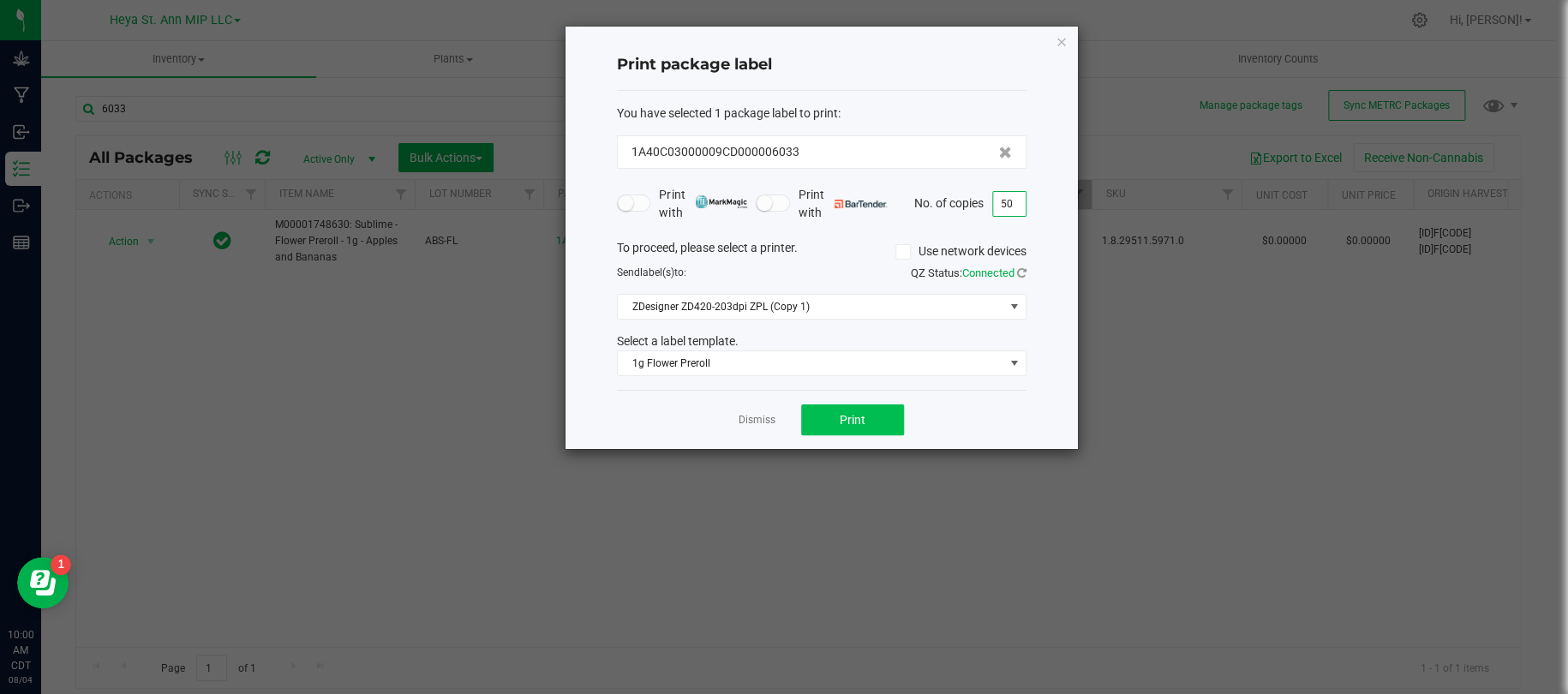 type on "50" 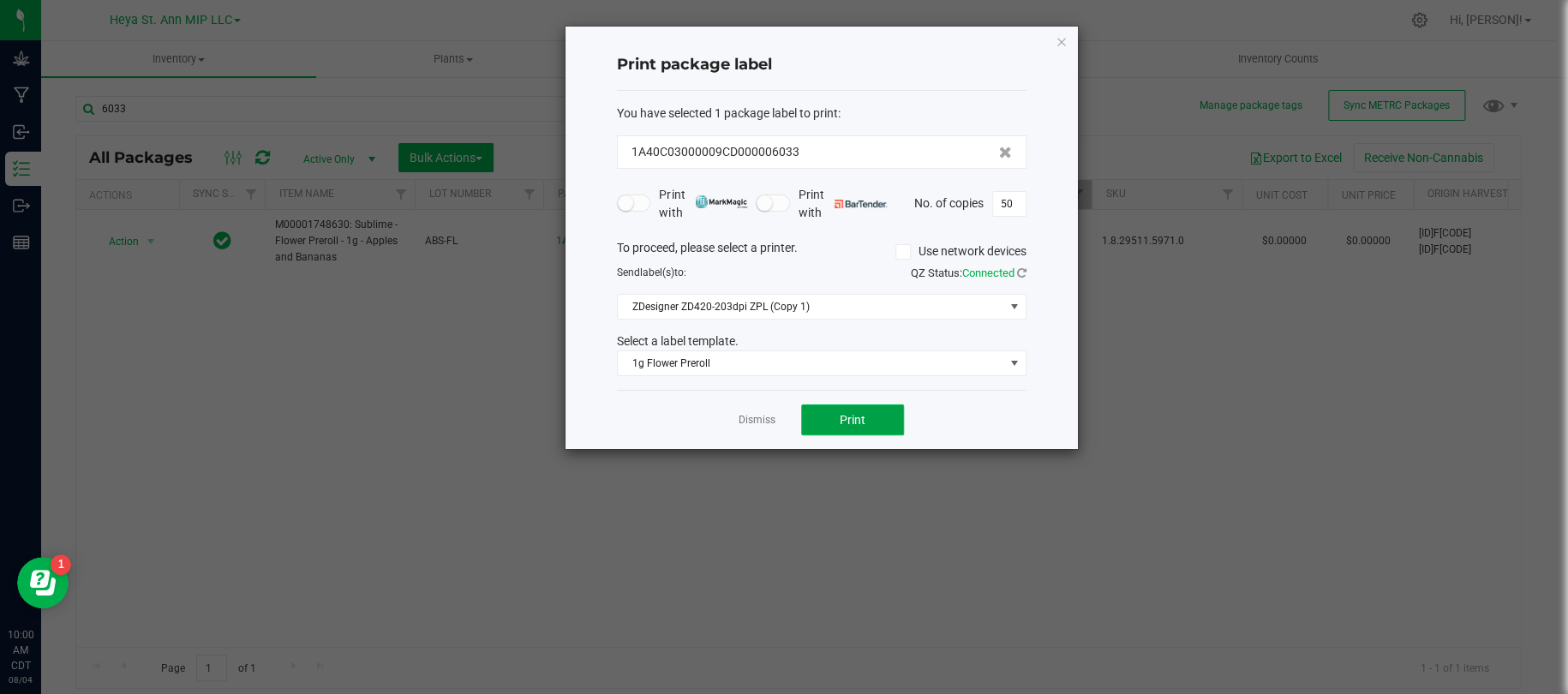 click on "Print" 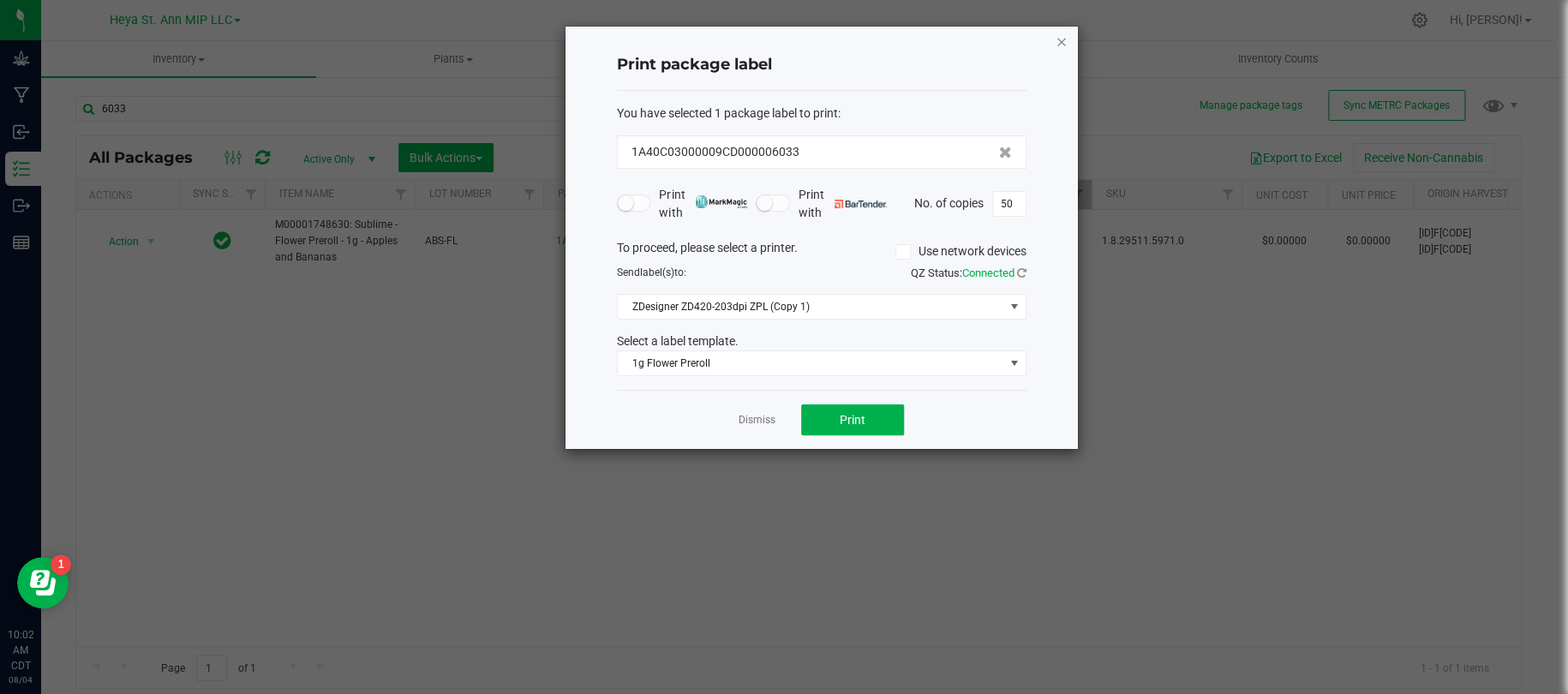 click 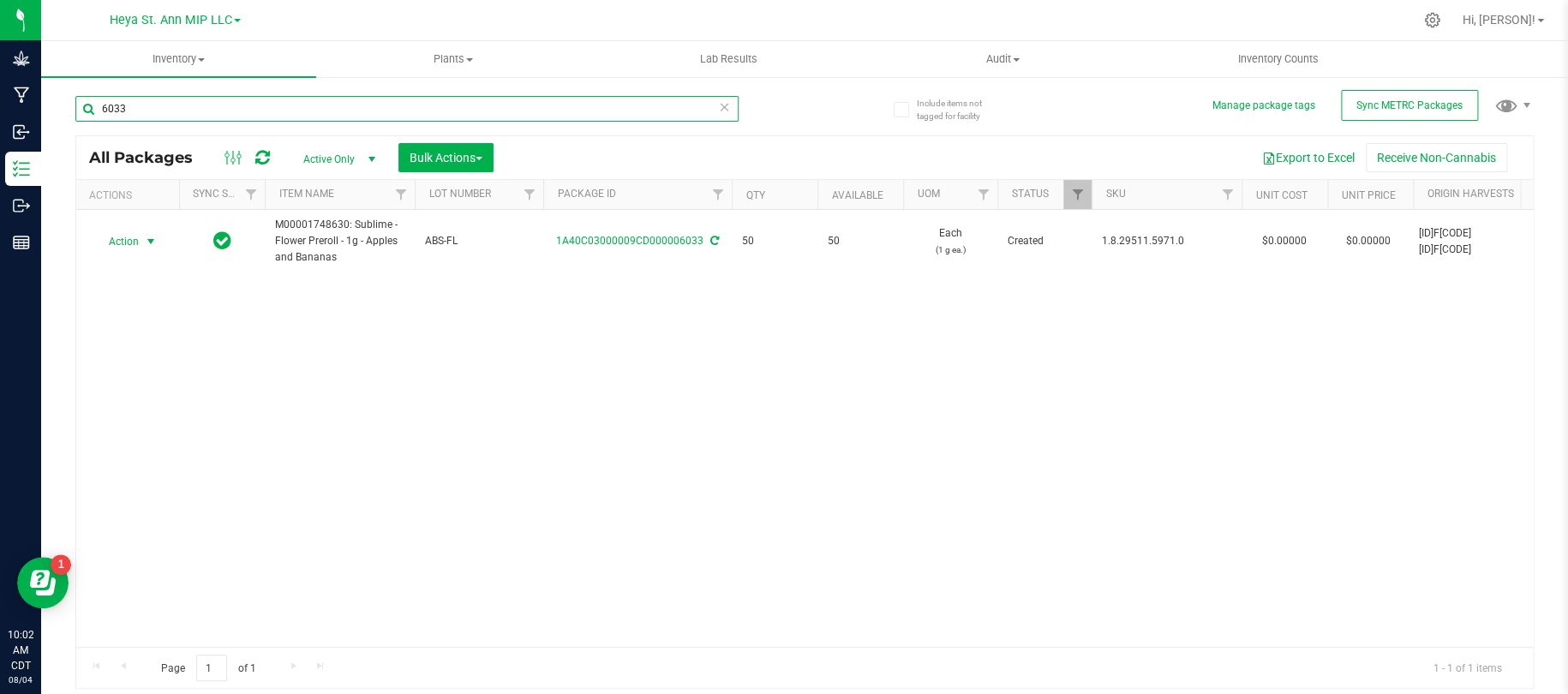 click on "6033" at bounding box center (407, 109) 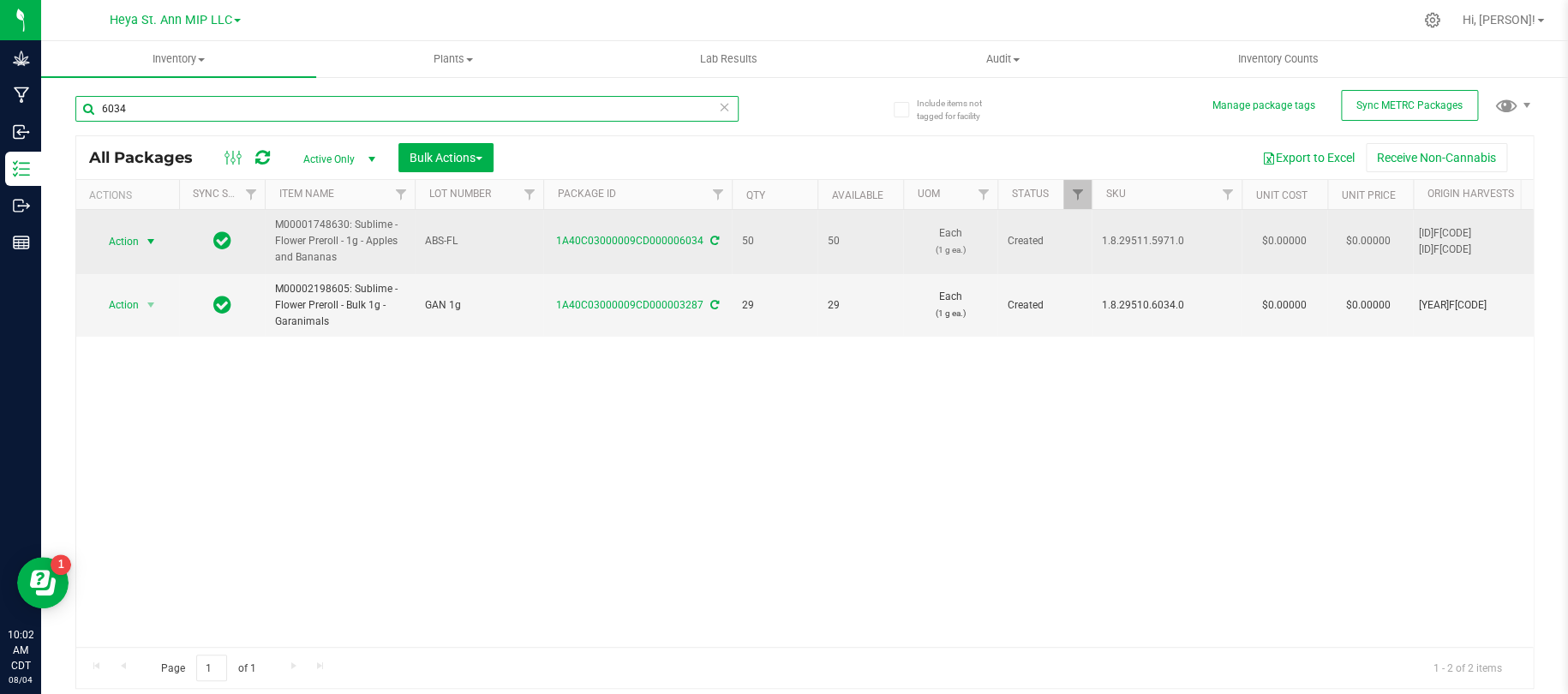 type on "6034" 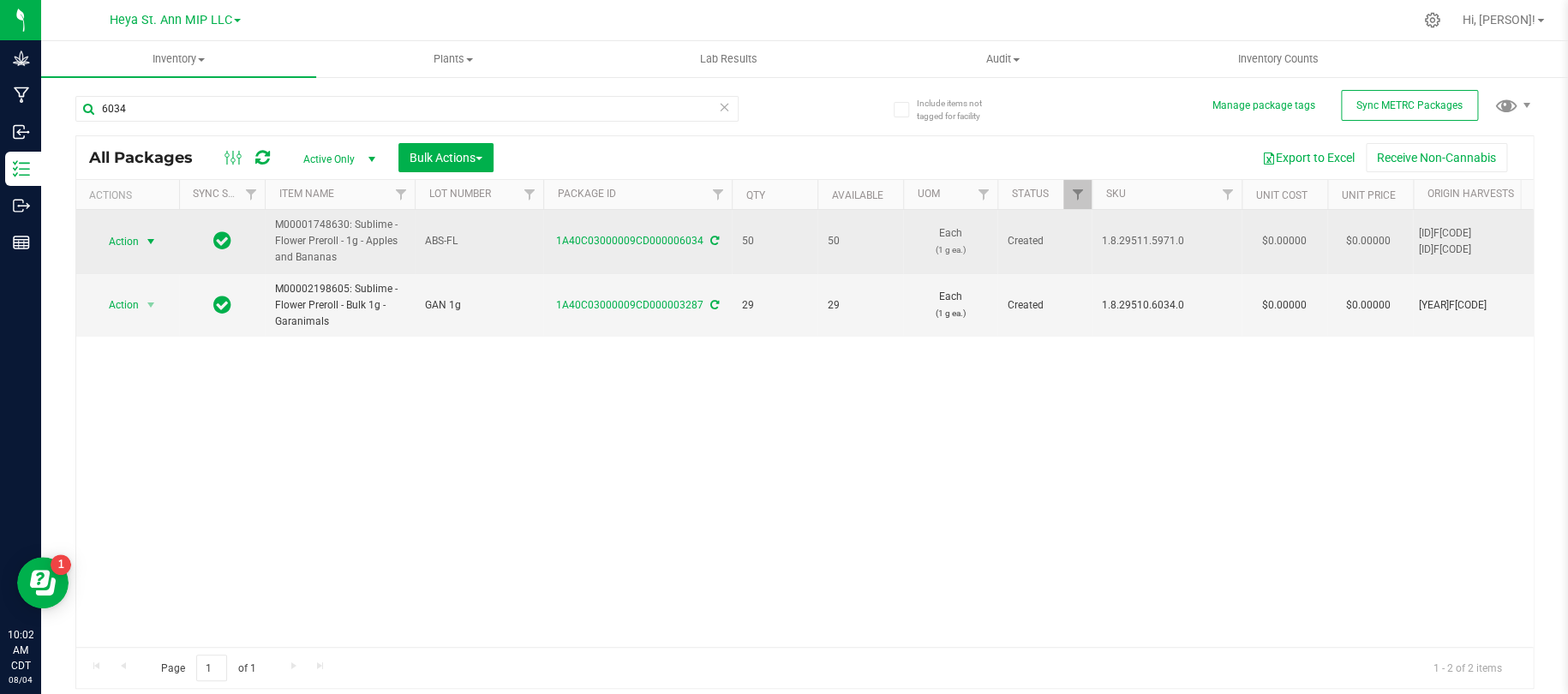 click at bounding box center (151, 242) 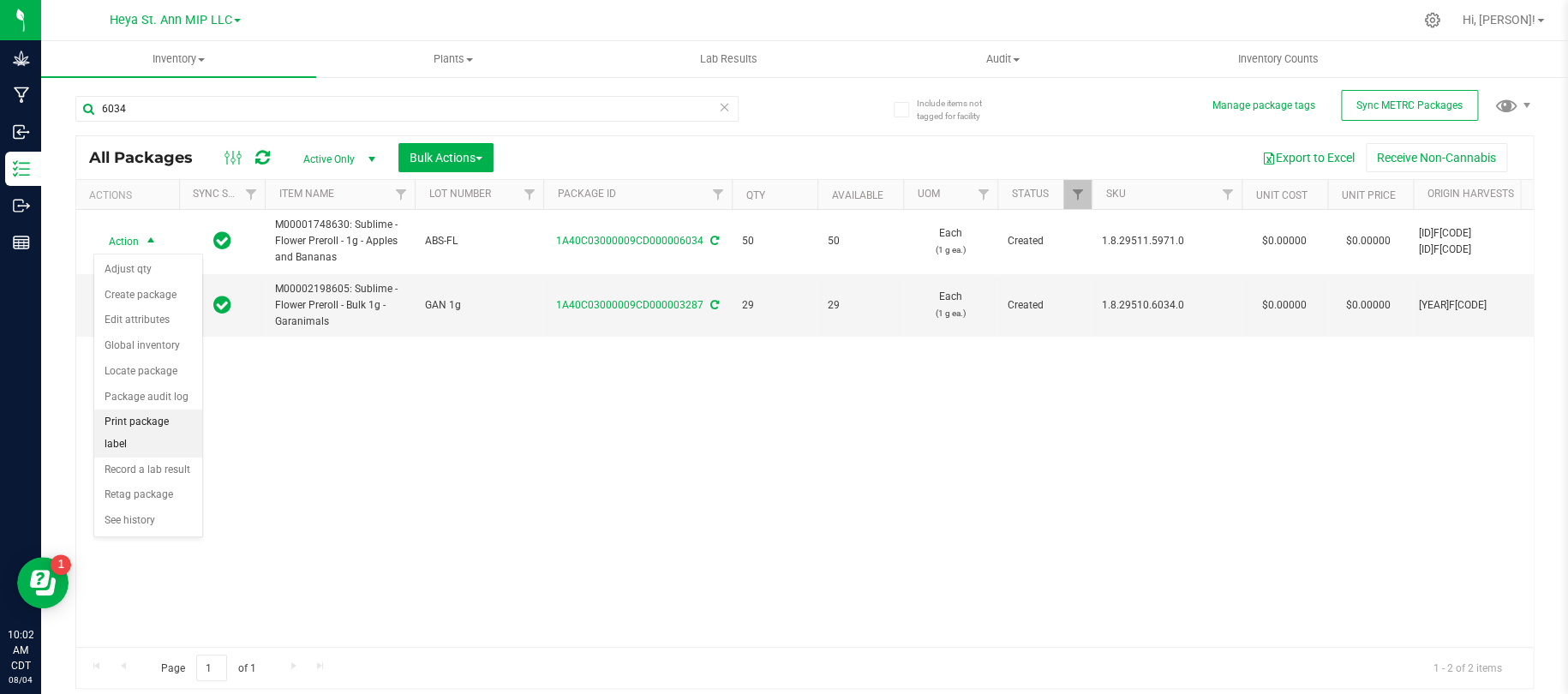 click on "Print package label" at bounding box center [148, 433] 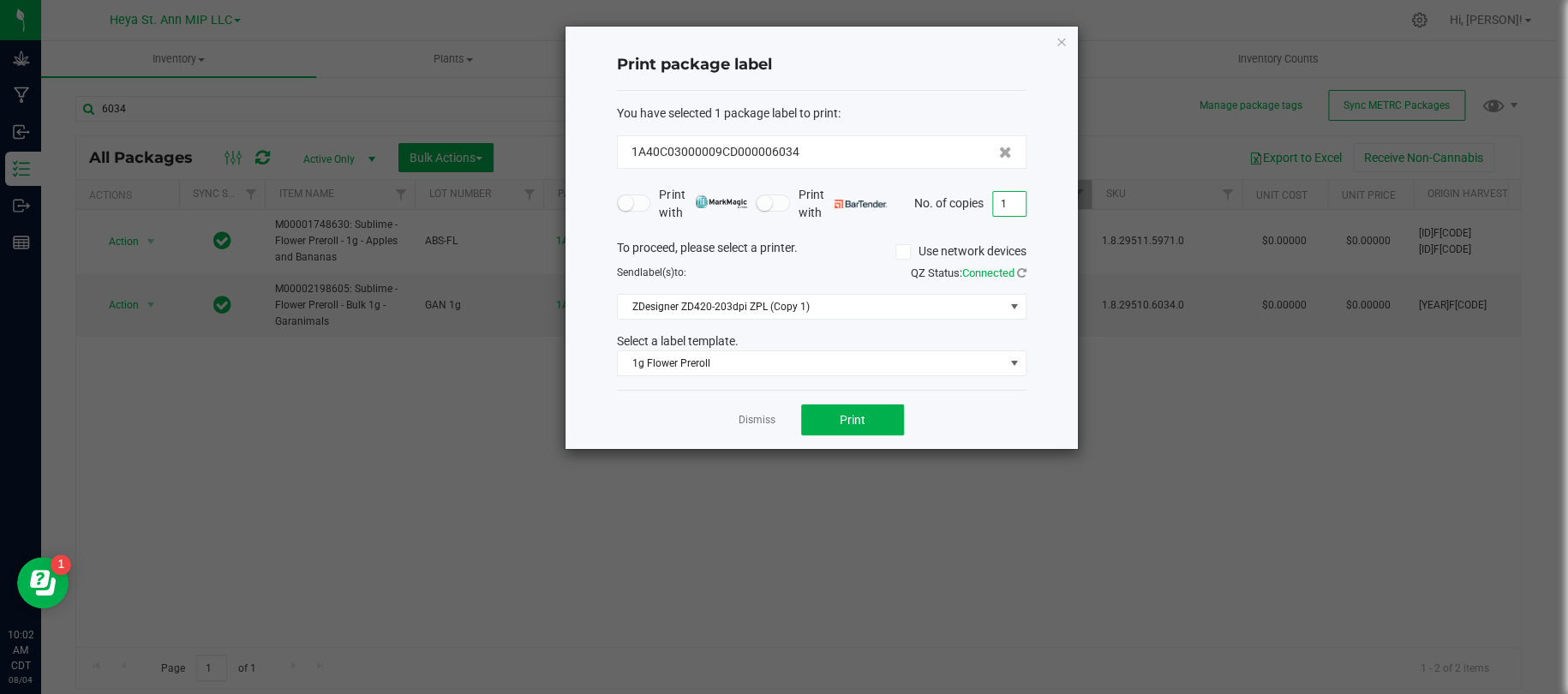 click on "1" at bounding box center (1009, 204) 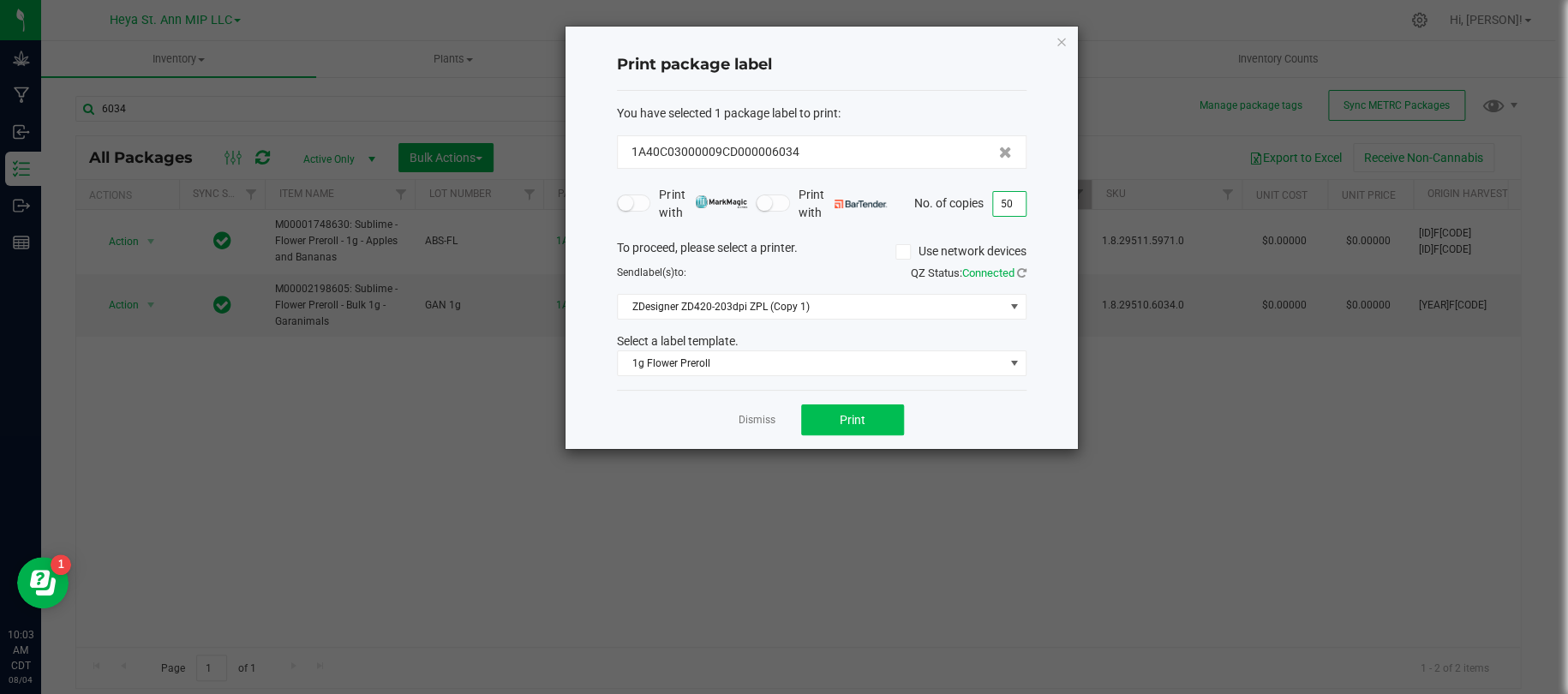 type on "50" 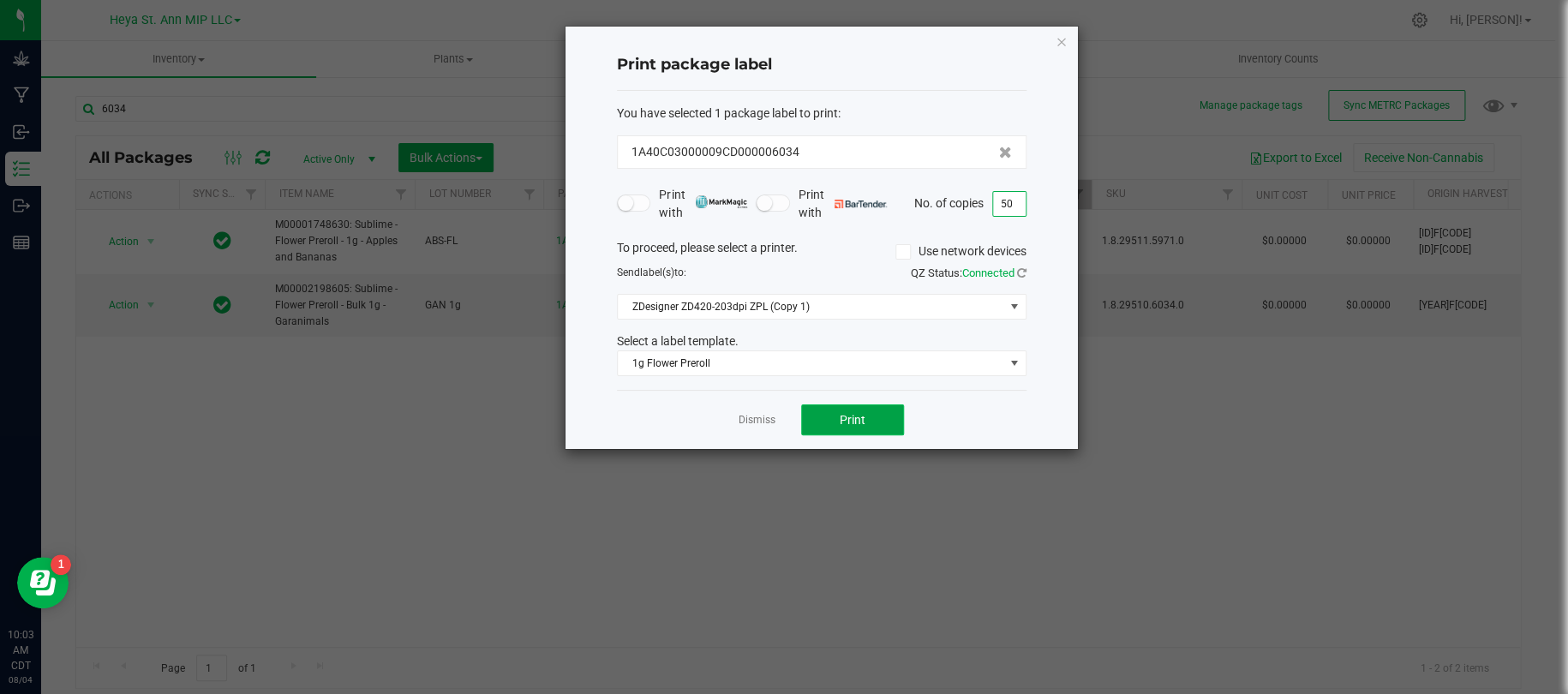 click on "Print" 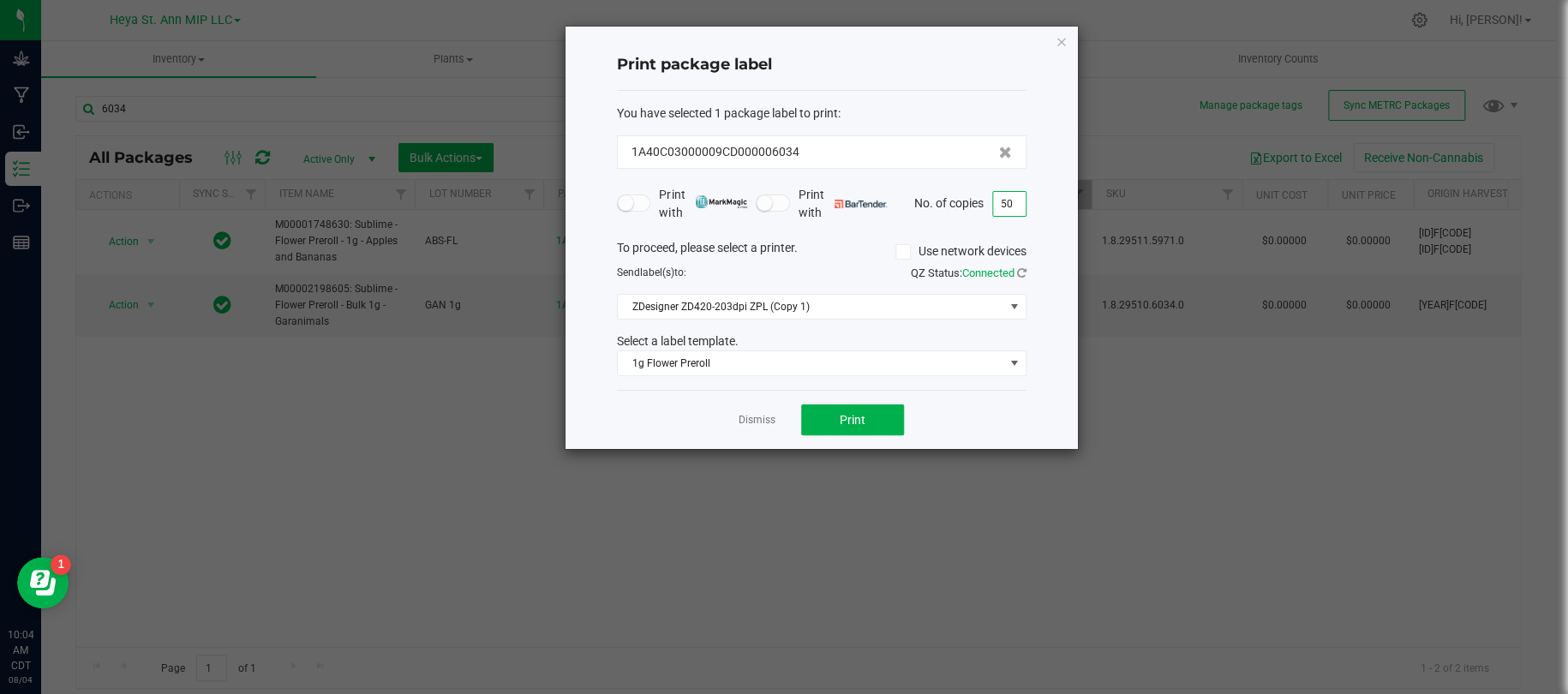 click on "50" at bounding box center [1009, 204] 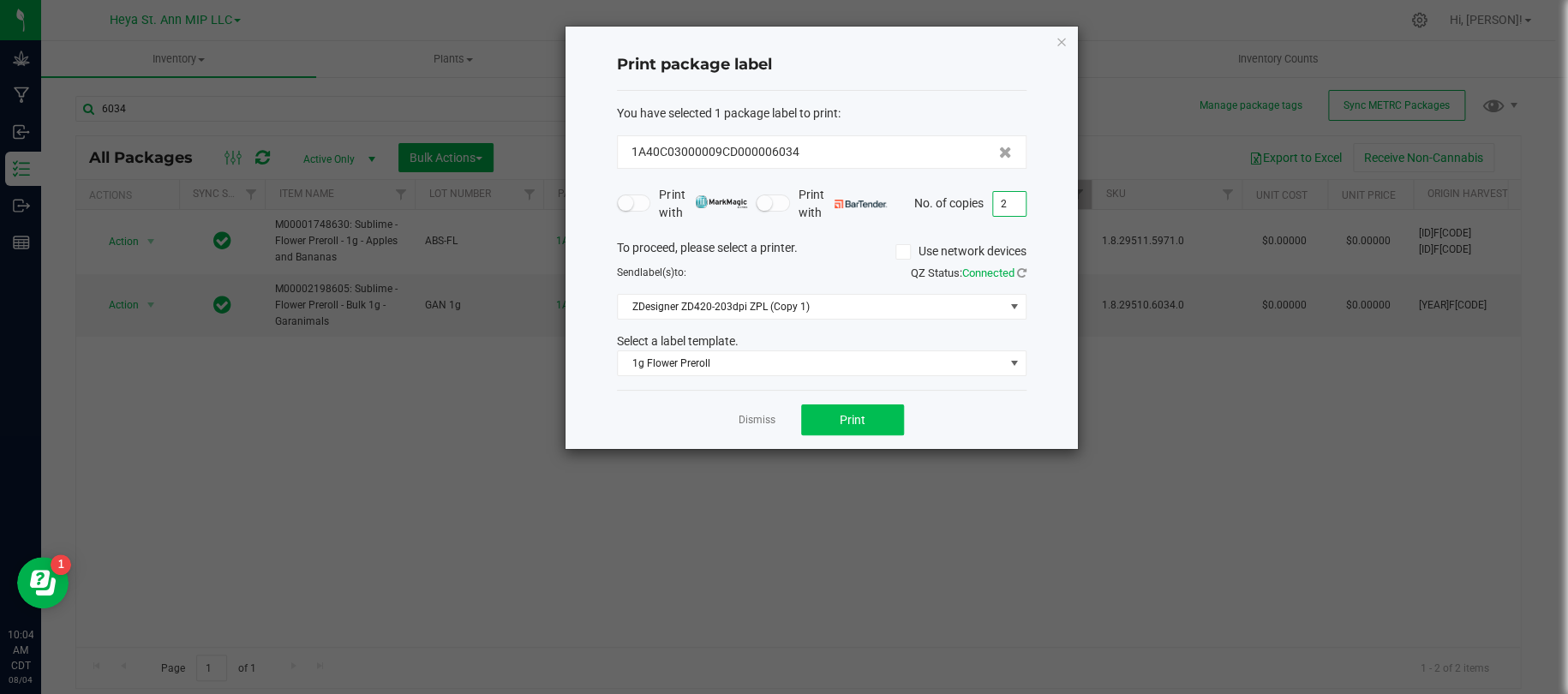 type on "2" 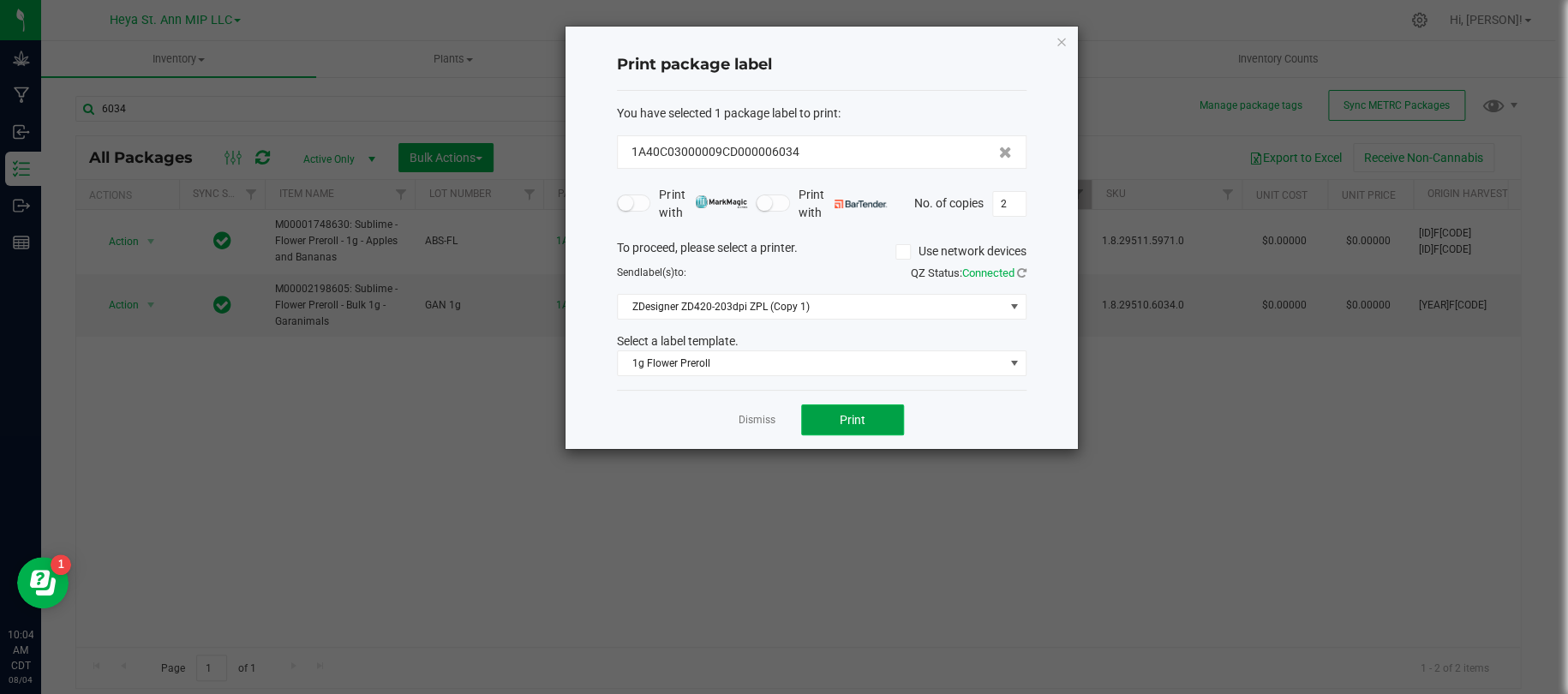click on "Print" 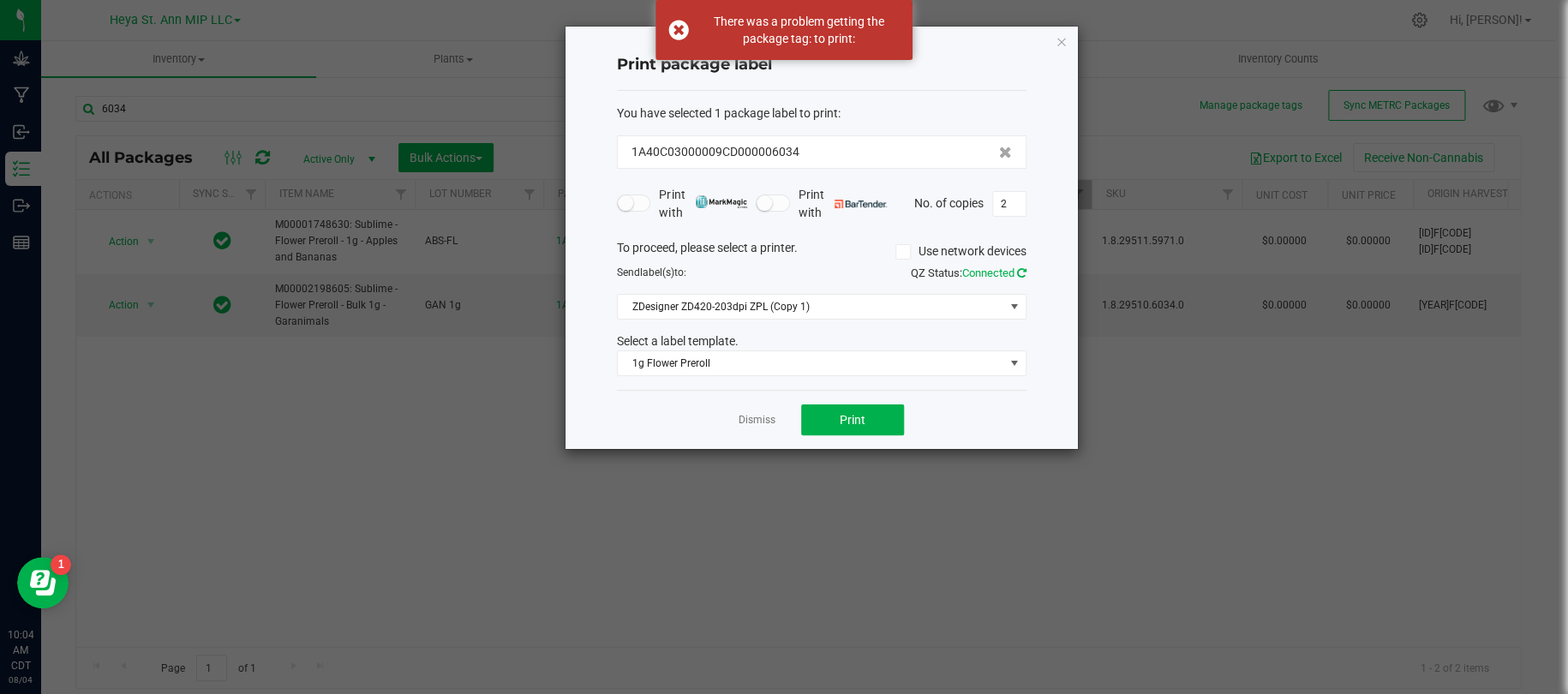 click 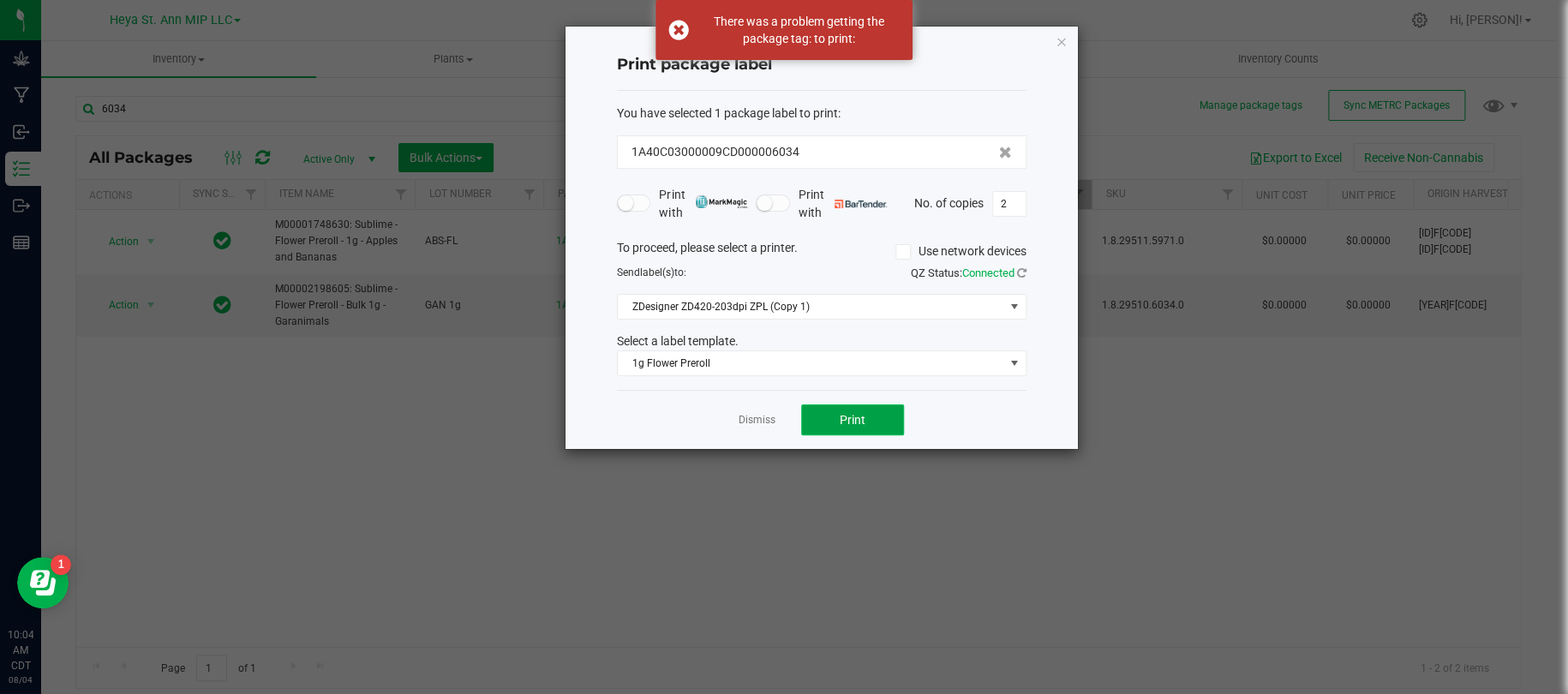 click on "Print" 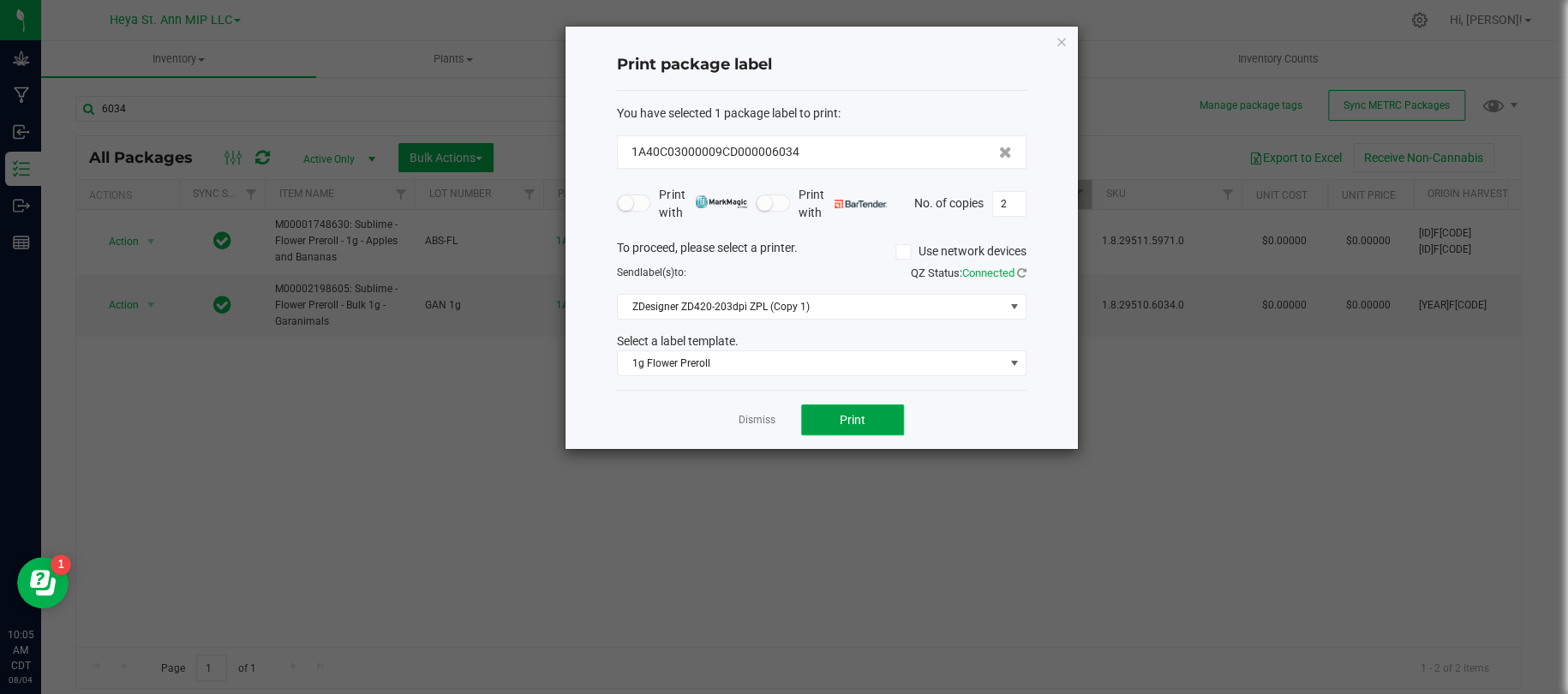 click on "Print" 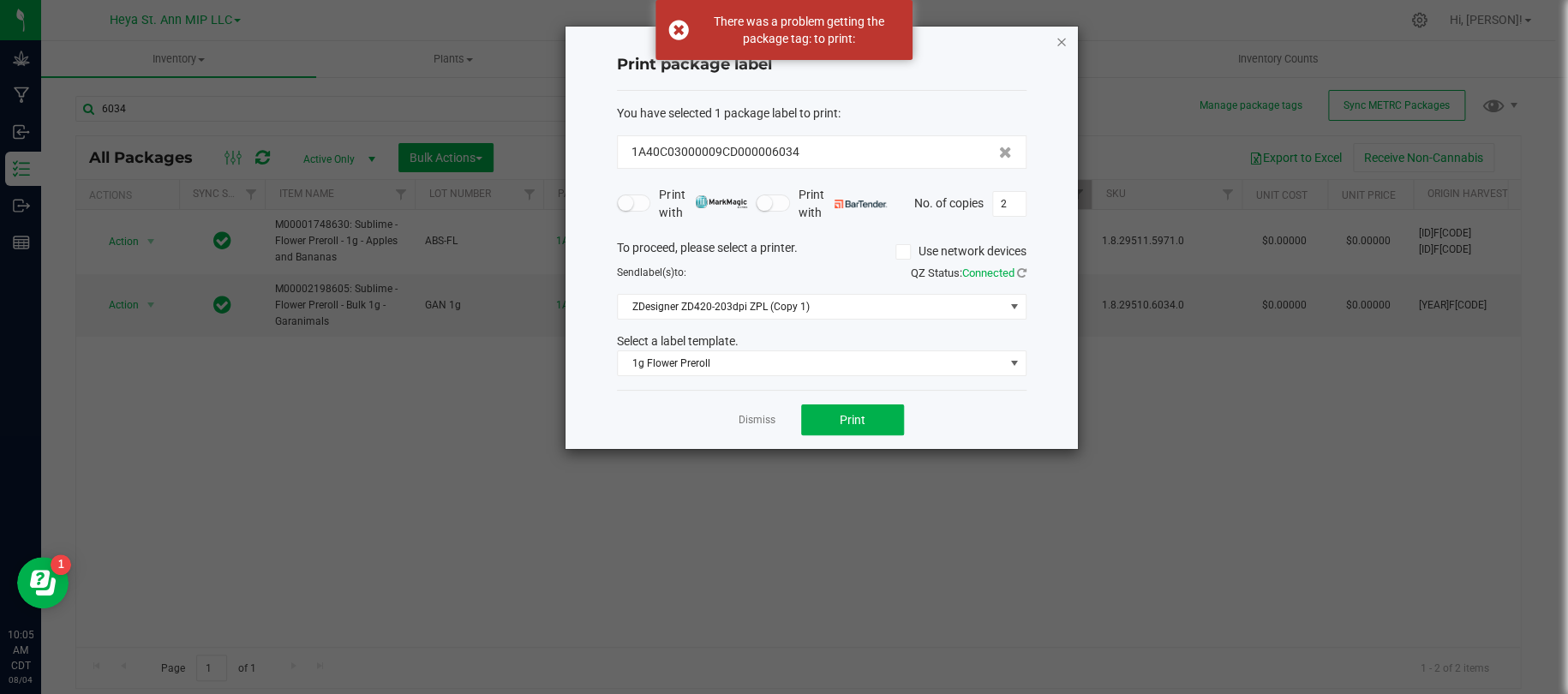 click 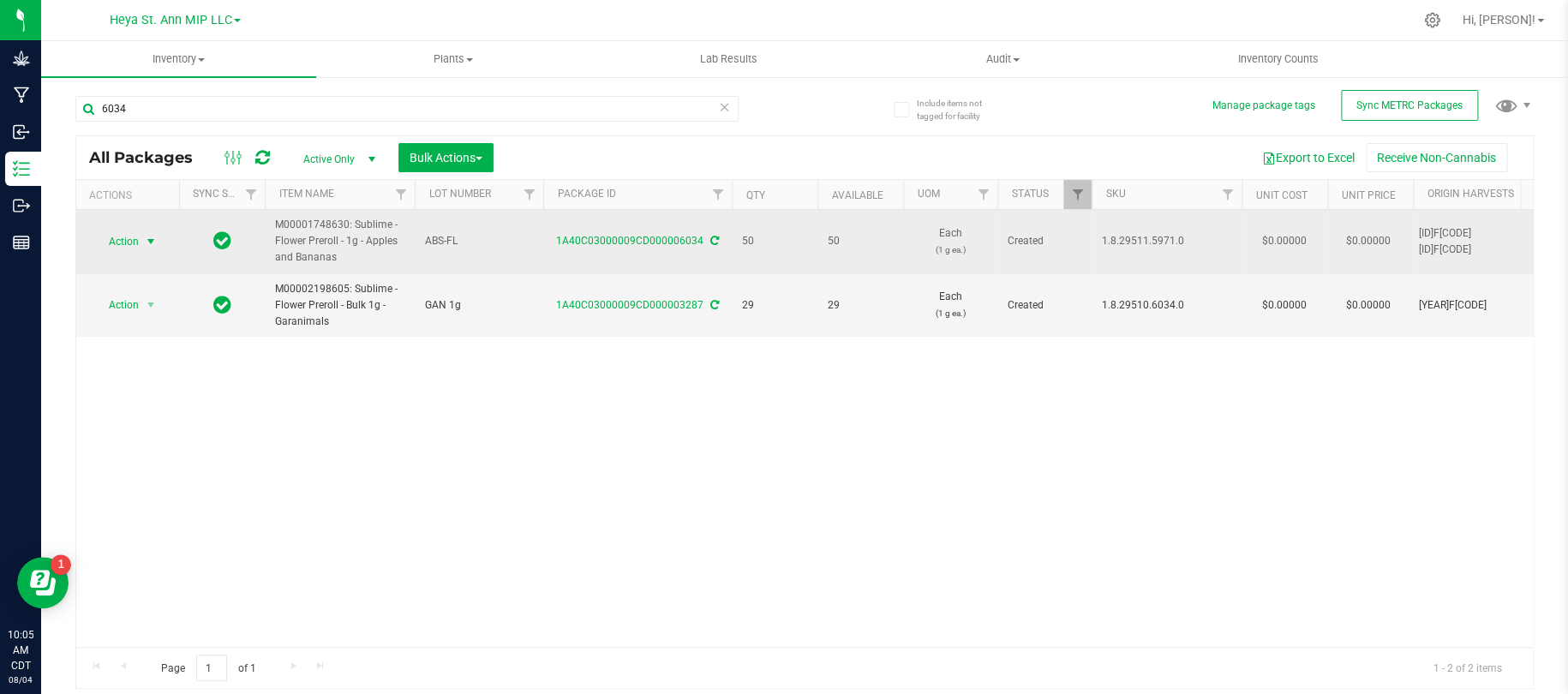 click at bounding box center [151, 242] 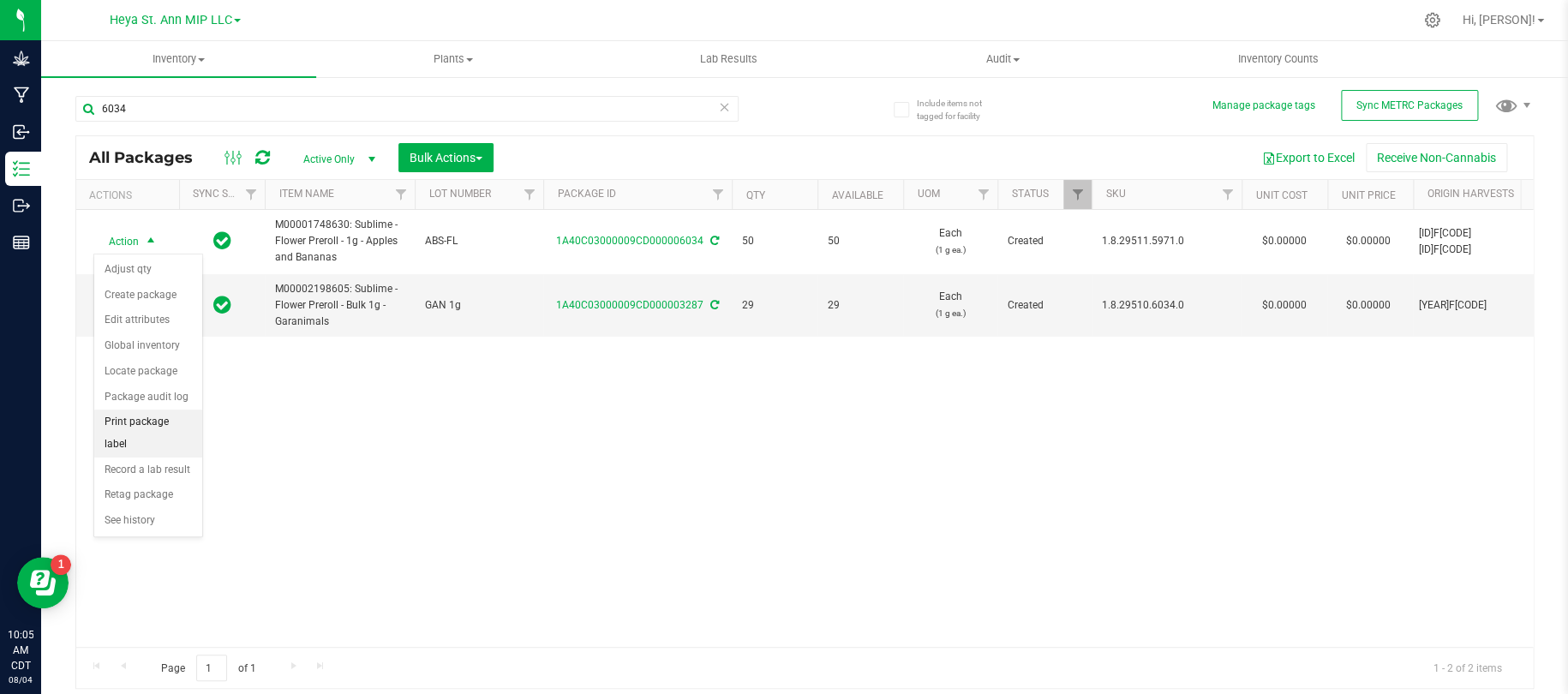 click on "Print package label" at bounding box center (148, 433) 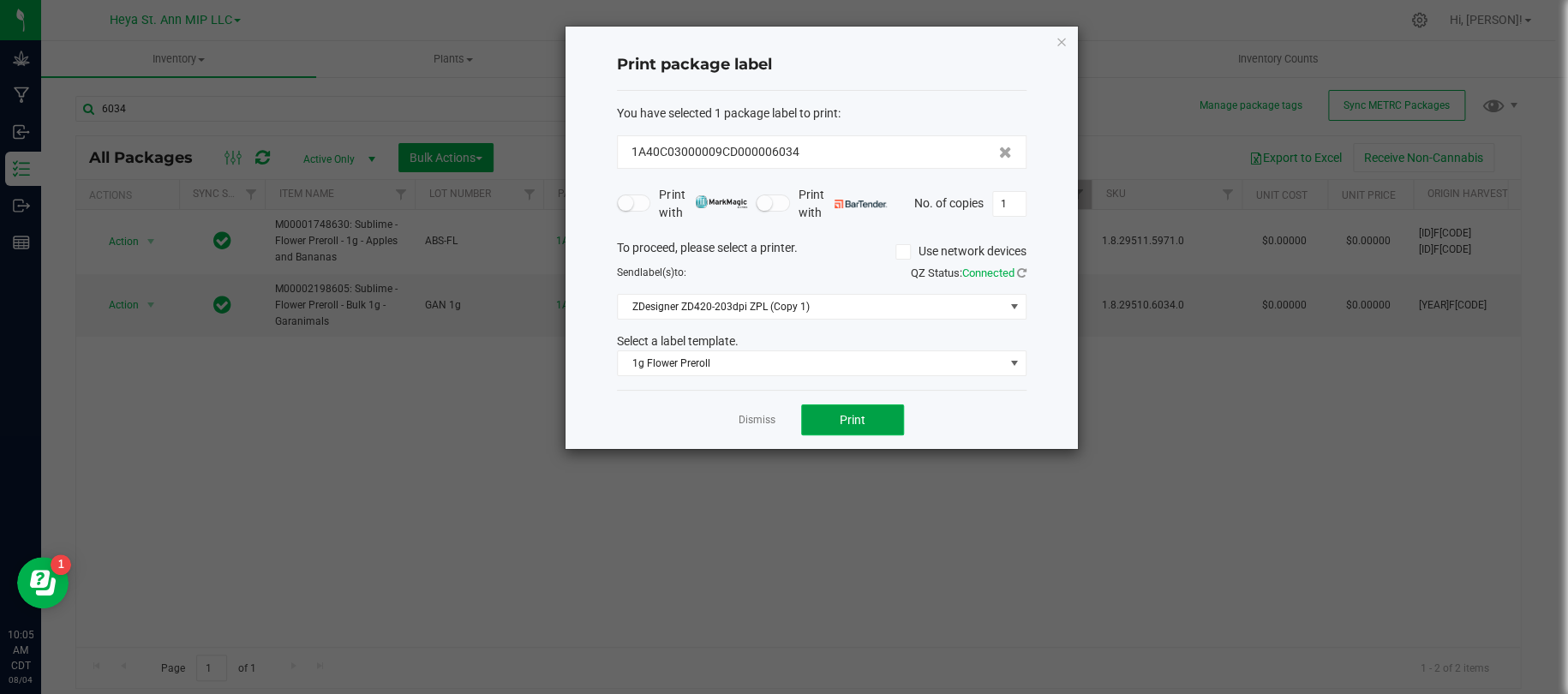 click on "Print" 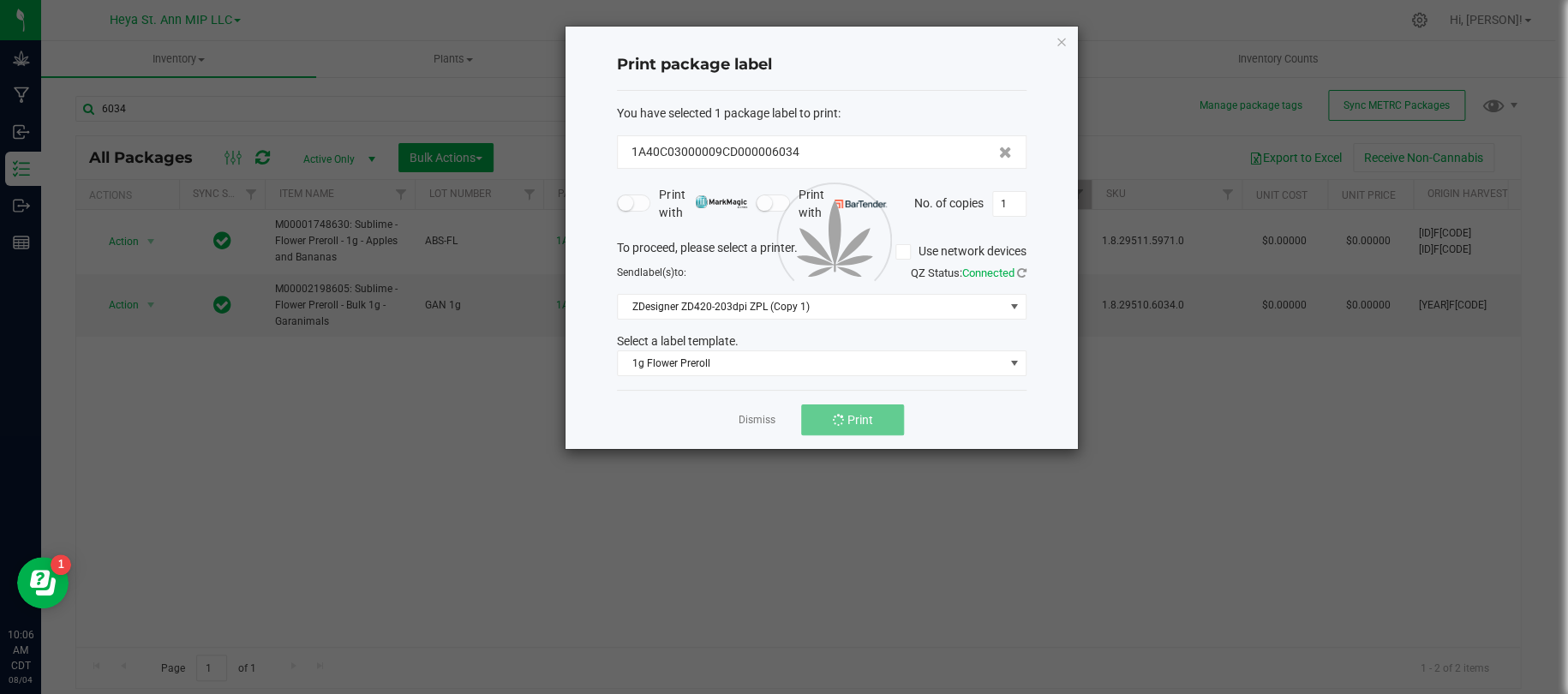 click 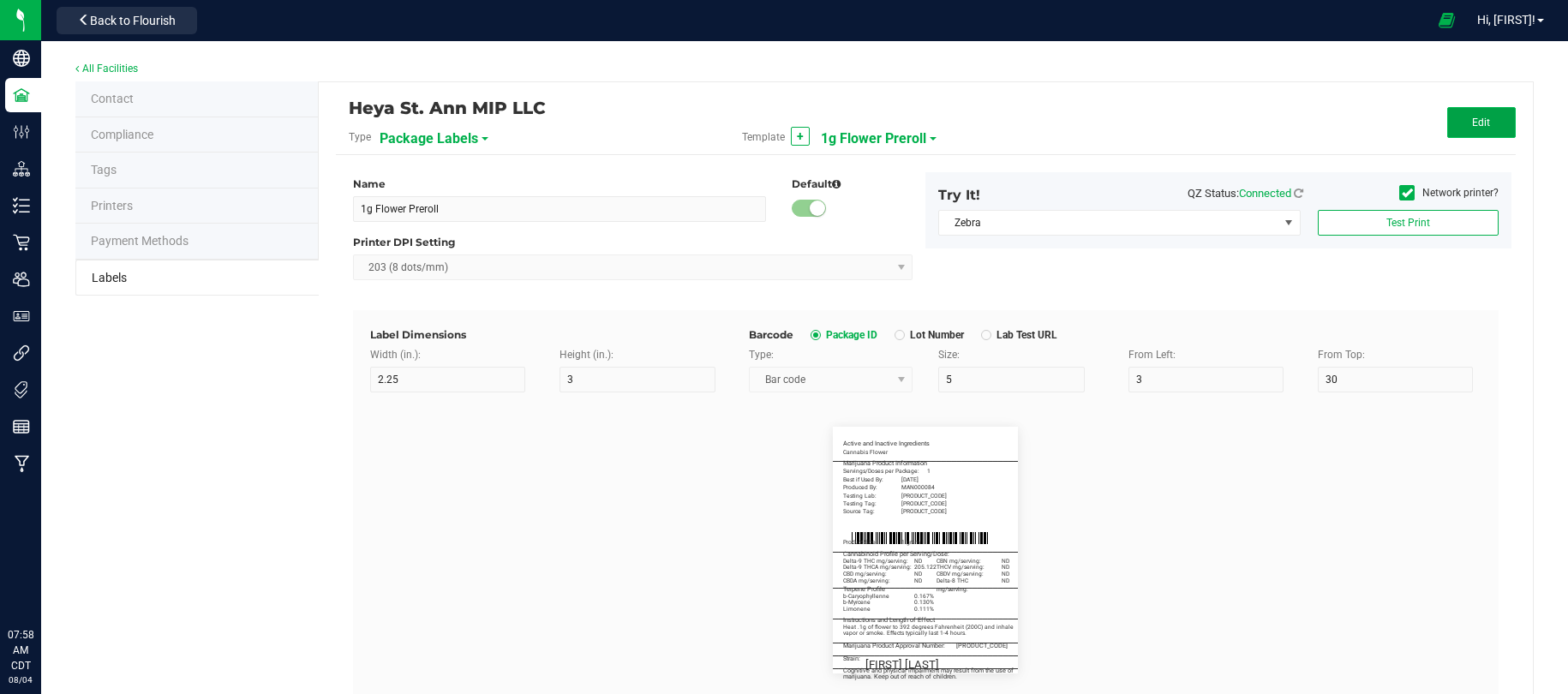 scroll, scrollTop: 0, scrollLeft: 0, axis: both 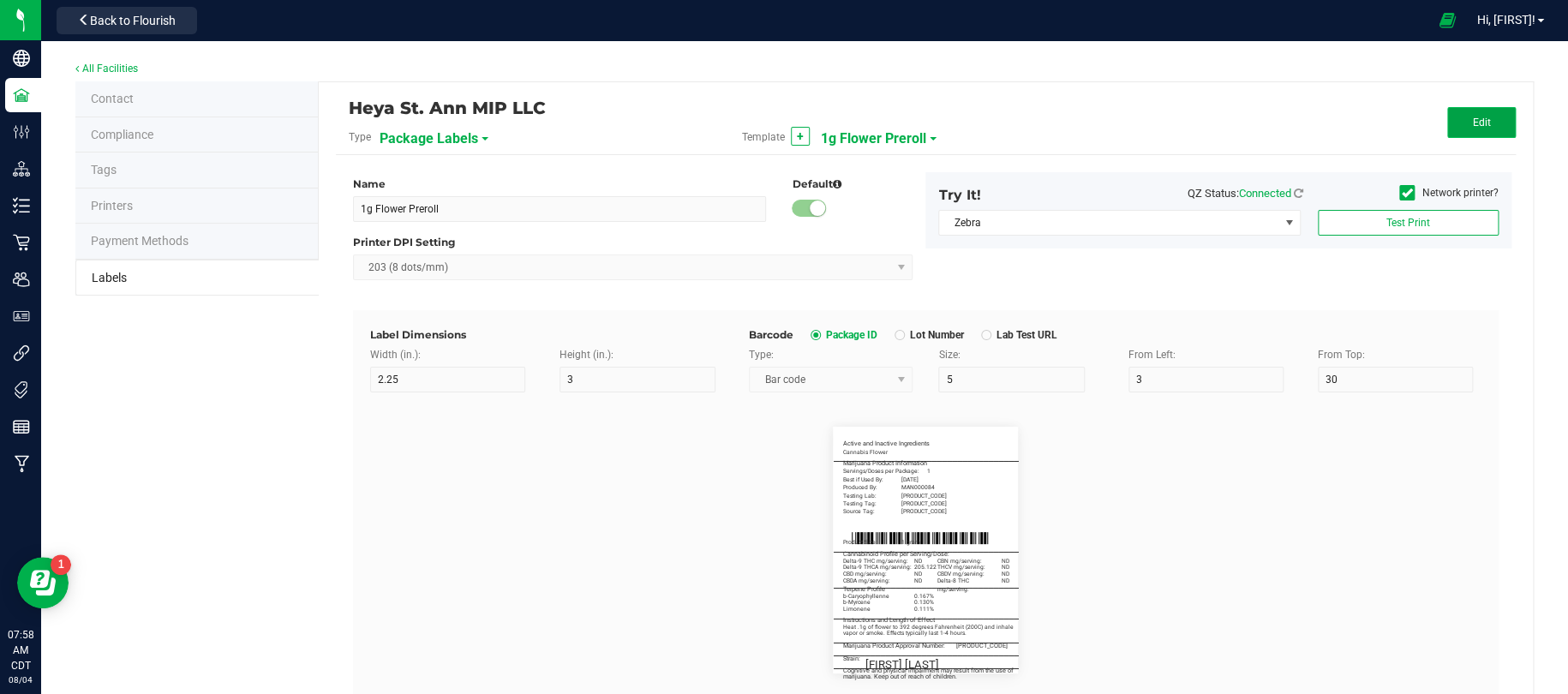 click on "Edit" at bounding box center [1481, 123] 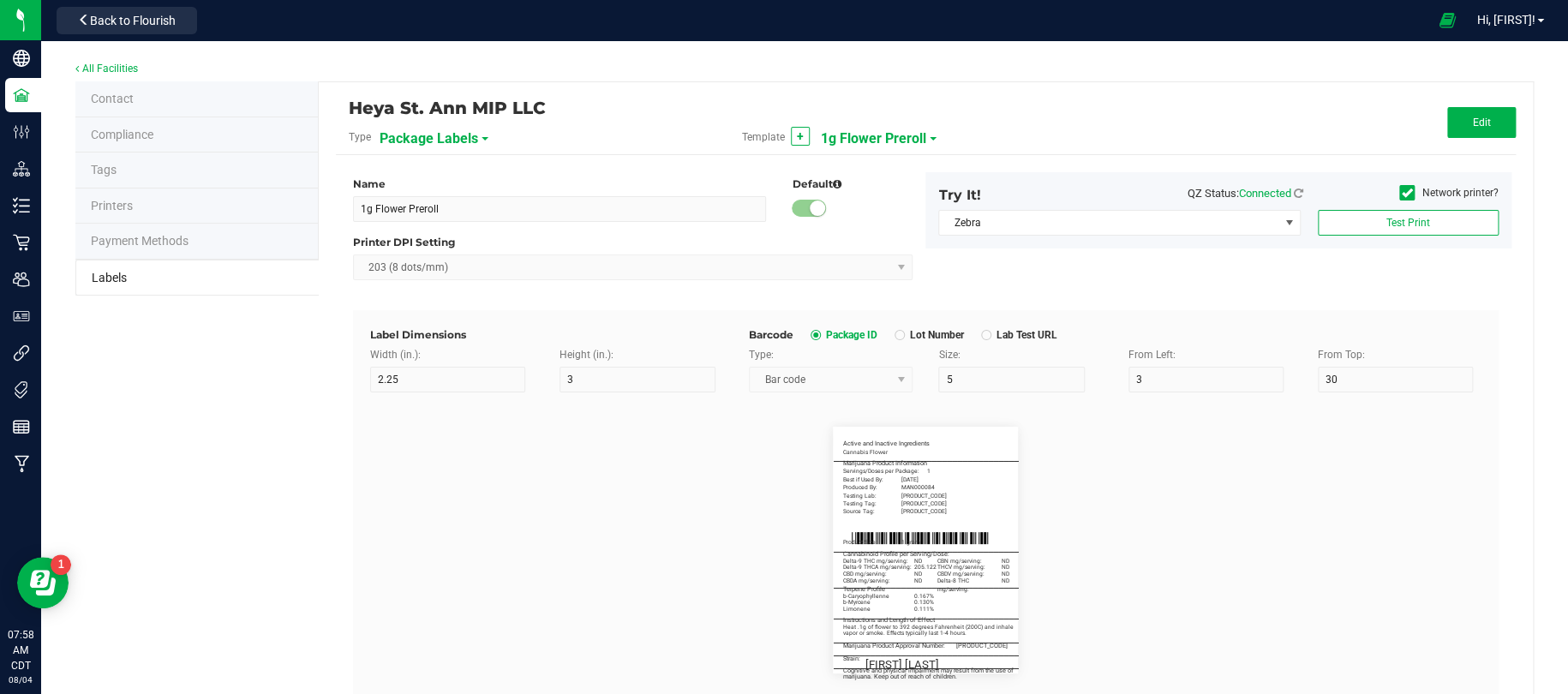 scroll, scrollTop: 0, scrollLeft: 0, axis: both 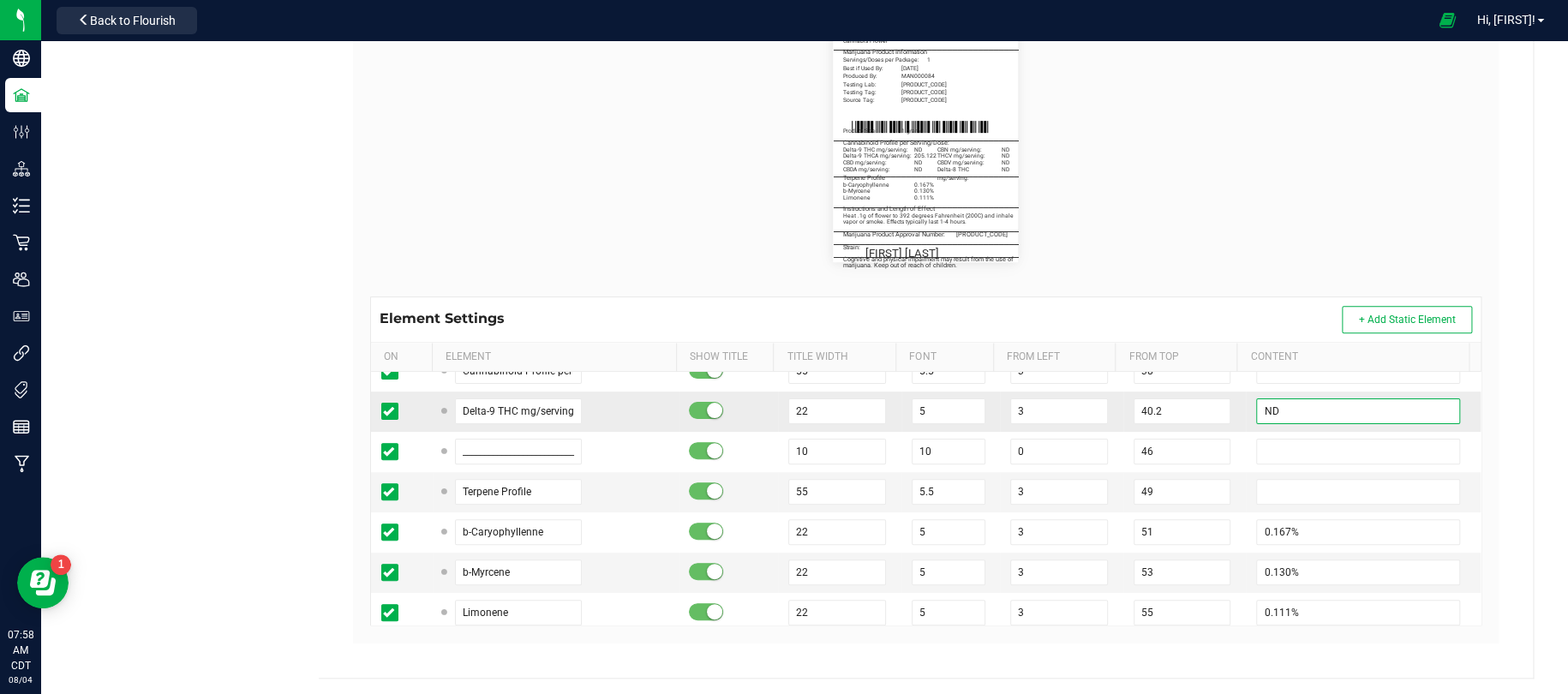 click on "ND" at bounding box center [1357, 411] 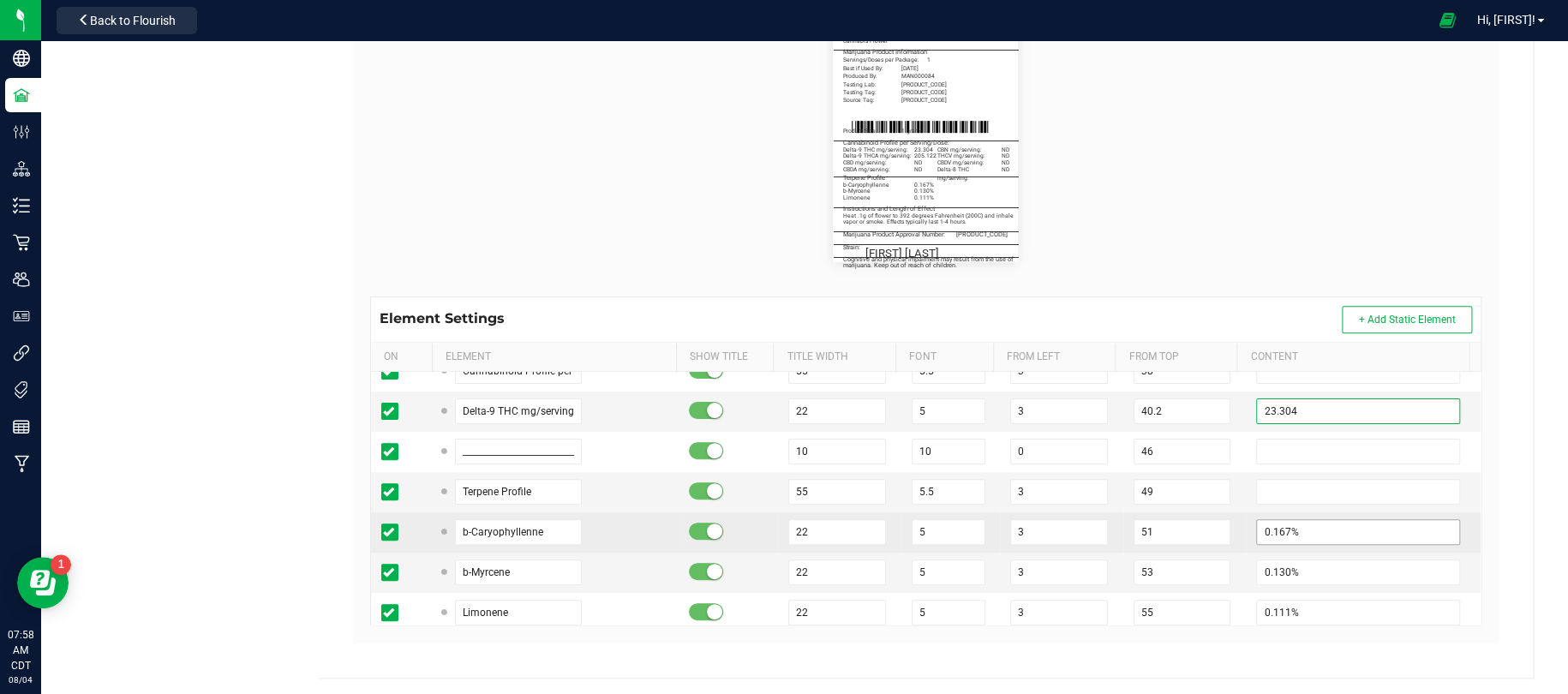 type on "23.304" 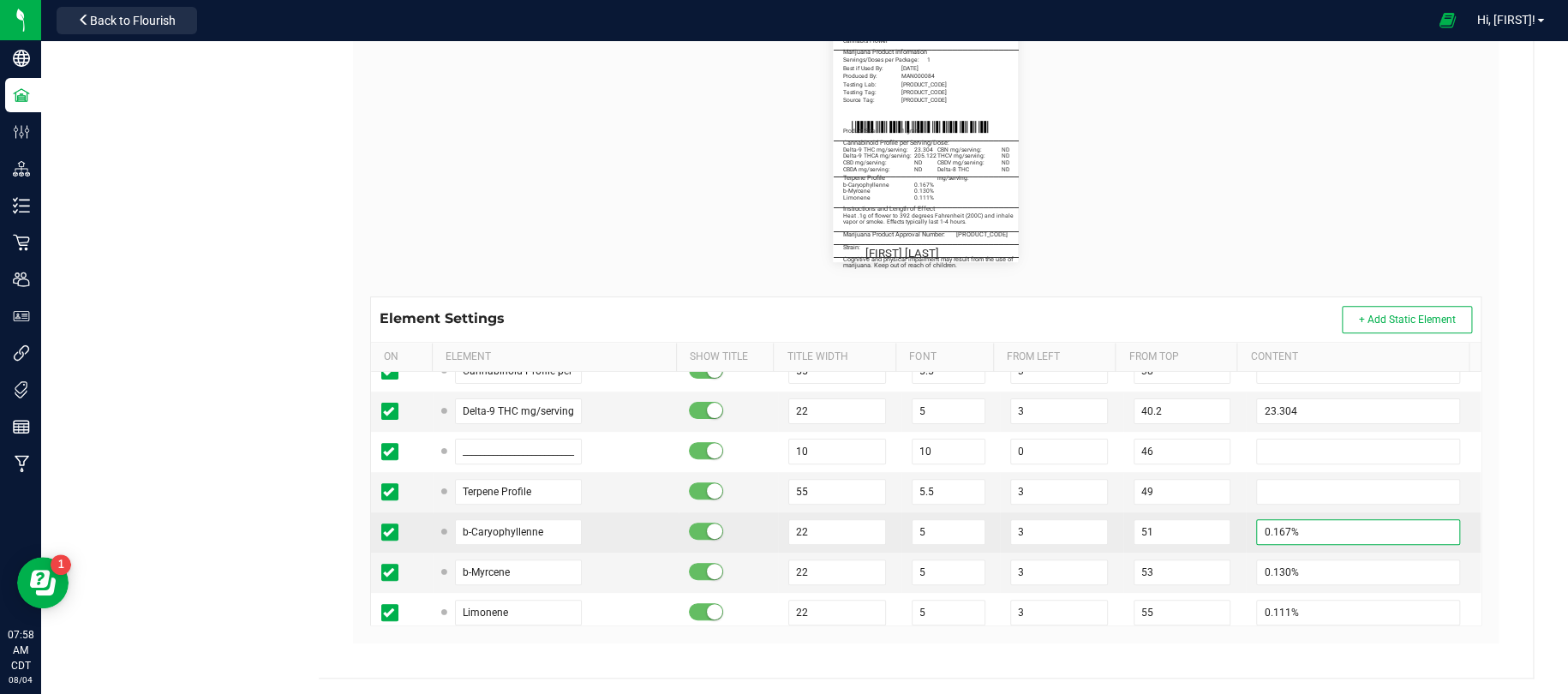 click on "0.167%" at bounding box center (1357, 532) 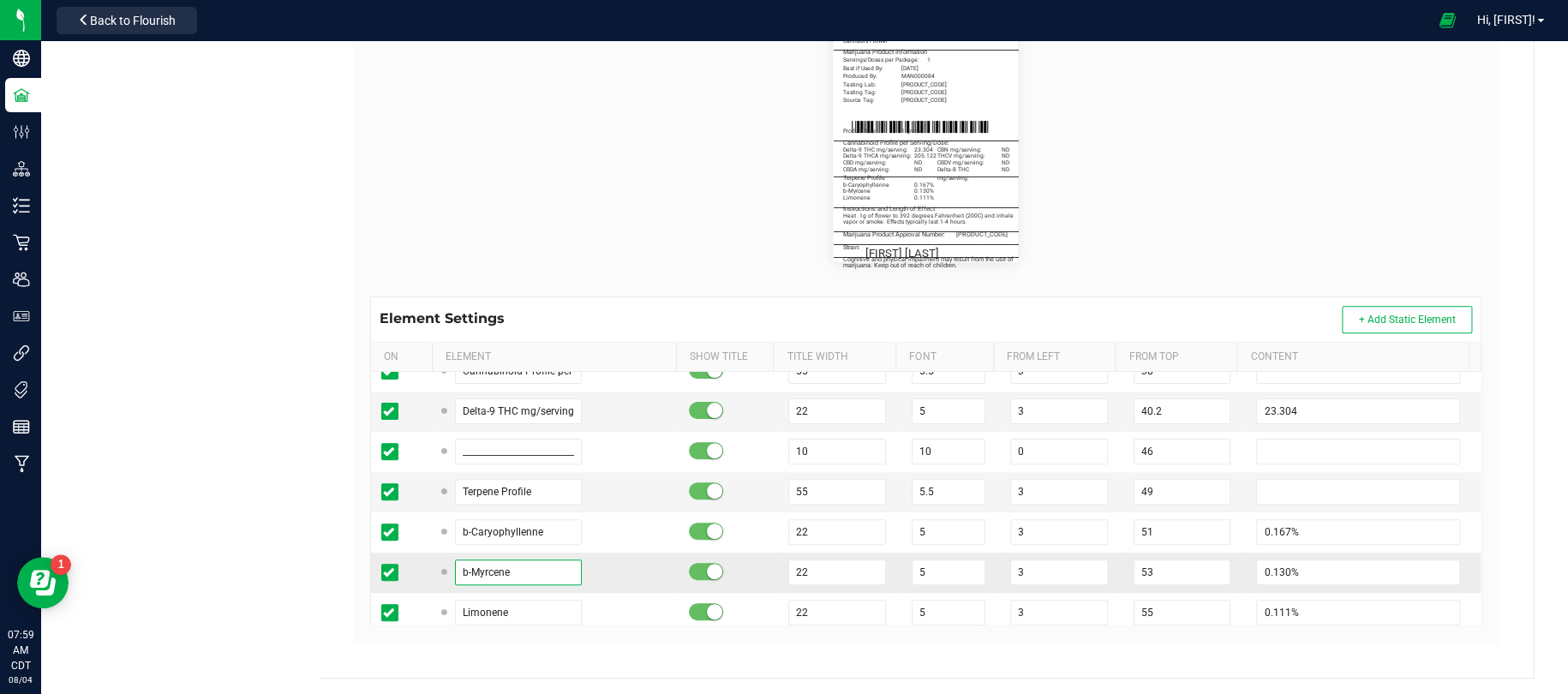 click on "b-Myrcene" at bounding box center [518, 572] 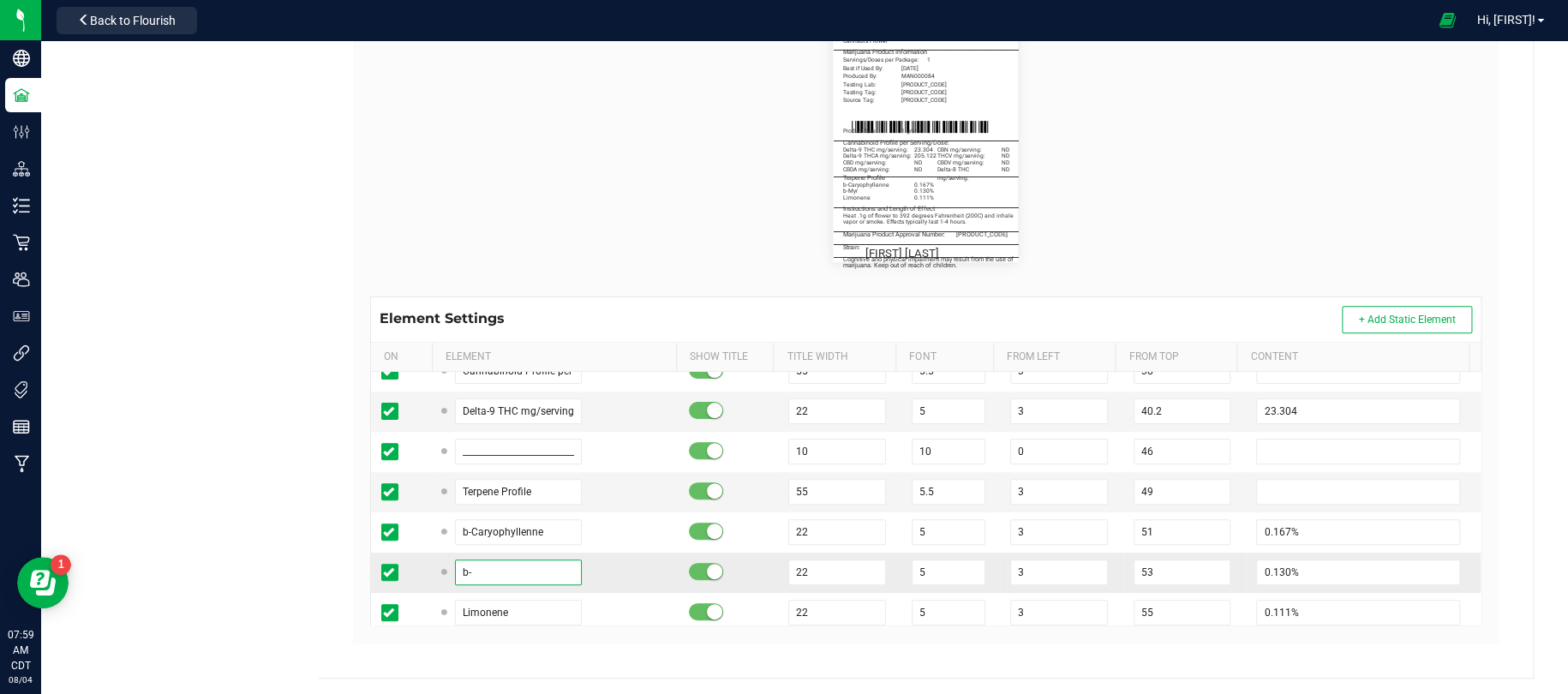type on "b" 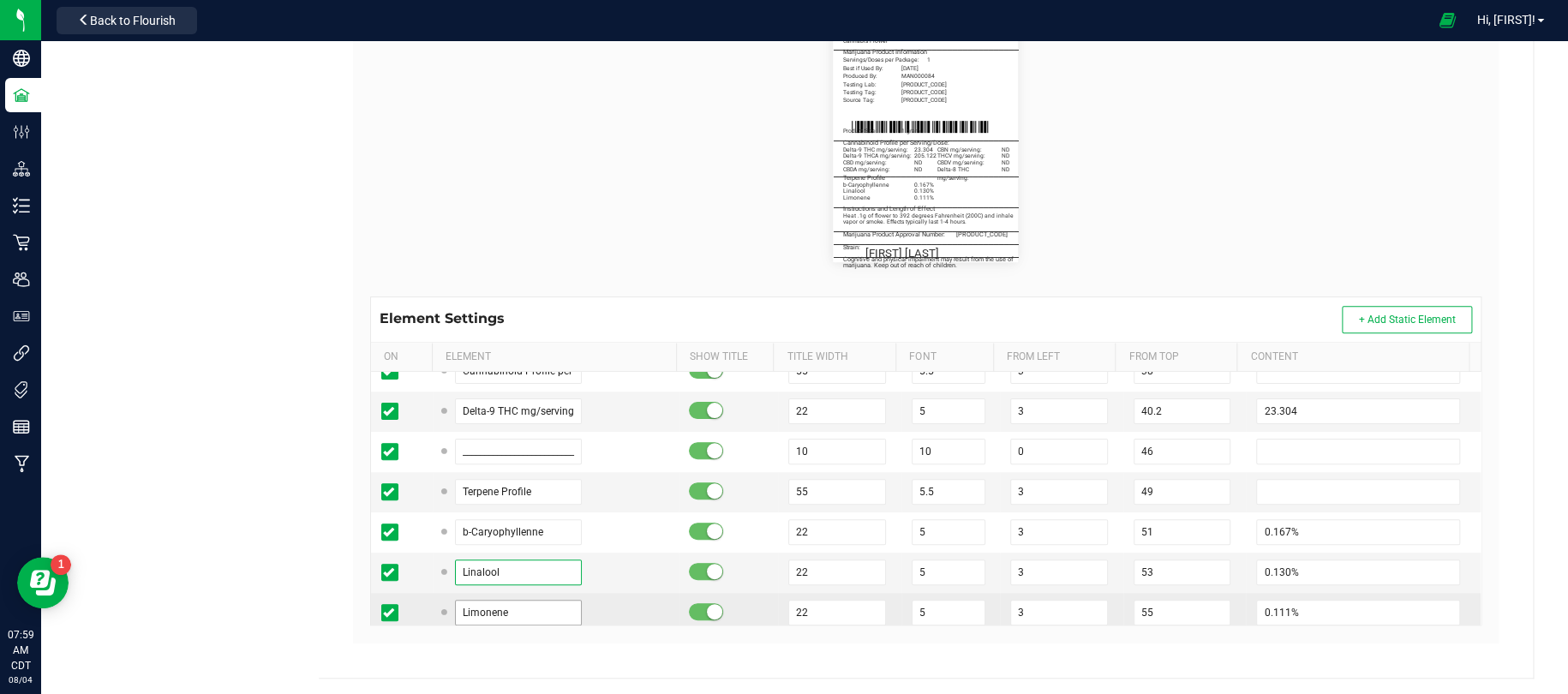 type on "Linalool" 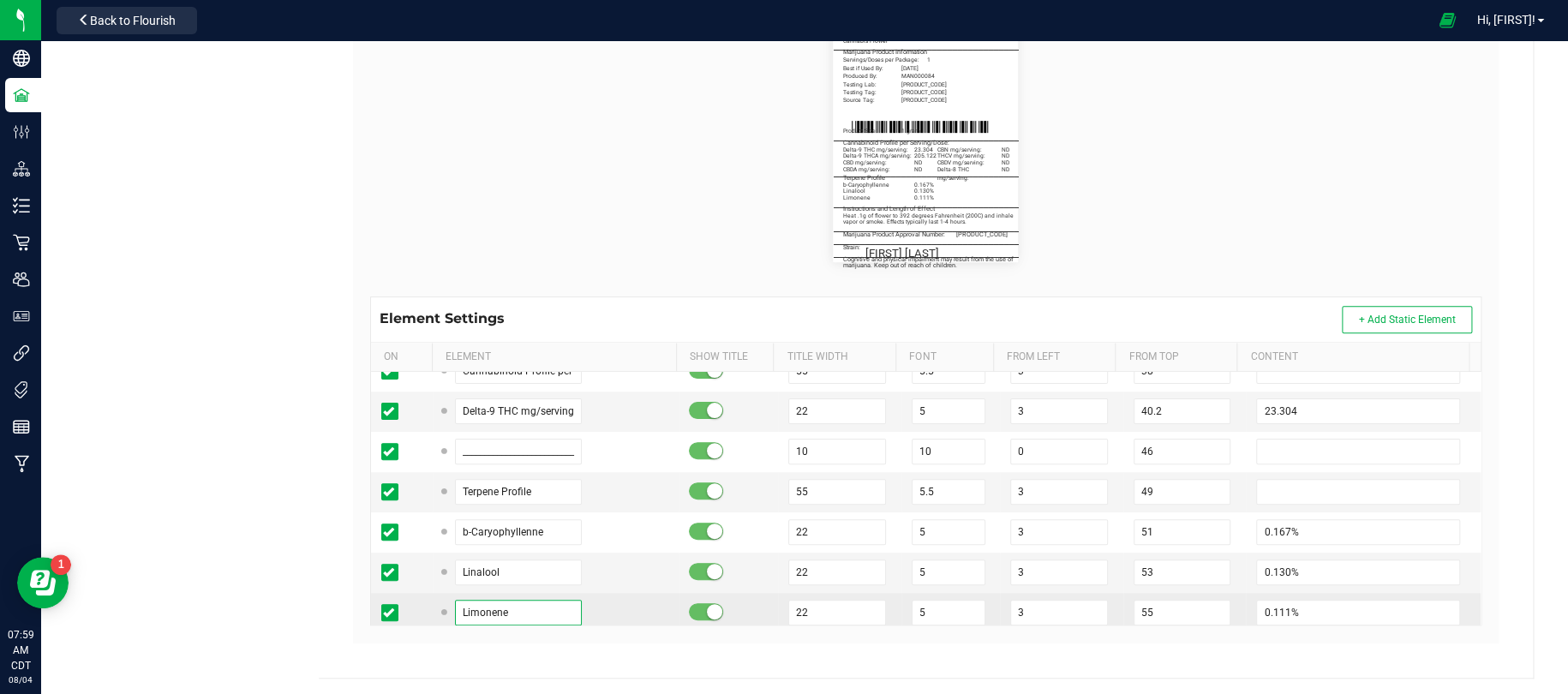 click on "Limonene" at bounding box center (518, 613) 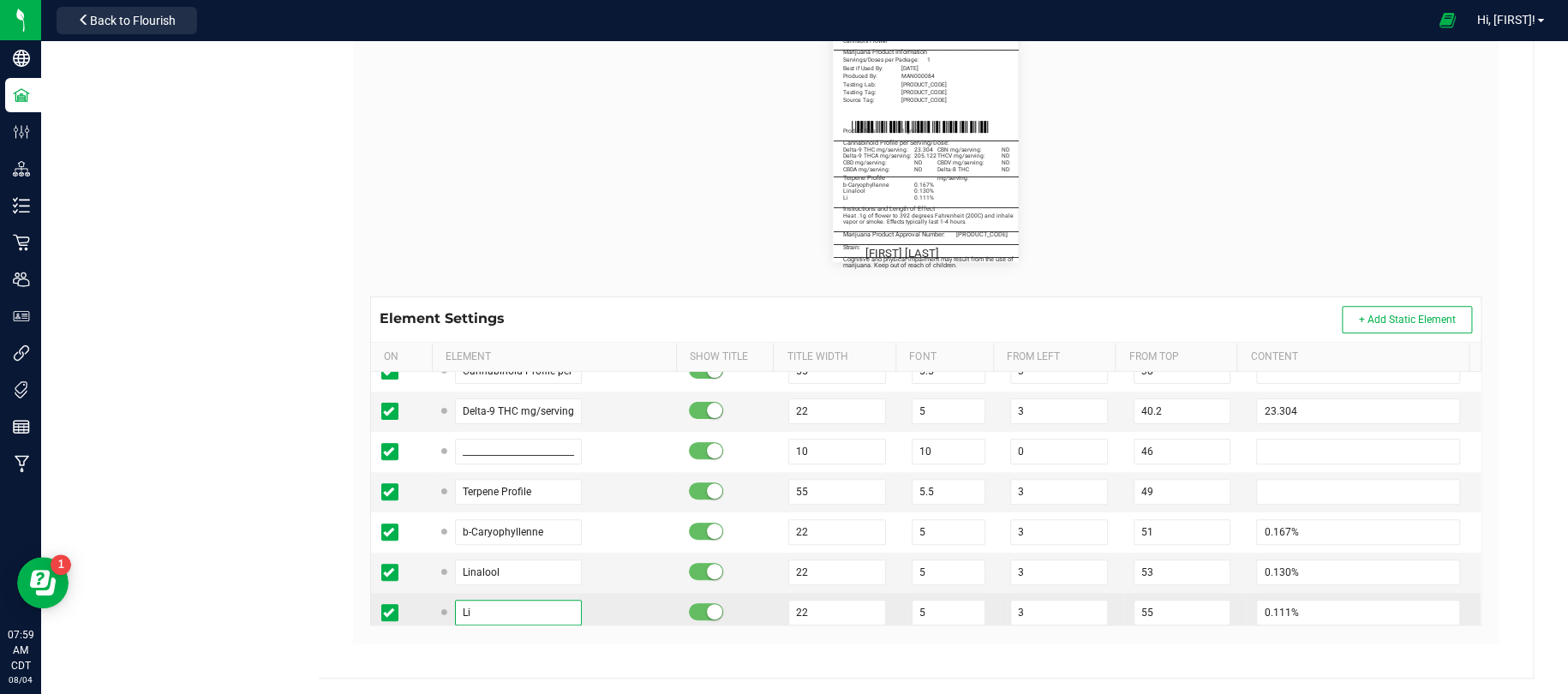 type on "L" 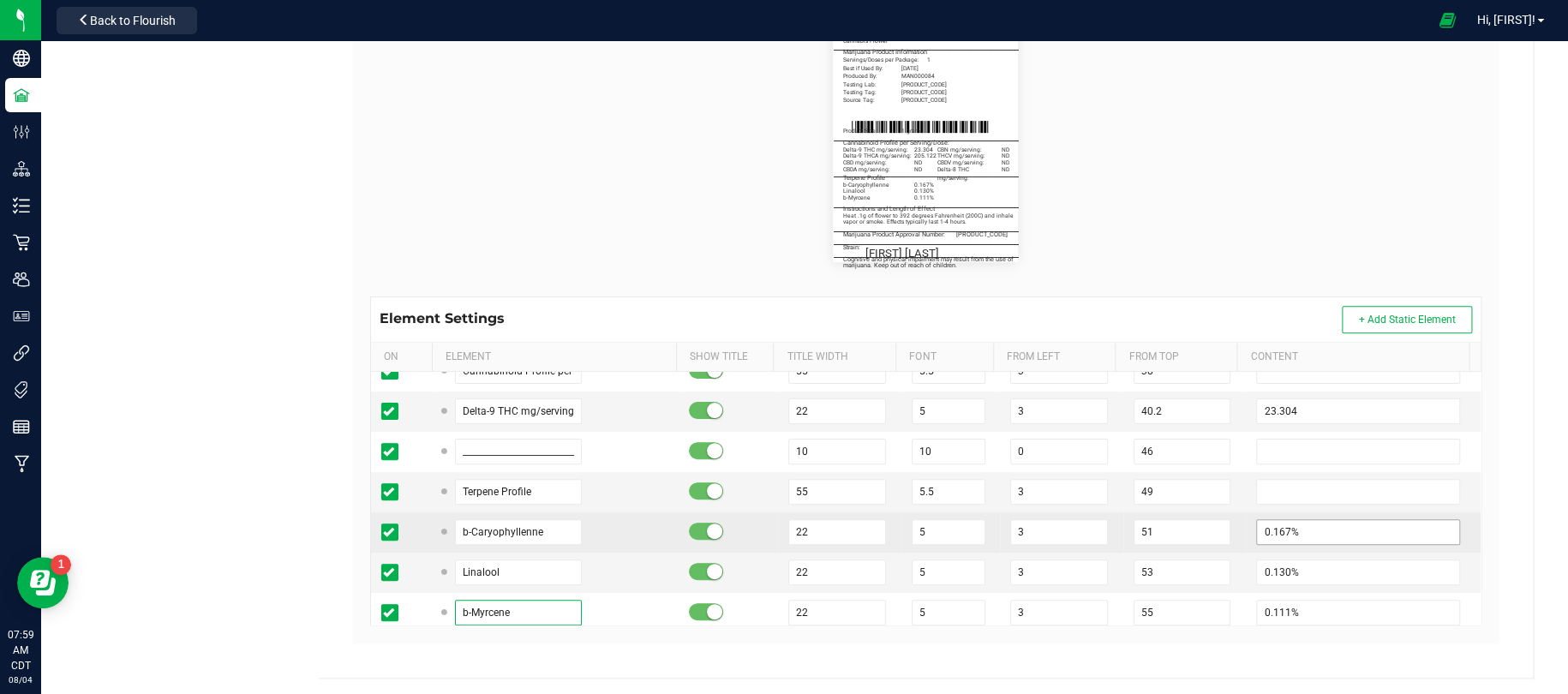 type on "b-Myrcene" 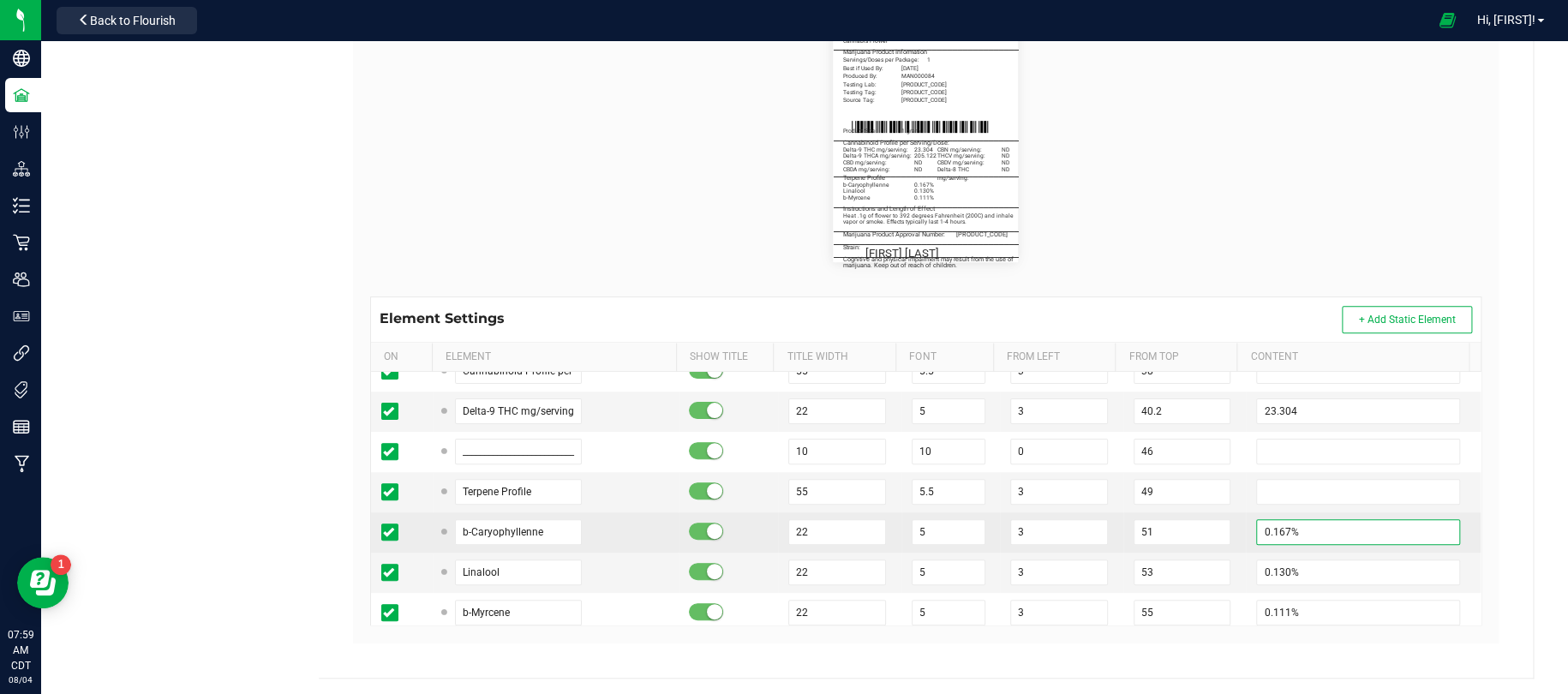 click on "0.167%" at bounding box center (1357, 532) 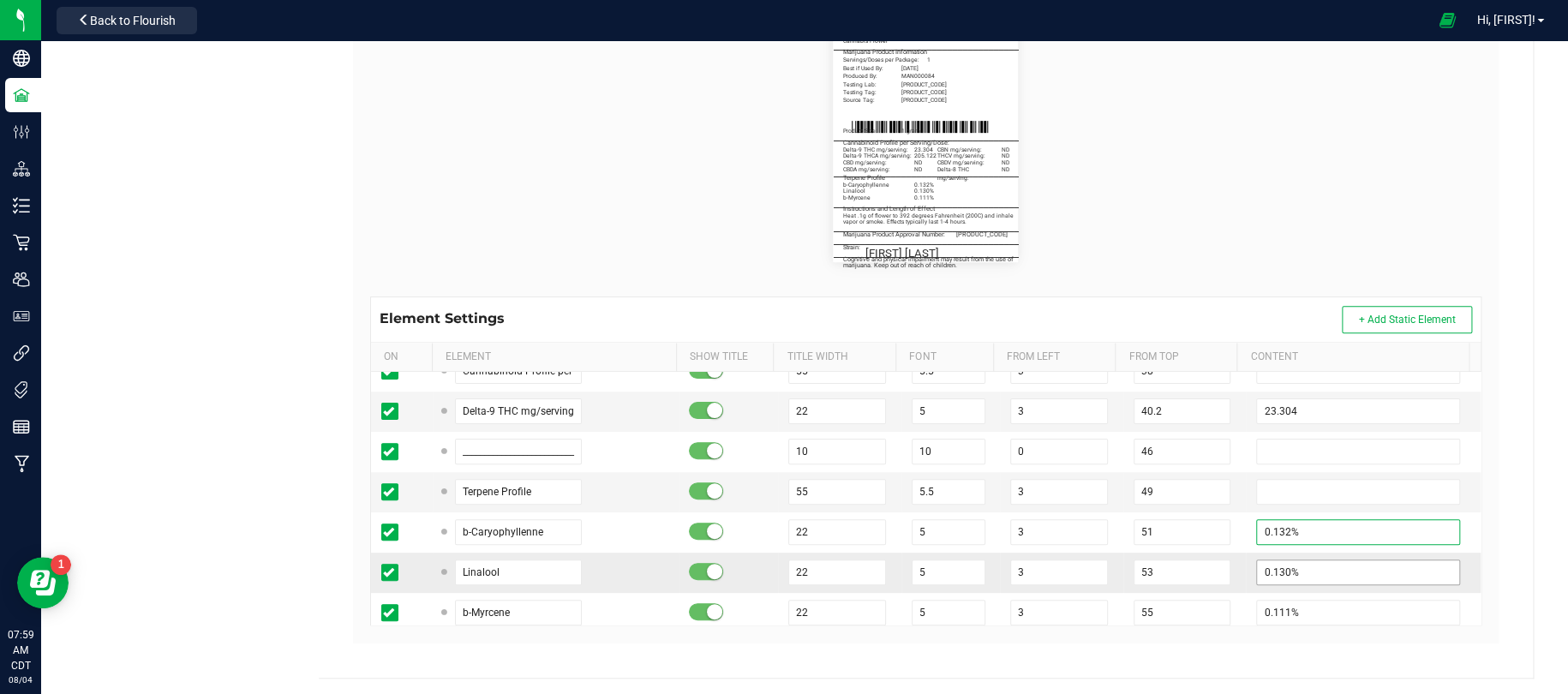 type on "0.132%" 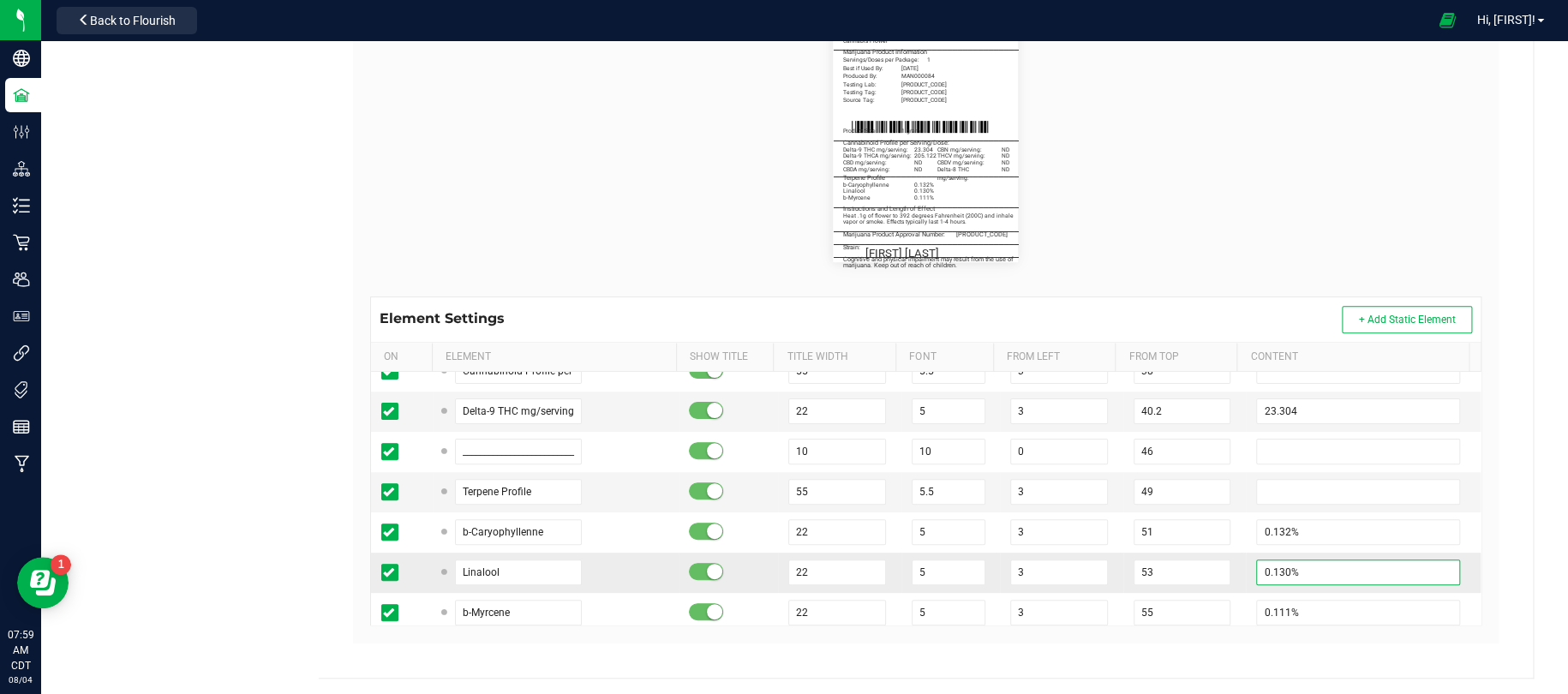 click on "0.130%" at bounding box center (1357, 572) 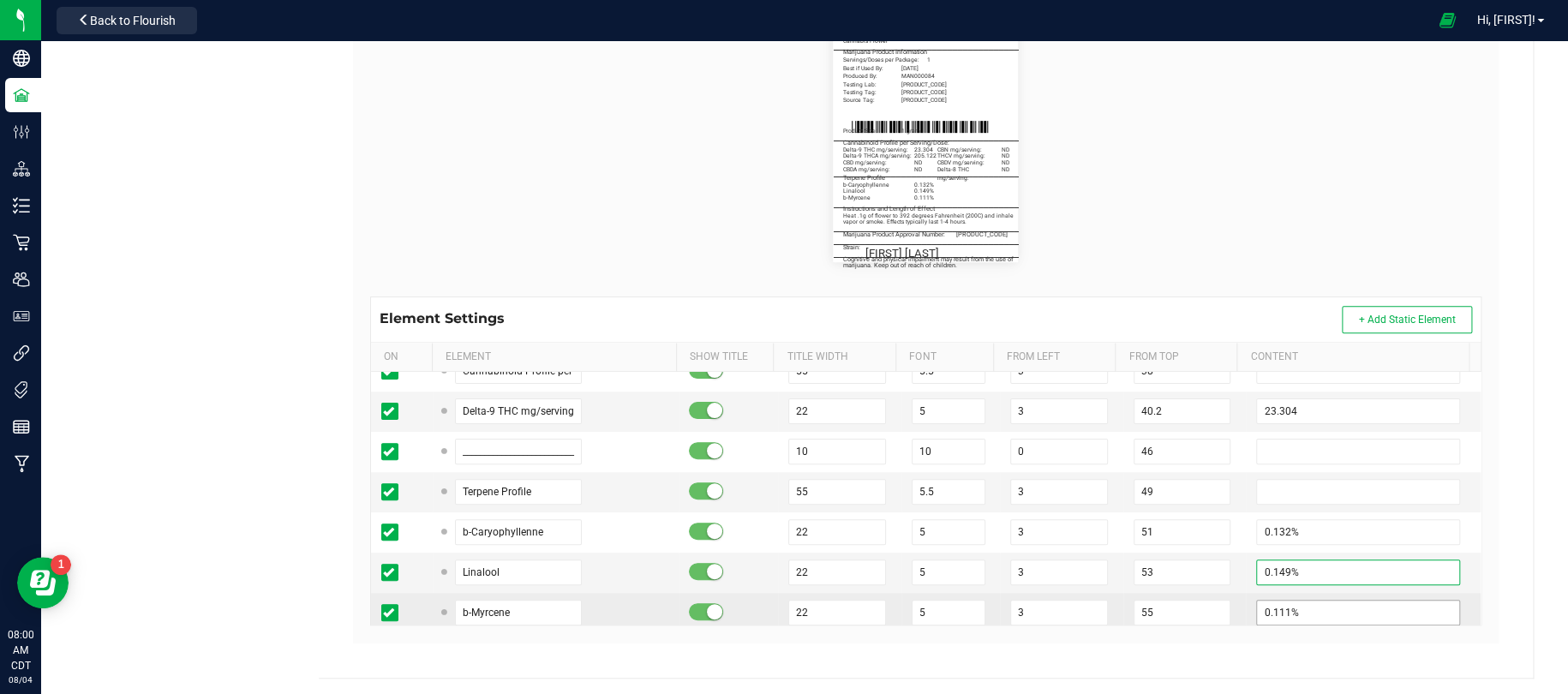 type on "0.149%" 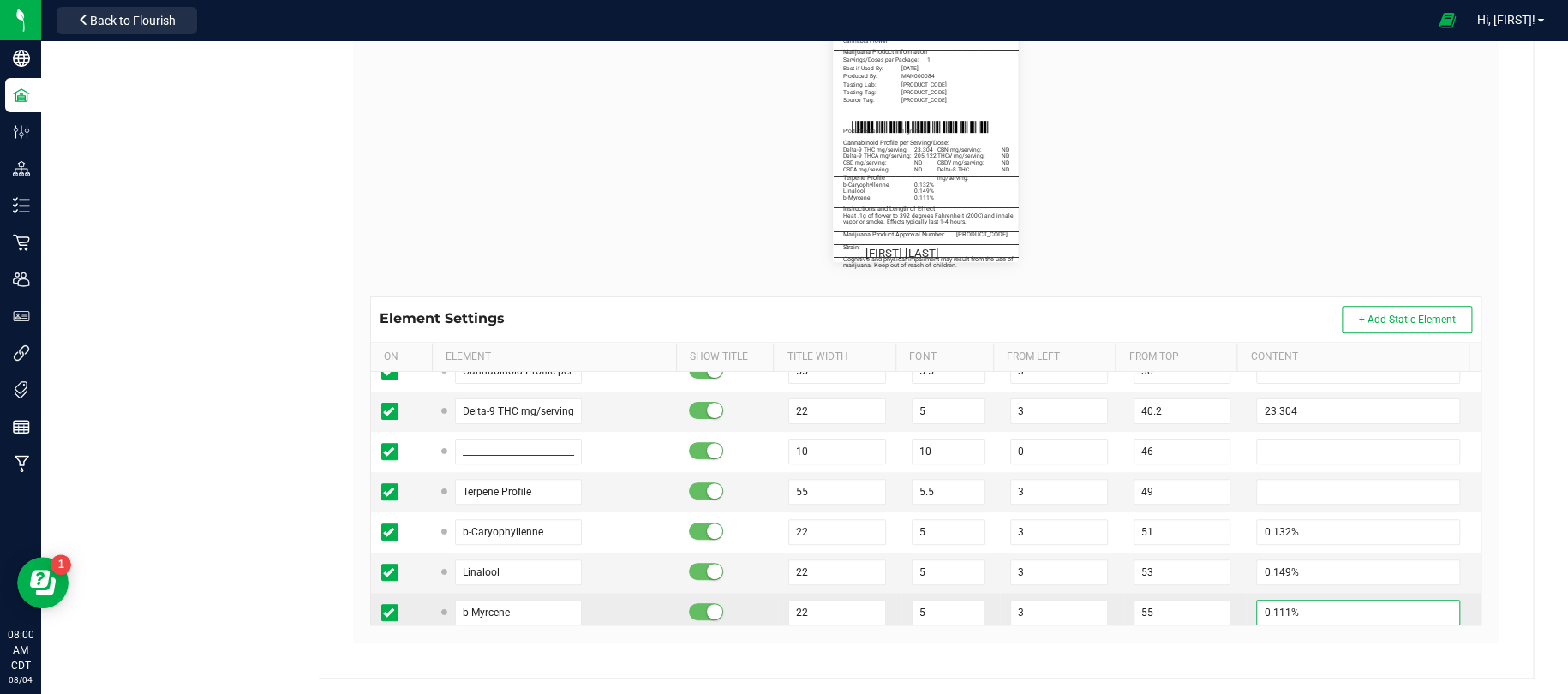 click on "0.111%" at bounding box center (1357, 613) 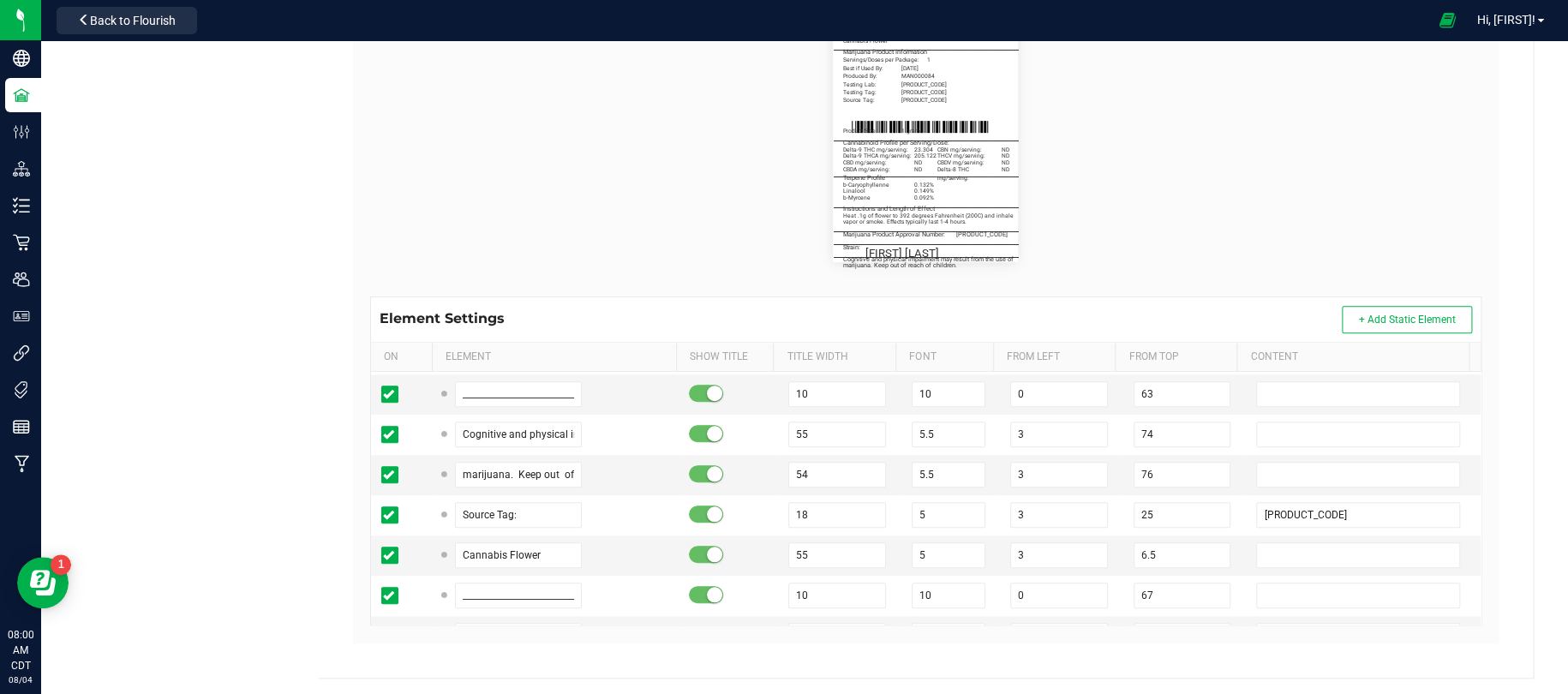 scroll, scrollTop: 771, scrollLeft: 0, axis: vertical 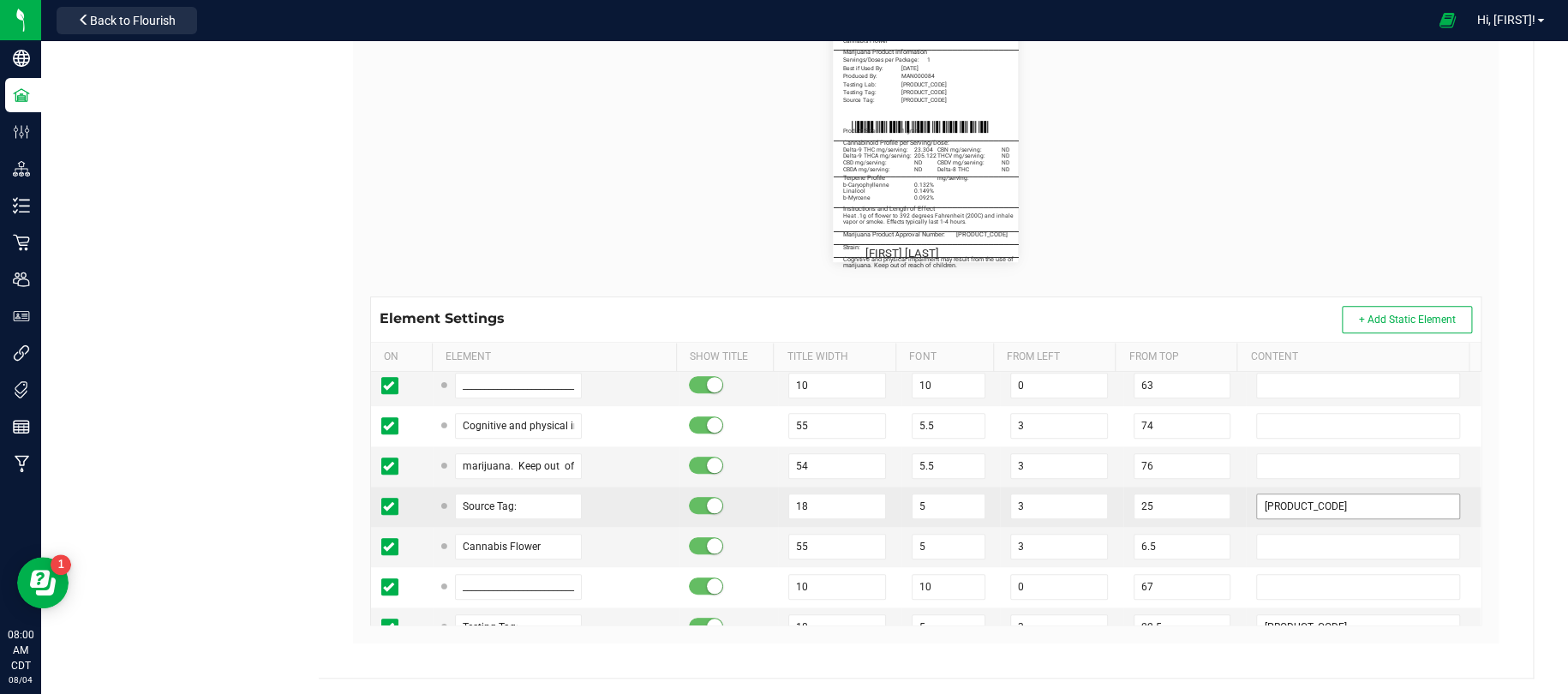 type on "0.092%" 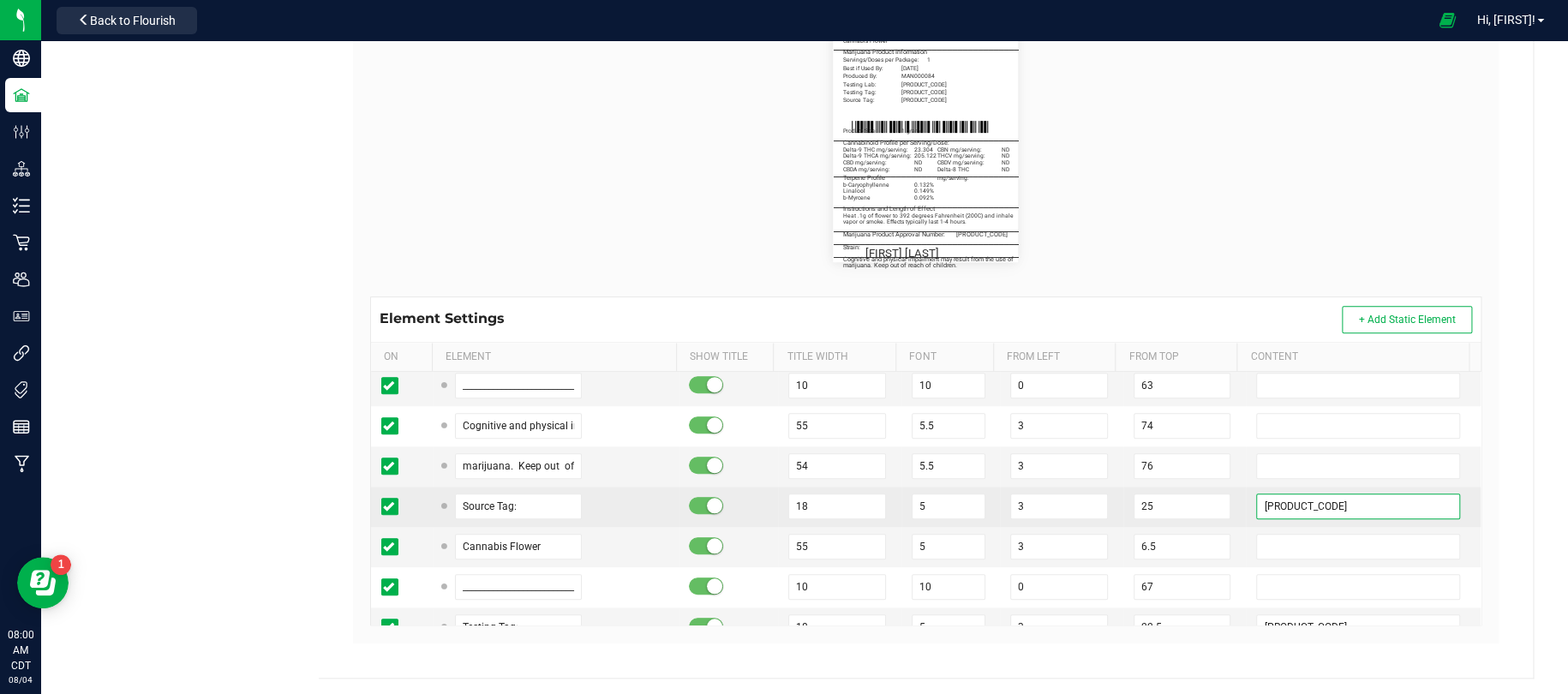 click on "1A40C03000009CD000003946" at bounding box center (1357, 506) 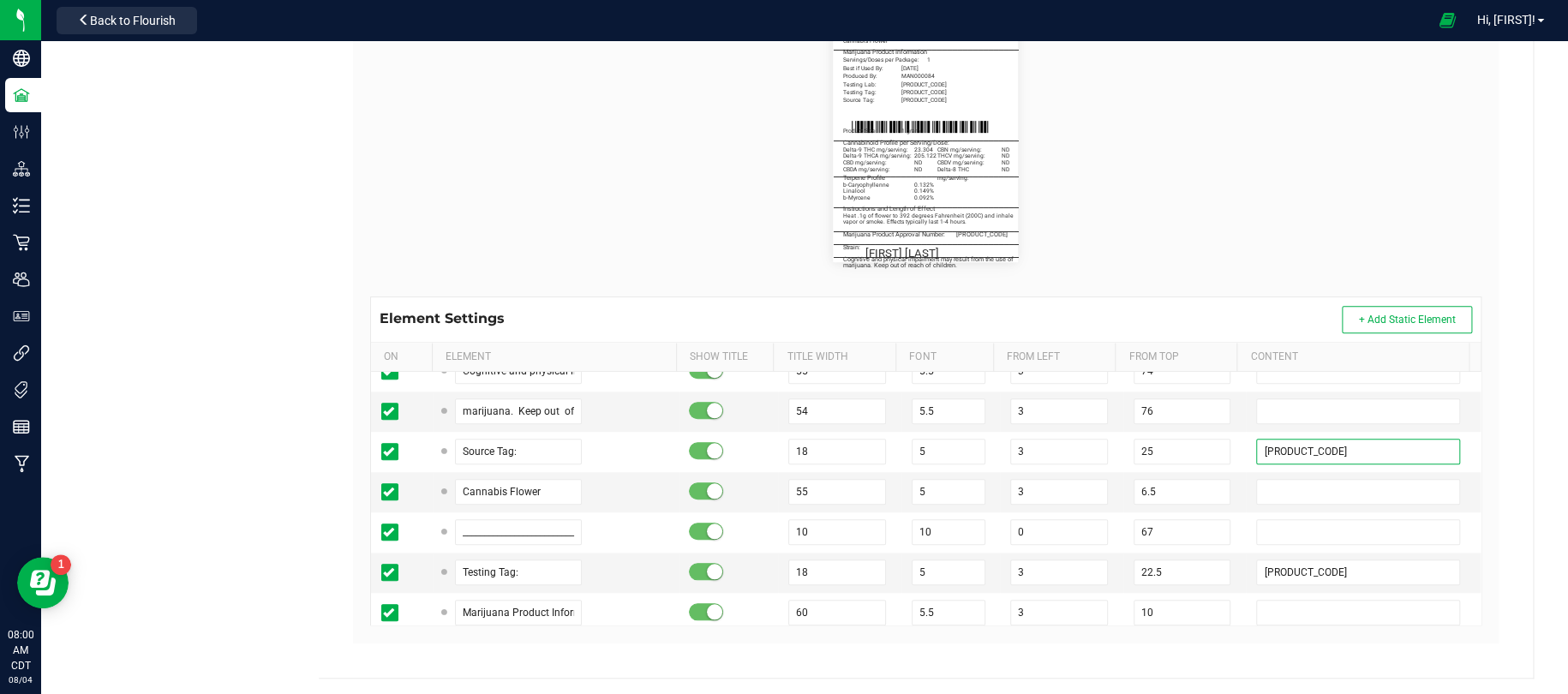 scroll, scrollTop: 857, scrollLeft: 0, axis: vertical 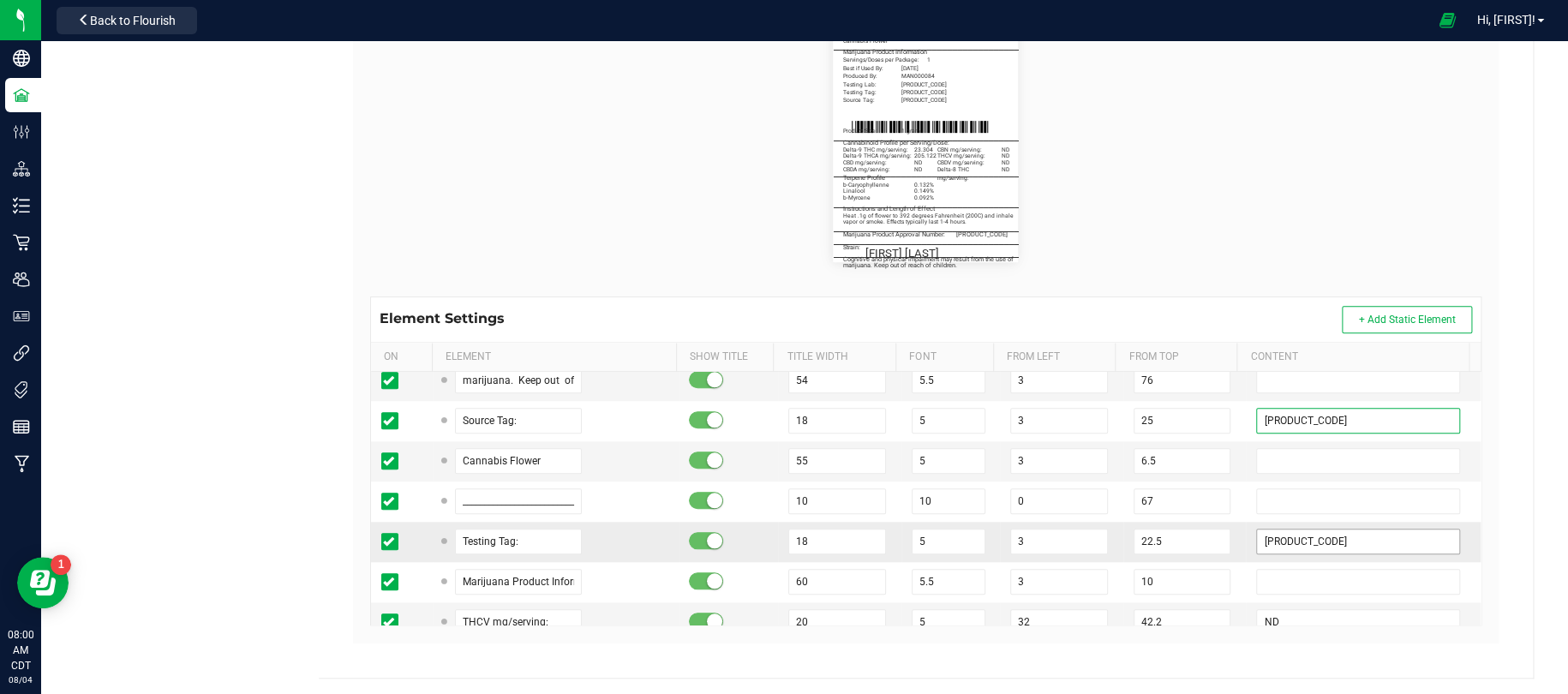 type on "1A40C03000009CD000003868" 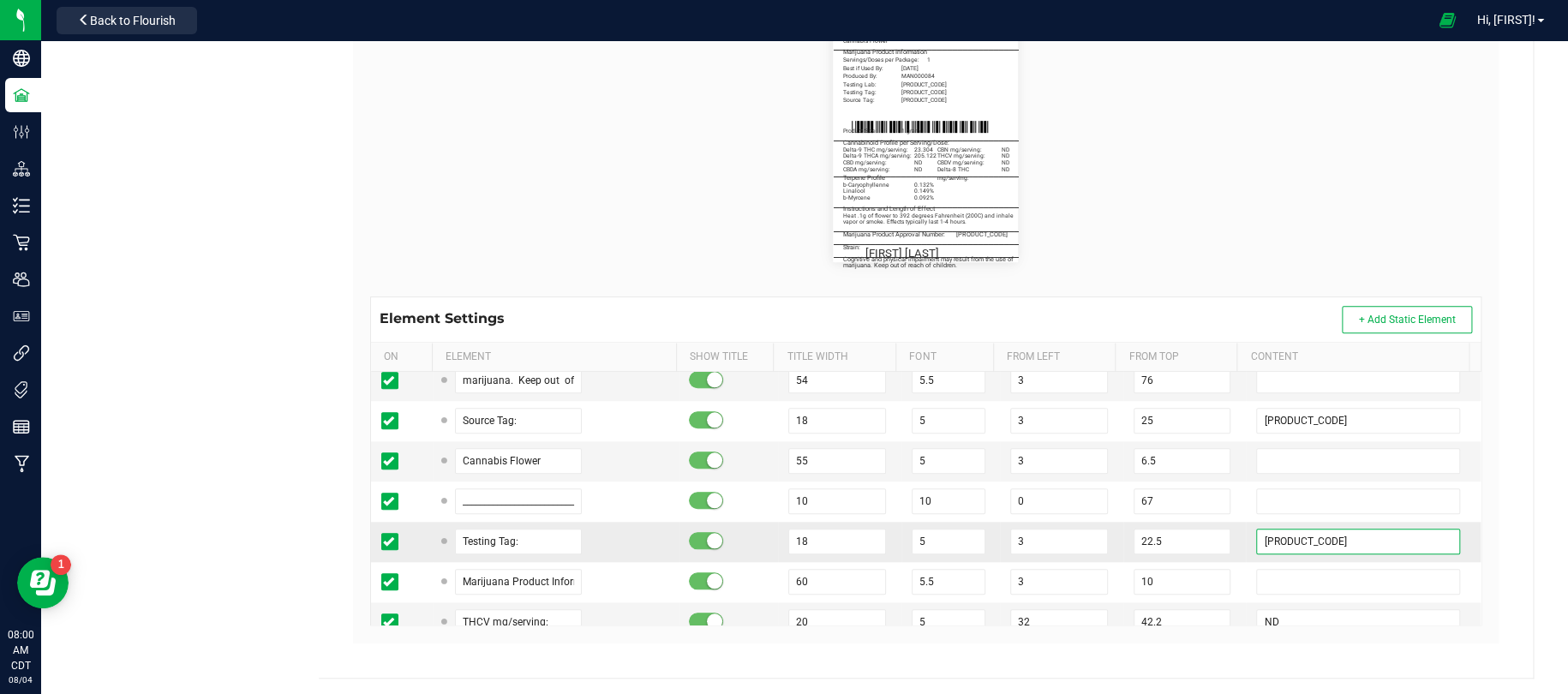 click on "1A40C03000009CD000003949" at bounding box center [1357, 541] 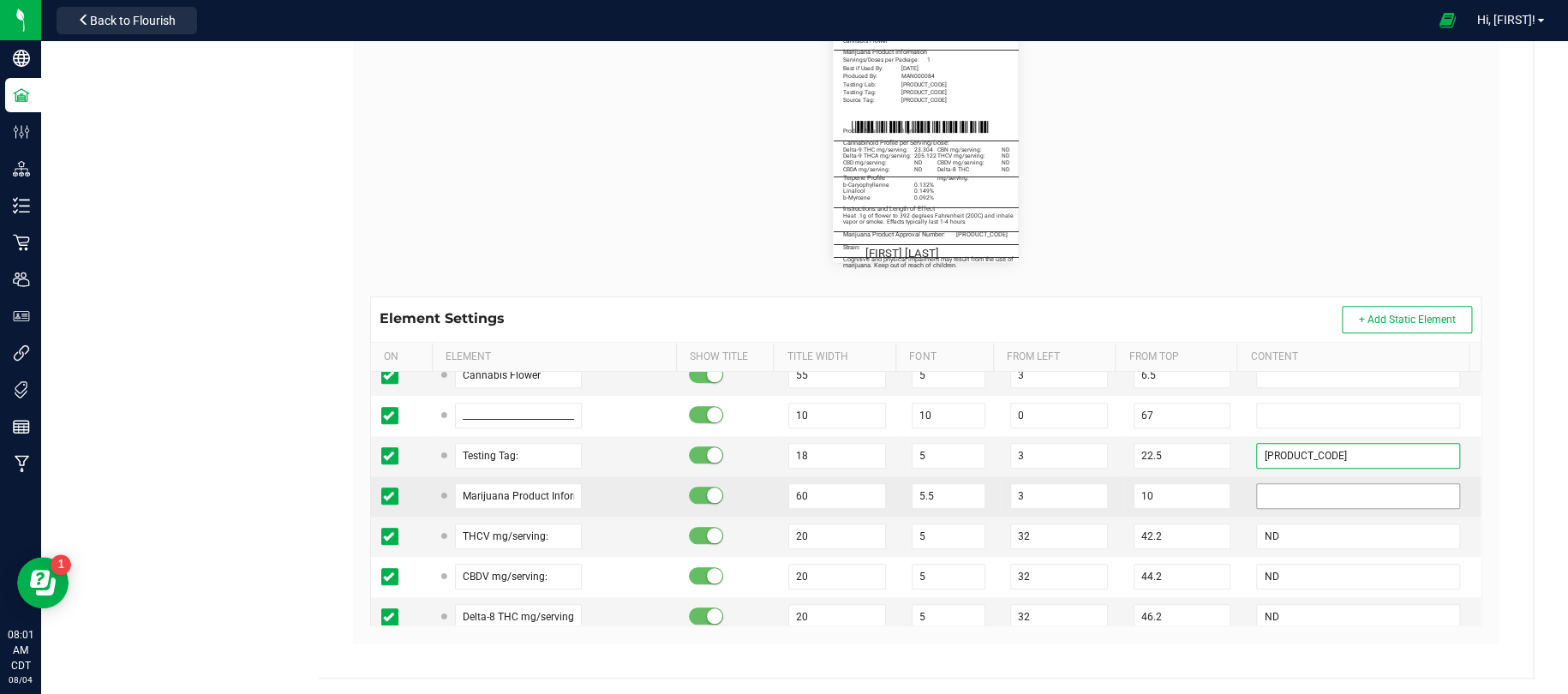 scroll, scrollTop: 1028, scrollLeft: 0, axis: vertical 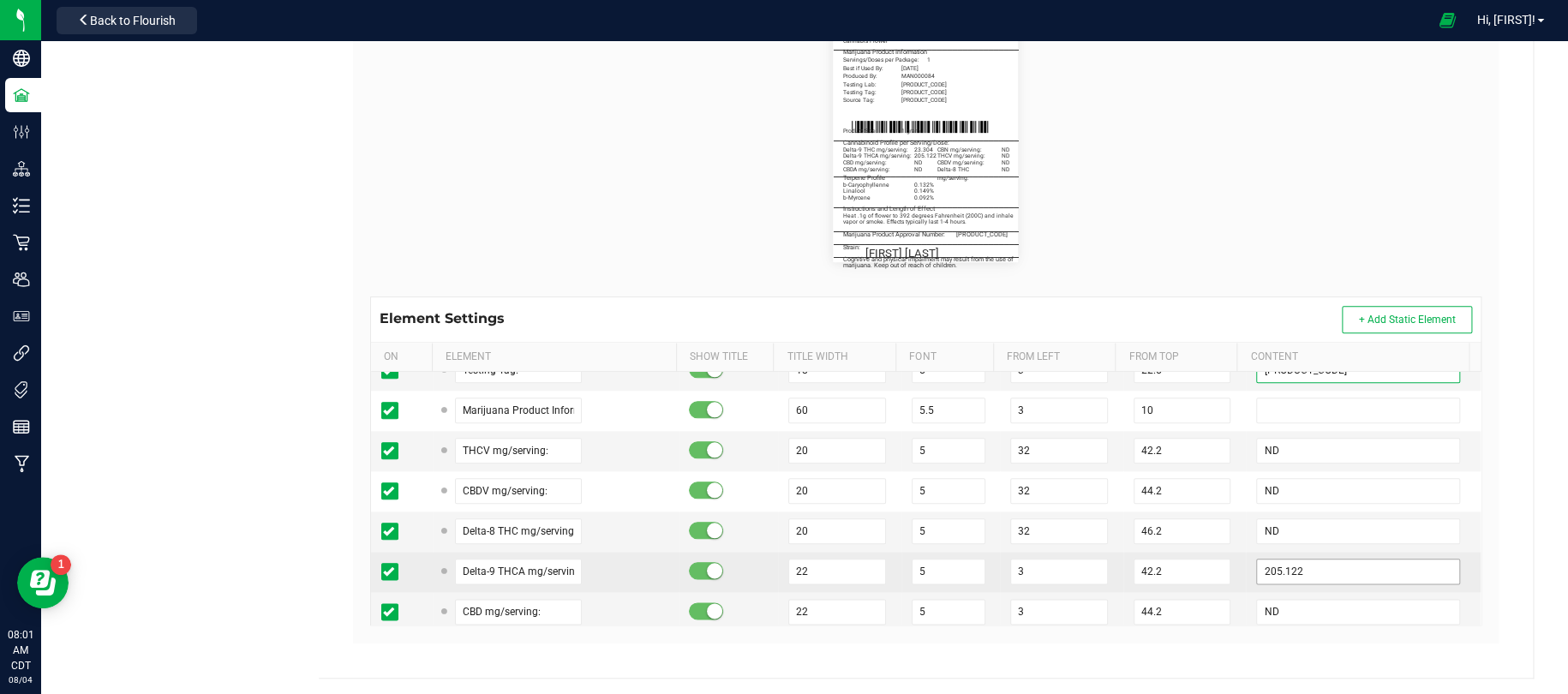 type on "1A40C03000009CD000003869" 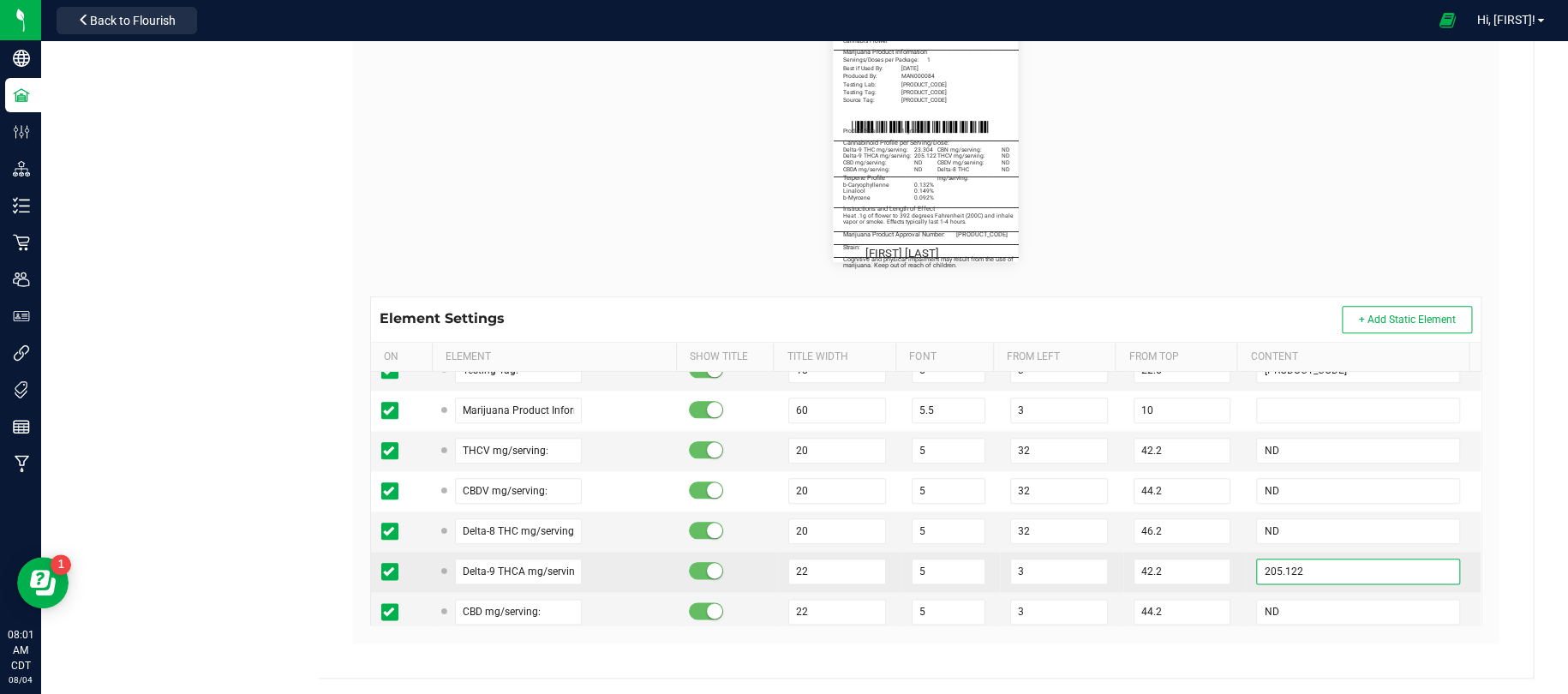 click on "205.122" at bounding box center (1357, 571) 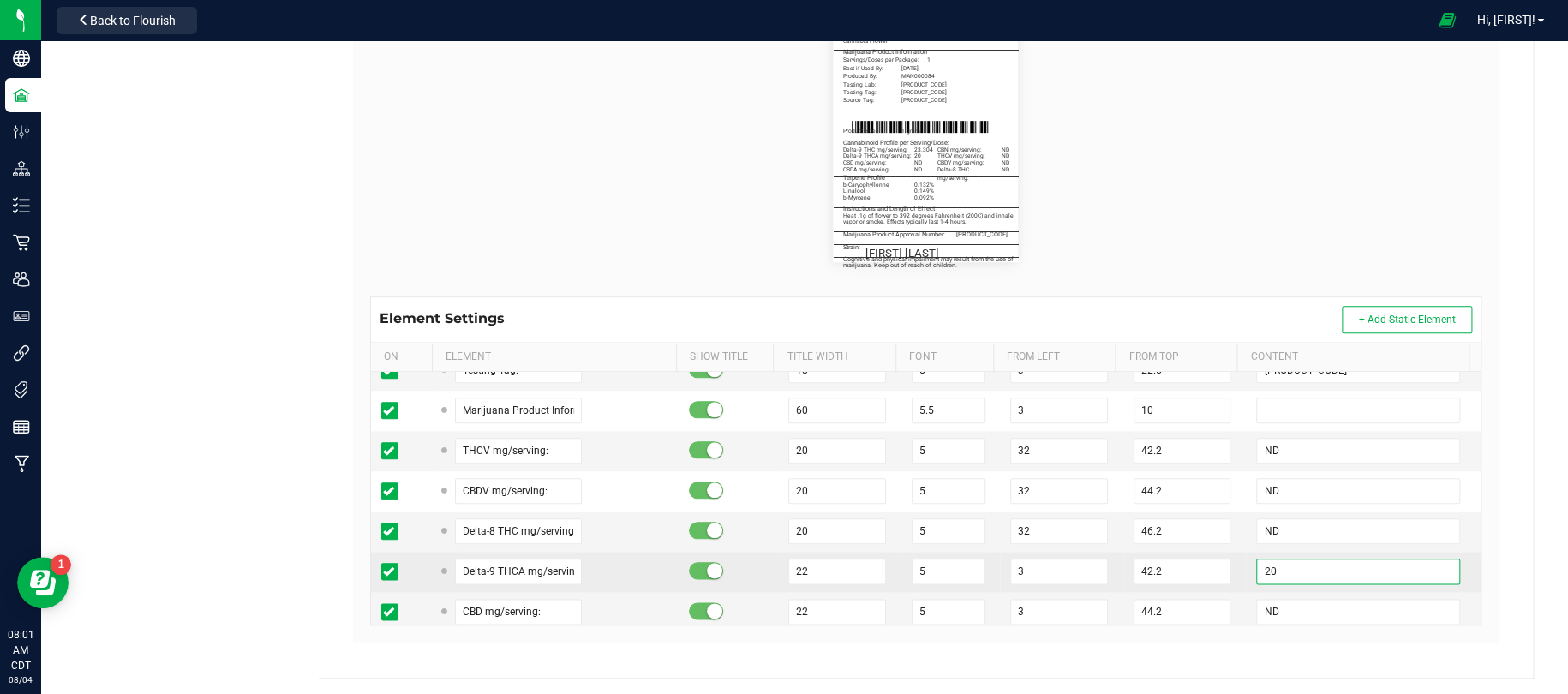 type on "2" 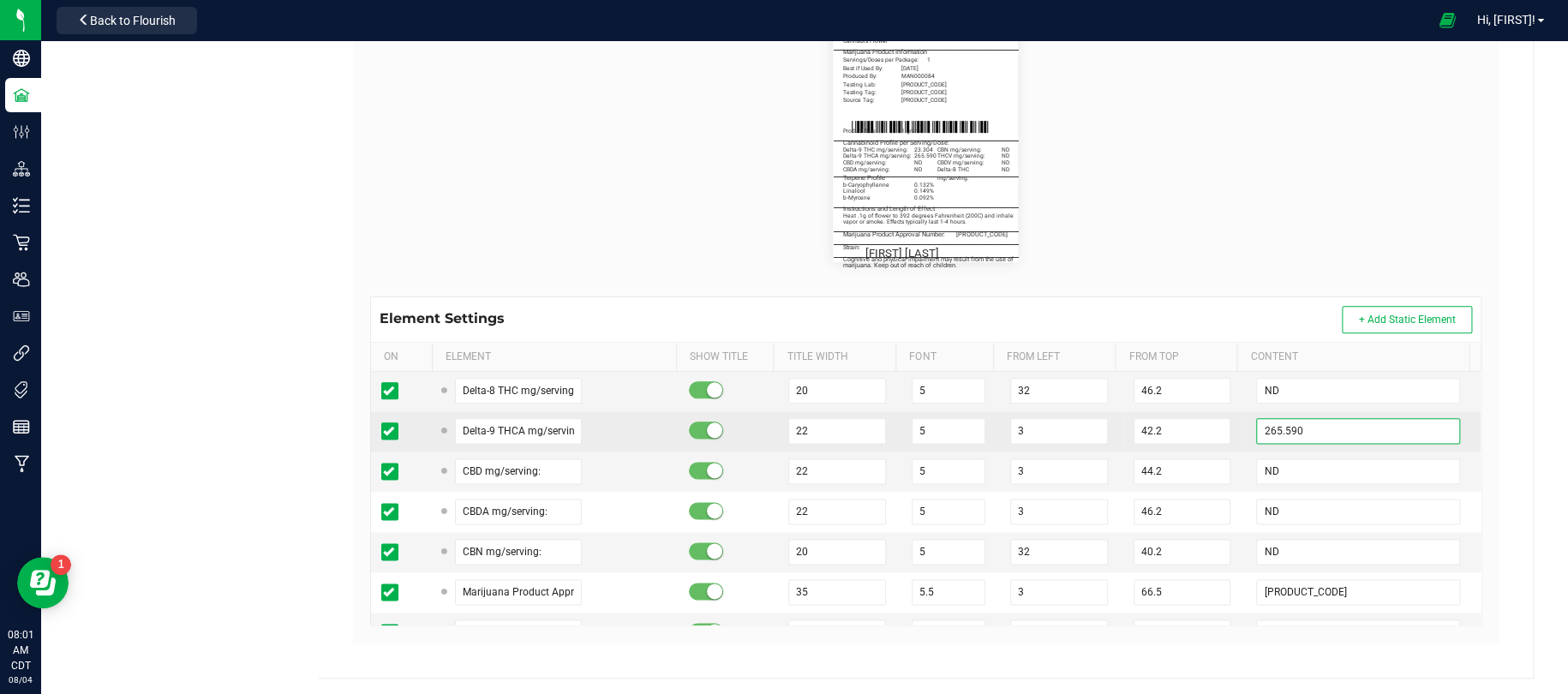 scroll, scrollTop: 1200, scrollLeft: 0, axis: vertical 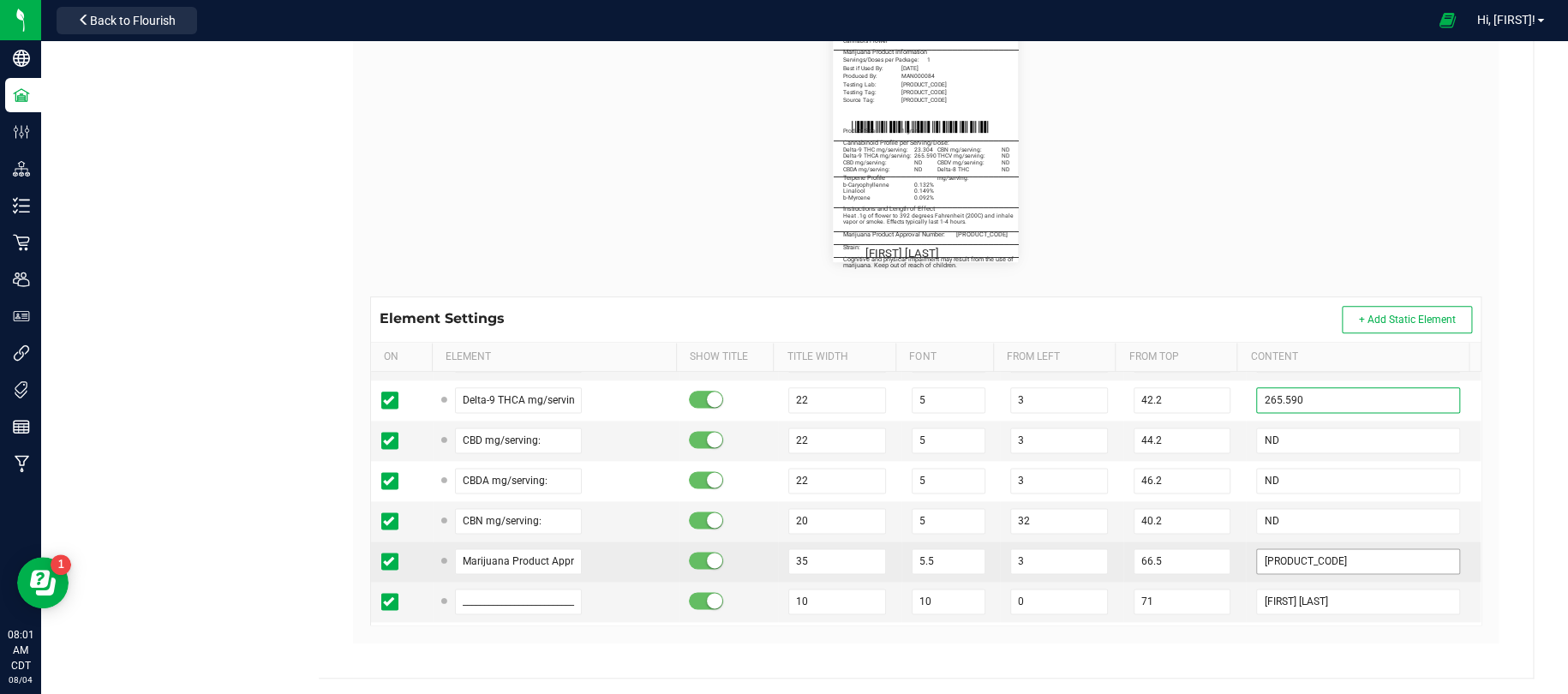 type on "265.590" 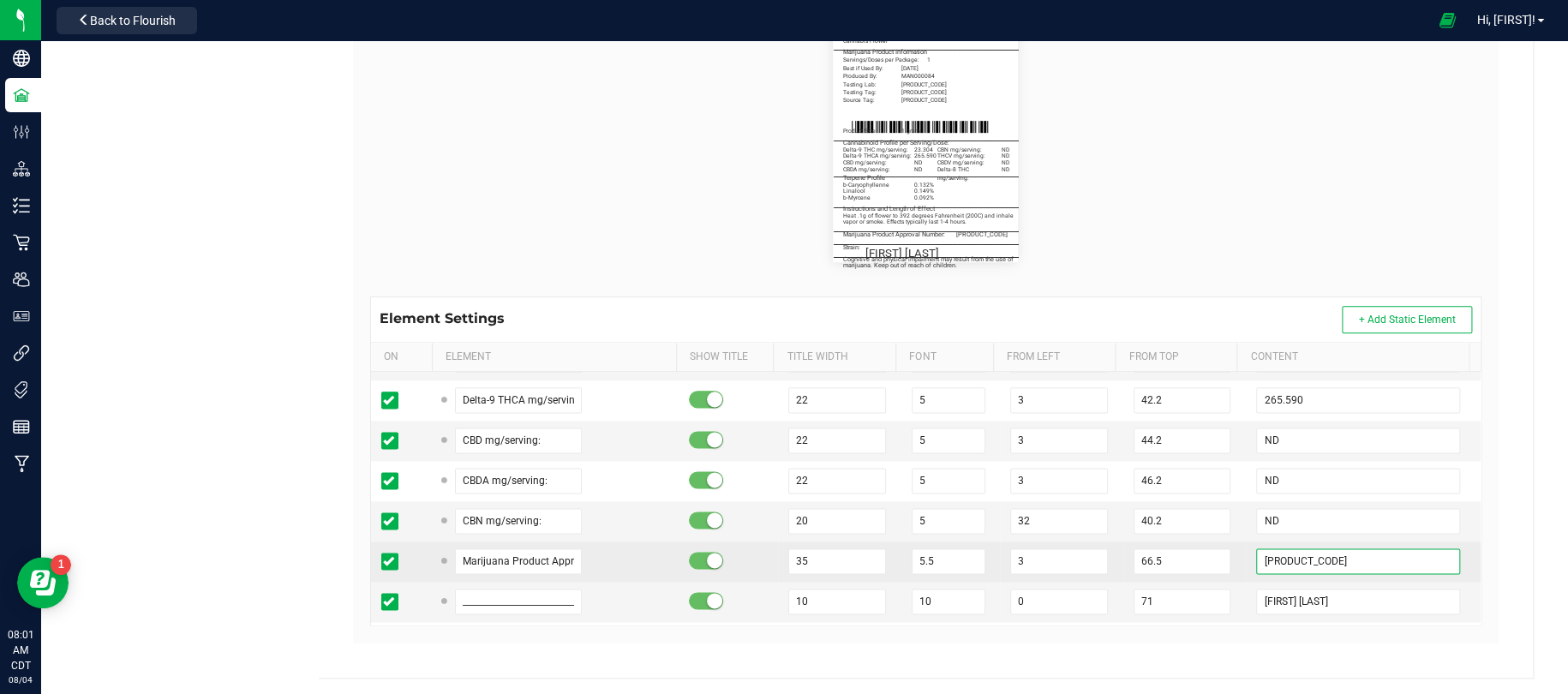 click on "M00001964163" at bounding box center [1357, 561] 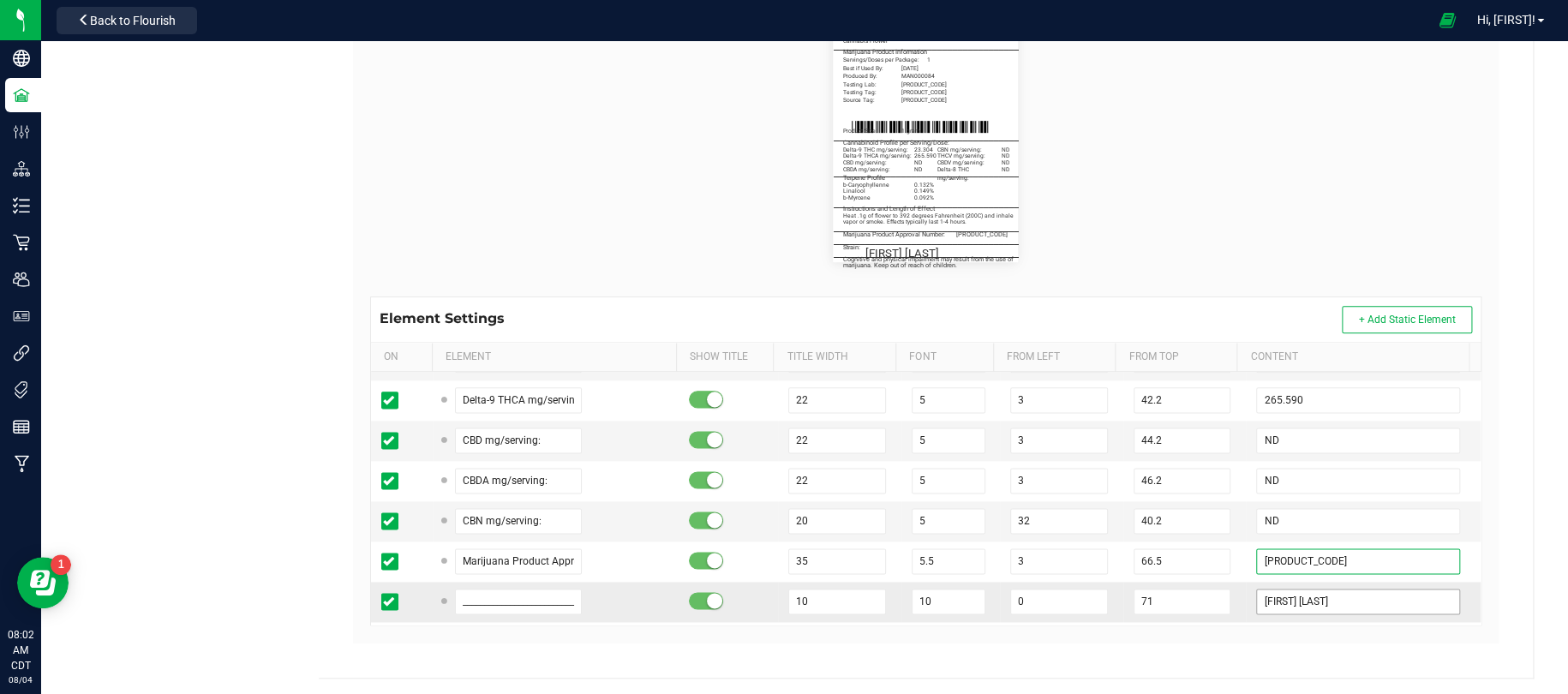 type on "M00001748630" 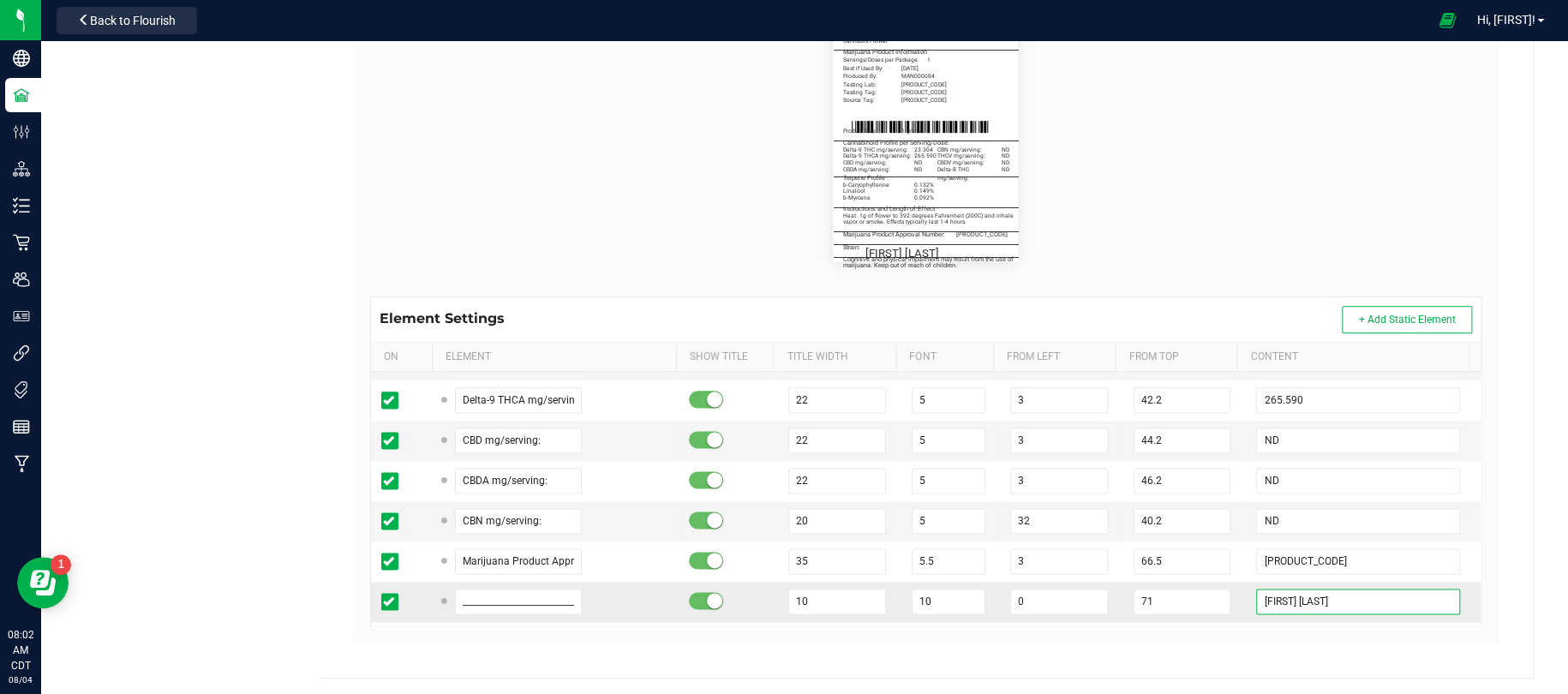 click on "Wet Willy" at bounding box center [1357, 601] 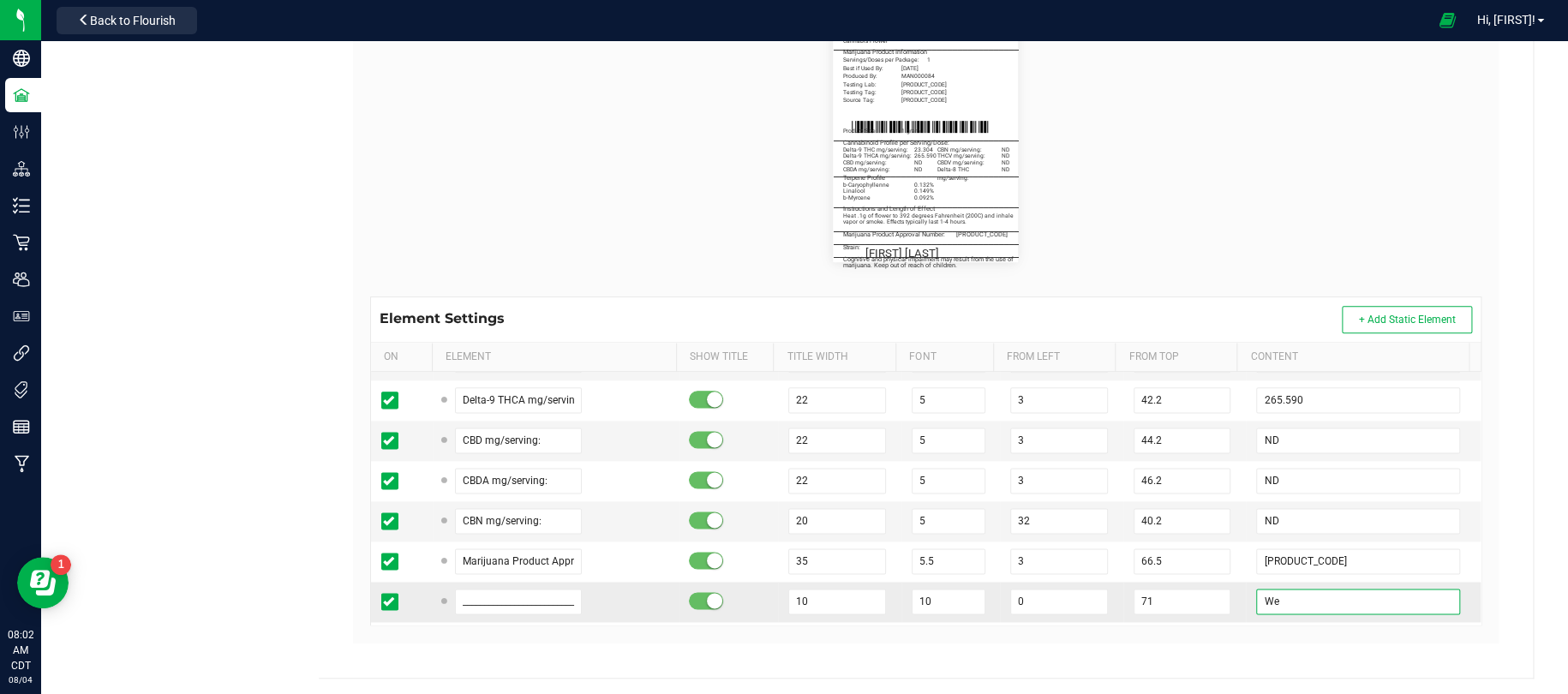 type on "W" 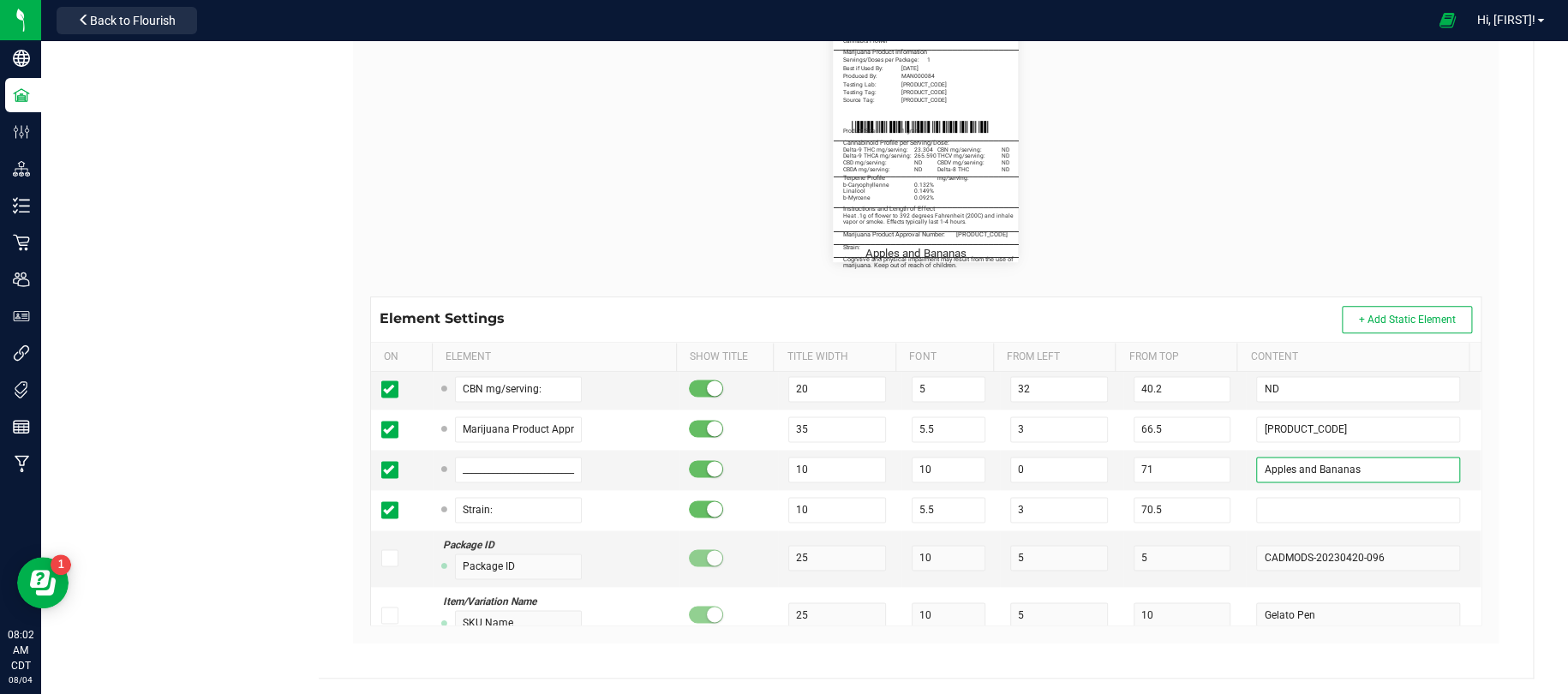 scroll, scrollTop: 1371, scrollLeft: 0, axis: vertical 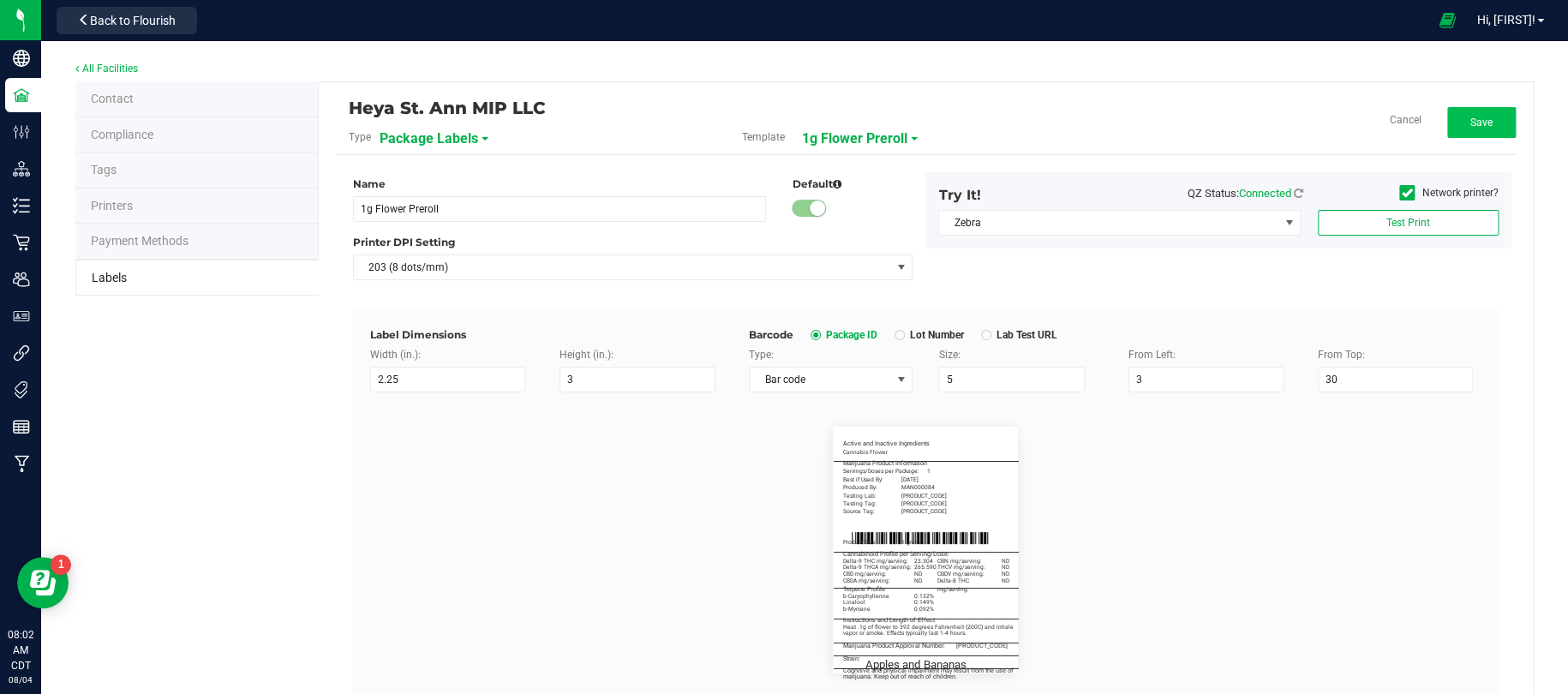 type on "Apples and Bananas" 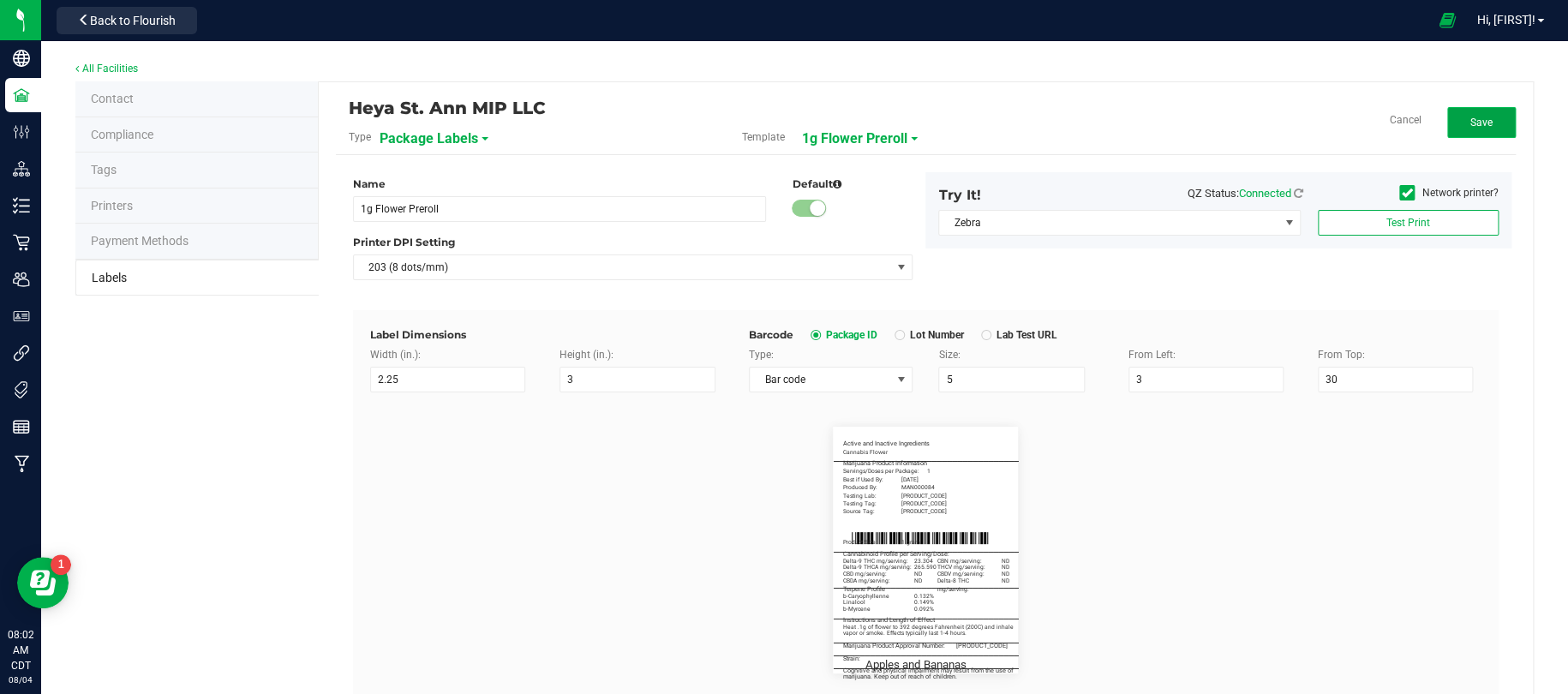 click on "Save" at bounding box center (1481, 123) 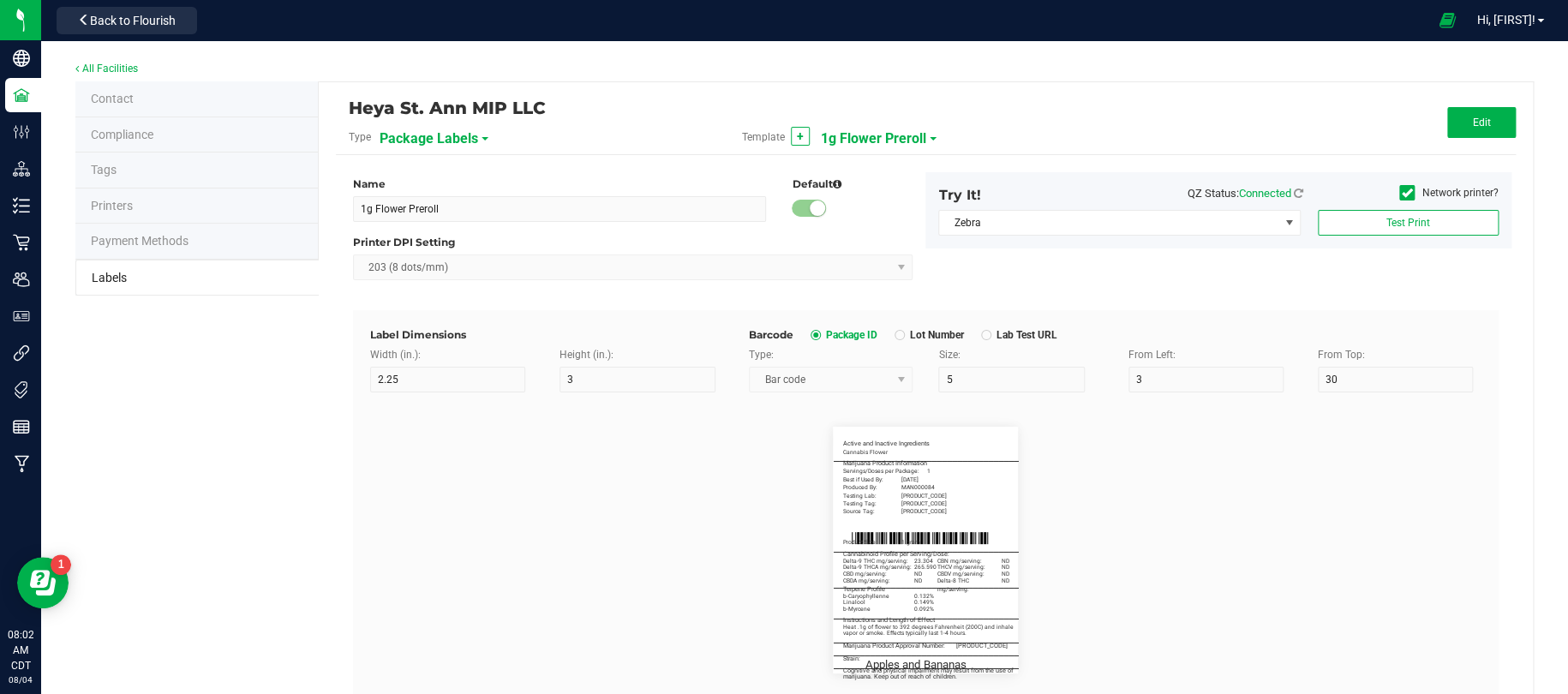 click at bounding box center [1407, 193] 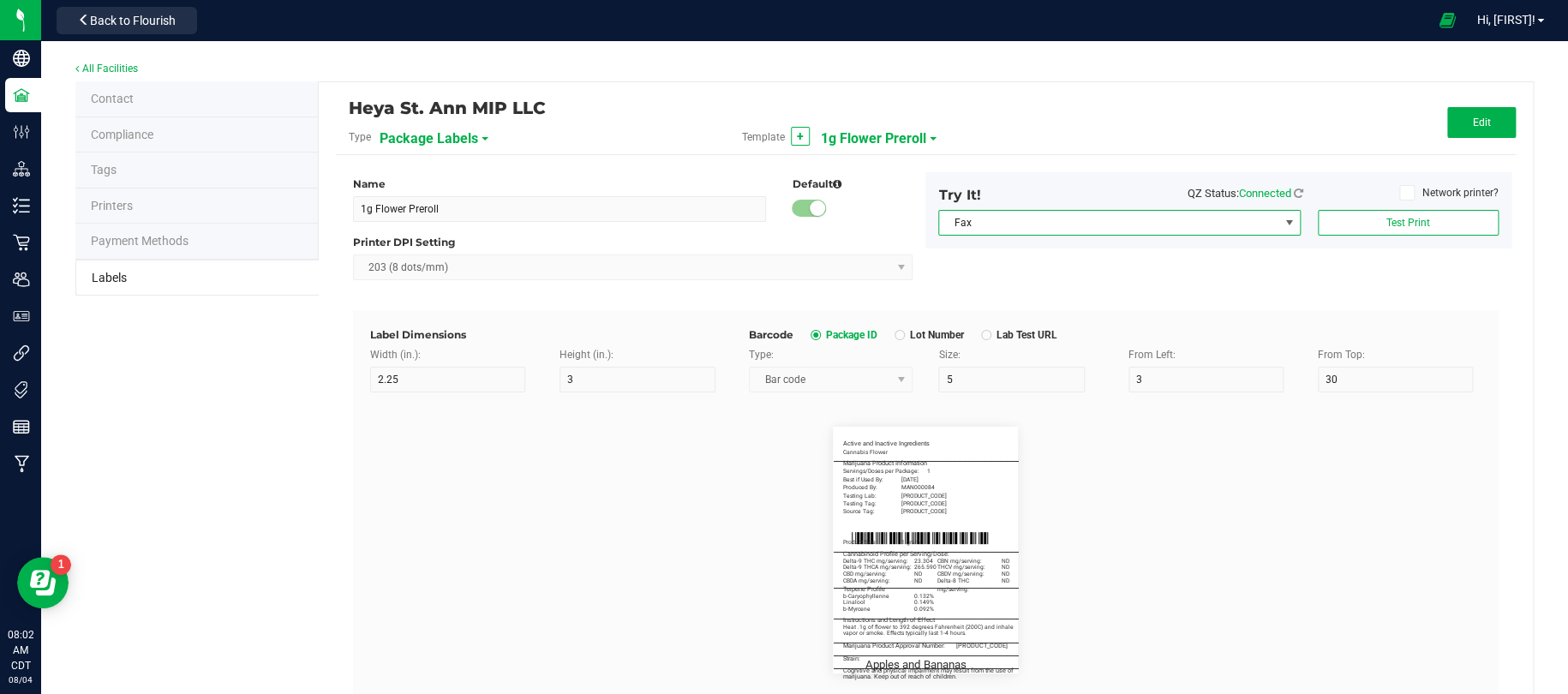 click at bounding box center (1289, 223) 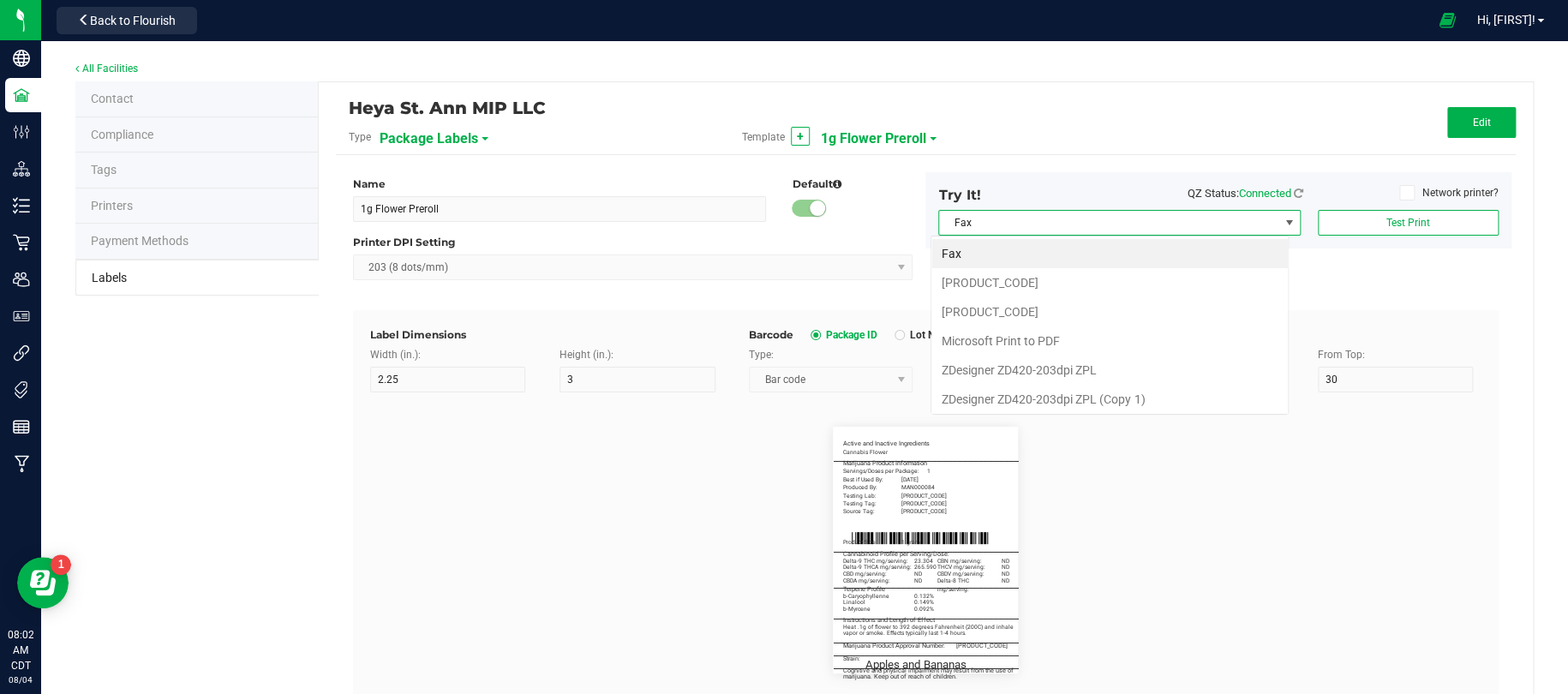 scroll, scrollTop: 85653, scrollLeft: 85324, axis: both 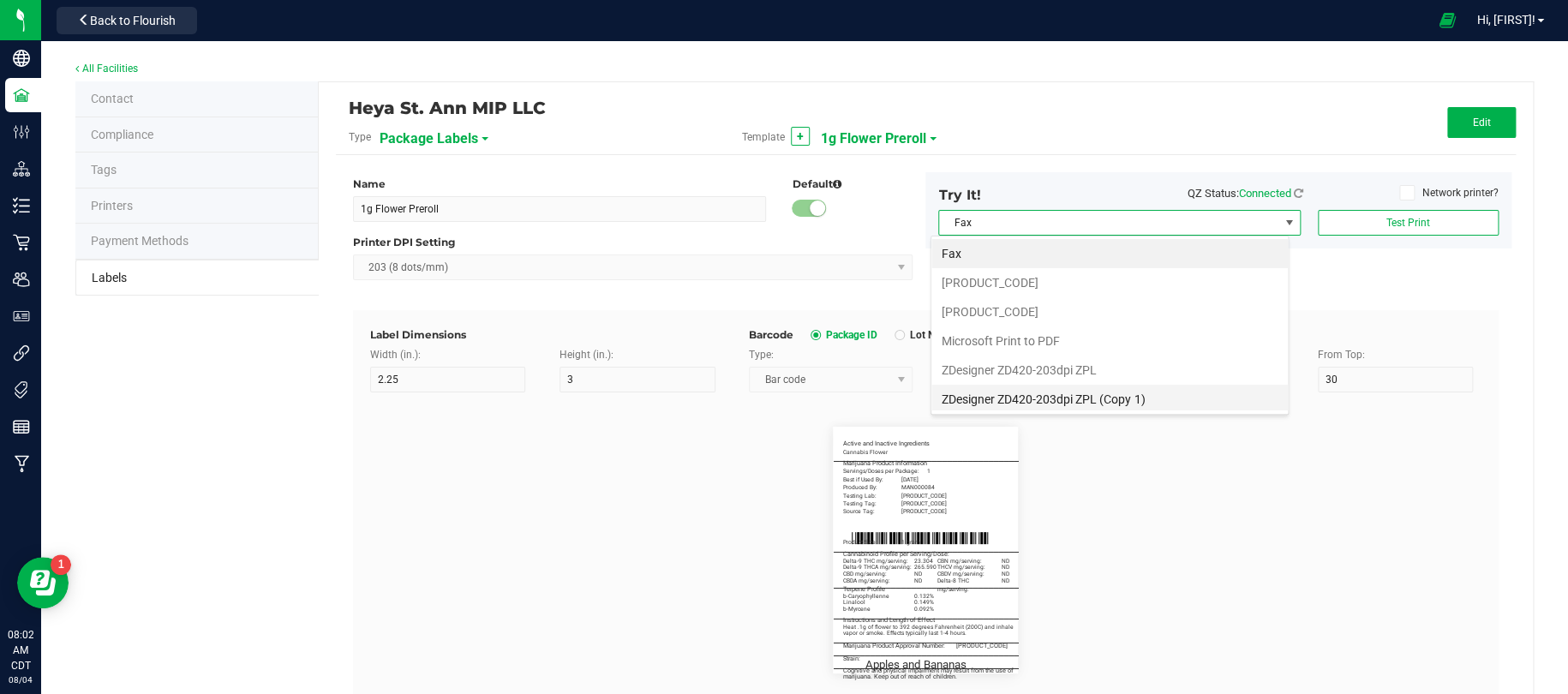 click on "ZDesigner ZD420-203dpi ZPL (Copy 1)" at bounding box center (1110, 399) 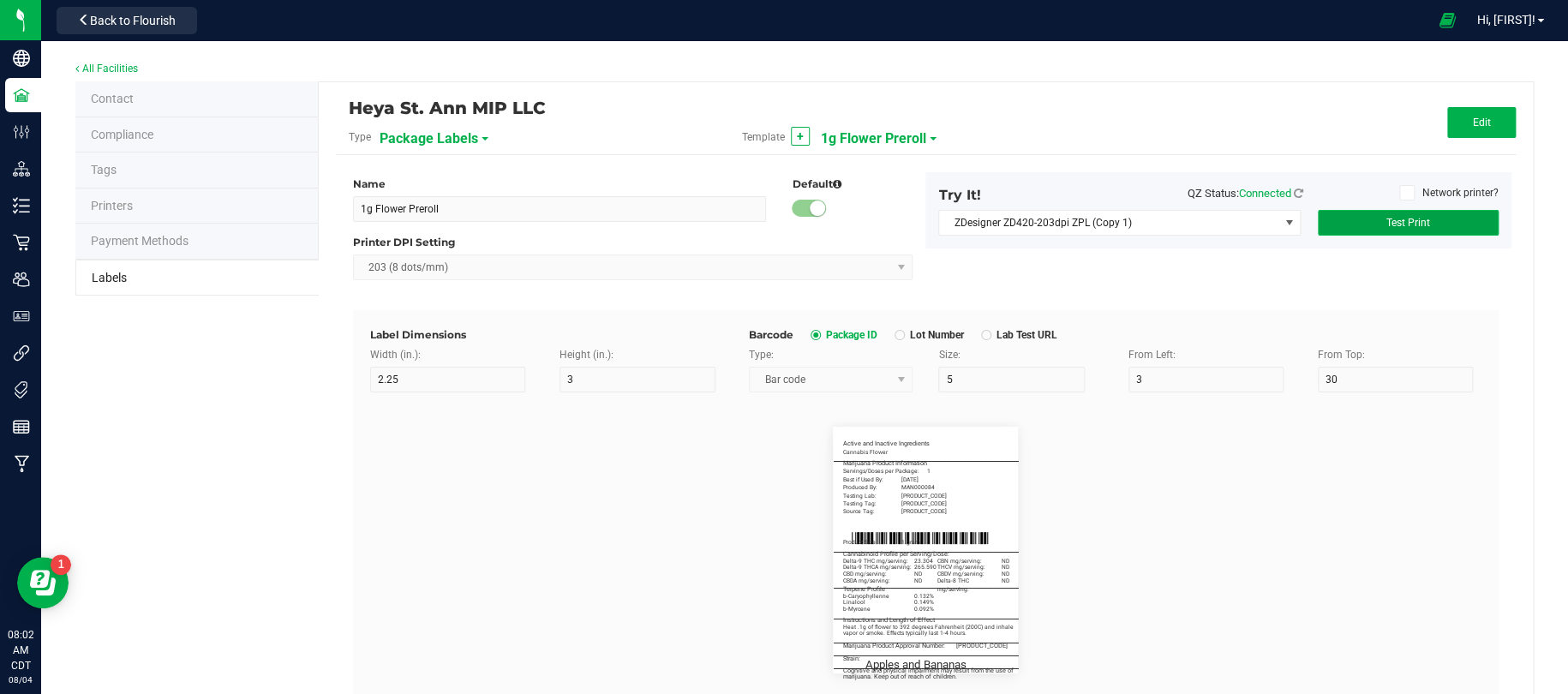 click on "Test Print" at bounding box center [1408, 223] 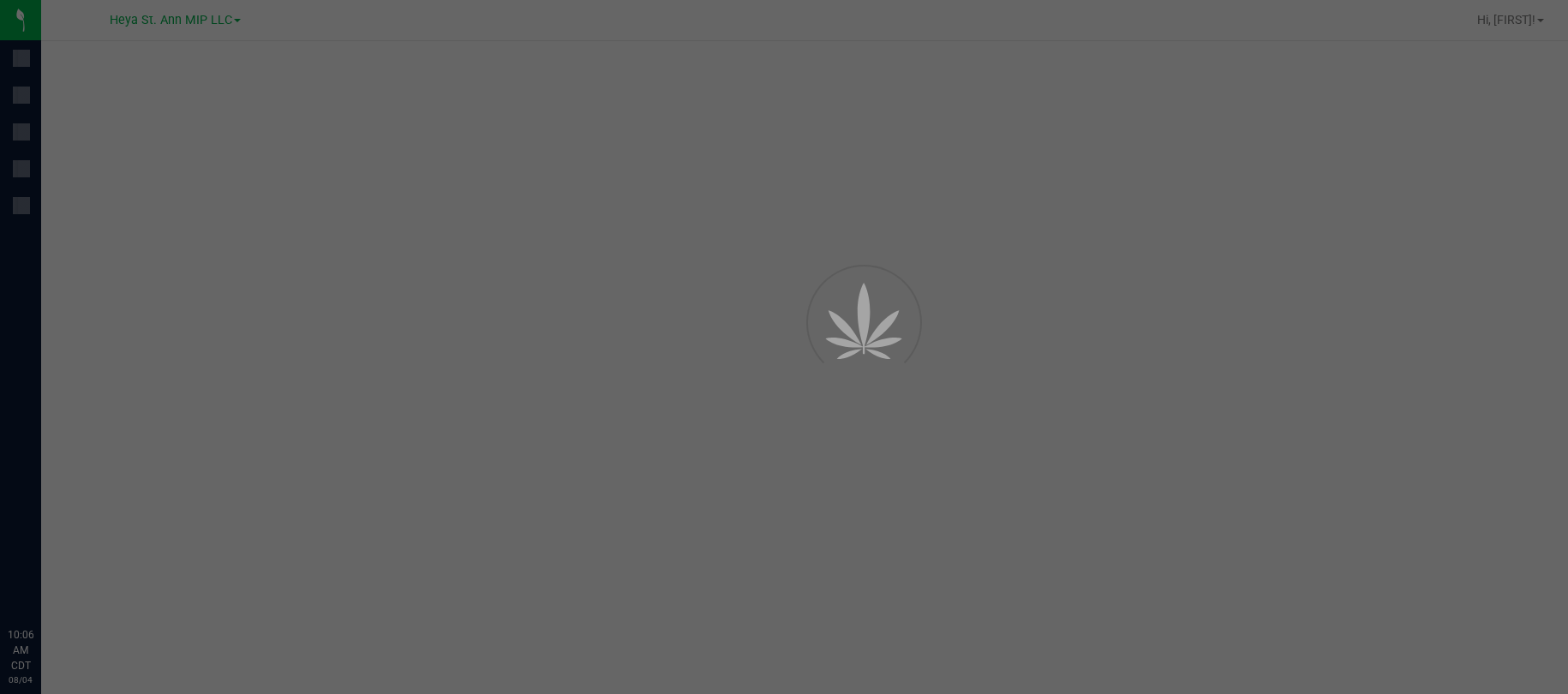 scroll, scrollTop: 0, scrollLeft: 0, axis: both 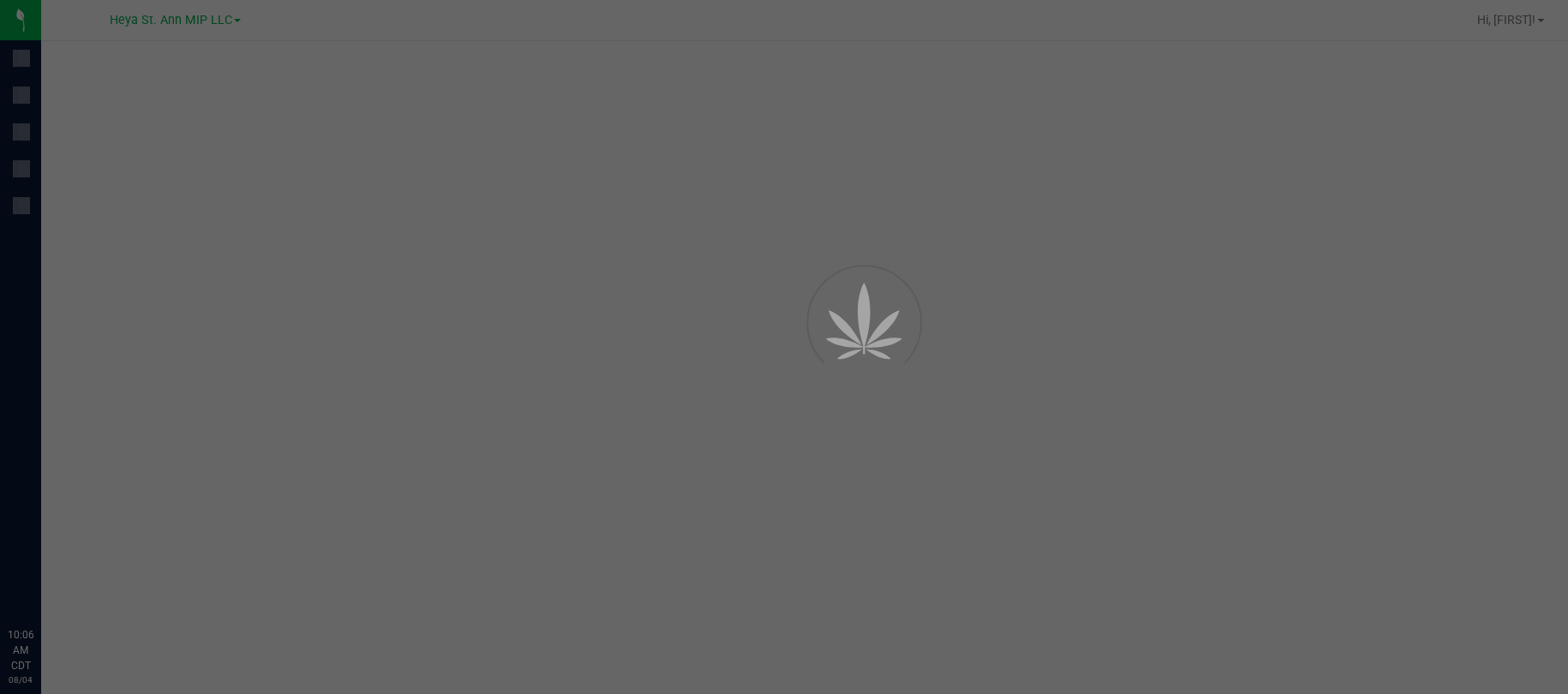 click at bounding box center (784, 347) 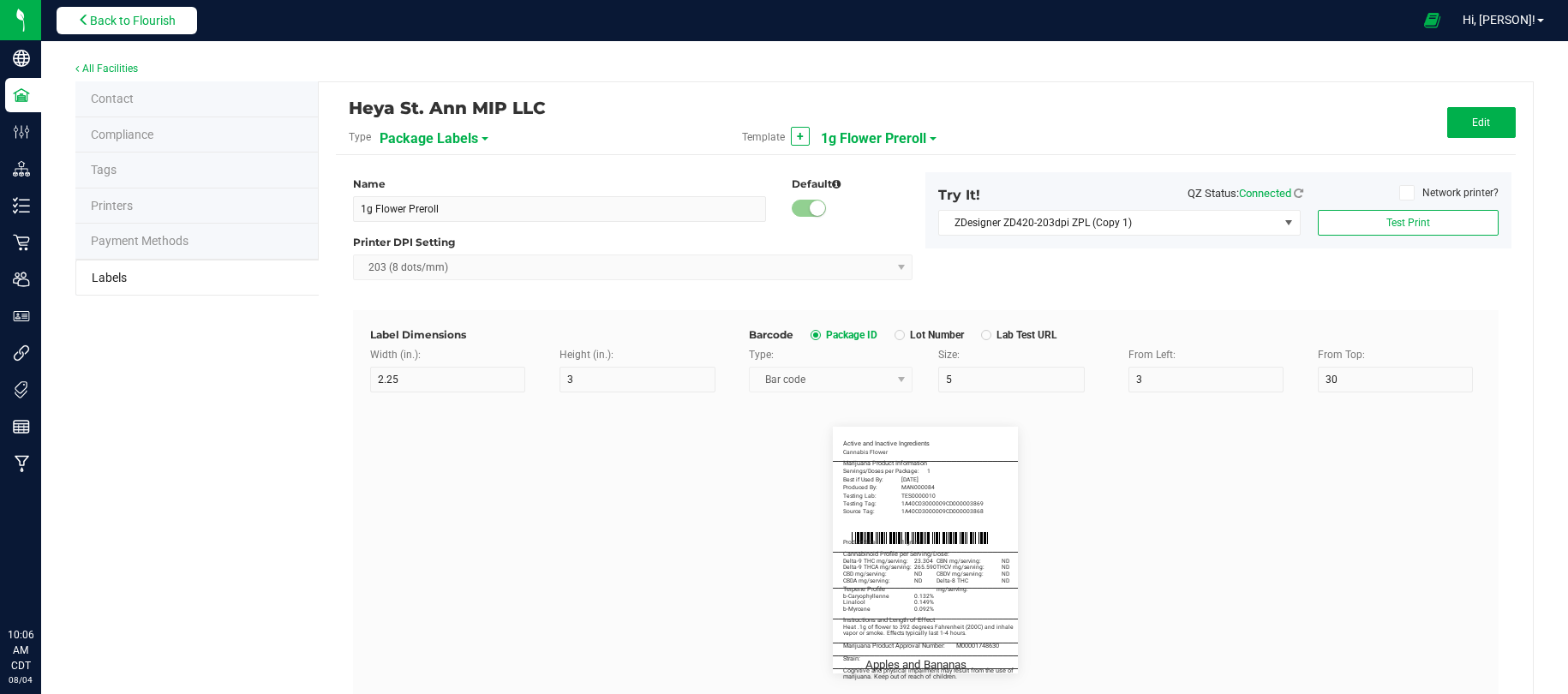 scroll, scrollTop: 0, scrollLeft: 0, axis: both 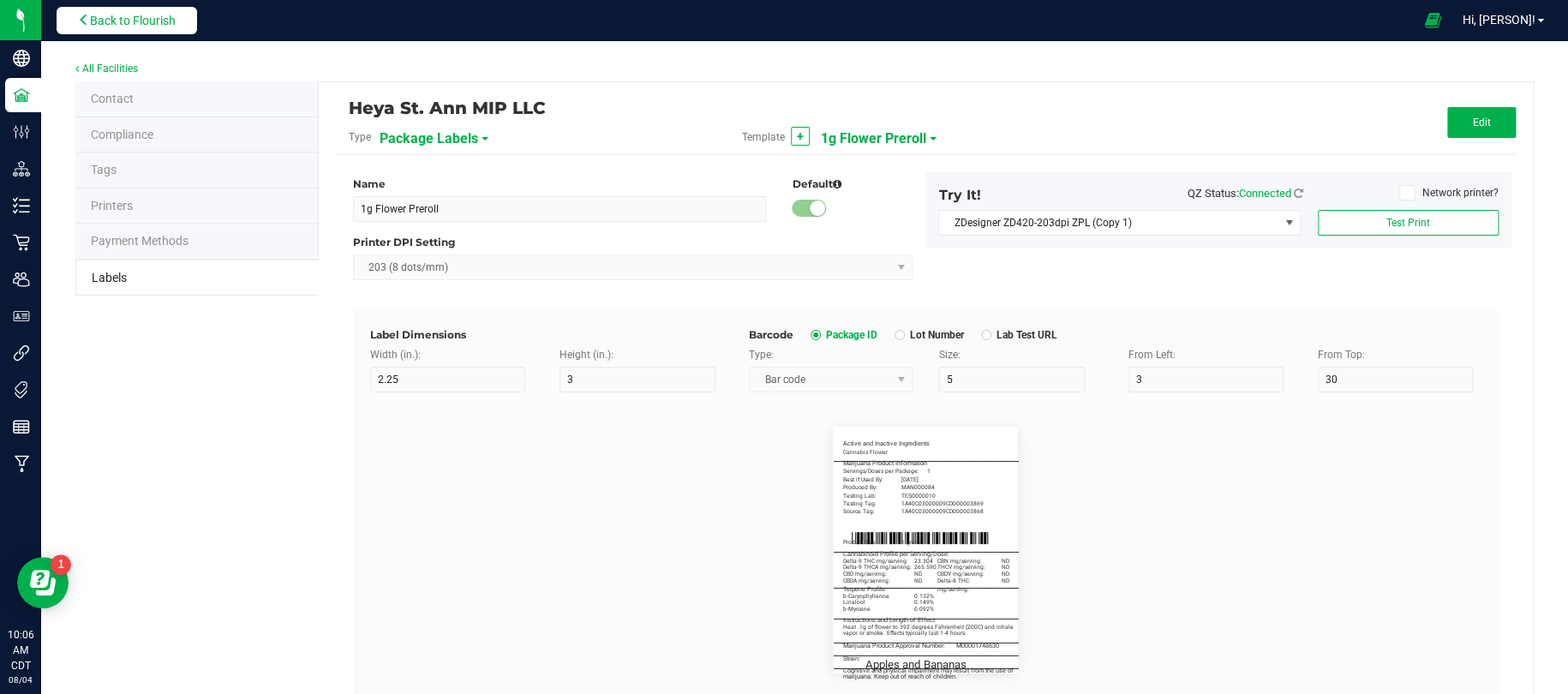 click on "Back to Flourish" at bounding box center [127, 21] 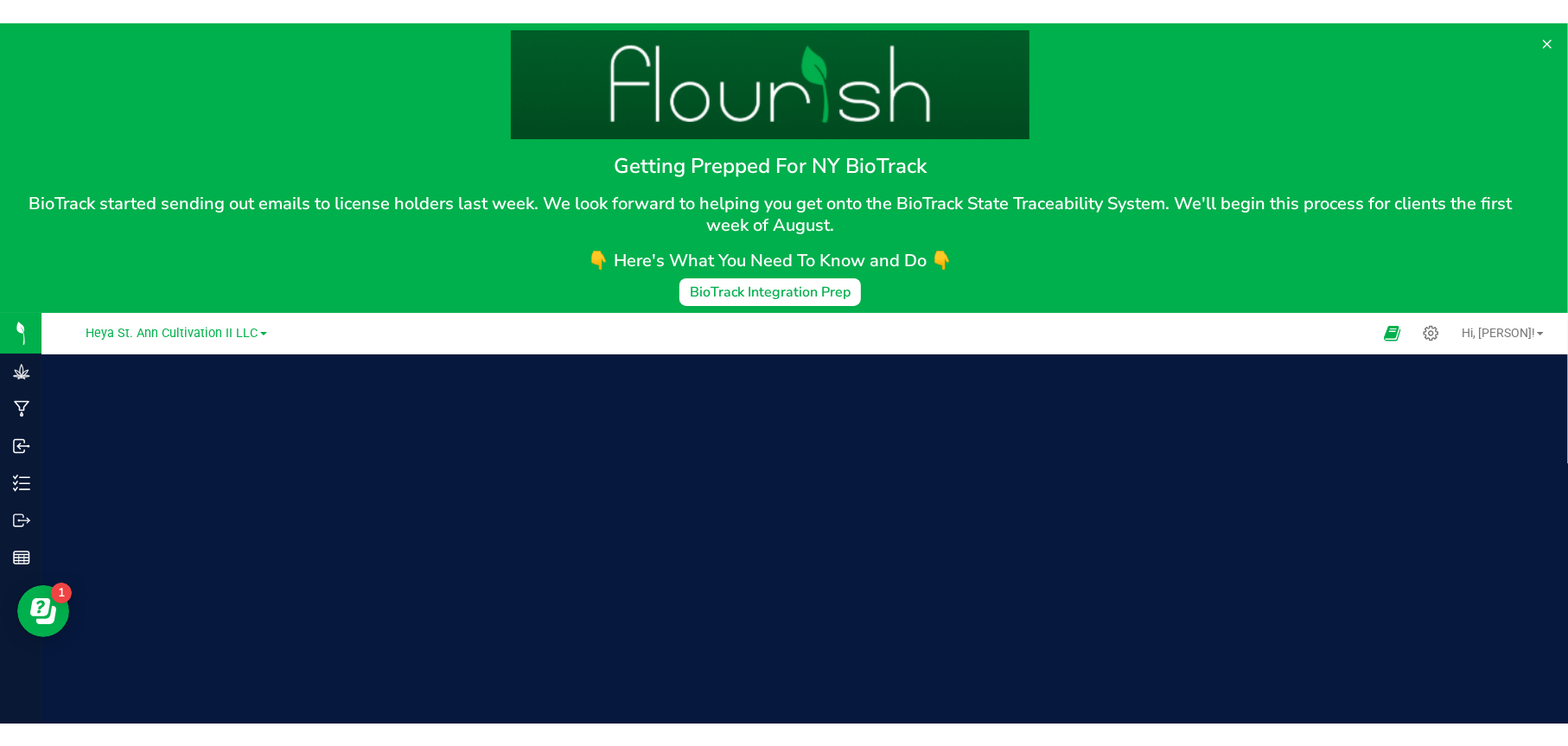 scroll, scrollTop: 0, scrollLeft: 0, axis: both 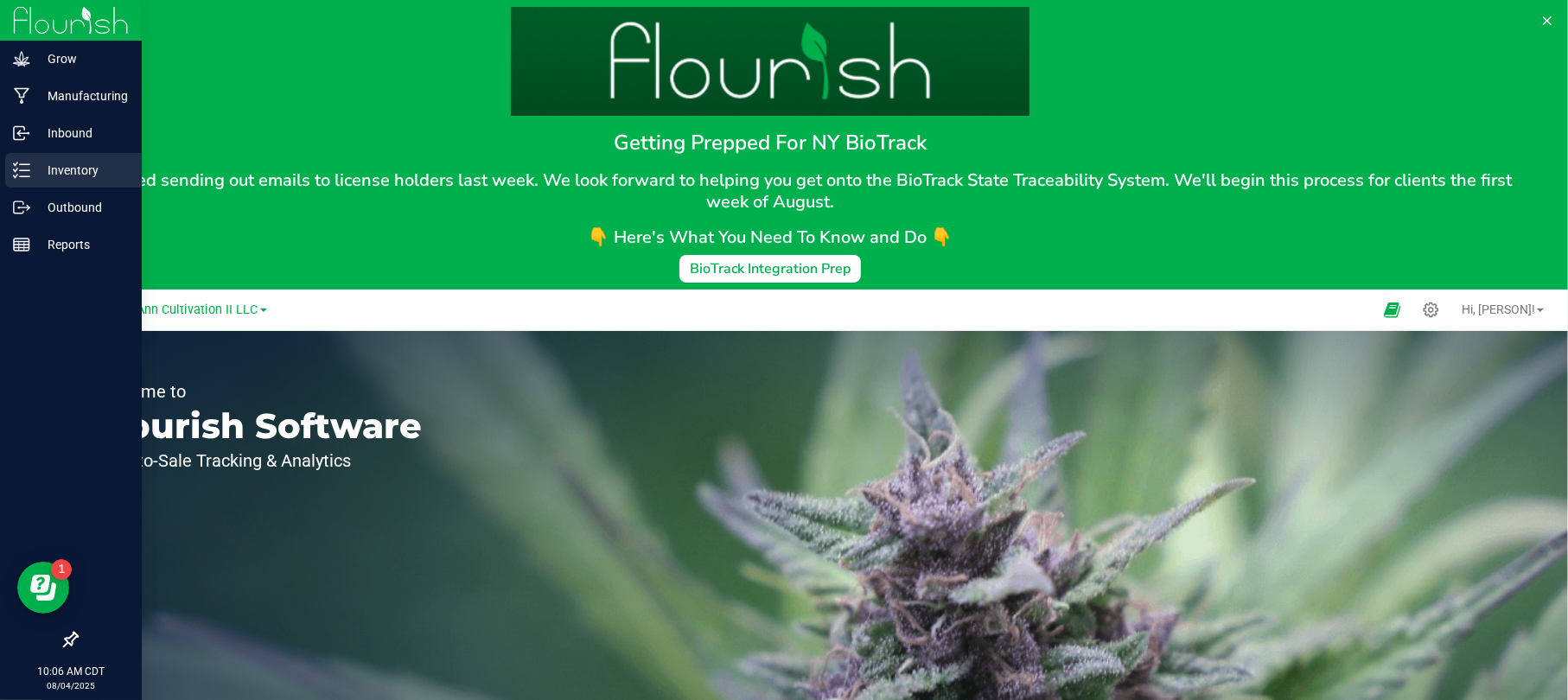 click on "Inventory" at bounding box center (82, 170) 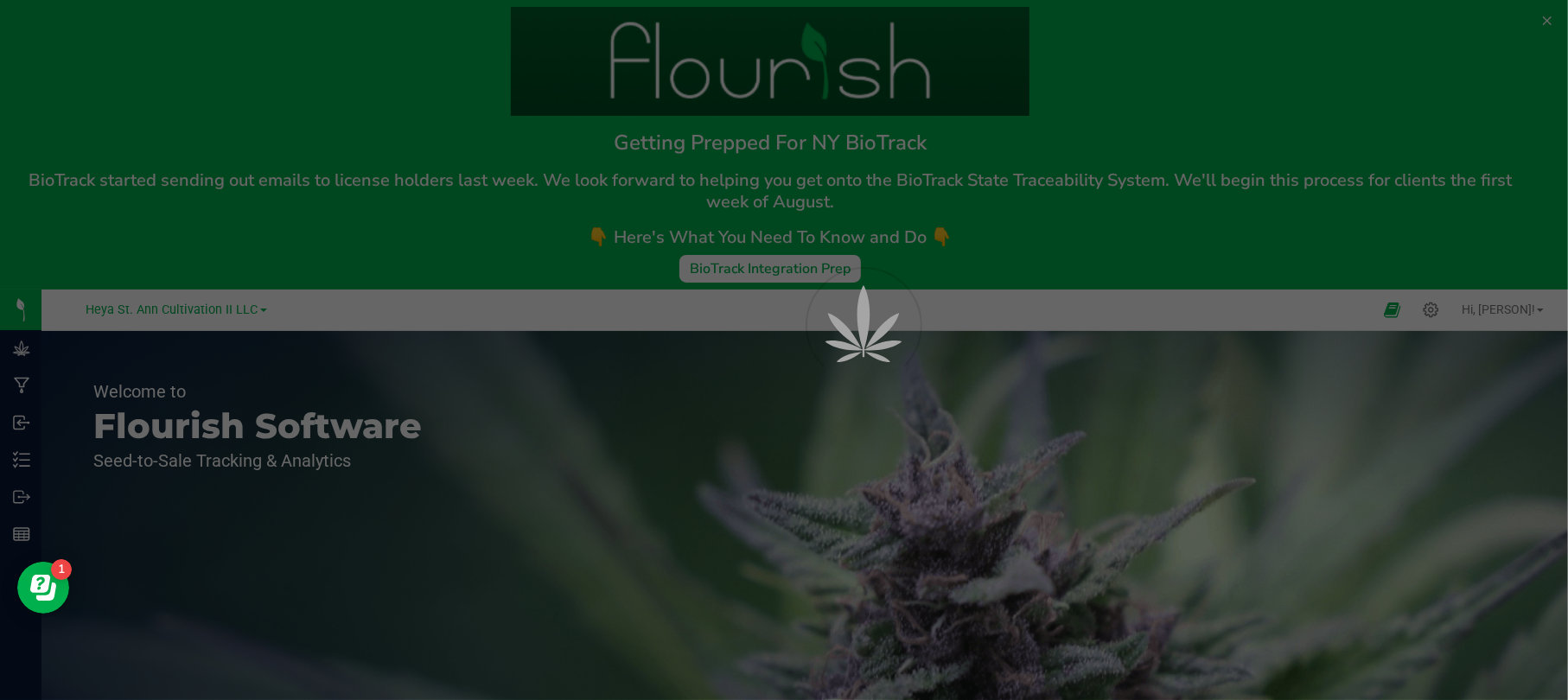 click at bounding box center (784, 350) 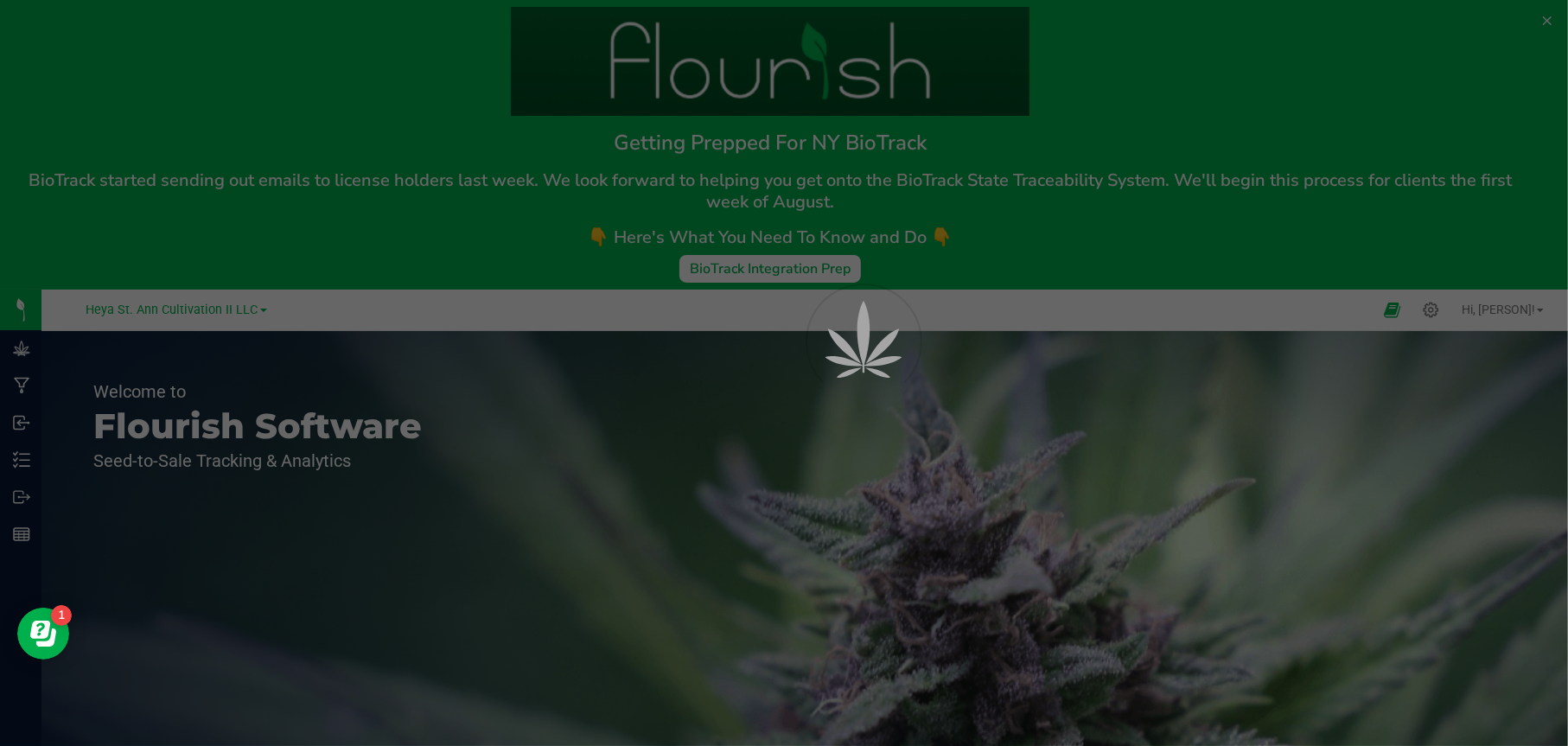 click at bounding box center (784, 373) 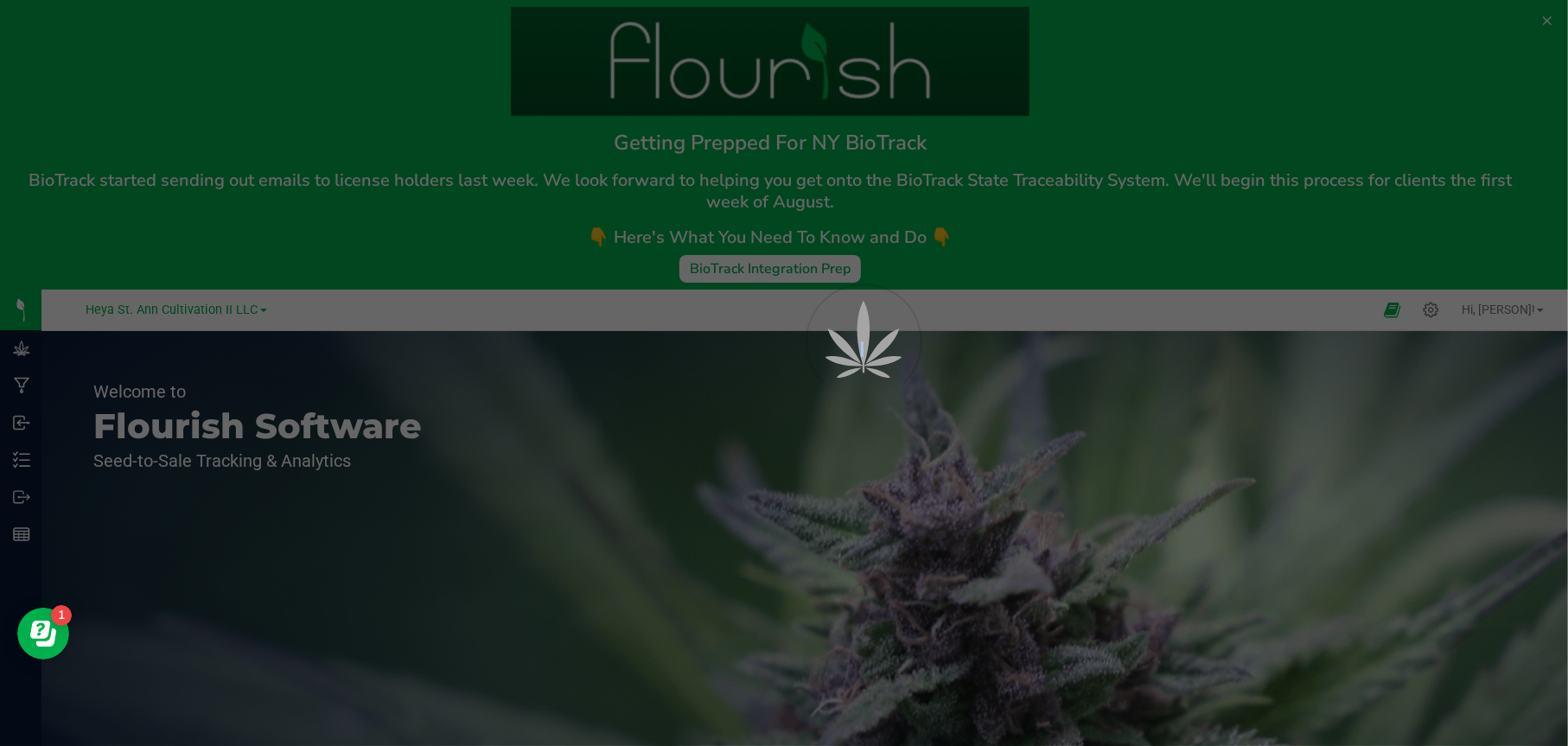 click at bounding box center (784, 373) 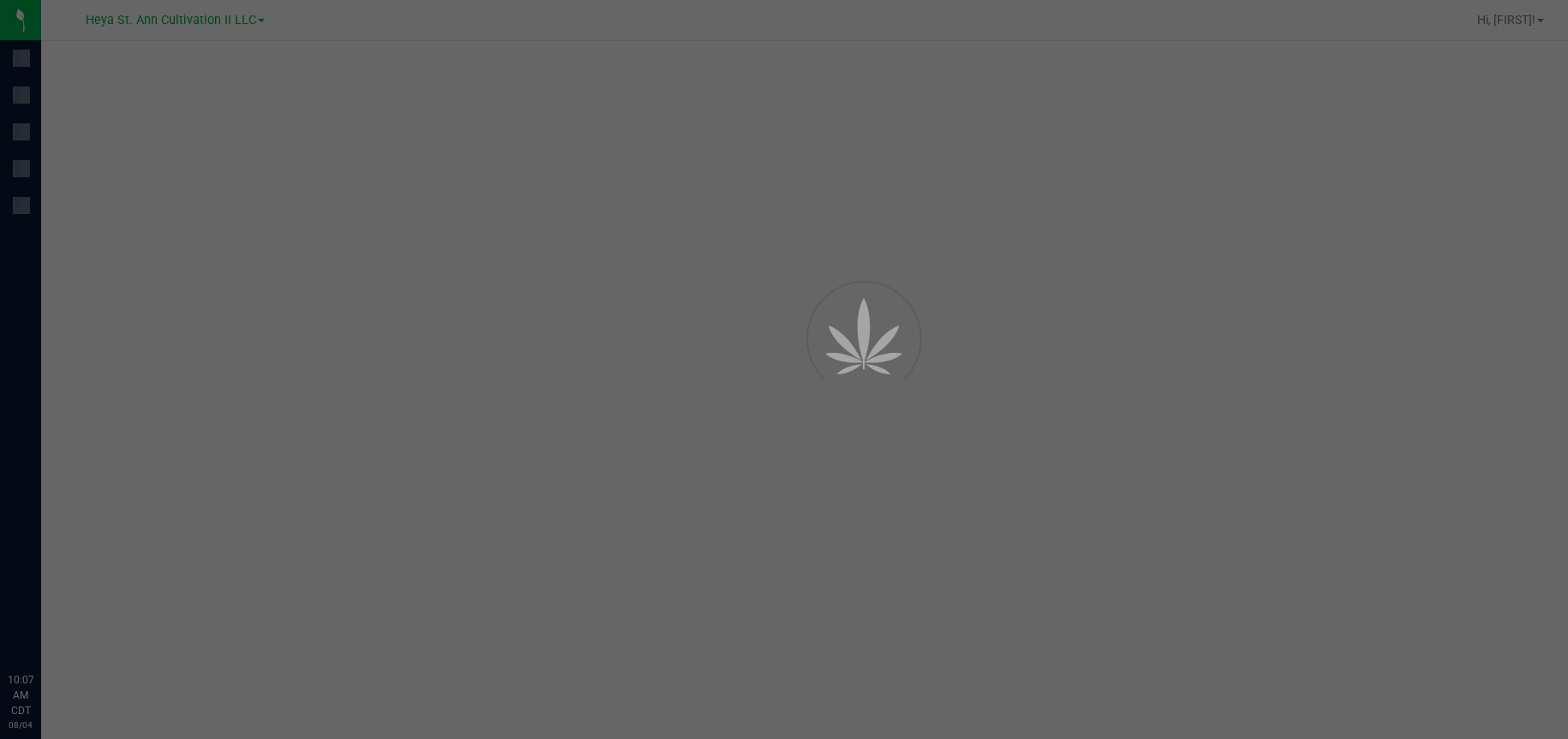 scroll, scrollTop: 0, scrollLeft: 0, axis: both 